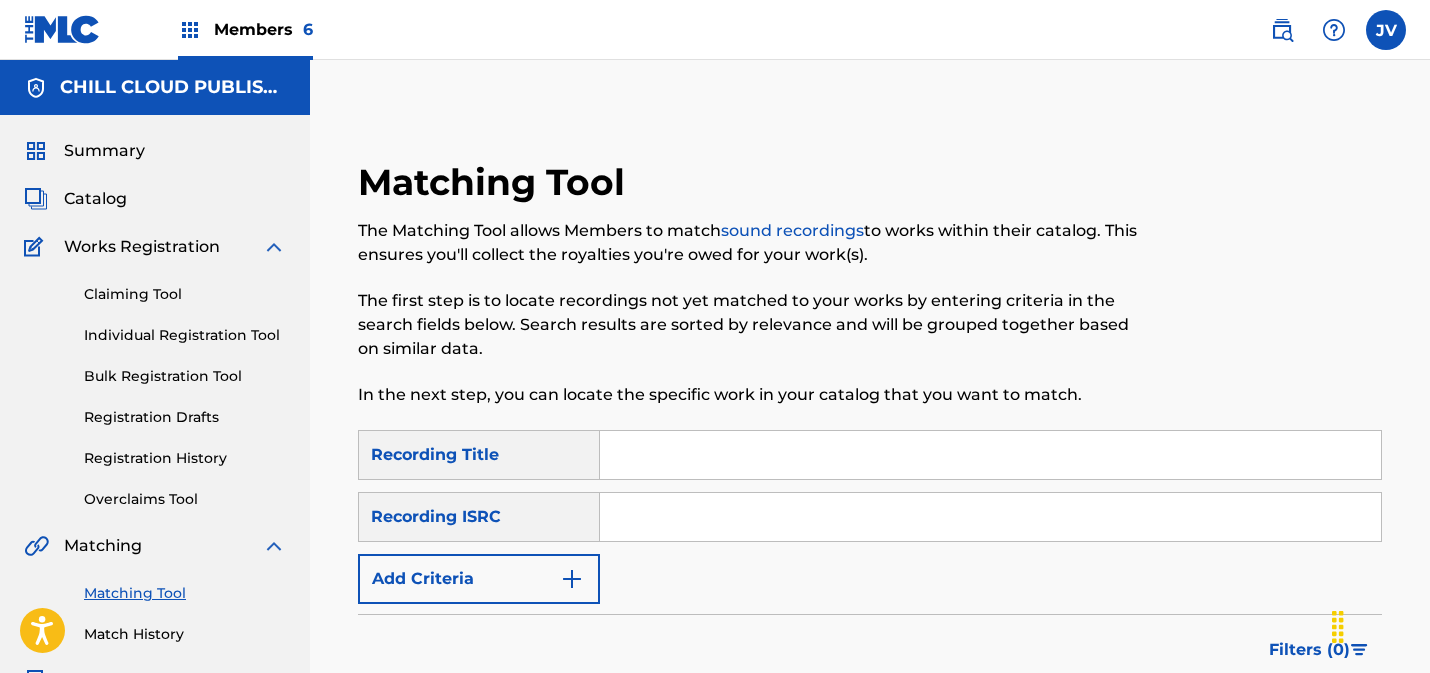 scroll, scrollTop: 183, scrollLeft: 0, axis: vertical 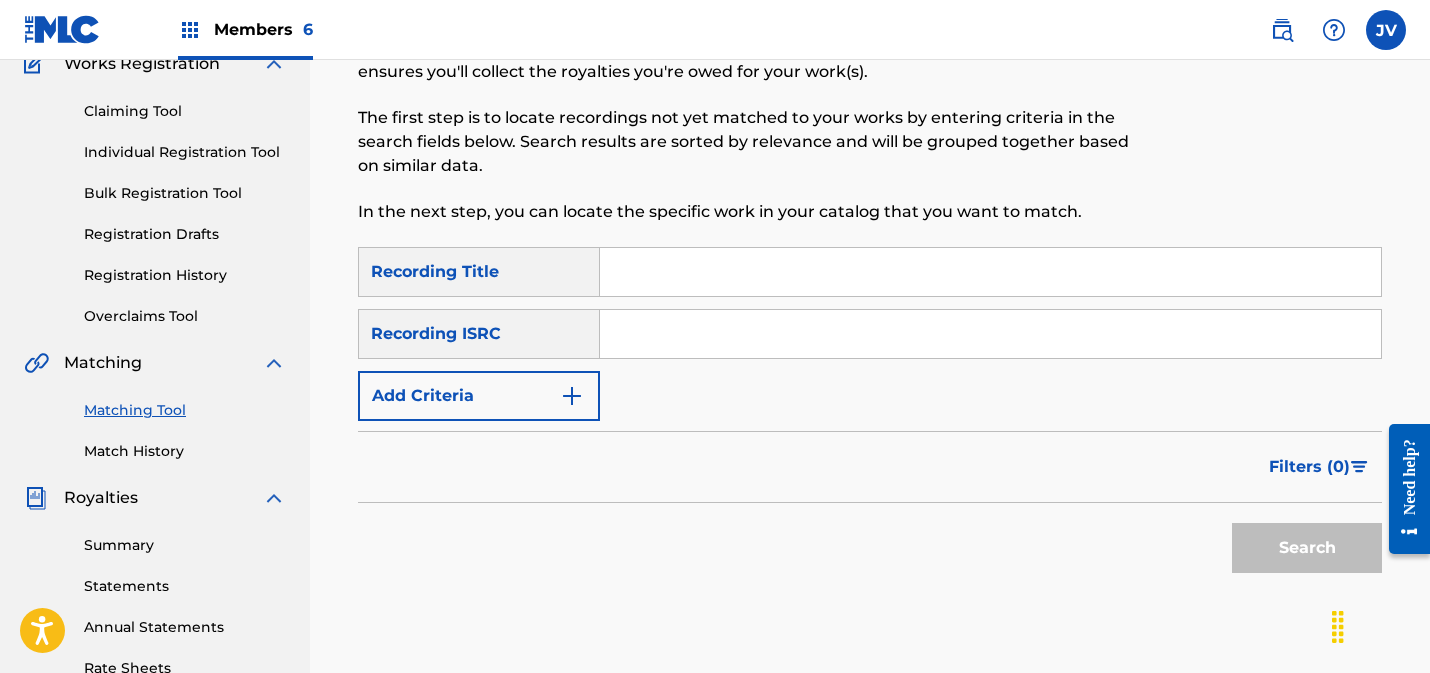 drag, startPoint x: 725, startPoint y: 344, endPoint x: 790, endPoint y: 346, distance: 65.03076 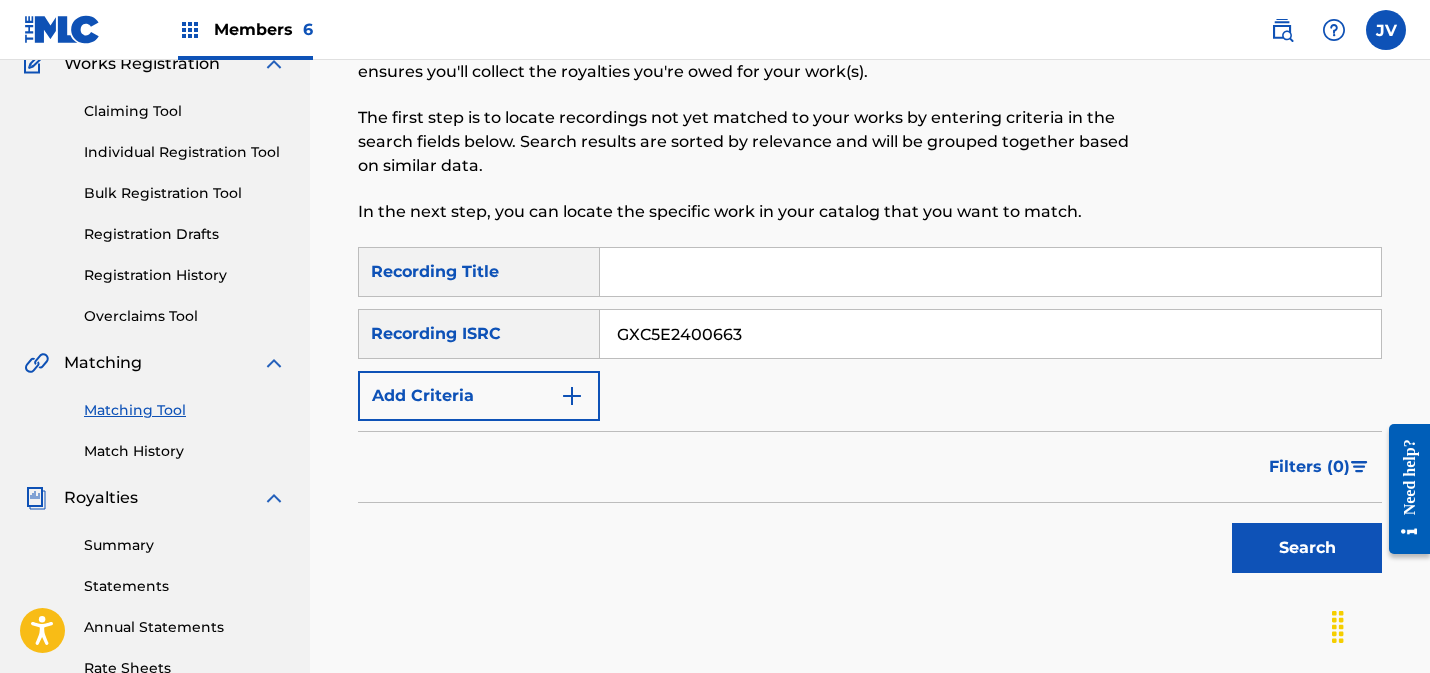 type on "GXC5E2400663" 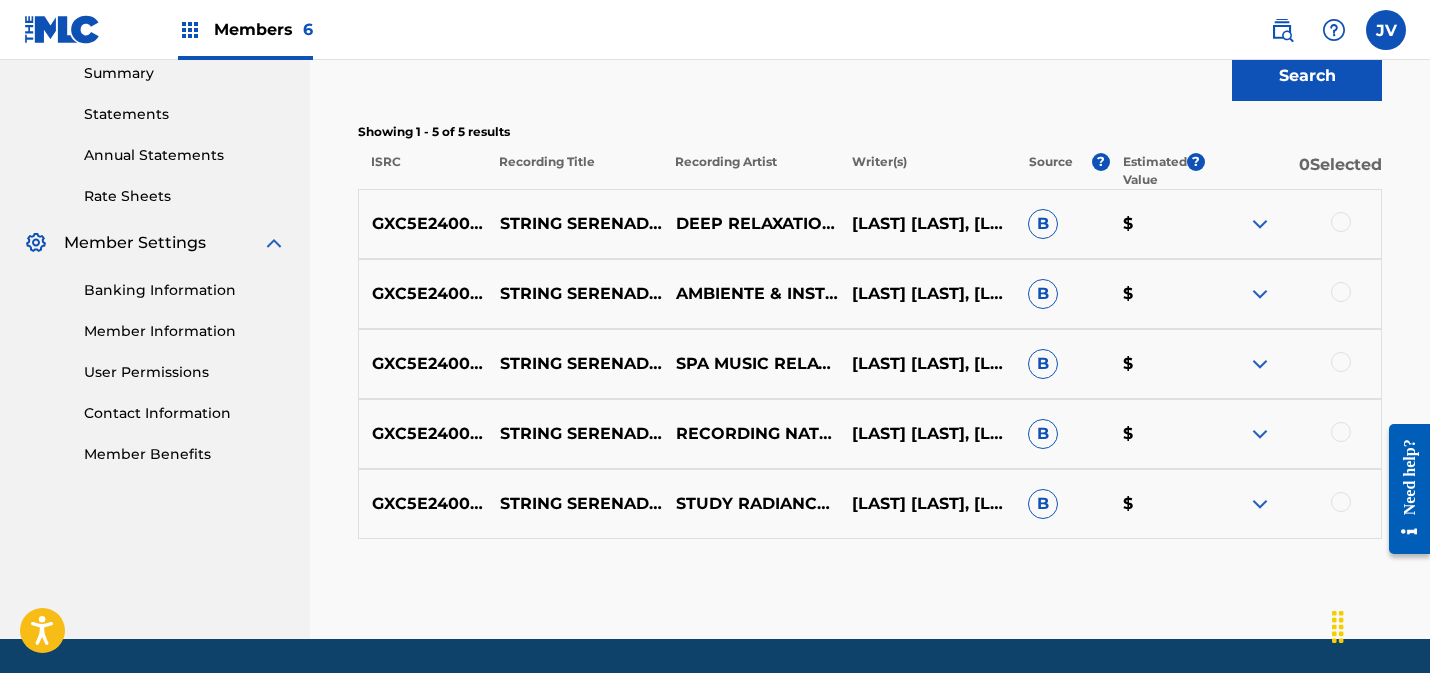 scroll, scrollTop: 717, scrollLeft: 0, axis: vertical 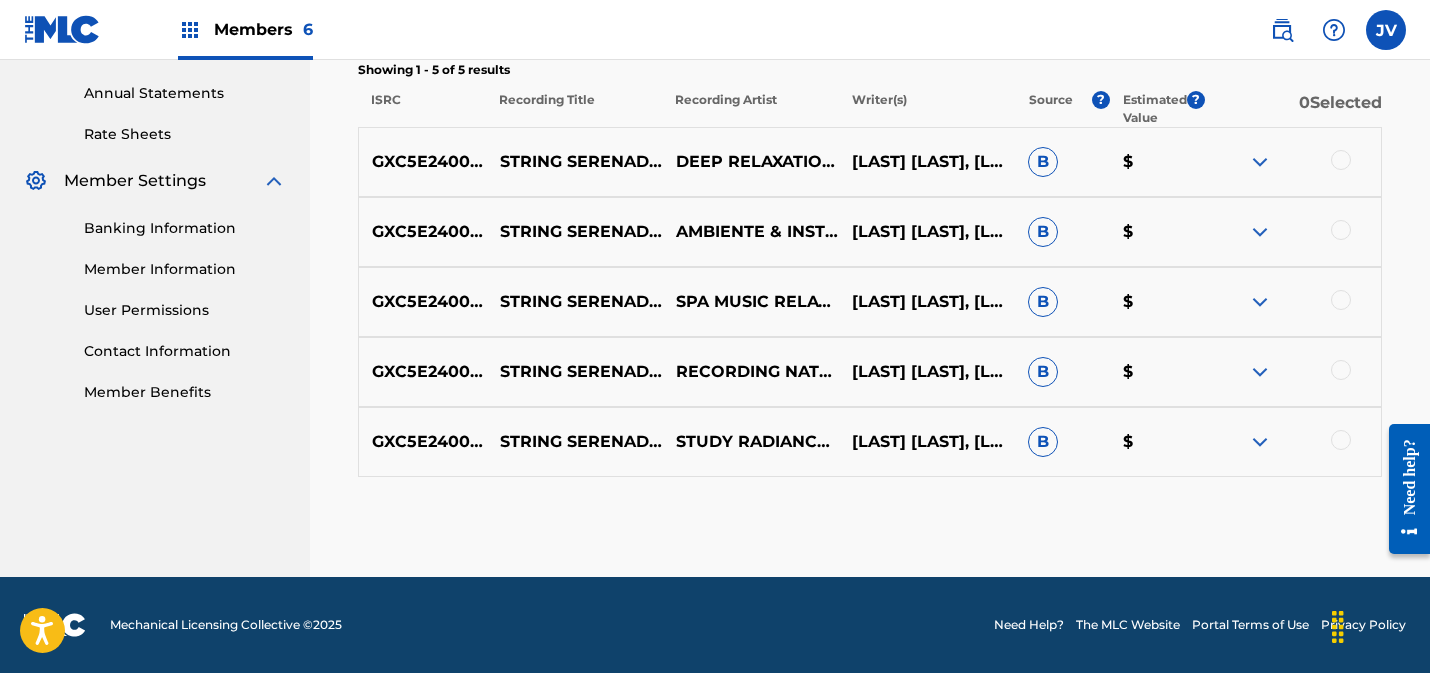 click at bounding box center (1341, 160) 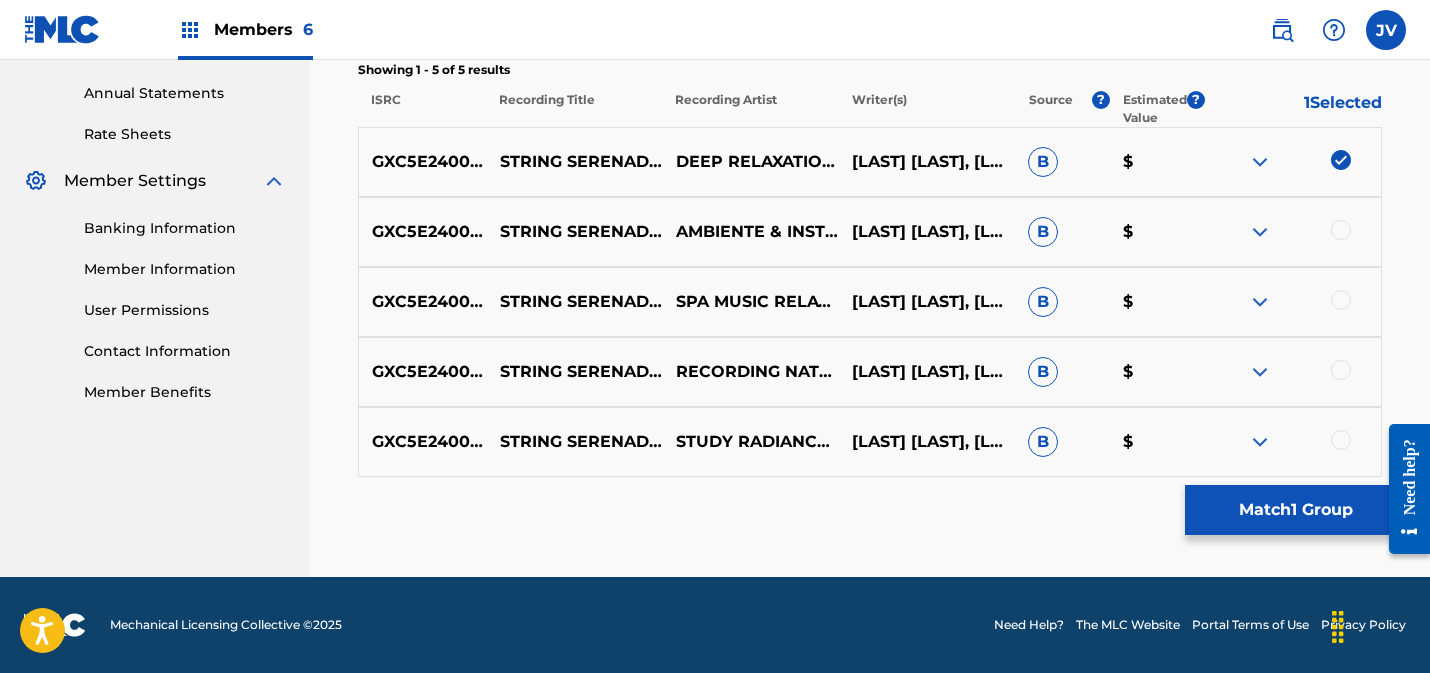 click at bounding box center [1341, 230] 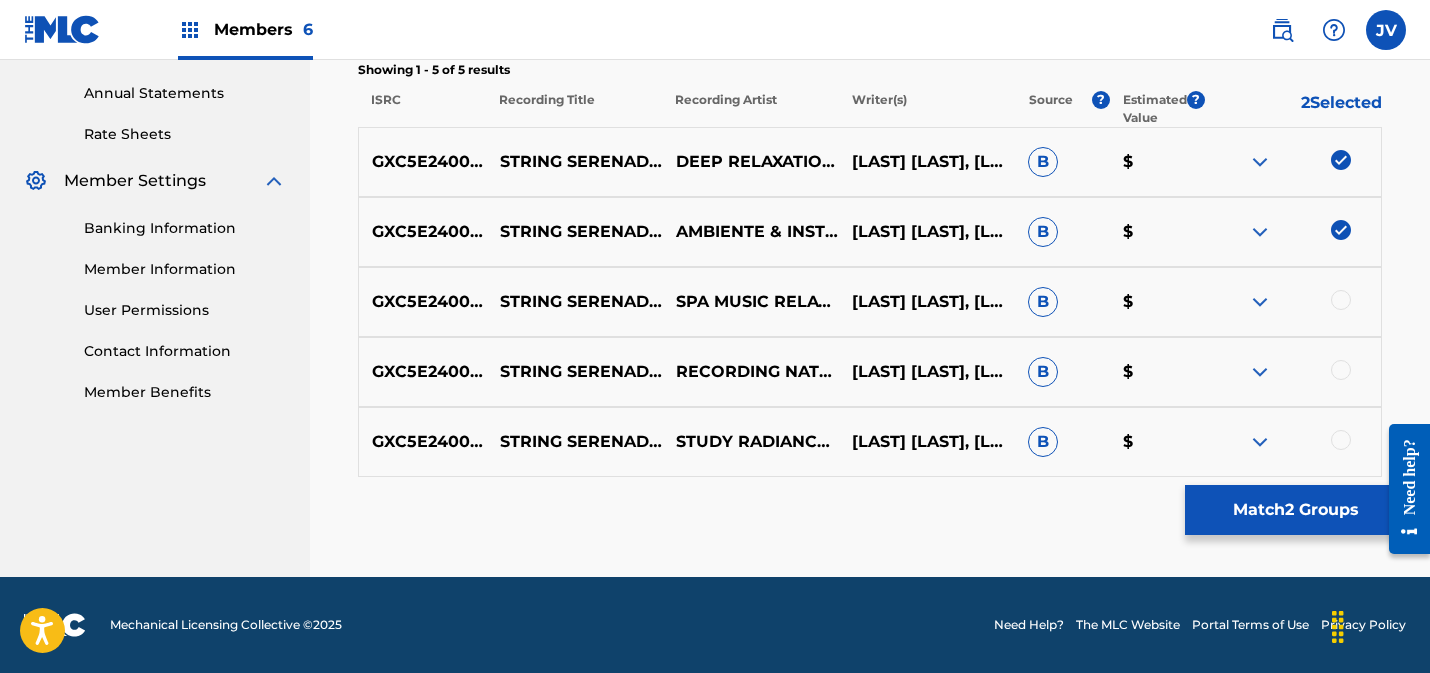 click at bounding box center [1341, 300] 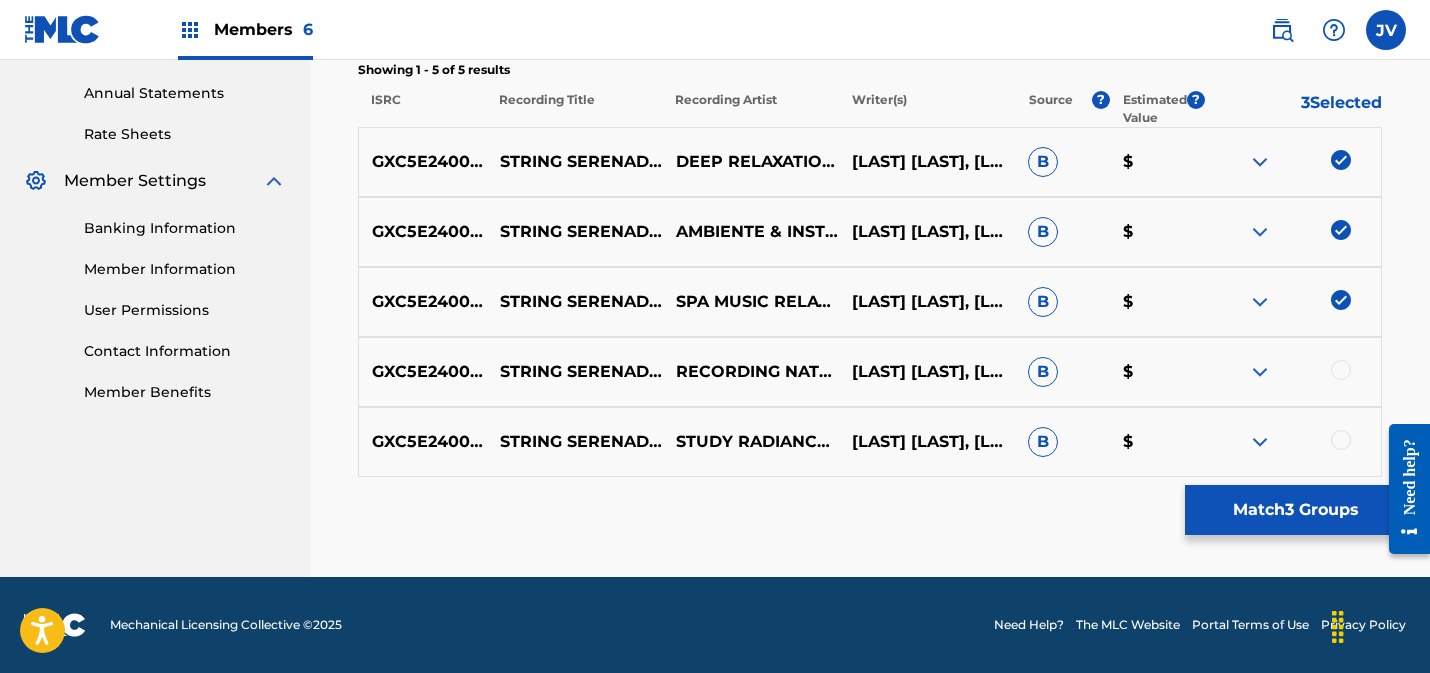 click at bounding box center (1341, 370) 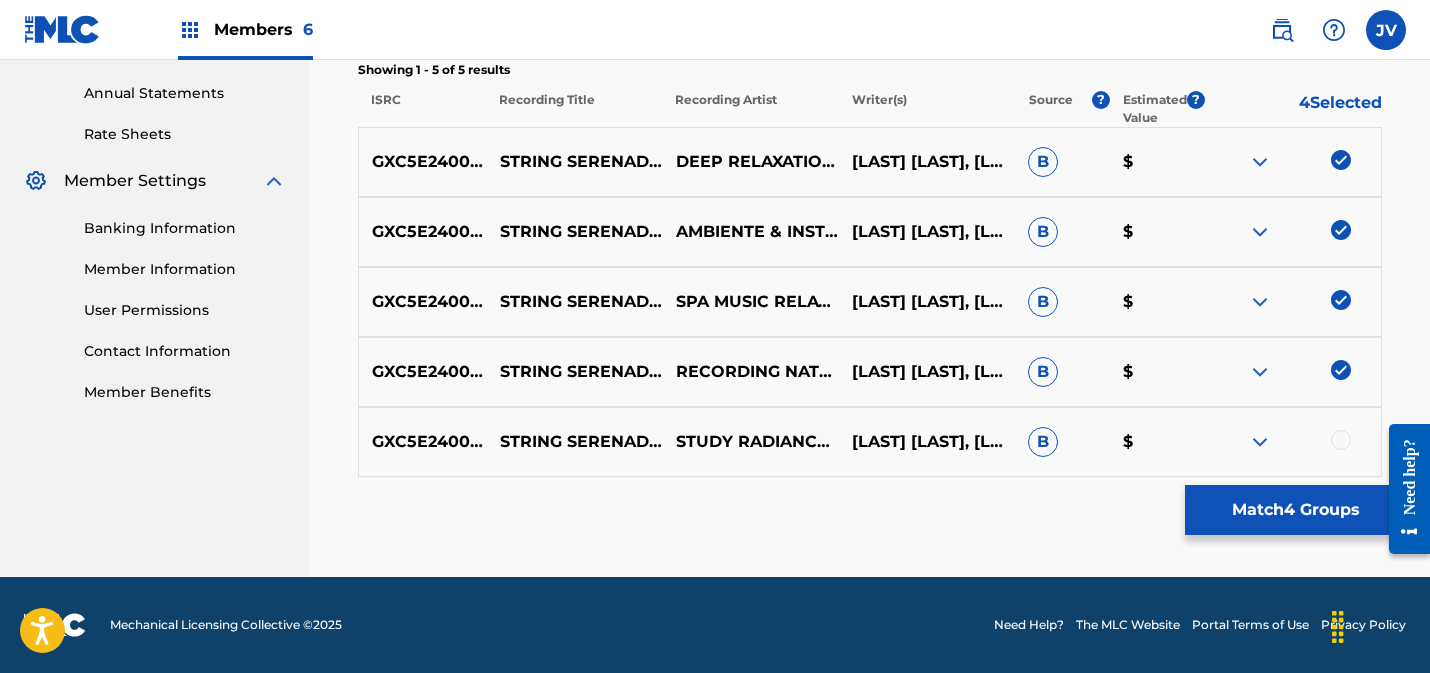click at bounding box center (1341, 440) 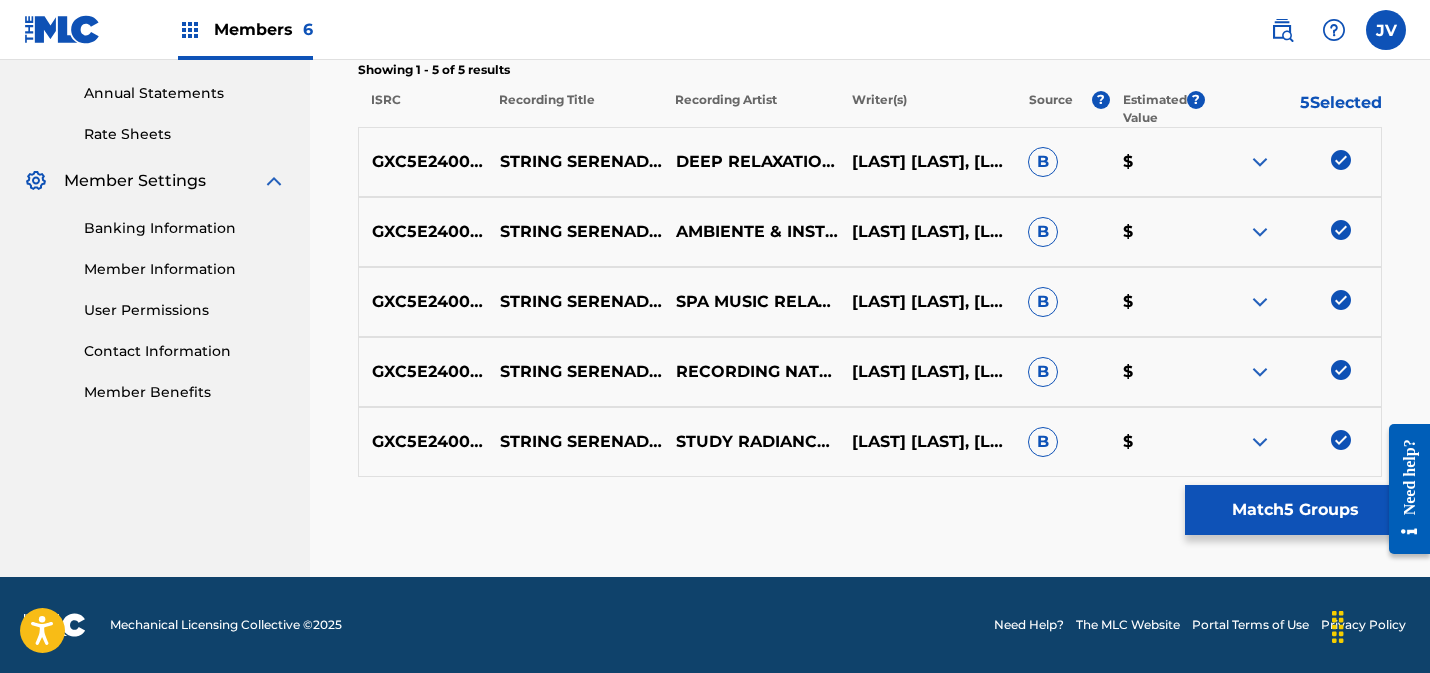 click on "Match  5 Groups" at bounding box center [1295, 510] 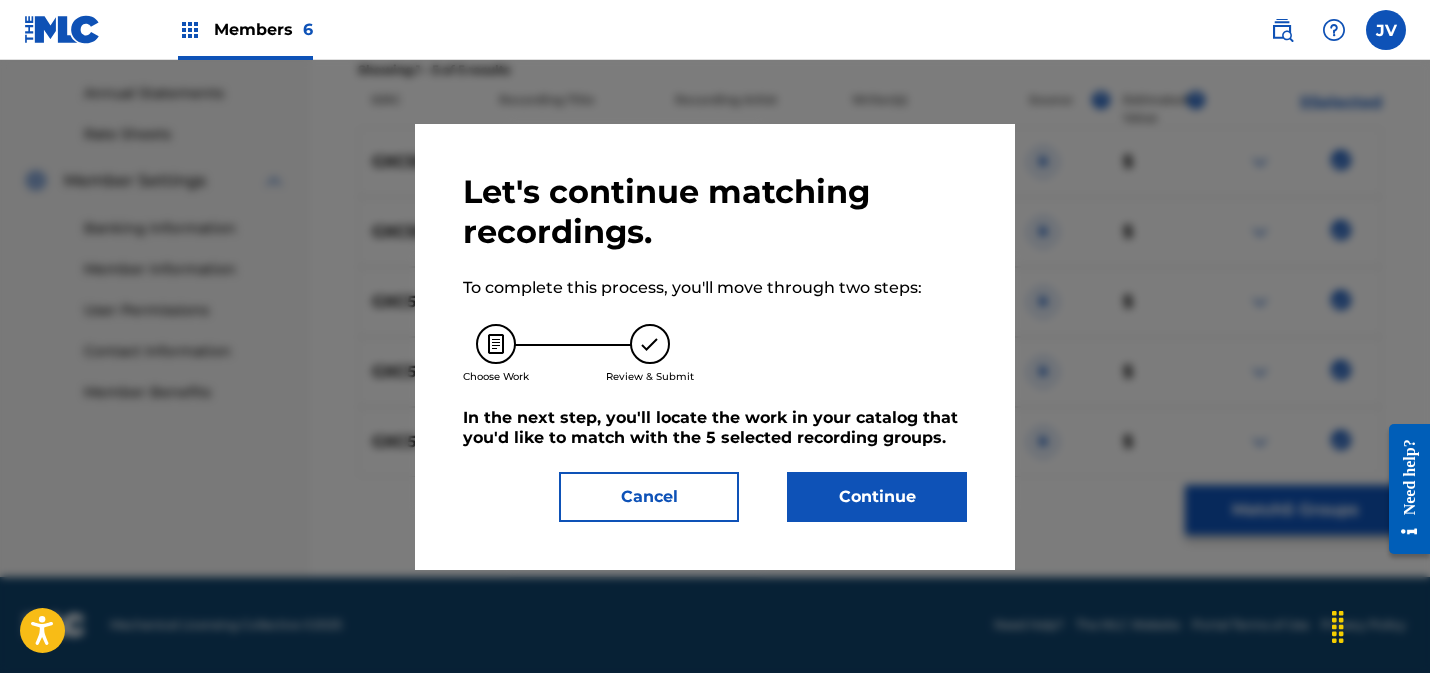 click on "Continue" at bounding box center [877, 497] 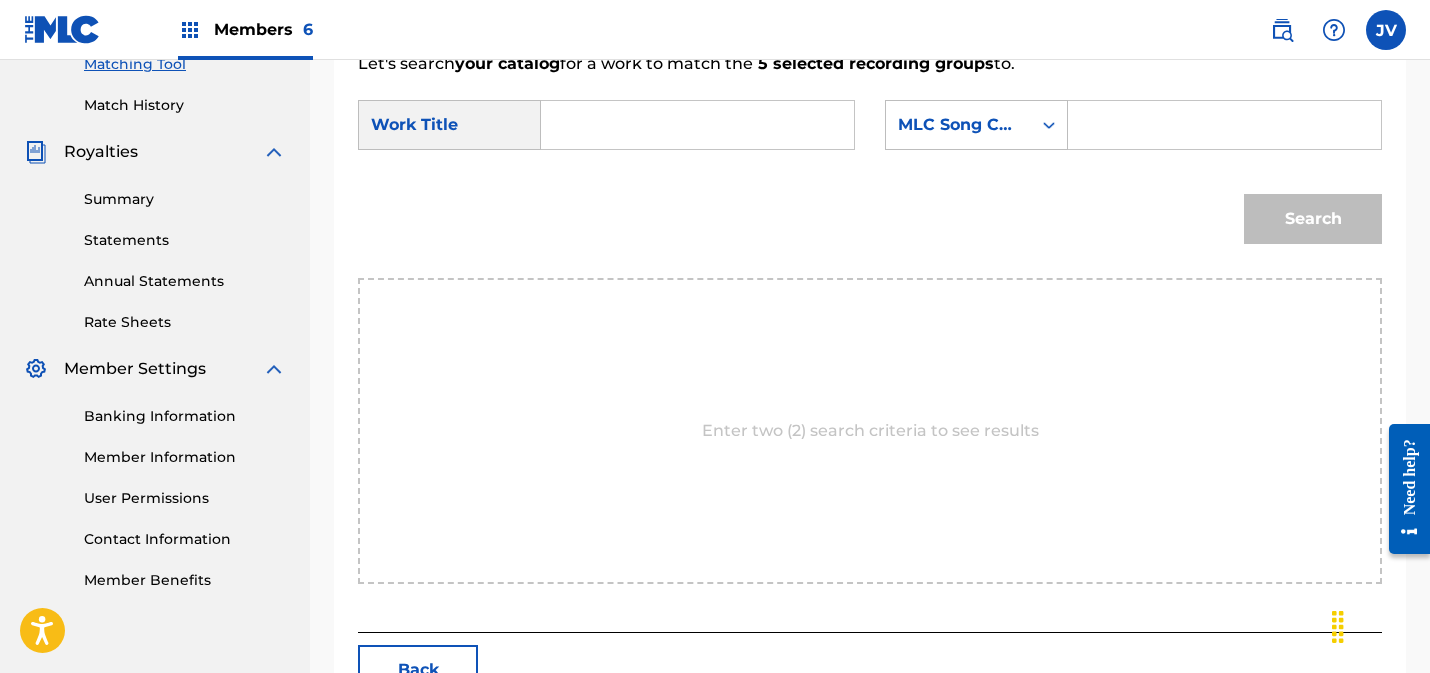 scroll, scrollTop: 327, scrollLeft: 0, axis: vertical 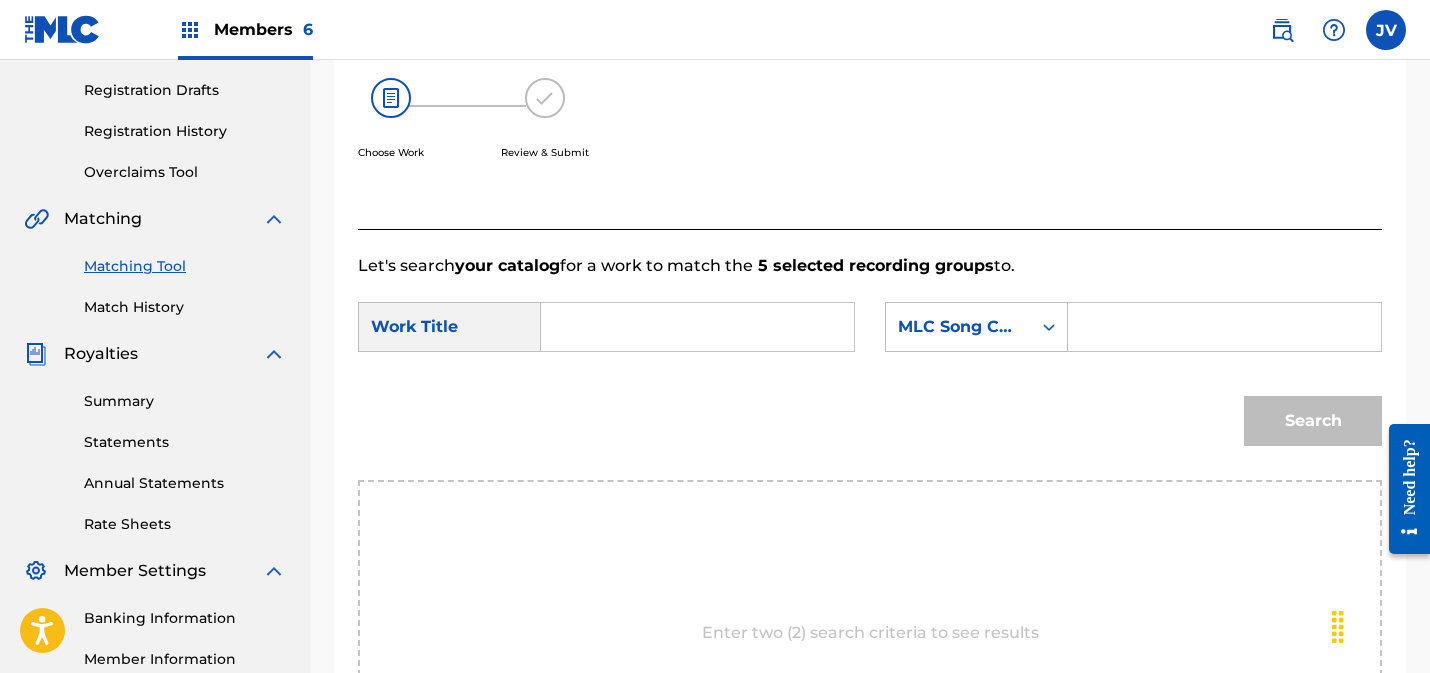 click at bounding box center (697, 327) 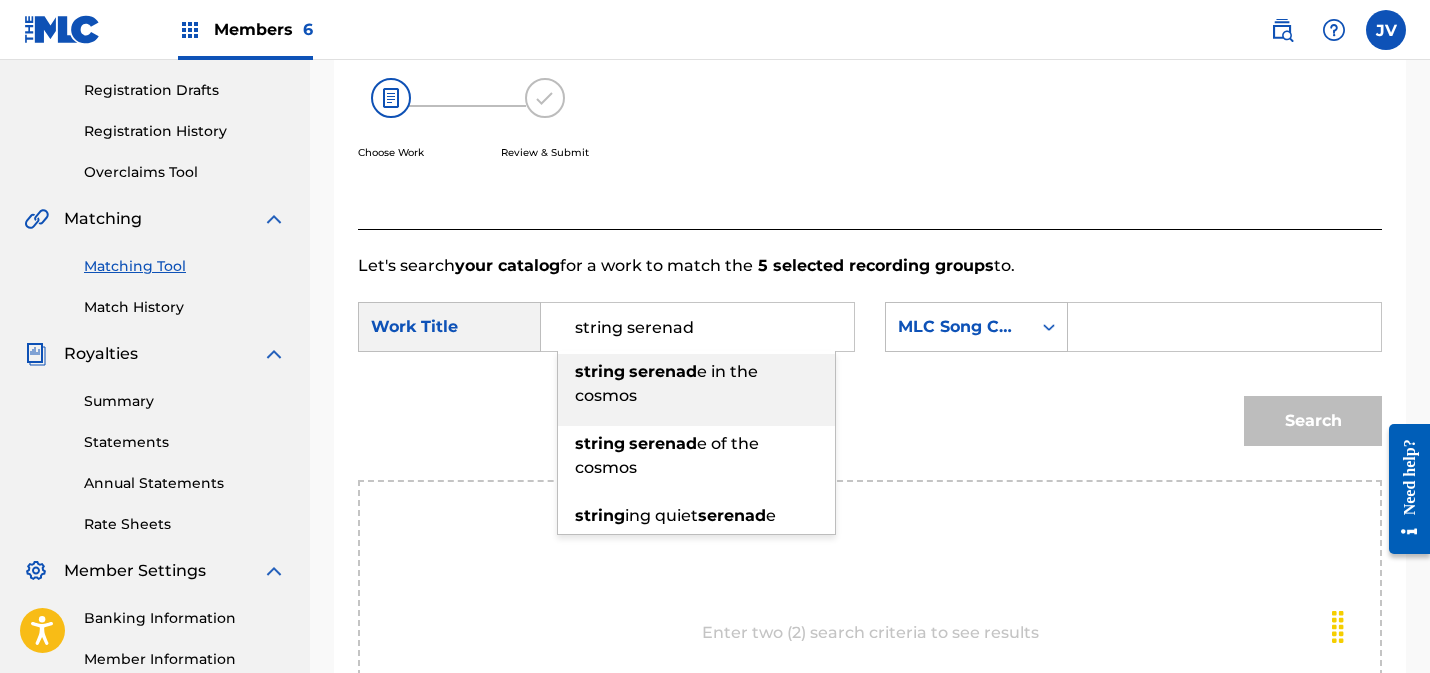 drag, startPoint x: 710, startPoint y: 327, endPoint x: 550, endPoint y: 329, distance: 160.0125 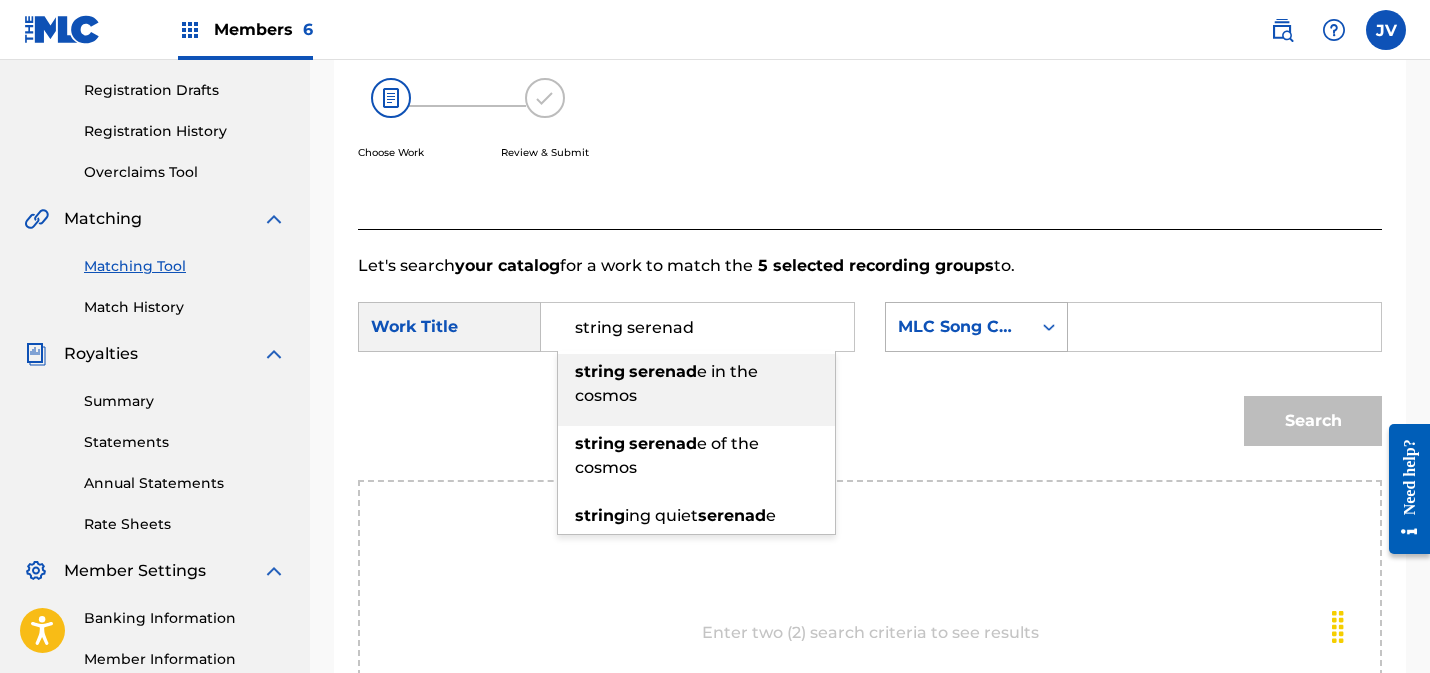 paste on "String Serenade in the Cosmos" 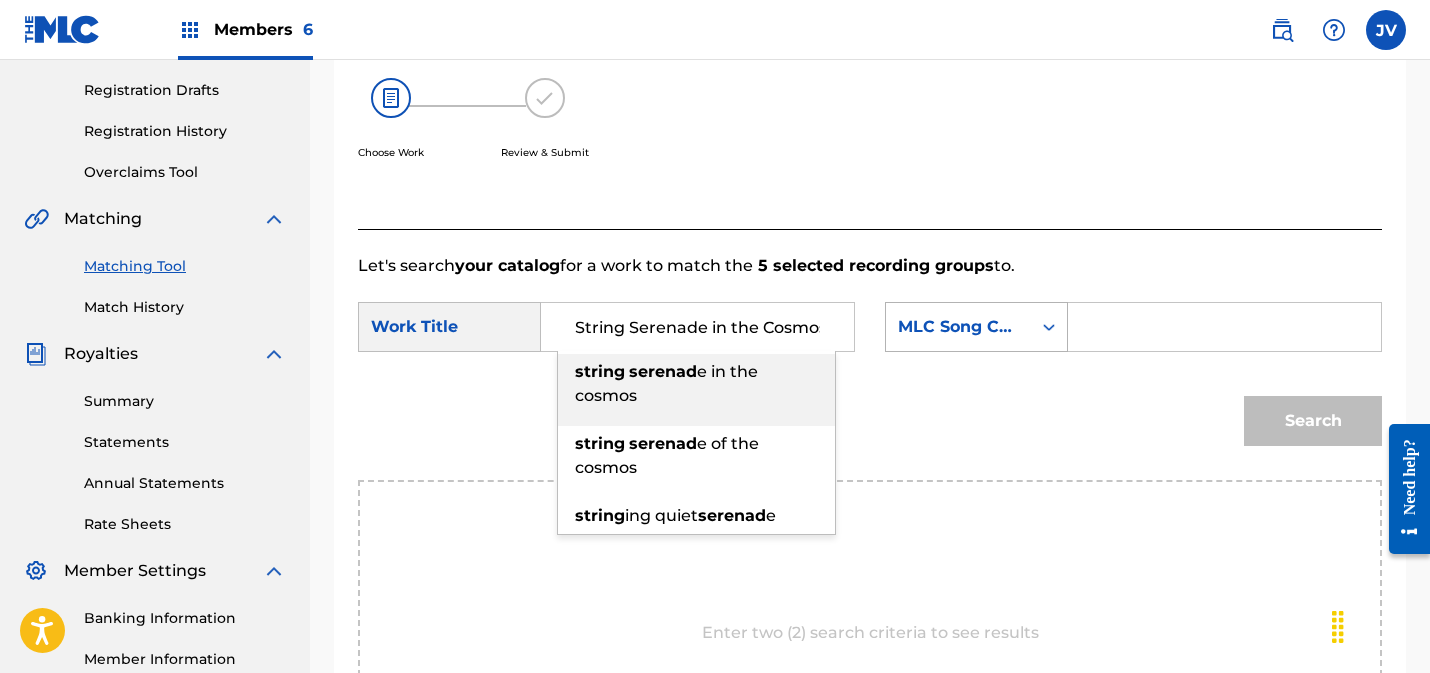 scroll, scrollTop: 0, scrollLeft: 6, axis: horizontal 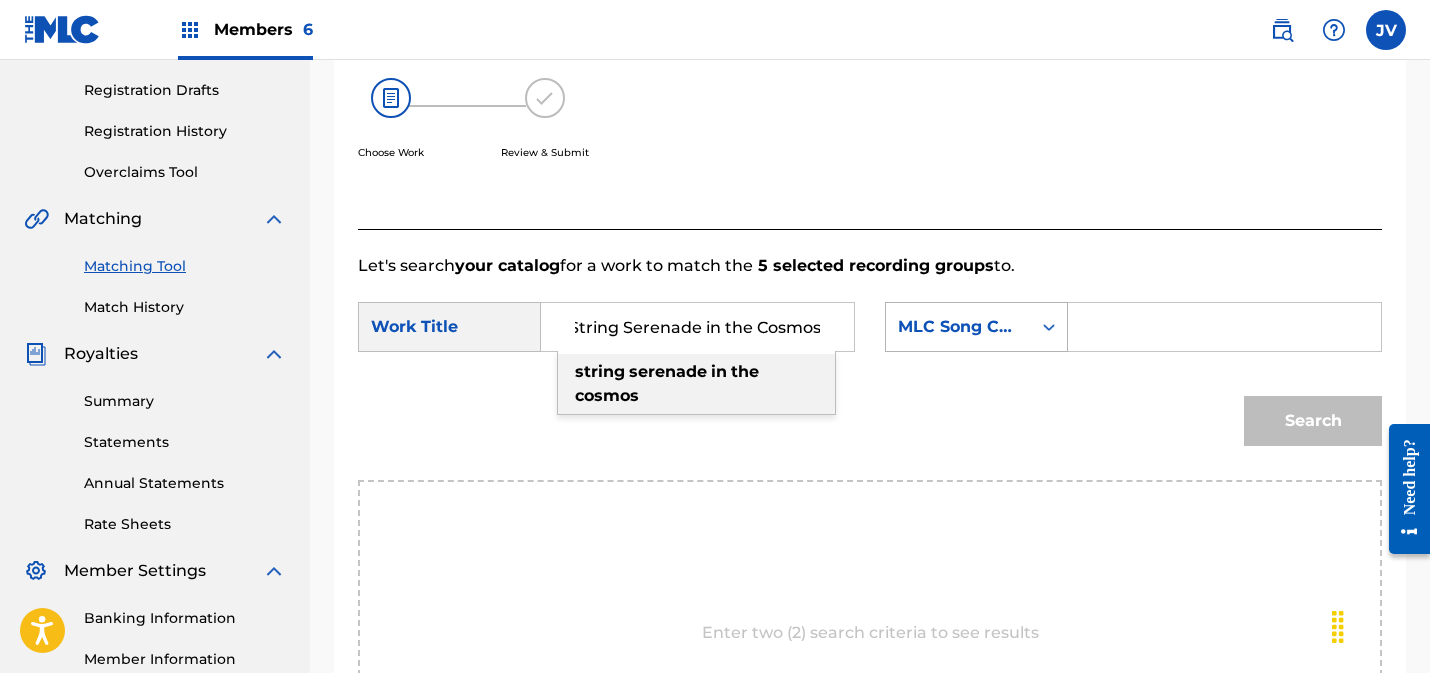 type on "String Serenade in the Cosmos" 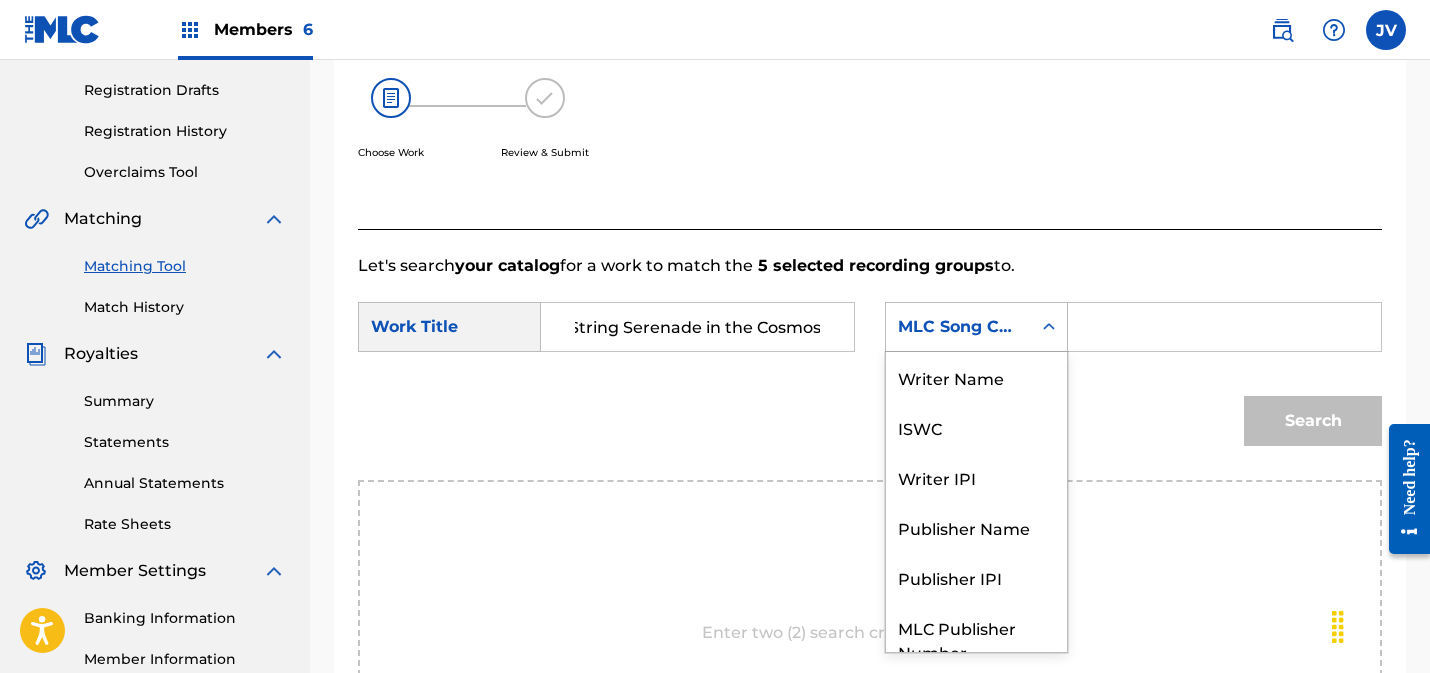 click on "MLC Song Code" at bounding box center (958, 327) 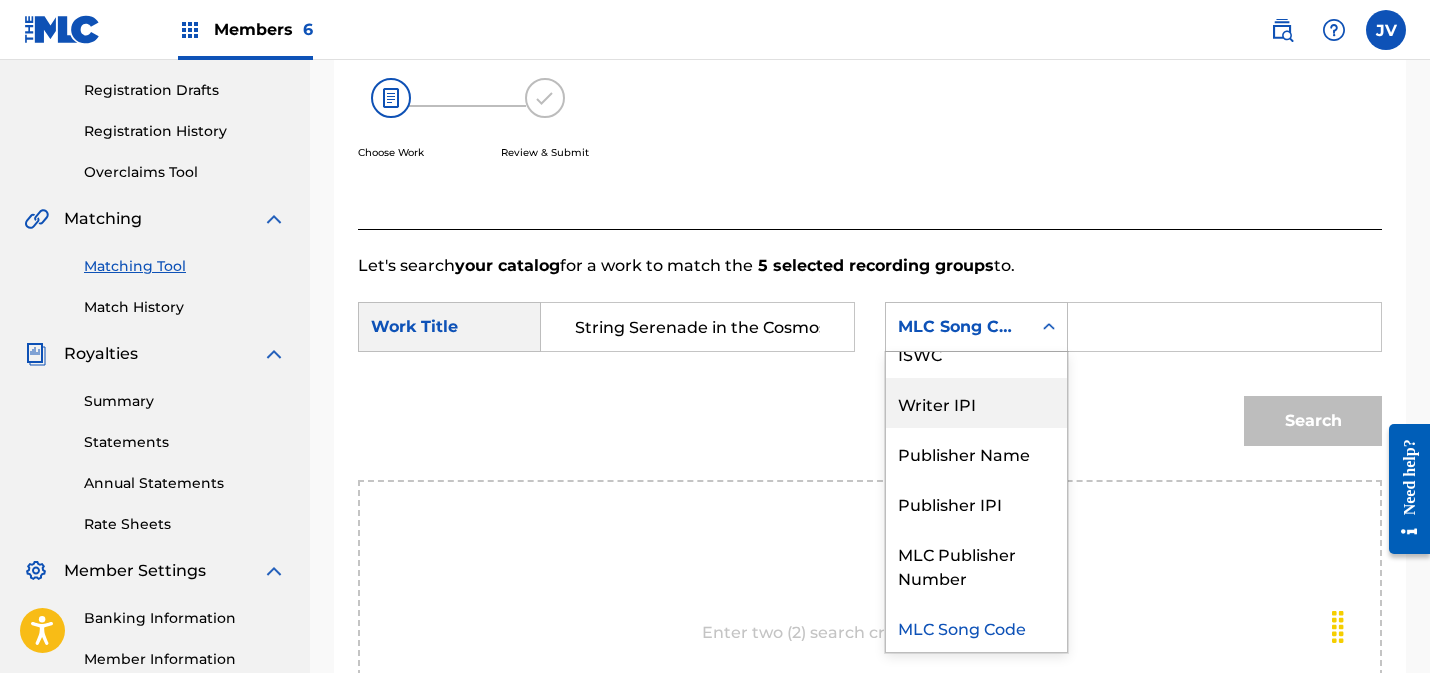 scroll, scrollTop: 0, scrollLeft: 0, axis: both 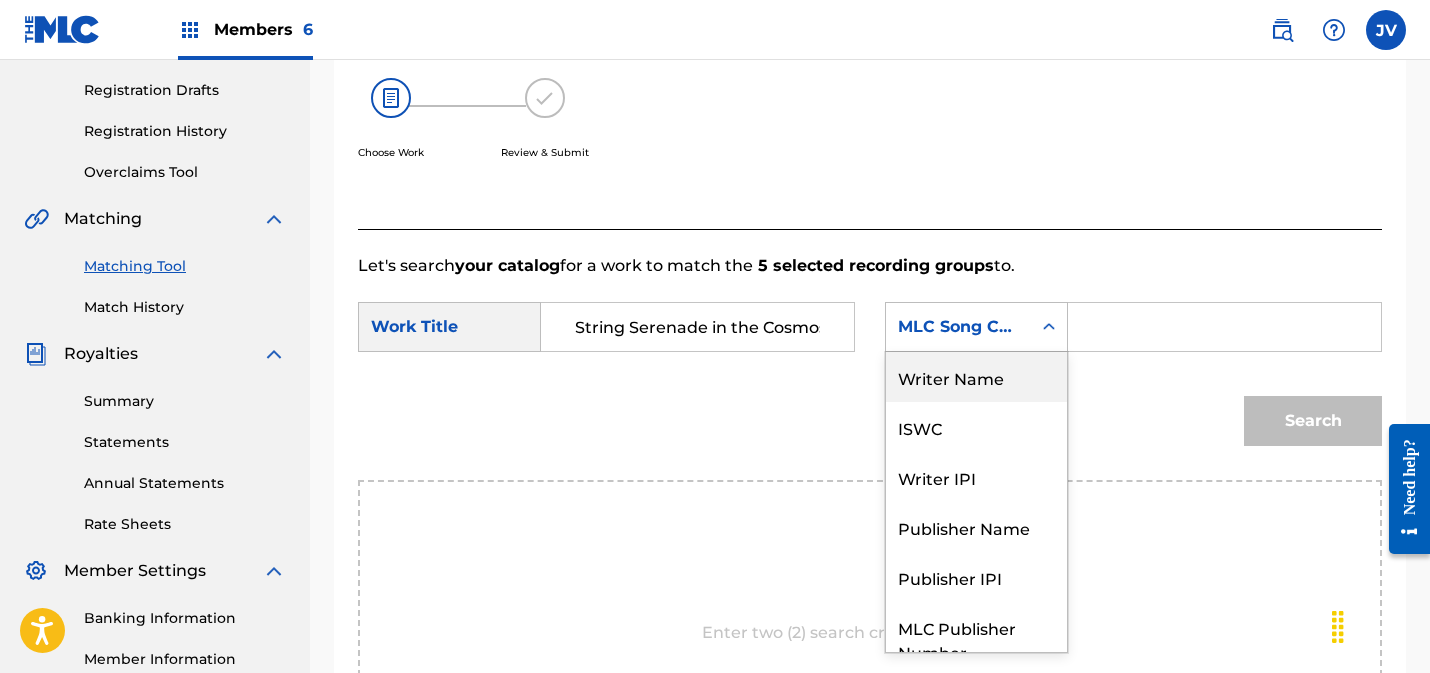 click on "Writer Name" at bounding box center [976, 377] 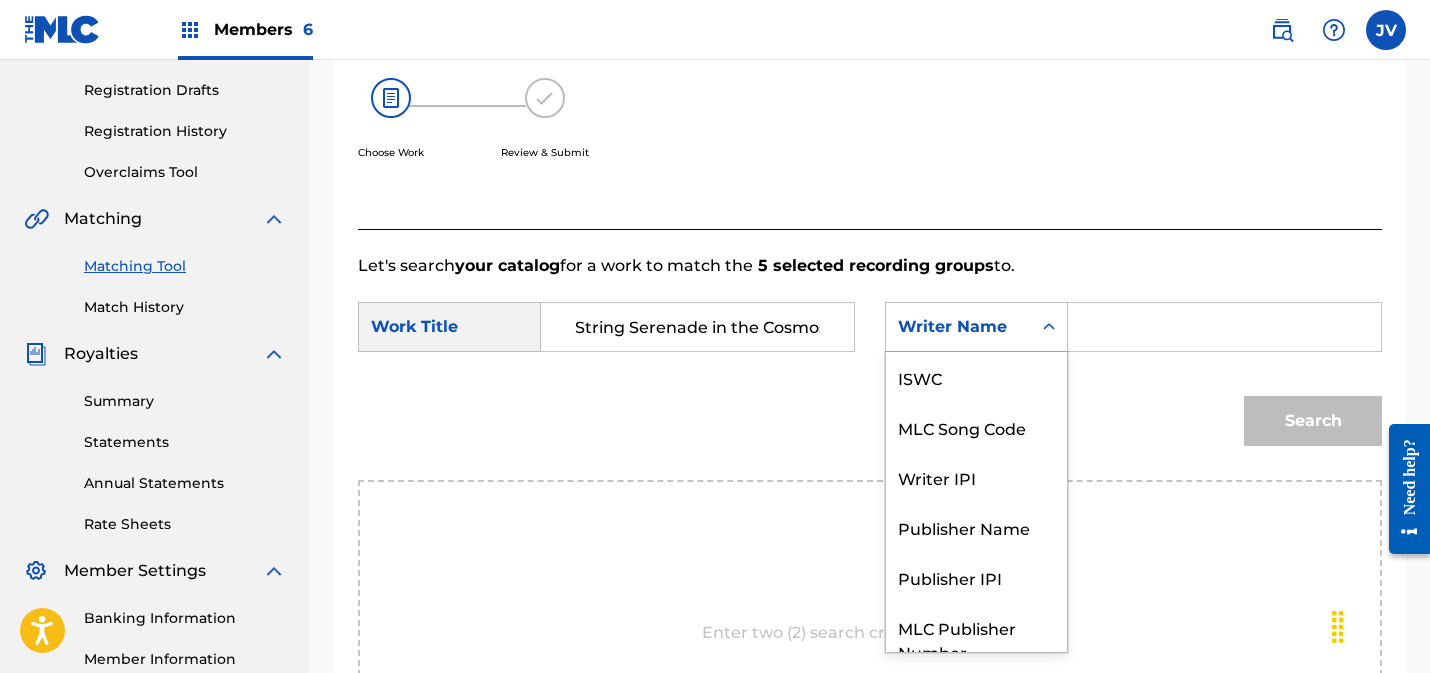 click on "Writer Name" at bounding box center (958, 327) 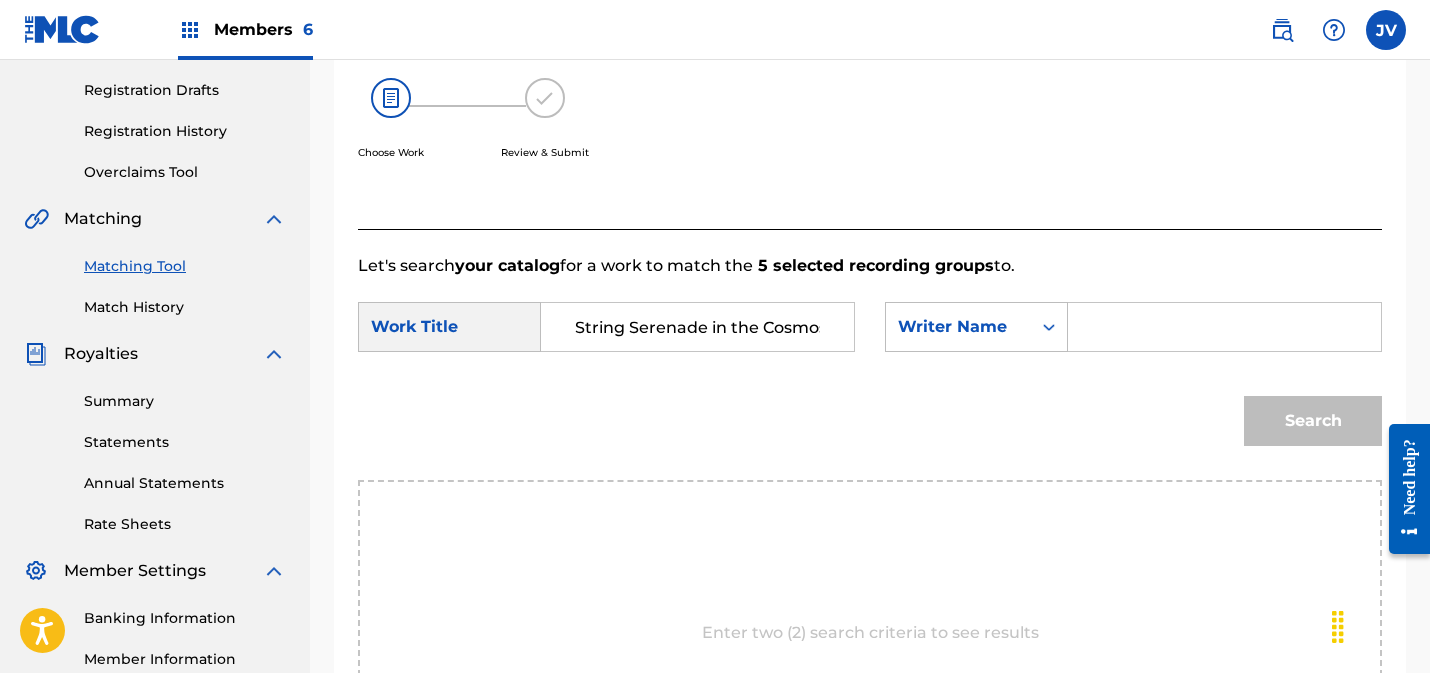 drag, startPoint x: 1182, startPoint y: 315, endPoint x: 1162, endPoint y: 319, distance: 20.396078 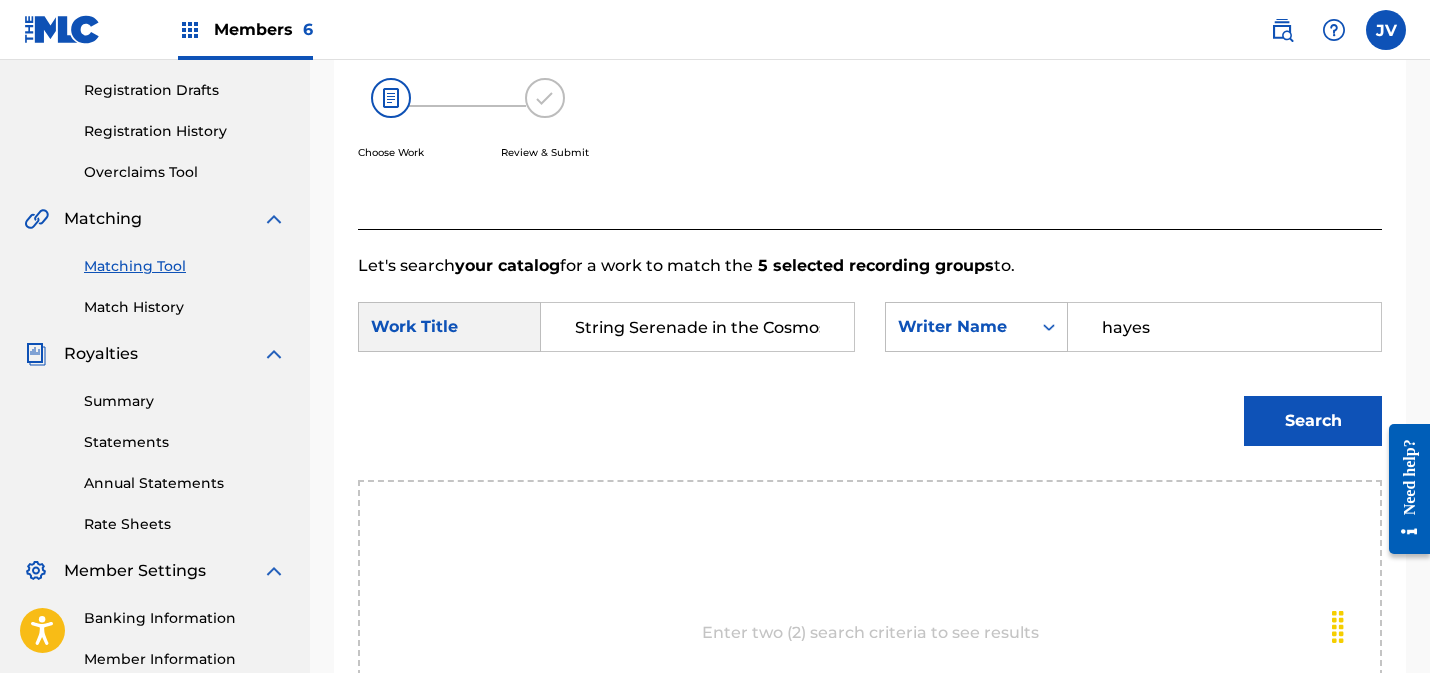 type on "hayes" 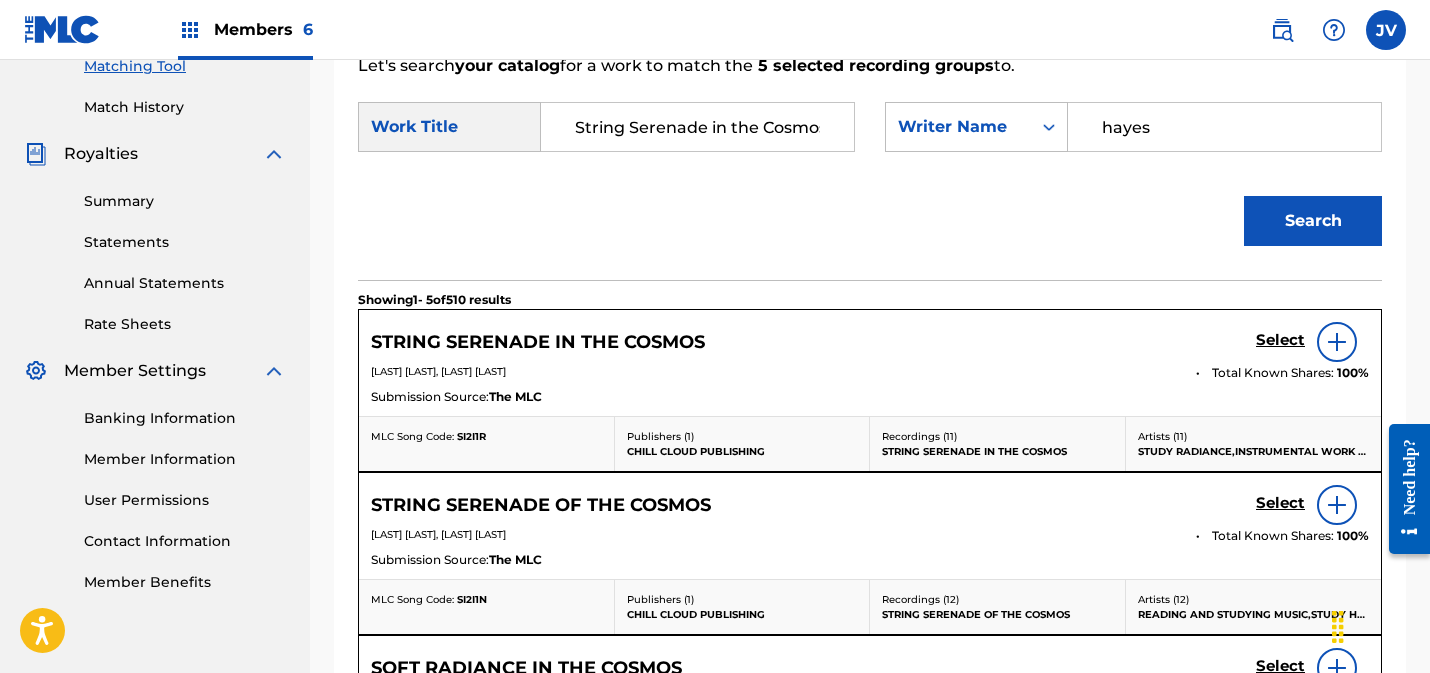 scroll, scrollTop: 551, scrollLeft: 0, axis: vertical 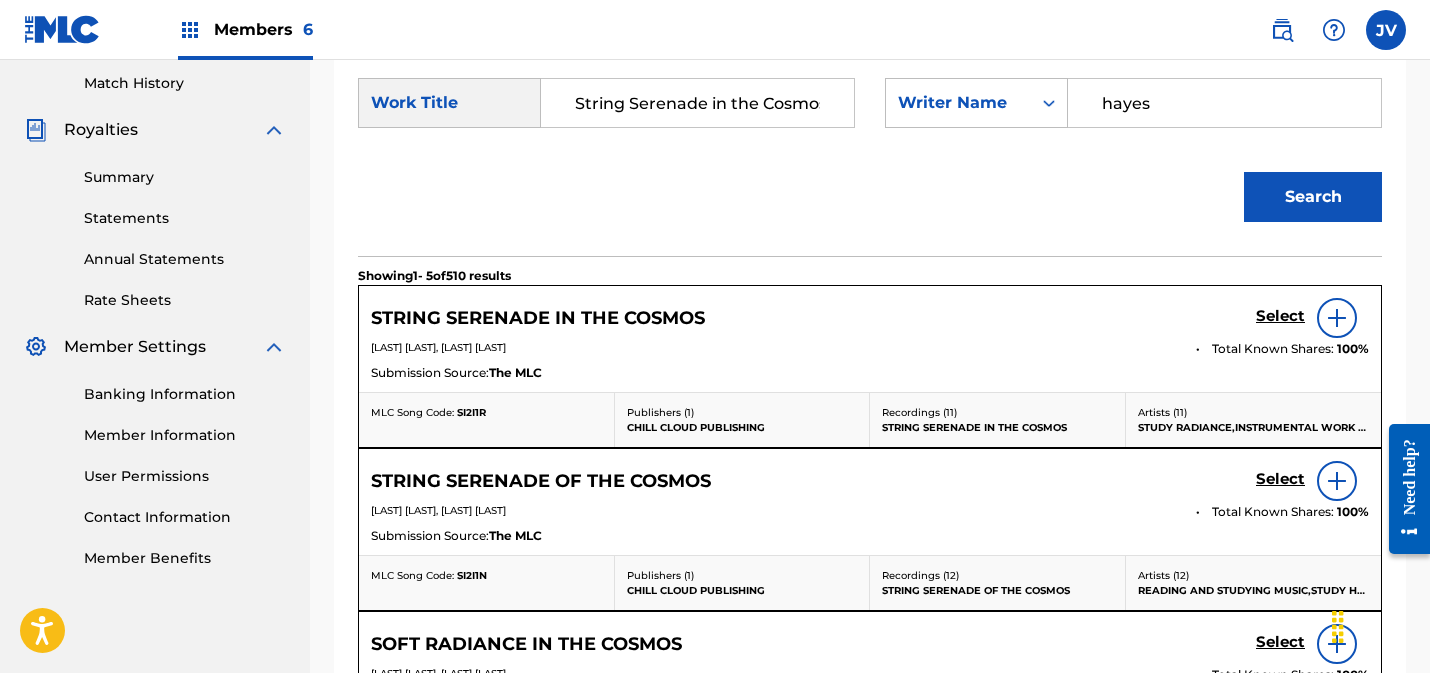 click on "Select" at bounding box center [1280, 316] 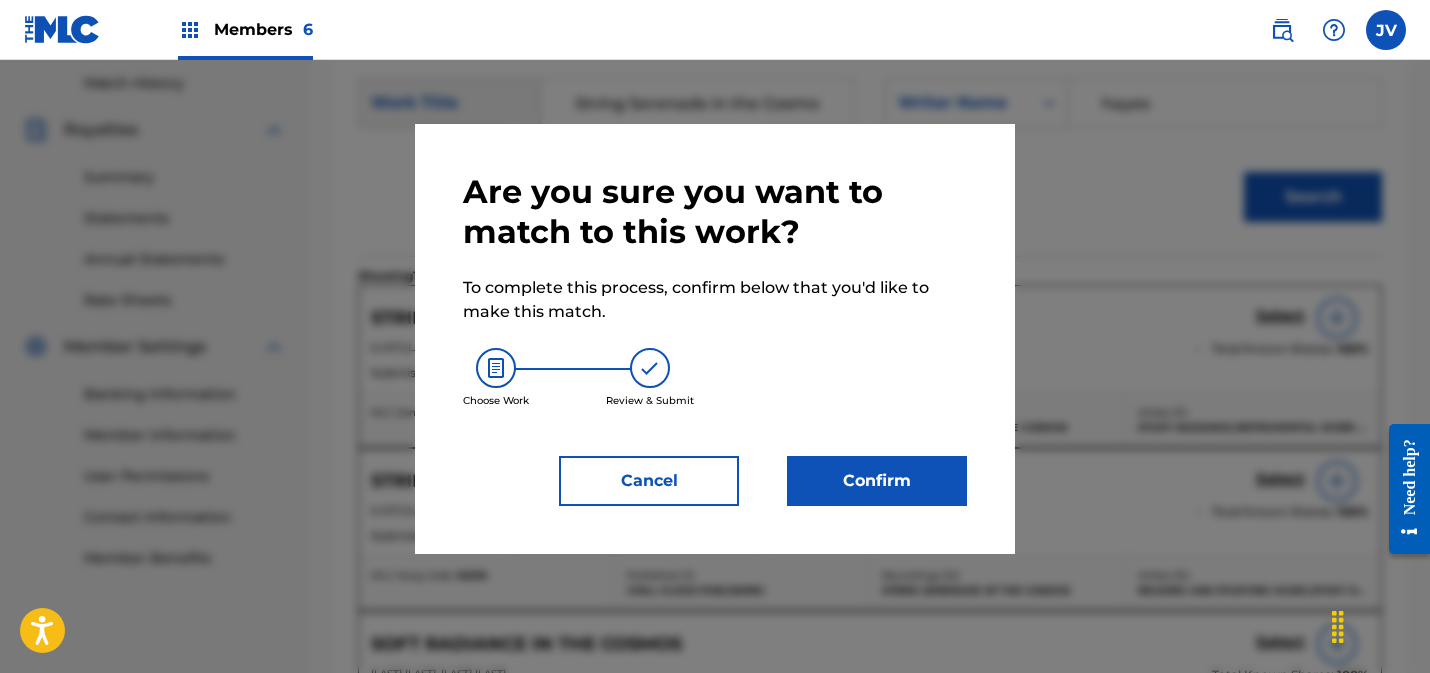 click on "Confirm" at bounding box center (877, 481) 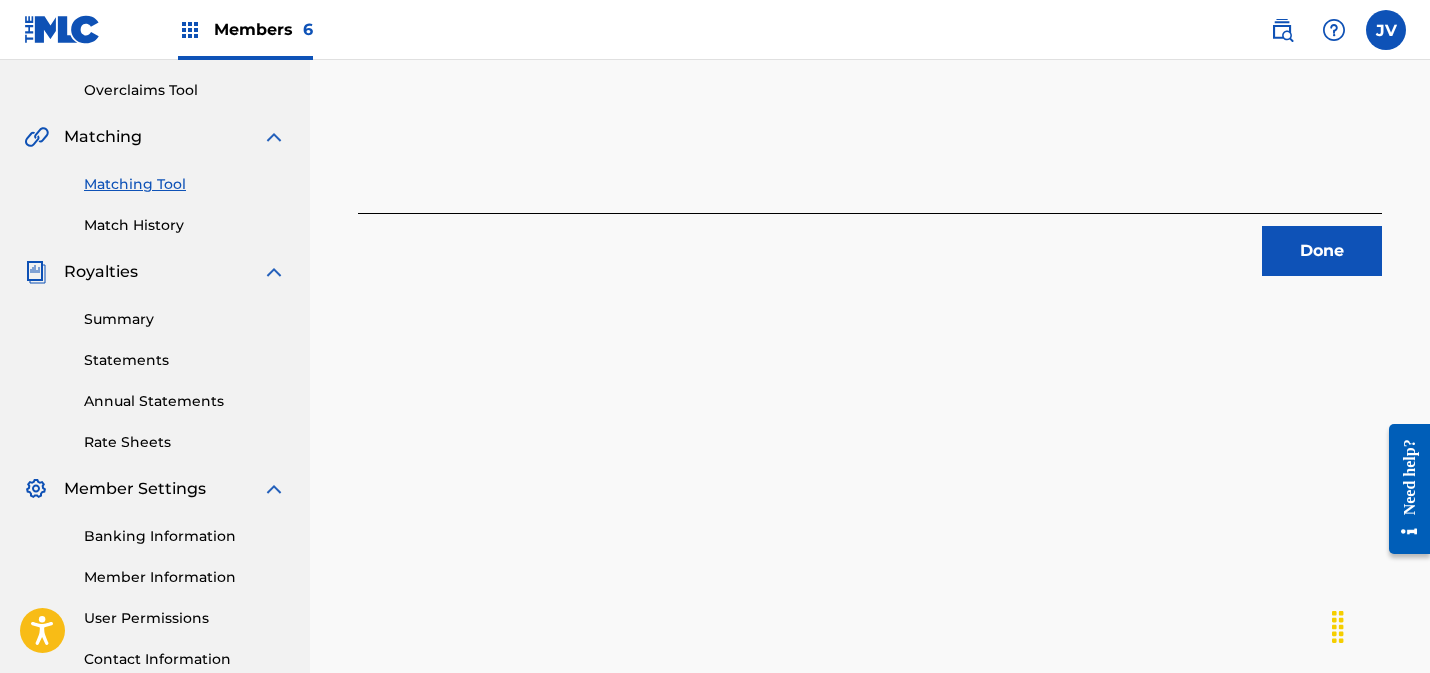 scroll, scrollTop: 432, scrollLeft: 0, axis: vertical 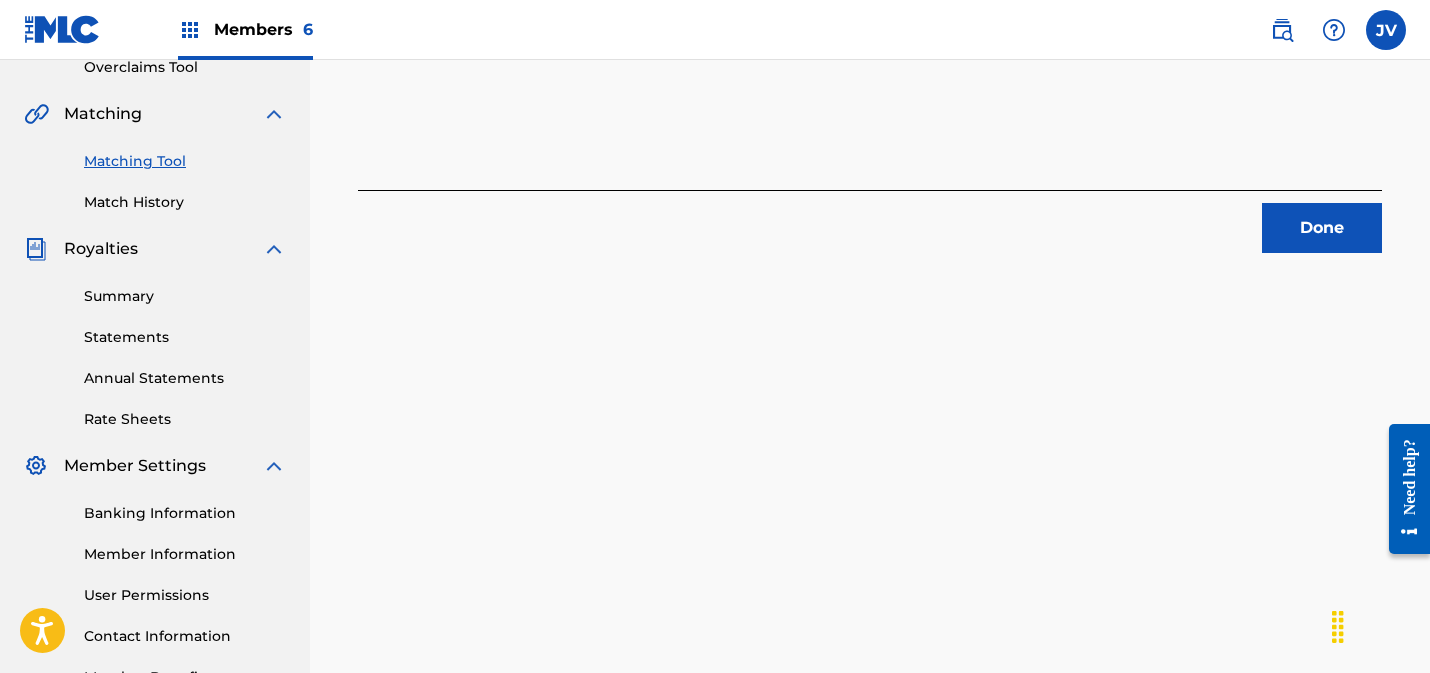 click on "Done" at bounding box center (1322, 228) 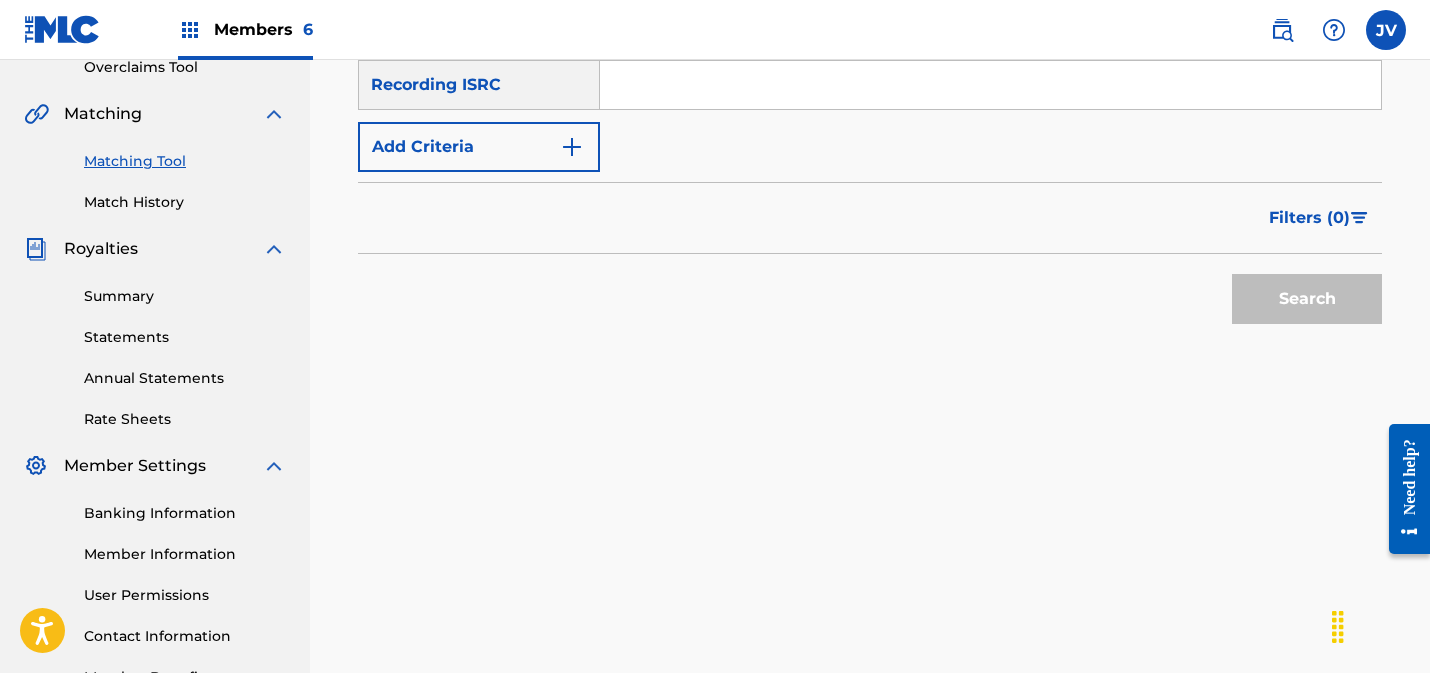 click at bounding box center (990, 85) 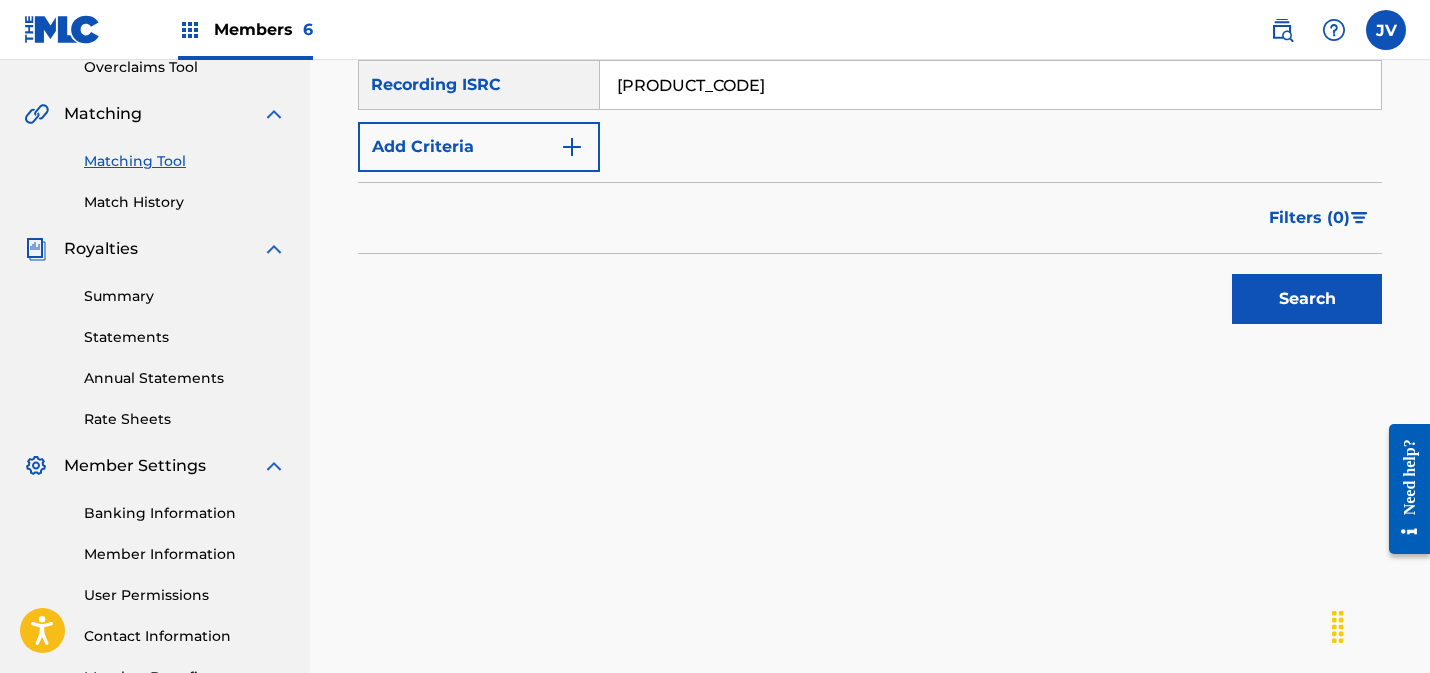 type on "[PRODUCT_CODE]" 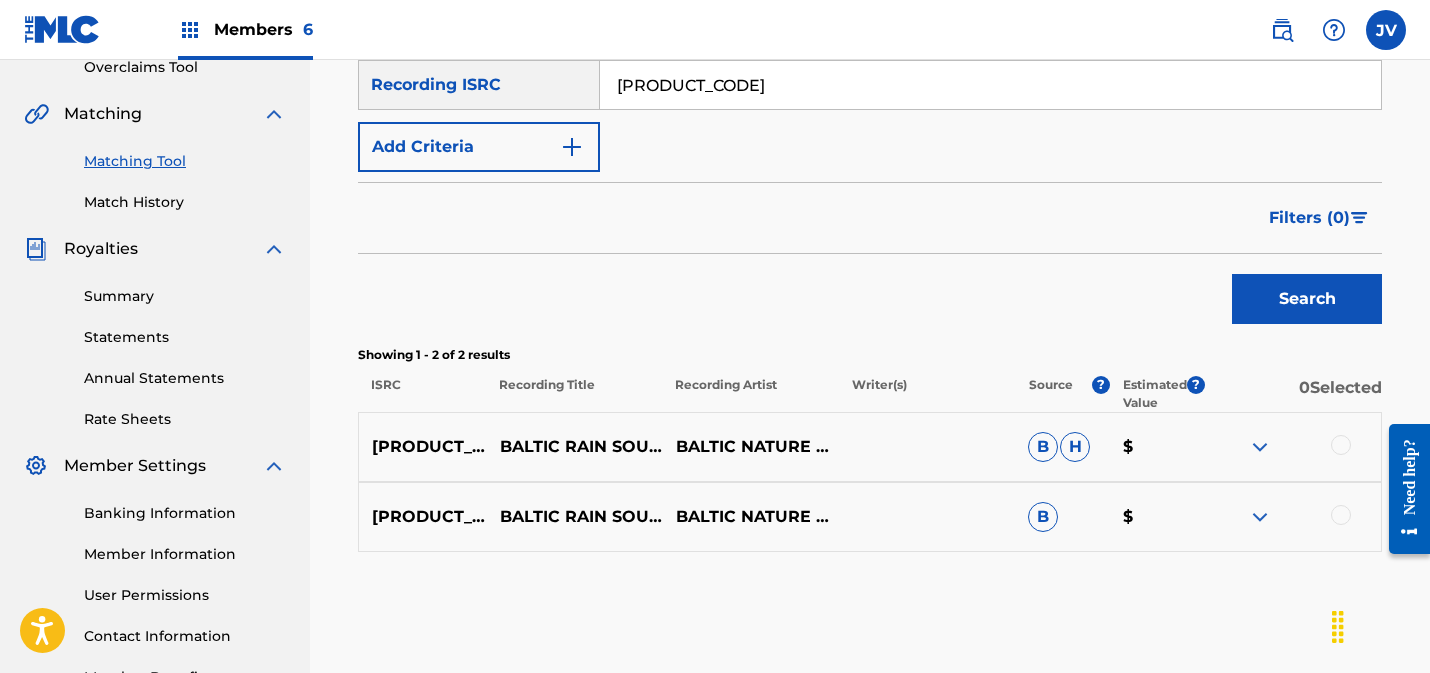 click at bounding box center [1341, 515] 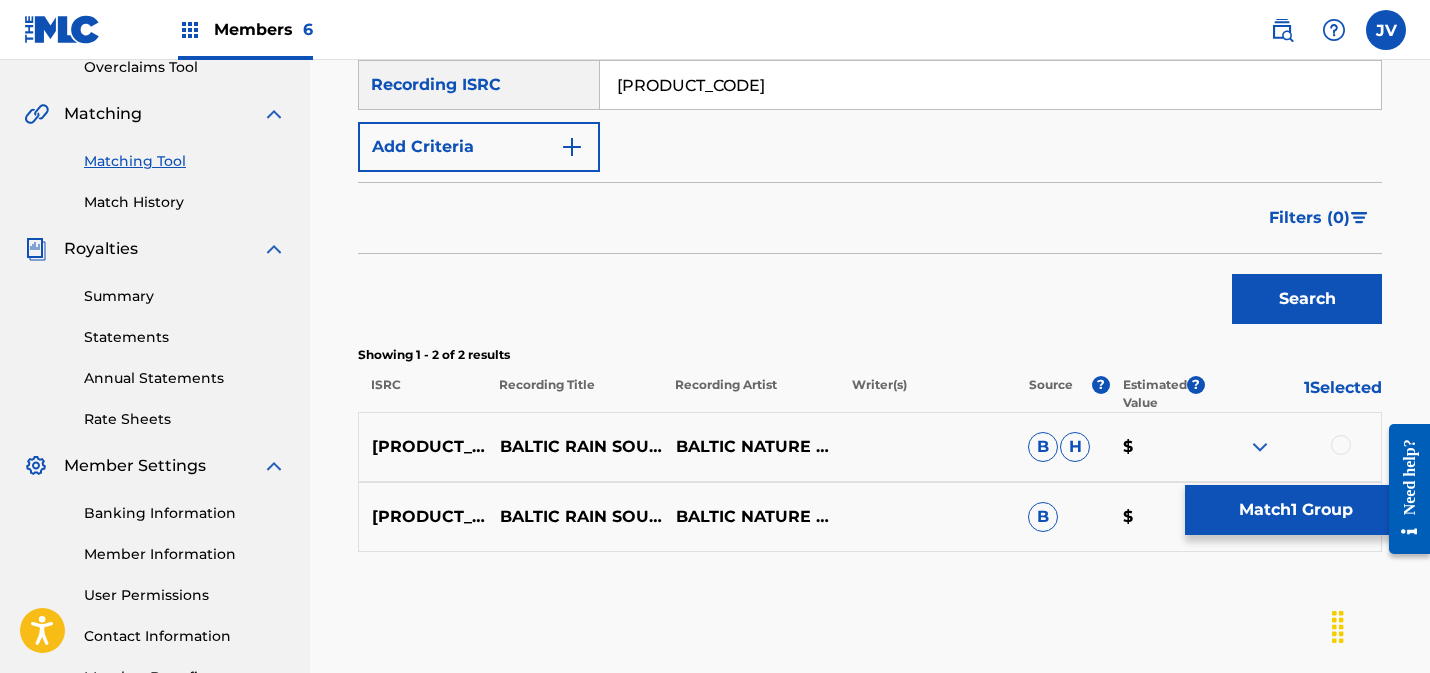 click at bounding box center (1341, 445) 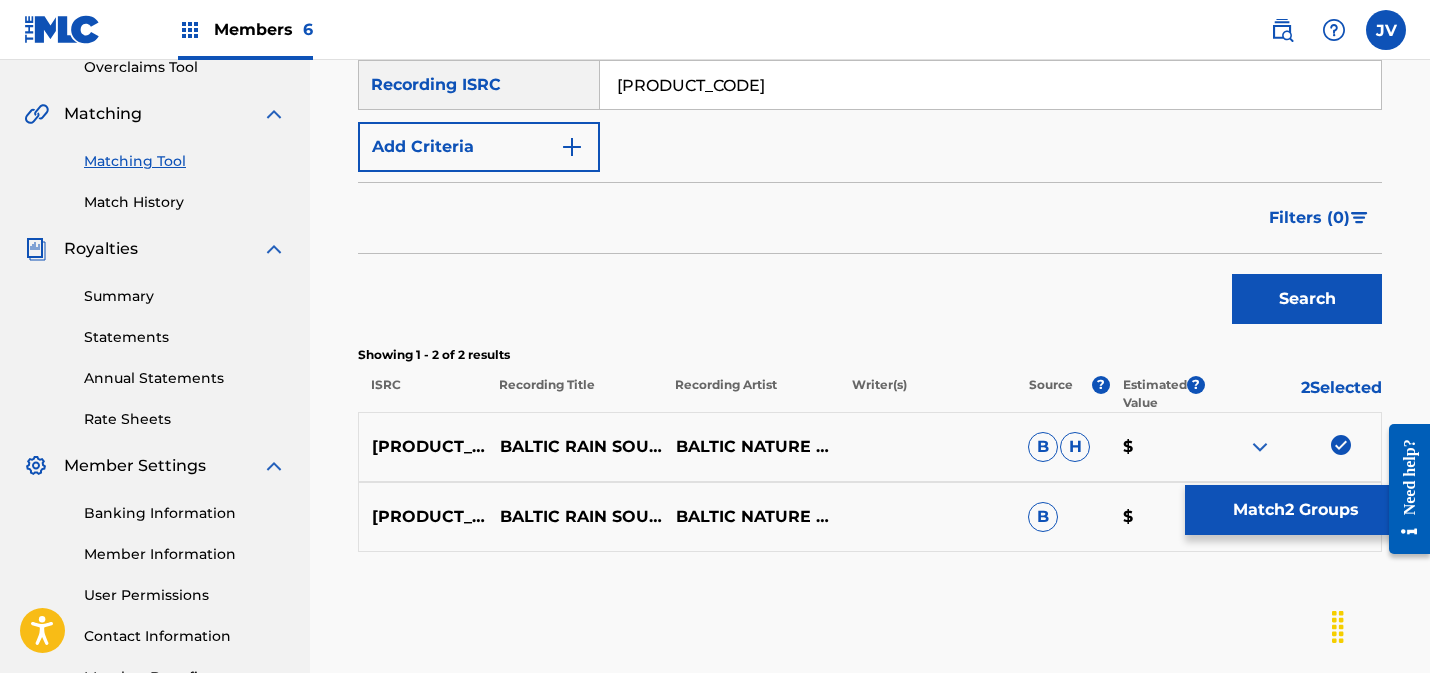 click on "Match  2 Groups" at bounding box center [1295, 510] 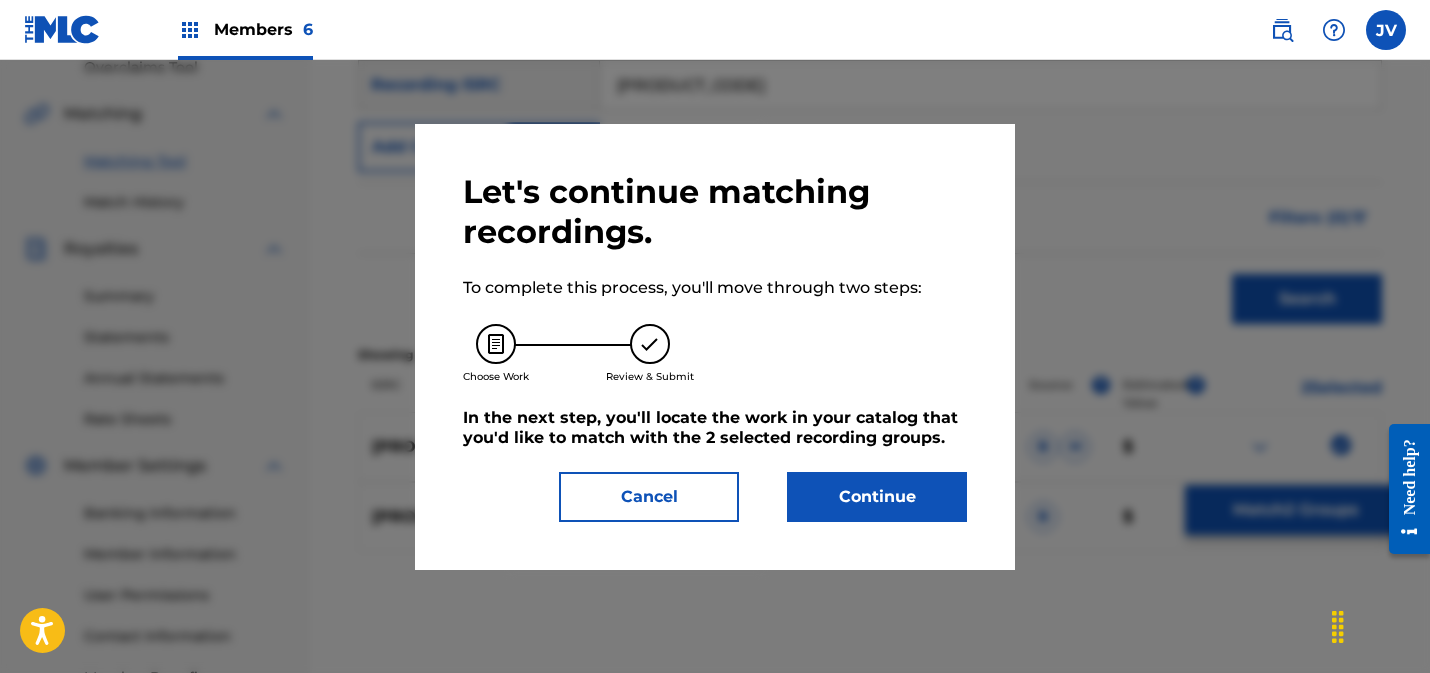 click on "Continue" at bounding box center (877, 497) 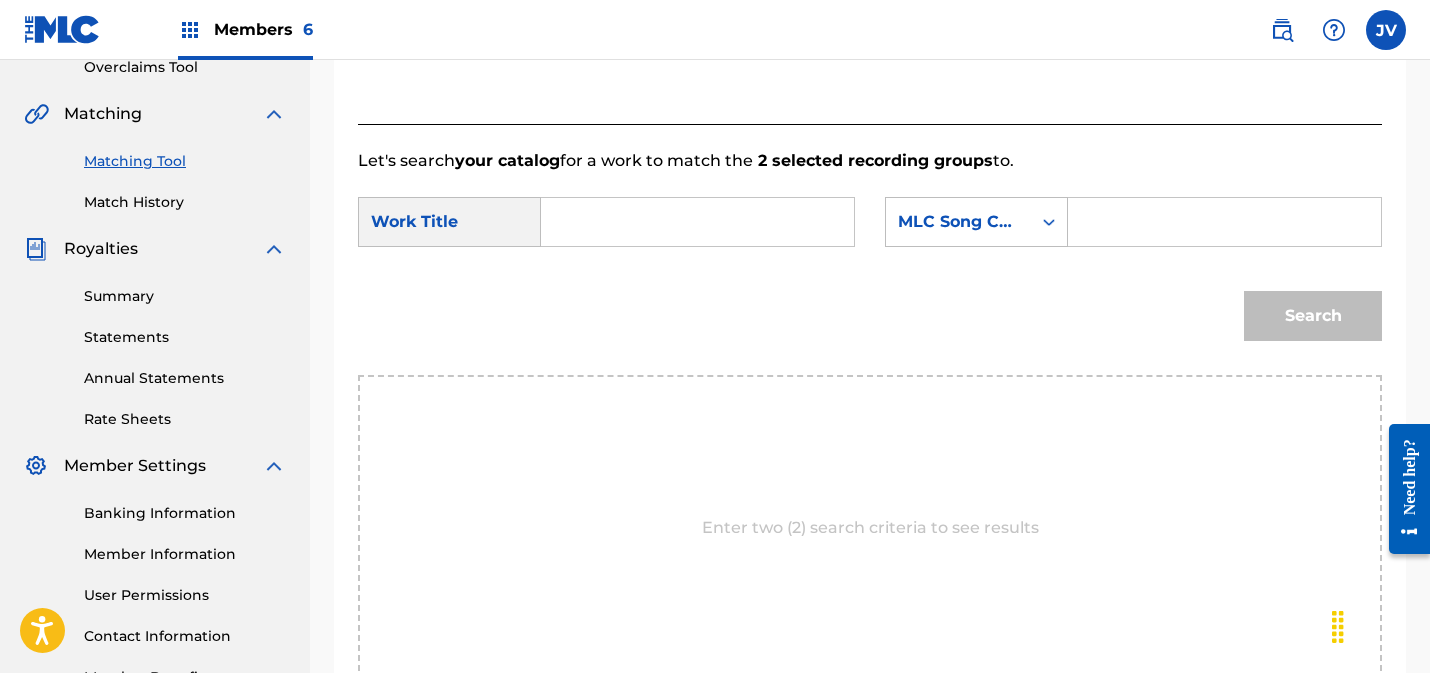 click at bounding box center (697, 222) 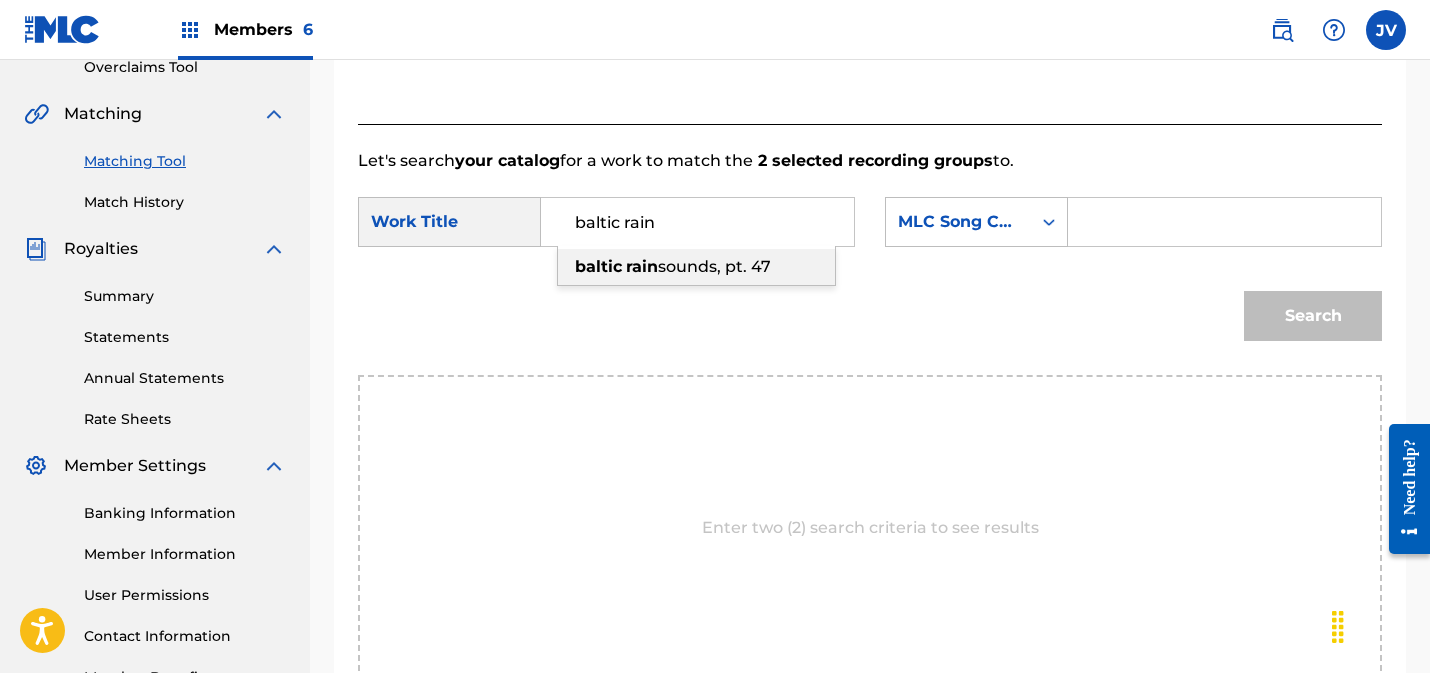 drag, startPoint x: 586, startPoint y: 268, endPoint x: 603, endPoint y: 266, distance: 17.117243 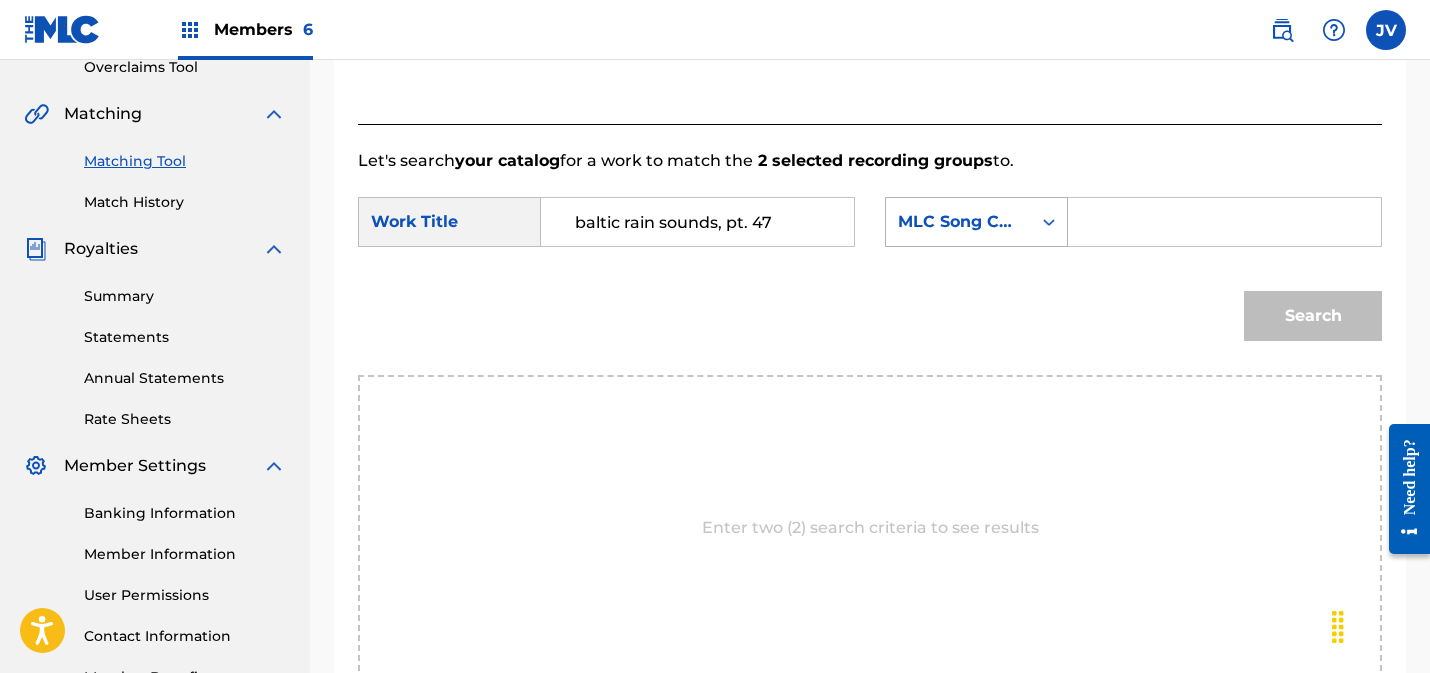 click on "MLC Song Code" at bounding box center (958, 222) 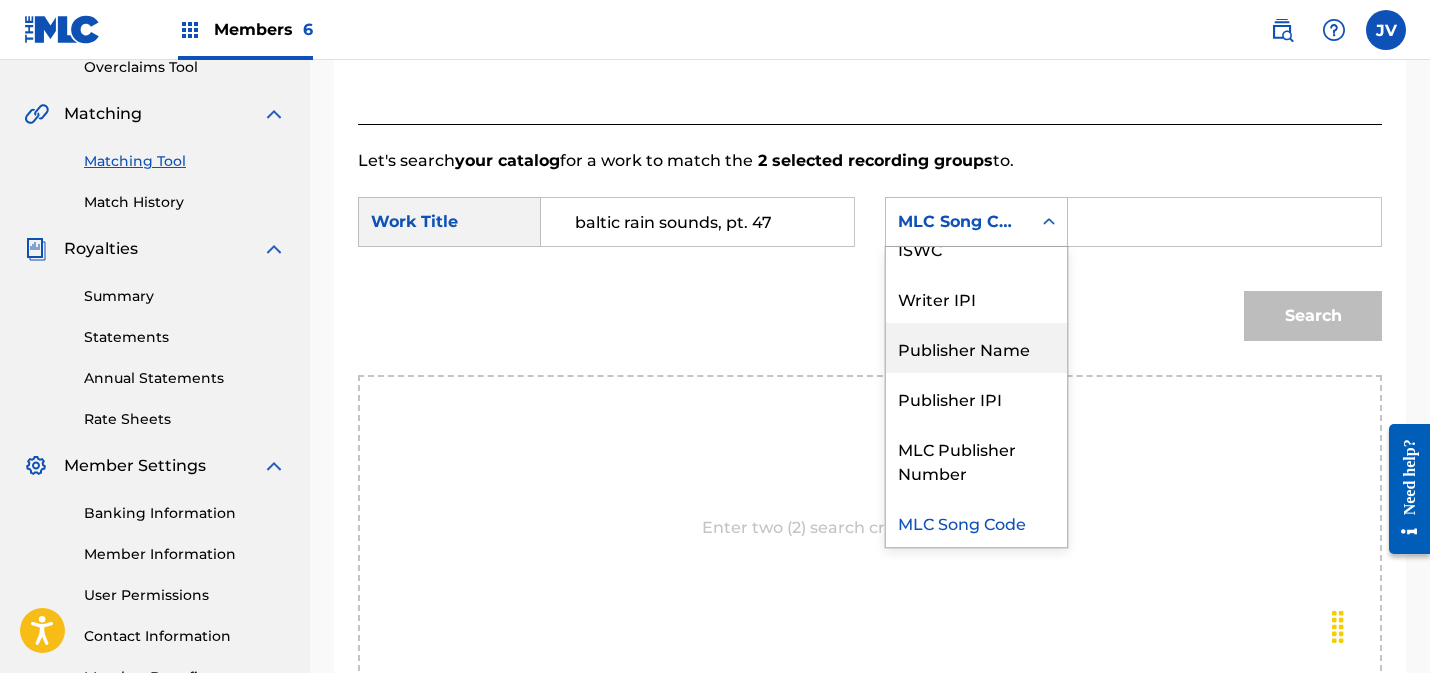 scroll, scrollTop: 0, scrollLeft: 0, axis: both 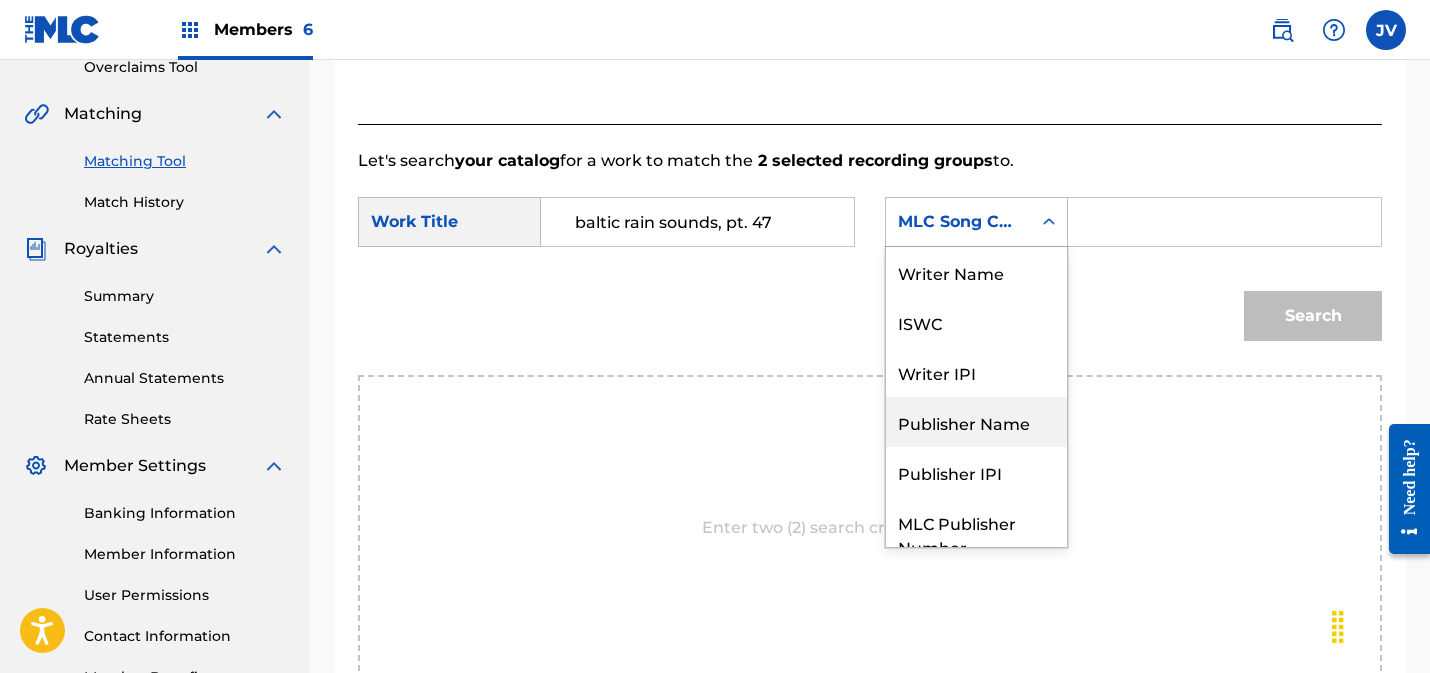 click on "Publisher Name" at bounding box center [976, 422] 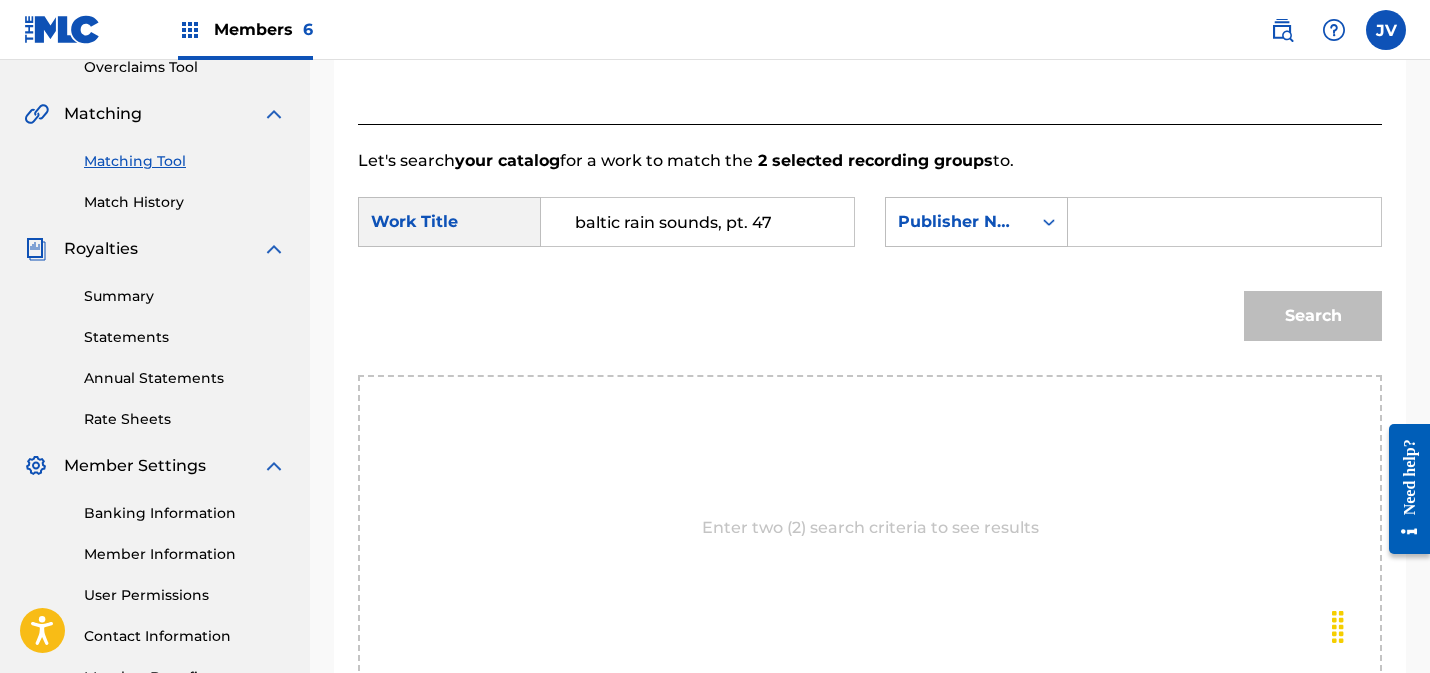 drag, startPoint x: 1106, startPoint y: 216, endPoint x: 1229, endPoint y: 238, distance: 124.95199 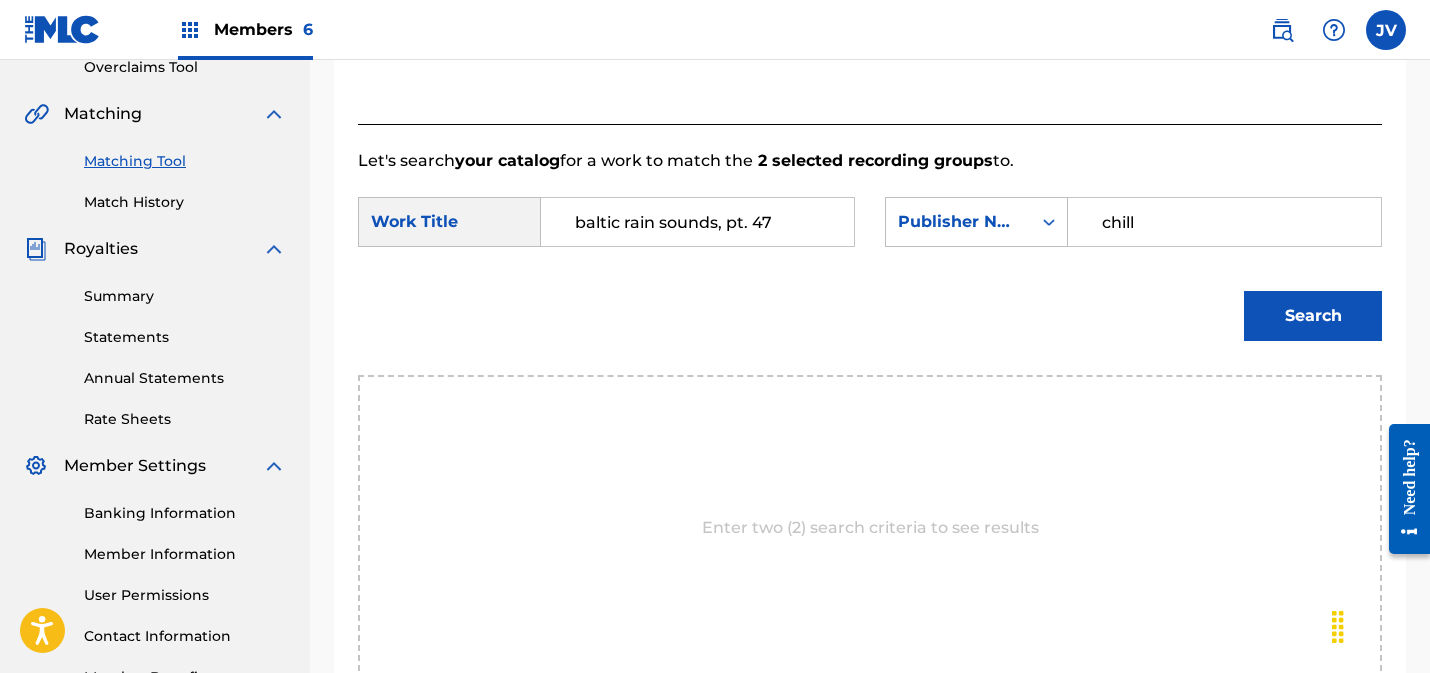 type on "chill" 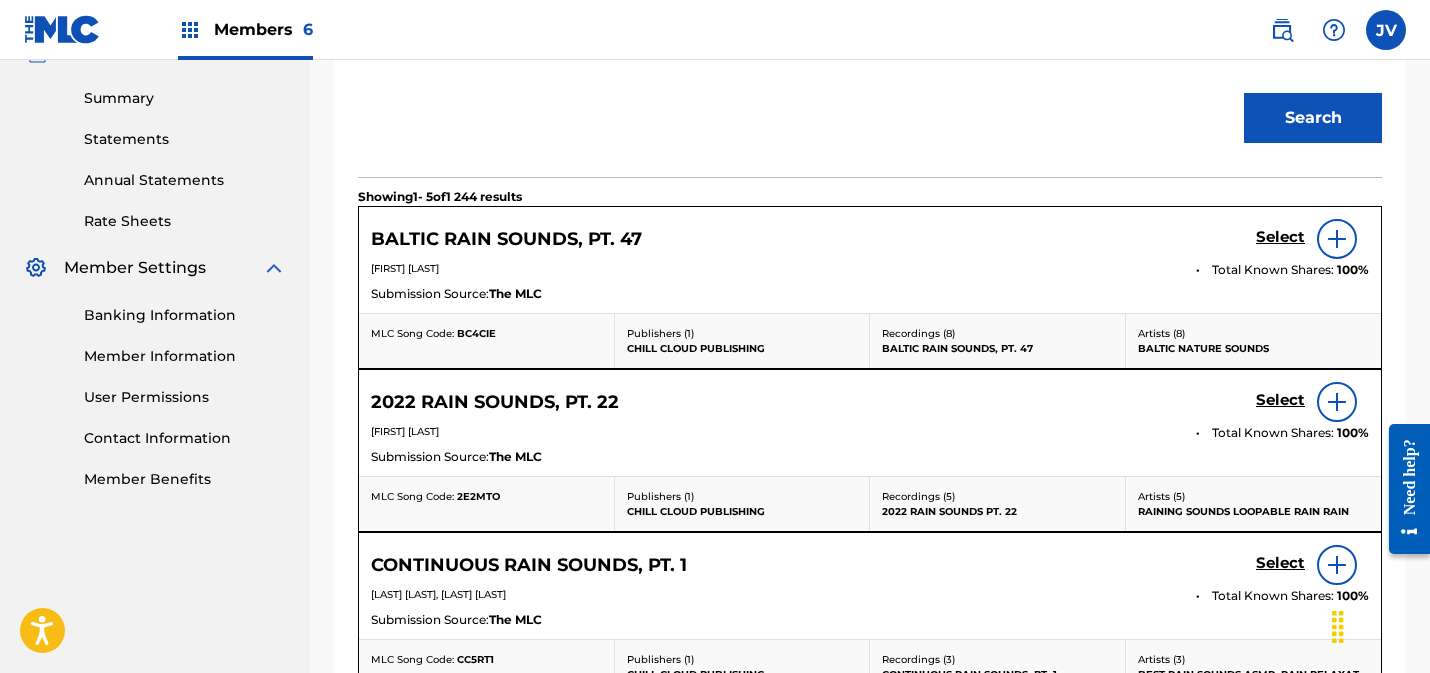 scroll, scrollTop: 676, scrollLeft: 0, axis: vertical 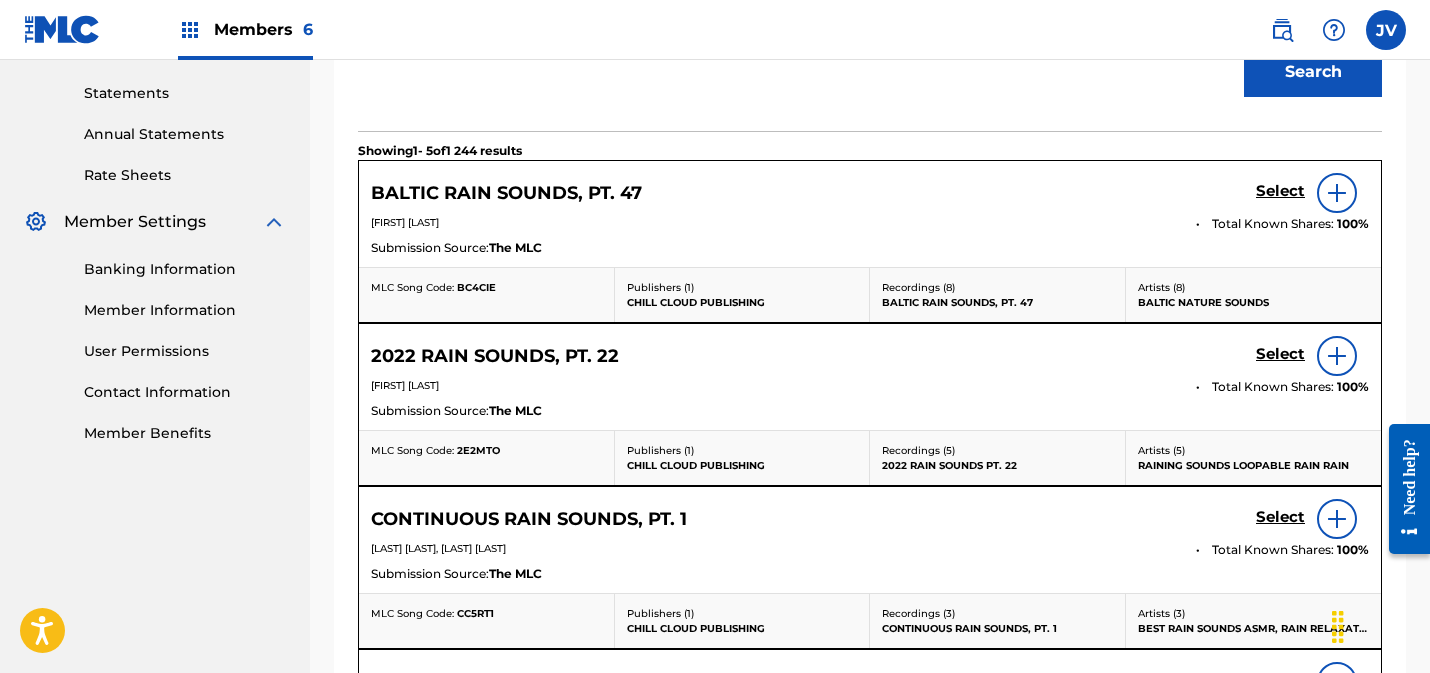 click on "Select" at bounding box center [1280, 191] 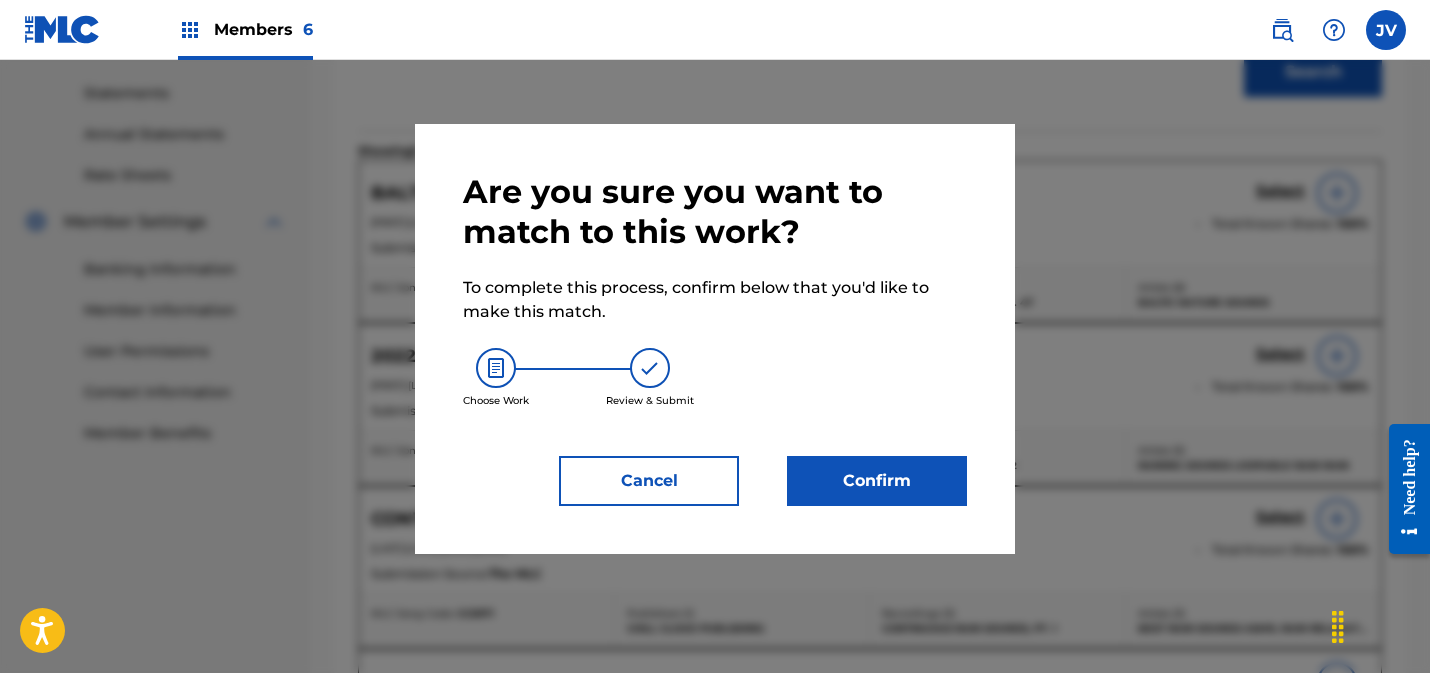 click on "Confirm" at bounding box center (877, 481) 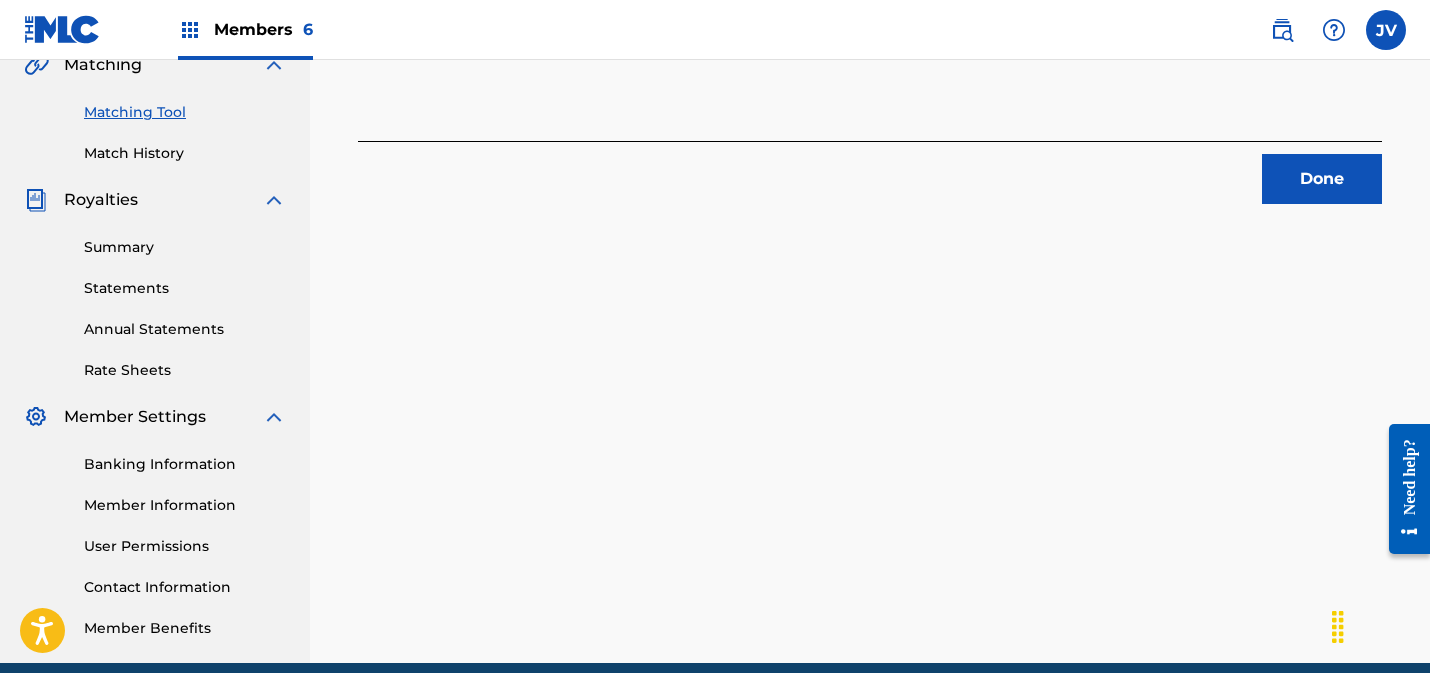 scroll, scrollTop: 460, scrollLeft: 0, axis: vertical 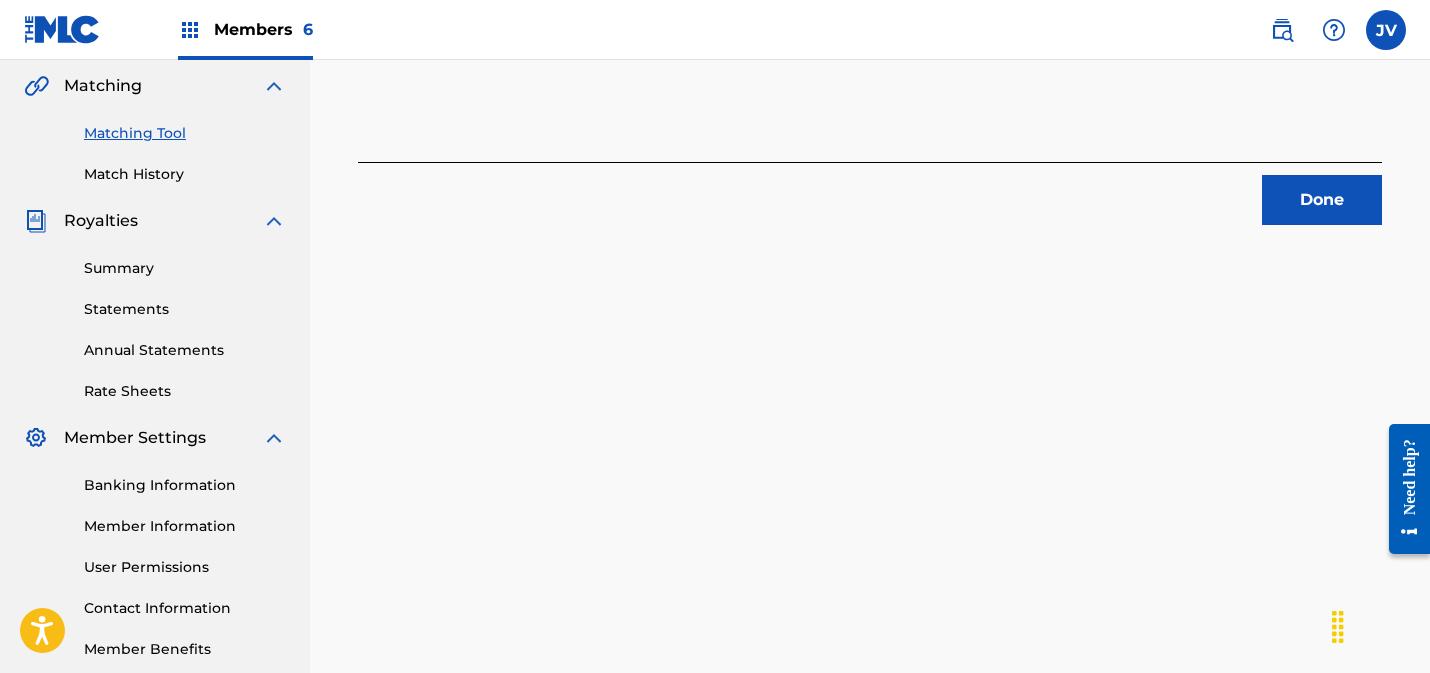 click on "Done" at bounding box center (1322, 200) 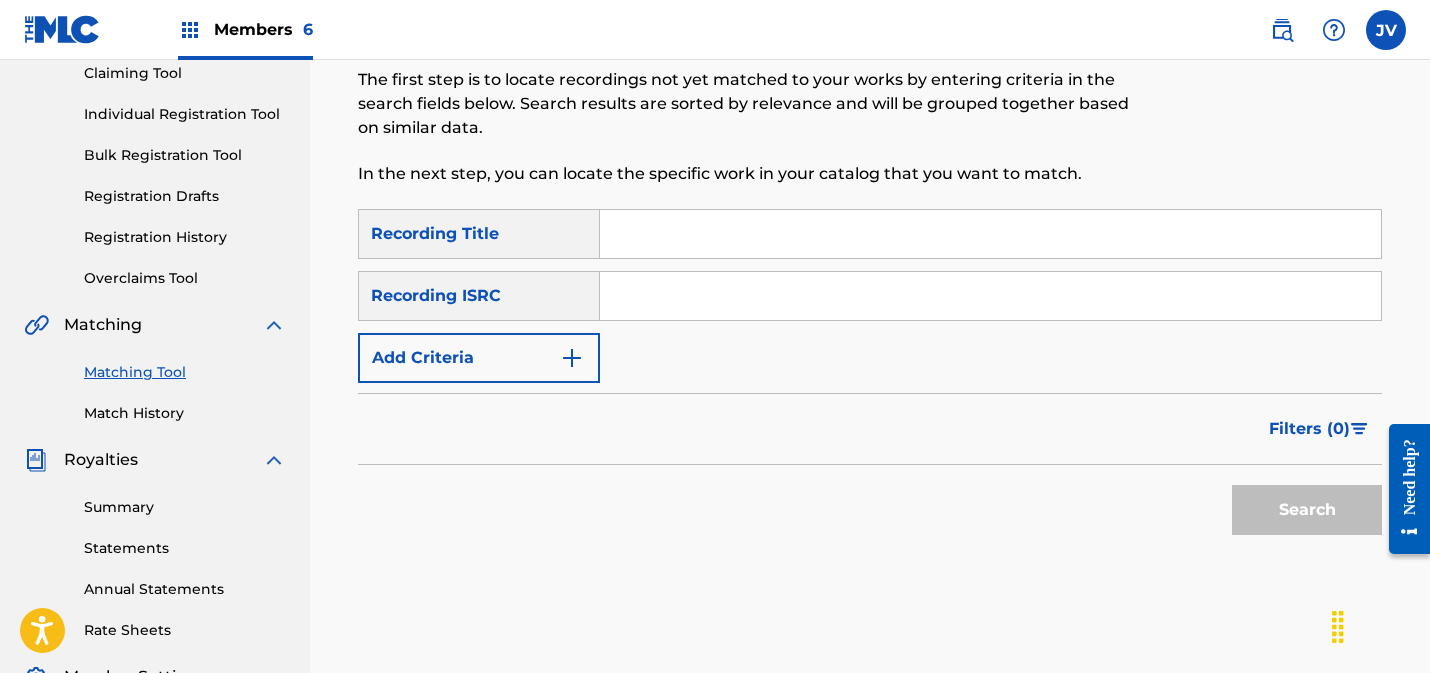 scroll, scrollTop: 0, scrollLeft: 0, axis: both 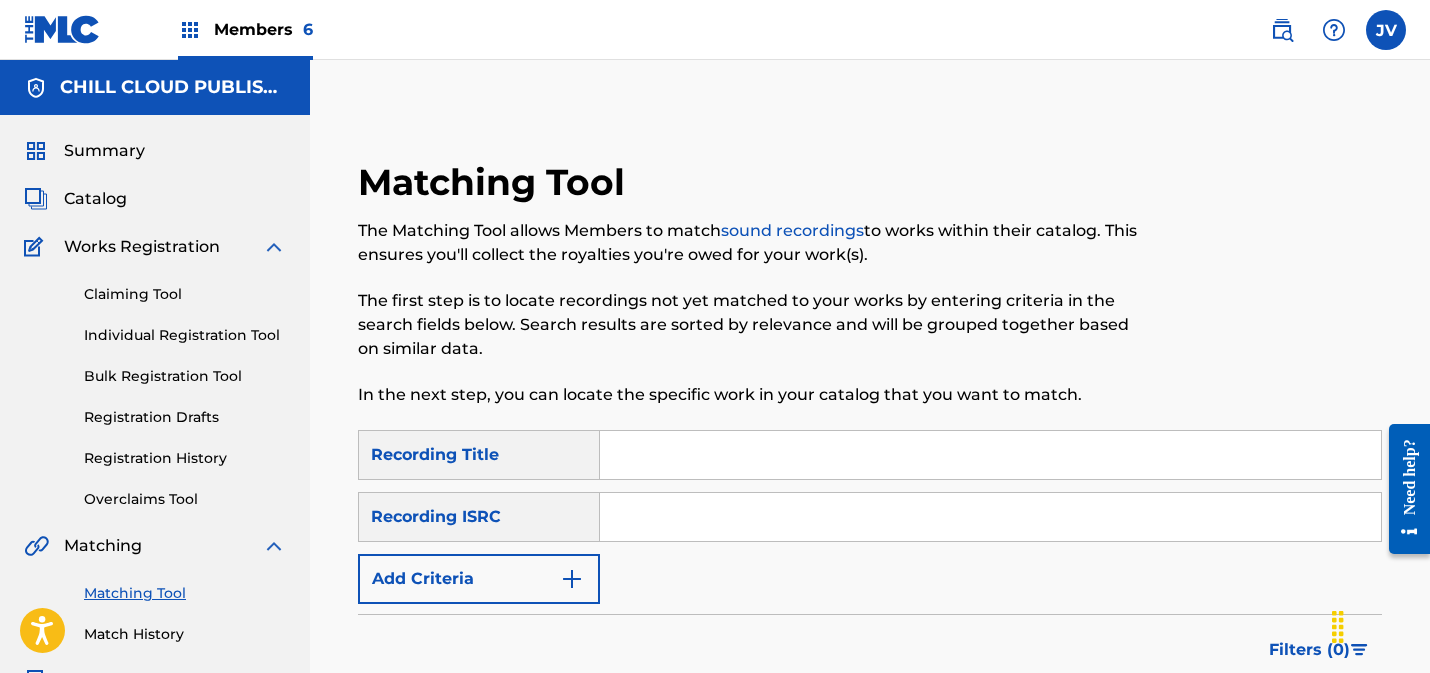 click on "Summary" at bounding box center [104, 151] 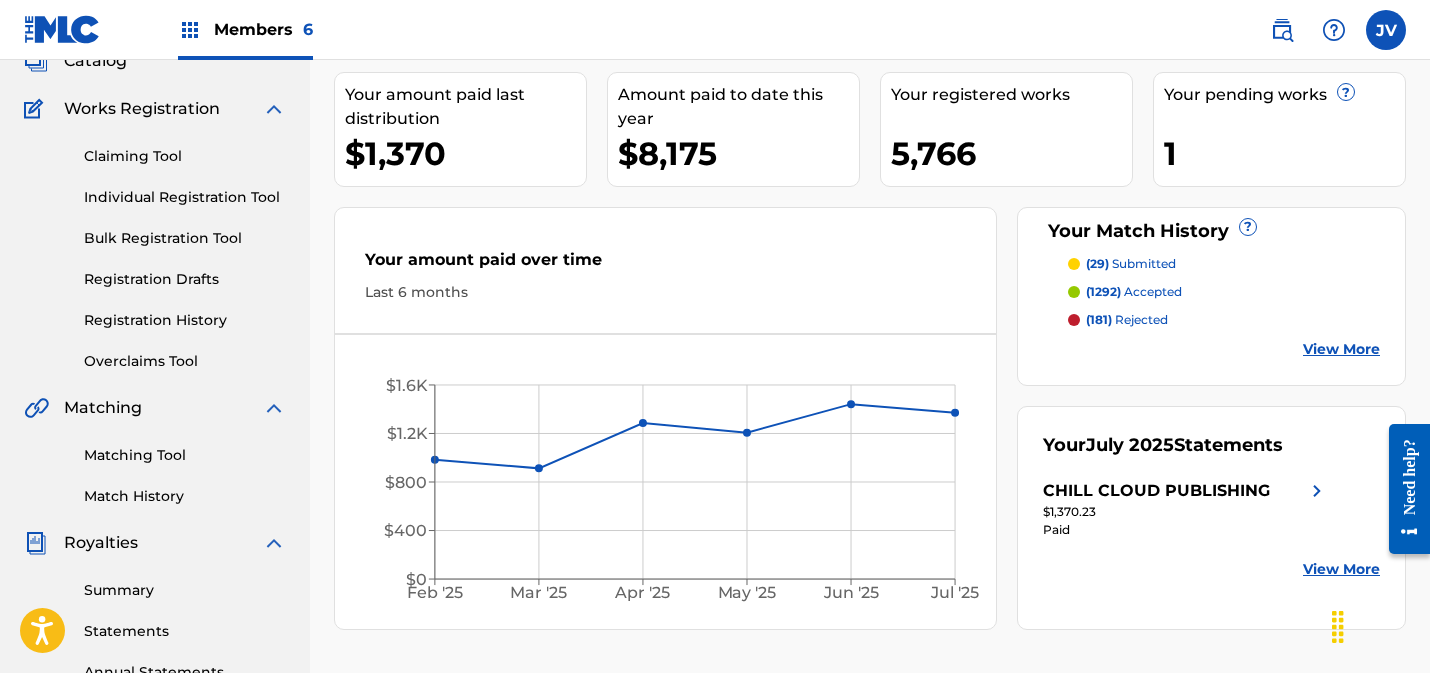 scroll, scrollTop: 173, scrollLeft: 0, axis: vertical 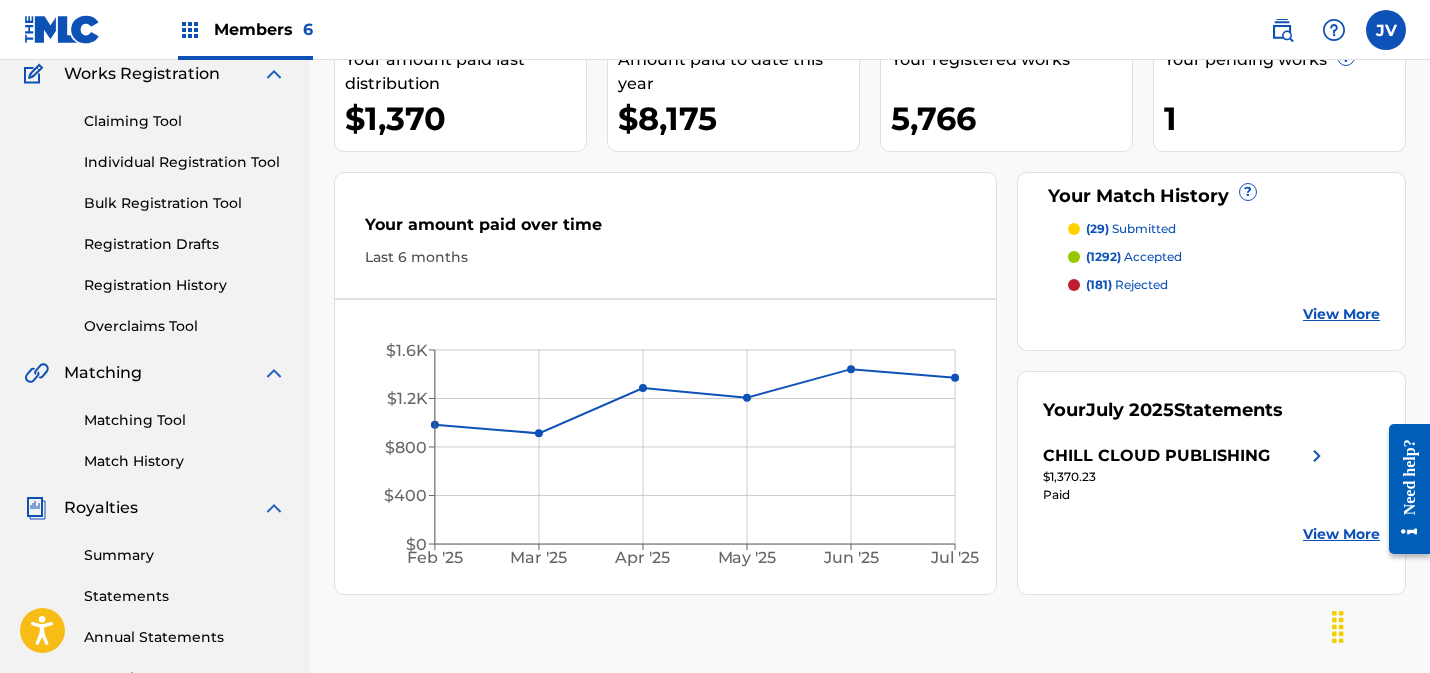 click on "(1292) accepted" at bounding box center [1224, 257] 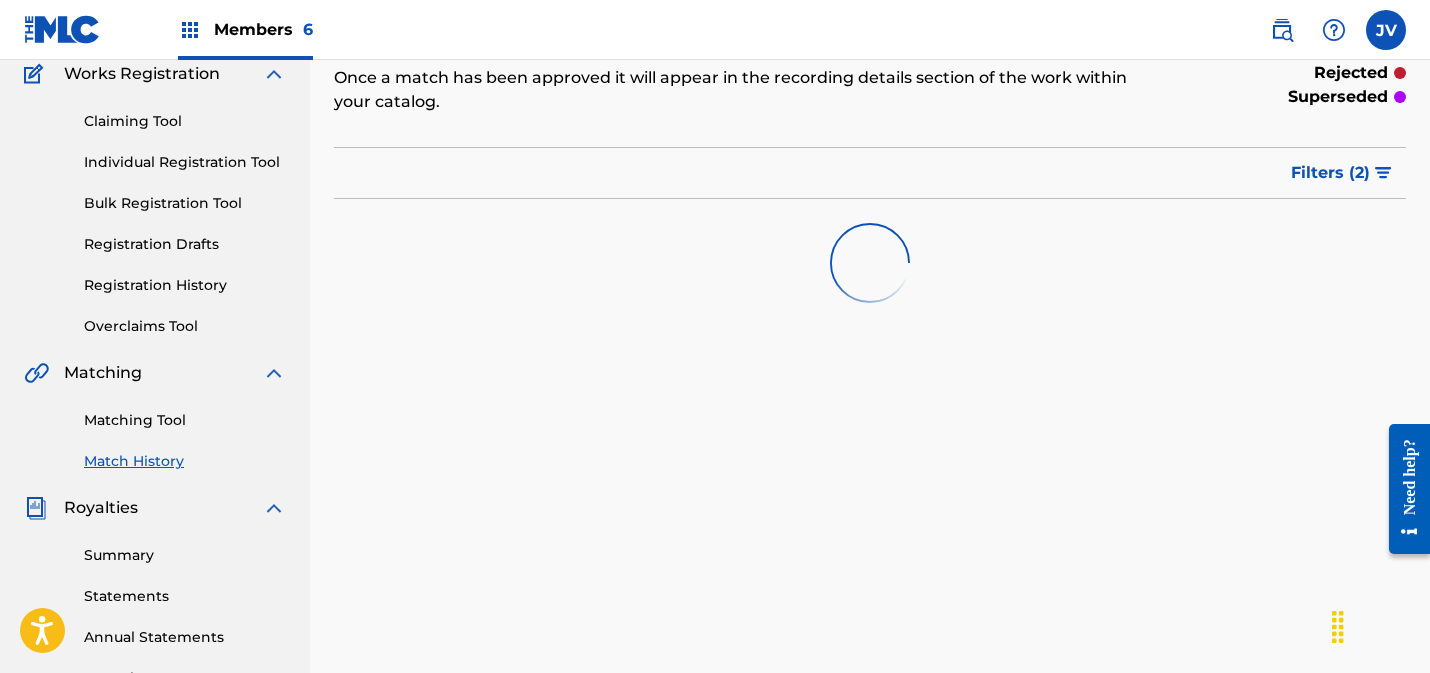 scroll, scrollTop: 0, scrollLeft: 0, axis: both 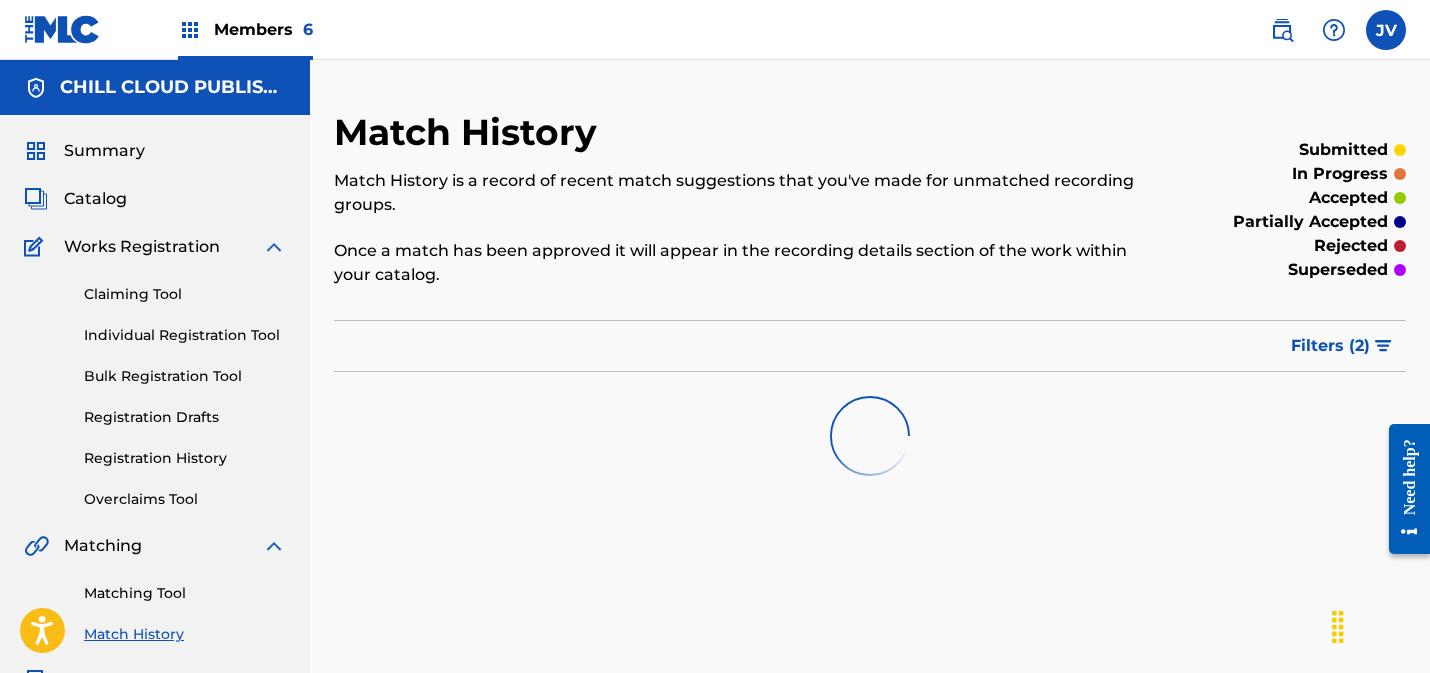 click on "Filters ( 2 )" at bounding box center (1330, 346) 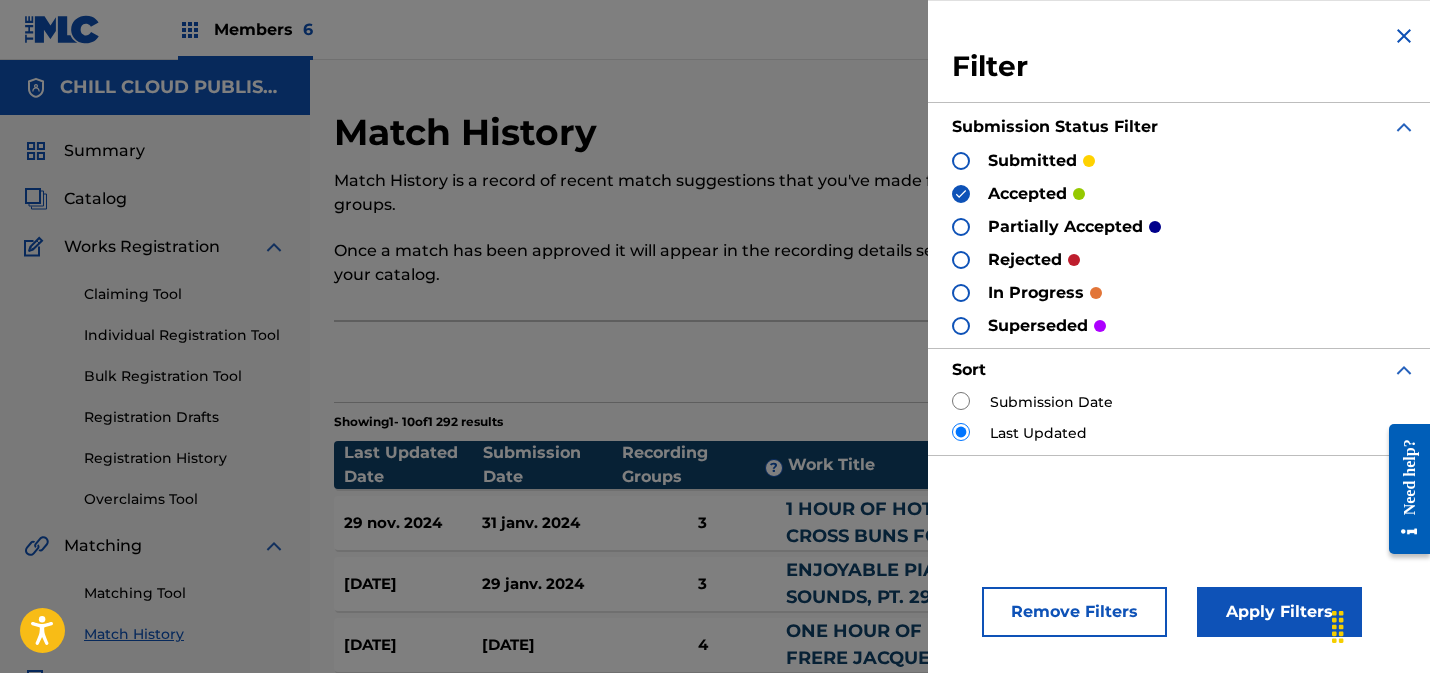click at bounding box center (961, 161) 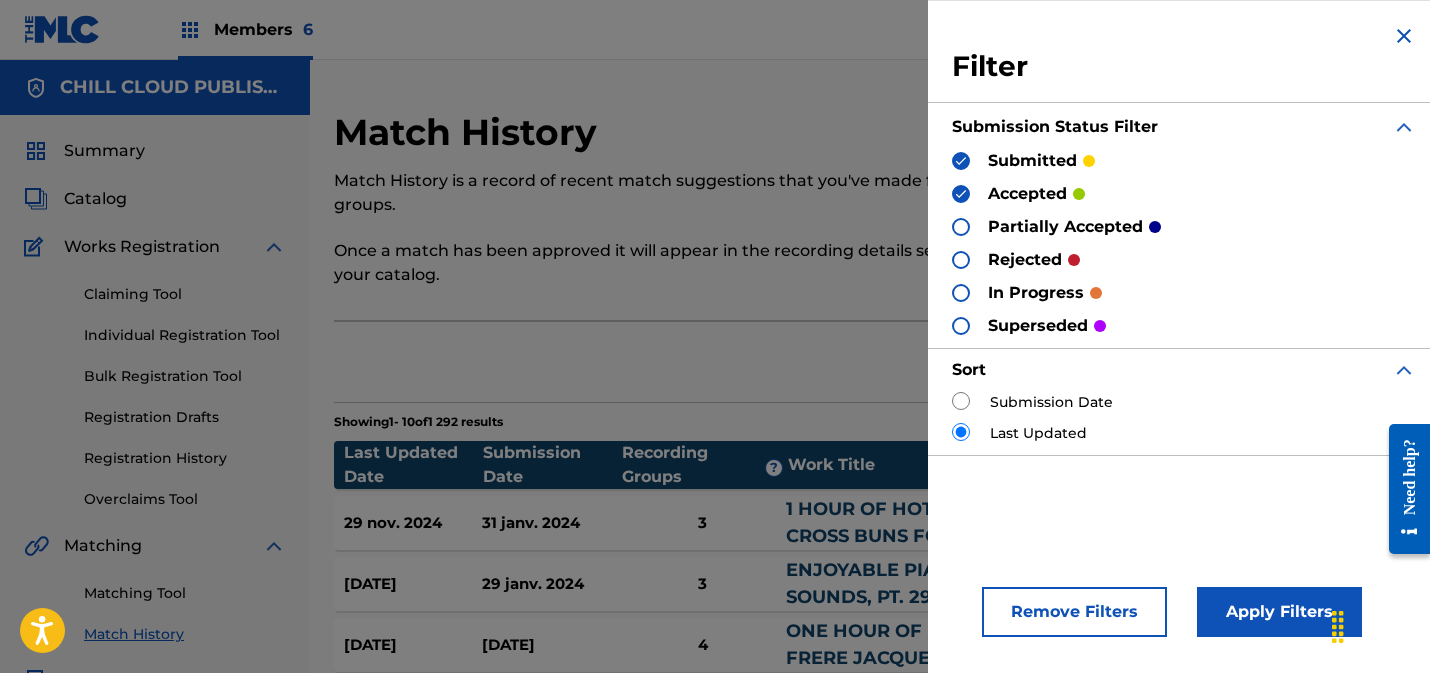 click at bounding box center [961, 227] 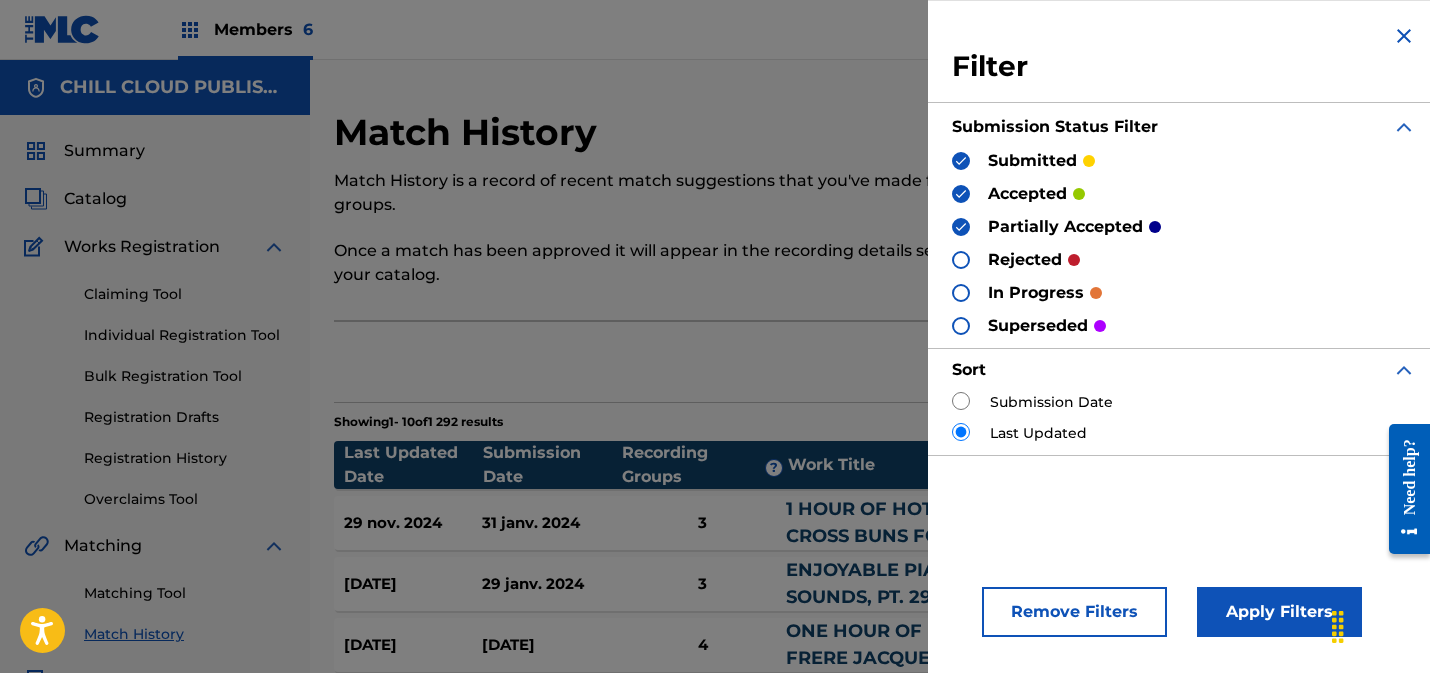 click at bounding box center (961, 260) 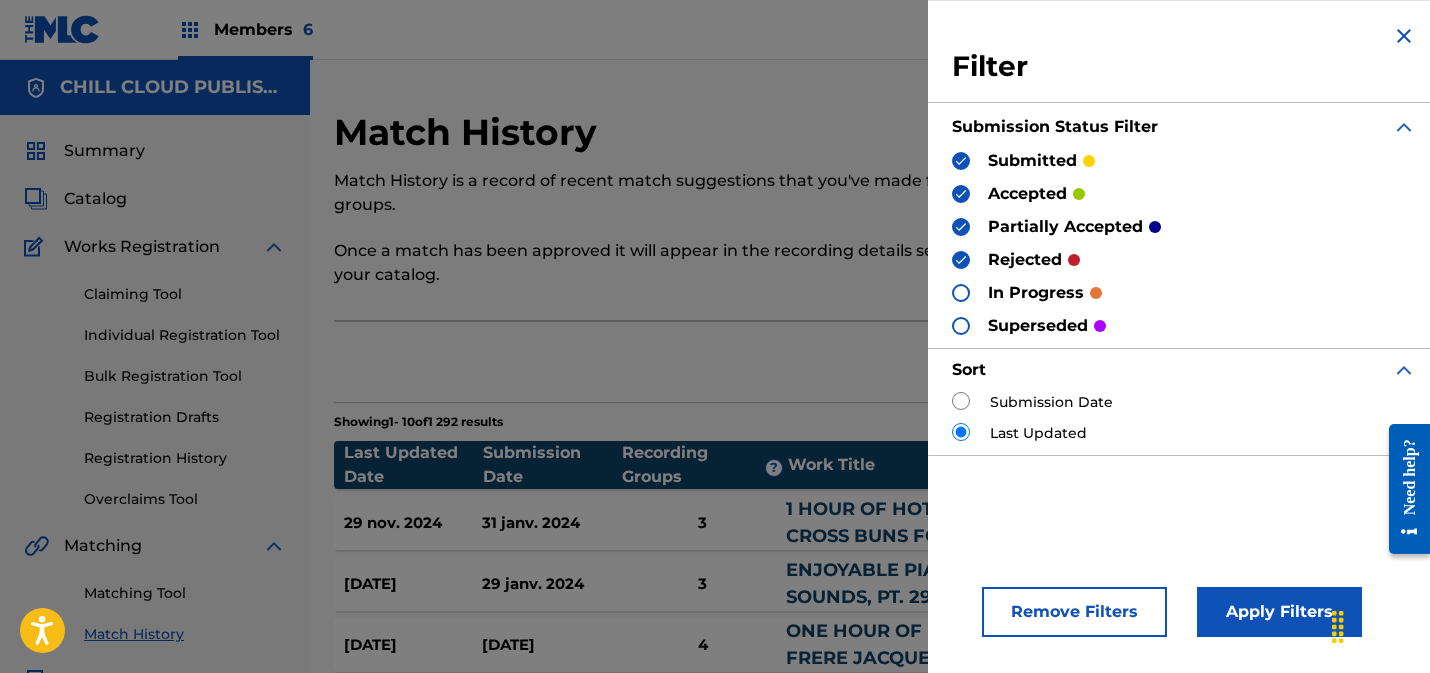 drag, startPoint x: 960, startPoint y: 285, endPoint x: 970, endPoint y: 326, distance: 42.201897 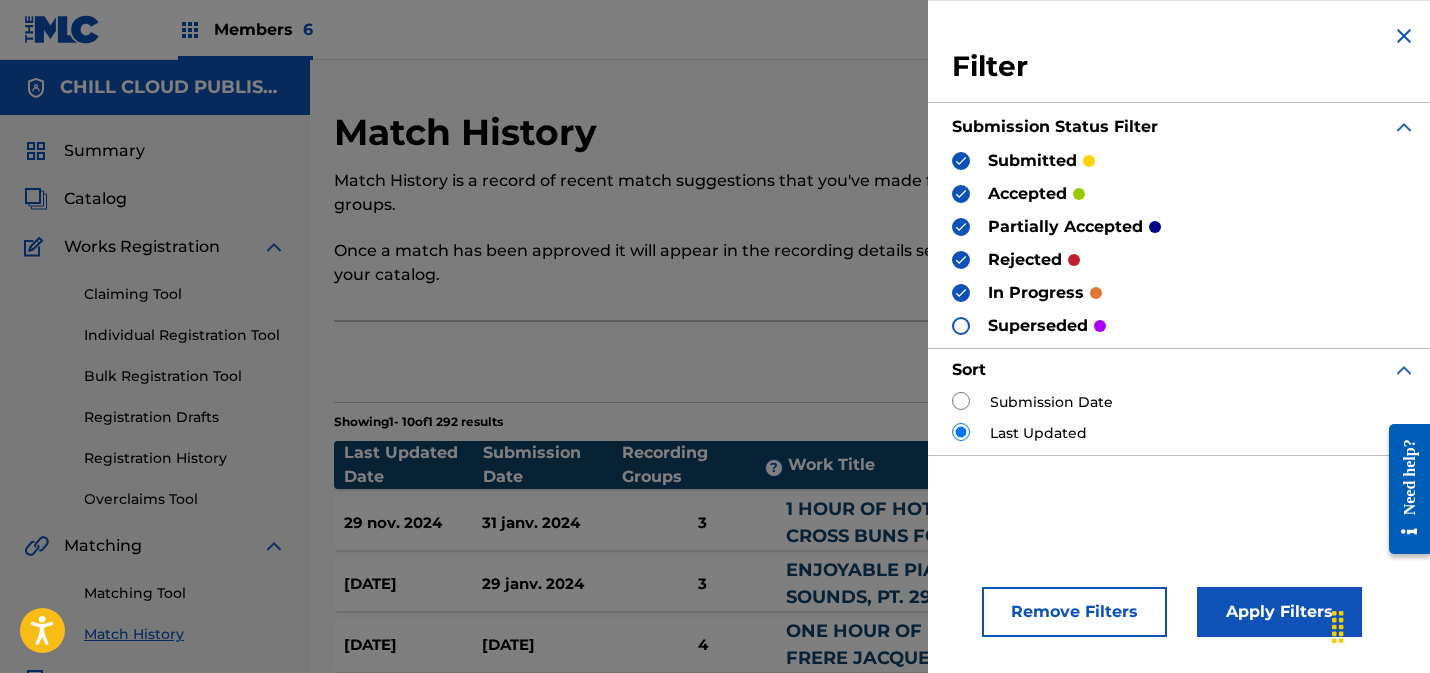 click at bounding box center (961, 326) 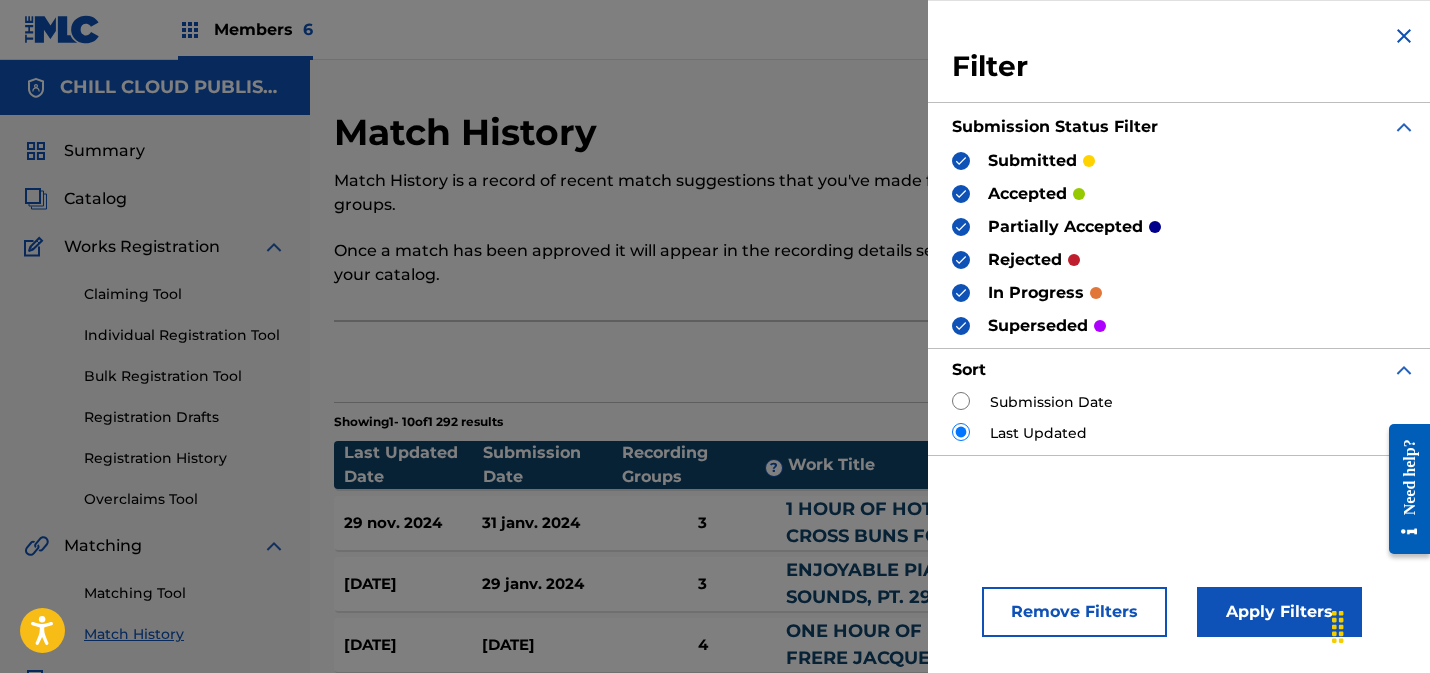 click on "Apply Filters" at bounding box center [1279, 612] 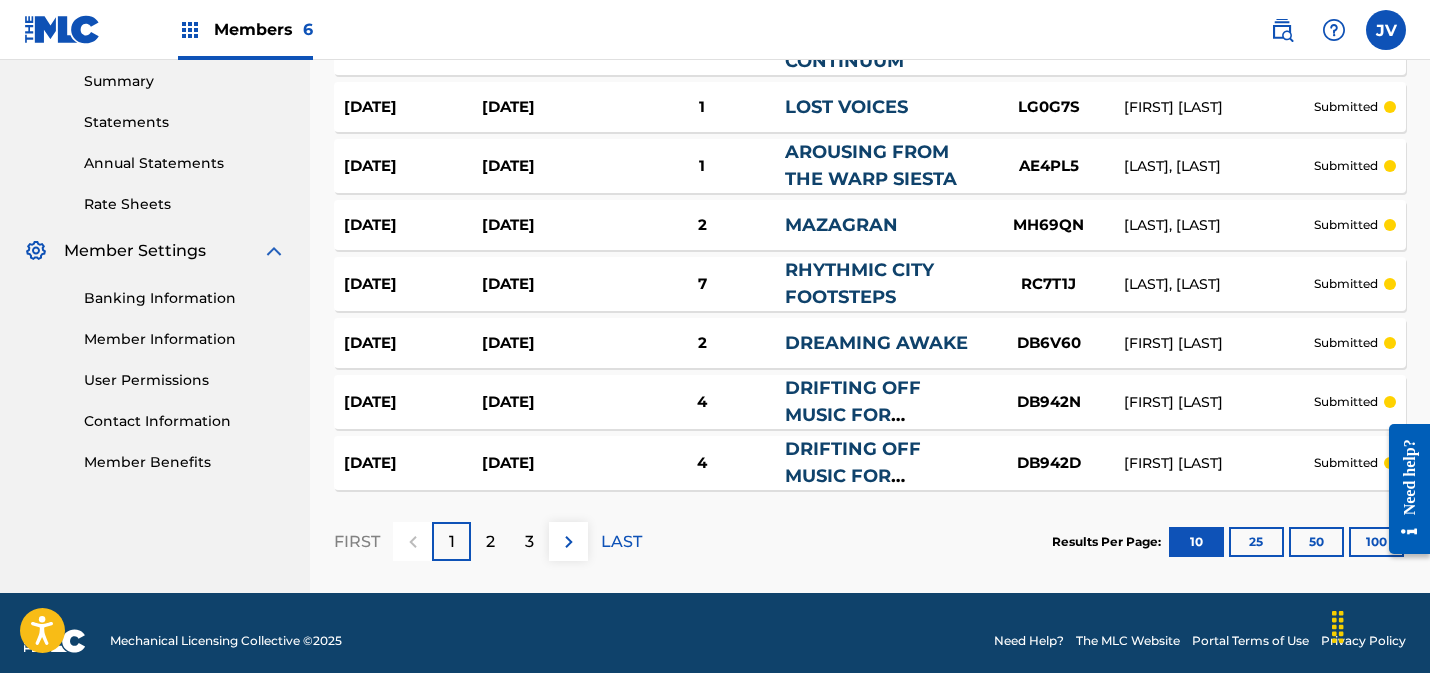 scroll, scrollTop: 663, scrollLeft: 0, axis: vertical 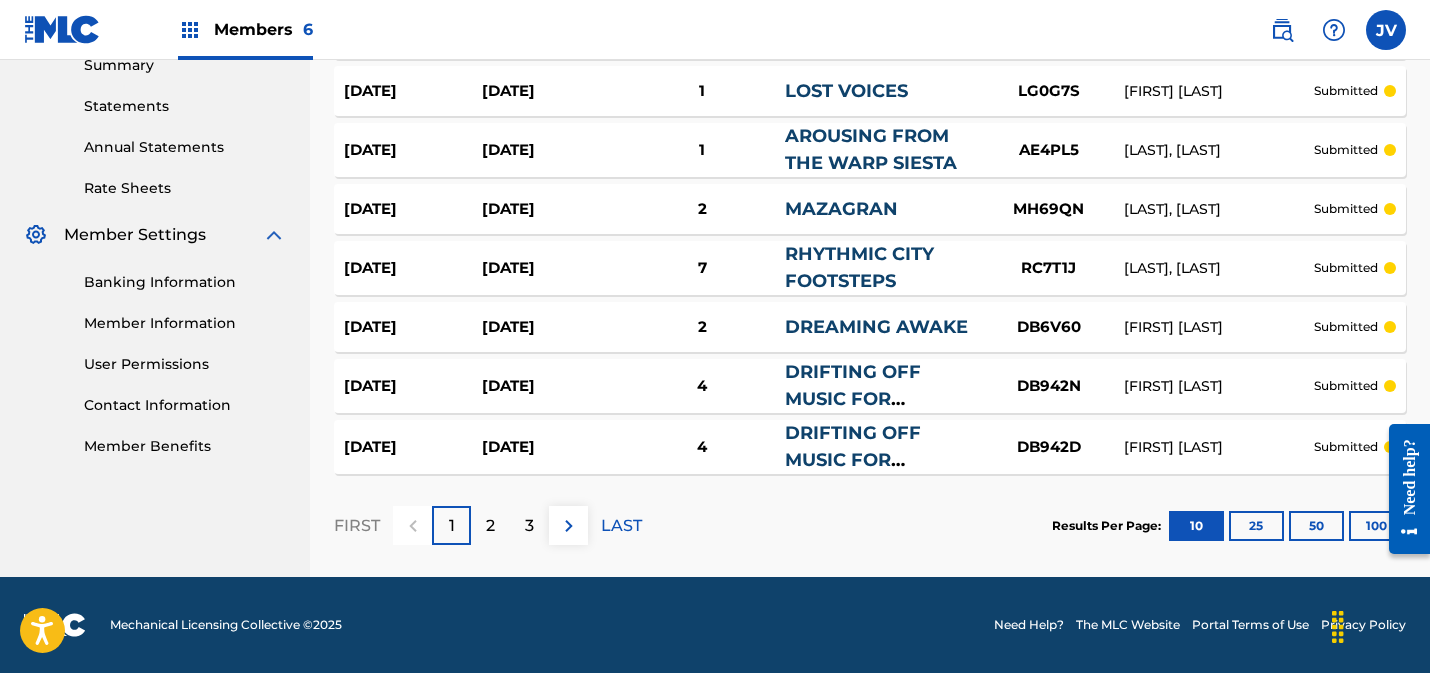 click on "25" at bounding box center [1256, 526] 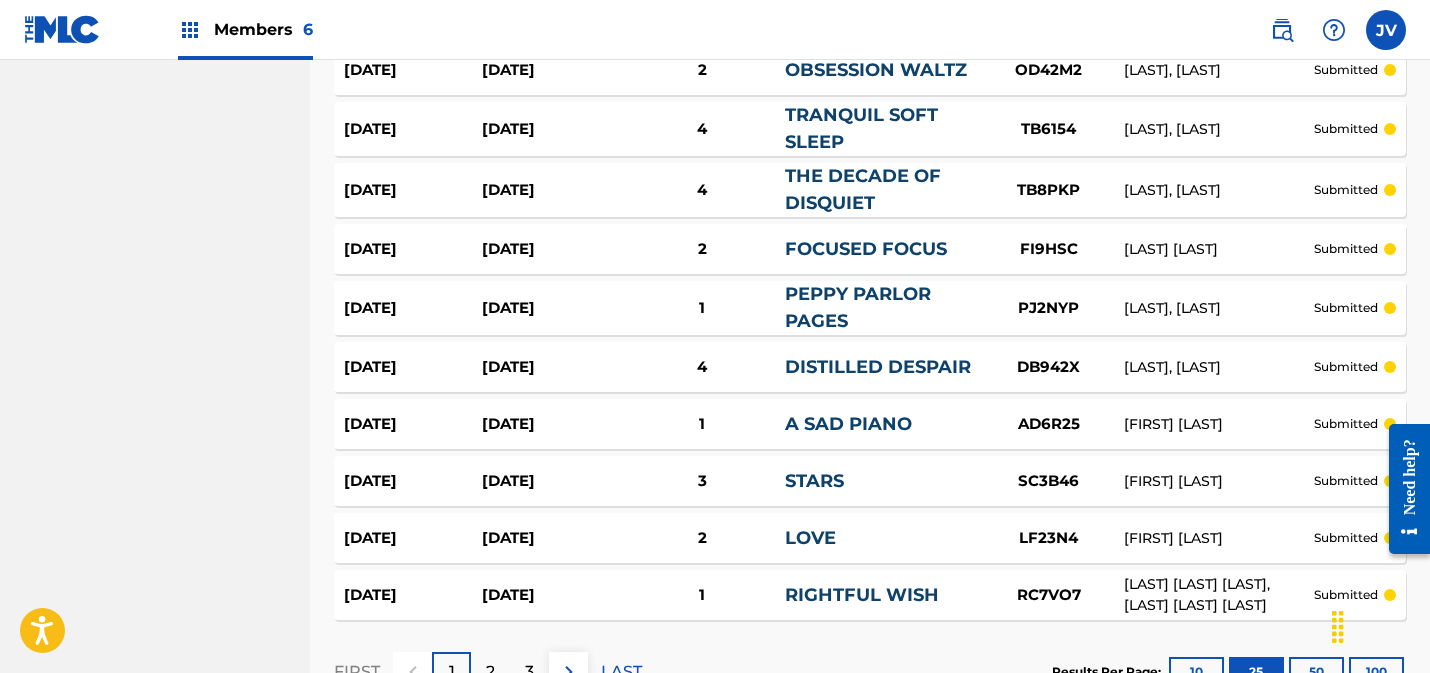 scroll, scrollTop: 1550, scrollLeft: 0, axis: vertical 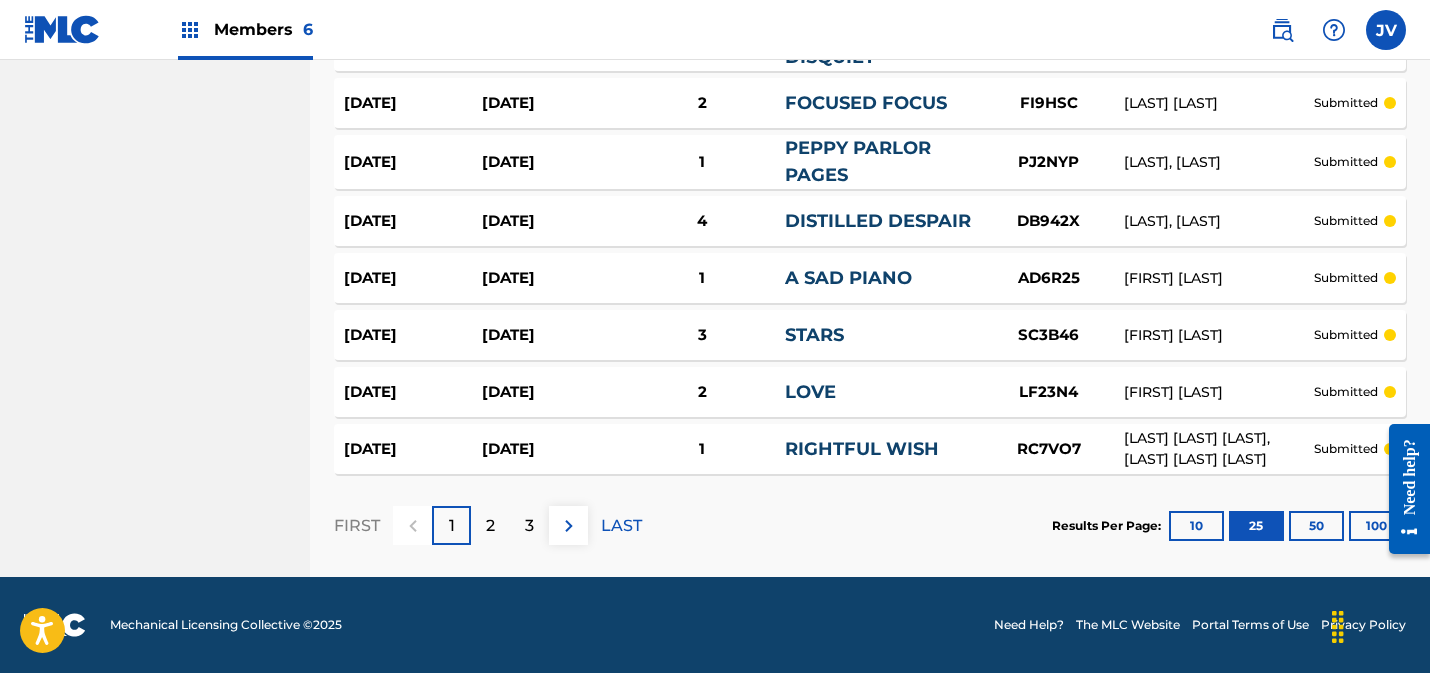 click on "50" at bounding box center [1316, 526] 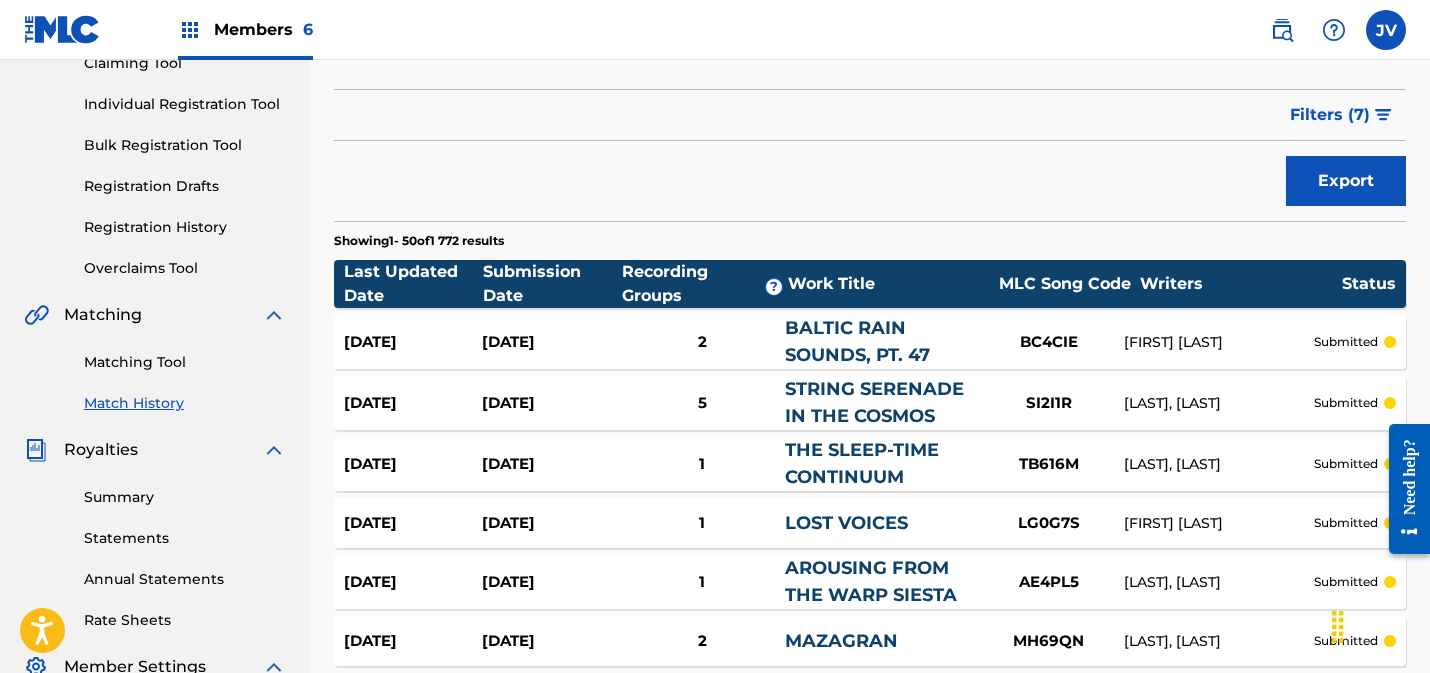 scroll, scrollTop: 274, scrollLeft: 0, axis: vertical 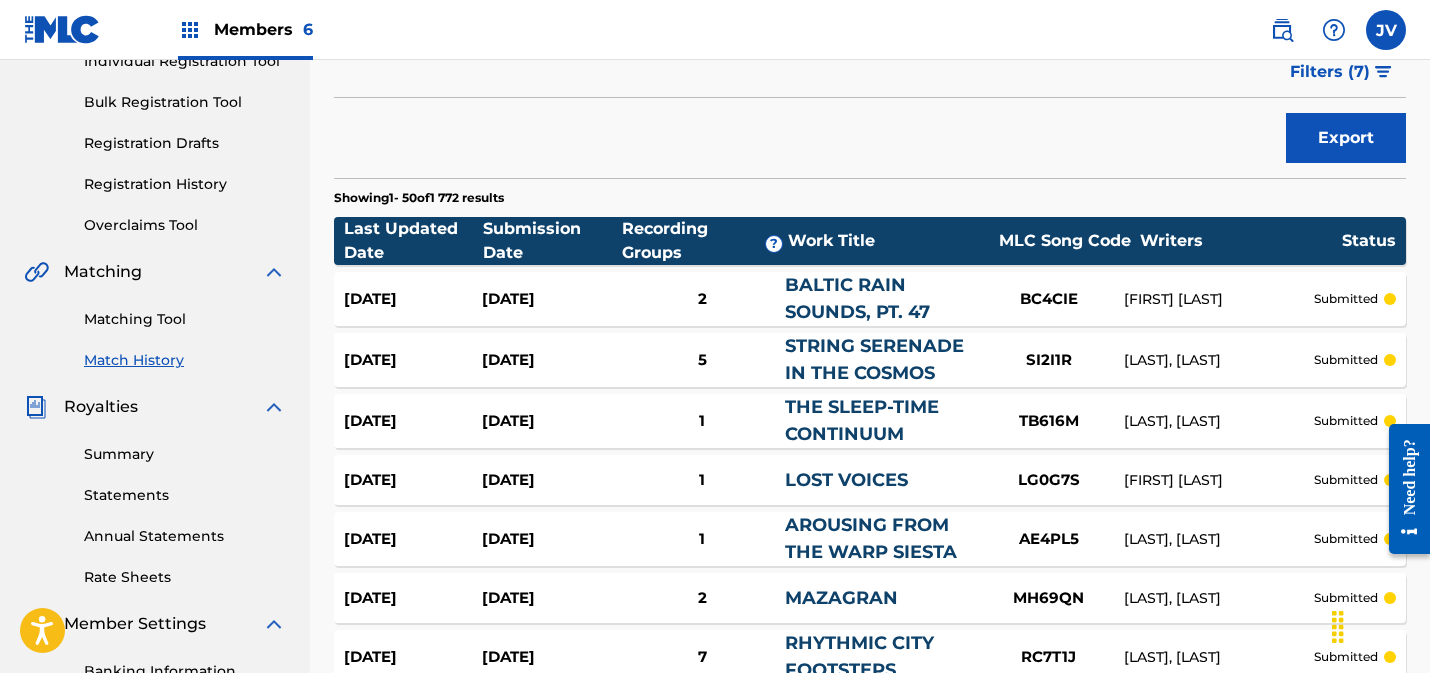 drag, startPoint x: 164, startPoint y: 320, endPoint x: 690, endPoint y: 2, distance: 614.65436 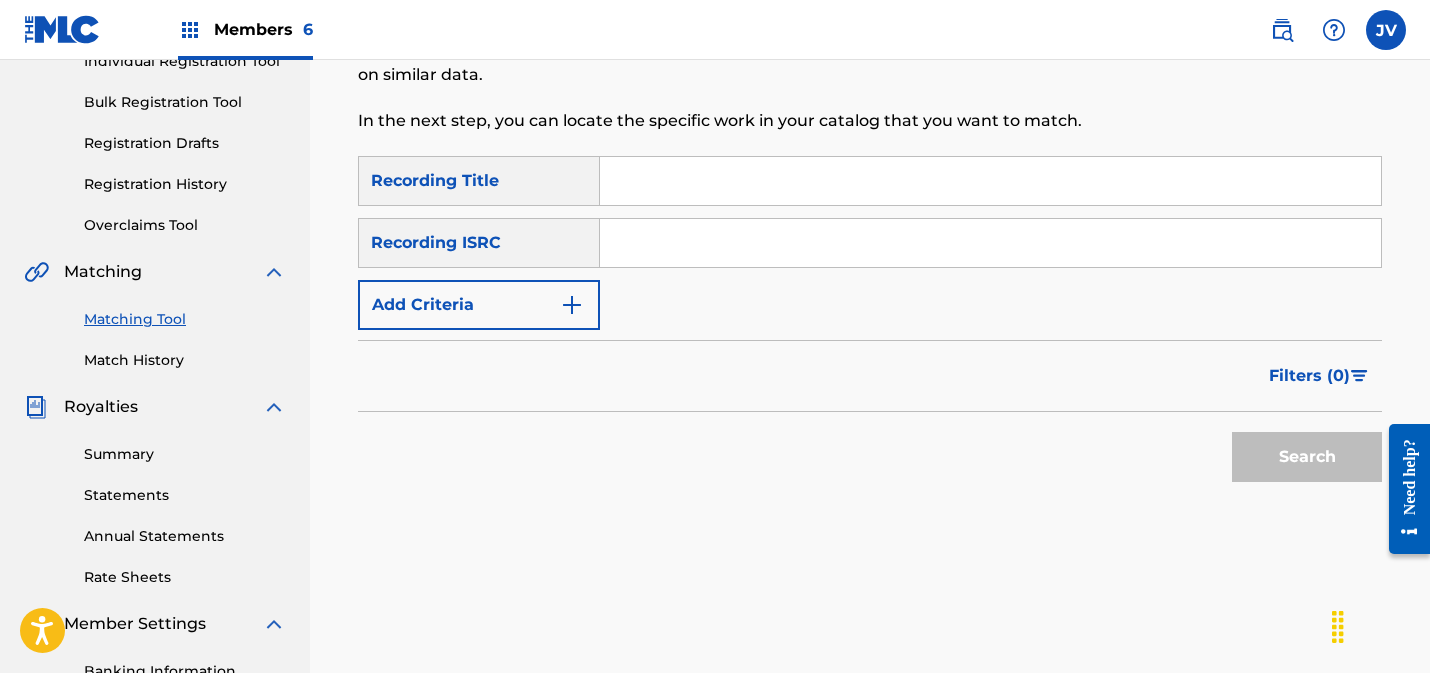 scroll, scrollTop: 0, scrollLeft: 0, axis: both 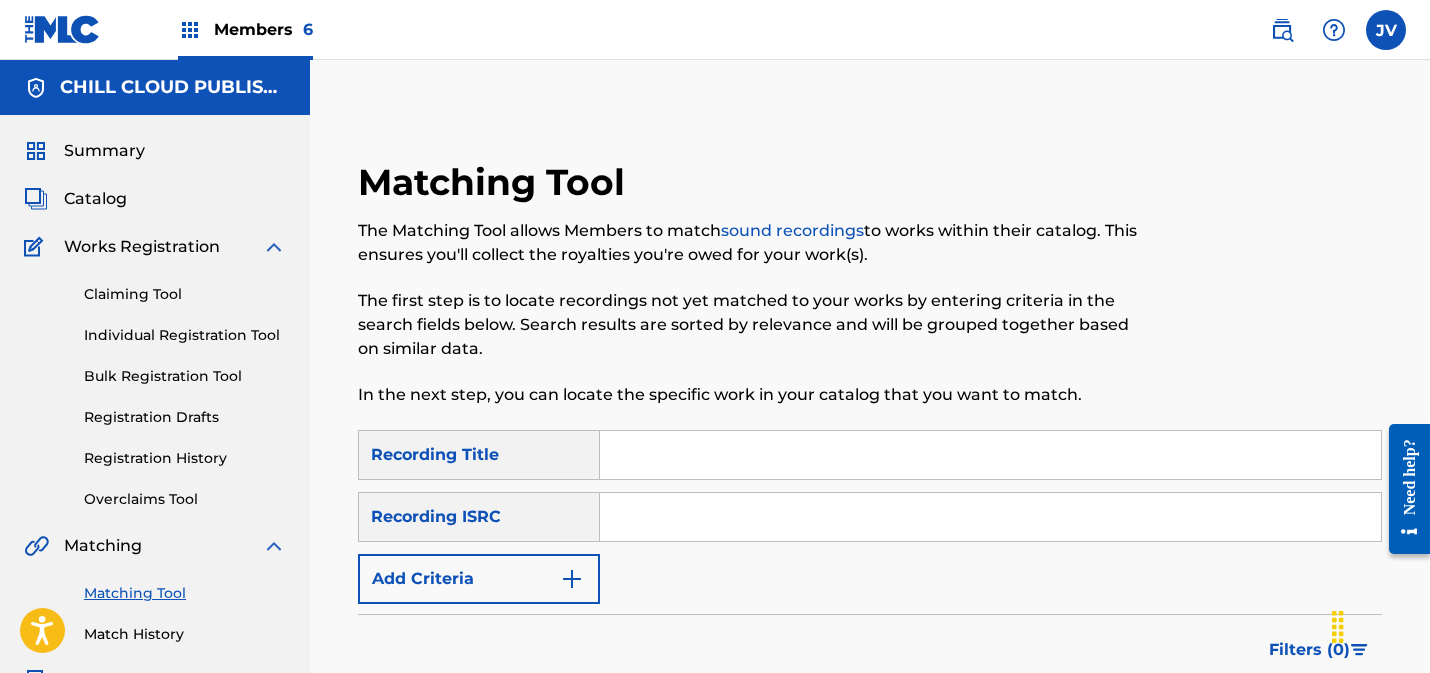 click at bounding box center (990, 517) 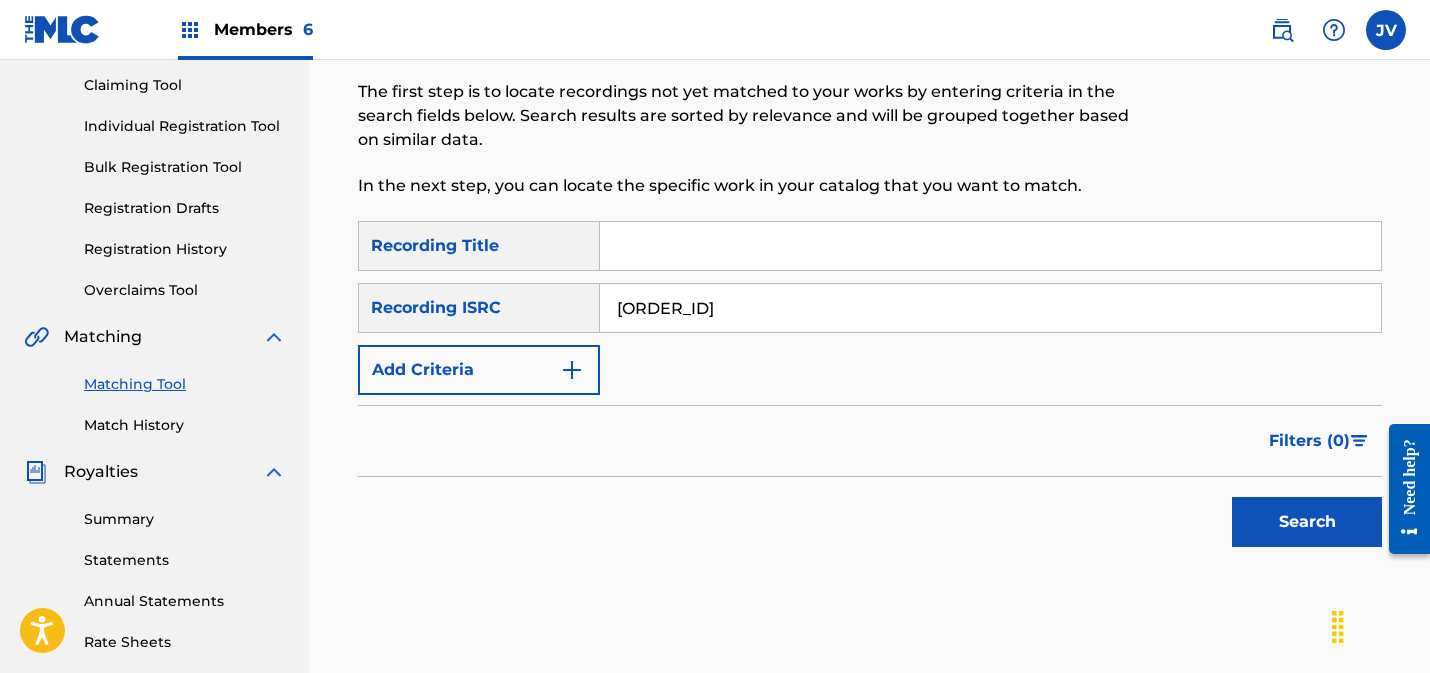 scroll, scrollTop: 220, scrollLeft: 0, axis: vertical 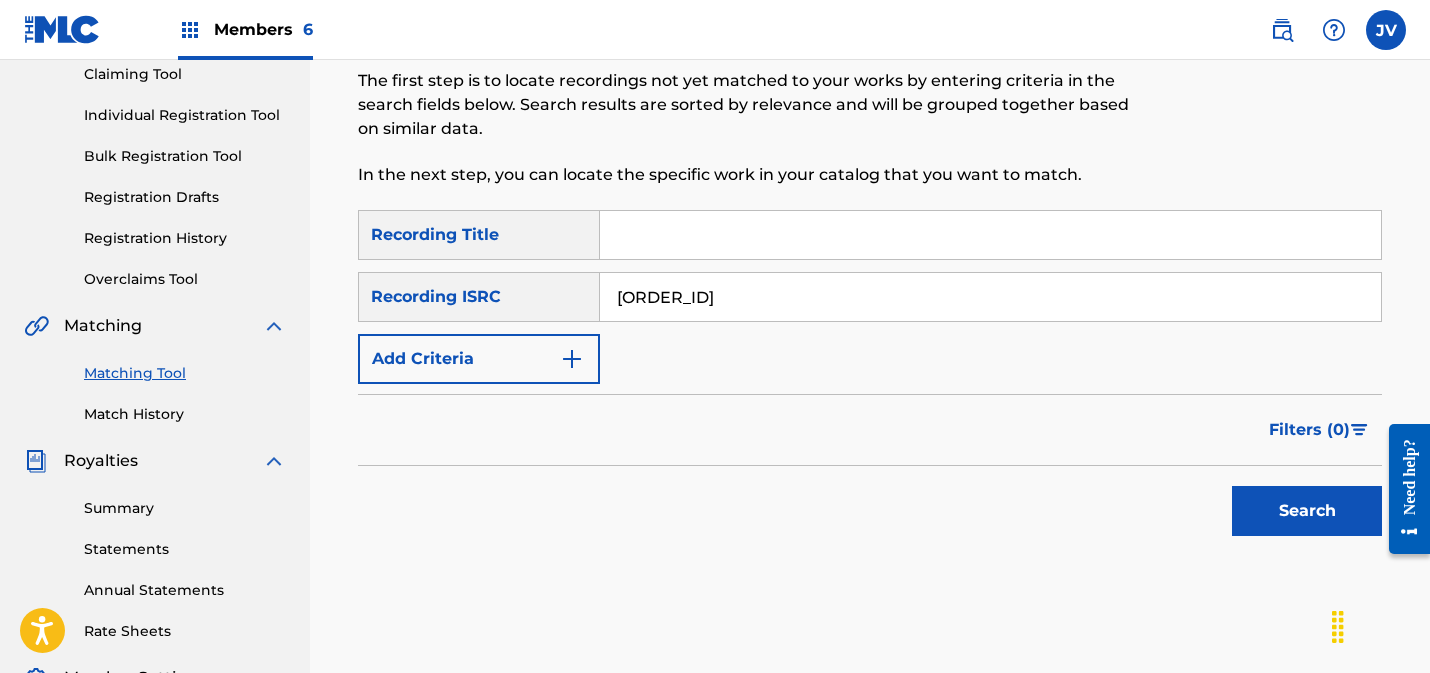 type on "[ORDER_ID]" 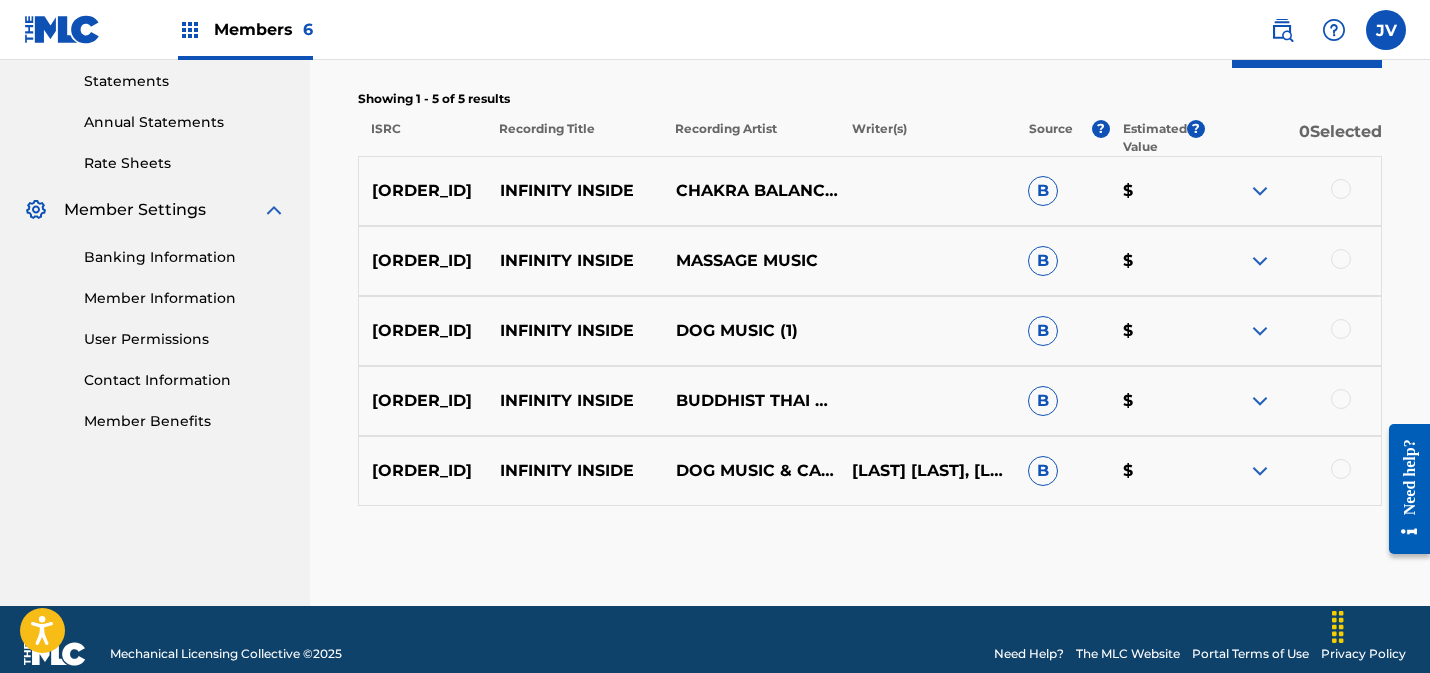 scroll, scrollTop: 717, scrollLeft: 0, axis: vertical 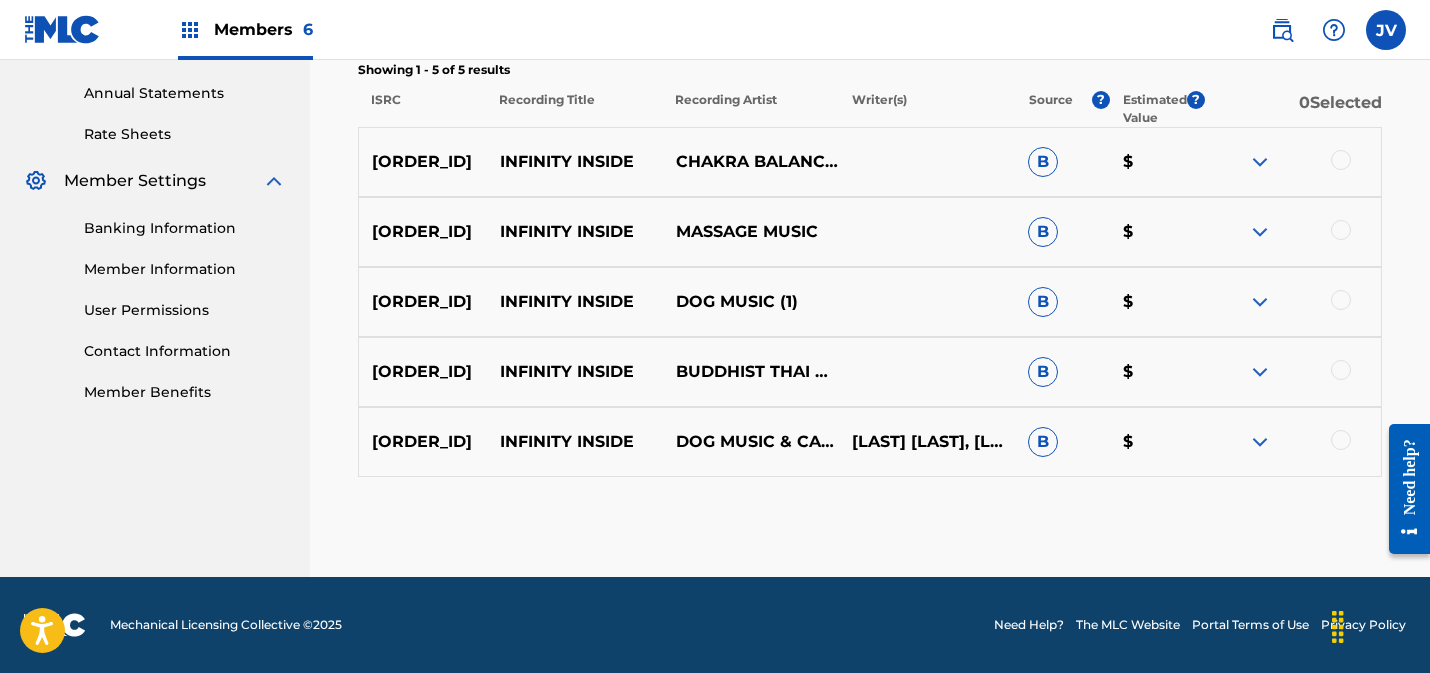 click at bounding box center (1341, 440) 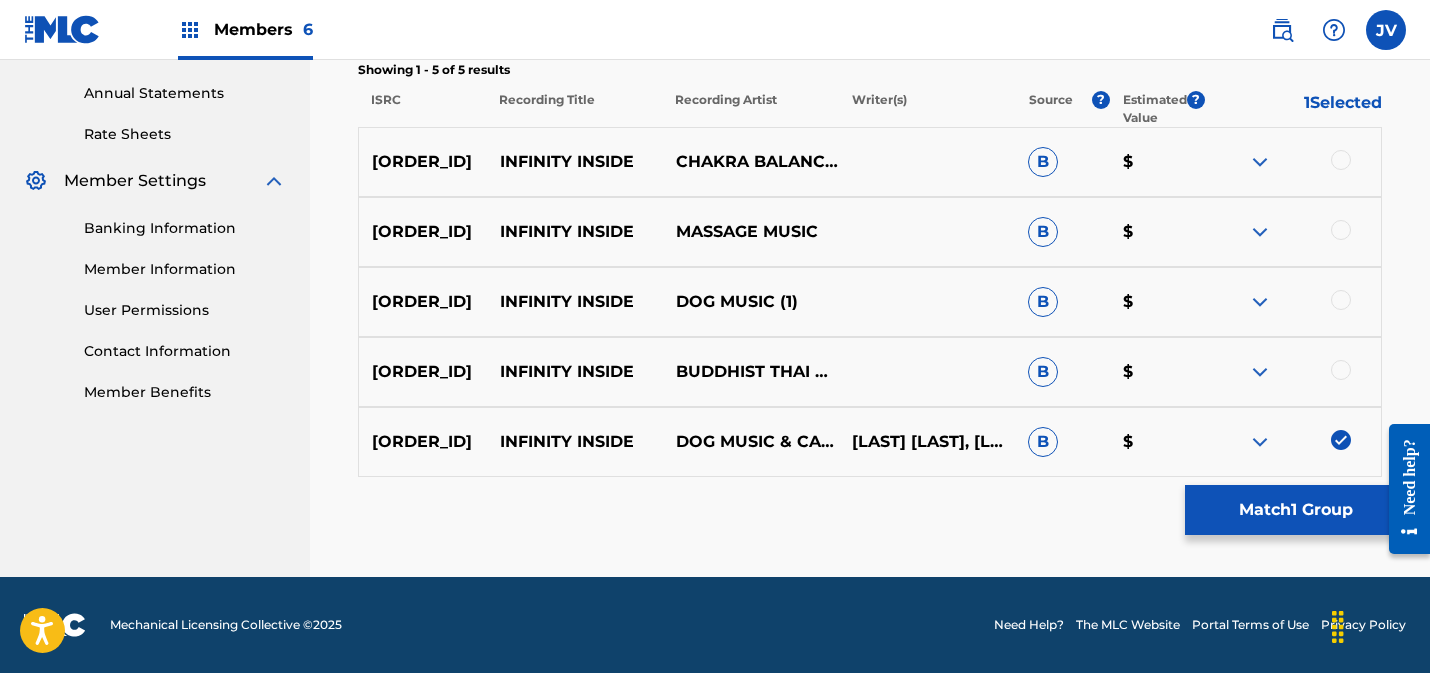 click at bounding box center [1341, 370] 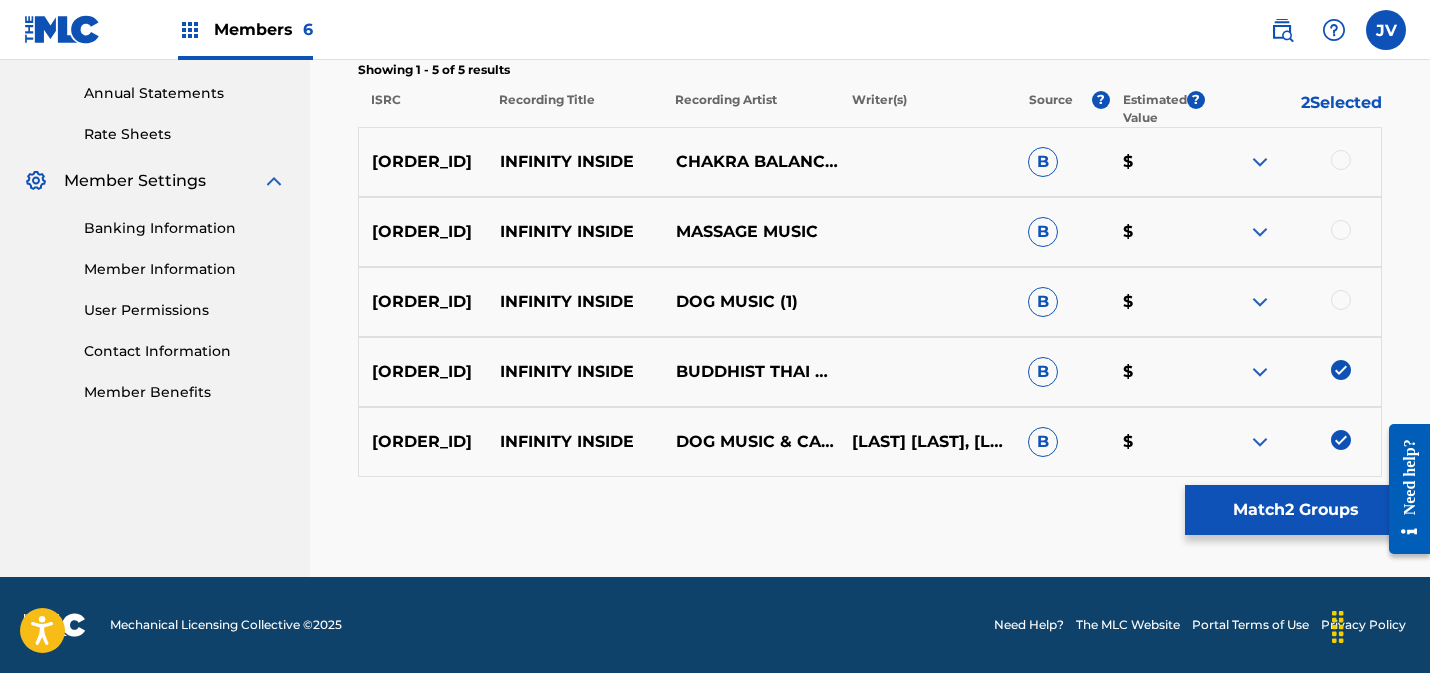 click at bounding box center (1341, 300) 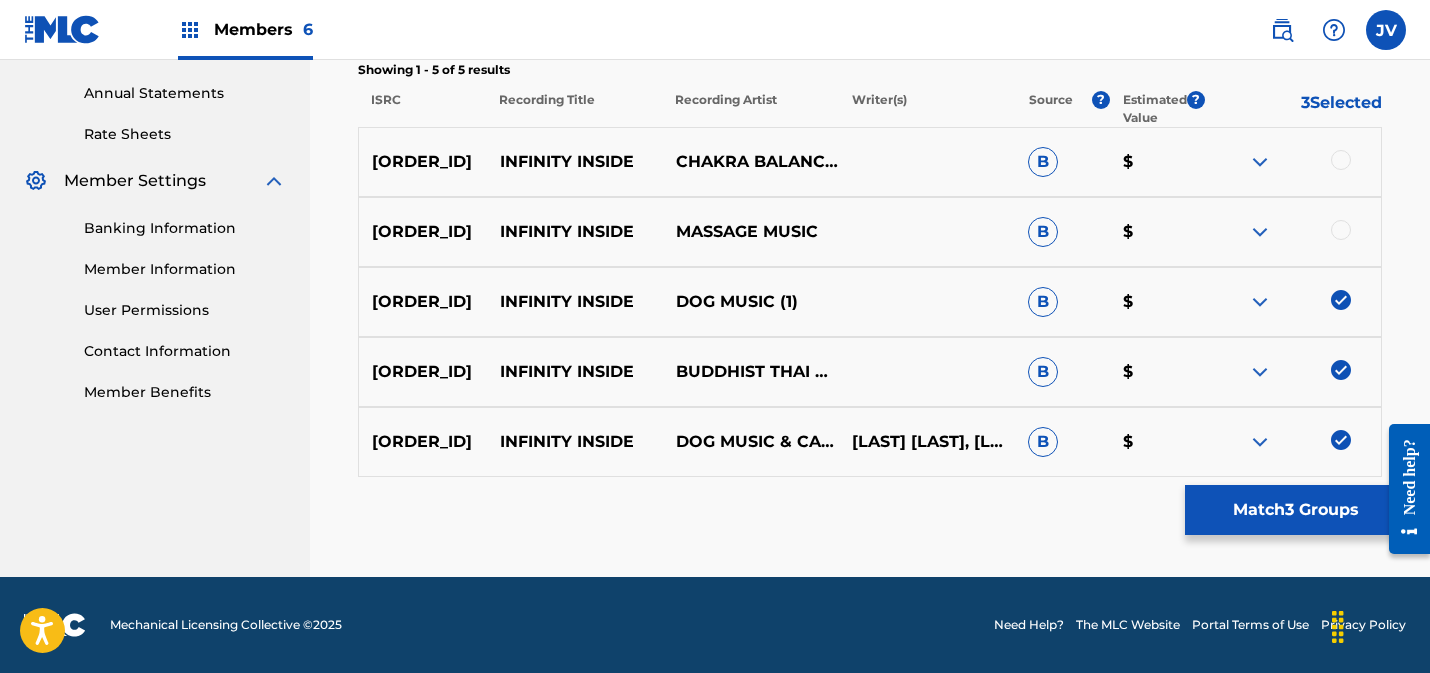 click at bounding box center [1341, 230] 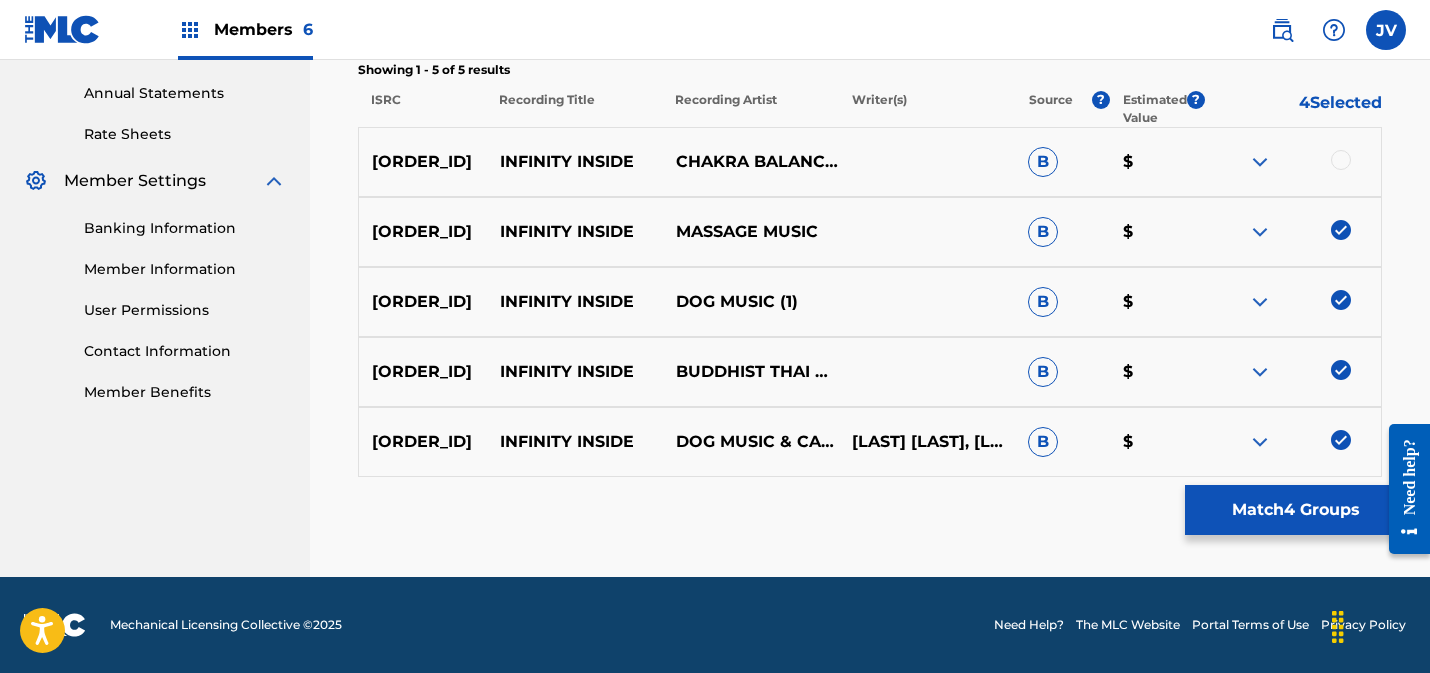click at bounding box center [1341, 160] 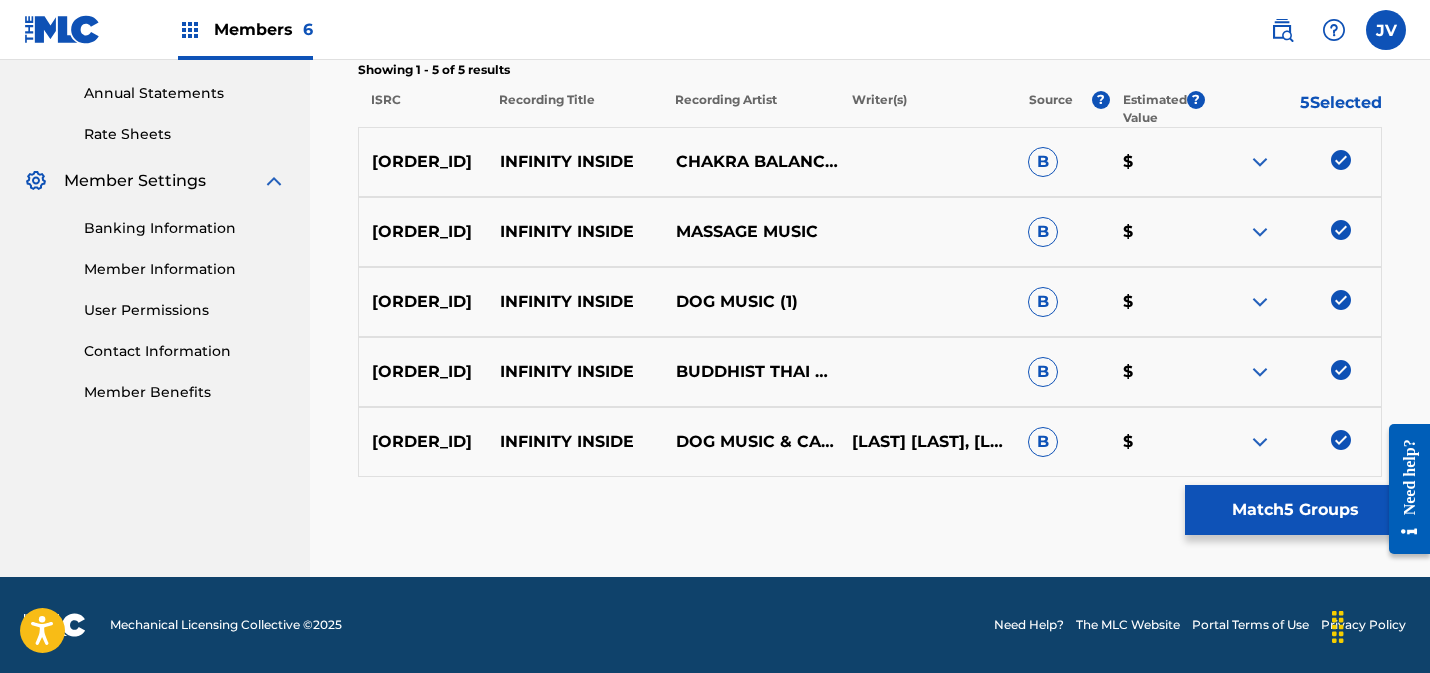 click on "Match  5 Groups" at bounding box center [1295, 510] 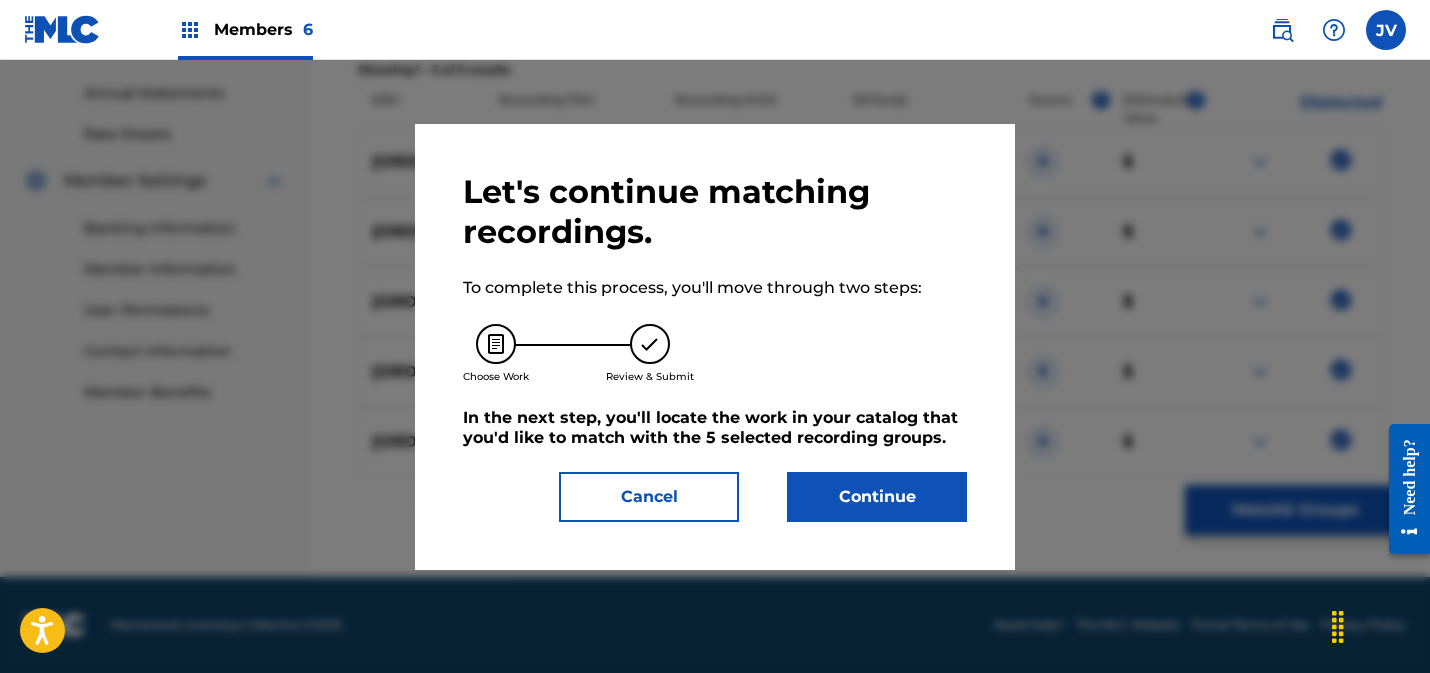 click on "Continue" at bounding box center [877, 497] 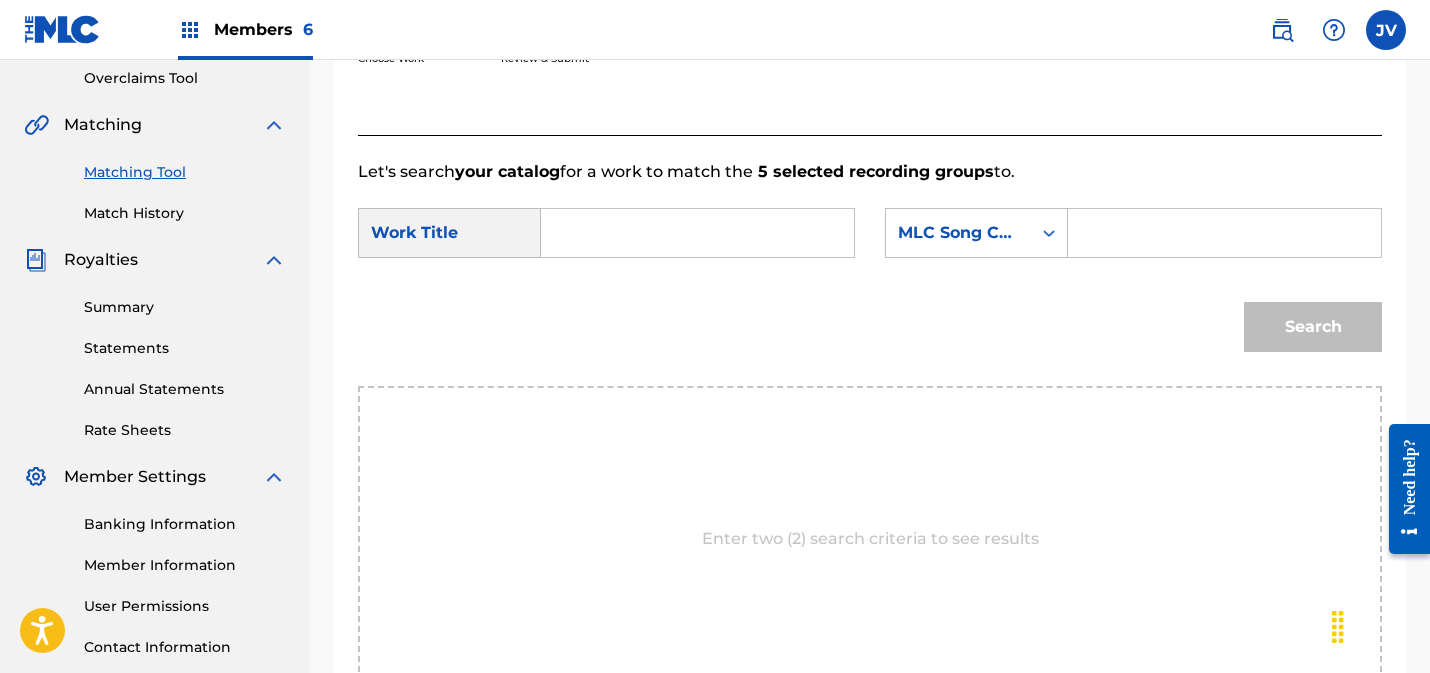 scroll, scrollTop: 407, scrollLeft: 0, axis: vertical 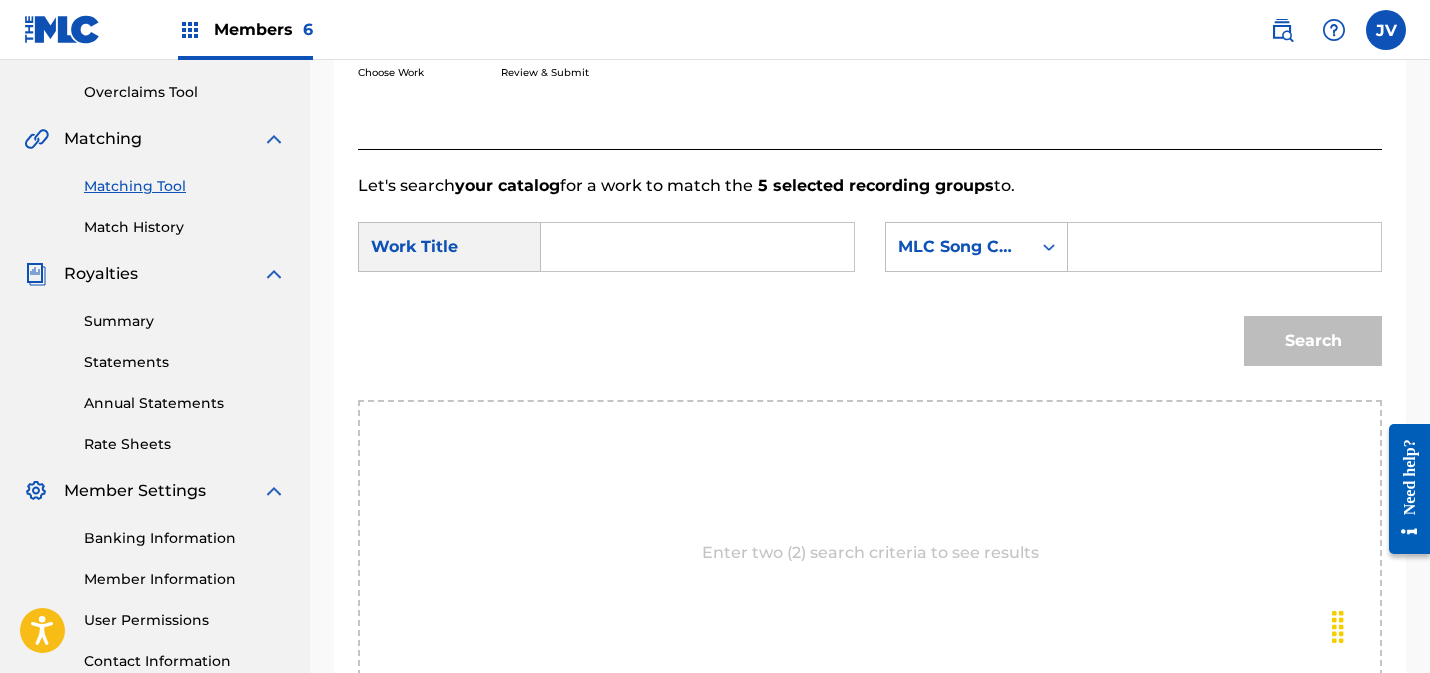 click at bounding box center (697, 247) 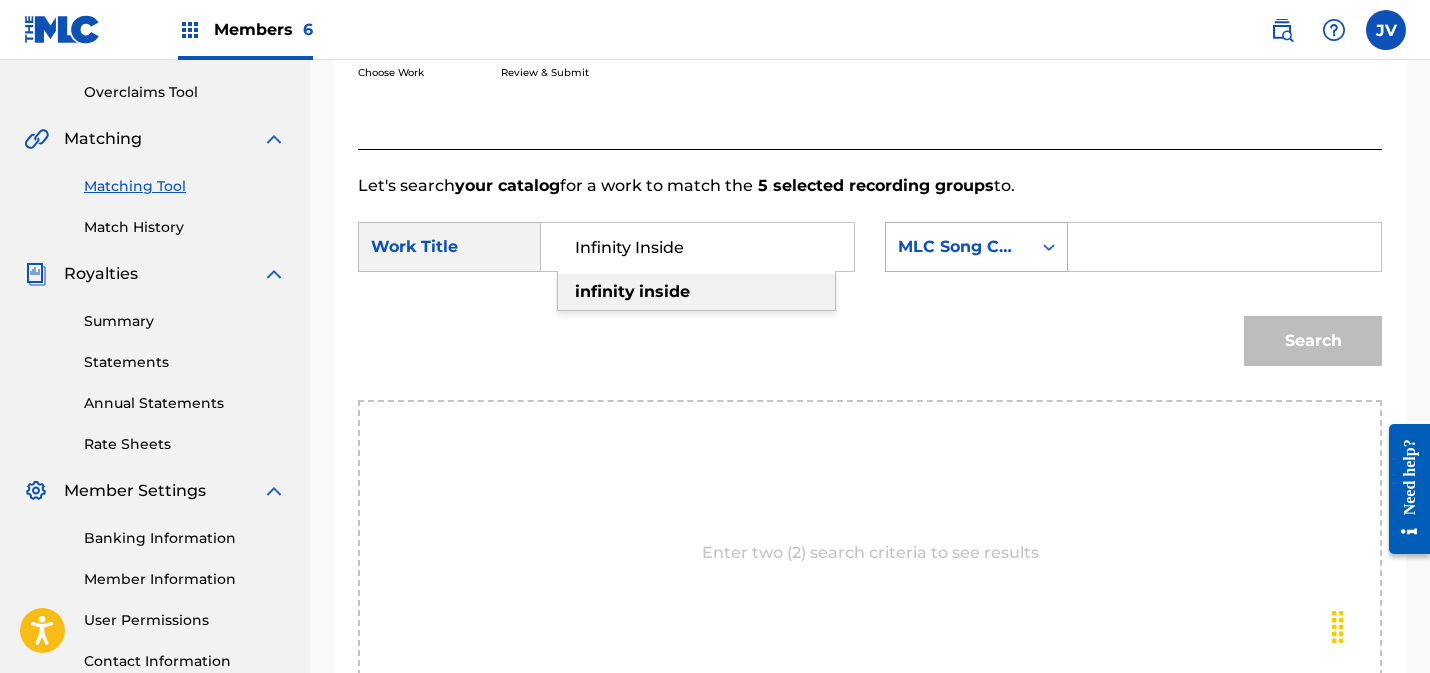 type on "Infinity Inside" 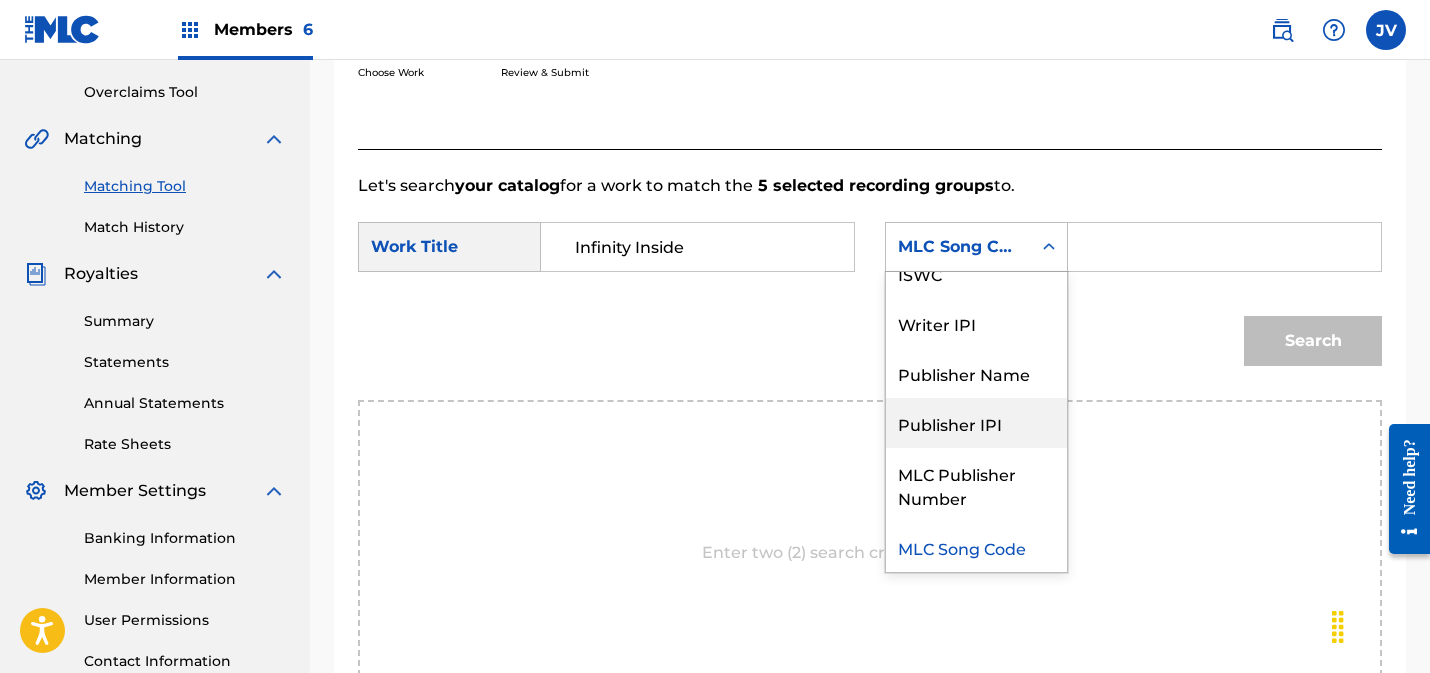 scroll, scrollTop: 0, scrollLeft: 0, axis: both 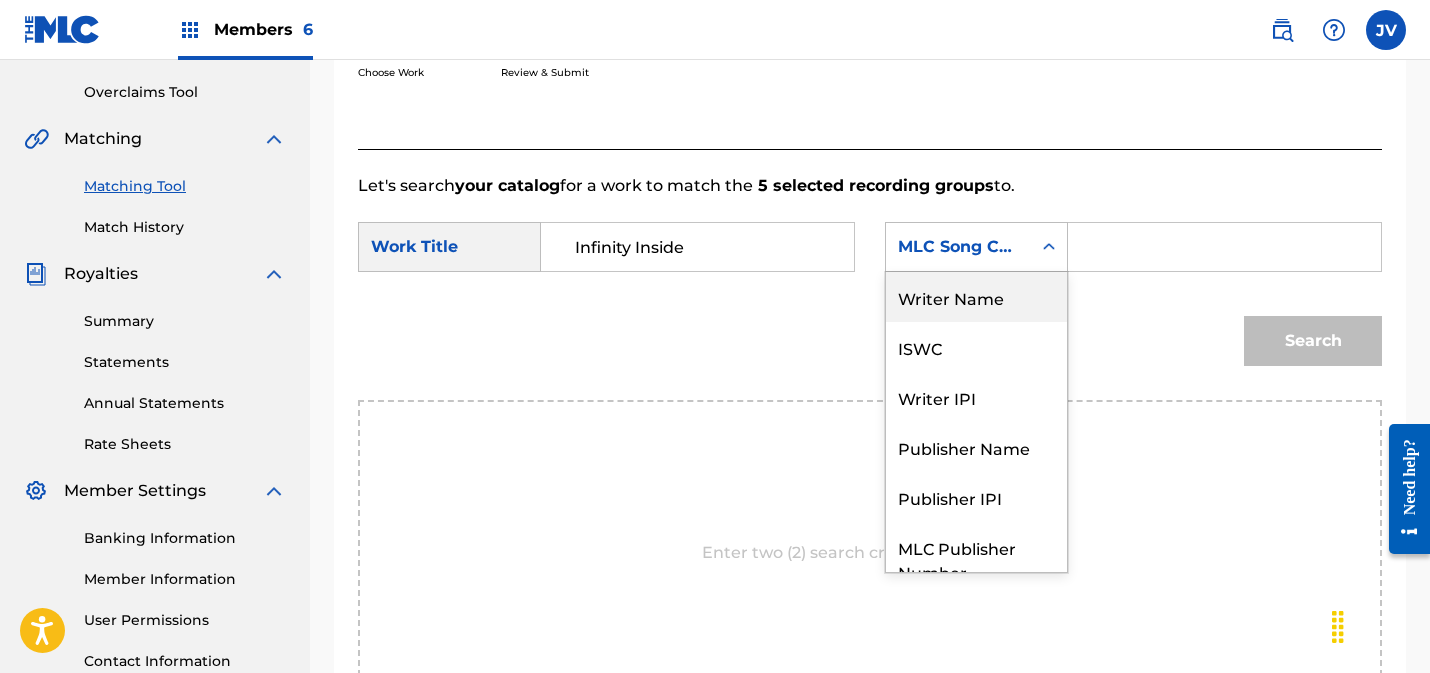 click on "Writer Name" at bounding box center [976, 297] 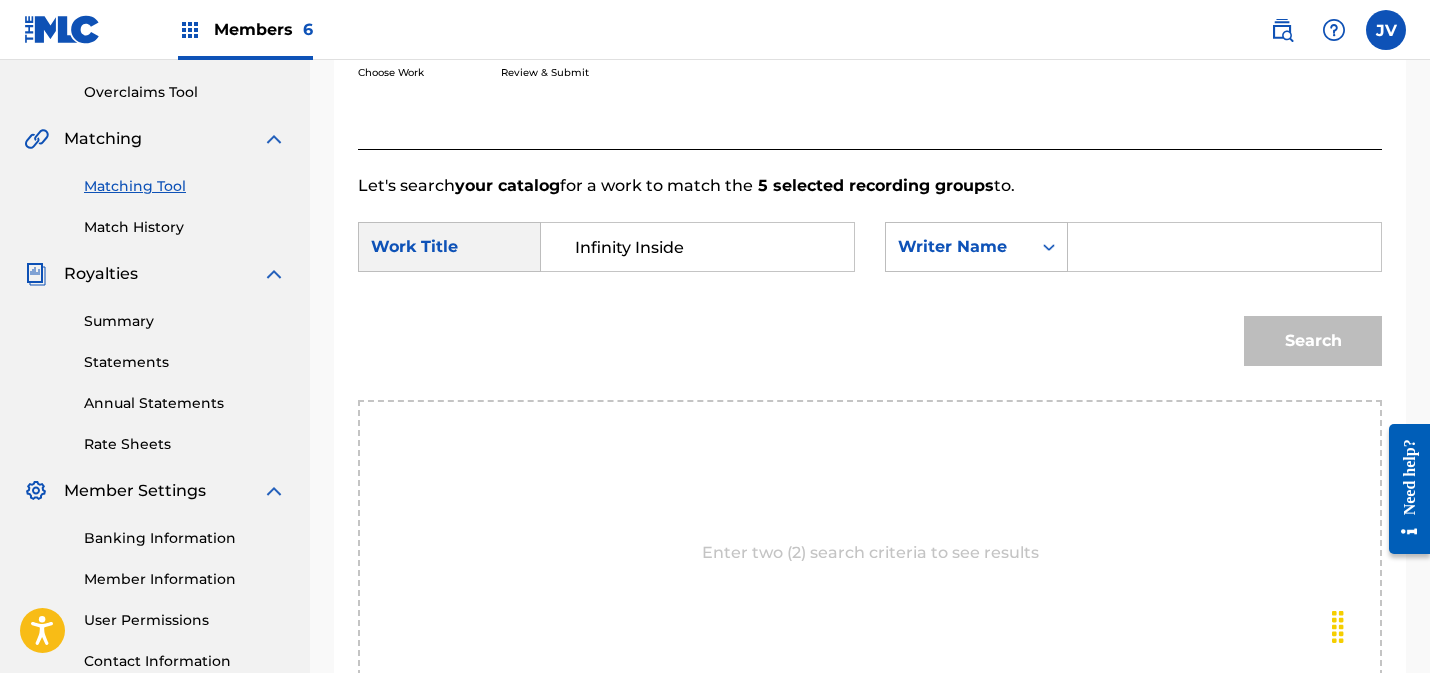 drag, startPoint x: 1101, startPoint y: 249, endPoint x: 1116, endPoint y: 249, distance: 15 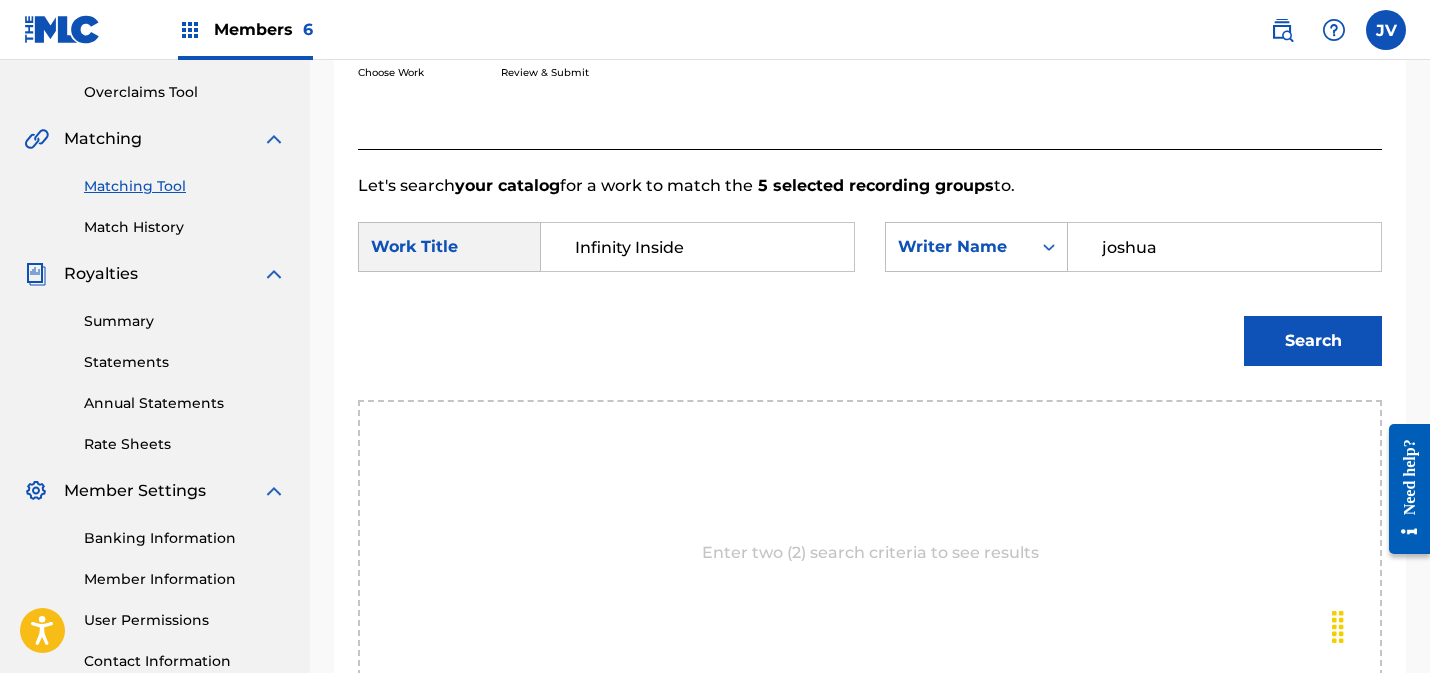 type on "joshua" 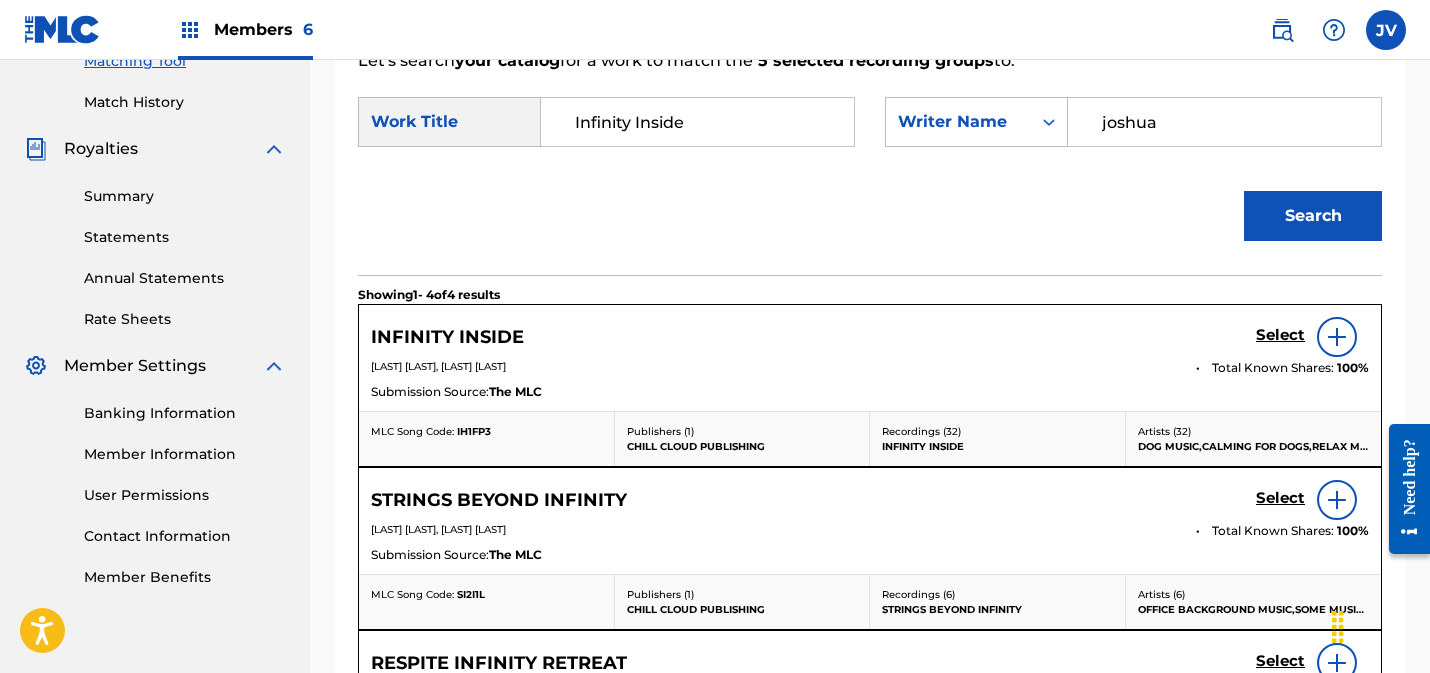 scroll, scrollTop: 537, scrollLeft: 0, axis: vertical 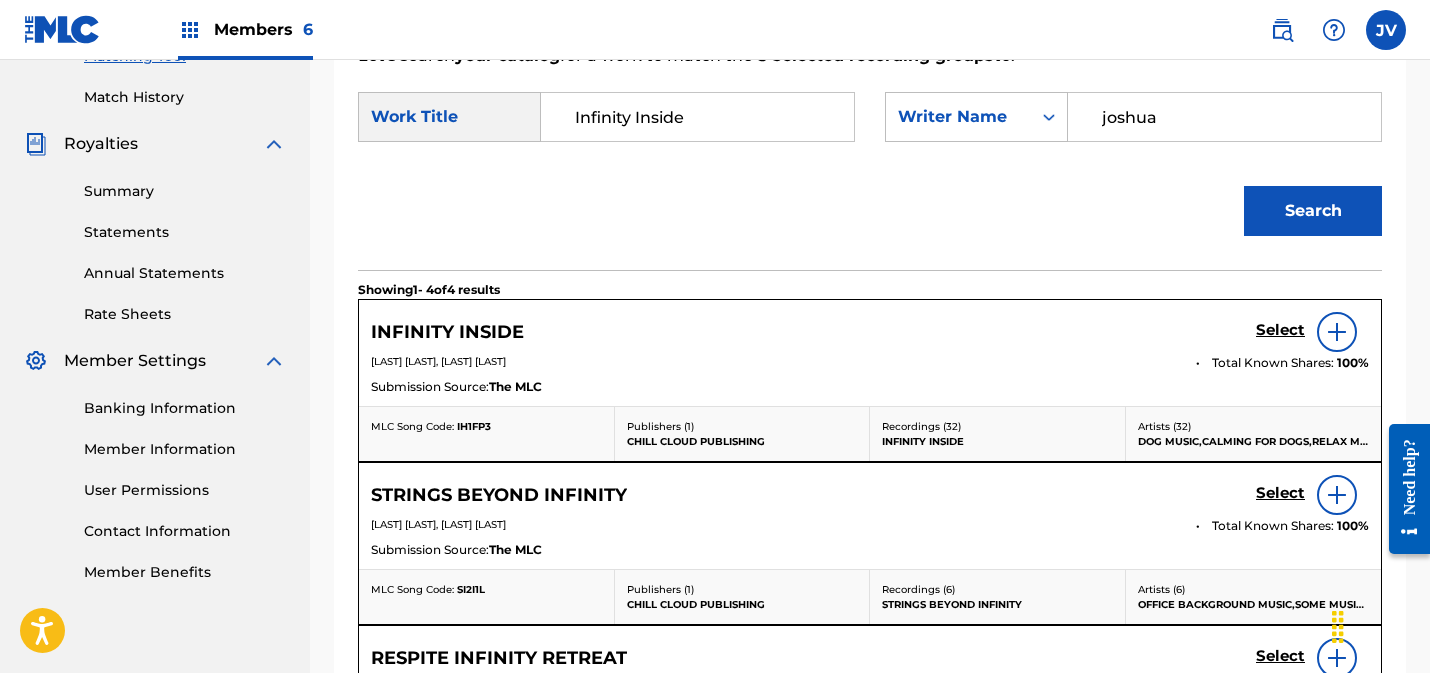 click on "Select" at bounding box center (1280, 330) 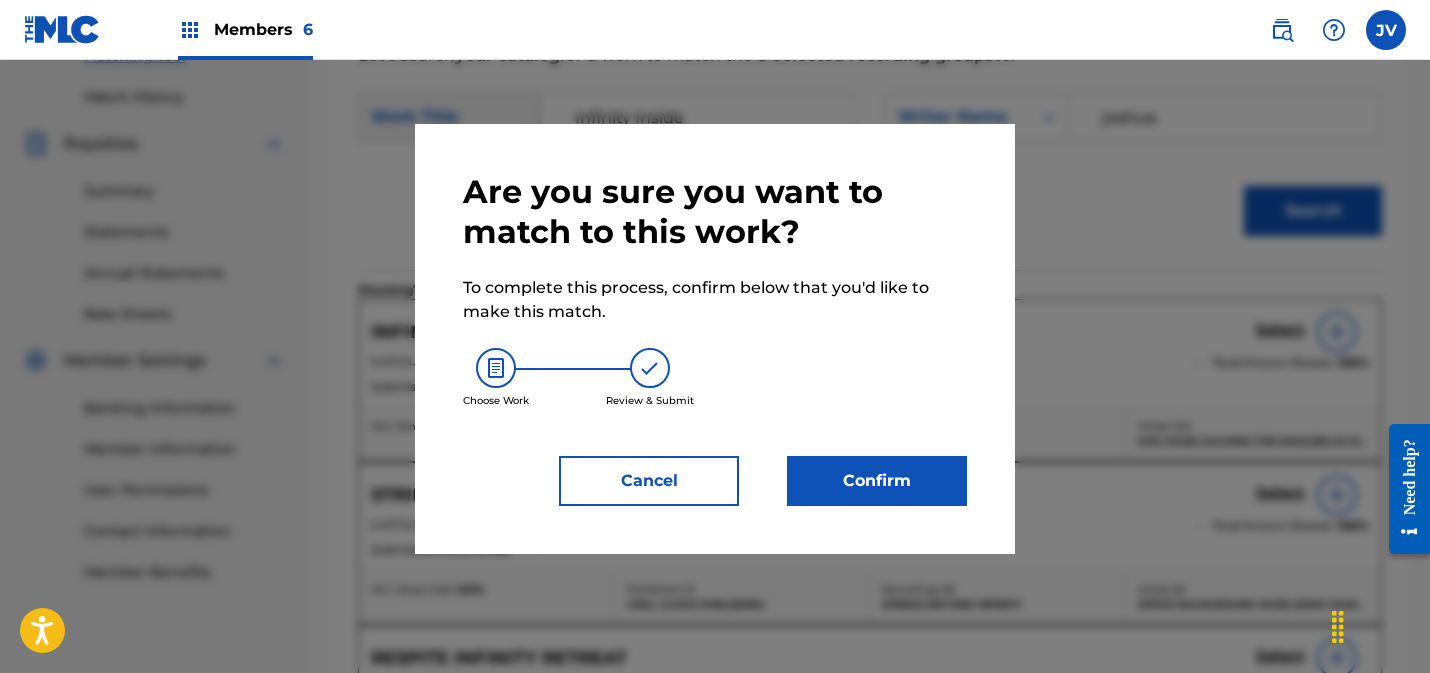 click on "Confirm" at bounding box center (877, 481) 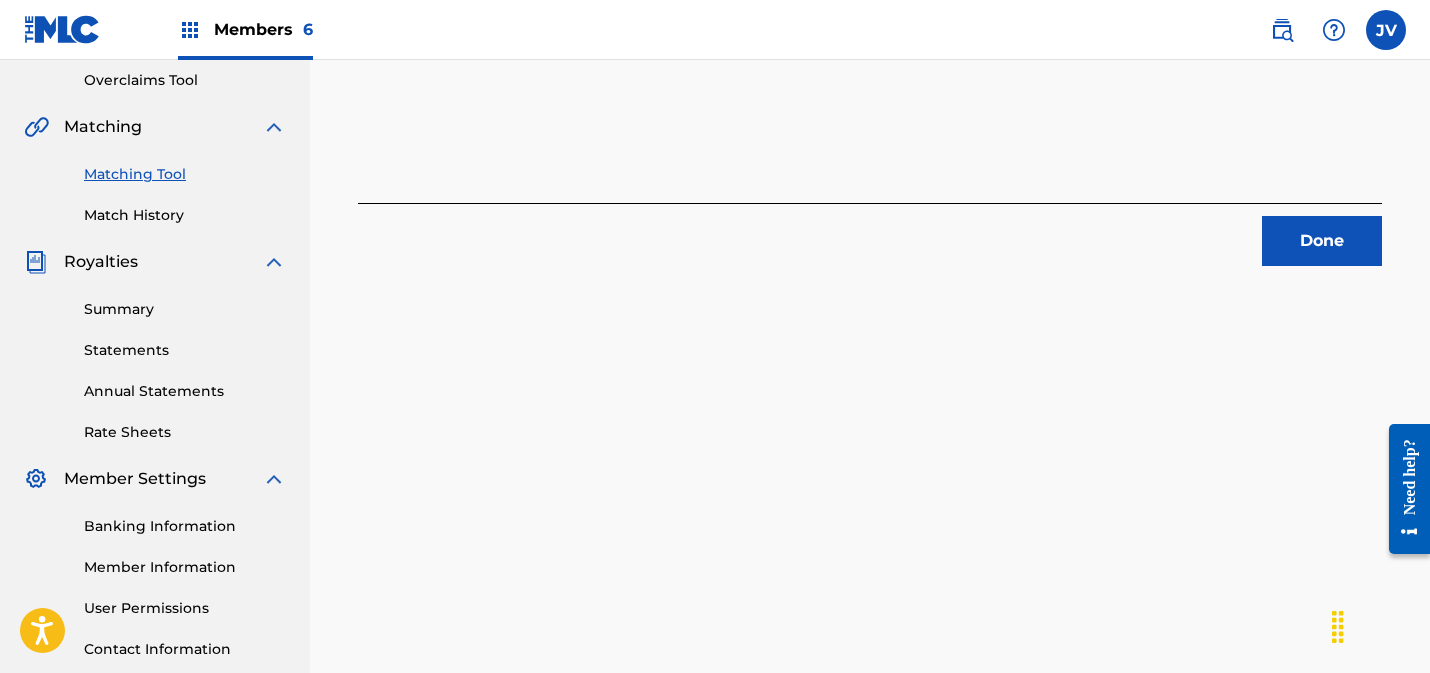 scroll, scrollTop: 195, scrollLeft: 0, axis: vertical 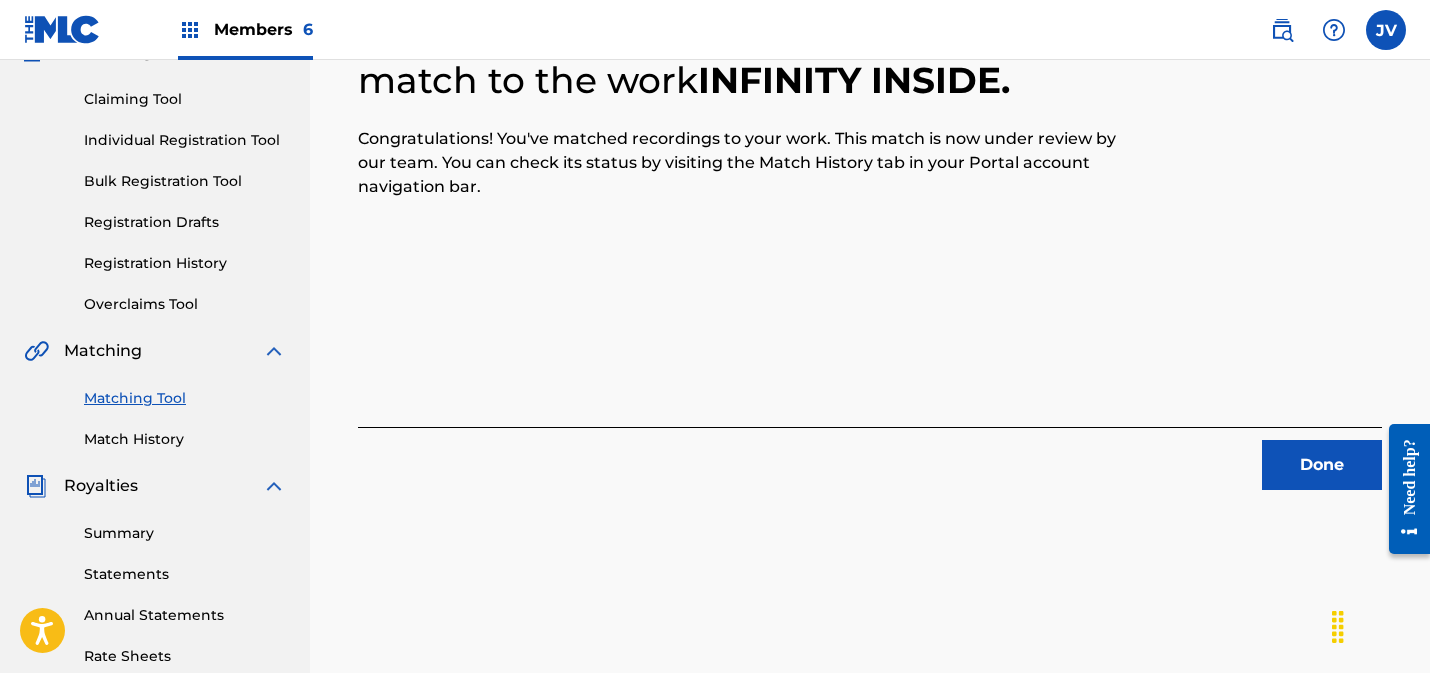 click on "Done" at bounding box center (1322, 465) 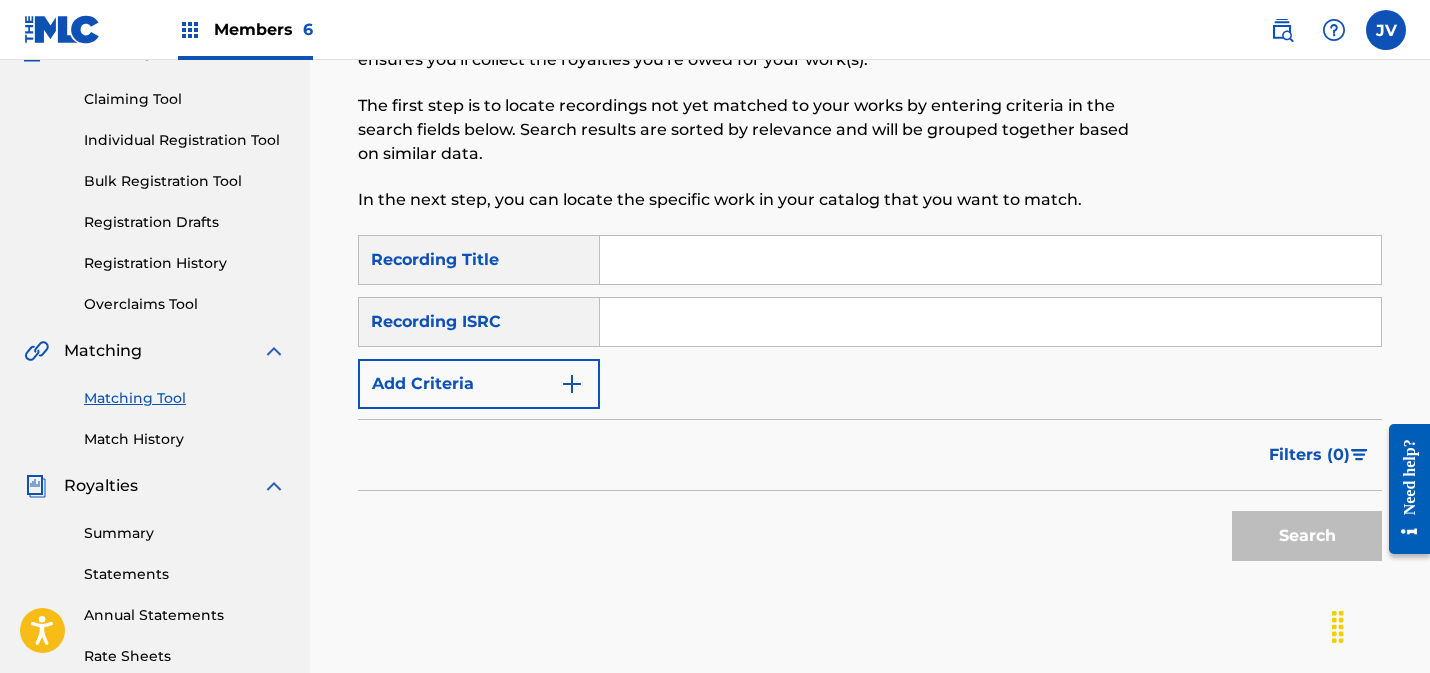 drag, startPoint x: 640, startPoint y: 313, endPoint x: 661, endPoint y: 322, distance: 22.847319 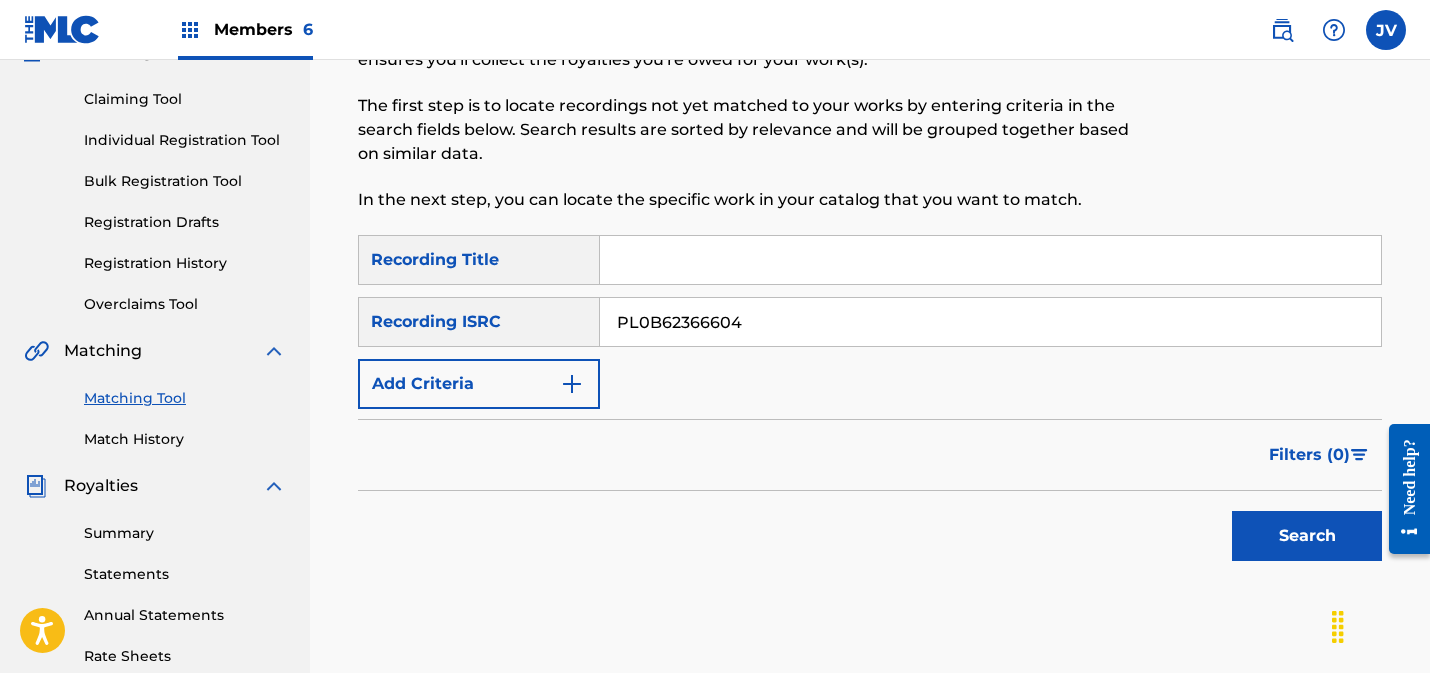 type on "PL0B62366604" 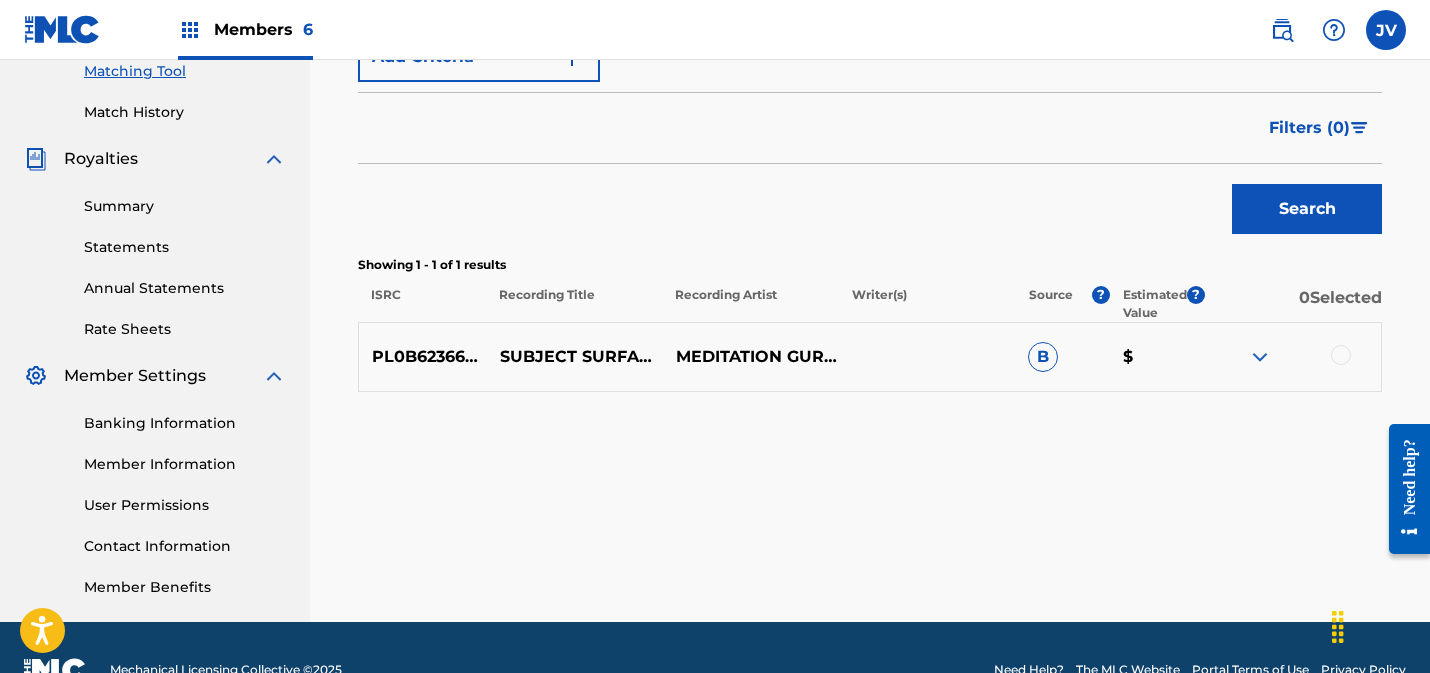 scroll, scrollTop: 560, scrollLeft: 0, axis: vertical 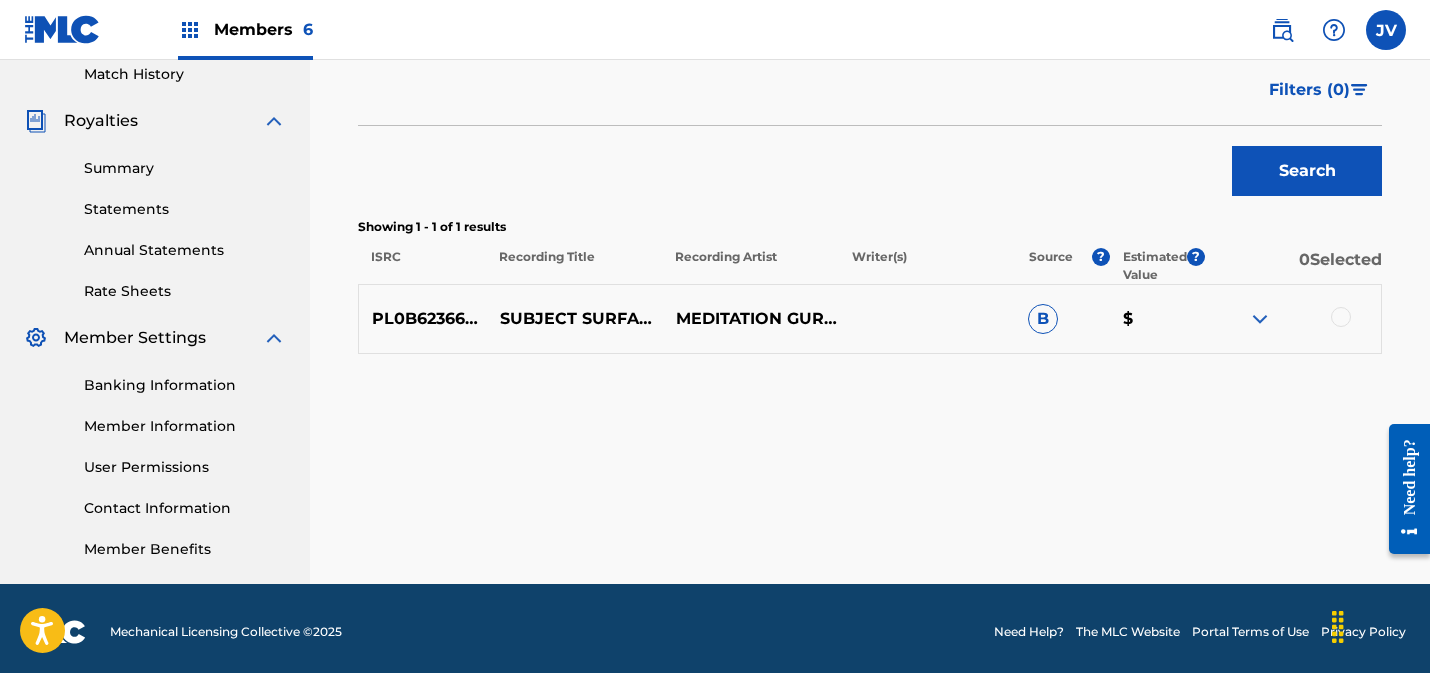 click at bounding box center [1293, 319] 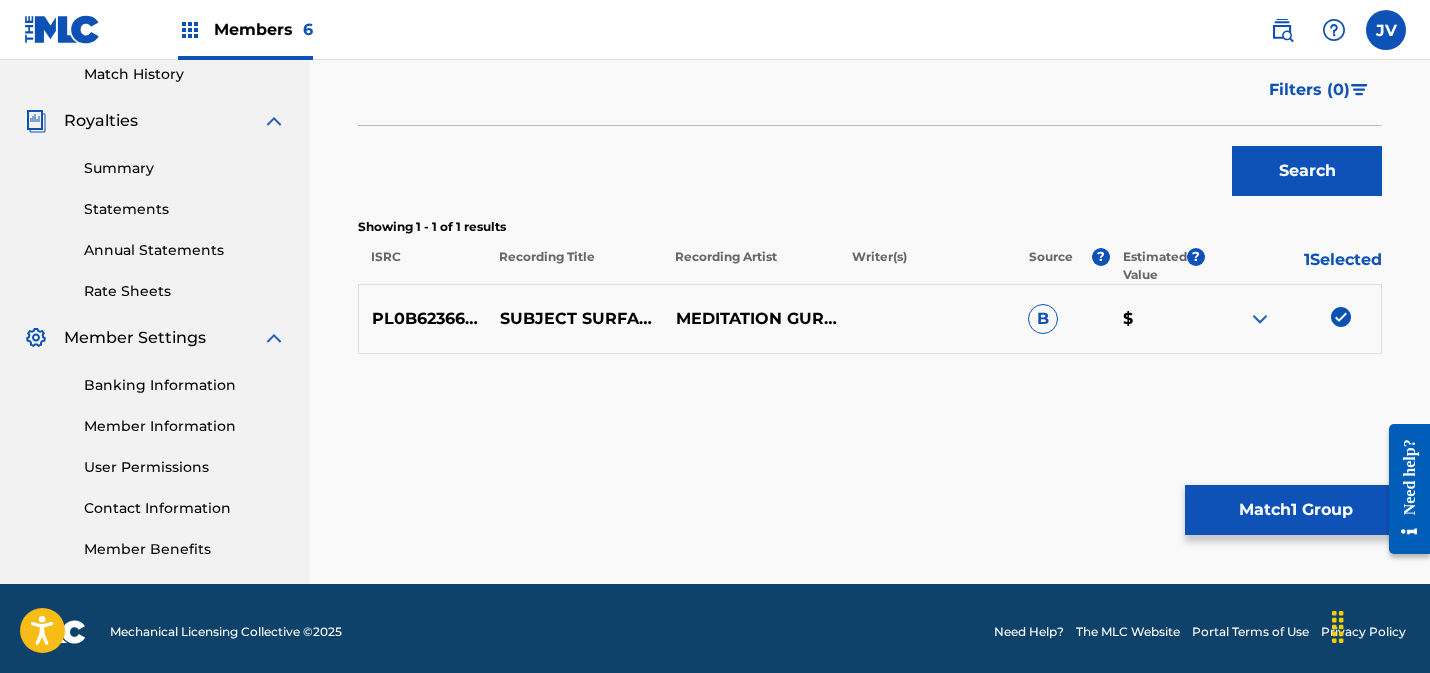 click on "Match  1 Group" at bounding box center (1295, 510) 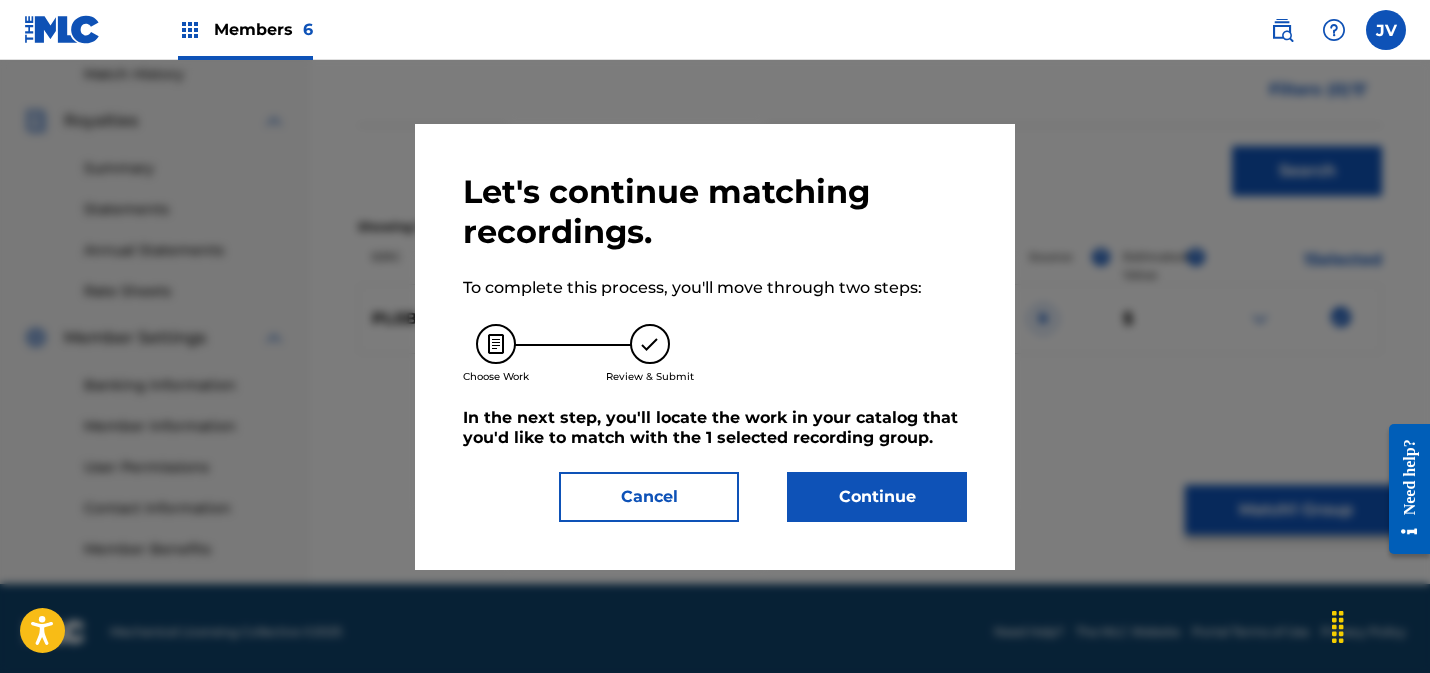 click on "Continue" at bounding box center [877, 497] 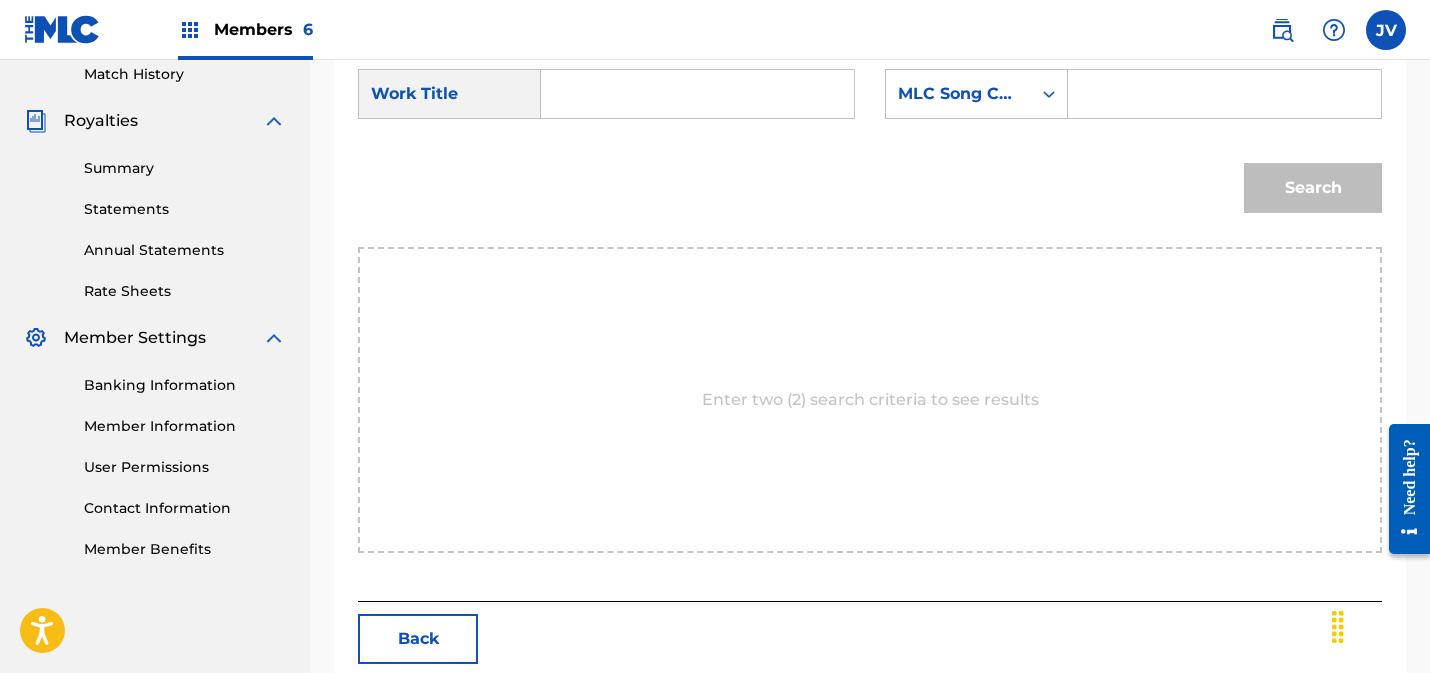 click at bounding box center [697, 94] 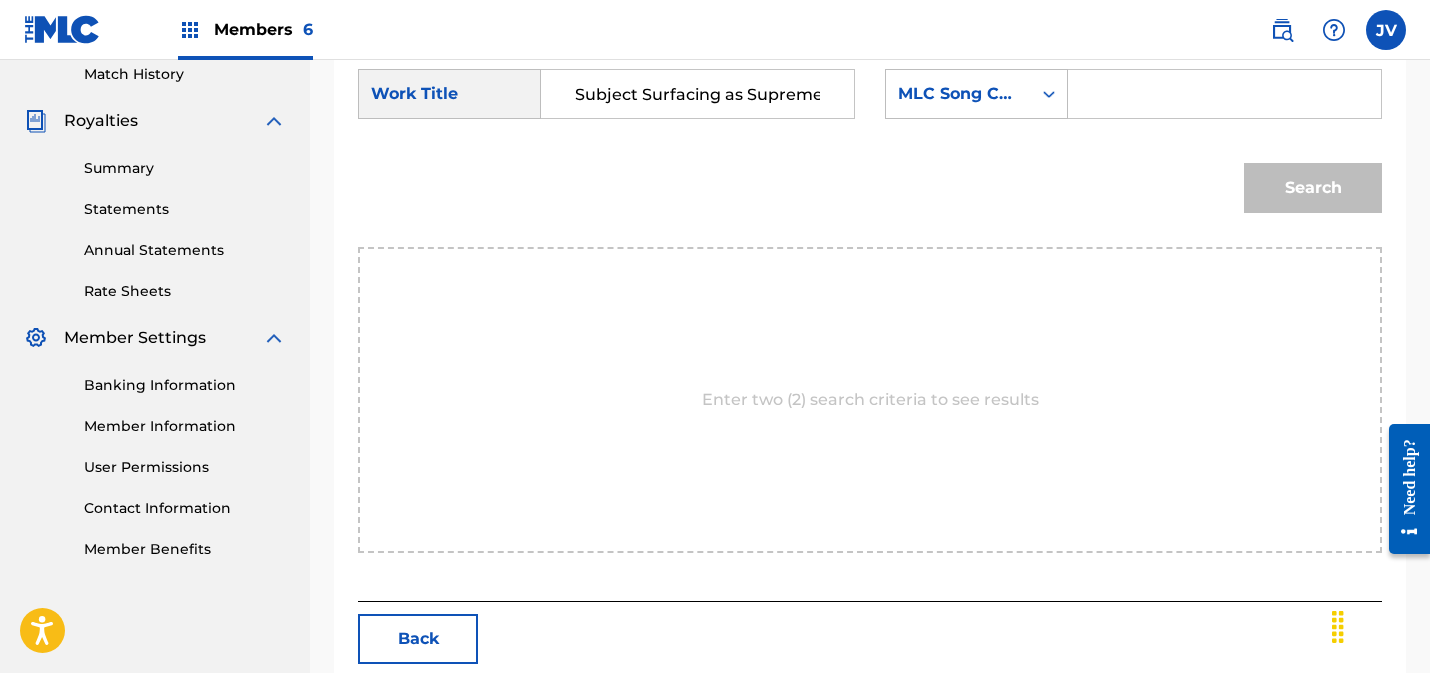 scroll, scrollTop: 0, scrollLeft: 82, axis: horizontal 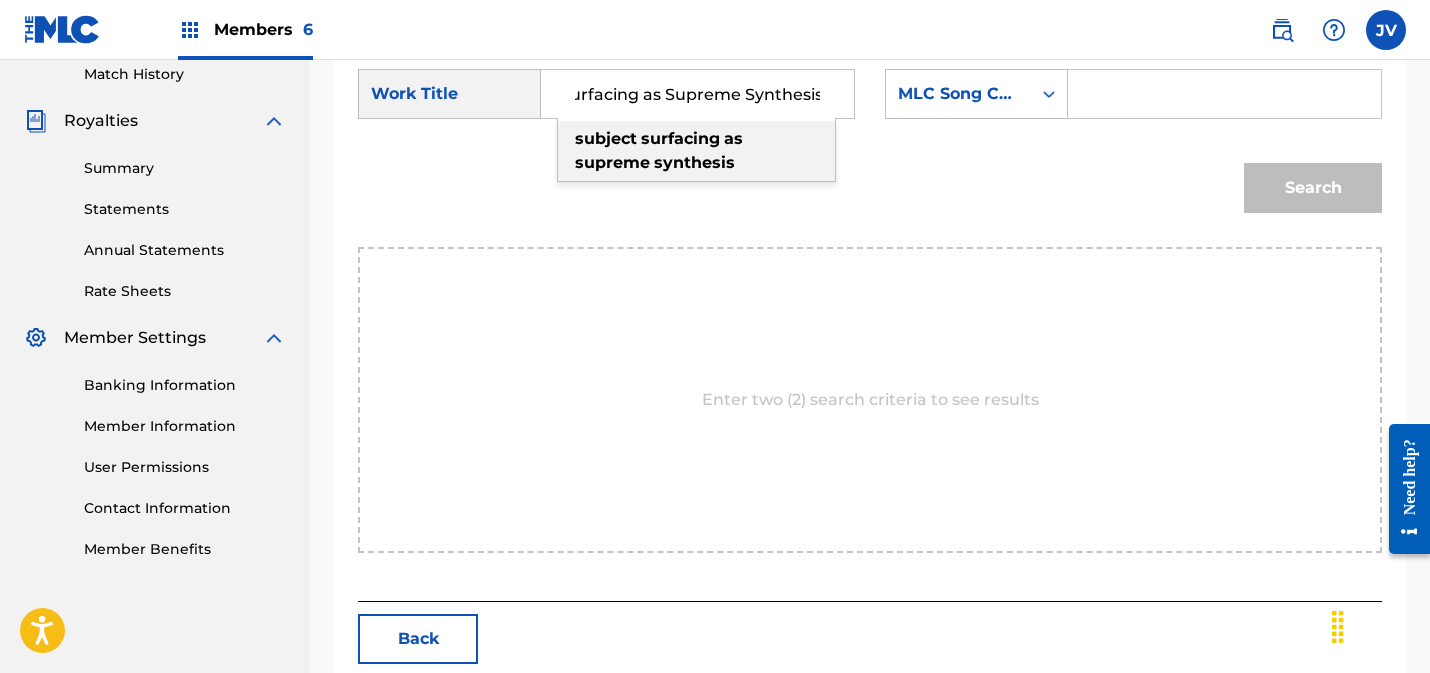 click on "synthesis" at bounding box center (694, 162) 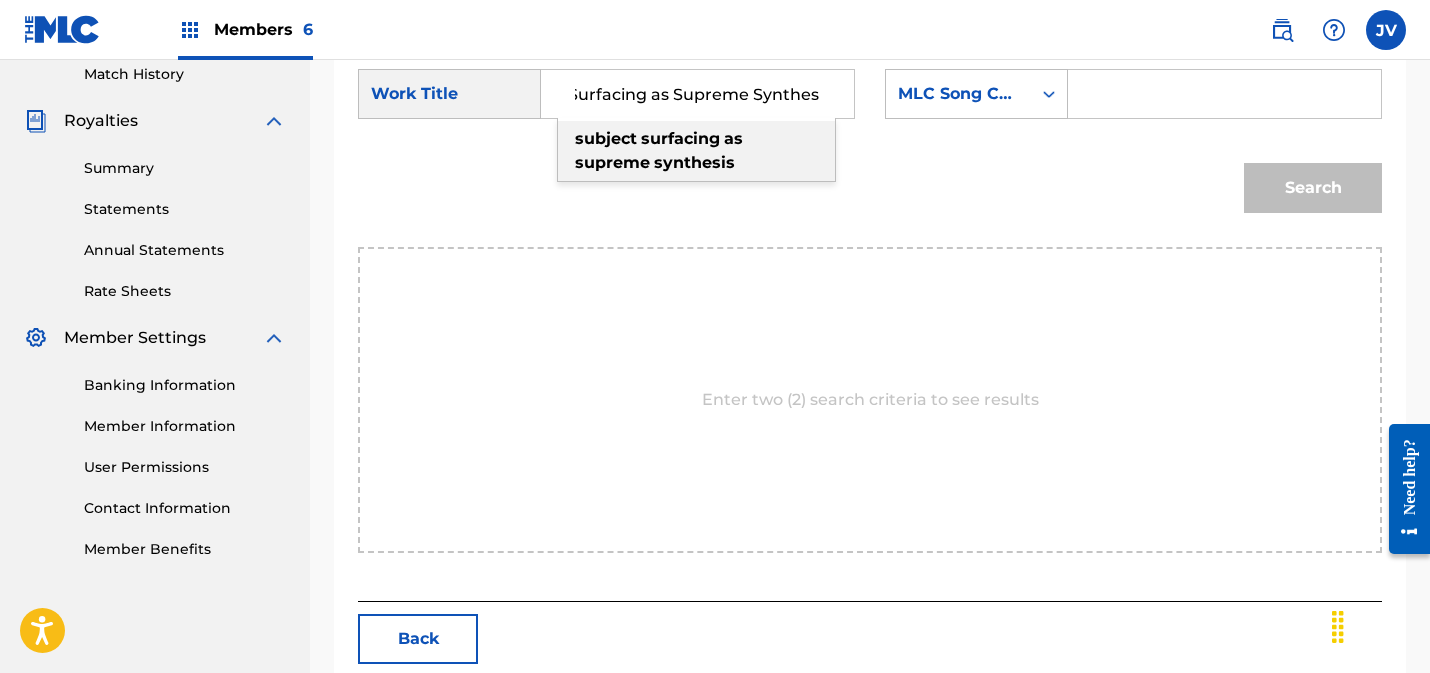 type on "subject surfacing as supreme synthesis" 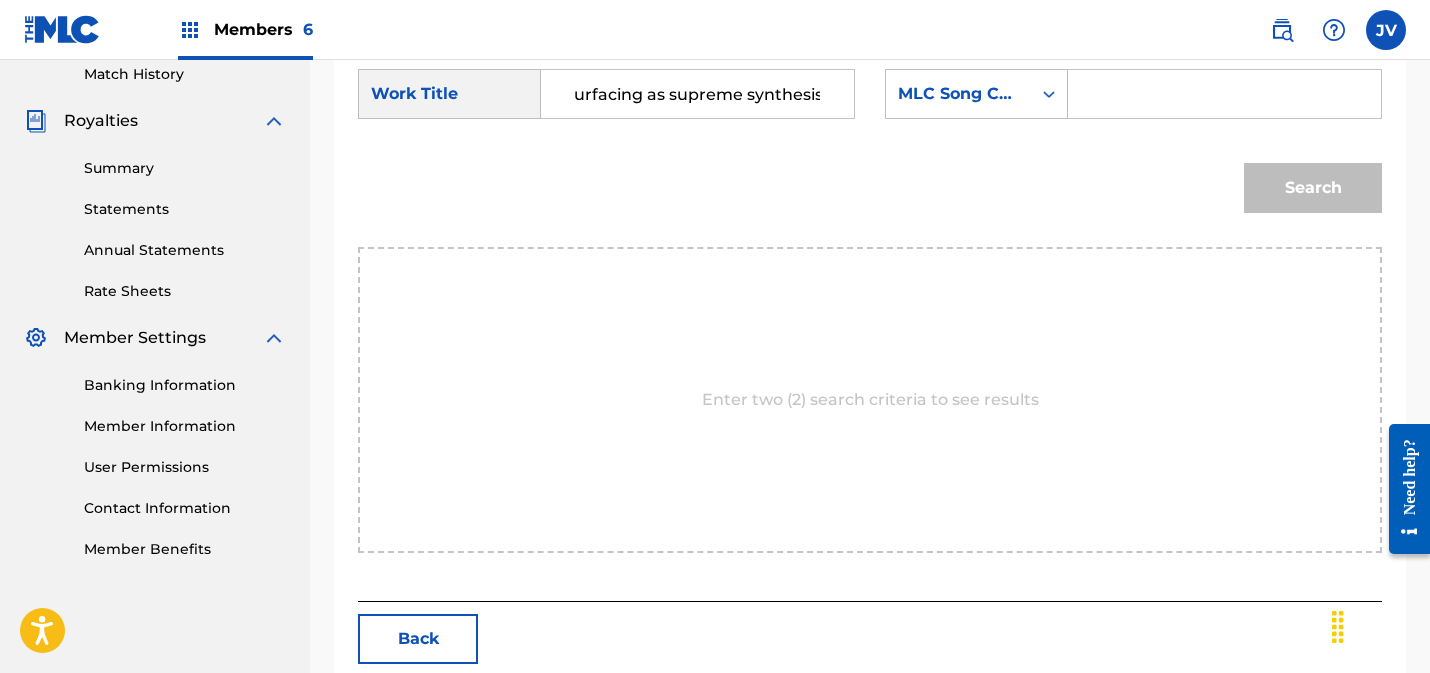scroll, scrollTop: 0, scrollLeft: 0, axis: both 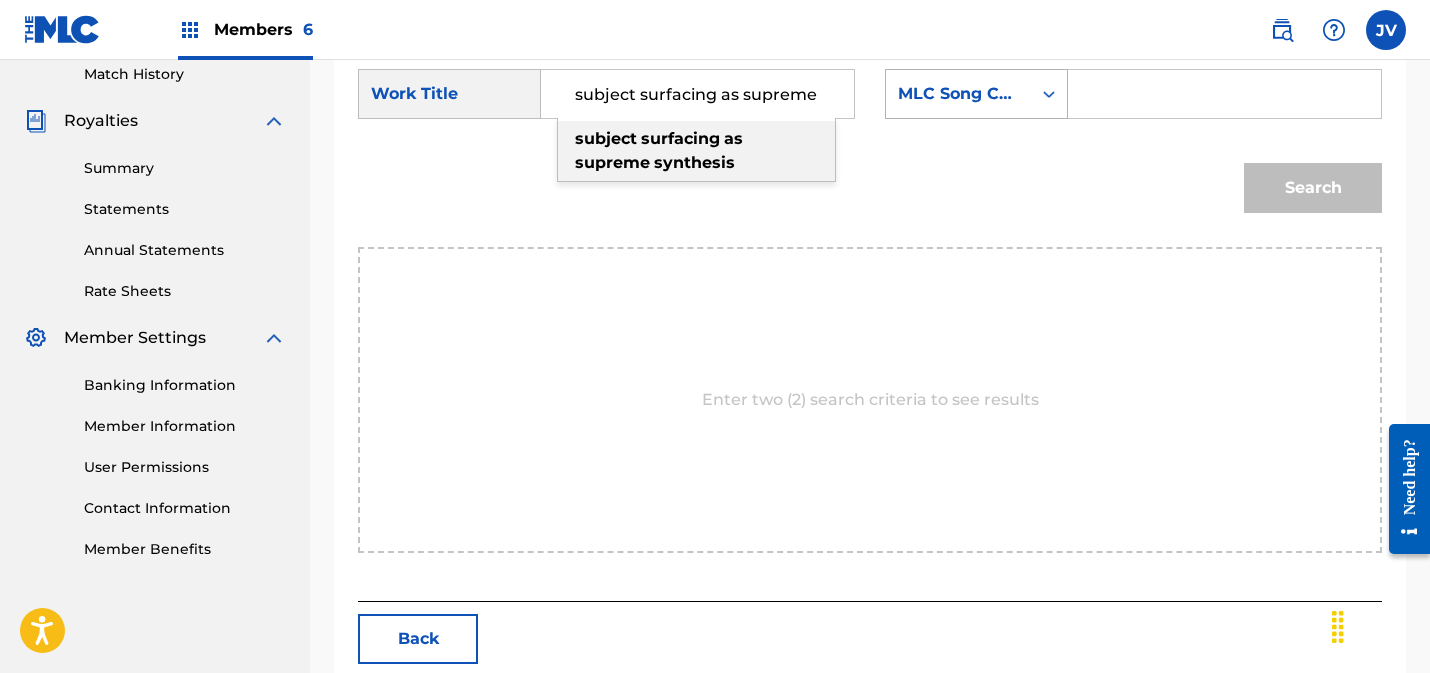 click on "MLC Song Code" at bounding box center [958, 94] 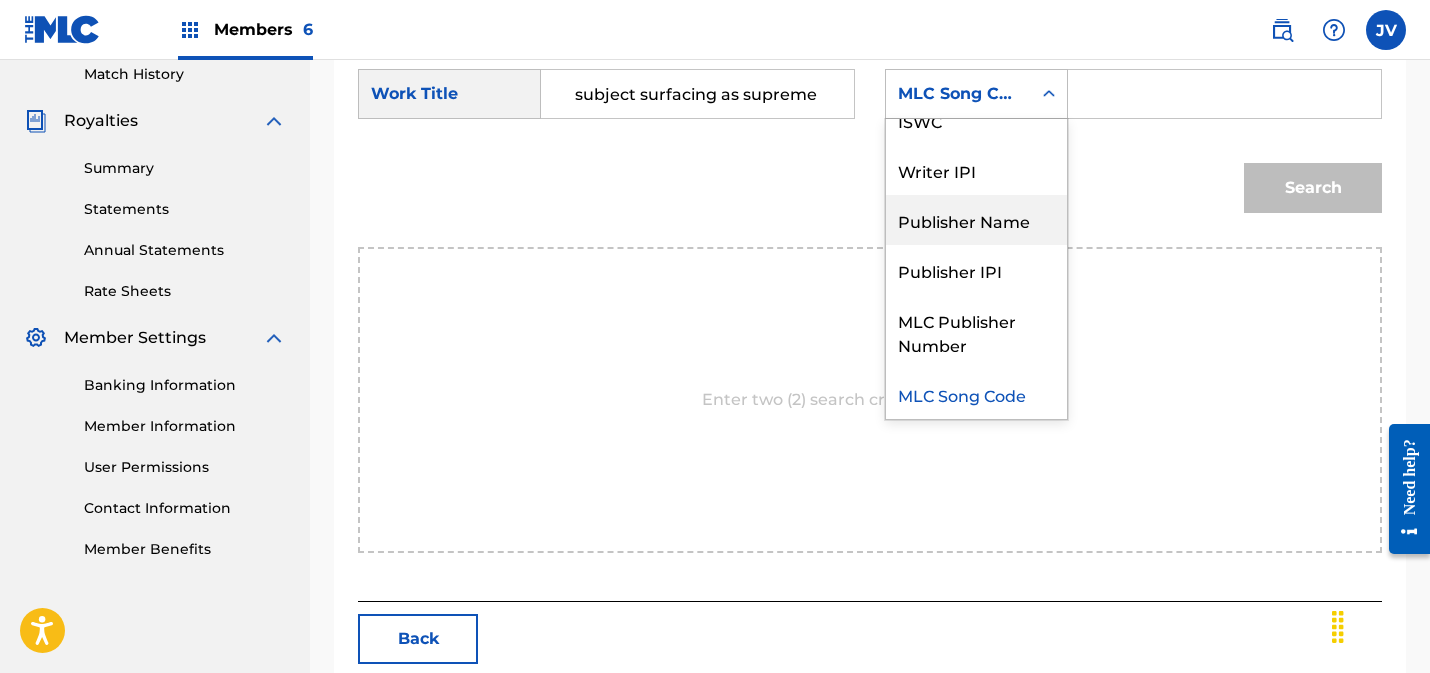 scroll, scrollTop: 0, scrollLeft: 0, axis: both 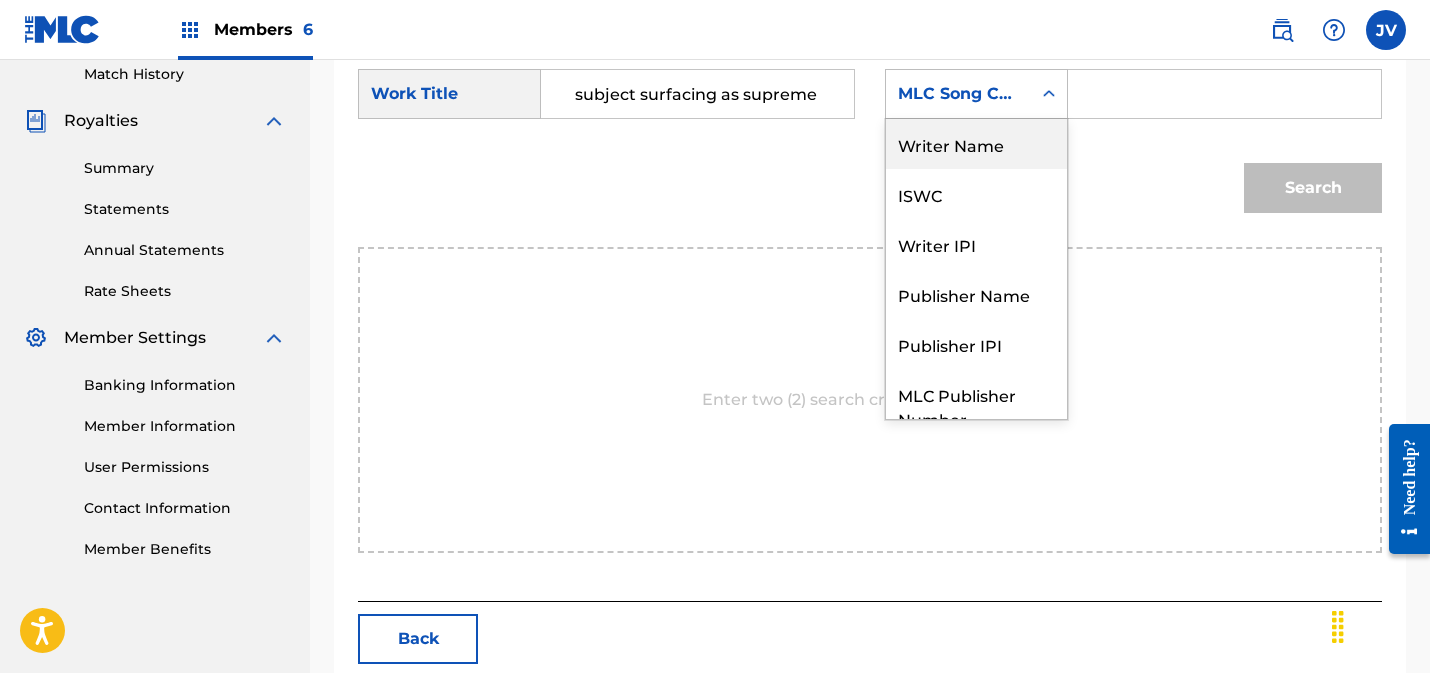 click on "Writer Name" at bounding box center [976, 144] 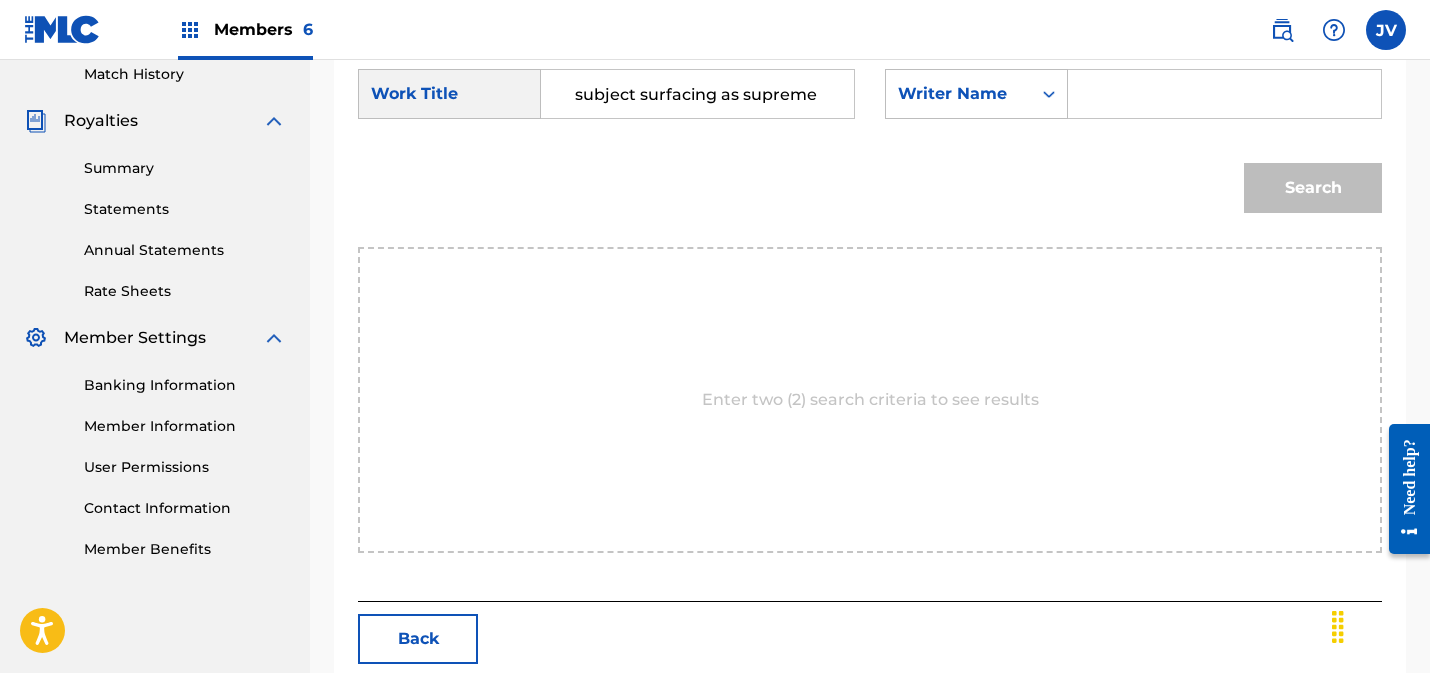 click at bounding box center [1224, 94] 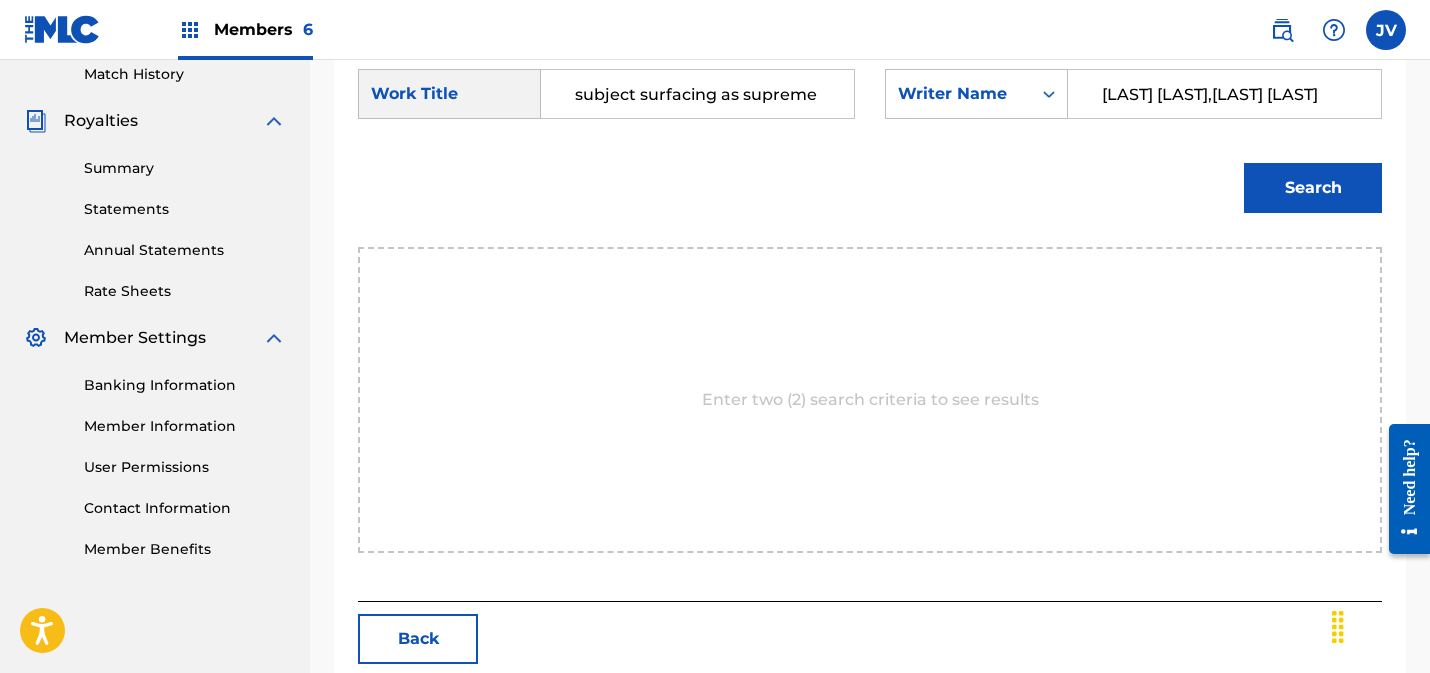 drag, startPoint x: 1214, startPoint y: 96, endPoint x: 1372, endPoint y: 98, distance: 158.01266 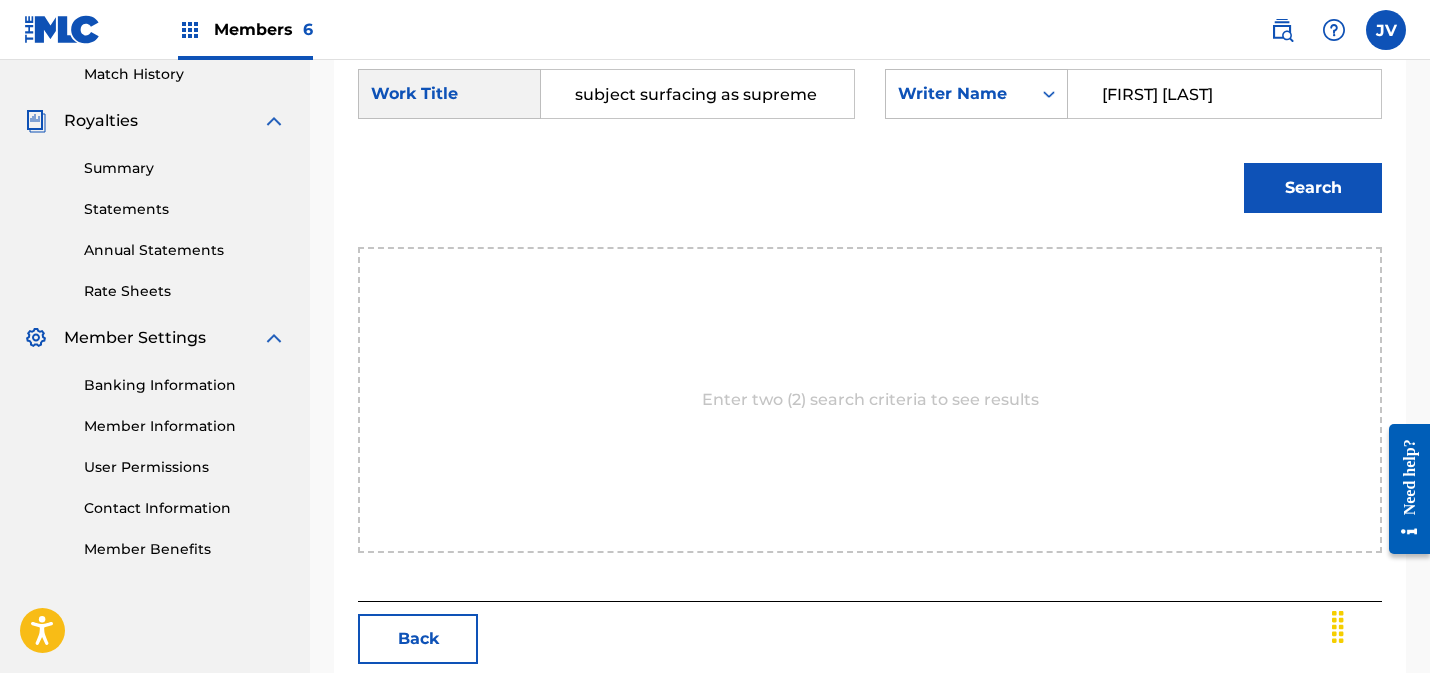 type on "[FIRST] [LAST]" 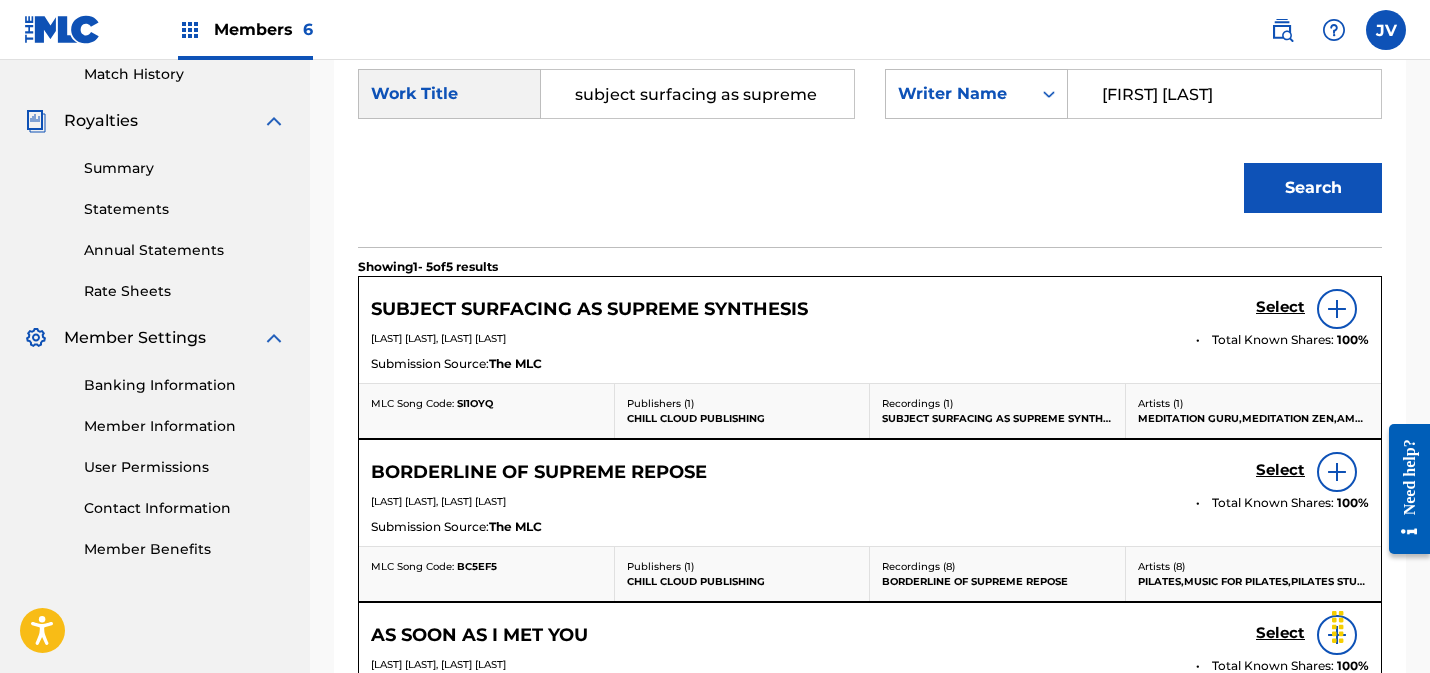click on "Select" at bounding box center (1280, 307) 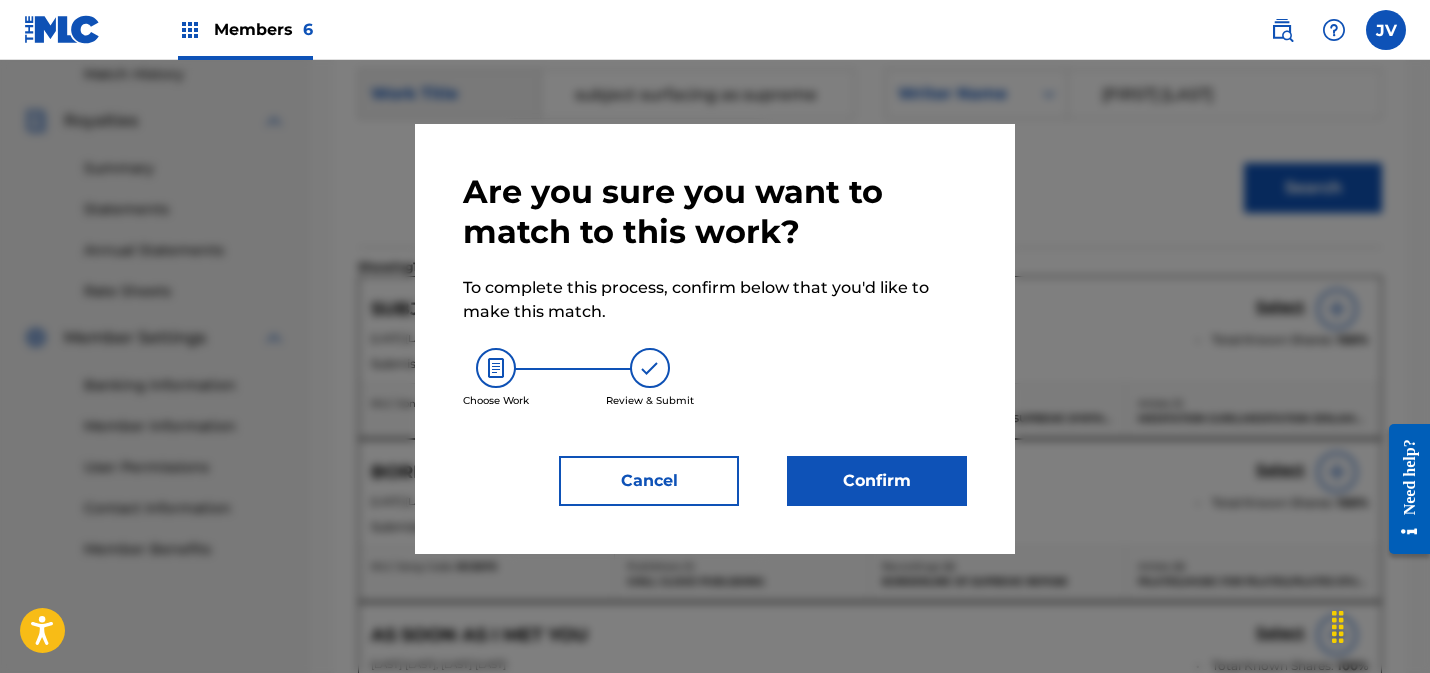 click on "Confirm" at bounding box center [877, 481] 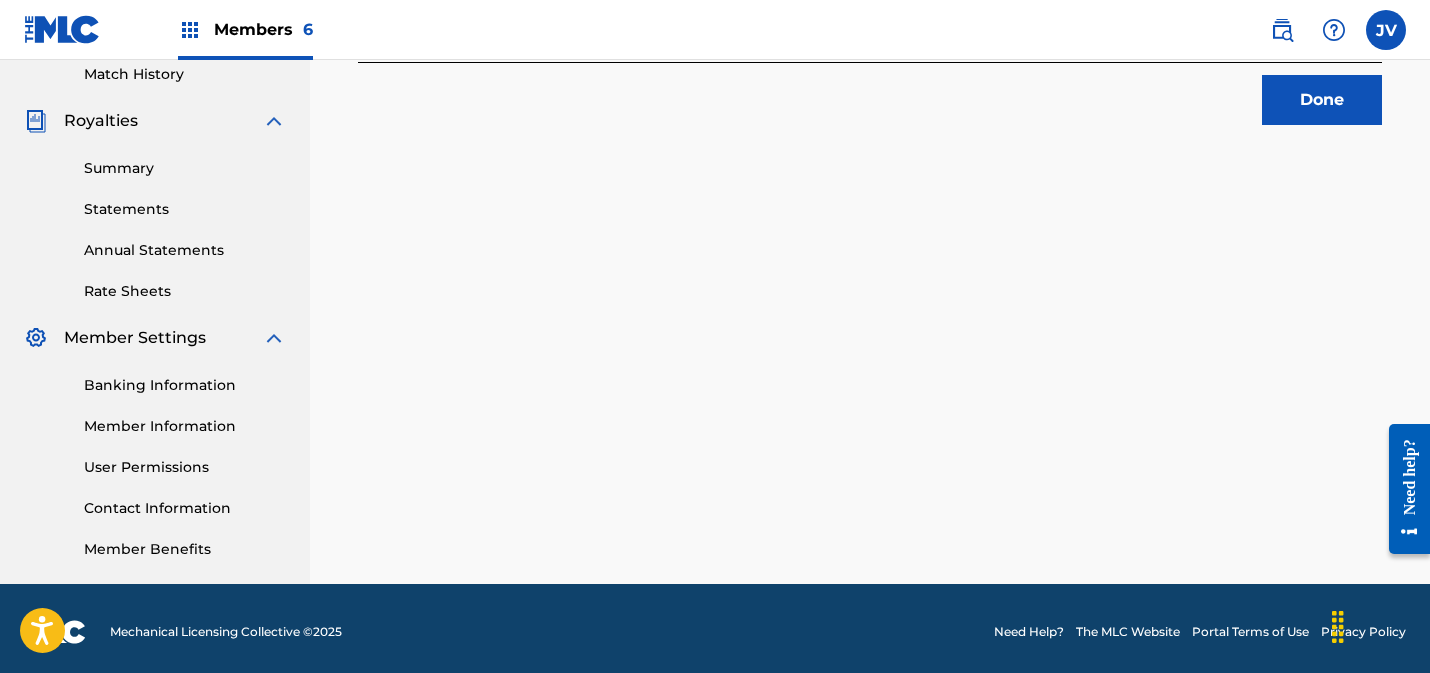 click on "Done" at bounding box center (1322, 100) 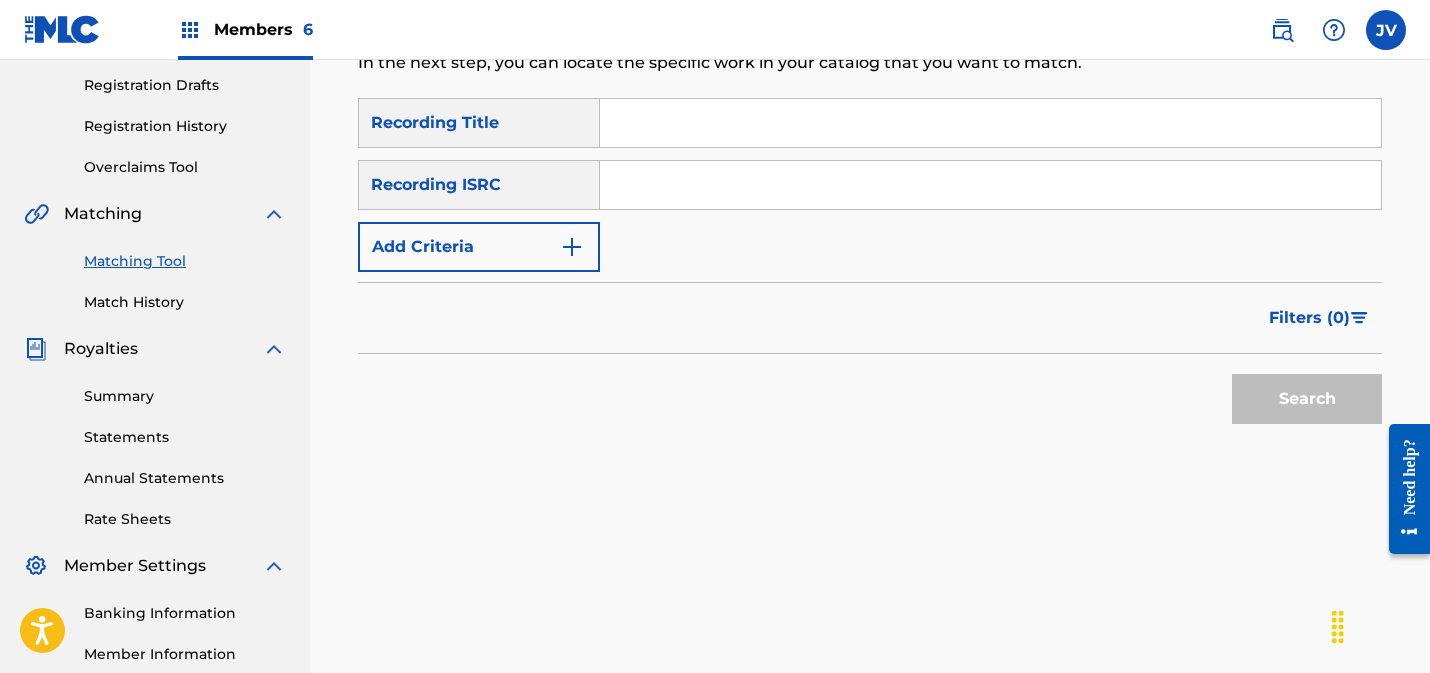 scroll, scrollTop: 46, scrollLeft: 0, axis: vertical 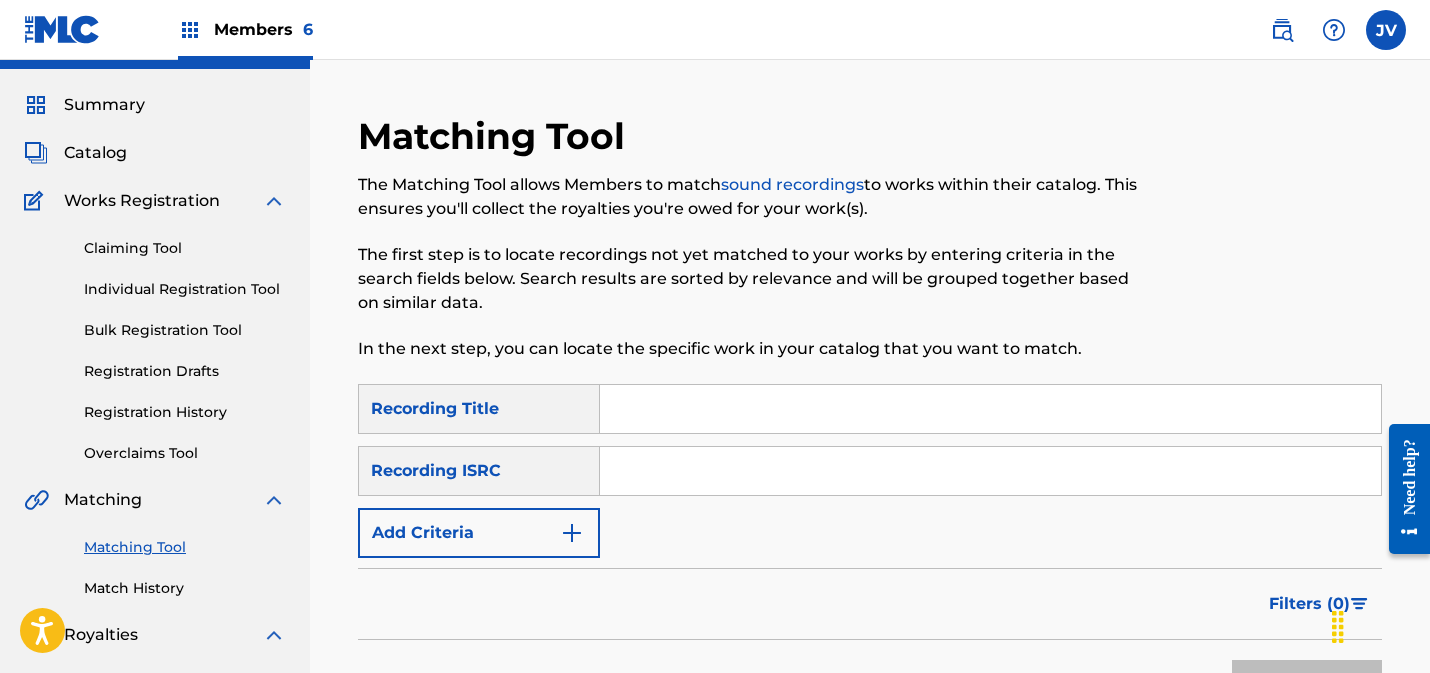 click at bounding box center (990, 471) 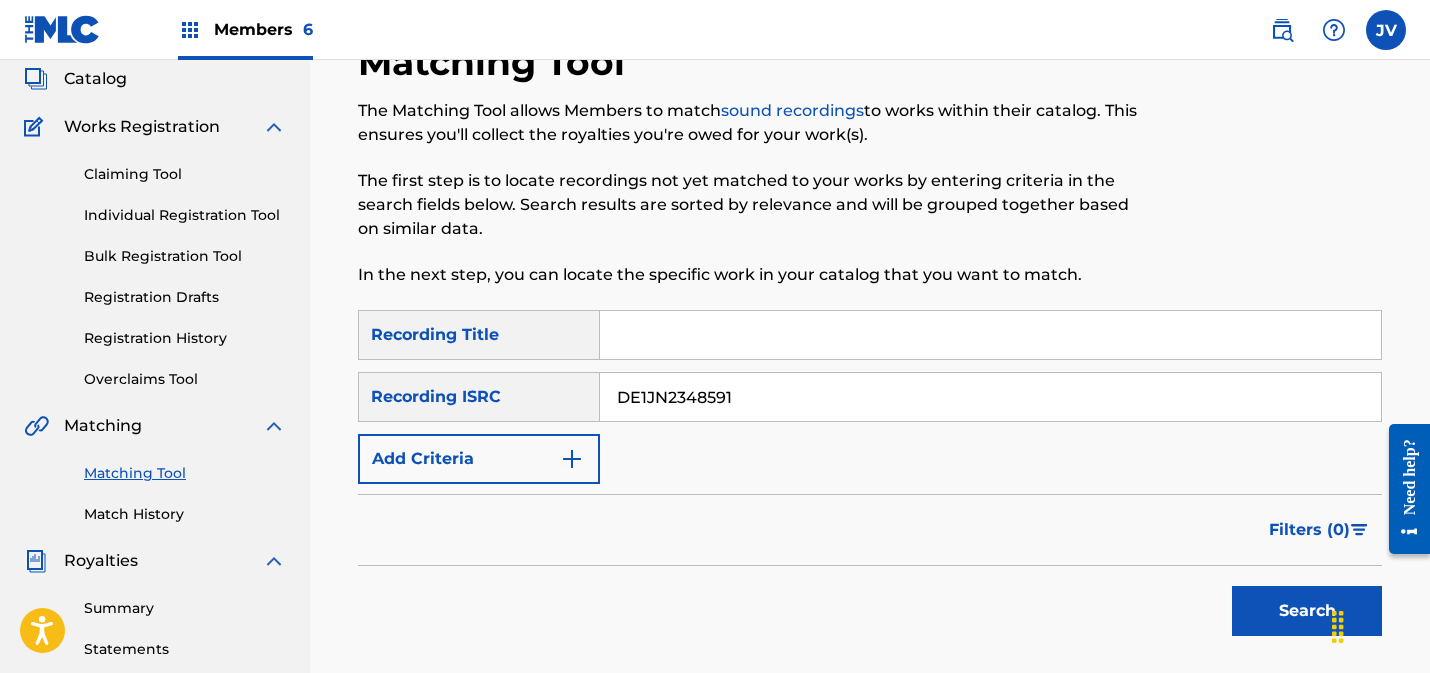 scroll, scrollTop: 203, scrollLeft: 0, axis: vertical 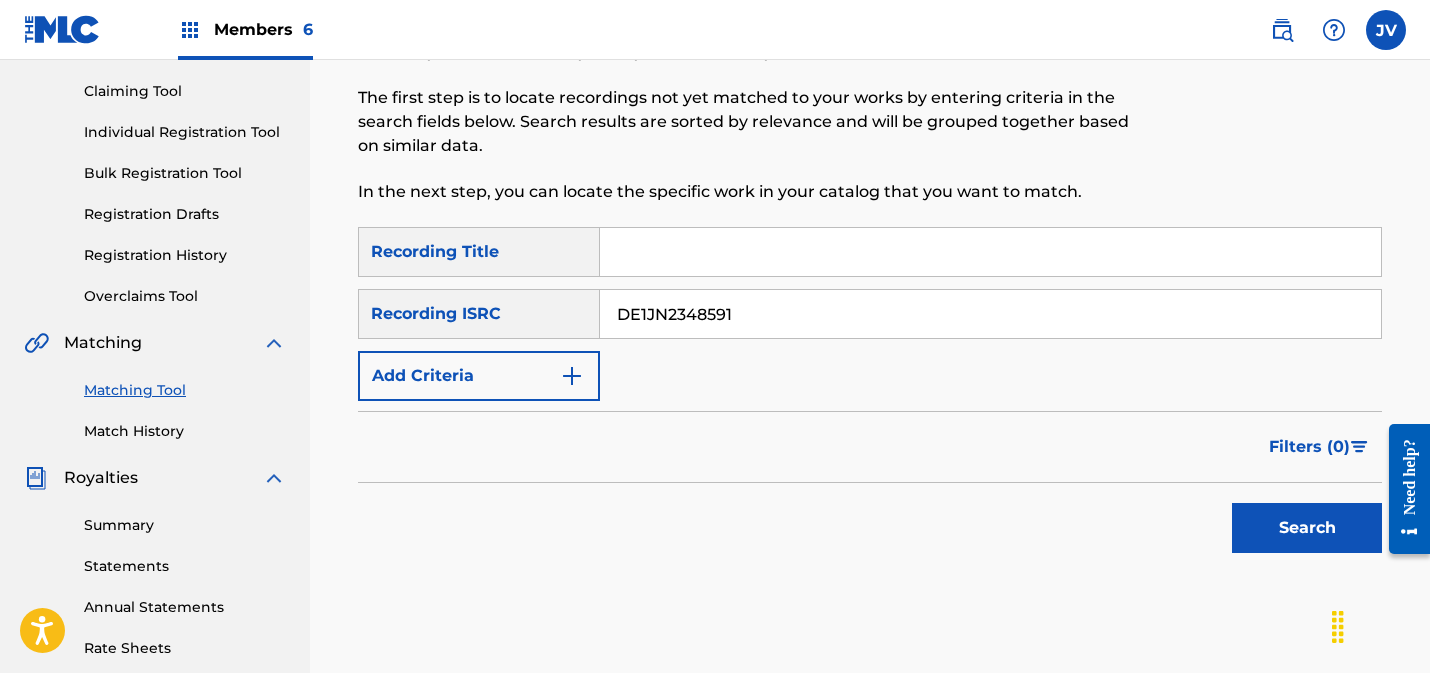 type on "DE1JN2348591" 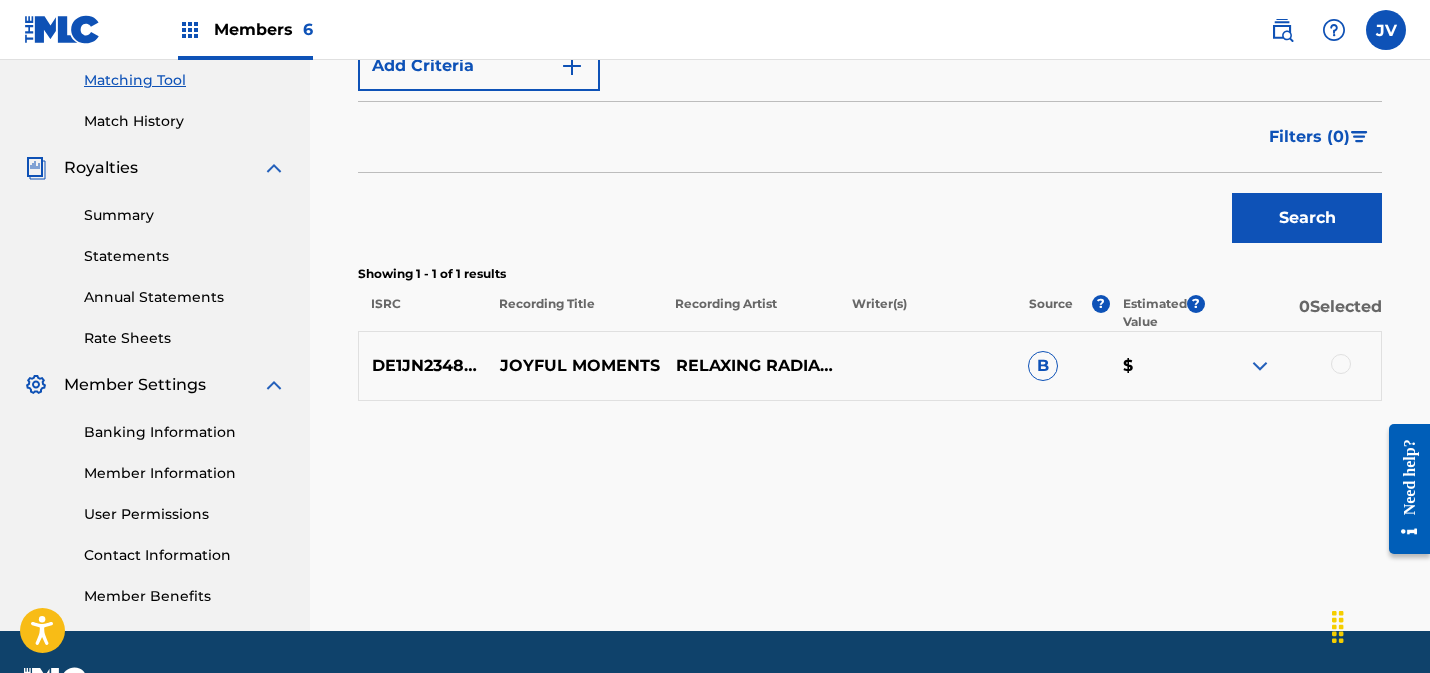 scroll, scrollTop: 548, scrollLeft: 0, axis: vertical 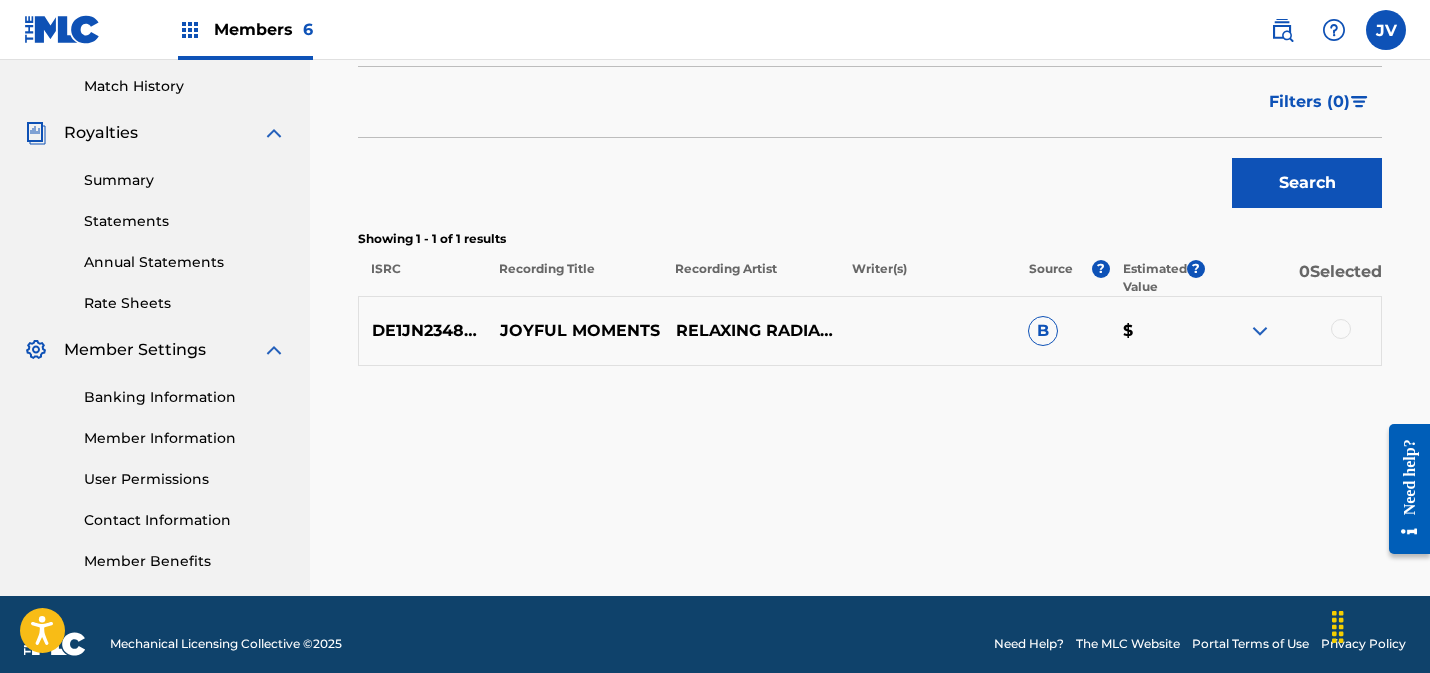 click at bounding box center [1341, 329] 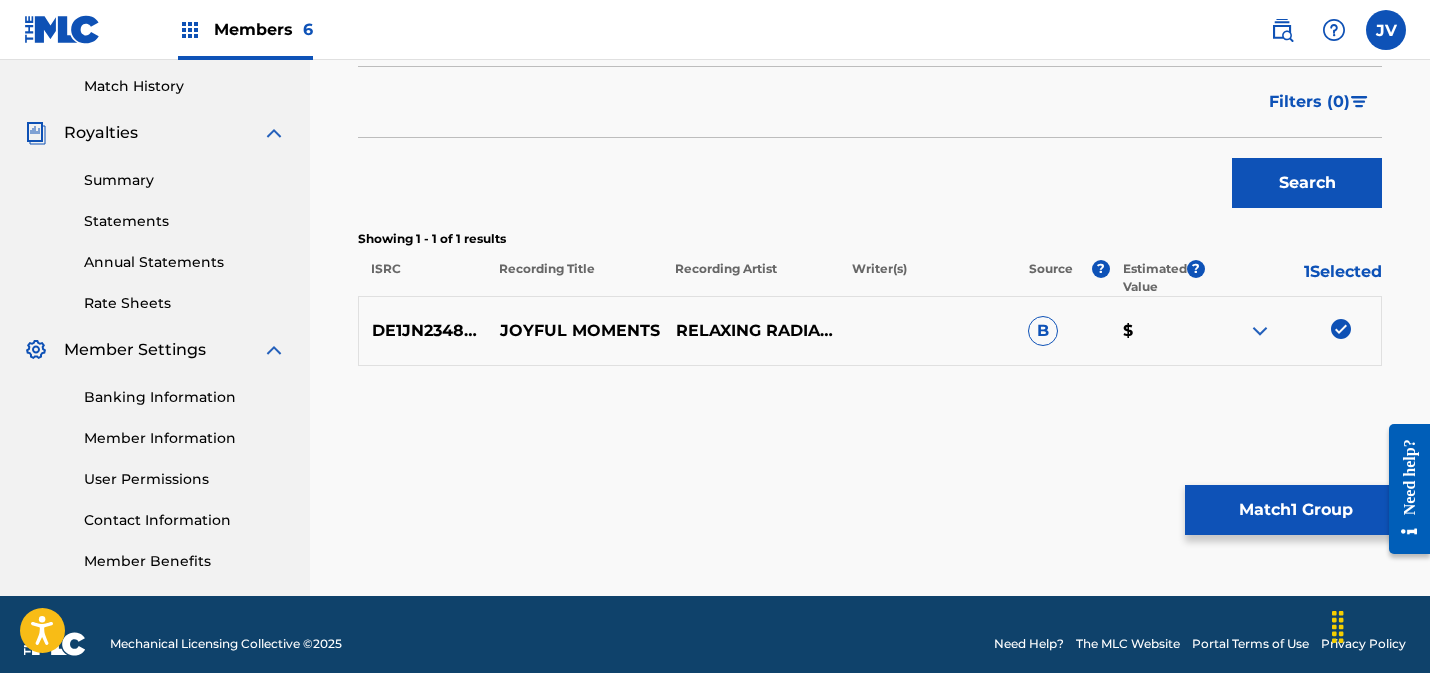 click on "Match  1 Group" at bounding box center [1295, 510] 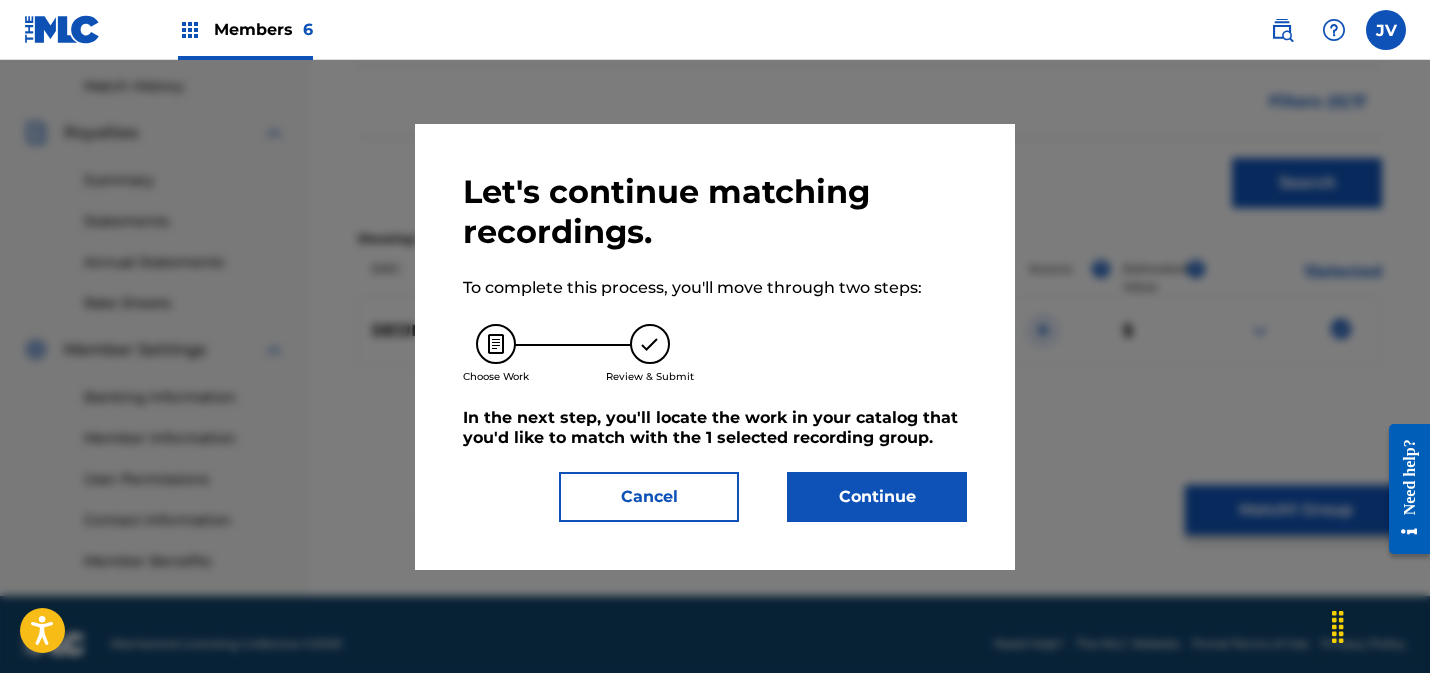 click on "Continue" at bounding box center (877, 497) 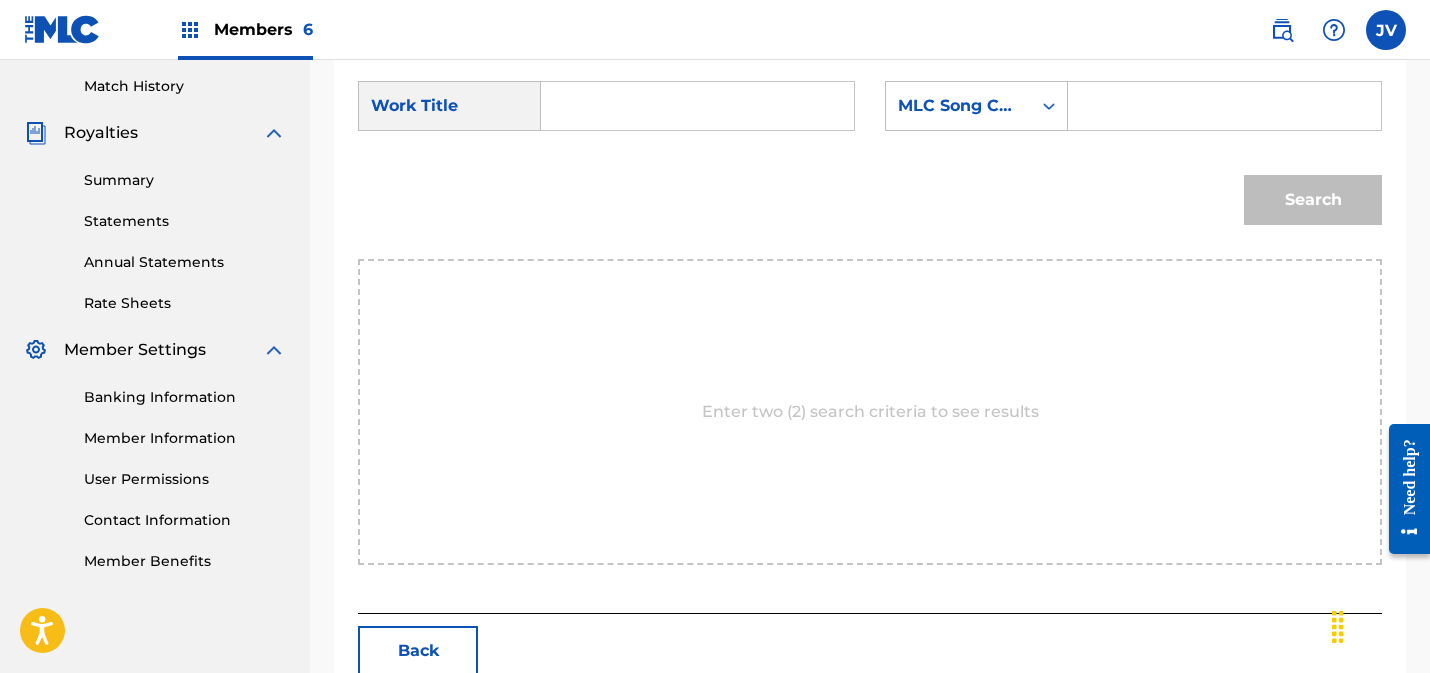 drag, startPoint x: 699, startPoint y: 119, endPoint x: 771, endPoint y: 129, distance: 72.691124 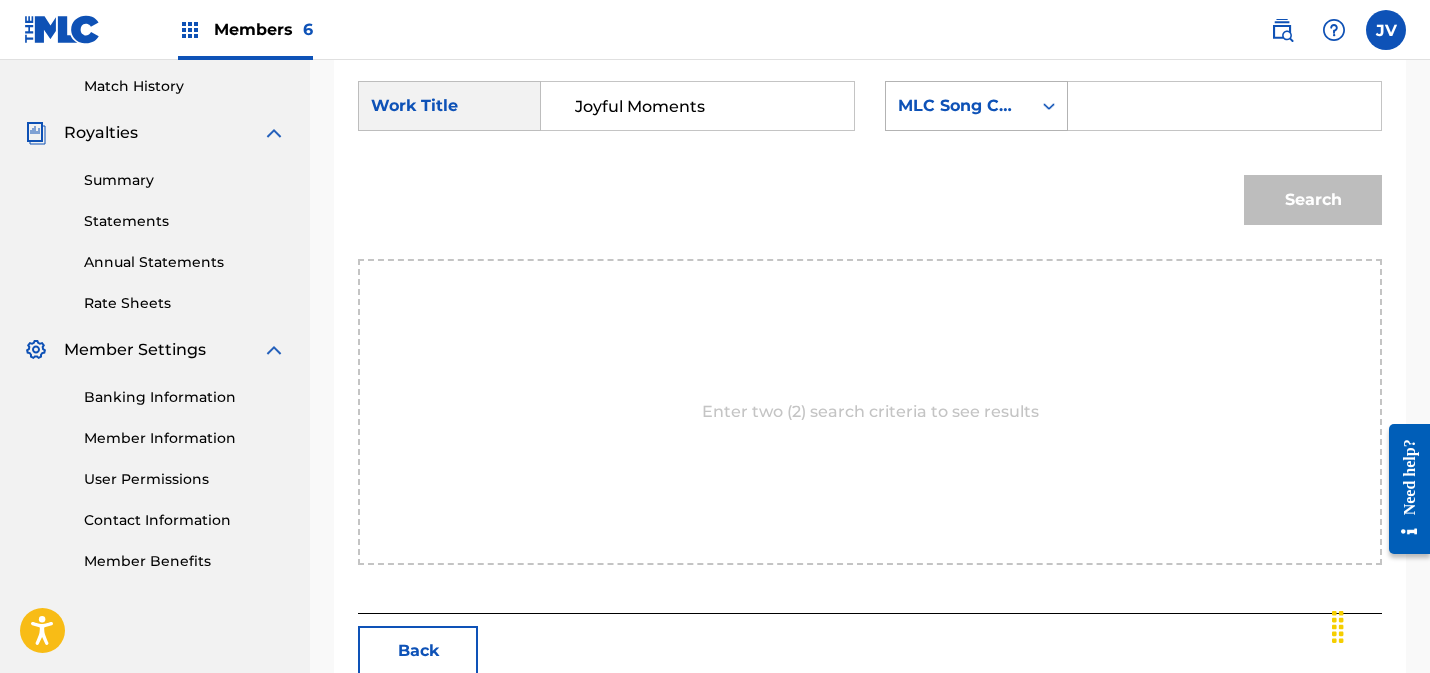 type on "Joyful Moments" 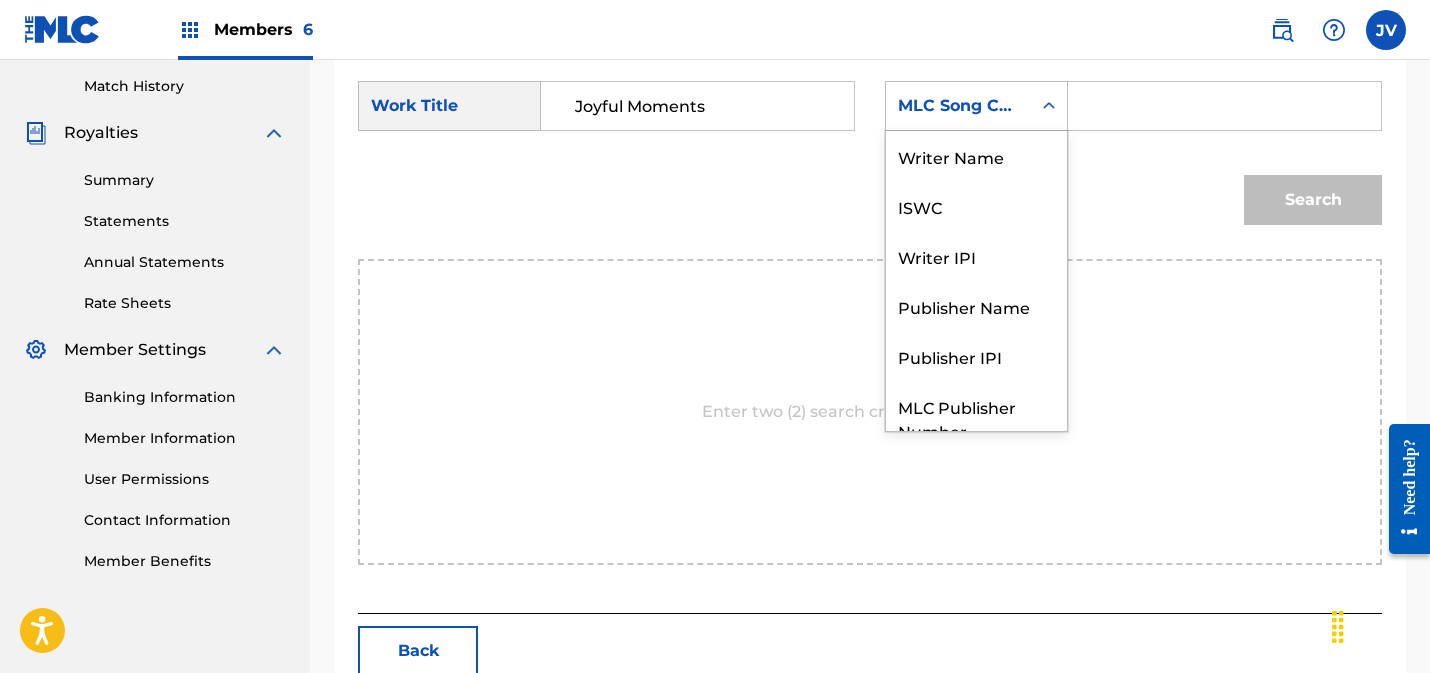 click on "MLC Song Code" at bounding box center [958, 106] 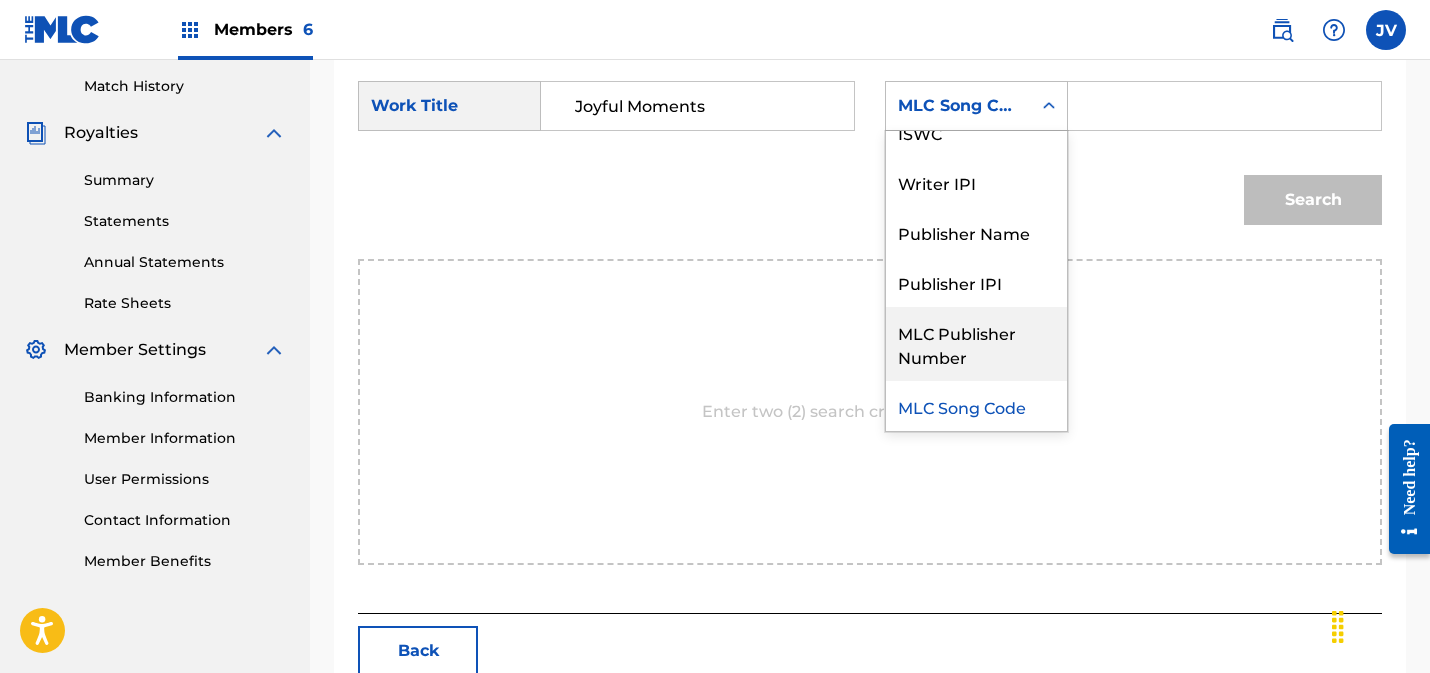 scroll, scrollTop: 0, scrollLeft: 0, axis: both 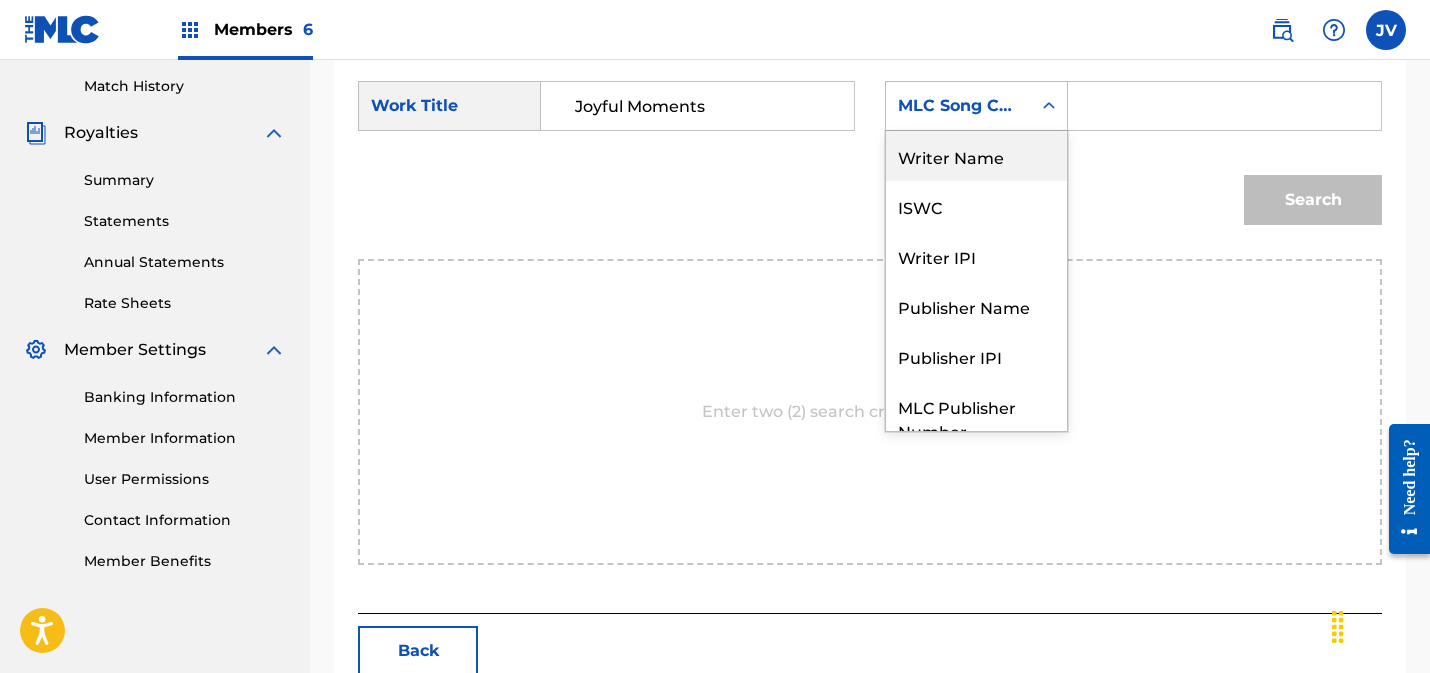 click on "Writer Name" at bounding box center (976, 156) 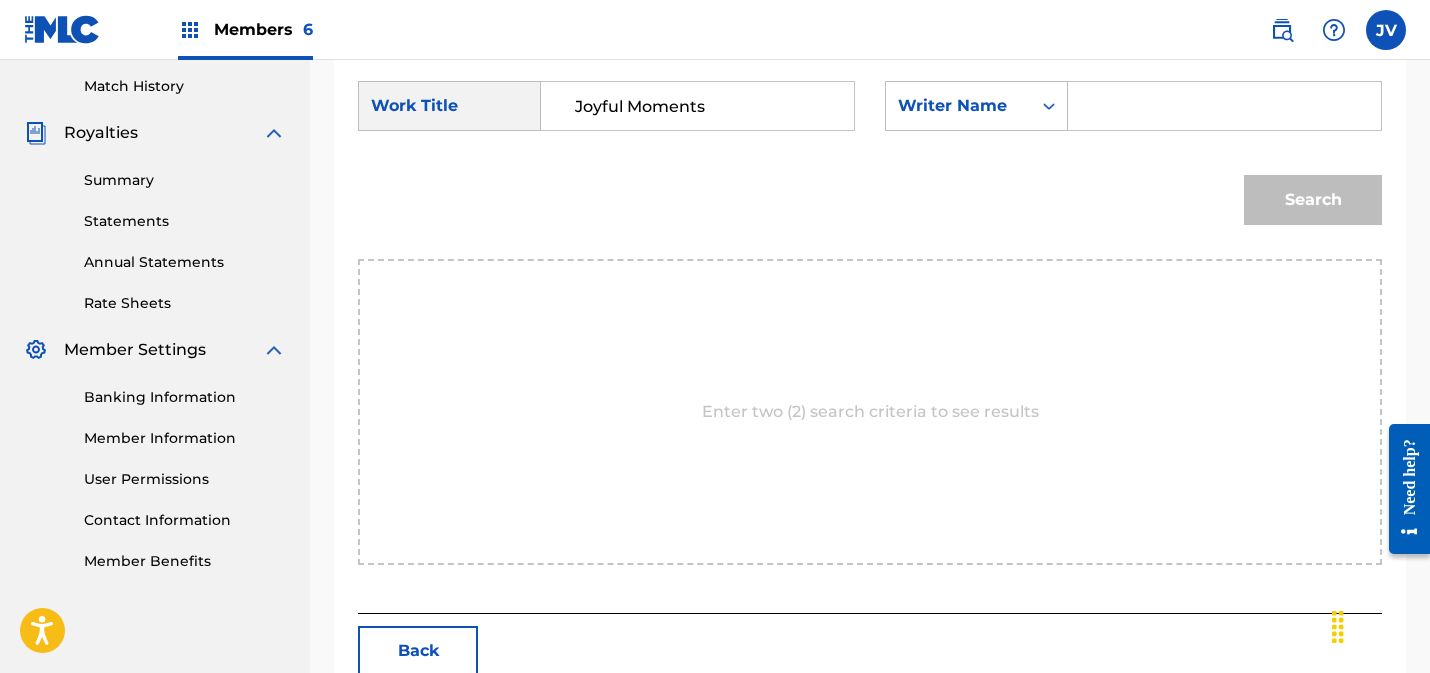 click at bounding box center [1224, 106] 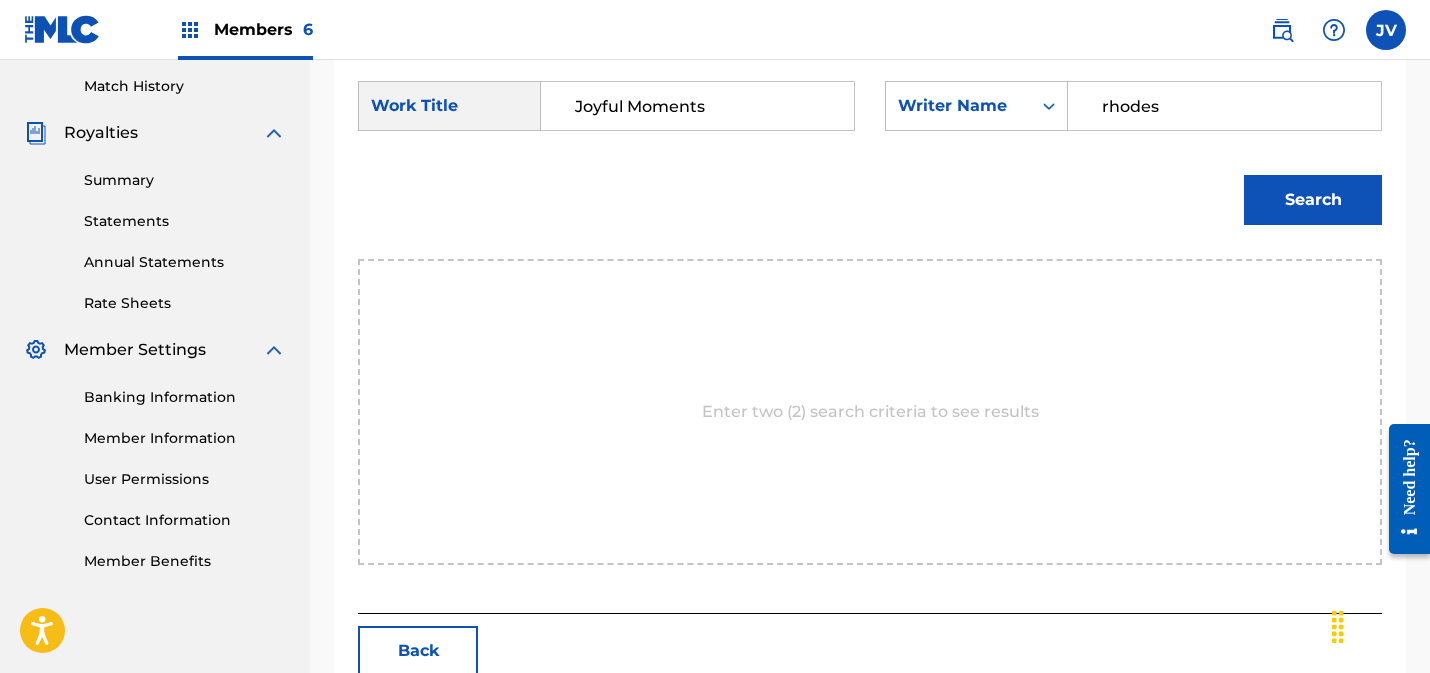 type on "rhodes" 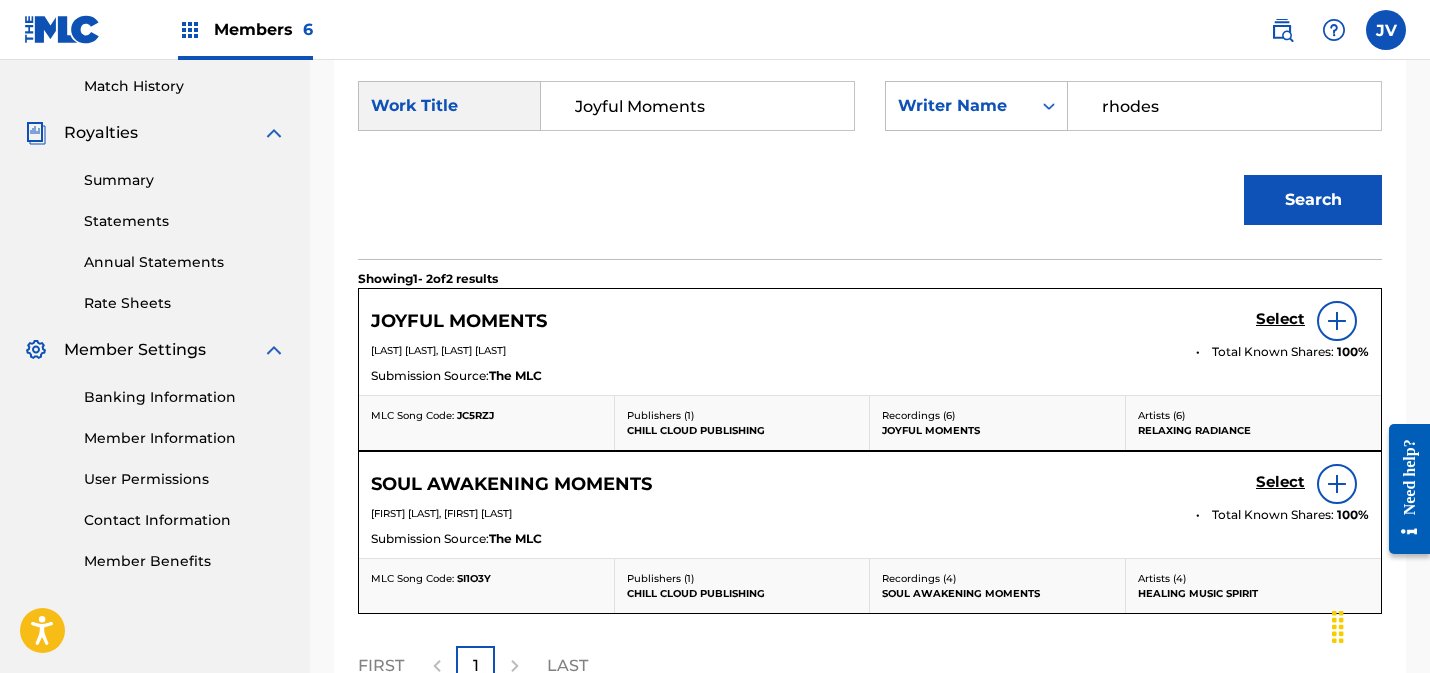 click on "Select" at bounding box center (1280, 319) 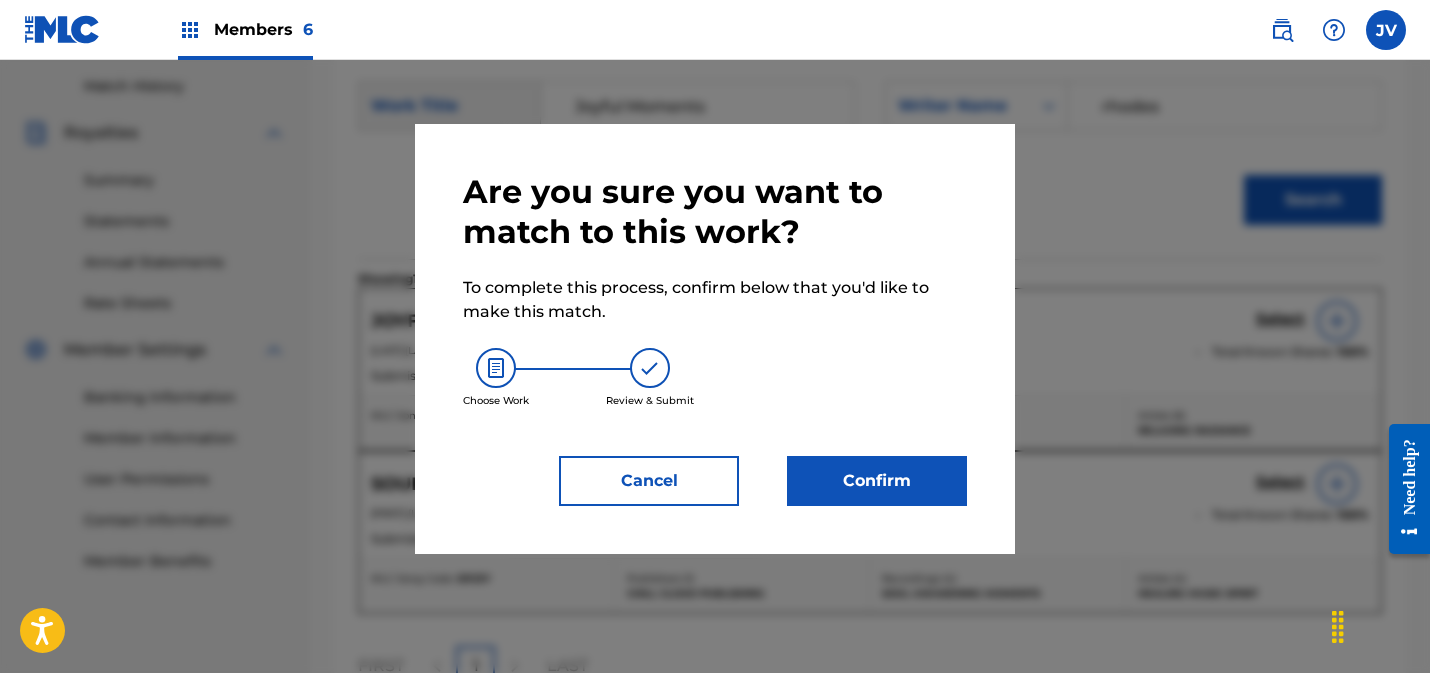 click on "Confirm" at bounding box center [877, 481] 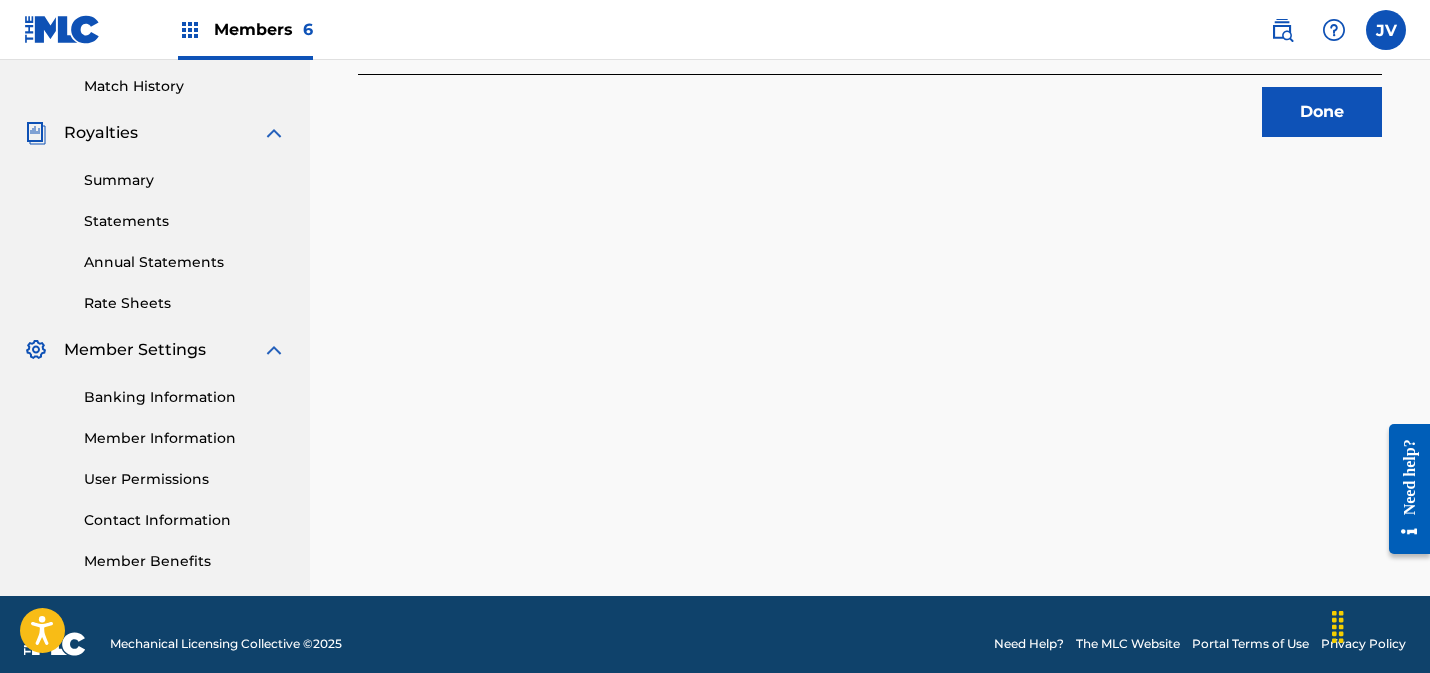 scroll, scrollTop: 445, scrollLeft: 0, axis: vertical 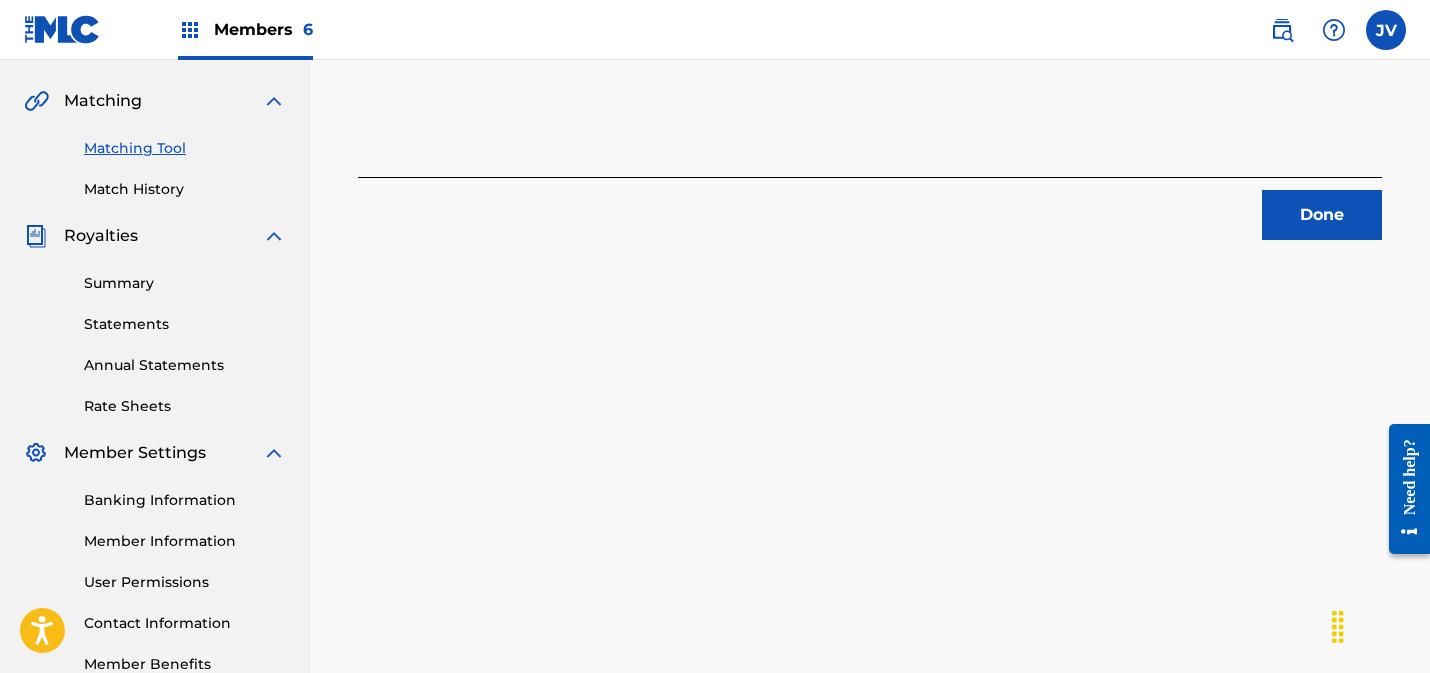 click on "Done" at bounding box center (1322, 215) 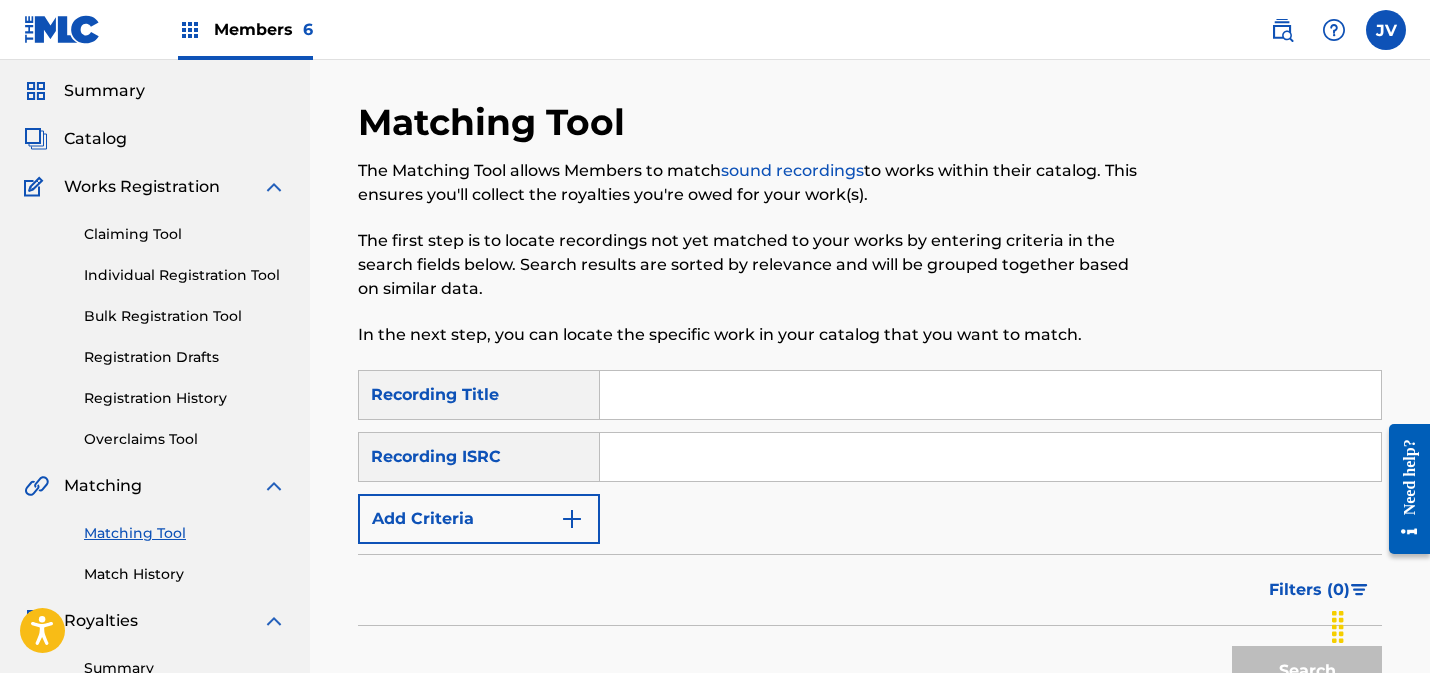 scroll, scrollTop: 0, scrollLeft: 0, axis: both 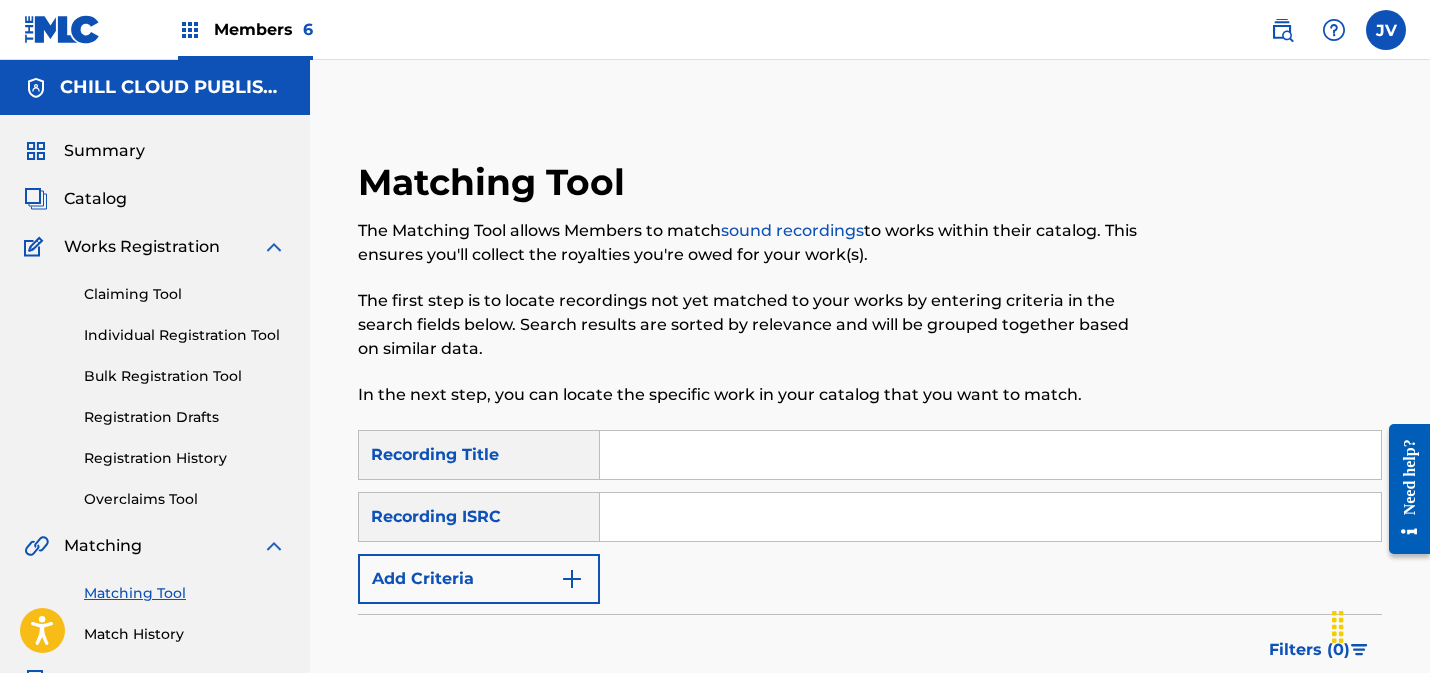 click on "Bulk Registration Tool" at bounding box center [185, 376] 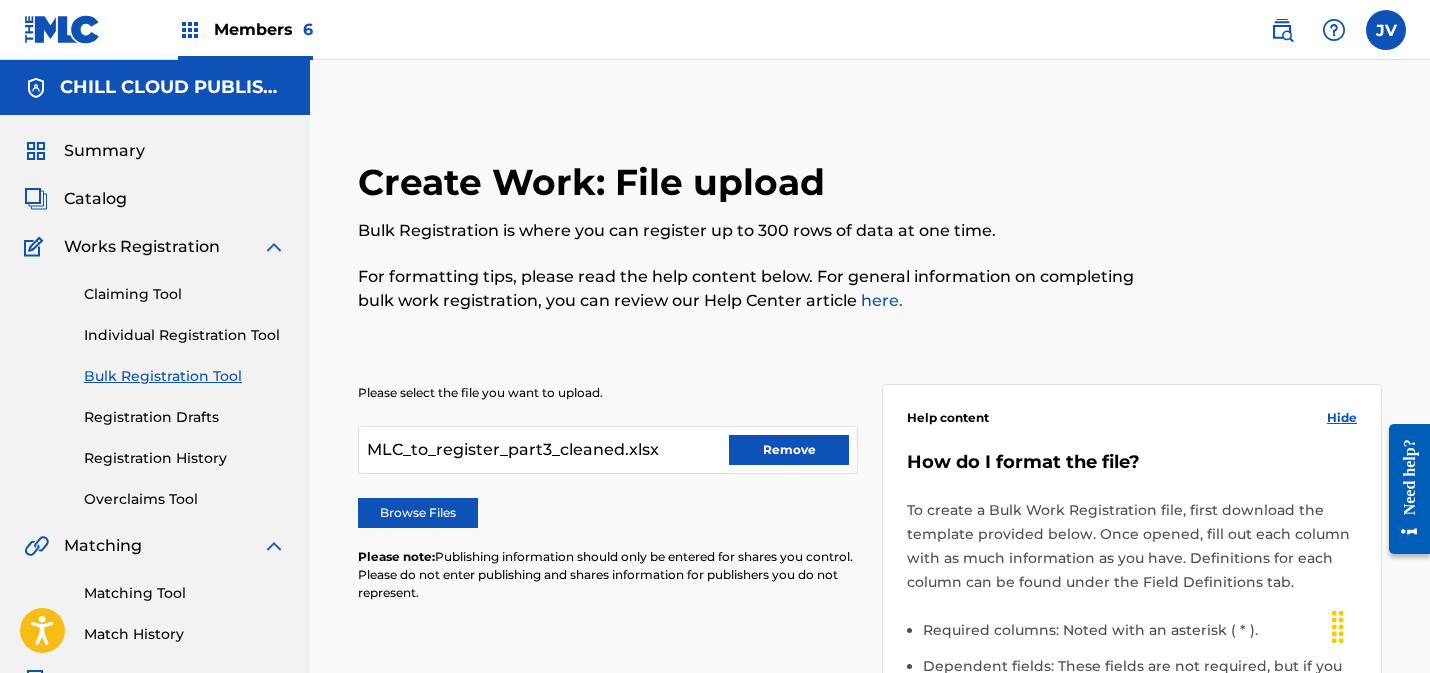 click on "Registration History" at bounding box center (185, 458) 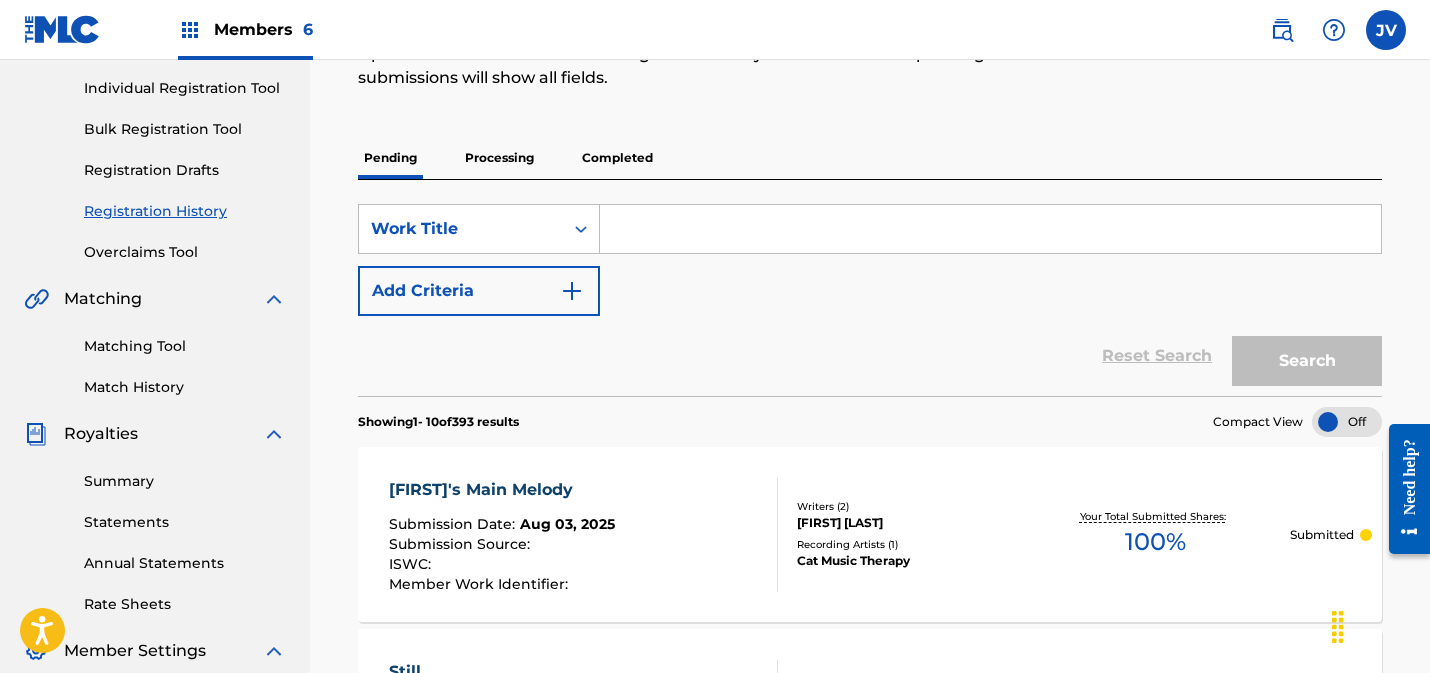 scroll, scrollTop: 286, scrollLeft: 0, axis: vertical 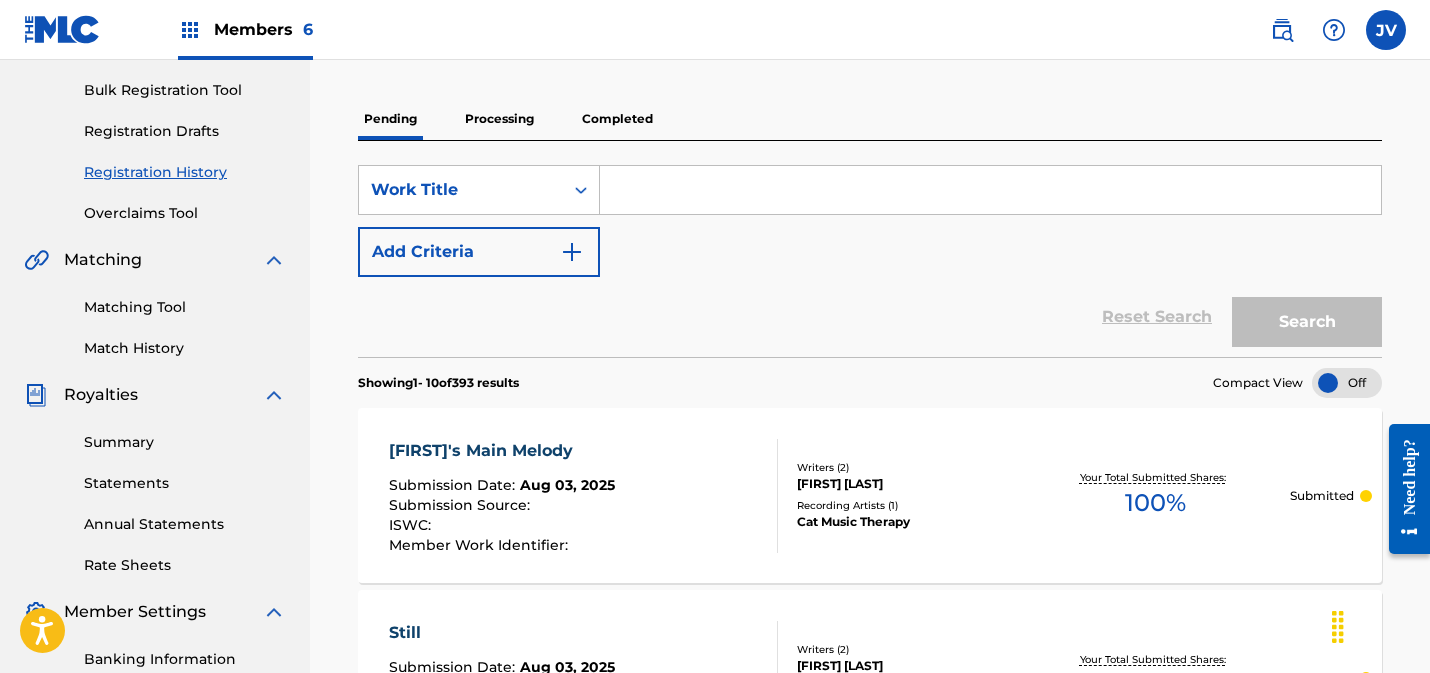 click on "Processing" at bounding box center [499, 119] 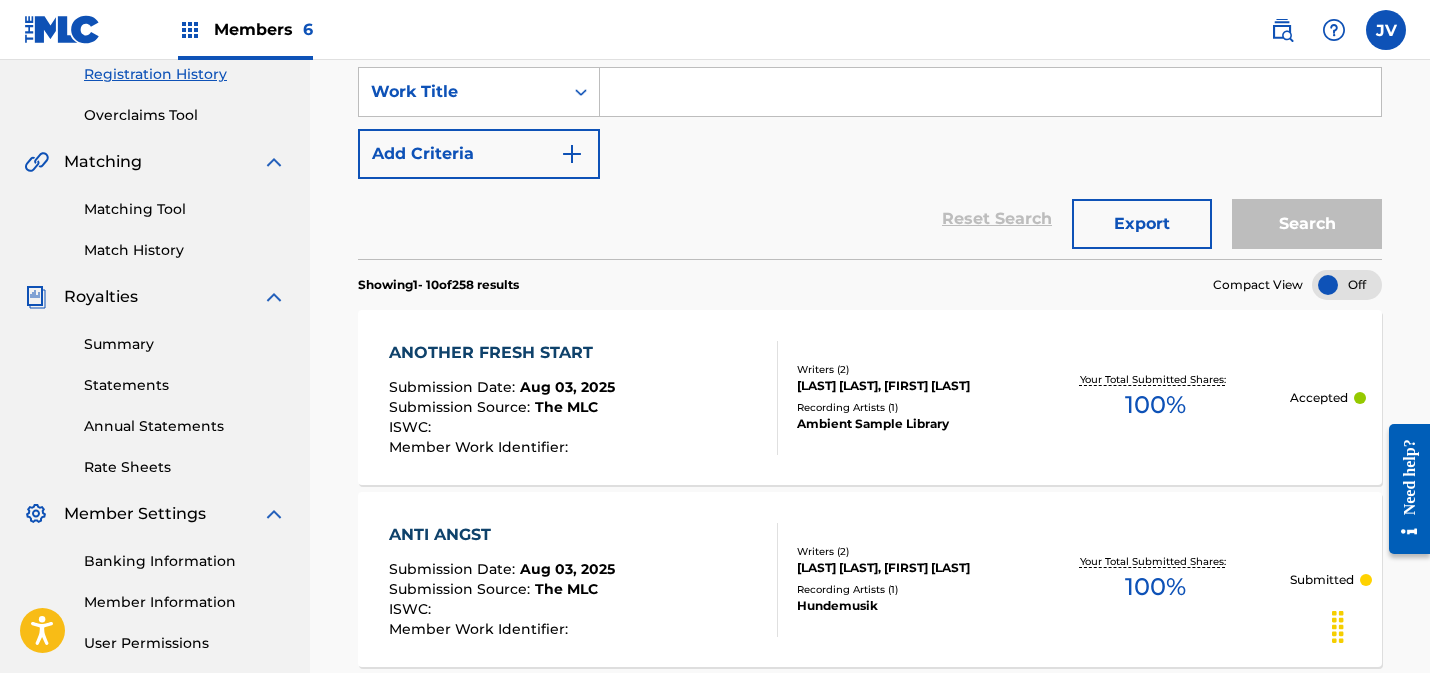 scroll, scrollTop: 383, scrollLeft: 0, axis: vertical 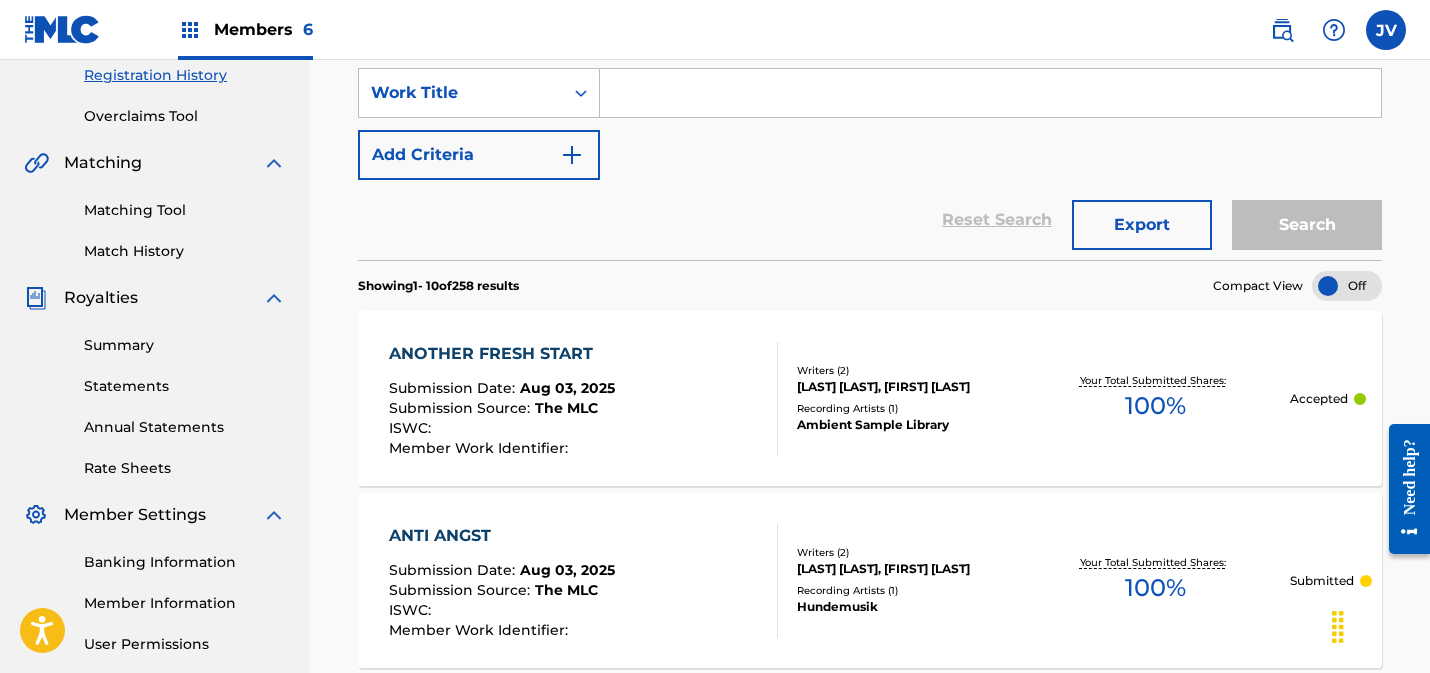 click at bounding box center (1347, 286) 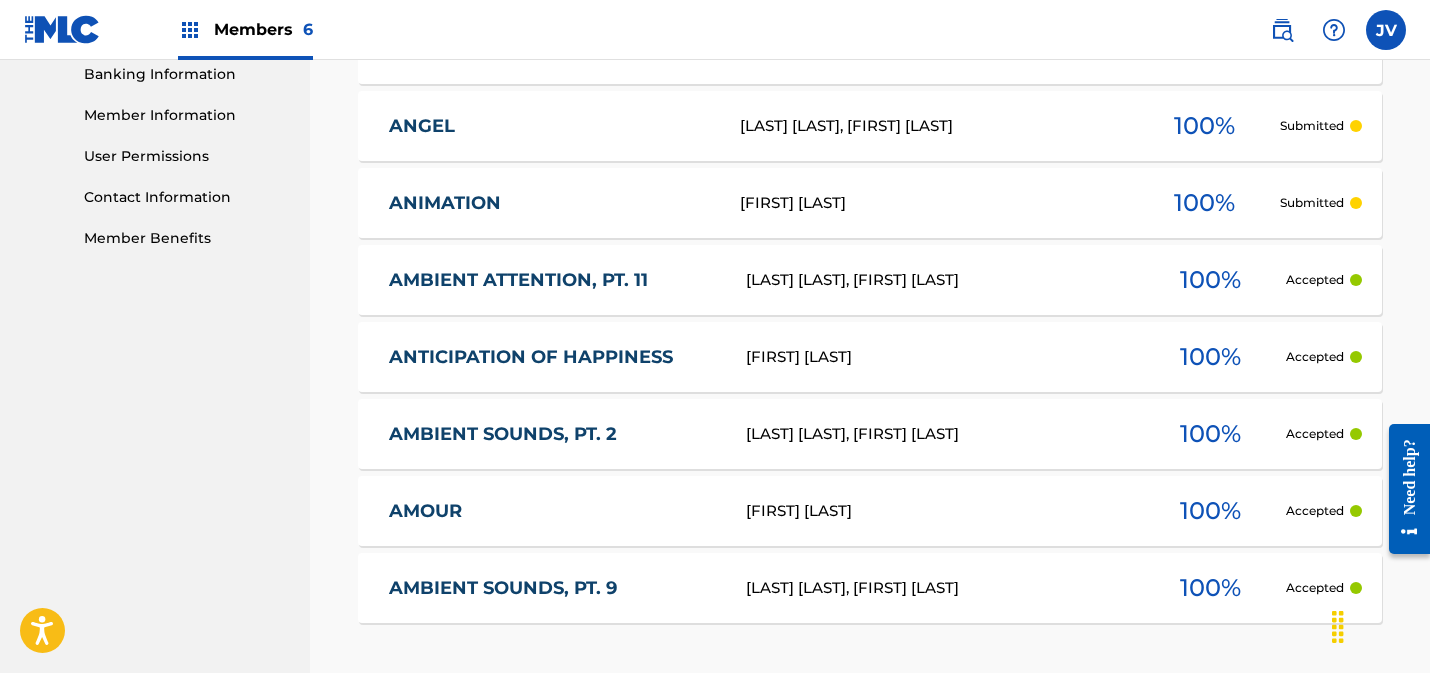 scroll, scrollTop: 1052, scrollLeft: 0, axis: vertical 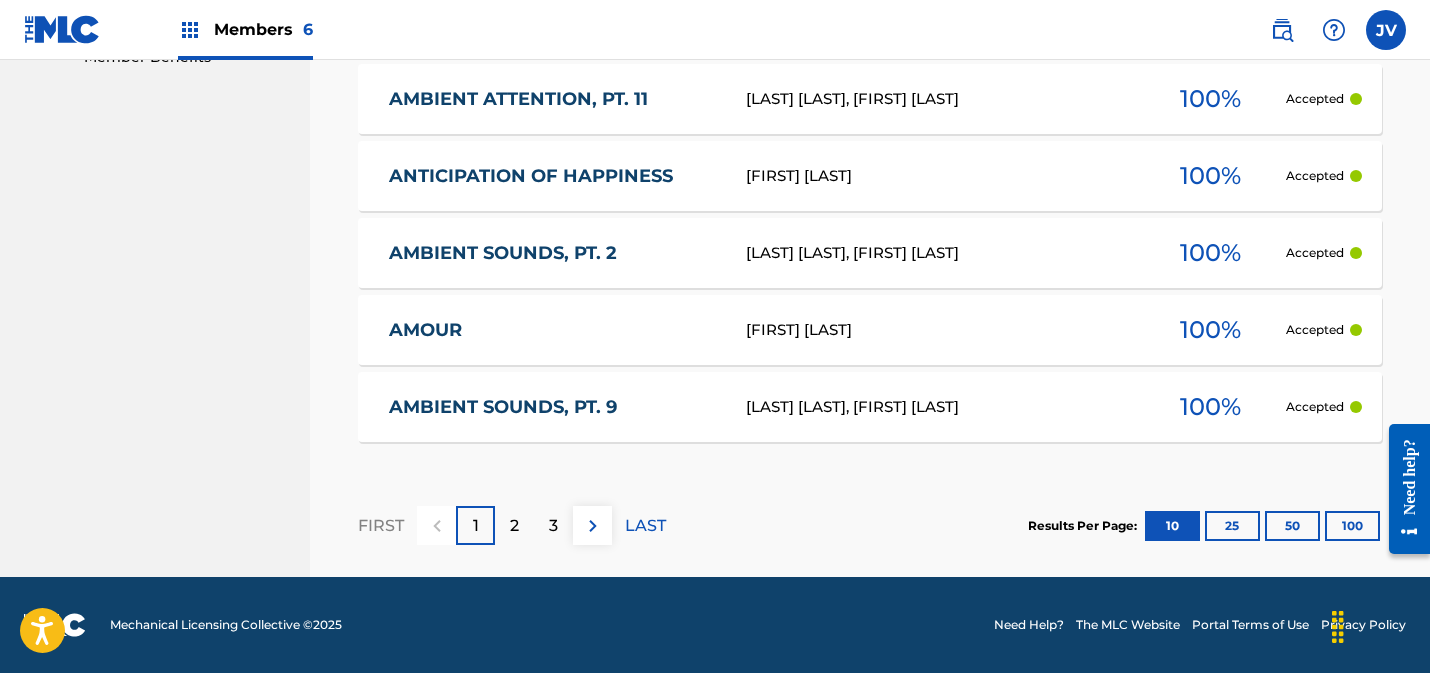 click on "100" at bounding box center (1352, 526) 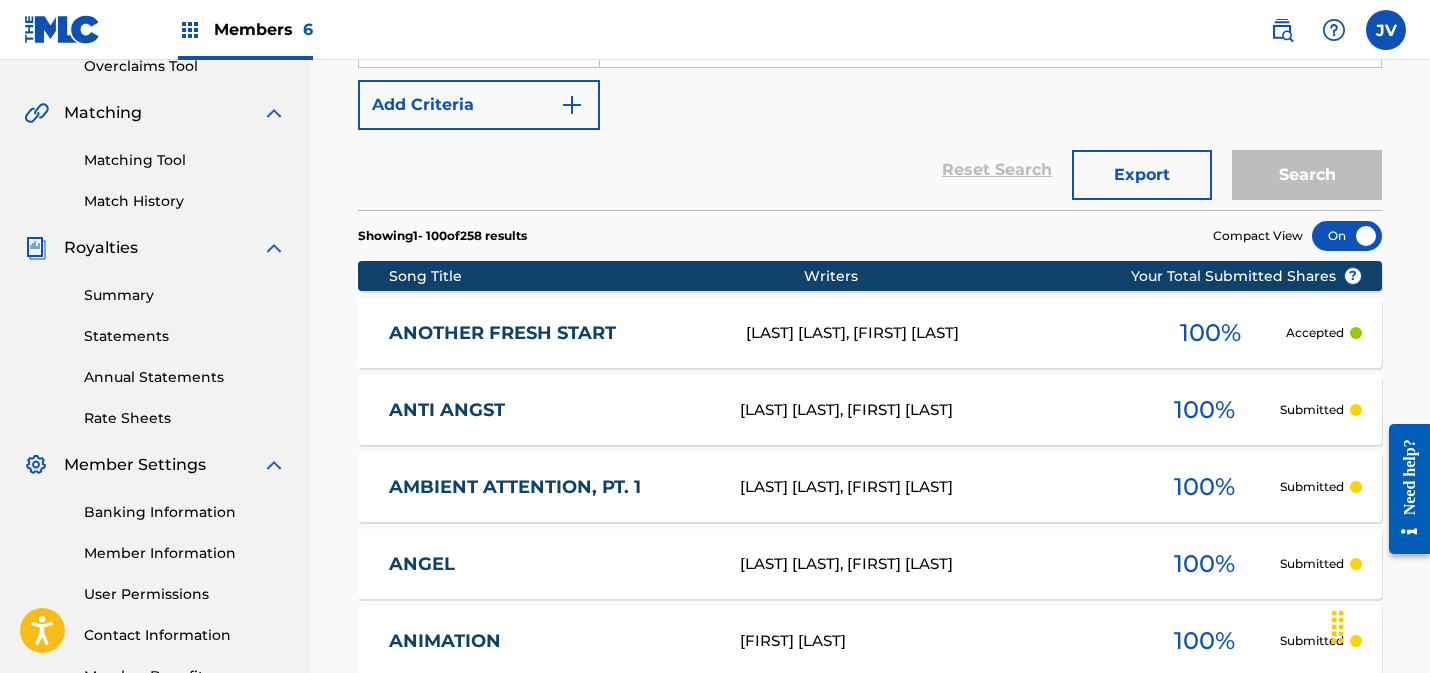 scroll, scrollTop: 0, scrollLeft: 0, axis: both 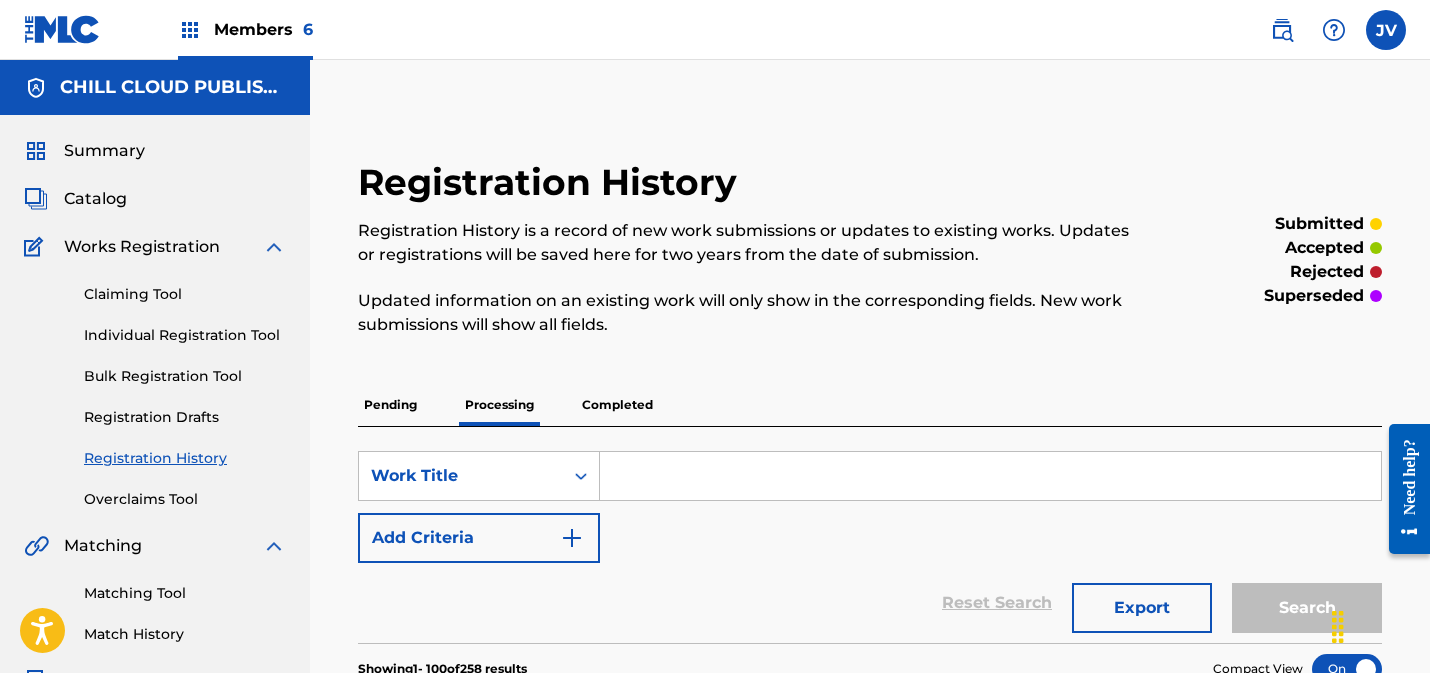 click on "Completed" at bounding box center (617, 405) 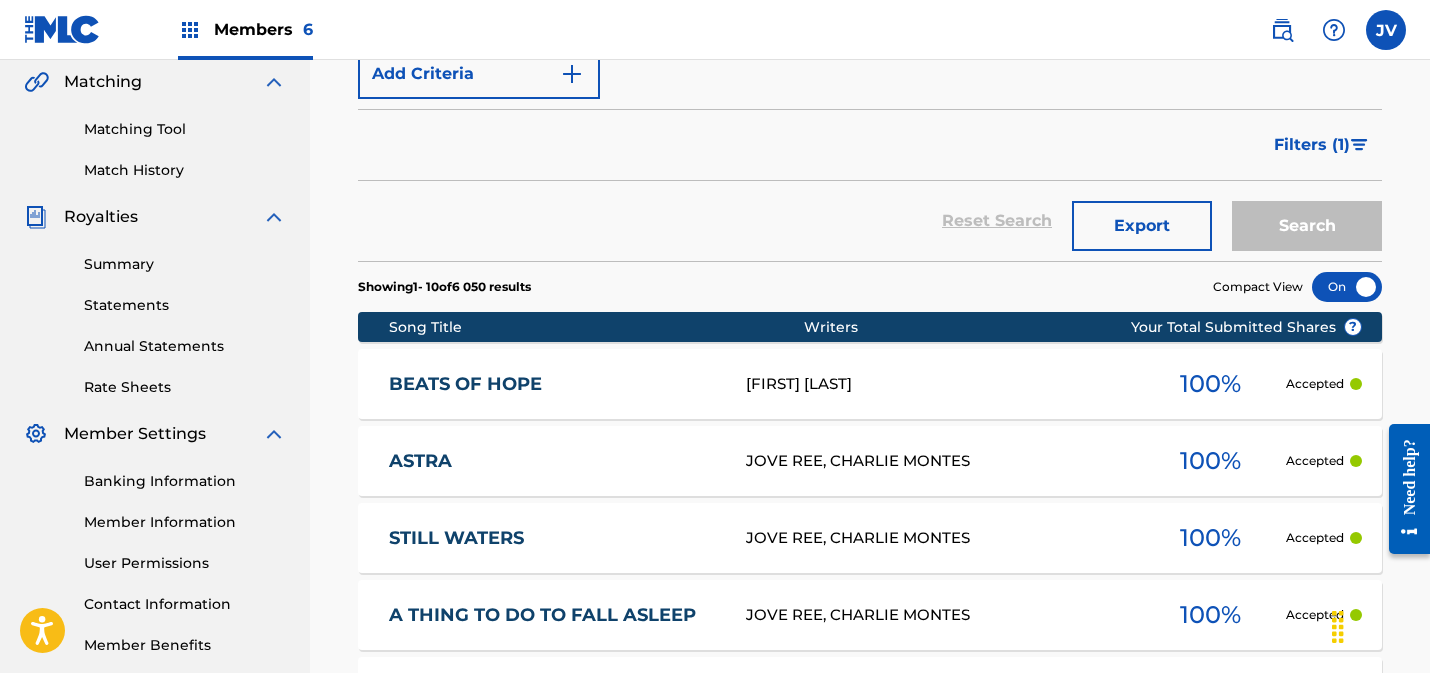 scroll, scrollTop: 0, scrollLeft: 0, axis: both 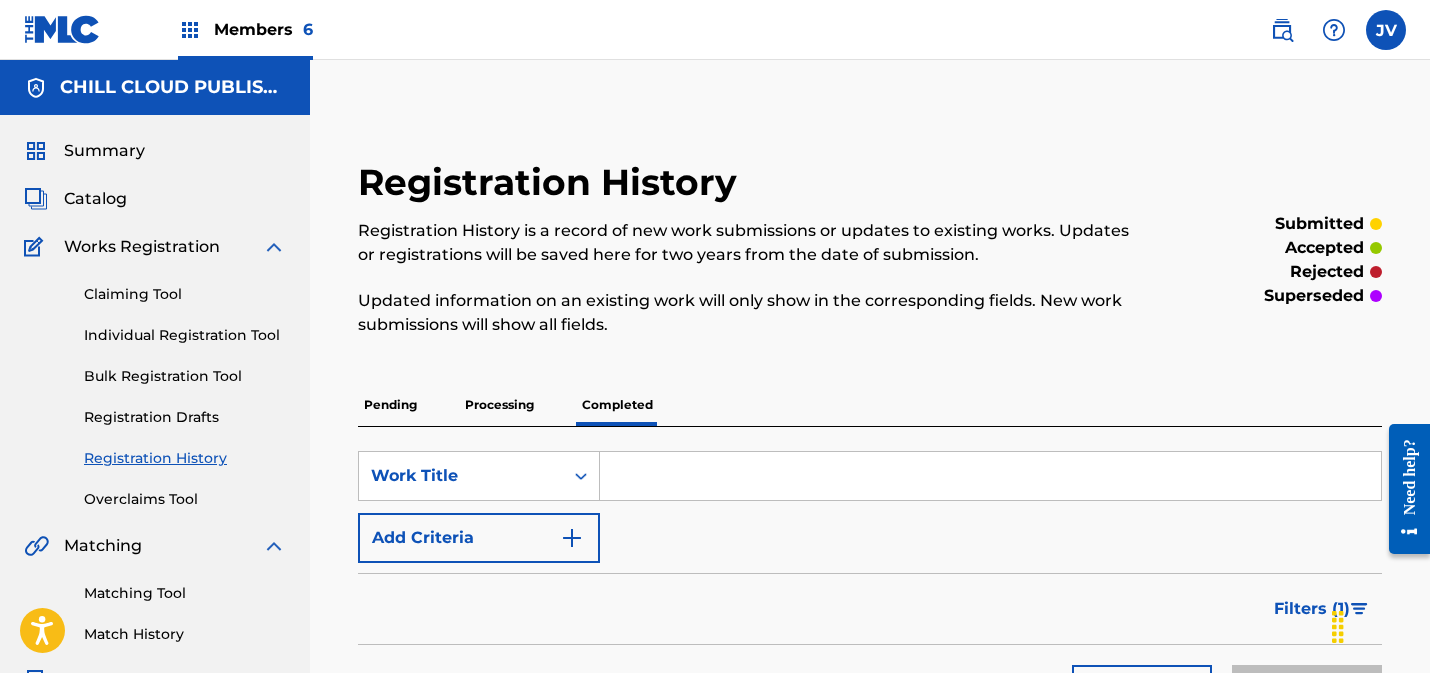 click on "Catalog" at bounding box center (95, 199) 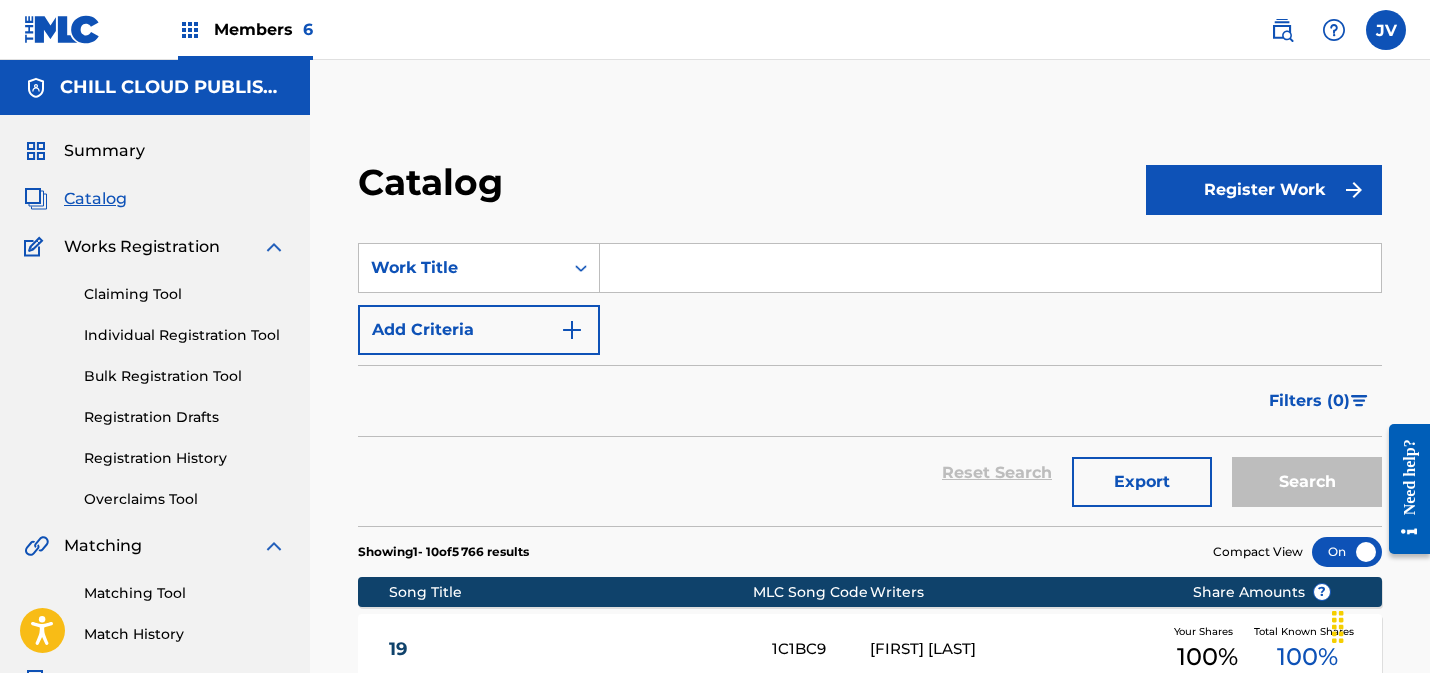 click on "Summary" at bounding box center (104, 151) 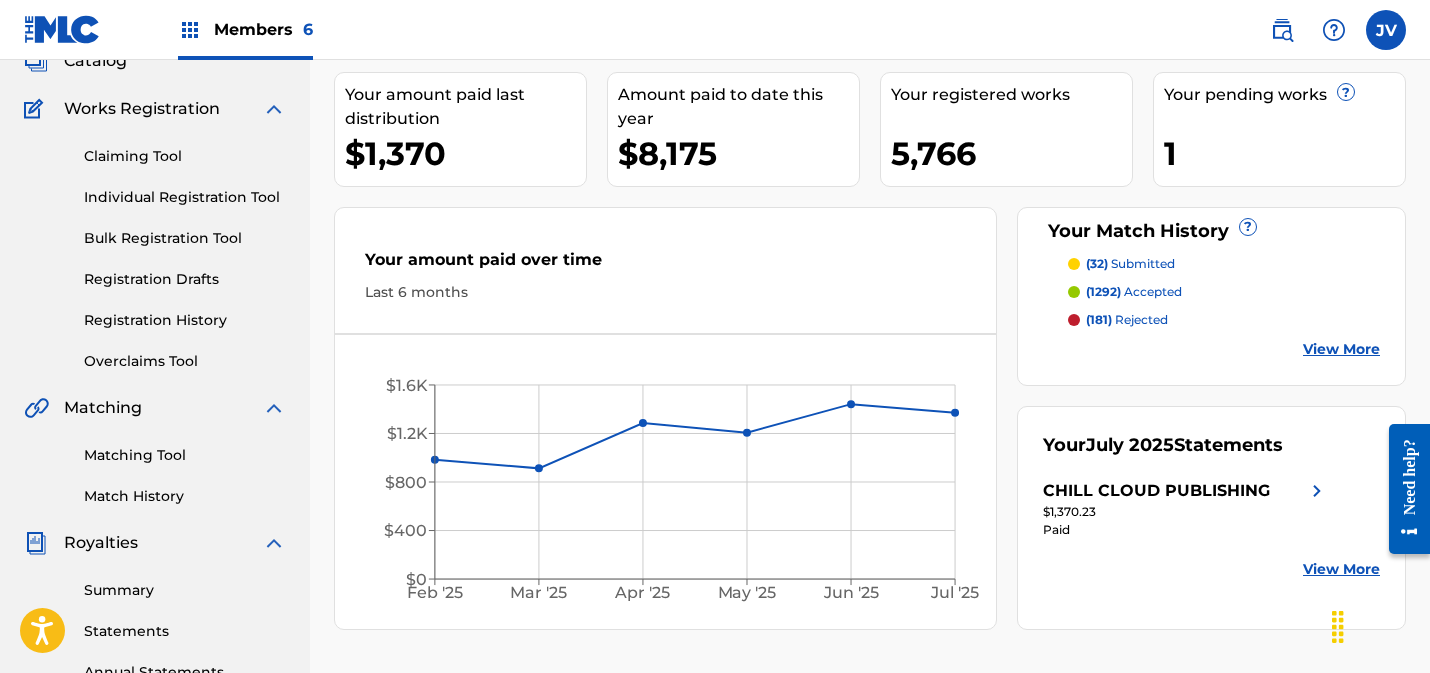 scroll, scrollTop: 295, scrollLeft: 0, axis: vertical 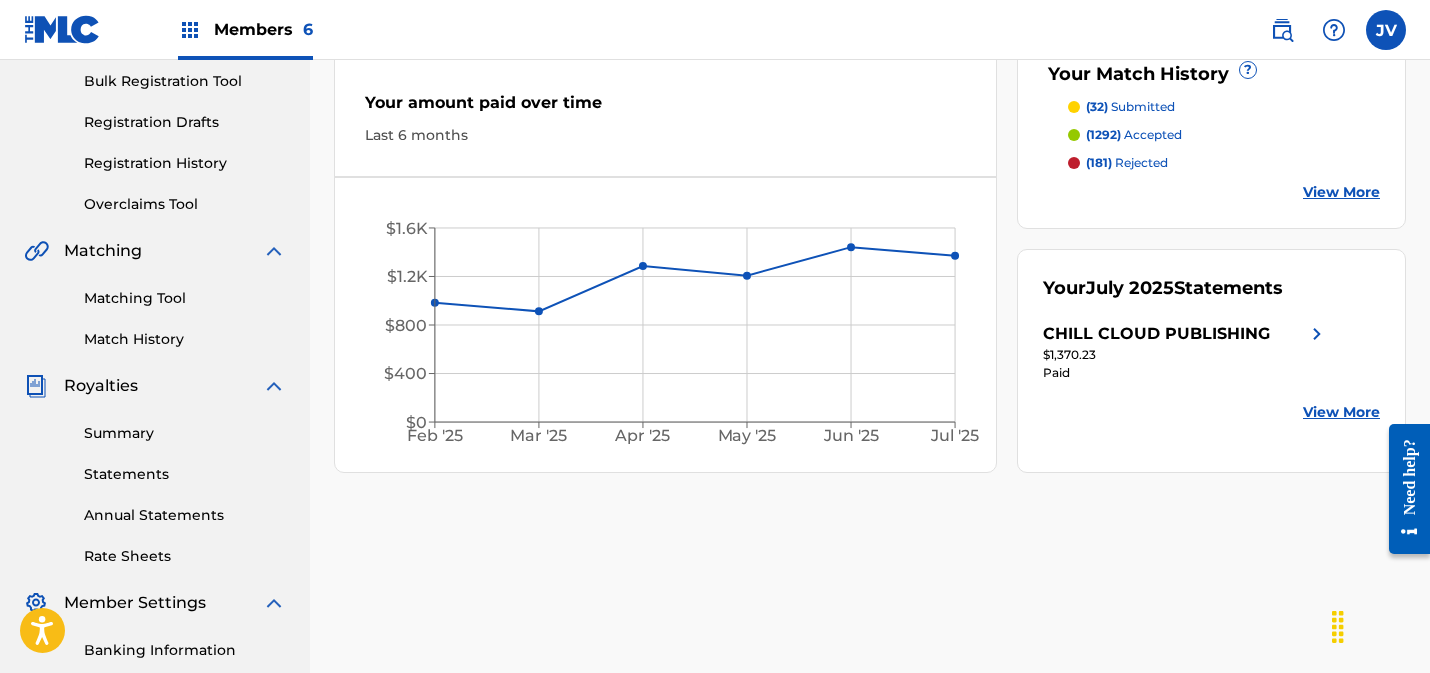 click on "Matching Tool" at bounding box center [185, 298] 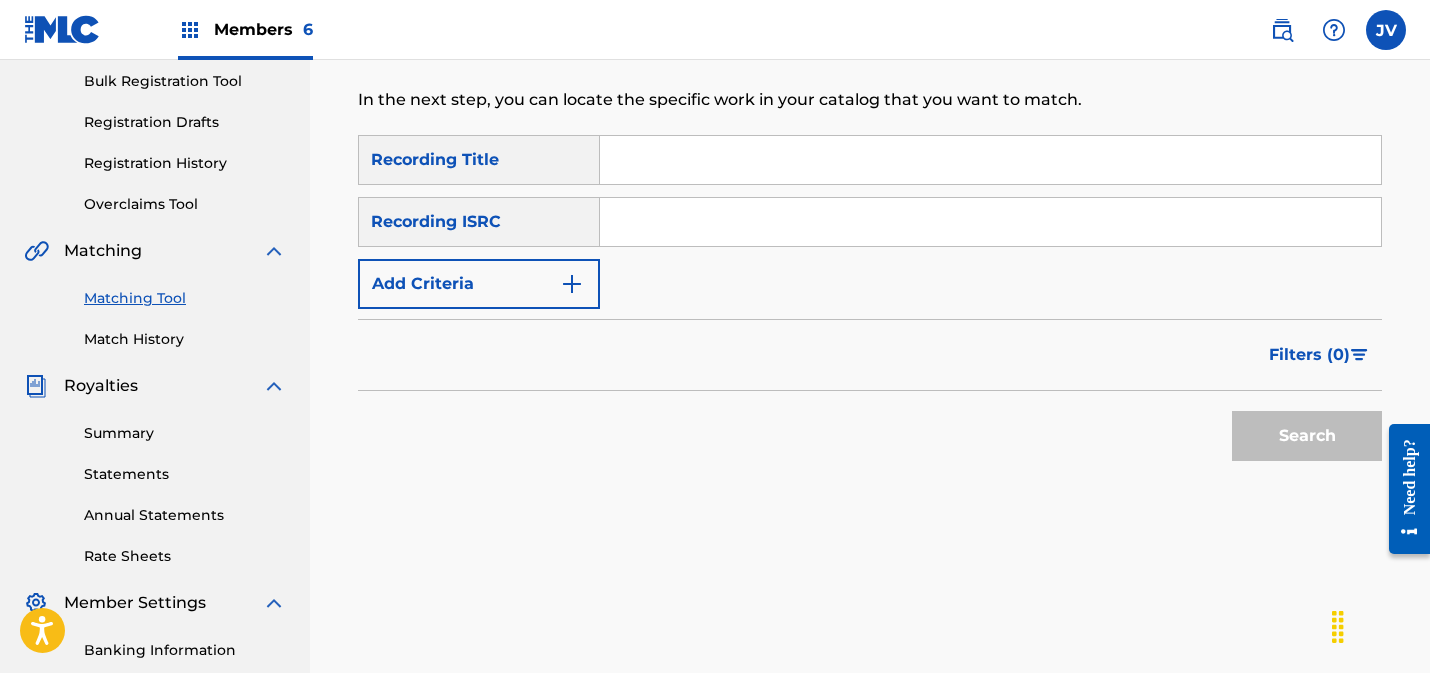 scroll, scrollTop: 0, scrollLeft: 0, axis: both 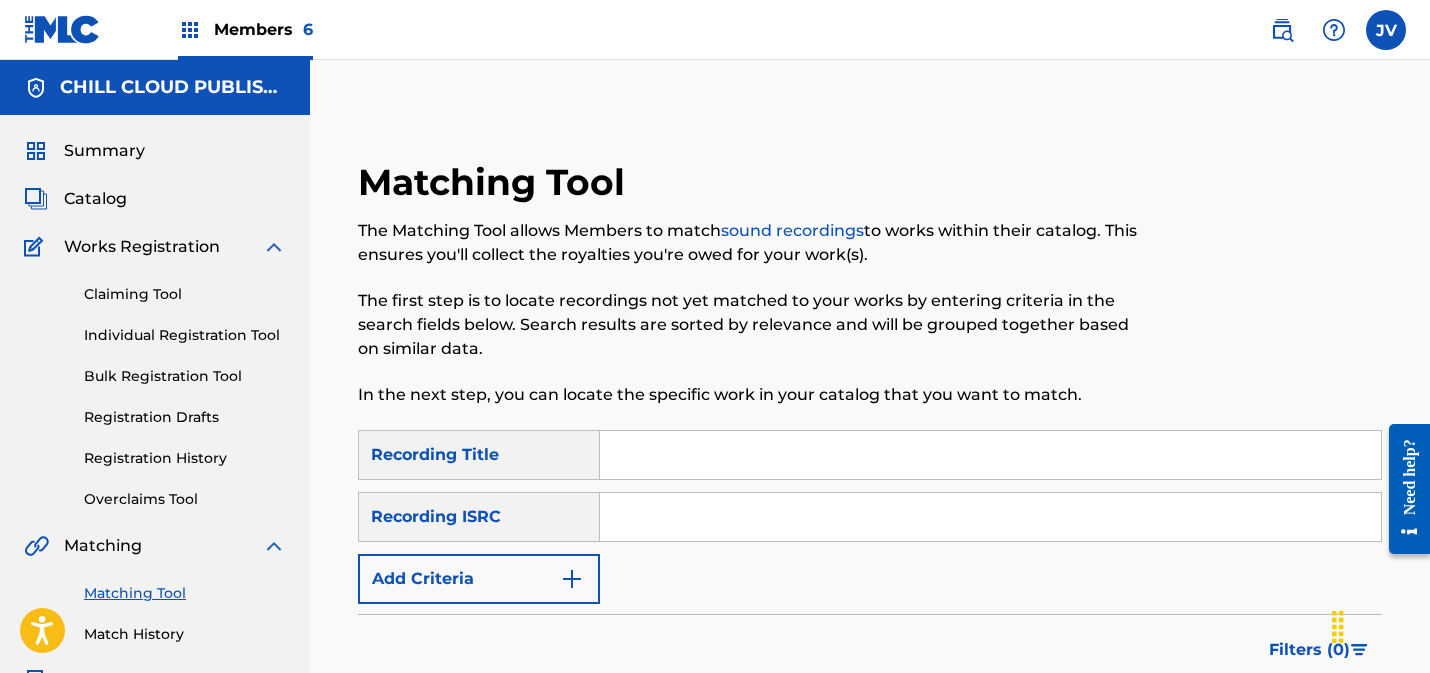 click at bounding box center (990, 517) 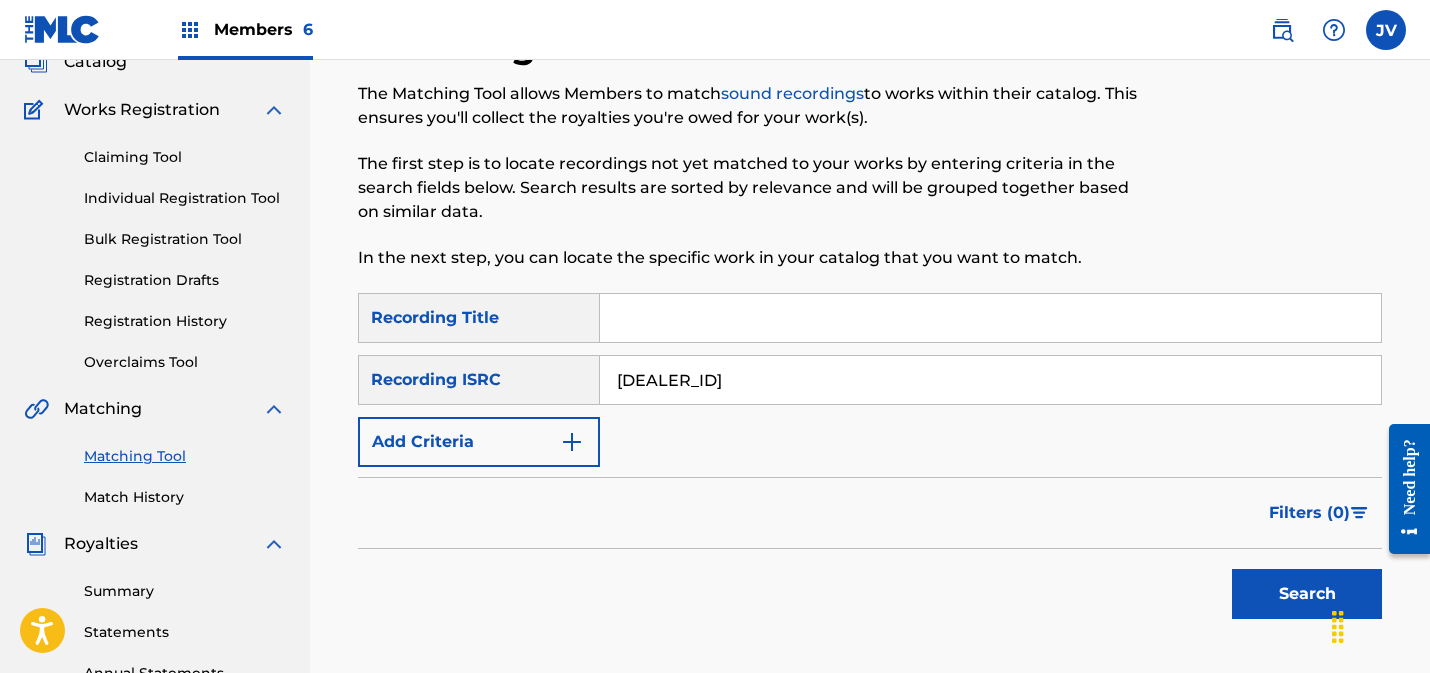 scroll, scrollTop: 146, scrollLeft: 0, axis: vertical 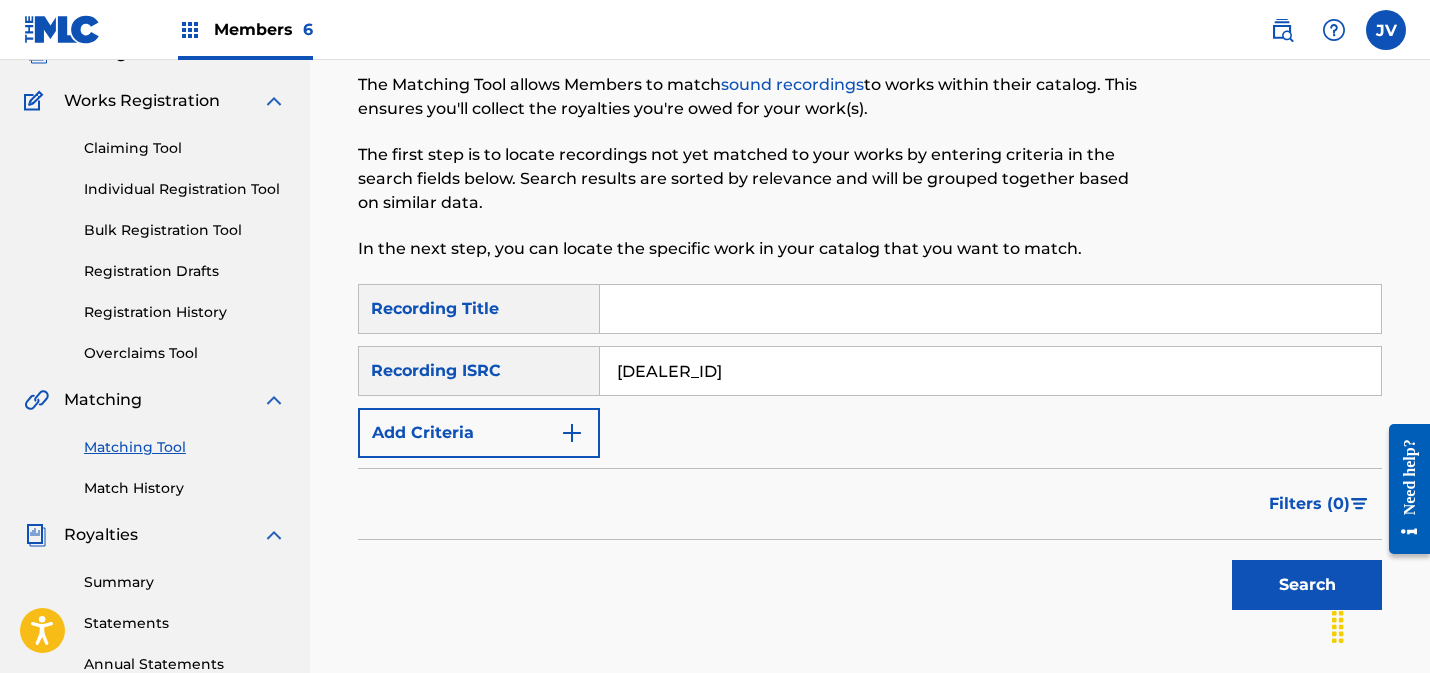 type on "[DEALER_ID]" 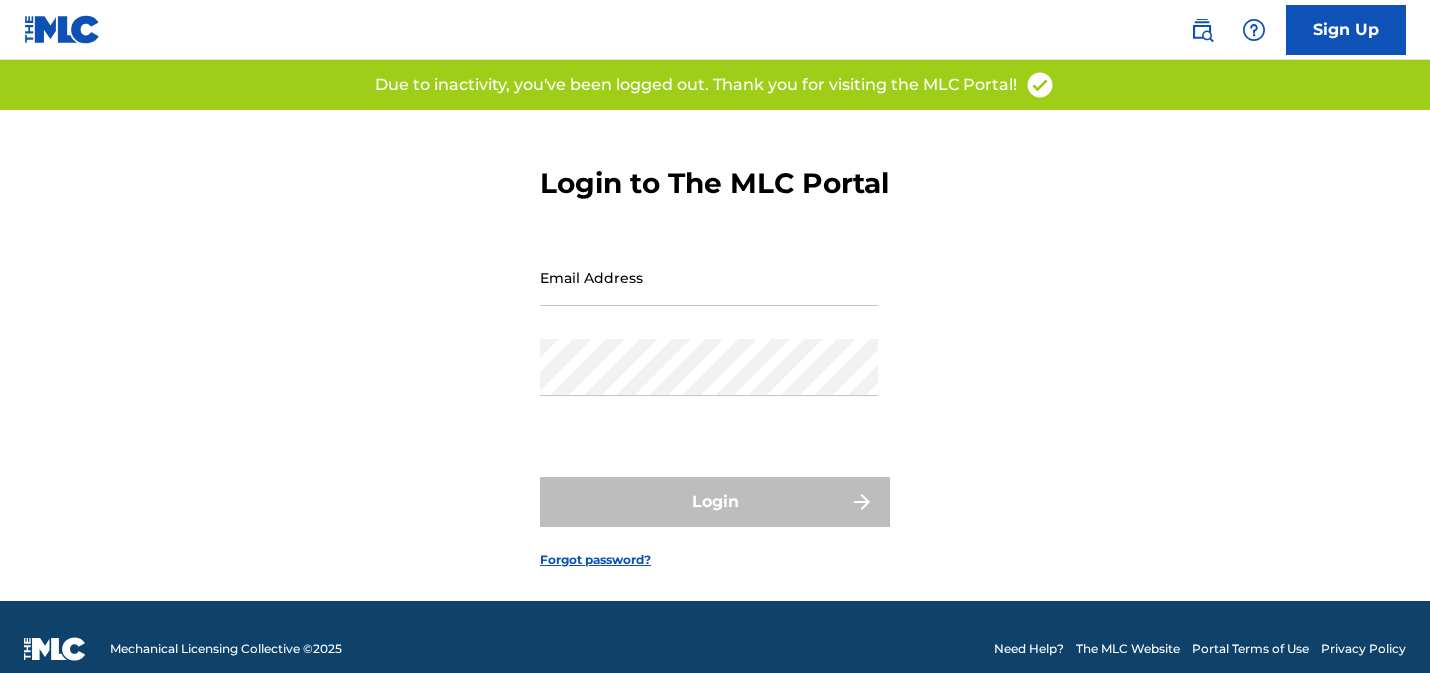 scroll, scrollTop: 0, scrollLeft: 0, axis: both 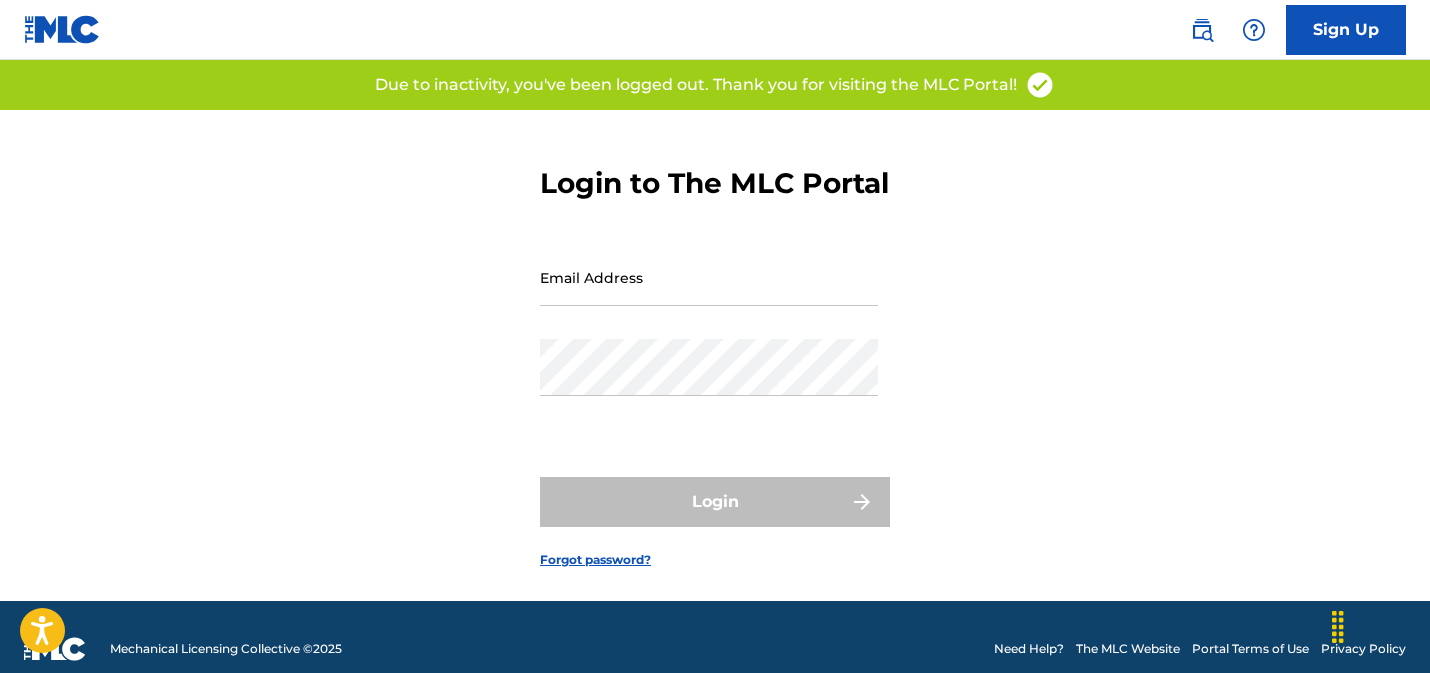 click on "Email Address" at bounding box center [709, 277] 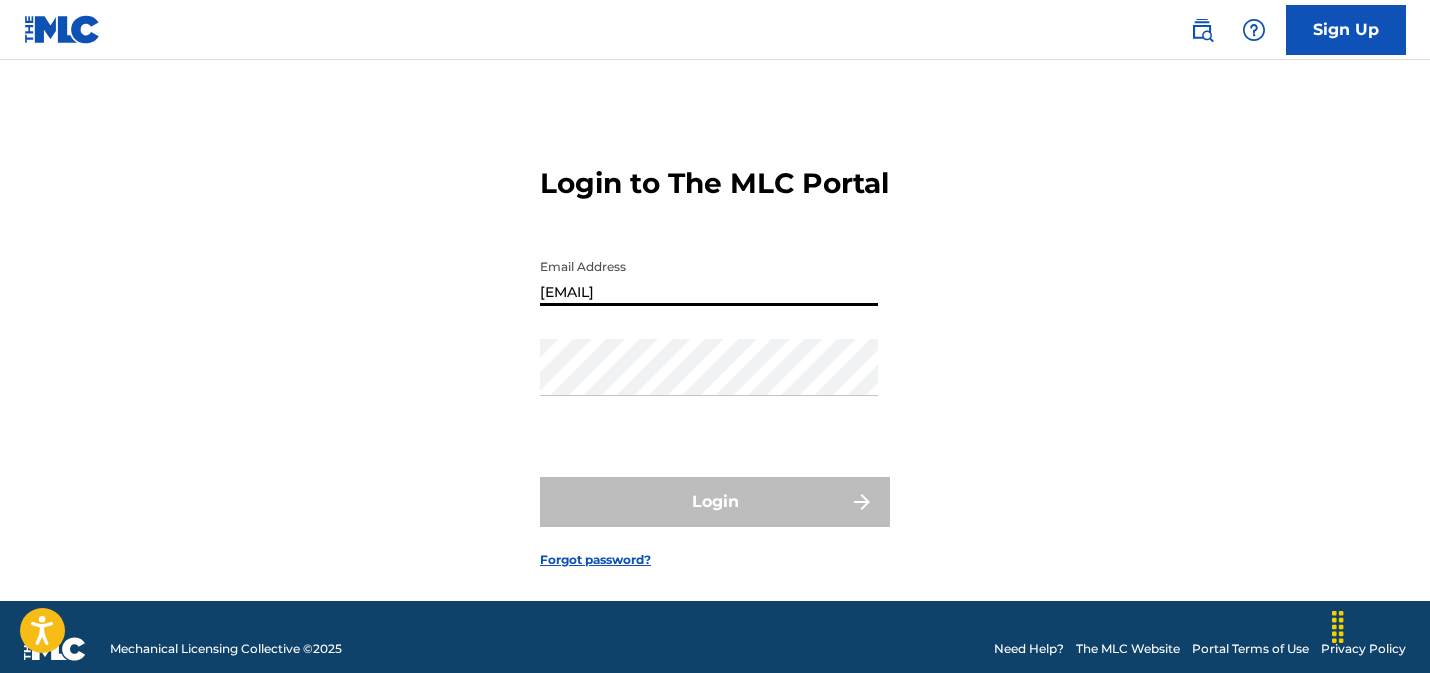 type on "[USERNAME]@[EXAMPLE].COM" 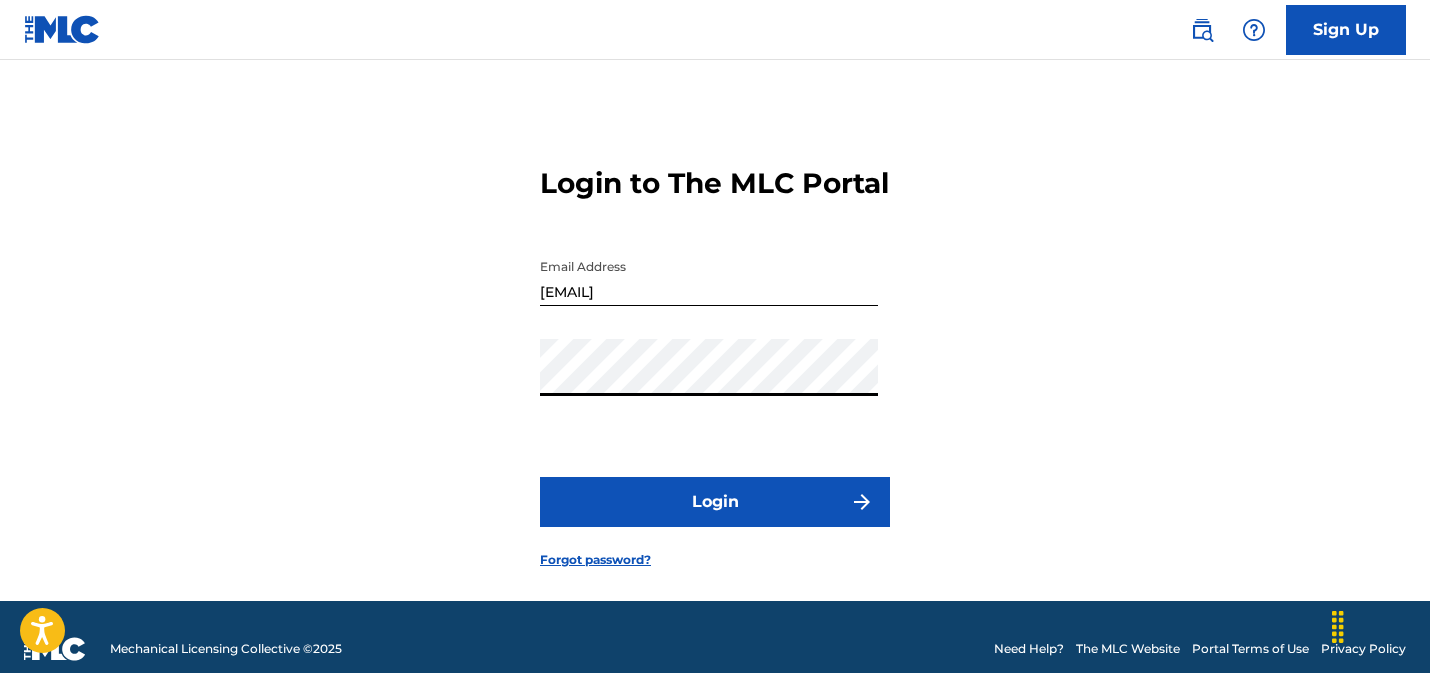 click on "Login" at bounding box center (715, 502) 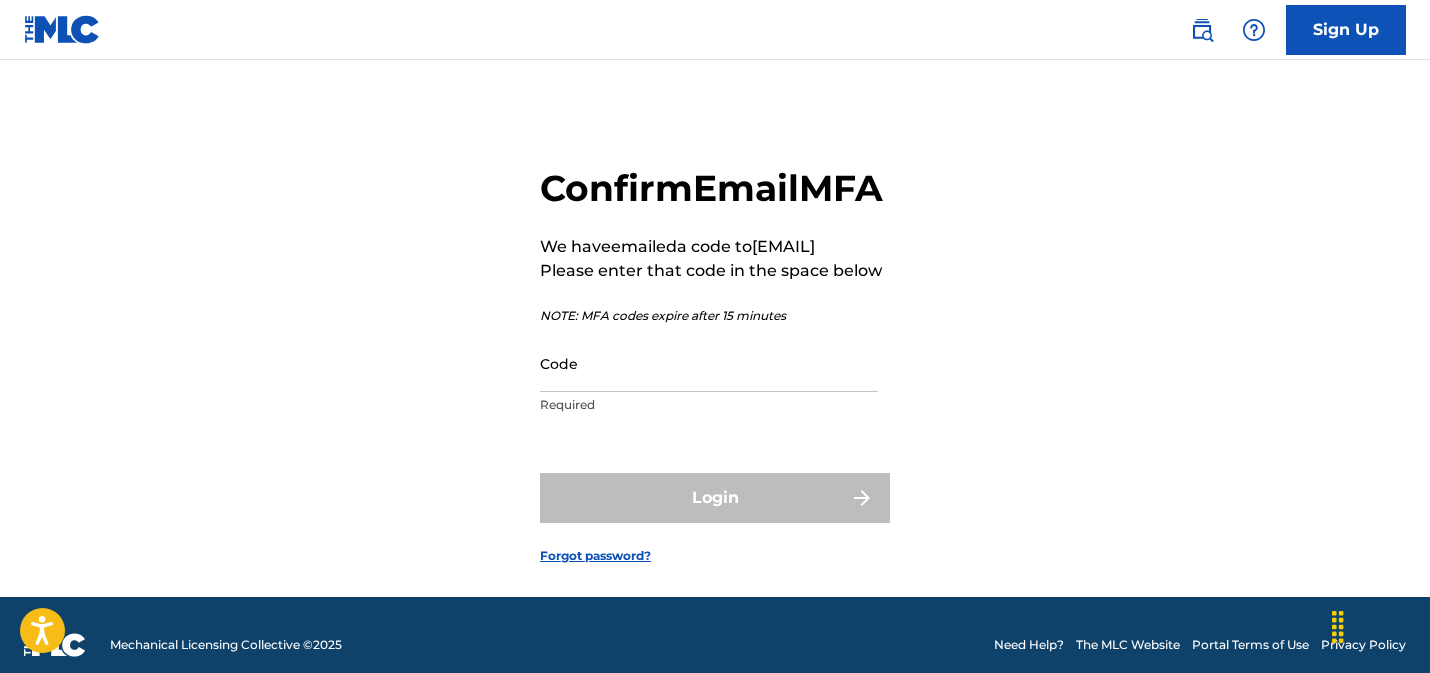 click on "Code" at bounding box center [709, 363] 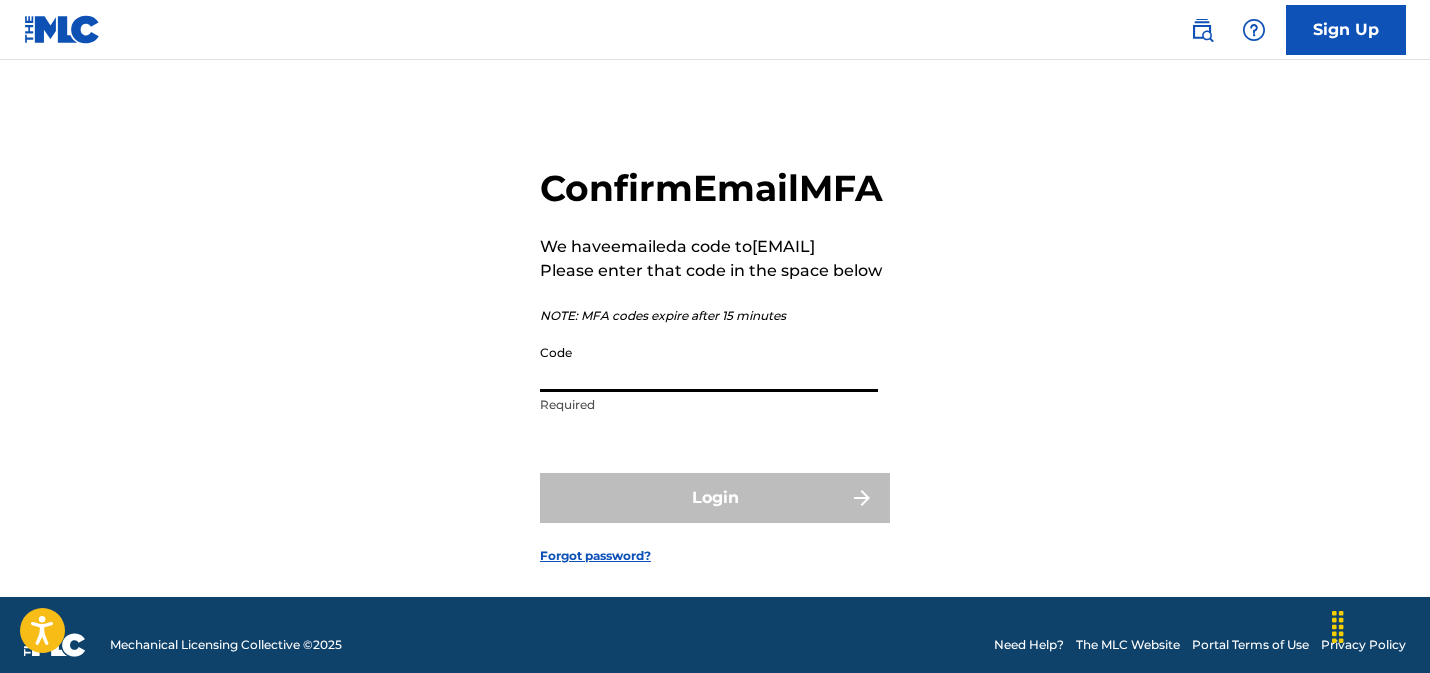 paste on "593919" 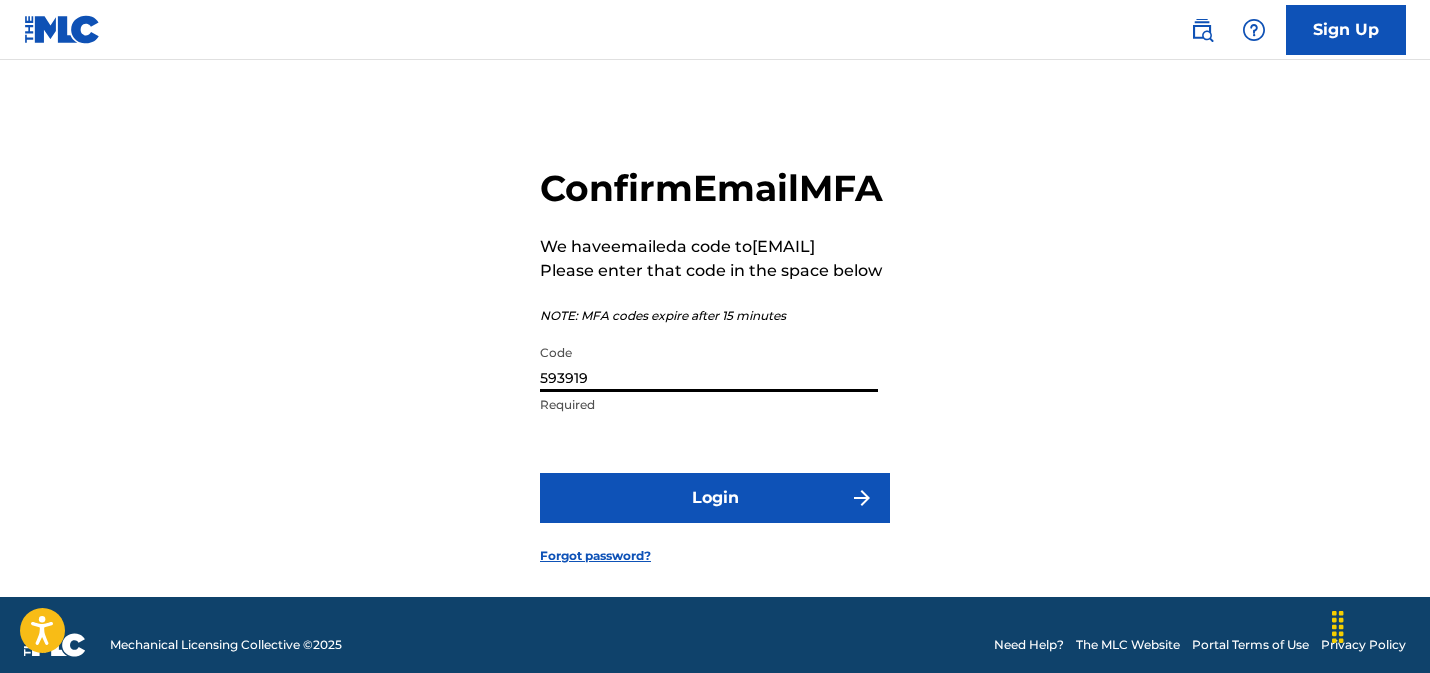 type on "593919" 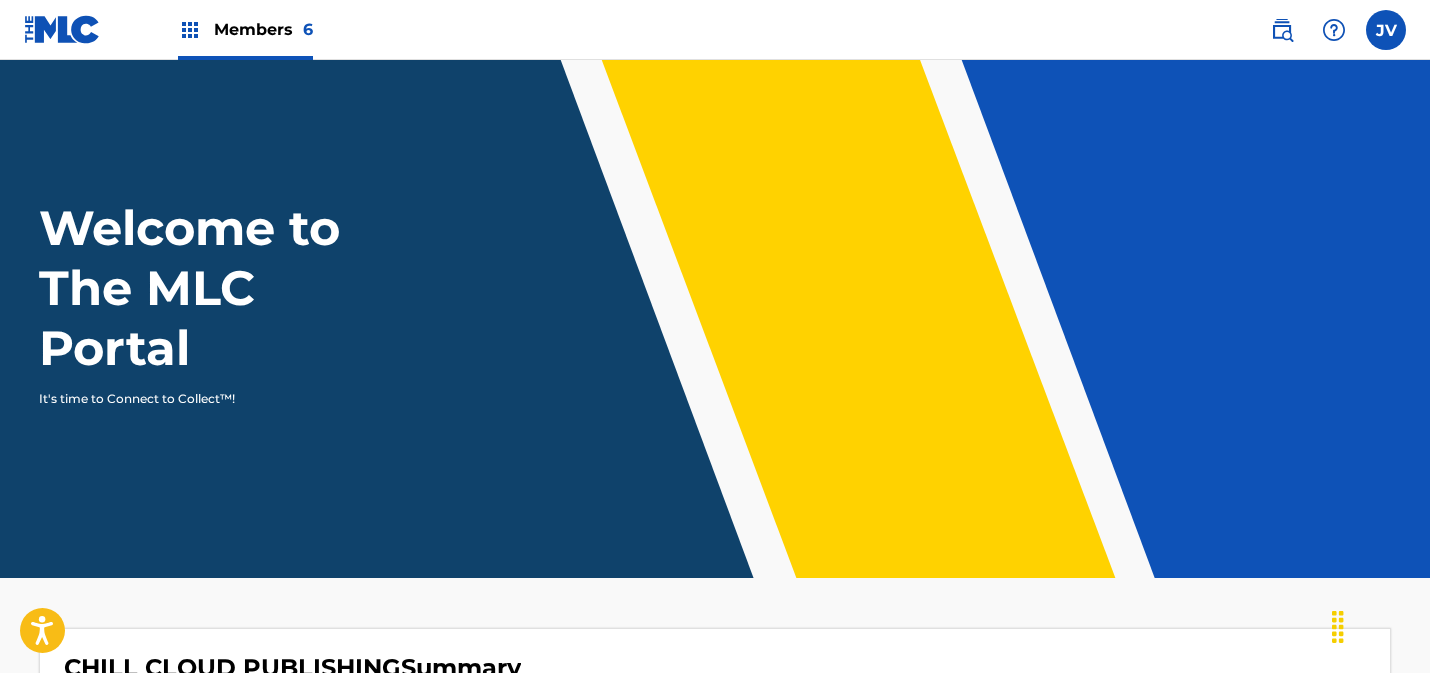 scroll, scrollTop: 0, scrollLeft: 0, axis: both 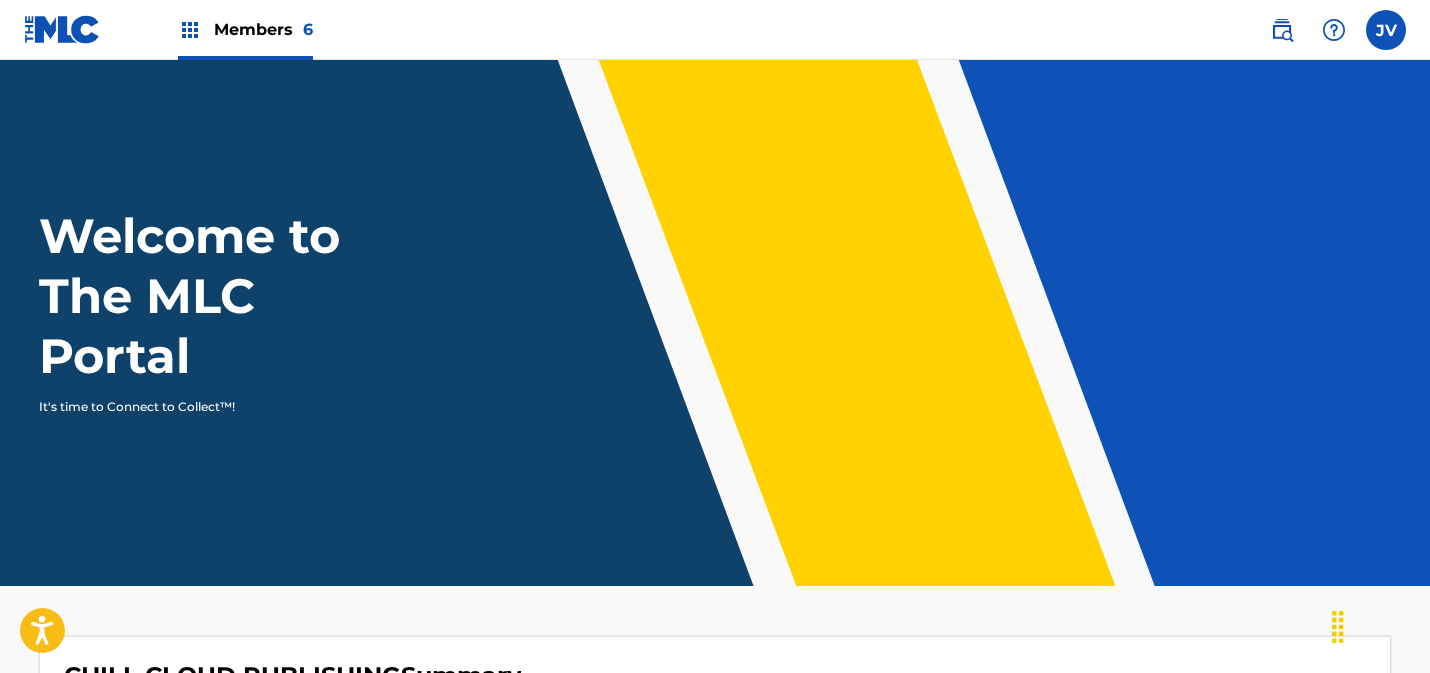 click at bounding box center (190, 30) 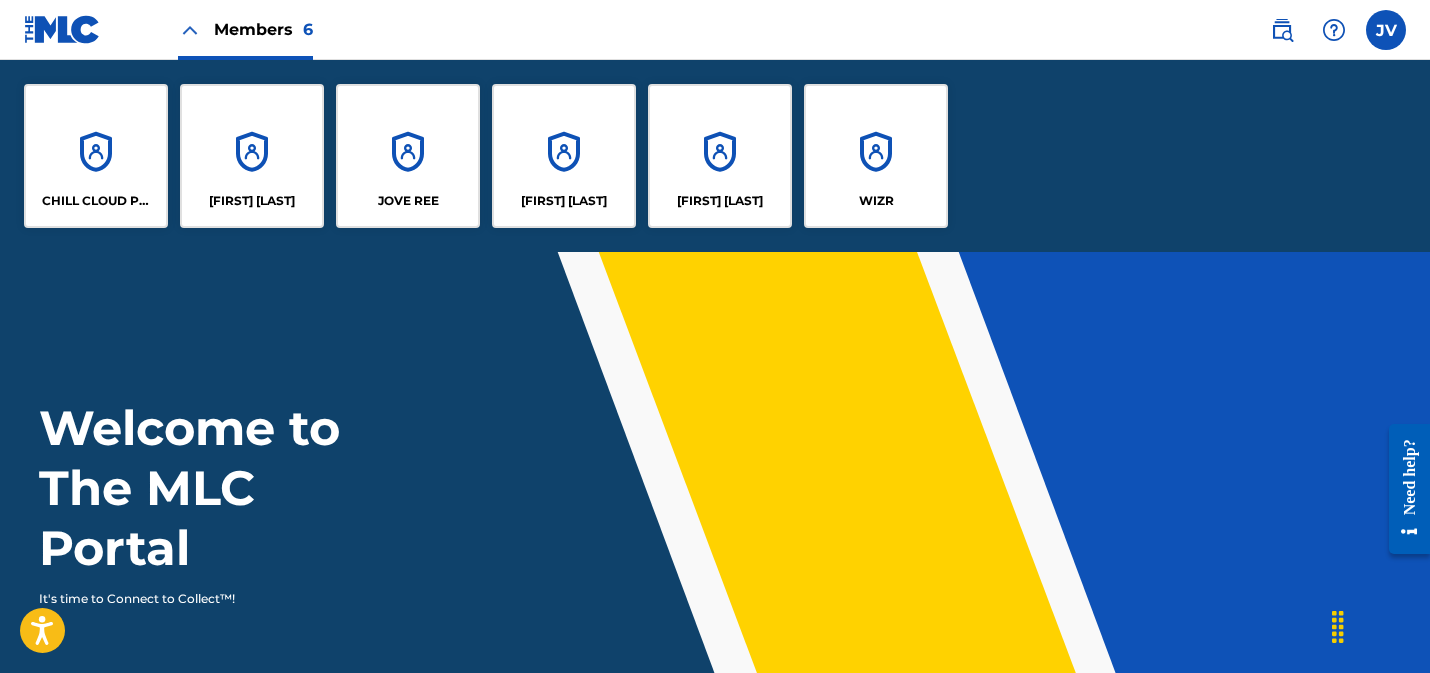 click on "CHILL CLOUD PUBLISHING" at bounding box center (96, 156) 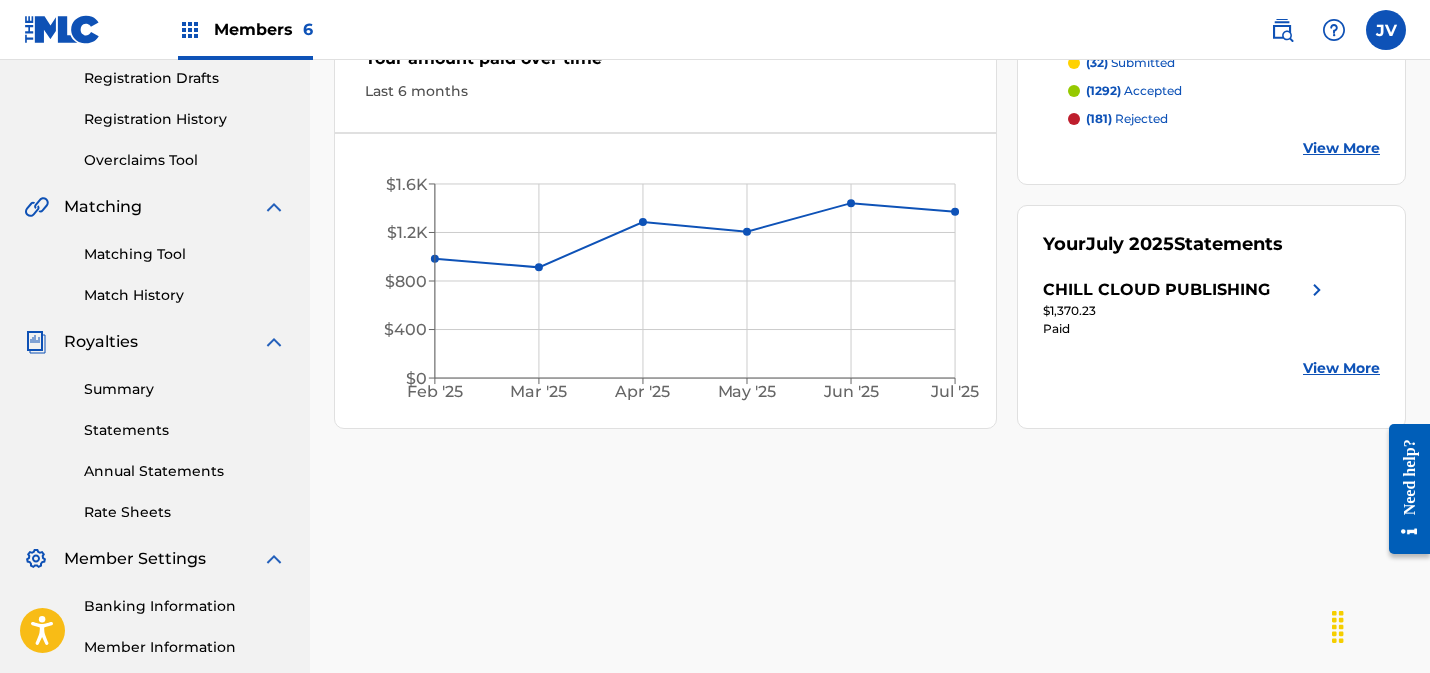 scroll, scrollTop: 340, scrollLeft: 0, axis: vertical 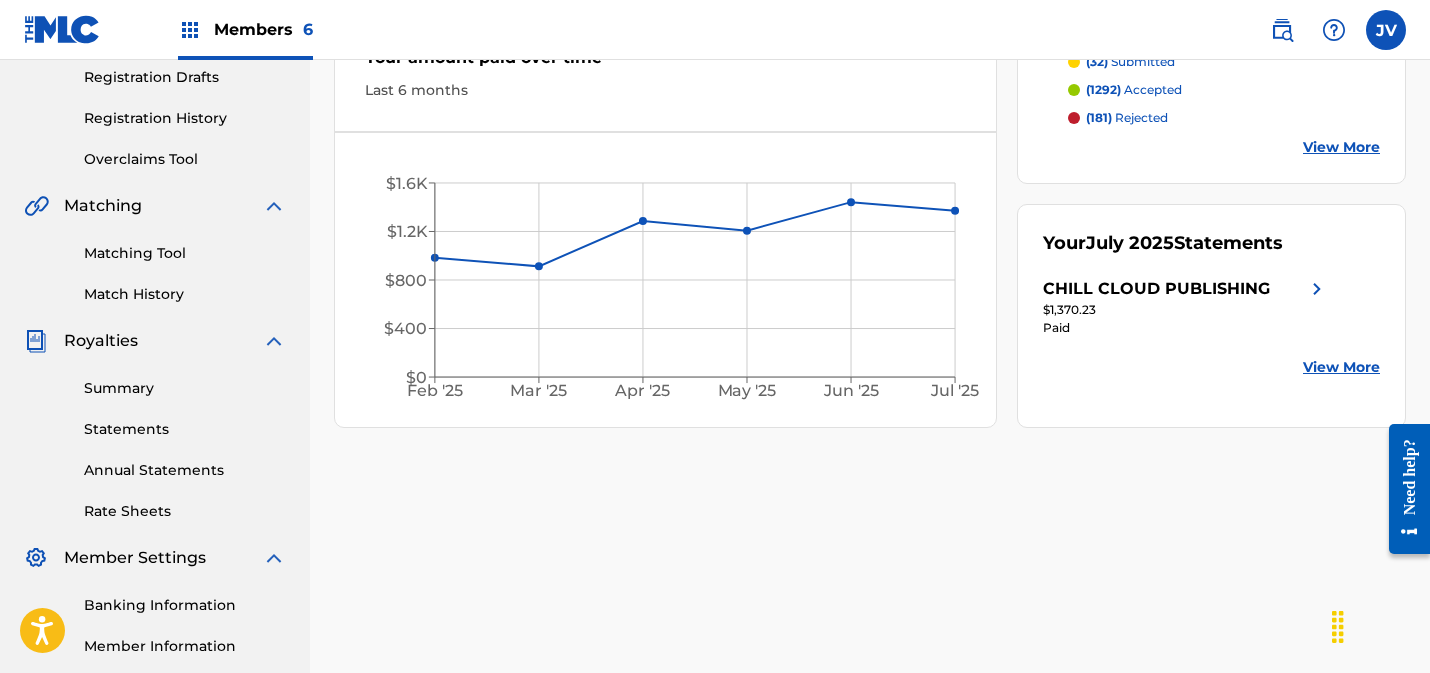 click on "Matching Tool" at bounding box center (185, 253) 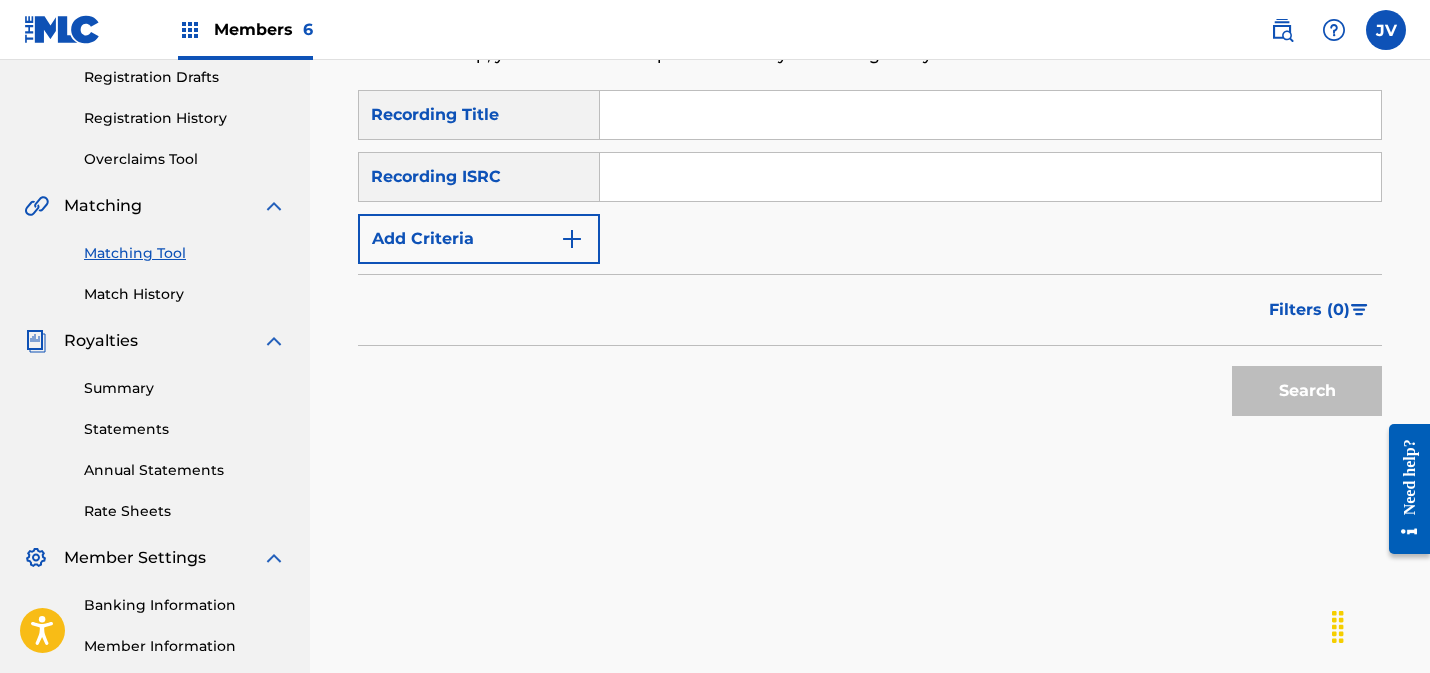 scroll, scrollTop: 0, scrollLeft: 0, axis: both 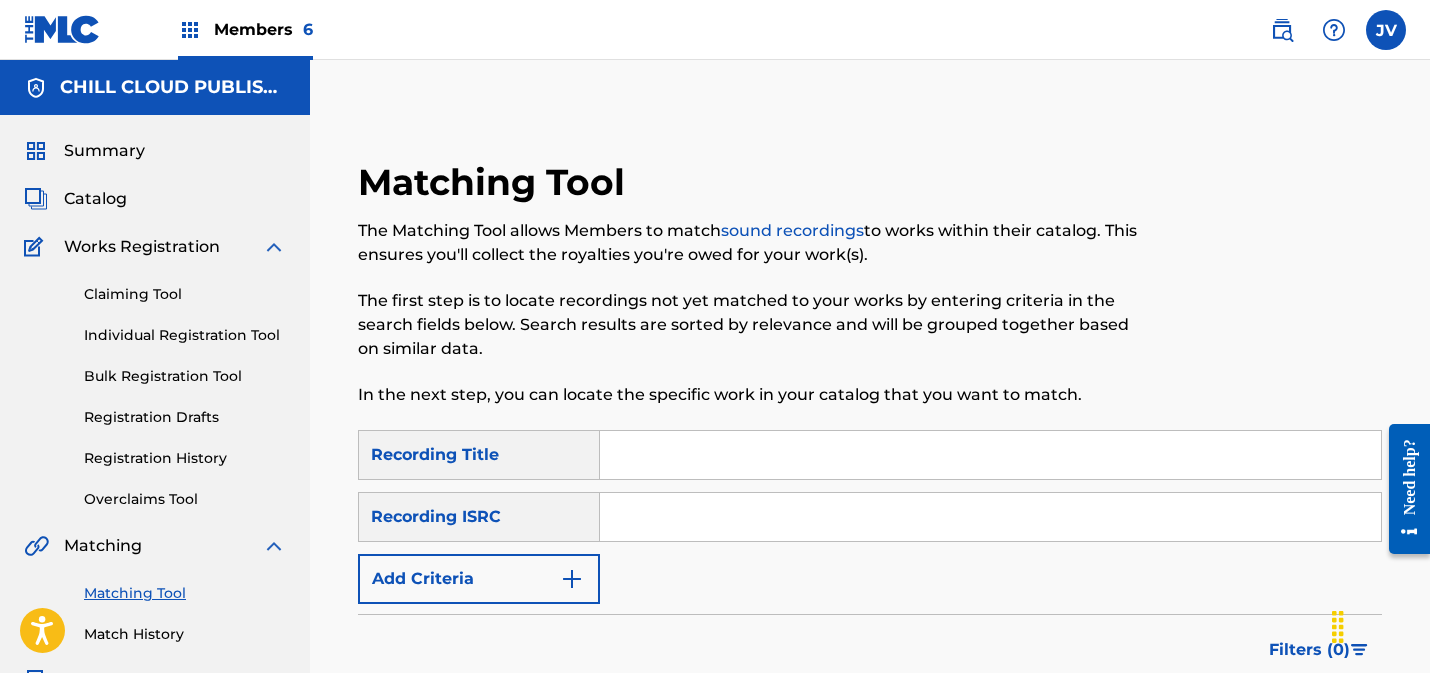click at bounding box center (990, 517) 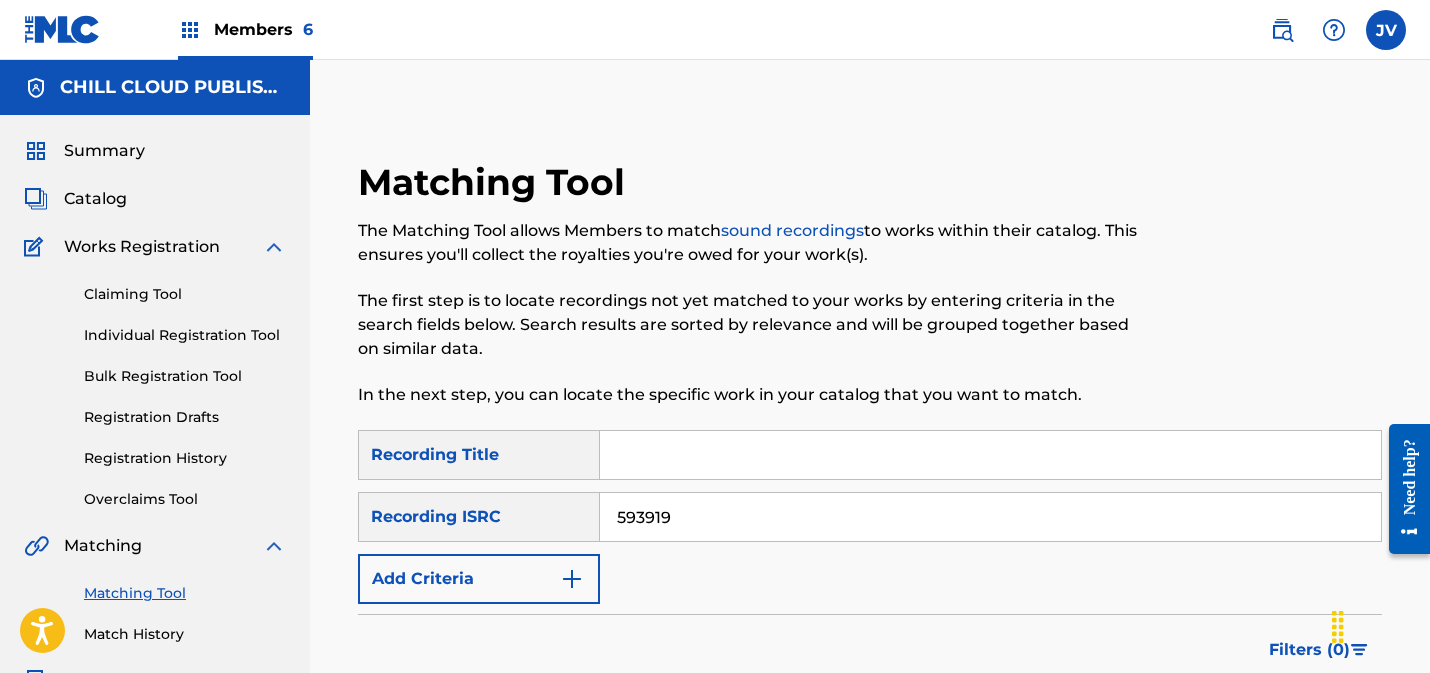 drag, startPoint x: 661, startPoint y: 517, endPoint x: 587, endPoint y: 517, distance: 74 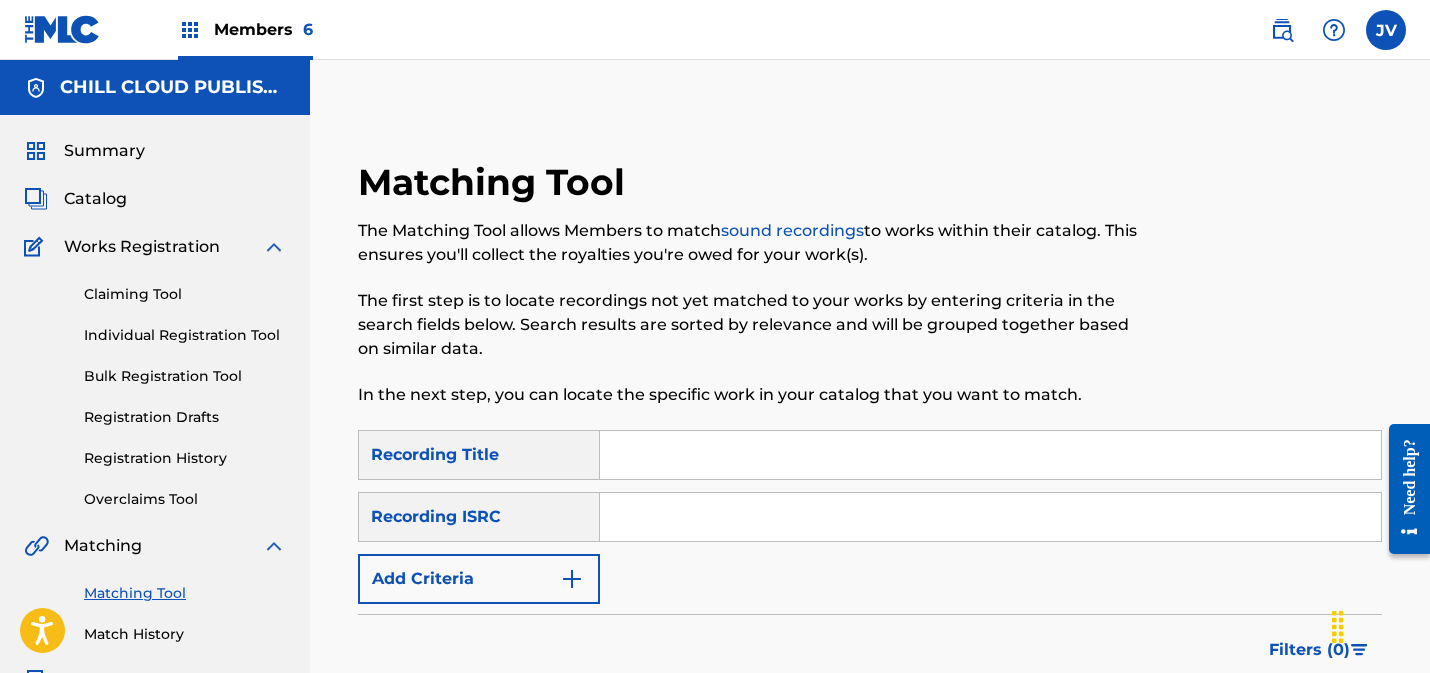 paste on "[DEALER_ID]" 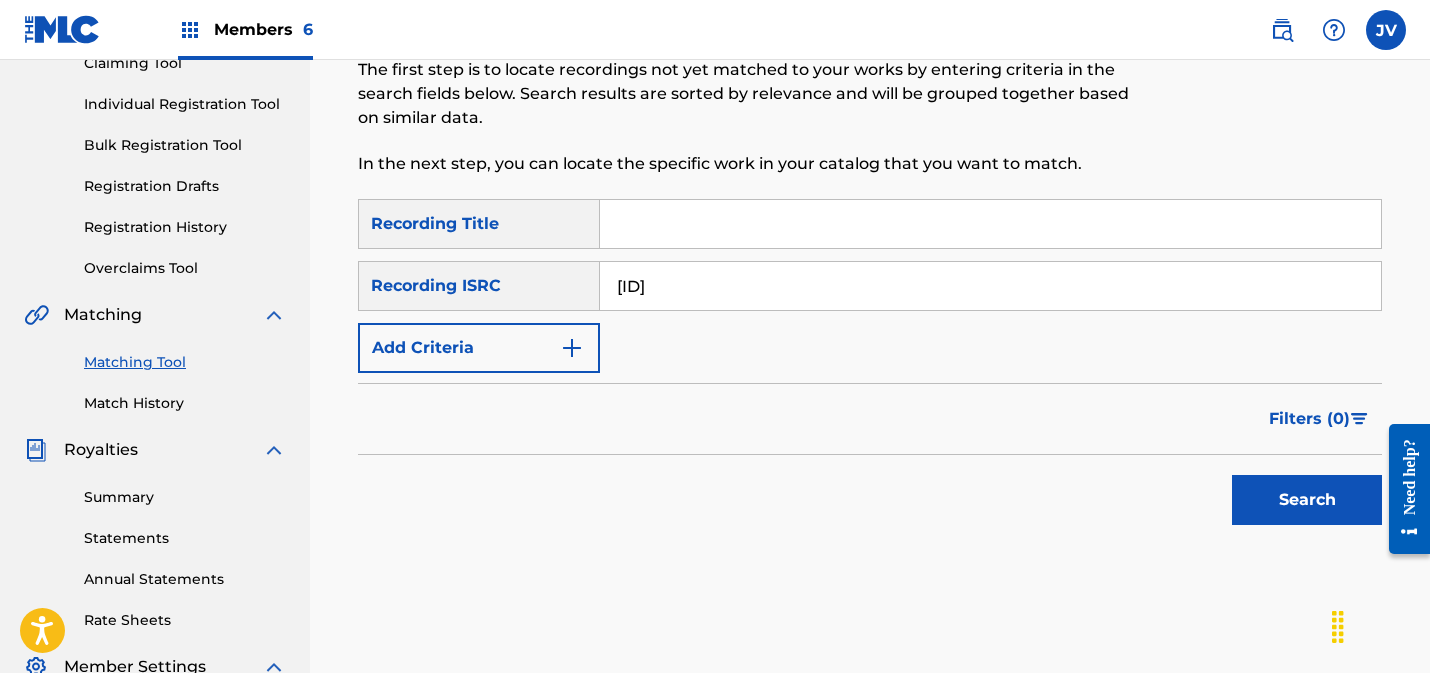 scroll, scrollTop: 247, scrollLeft: 0, axis: vertical 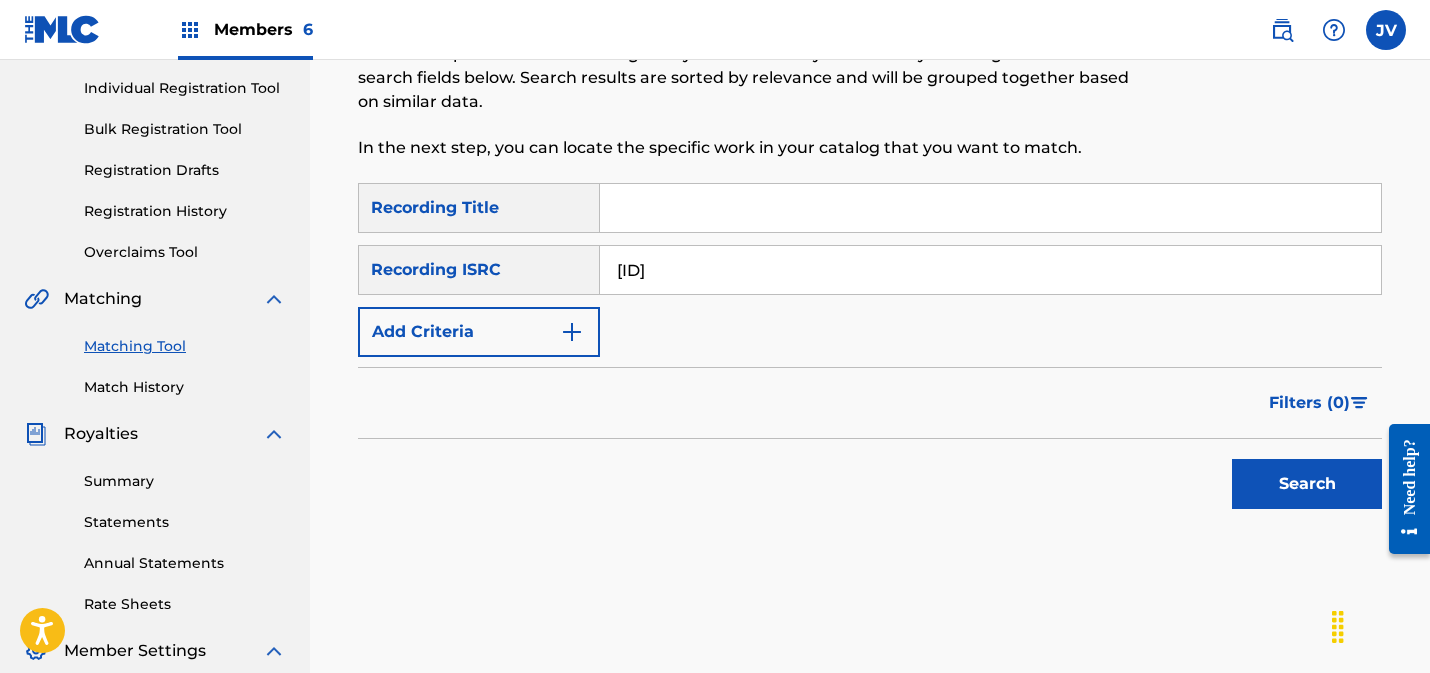 type on "[DEALER_ID]" 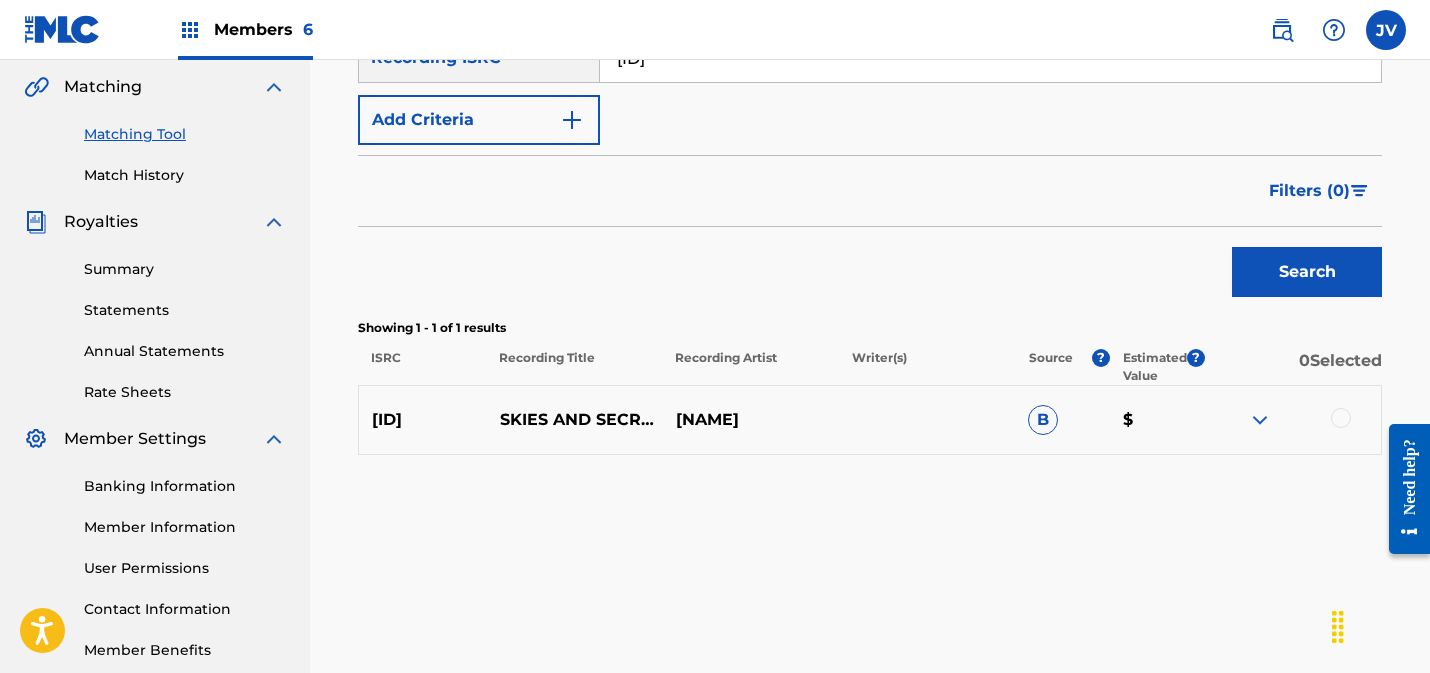 scroll, scrollTop: 515, scrollLeft: 0, axis: vertical 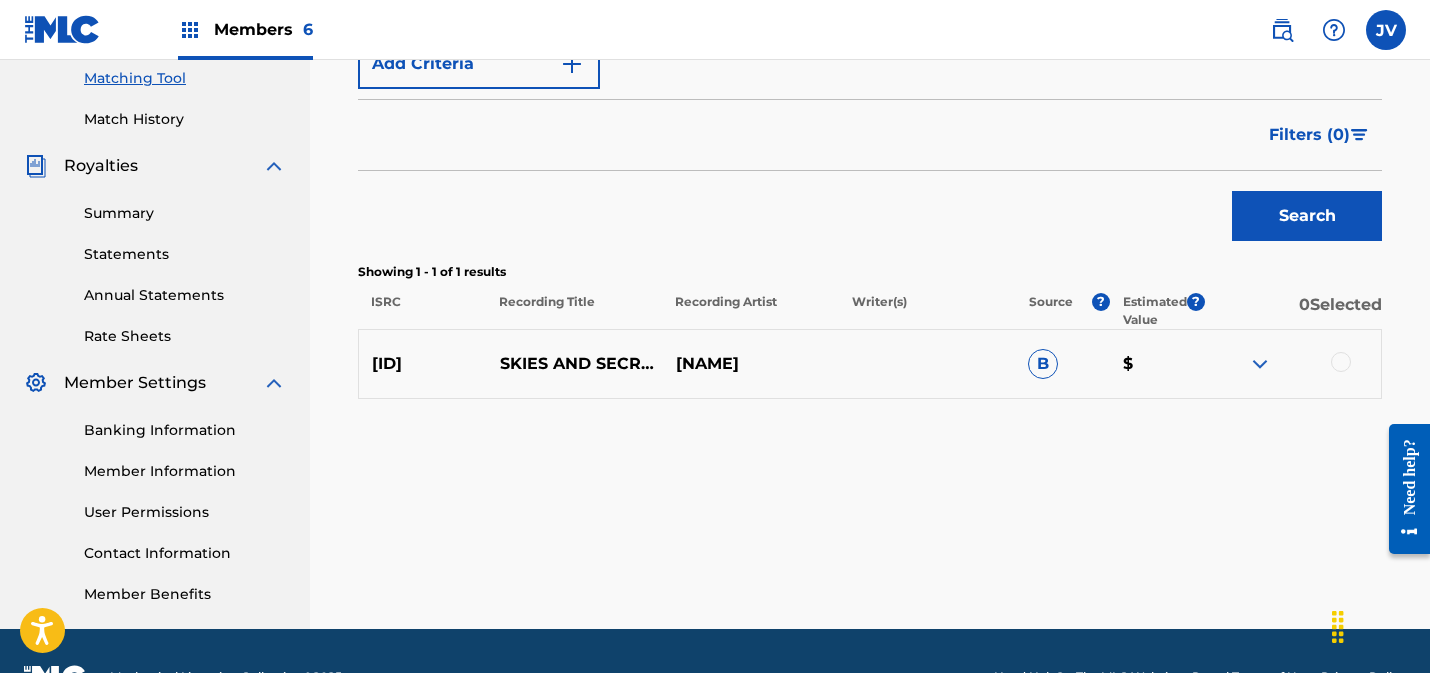click at bounding box center (1341, 362) 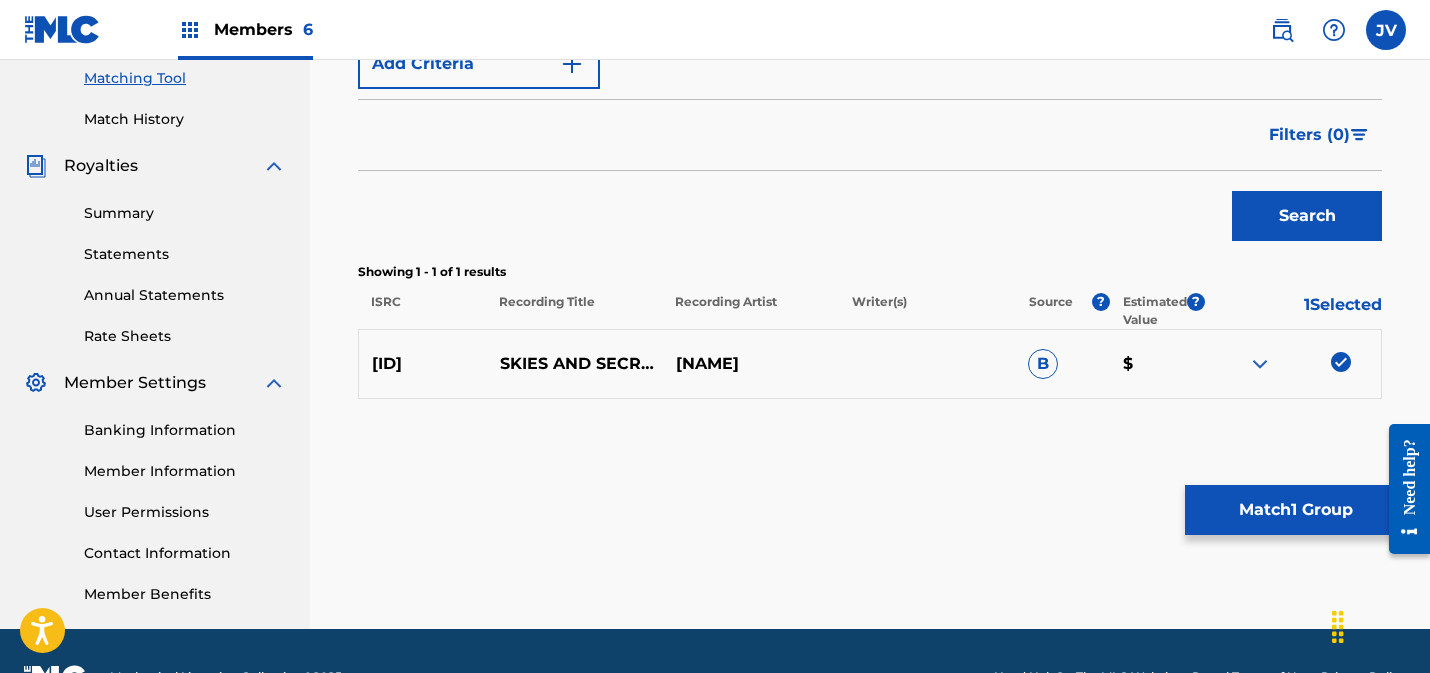 click on "Match  1 Group" at bounding box center [1295, 510] 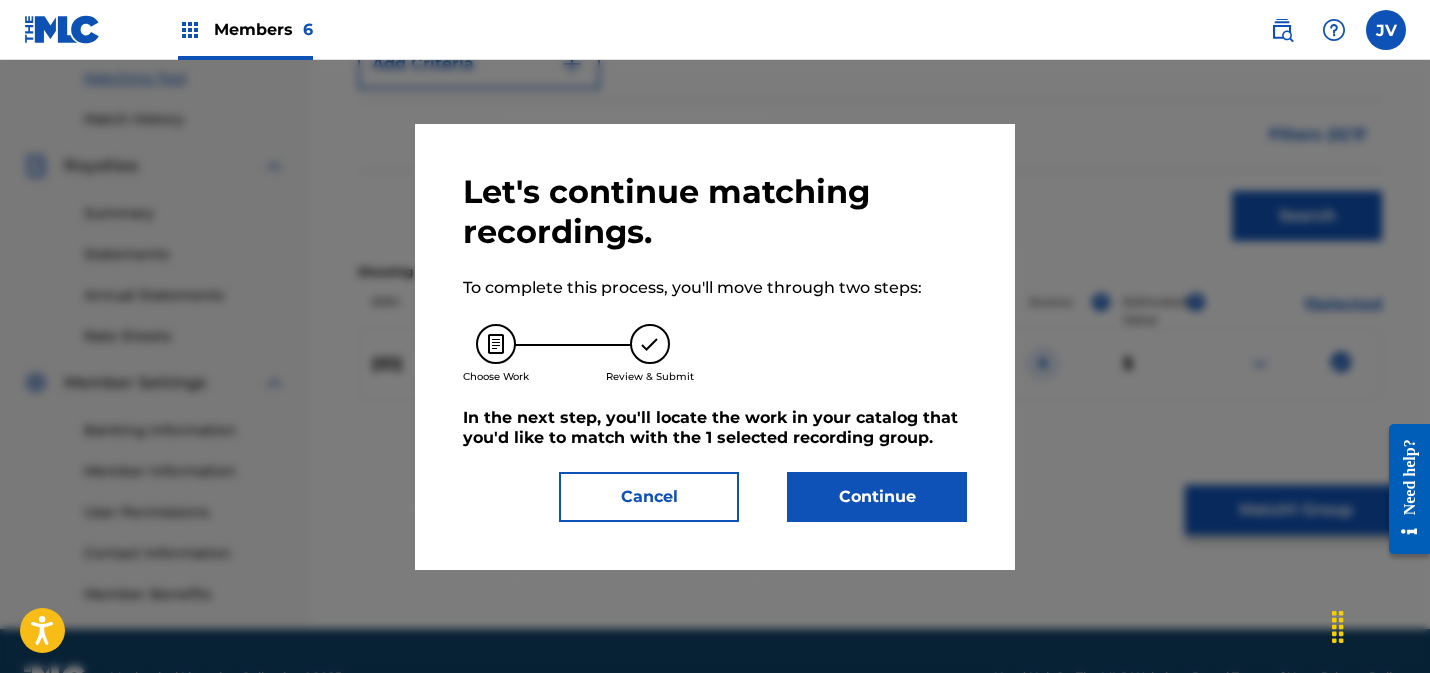 click on "Continue" at bounding box center [877, 497] 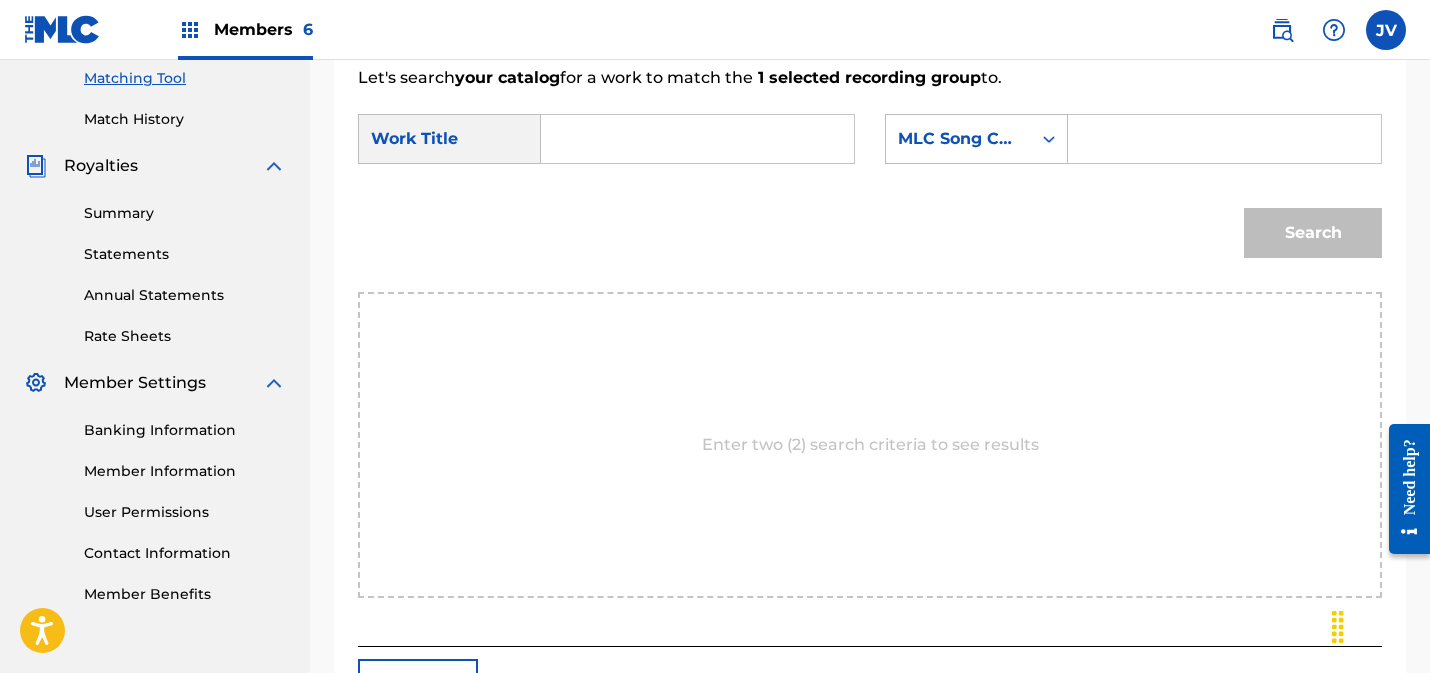 click at bounding box center [697, 139] 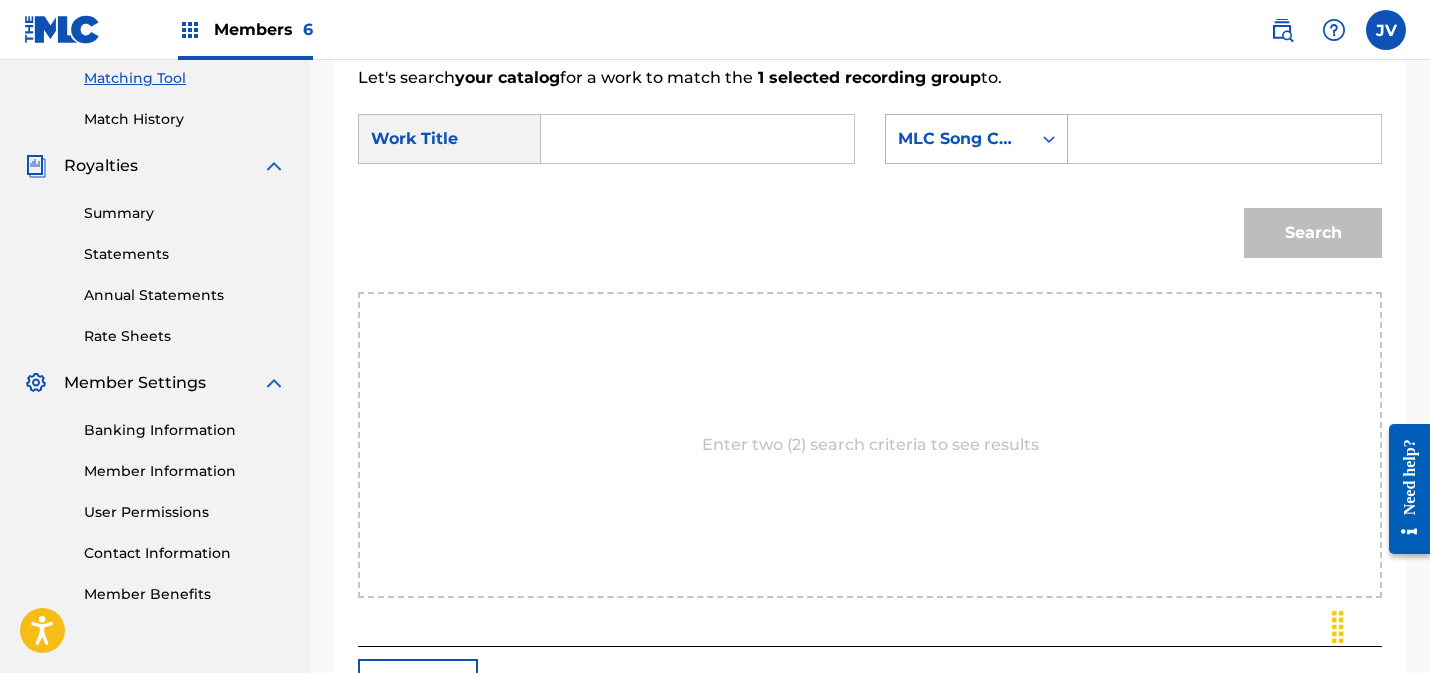 paste on "Skies and Secrets" 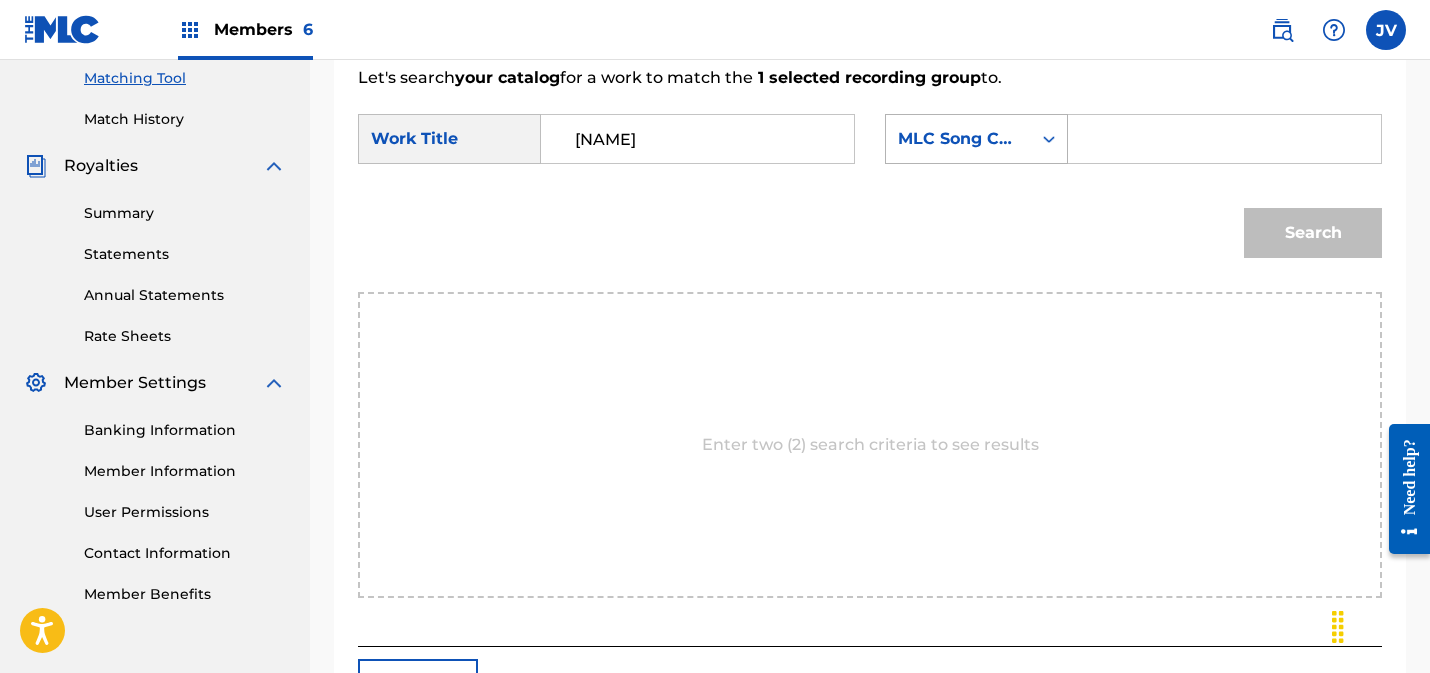 type on "Skies and Secrets" 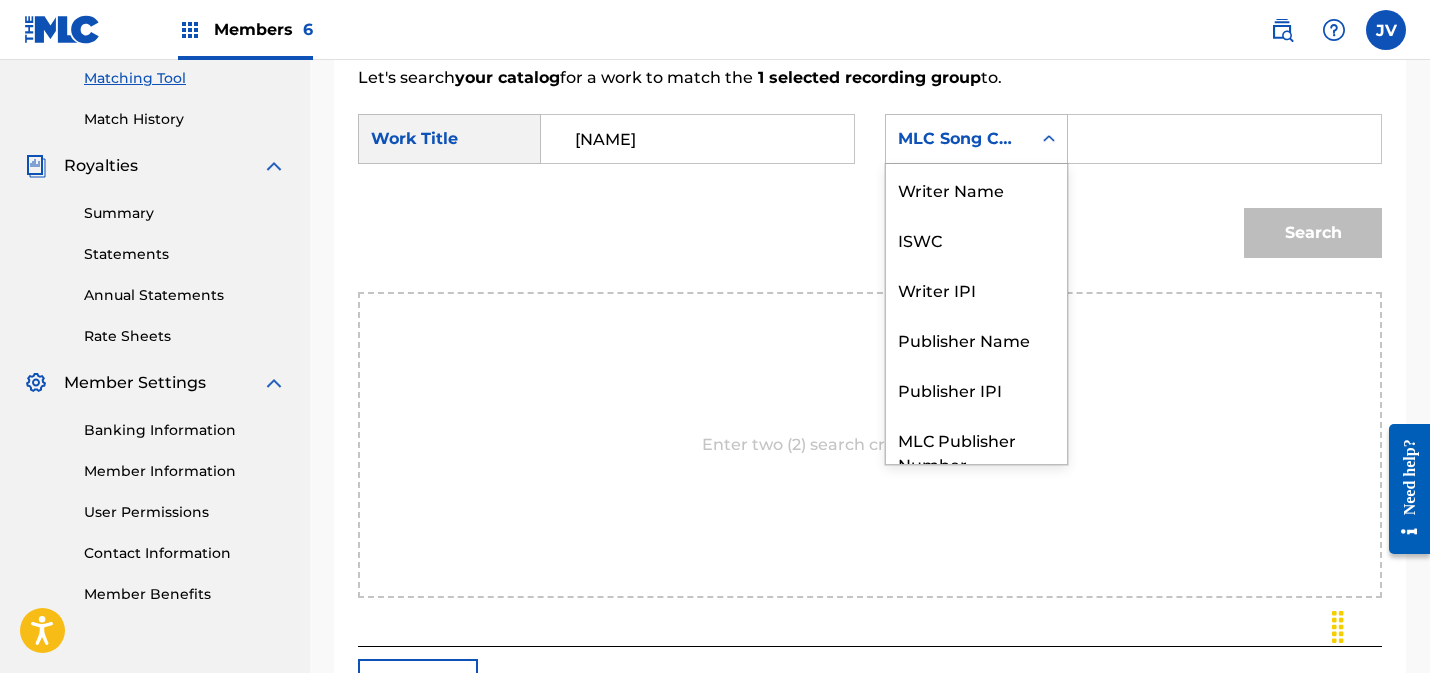 scroll, scrollTop: 74, scrollLeft: 0, axis: vertical 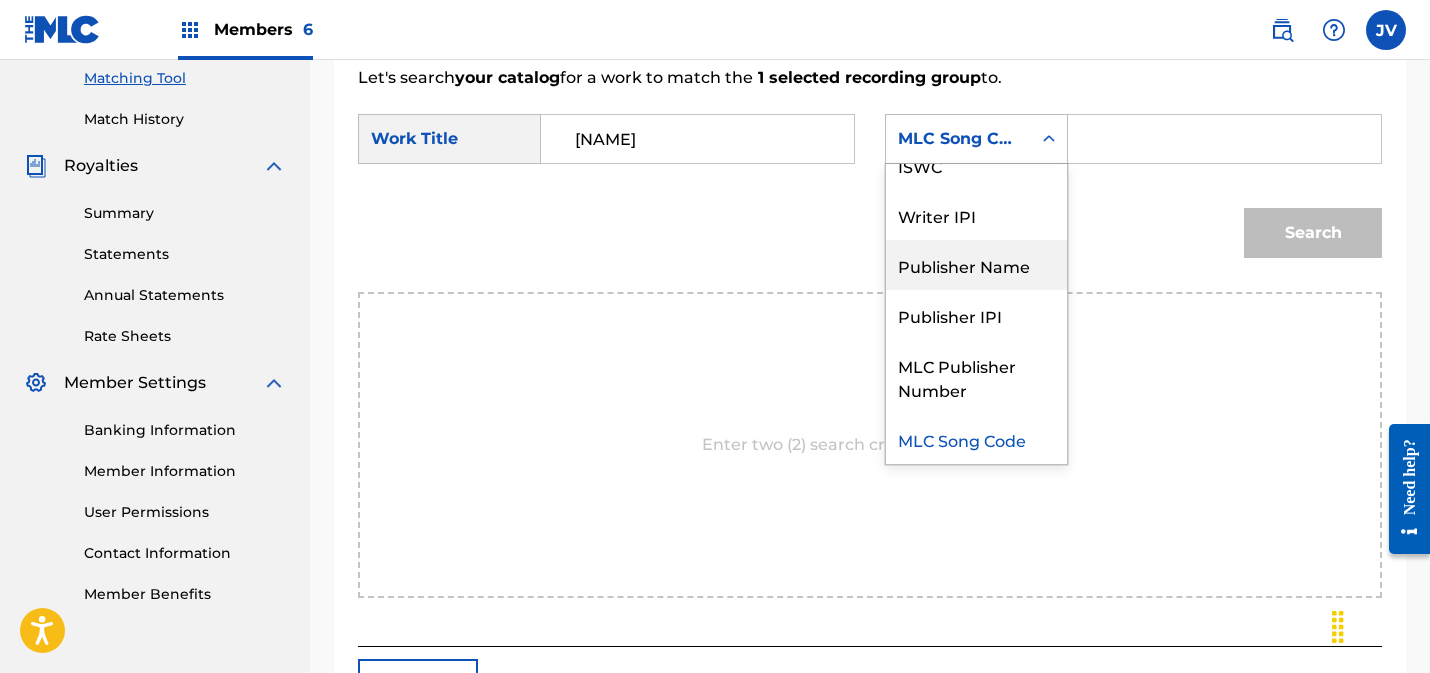 drag, startPoint x: 967, startPoint y: 279, endPoint x: 1061, endPoint y: 242, distance: 101.0198 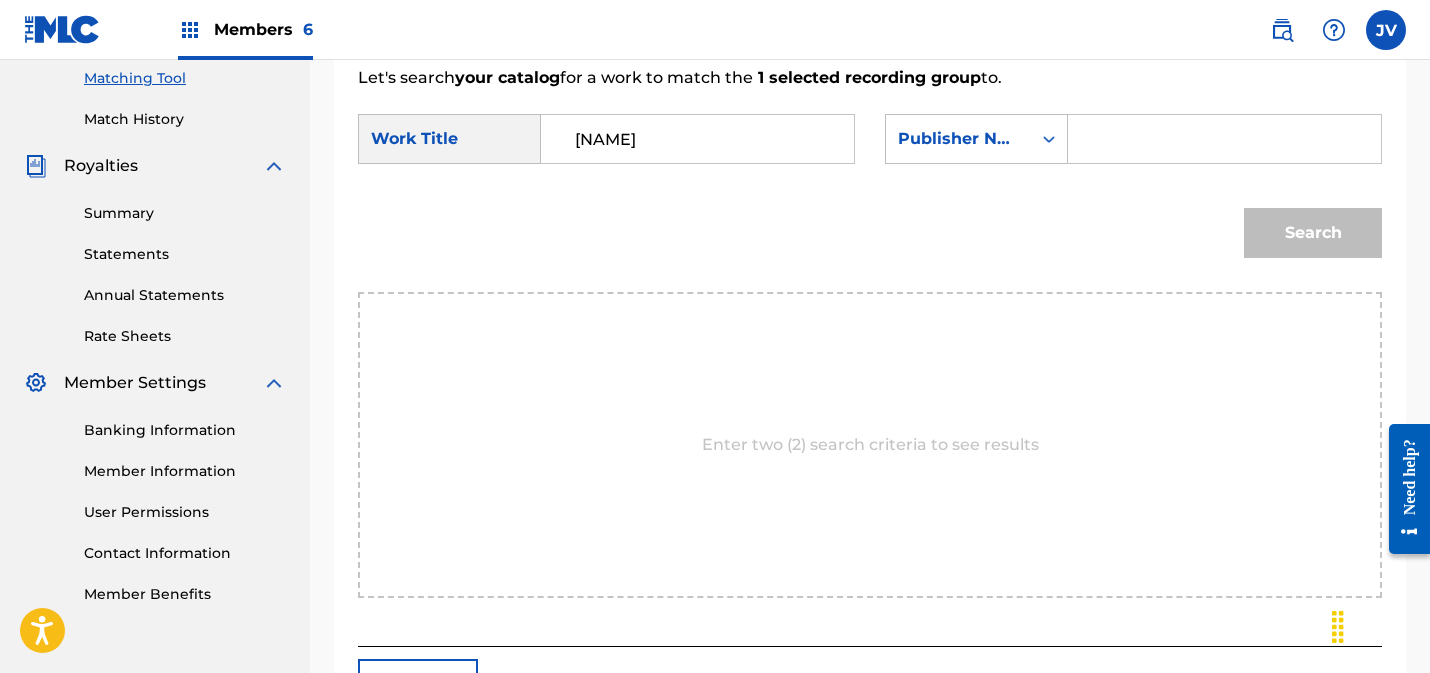 click at bounding box center (1224, 139) 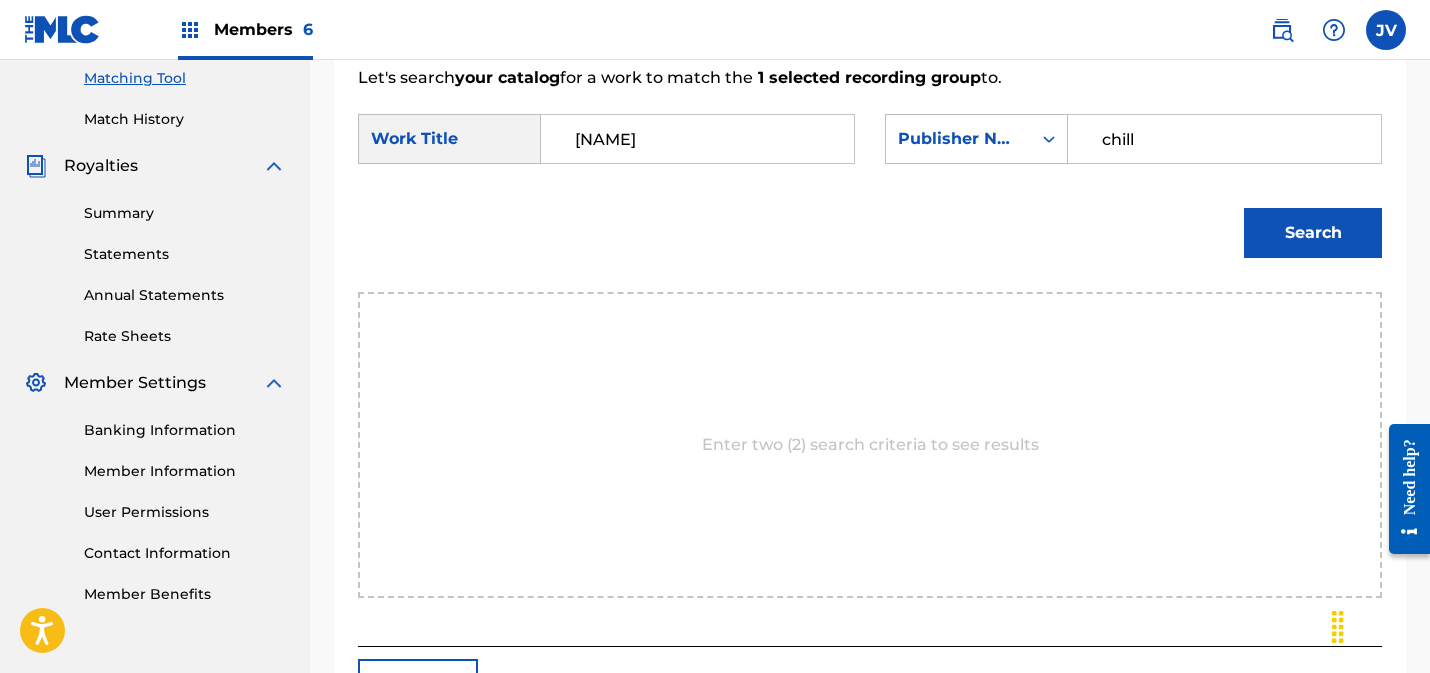 type on "chill" 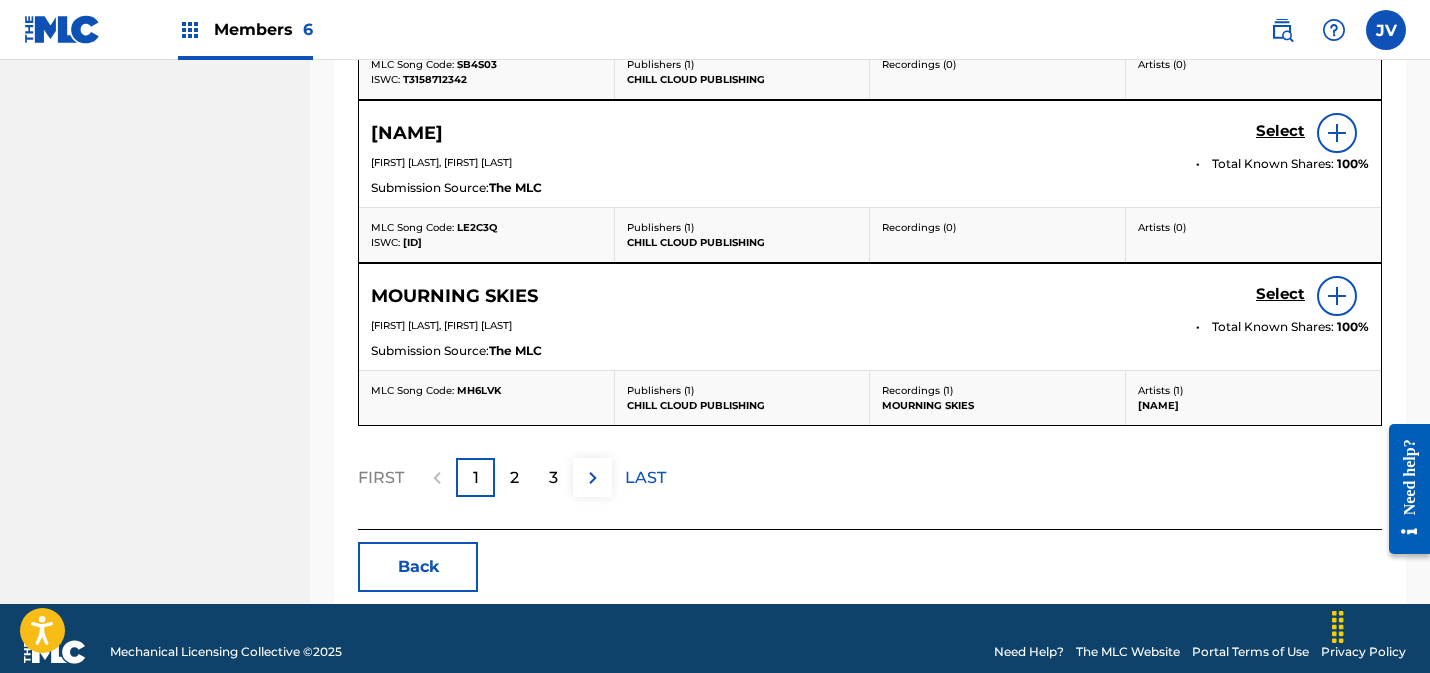 scroll, scrollTop: 1252, scrollLeft: 0, axis: vertical 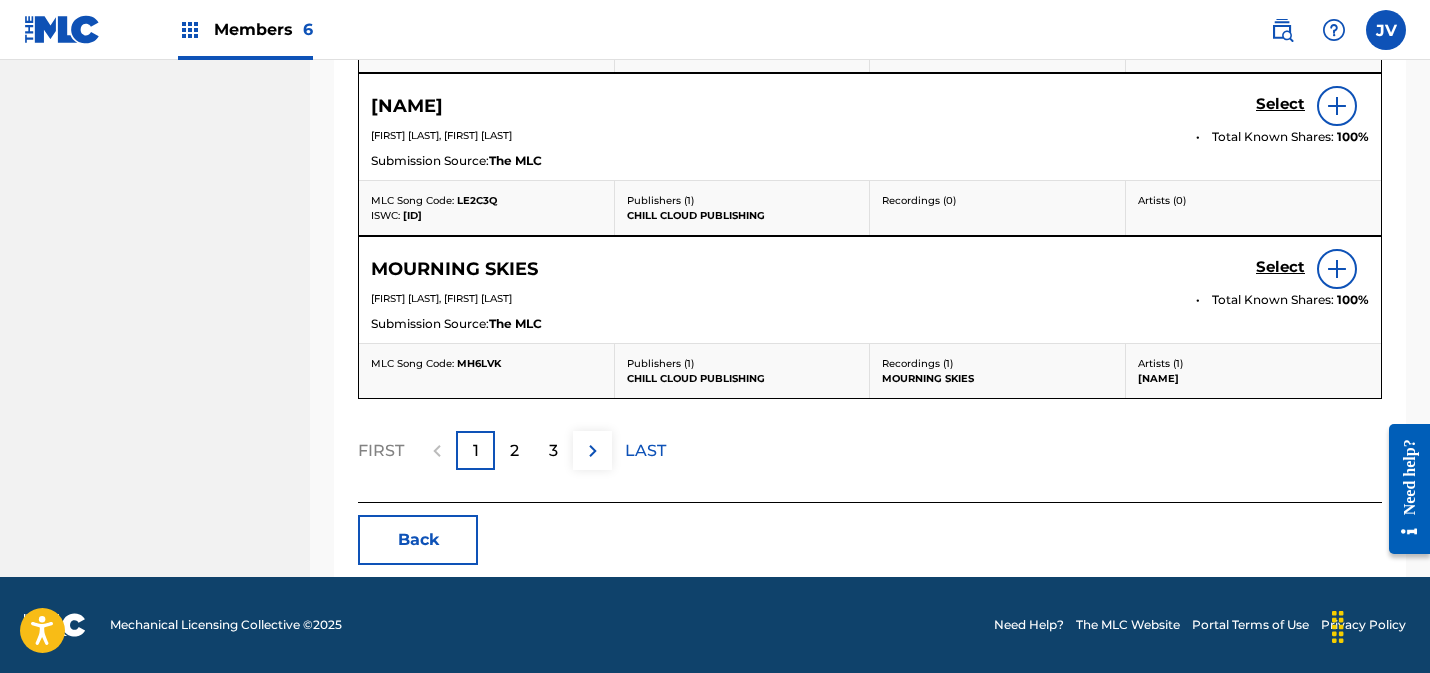 click on "2" at bounding box center [514, 451] 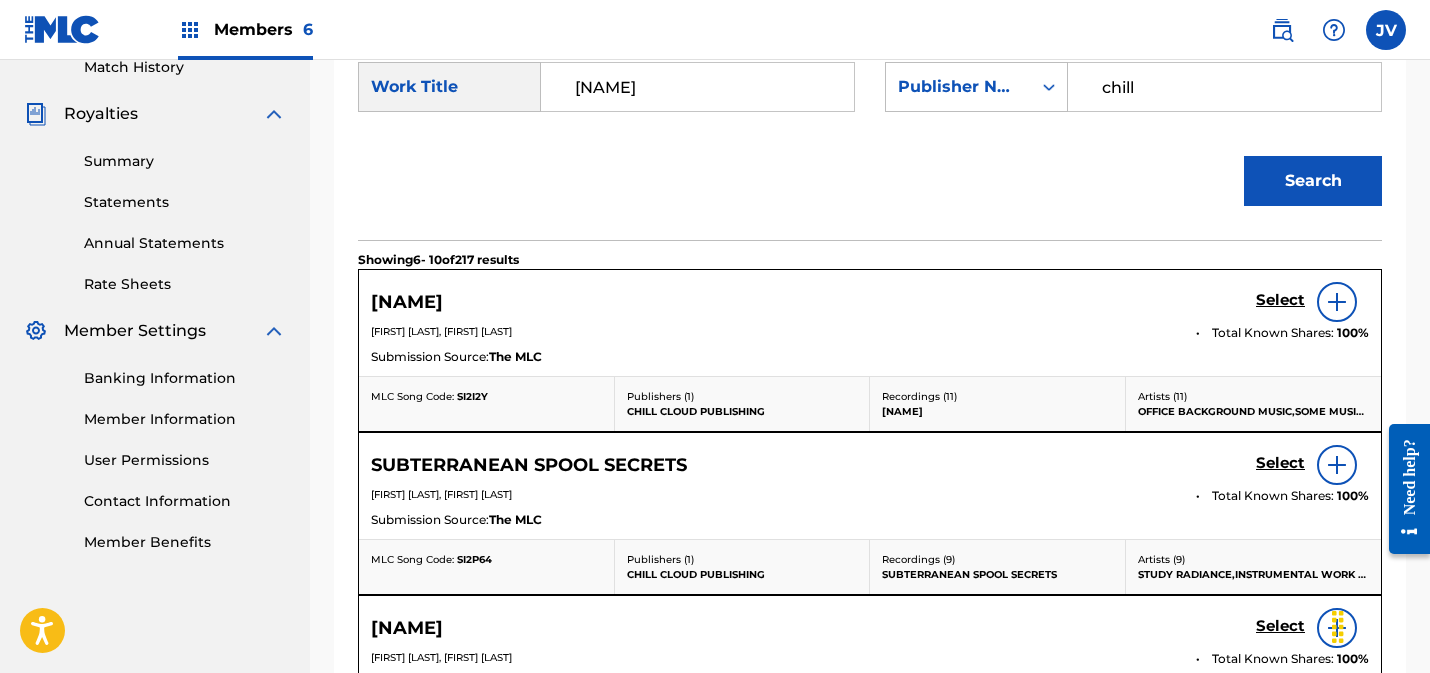 scroll, scrollTop: 1252, scrollLeft: 0, axis: vertical 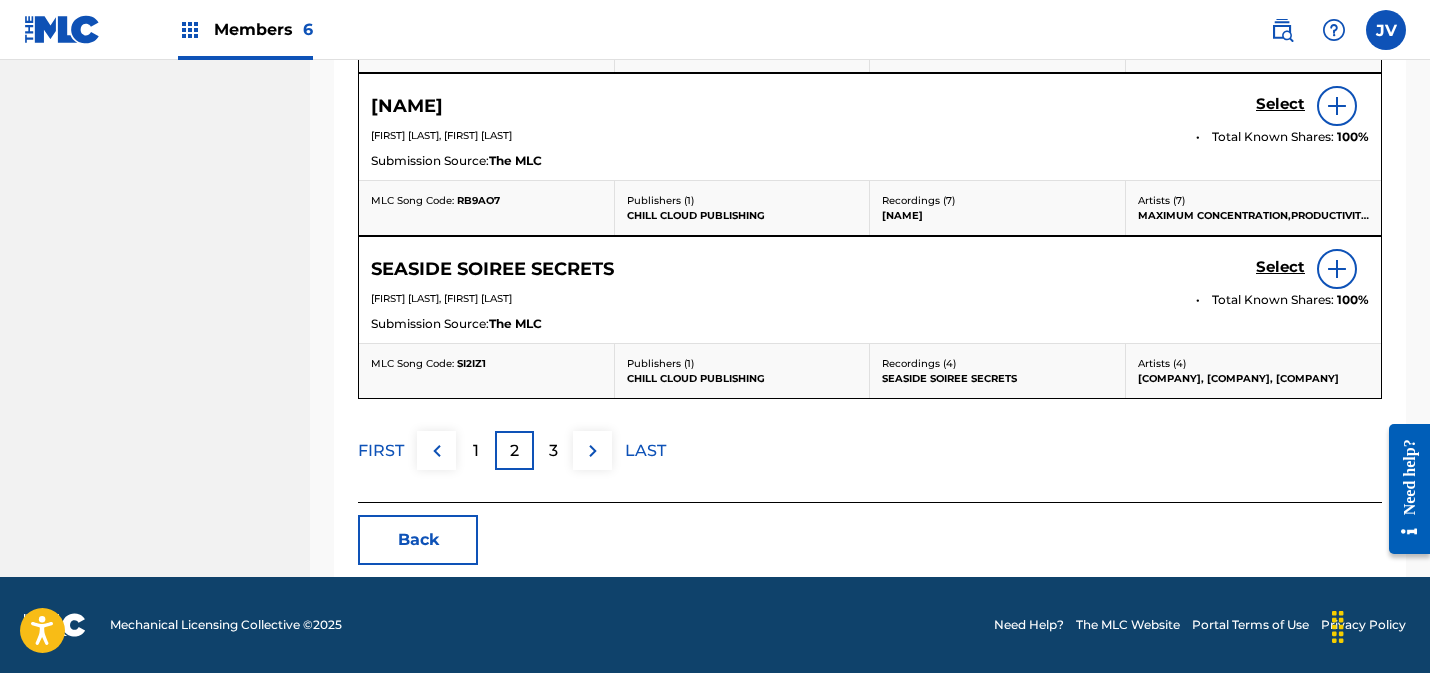 click on "3" at bounding box center [553, 450] 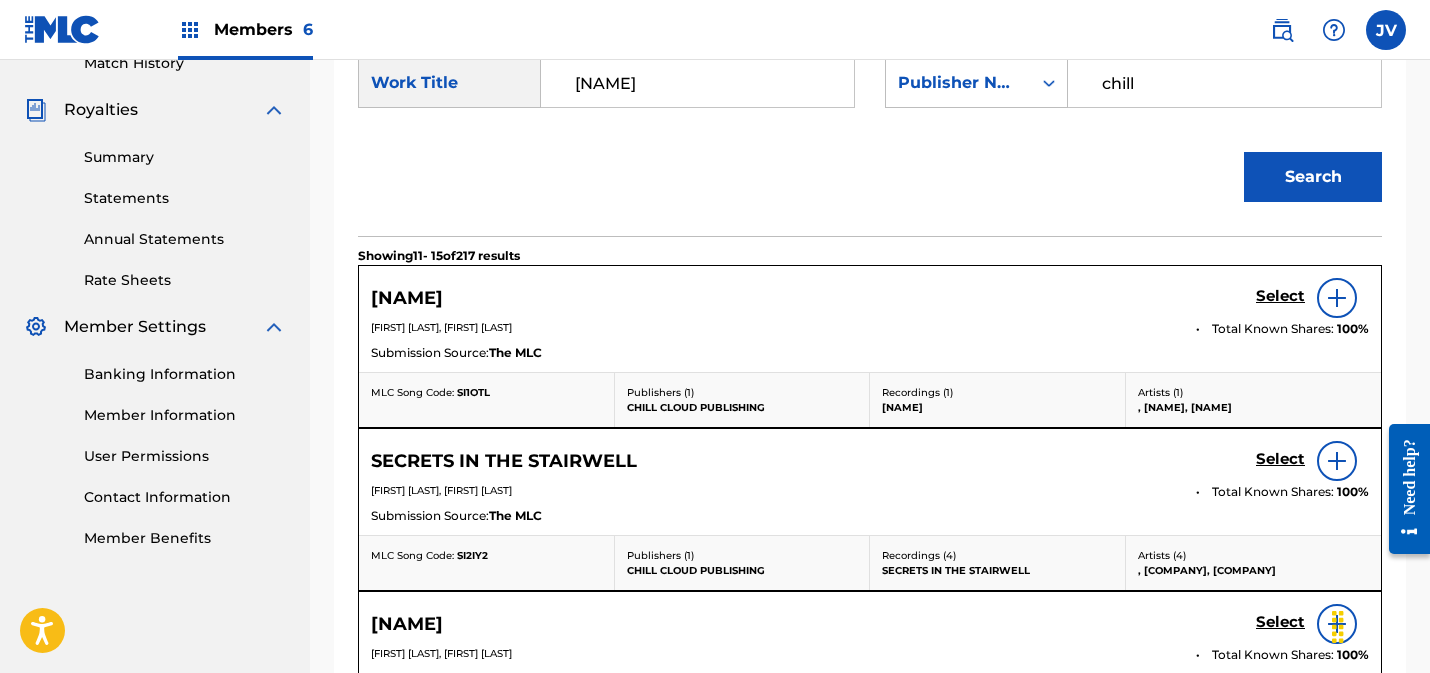 scroll, scrollTop: 827, scrollLeft: 0, axis: vertical 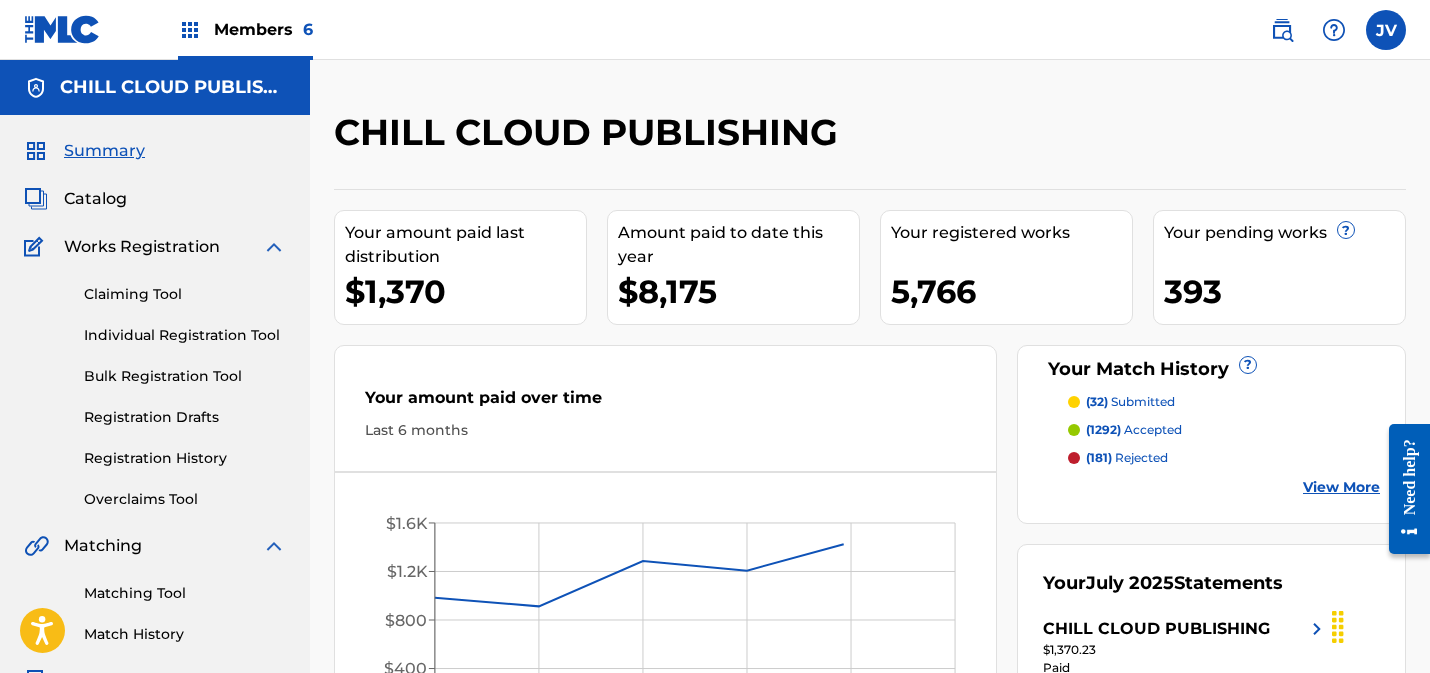 click on "Claiming Tool" at bounding box center [185, 294] 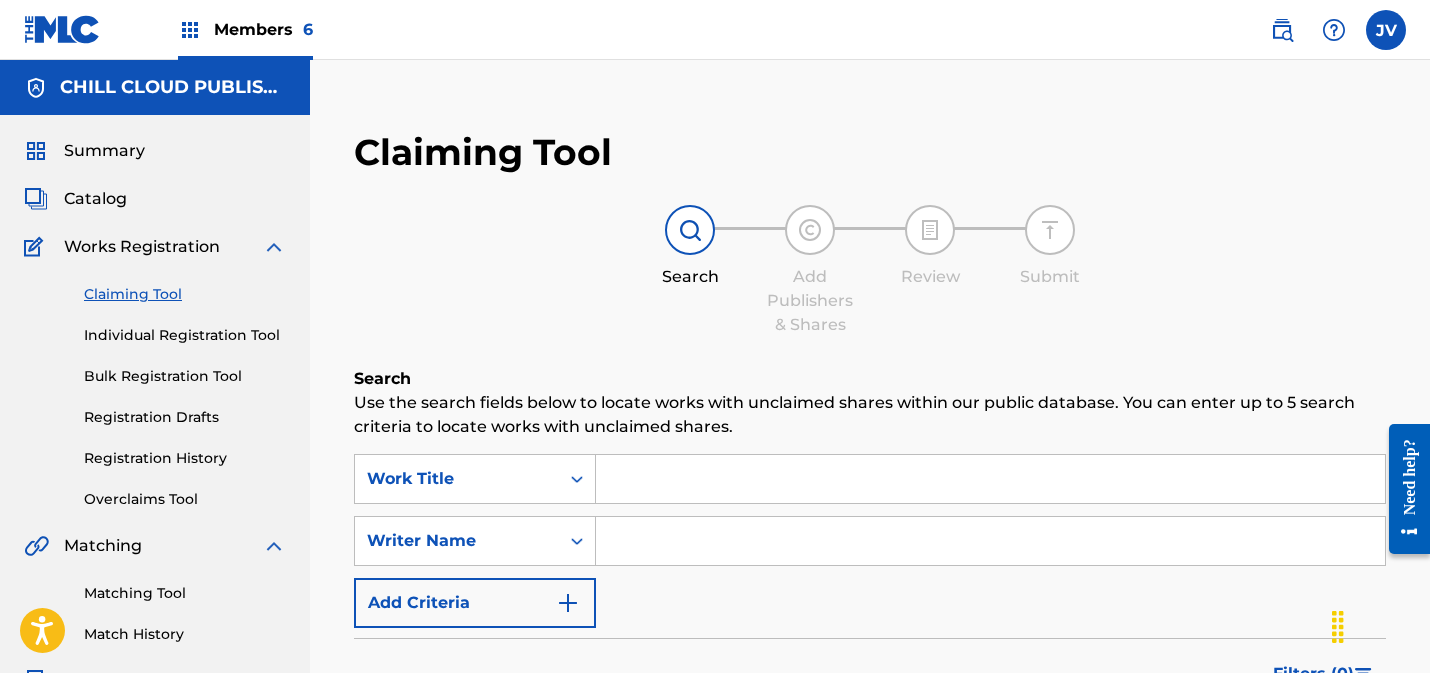 click at bounding box center (990, 541) 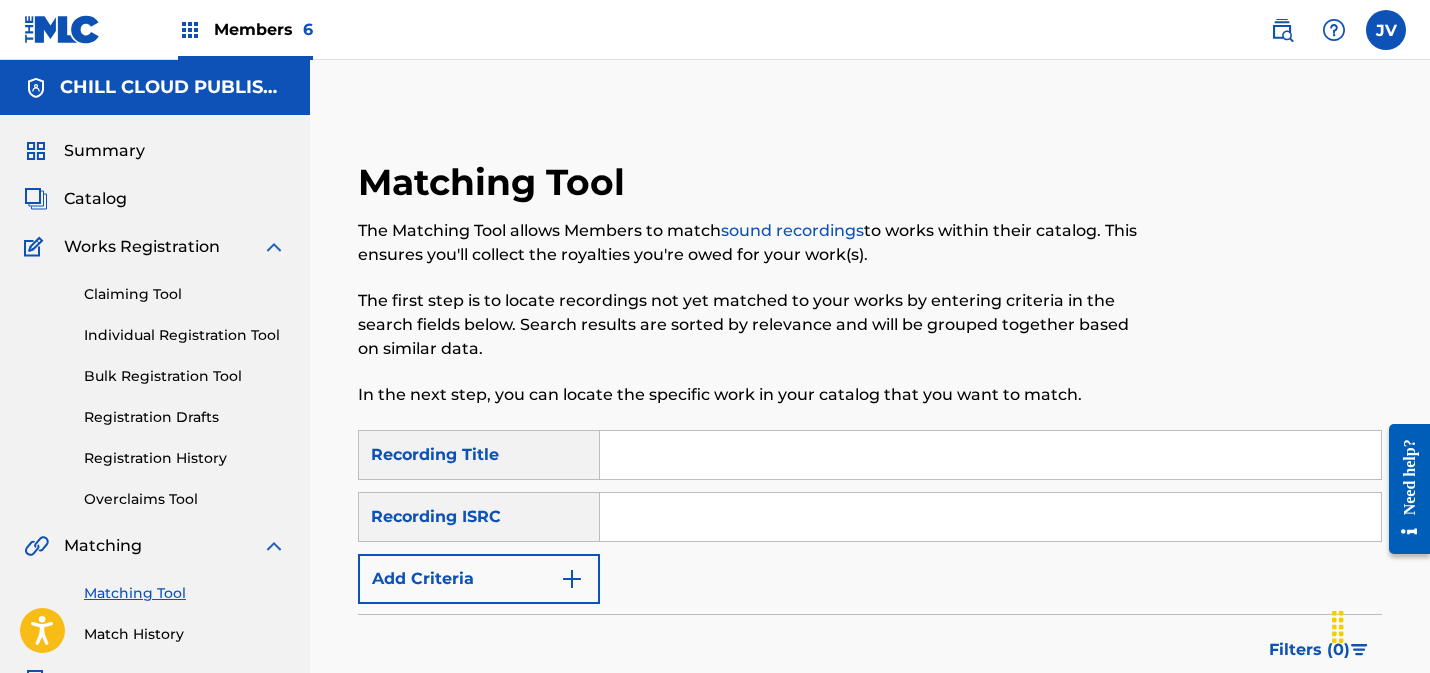 click at bounding box center [990, 517] 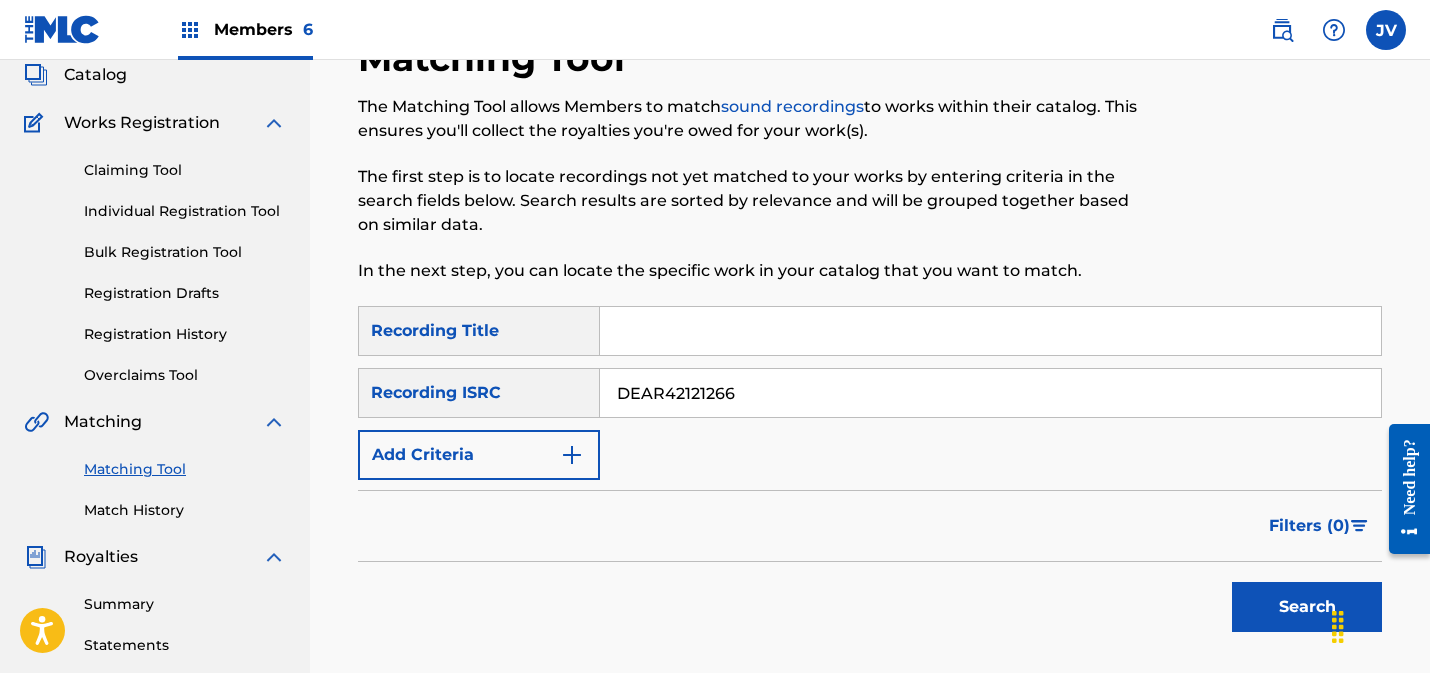 scroll, scrollTop: 251, scrollLeft: 0, axis: vertical 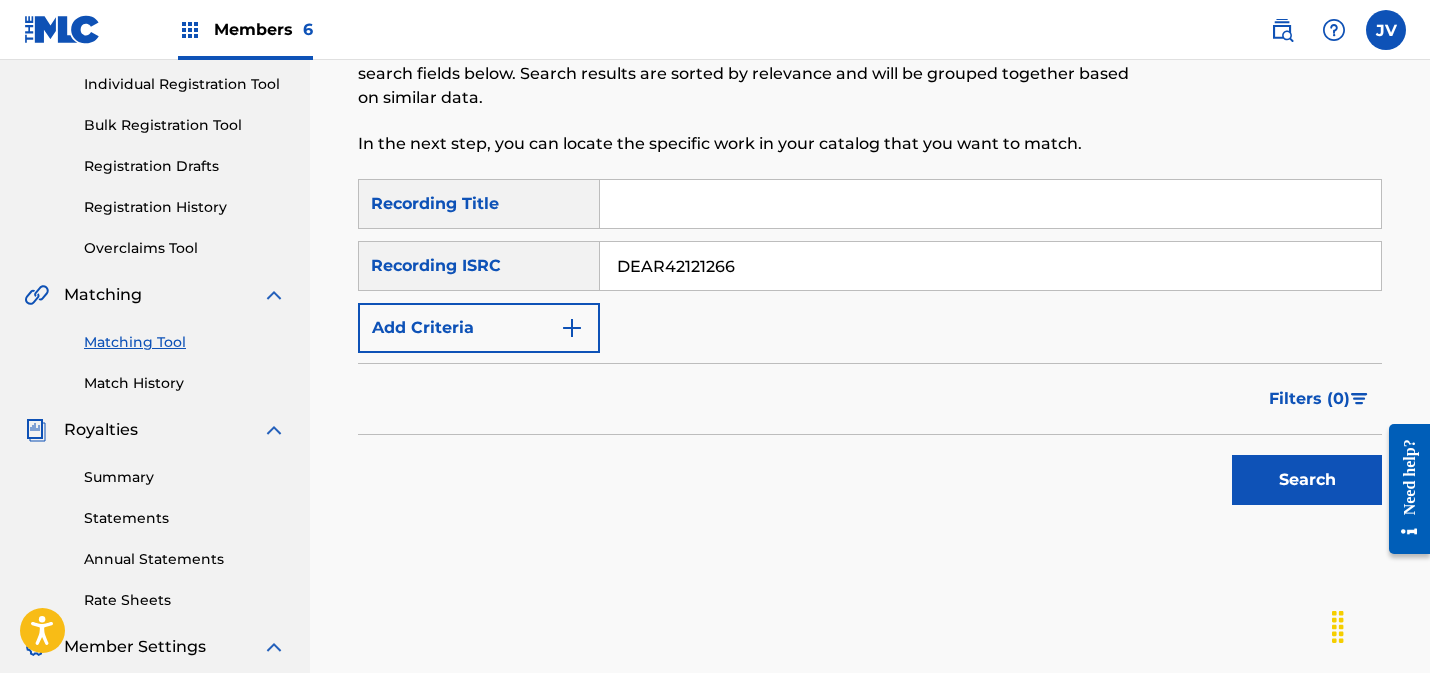 type on "DEAR42121266" 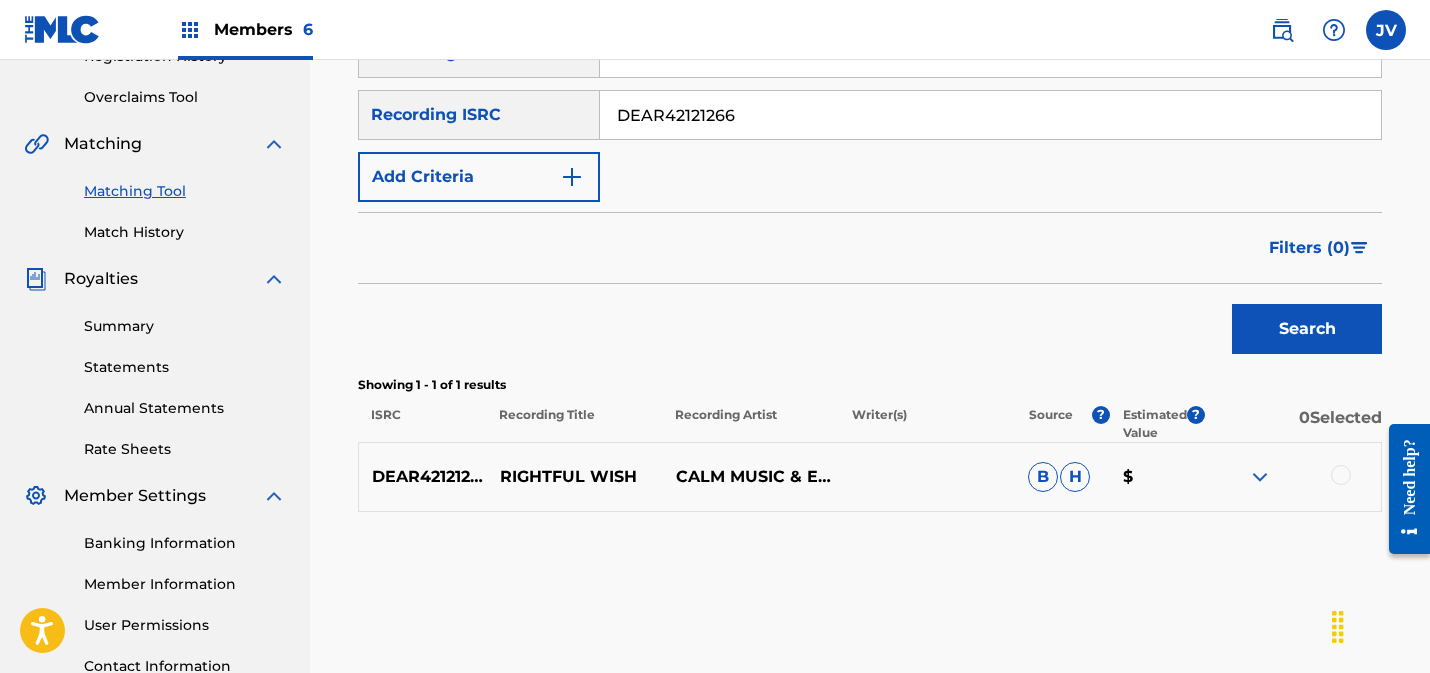 scroll, scrollTop: 567, scrollLeft: 0, axis: vertical 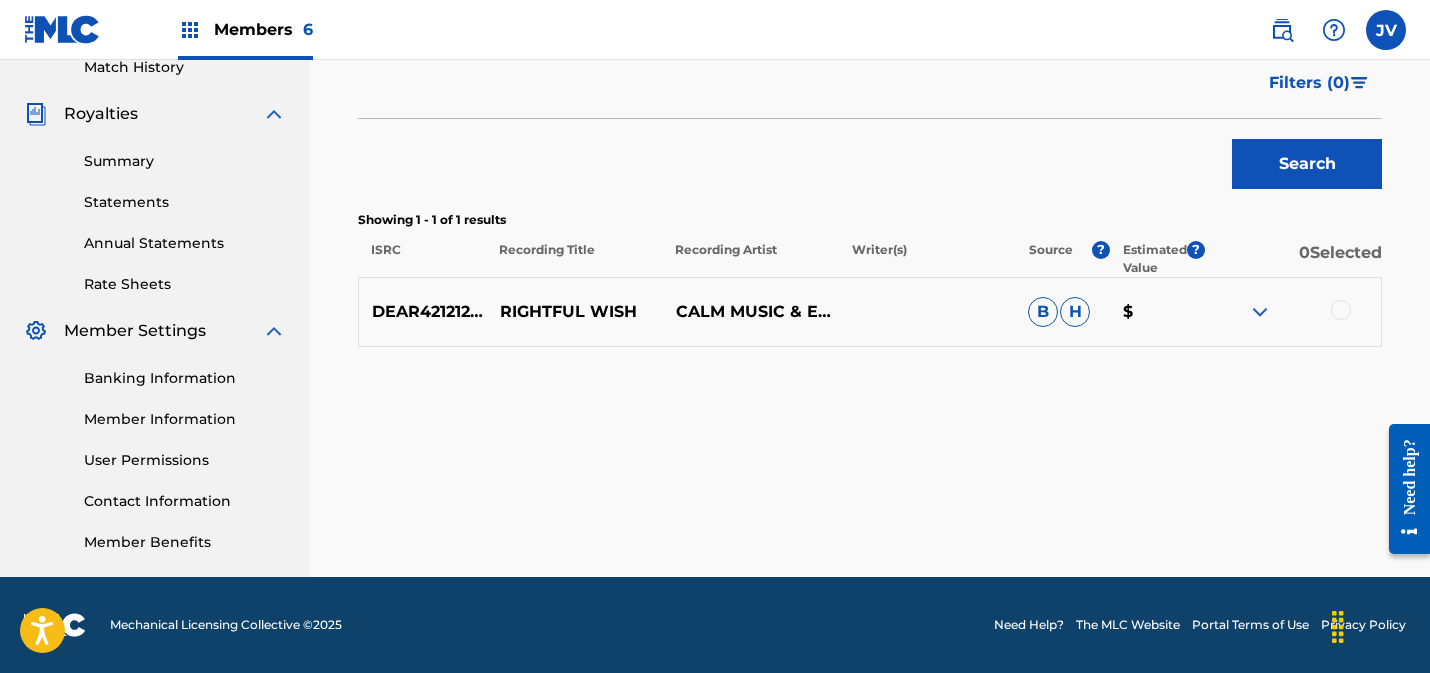 click at bounding box center (1341, 310) 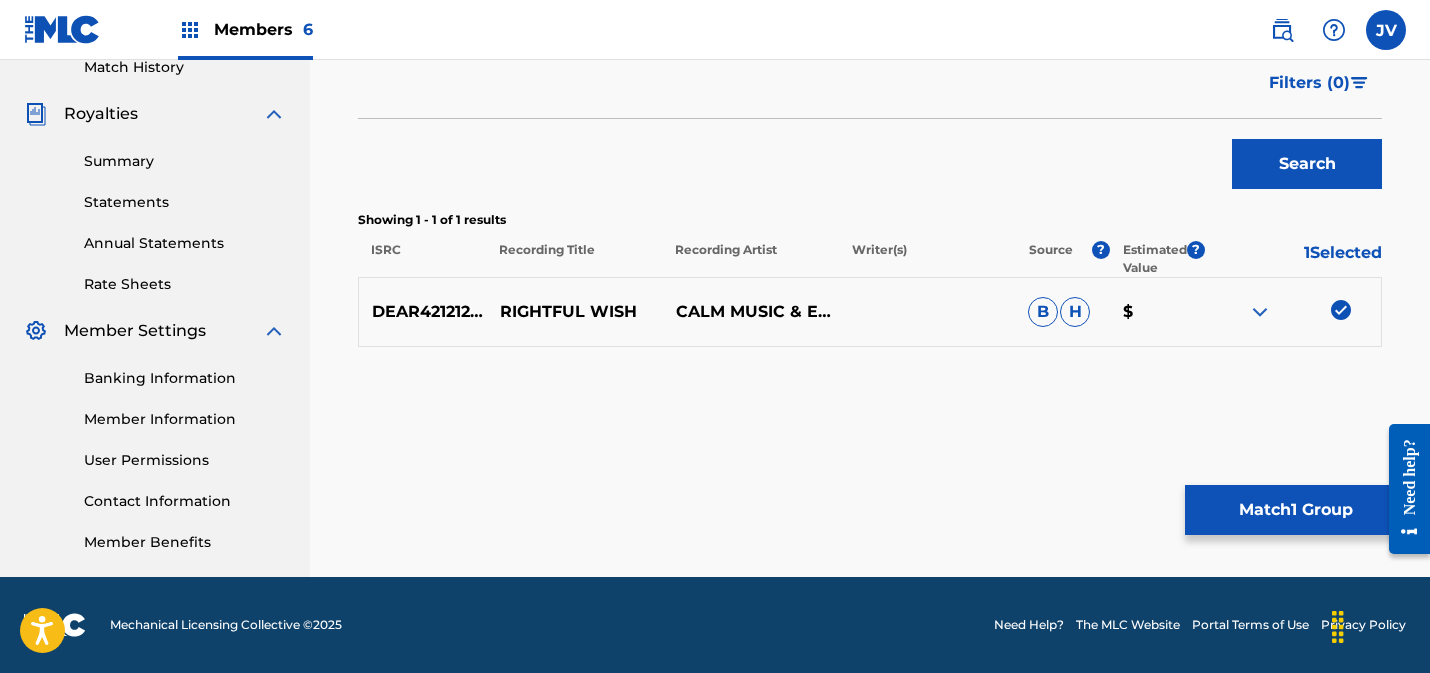 click on "Match  1 Group" at bounding box center (1295, 510) 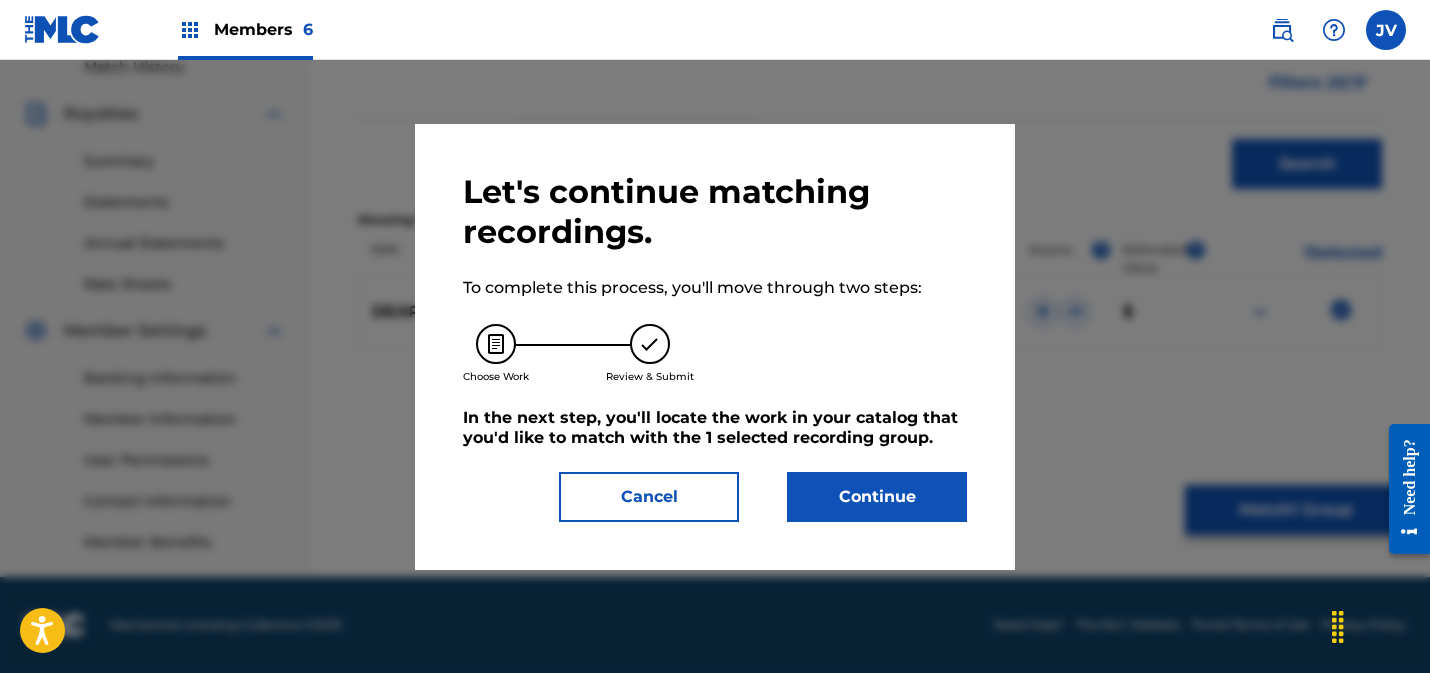 click on "Continue" at bounding box center (877, 497) 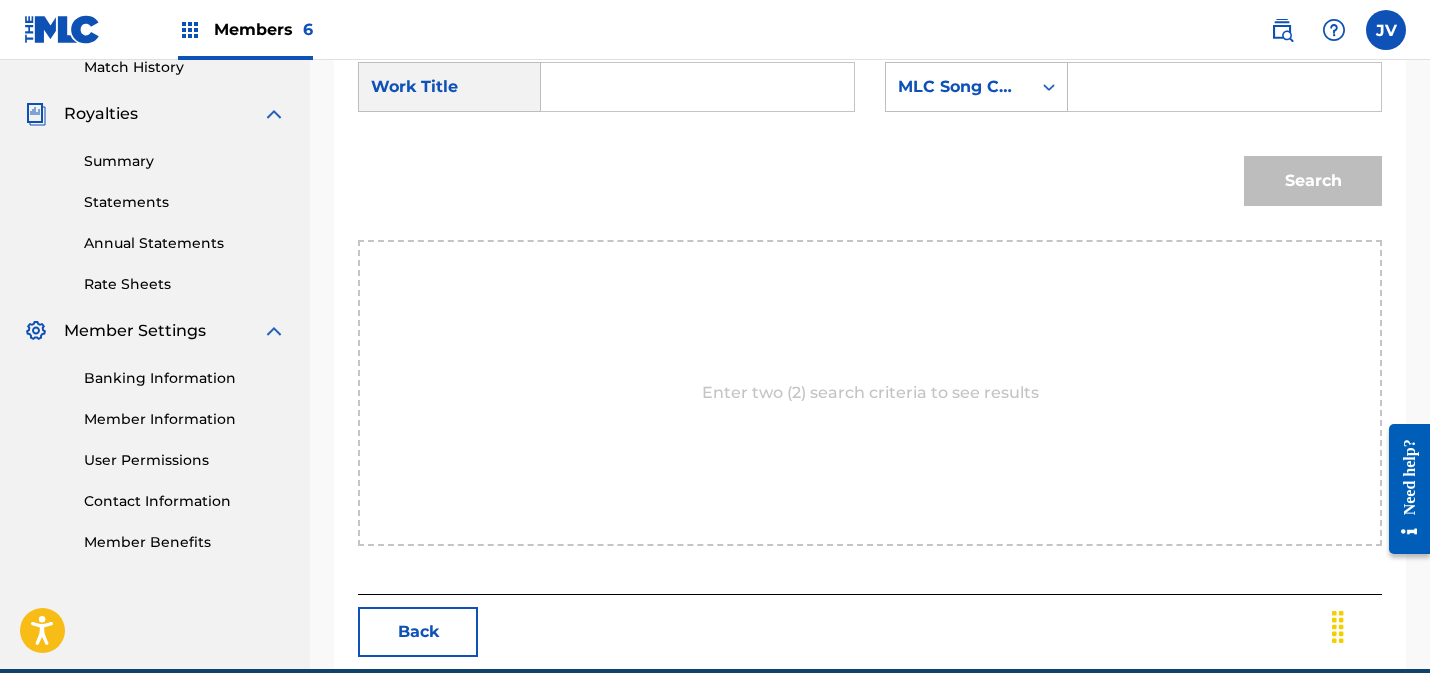 click at bounding box center (697, 87) 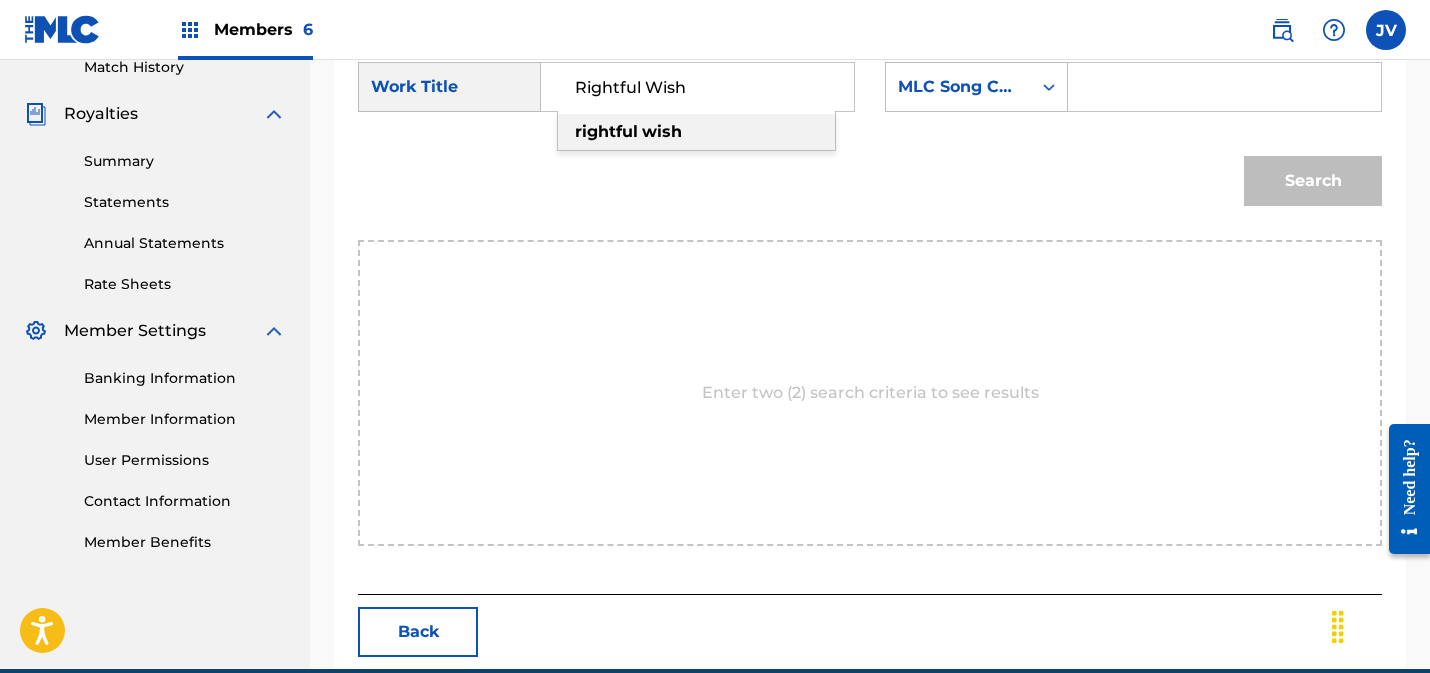 drag, startPoint x: 630, startPoint y: 122, endPoint x: 658, endPoint y: 125, distance: 28.160255 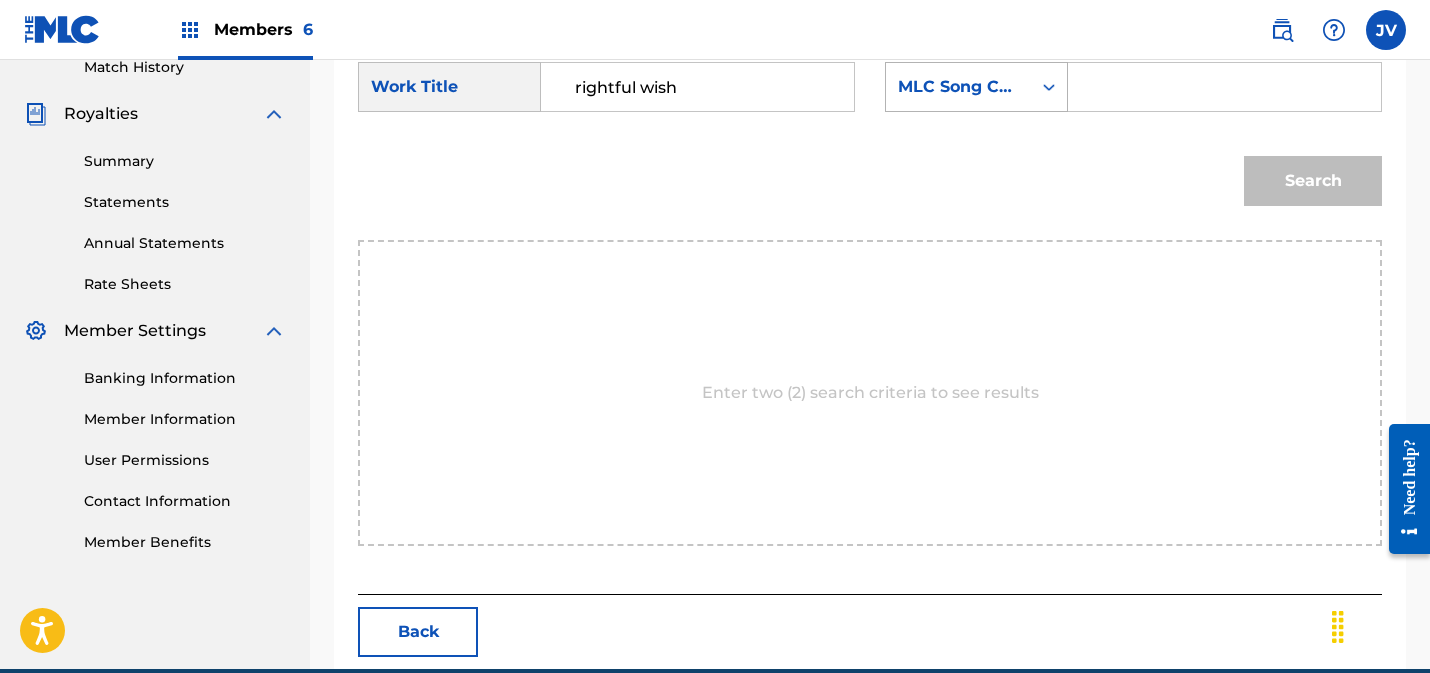 click on "MLC Song Code" at bounding box center (958, 87) 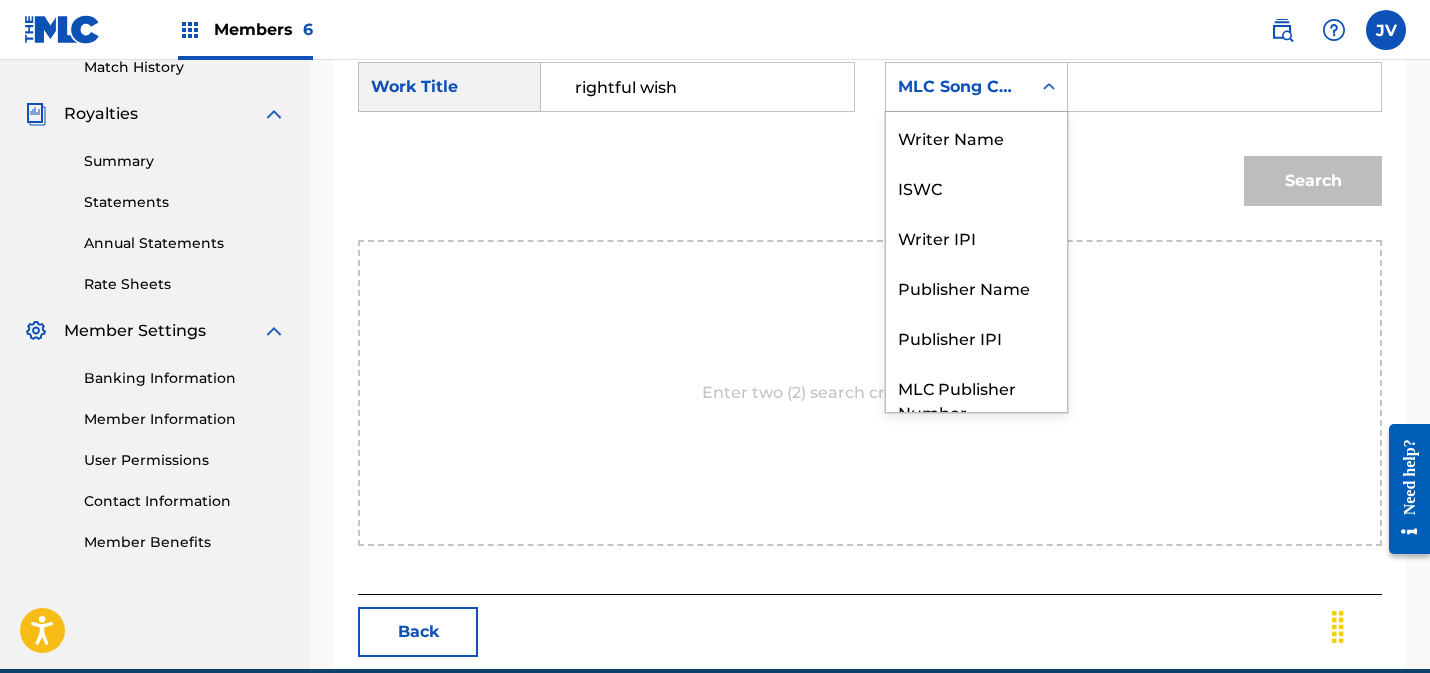 scroll, scrollTop: 74, scrollLeft: 0, axis: vertical 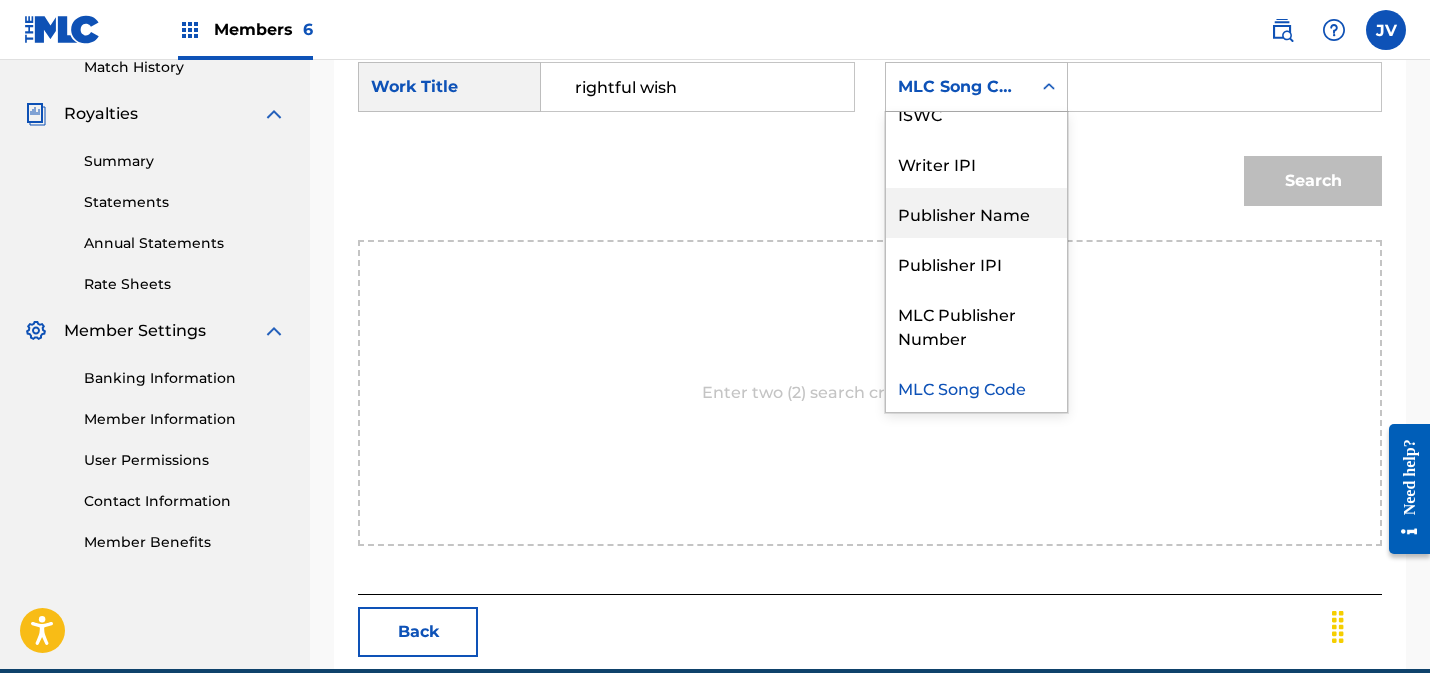 click on "Publisher Name" at bounding box center [976, 213] 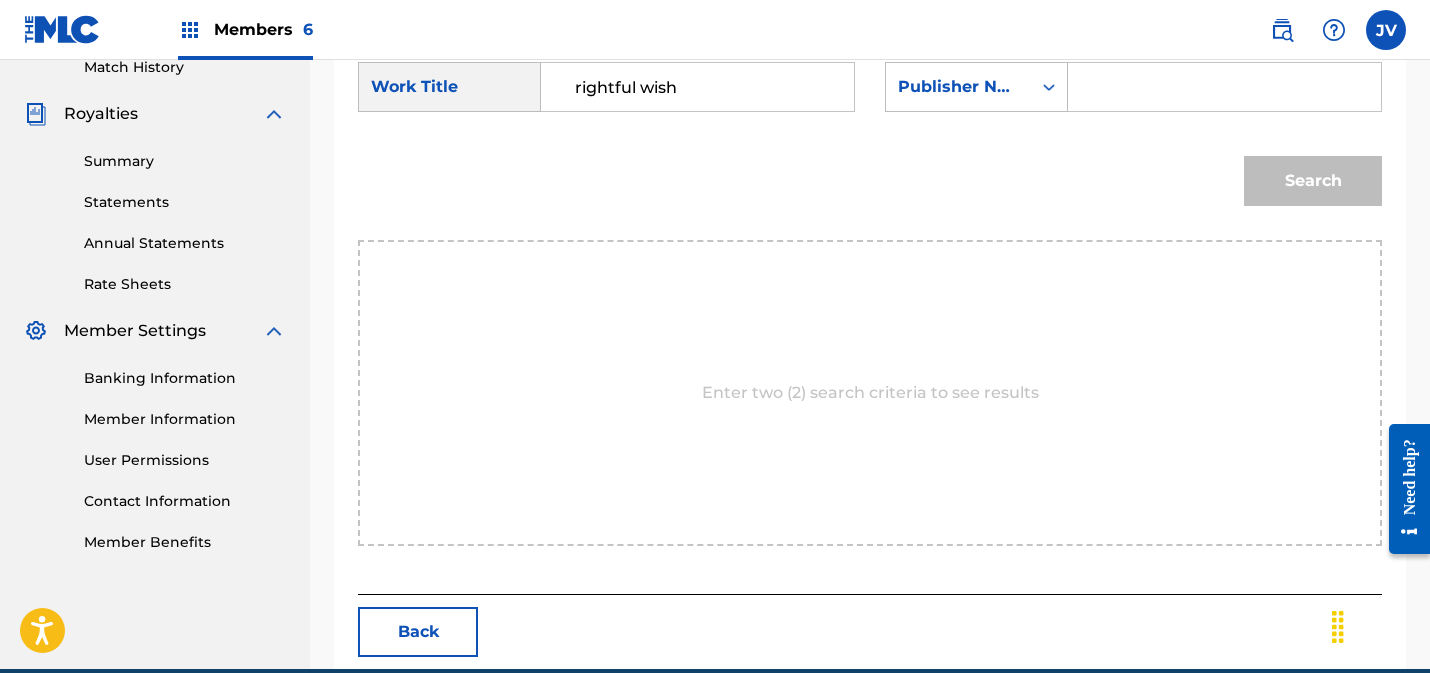 click at bounding box center [1224, 87] 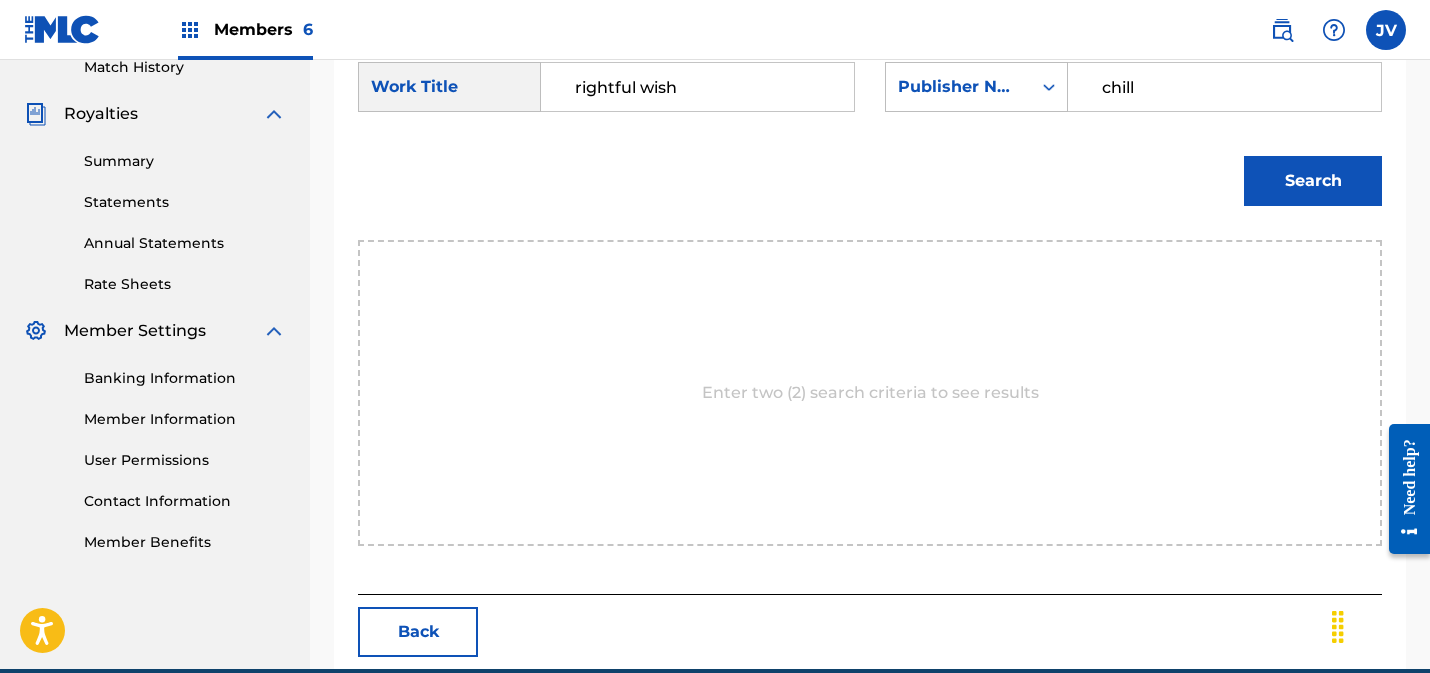 type on "chill" 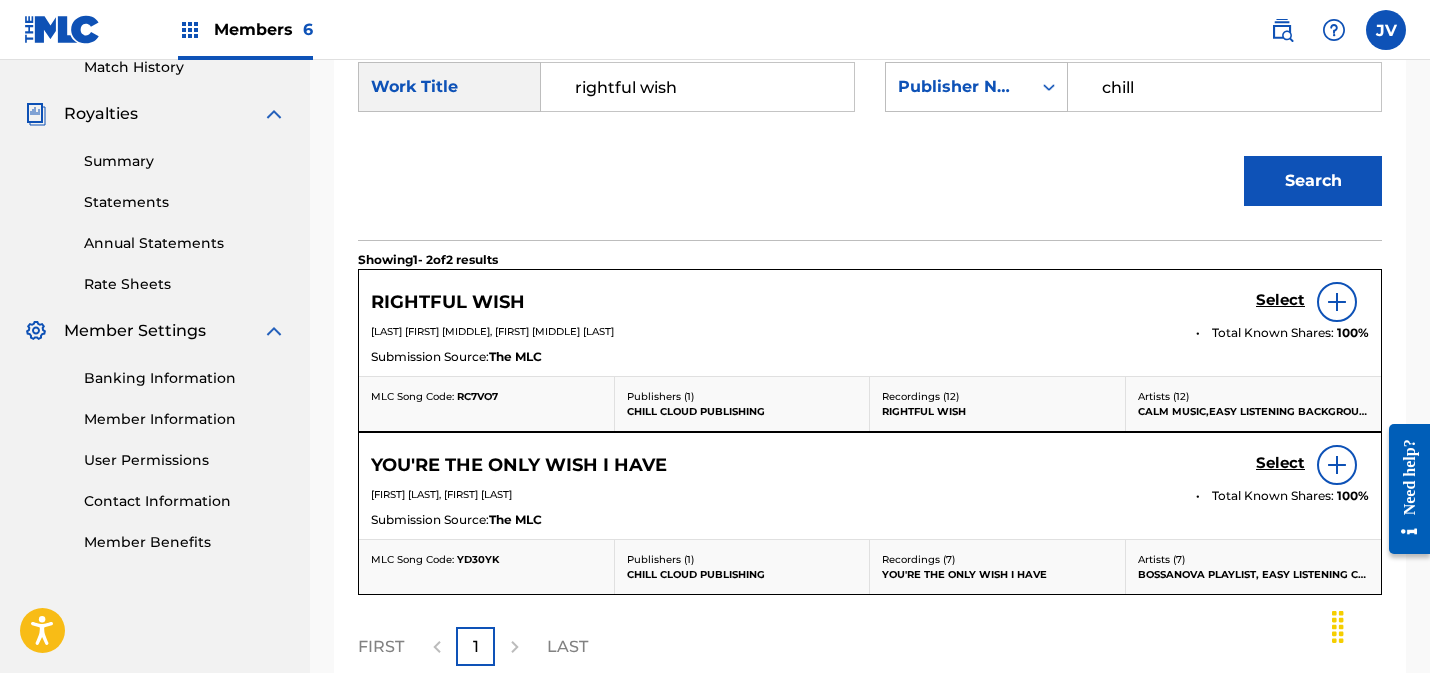 click on "Select" at bounding box center [1280, 300] 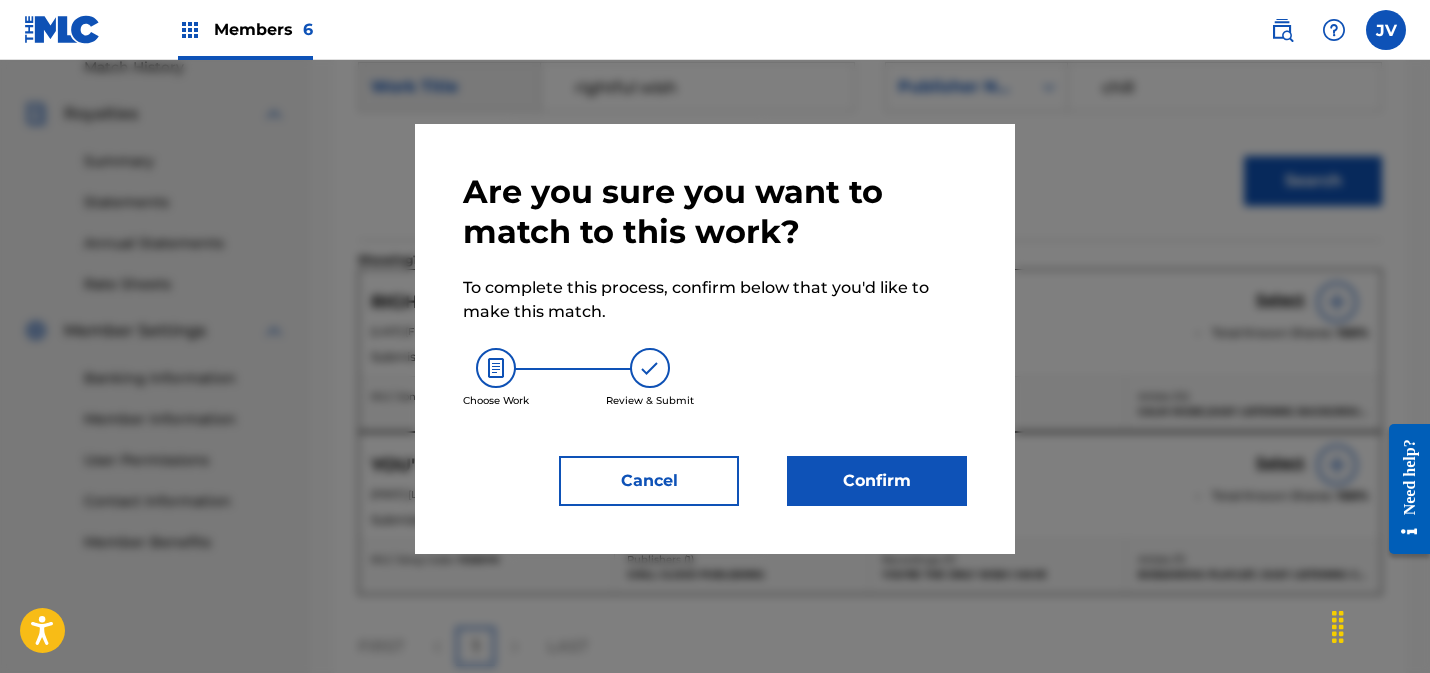 click on "Confirm" at bounding box center [877, 481] 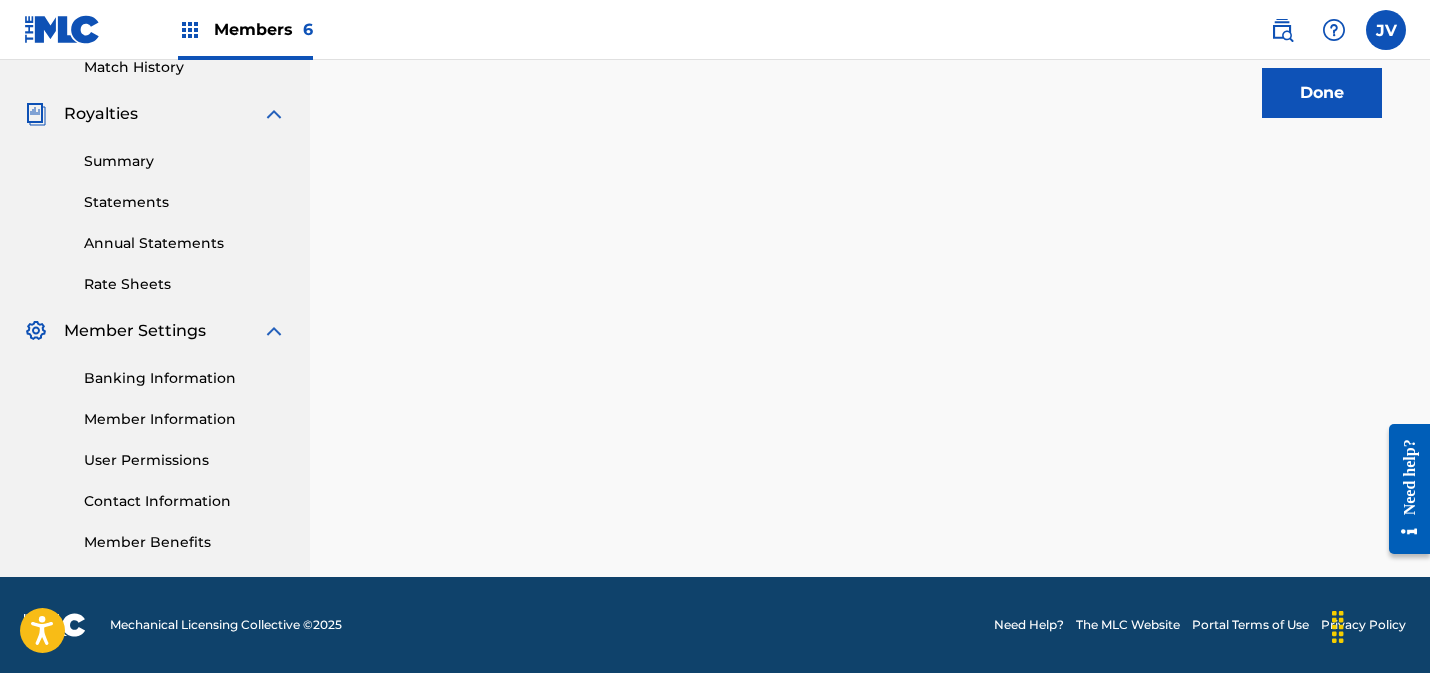 click on "Done" at bounding box center [1322, 93] 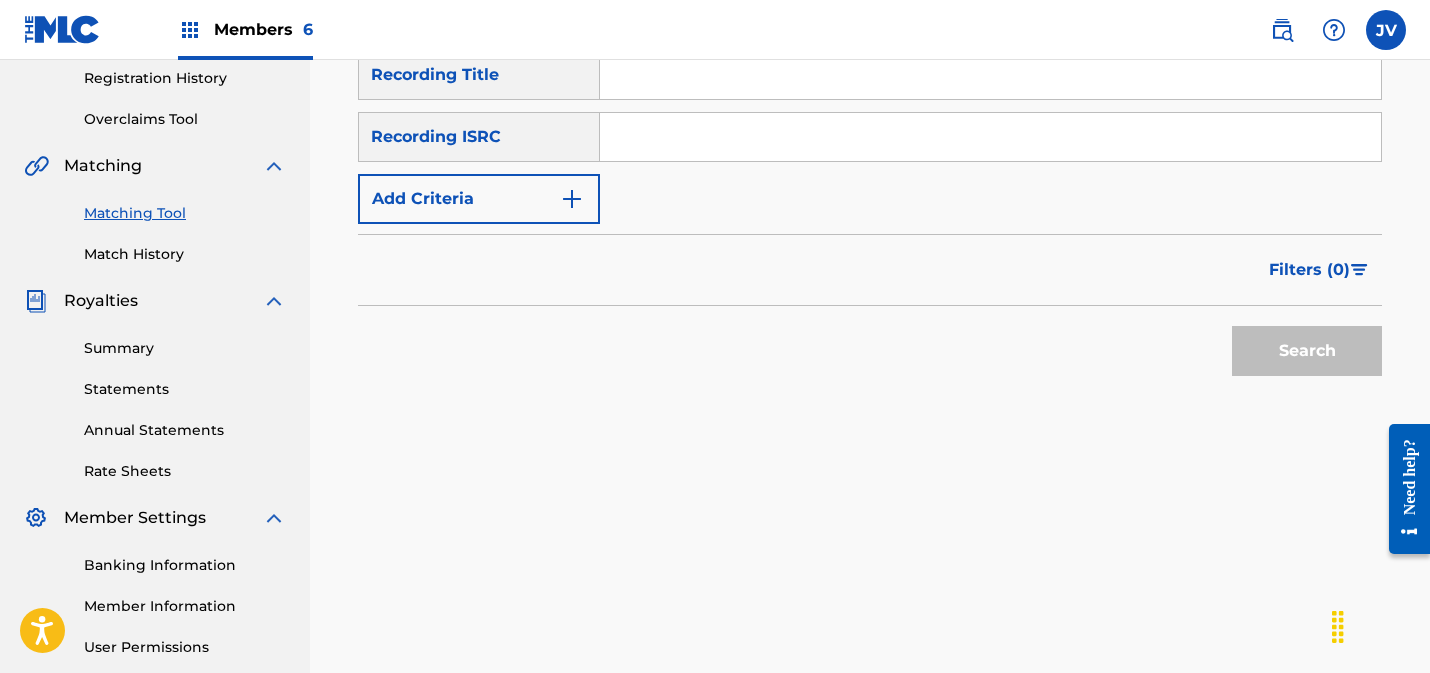 scroll, scrollTop: 191, scrollLeft: 0, axis: vertical 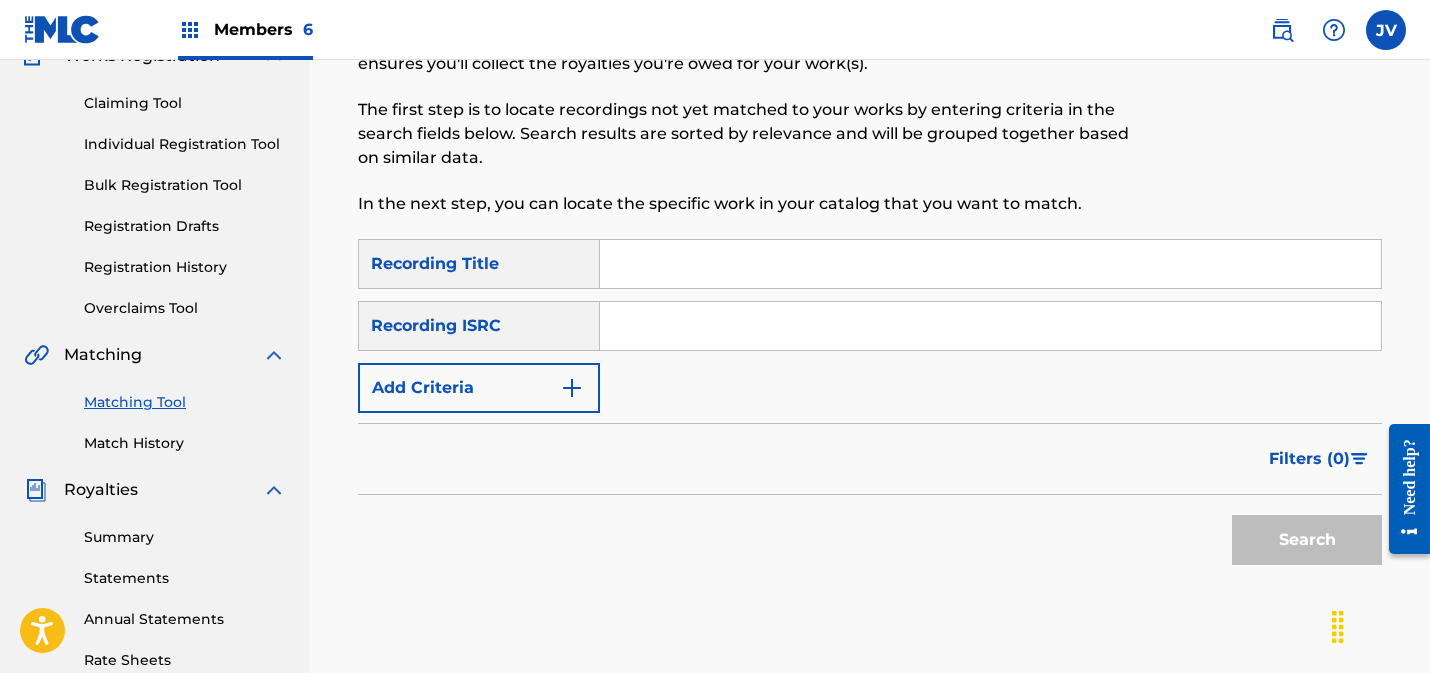drag, startPoint x: 661, startPoint y: 348, endPoint x: 698, endPoint y: 348, distance: 37 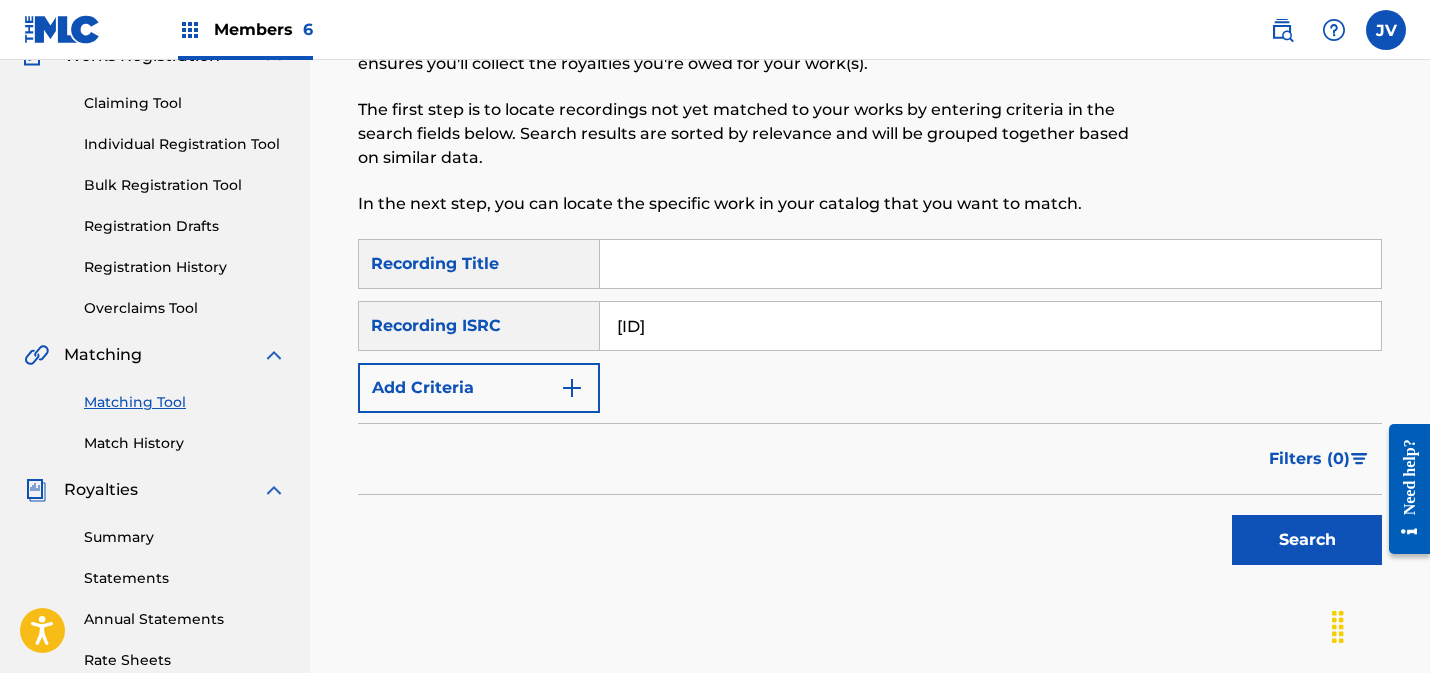 type on "DEAR42127050" 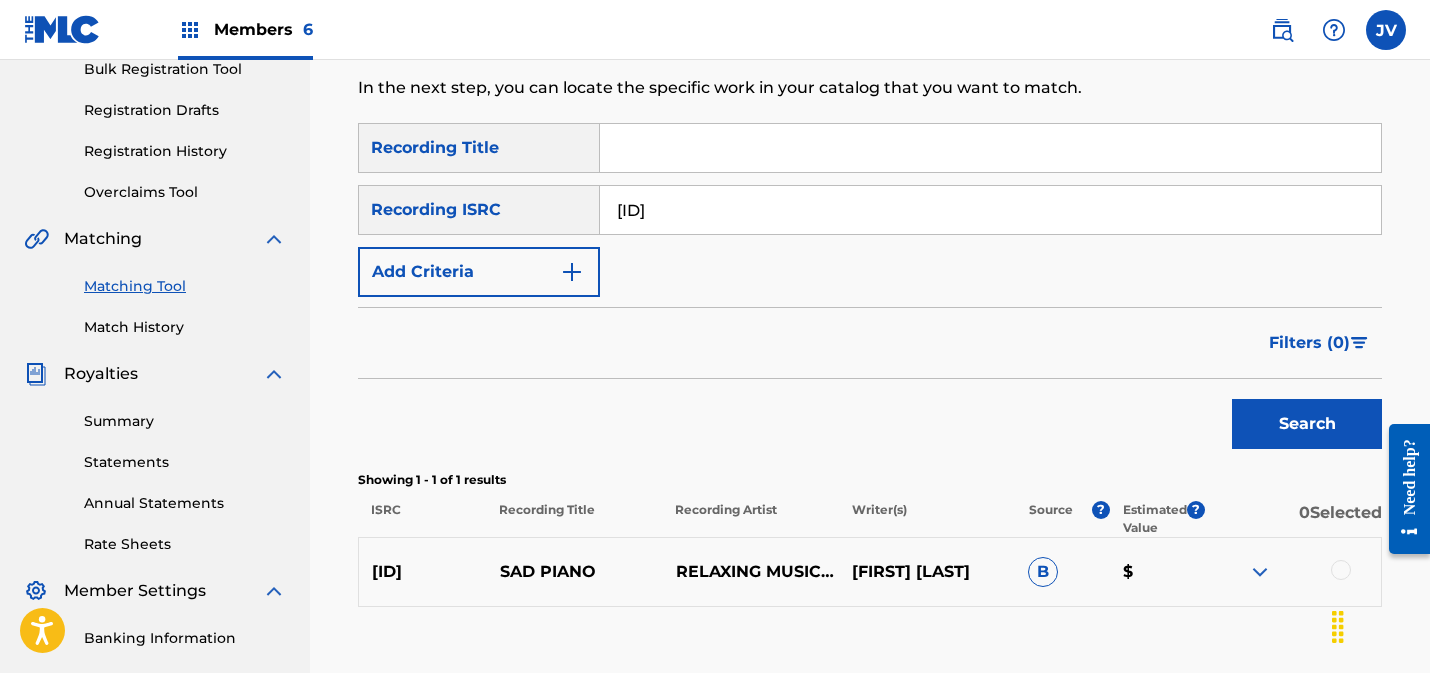 scroll, scrollTop: 461, scrollLeft: 0, axis: vertical 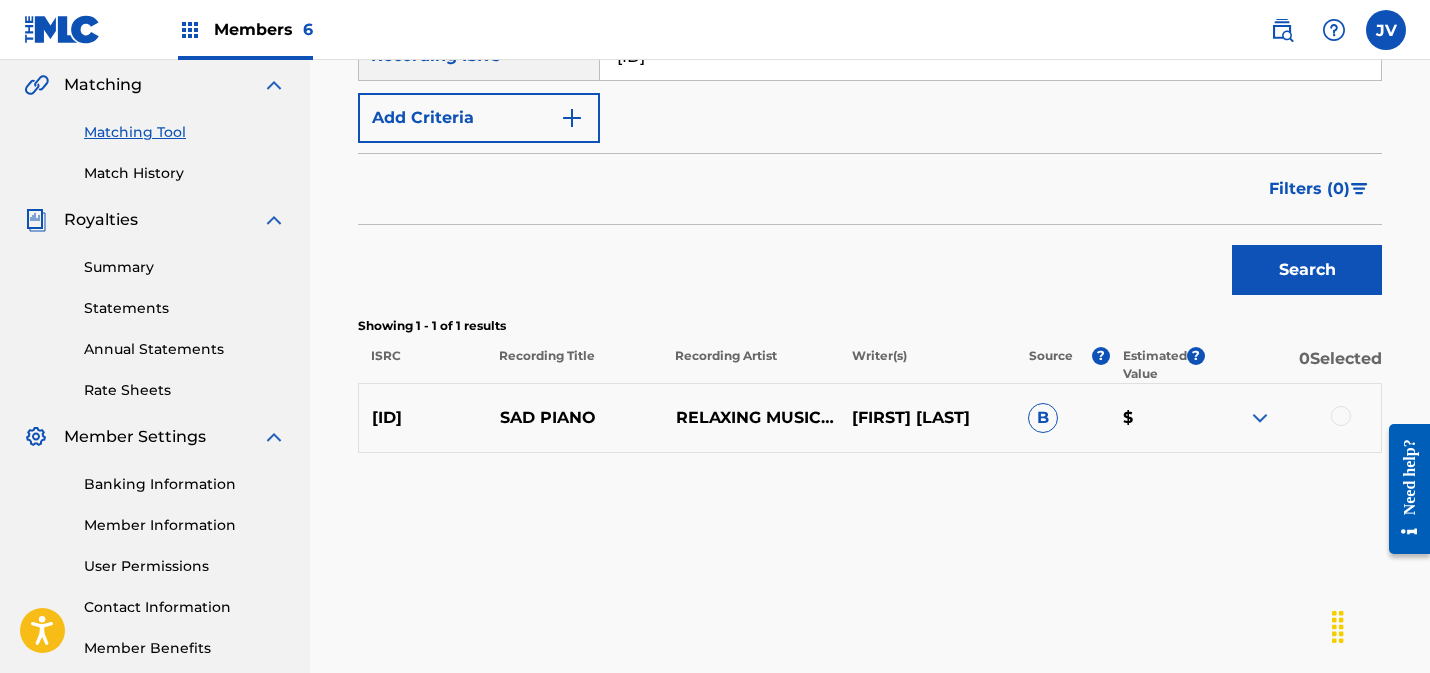 click at bounding box center [1341, 416] 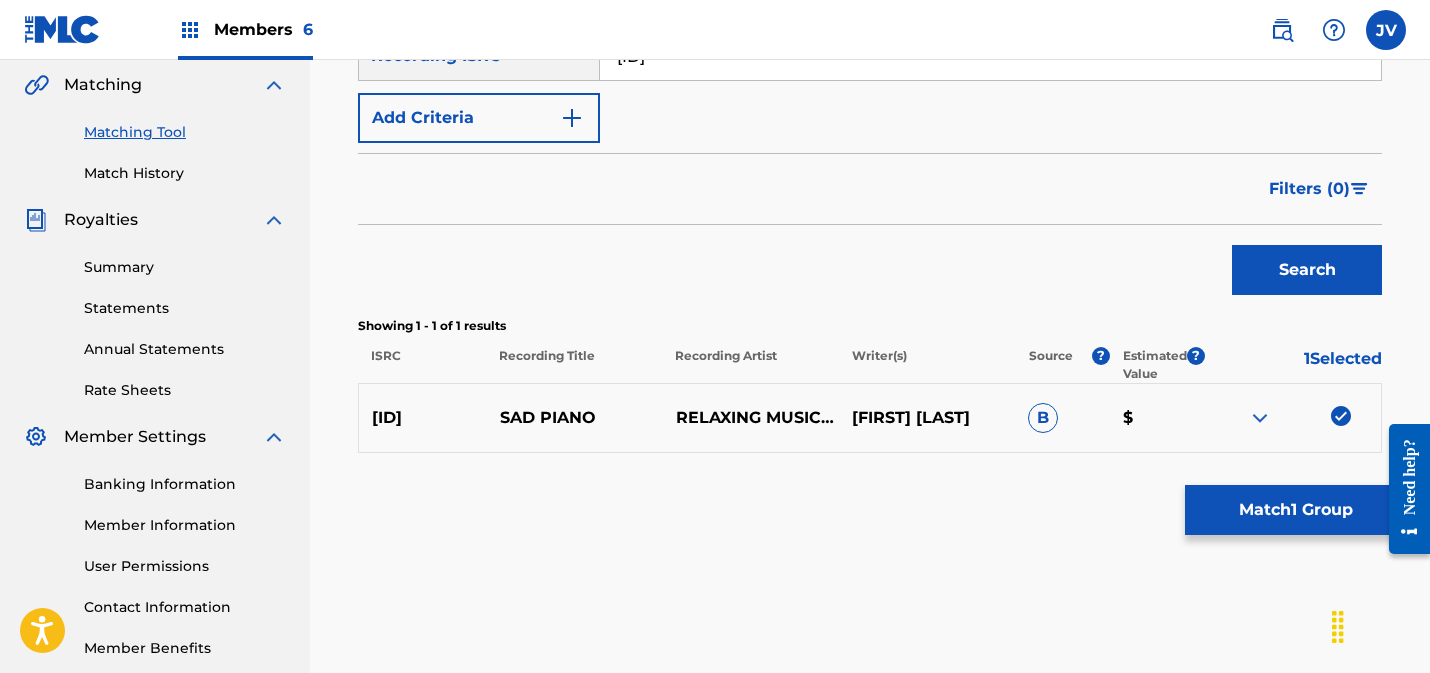 click on "Match  1 Group" at bounding box center (1295, 510) 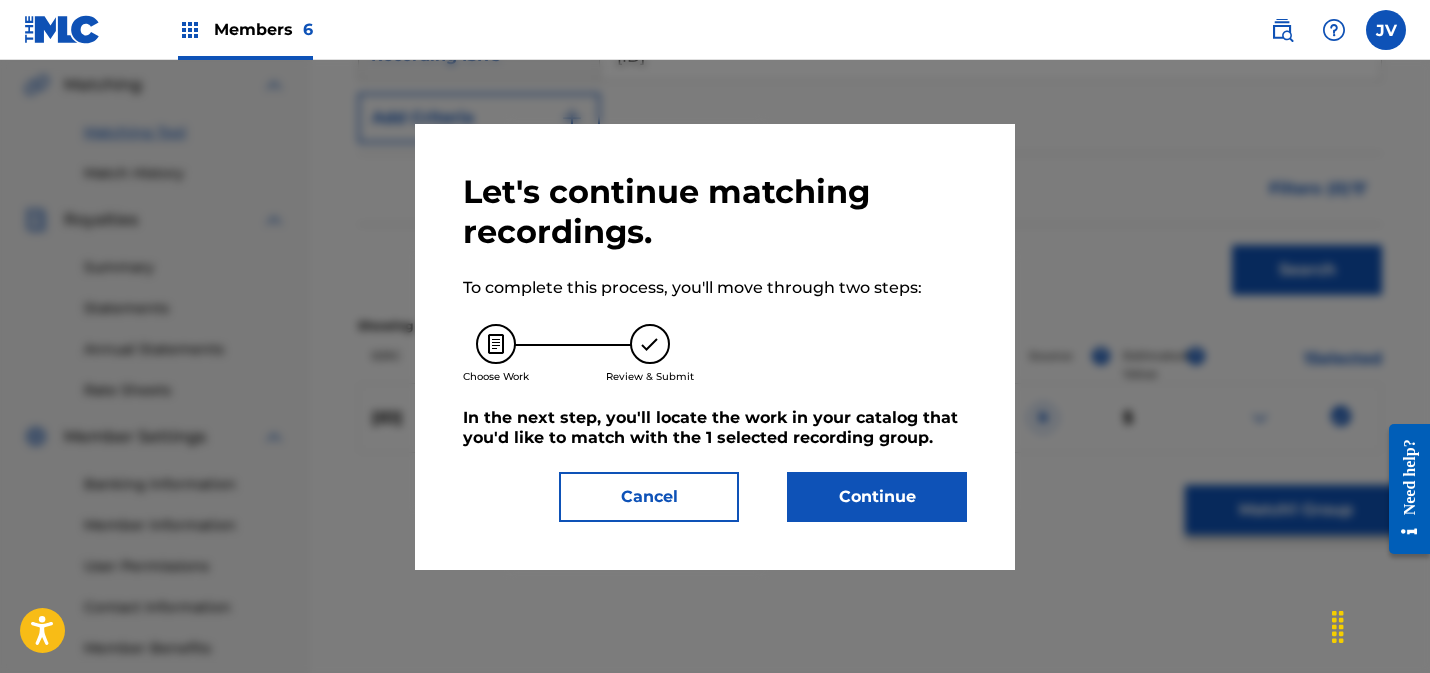 click on "Continue" at bounding box center [877, 497] 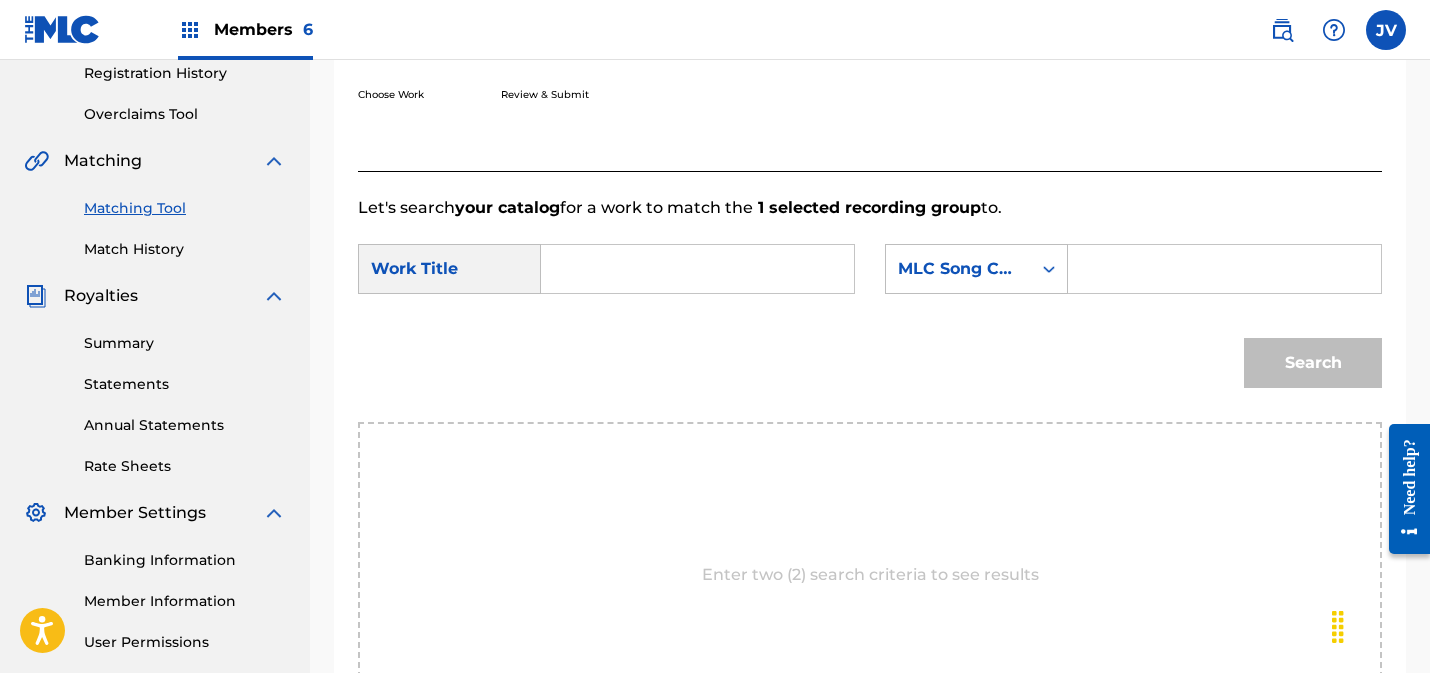 scroll, scrollTop: 383, scrollLeft: 0, axis: vertical 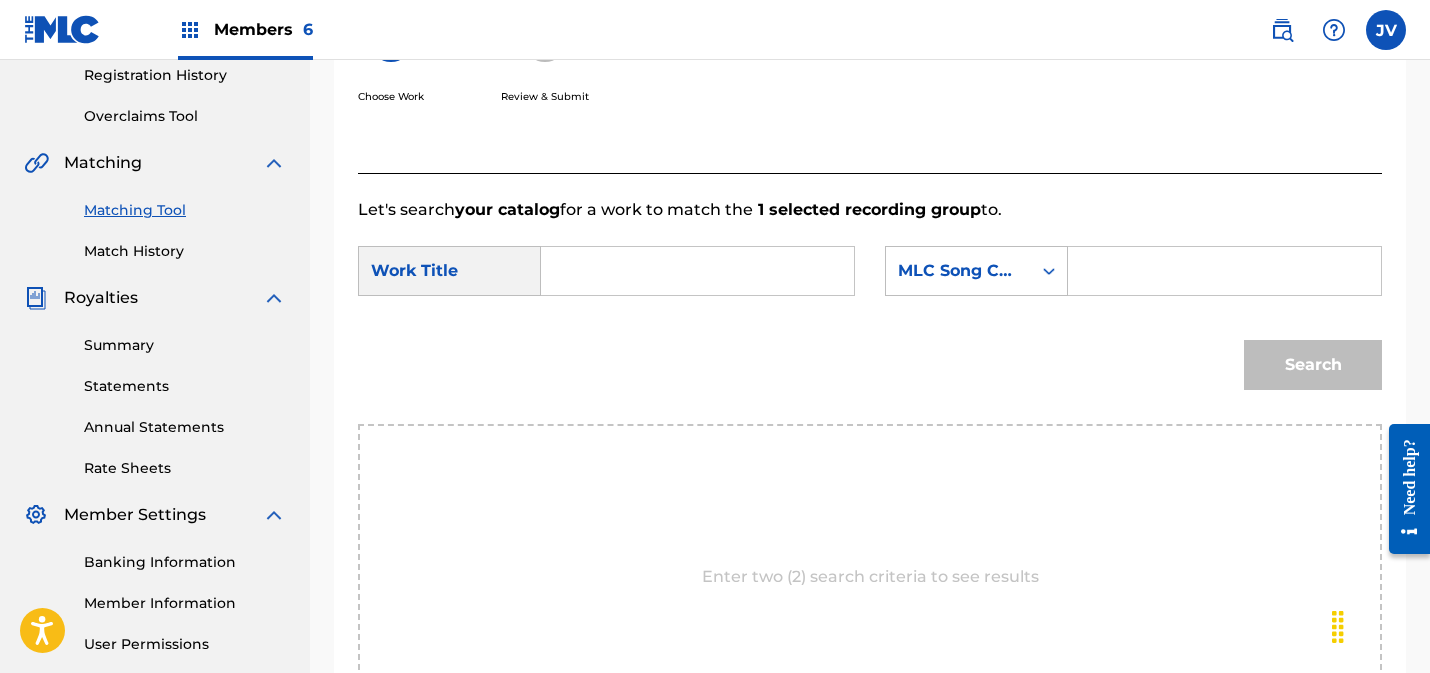 click at bounding box center (697, 271) 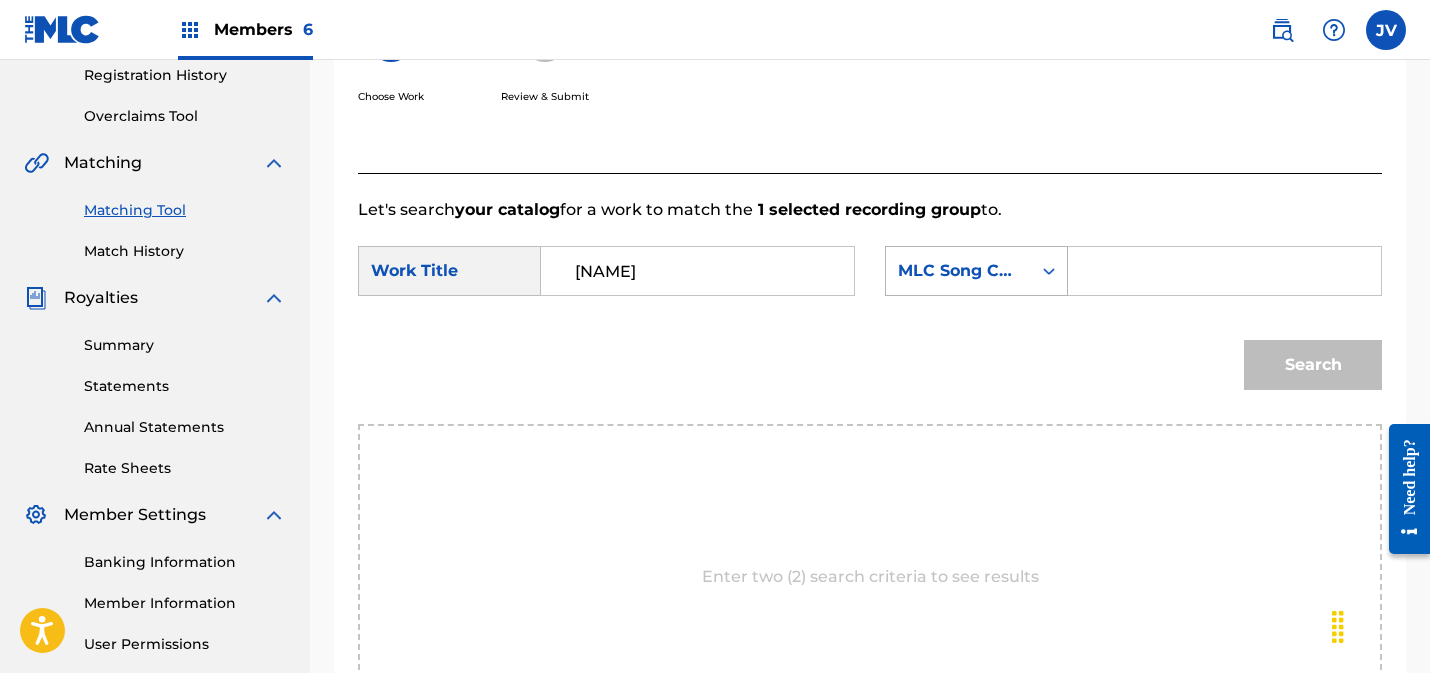type on "Sad Piano" 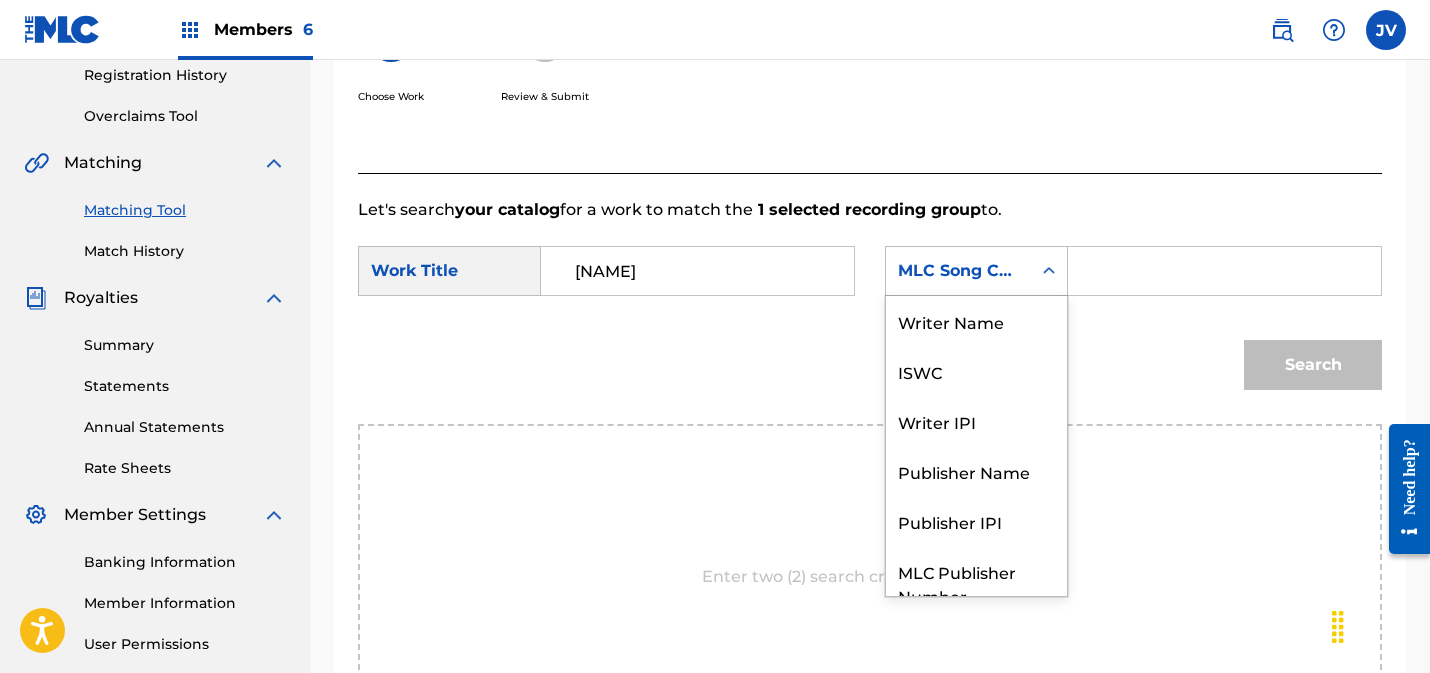 scroll, scrollTop: 74, scrollLeft: 0, axis: vertical 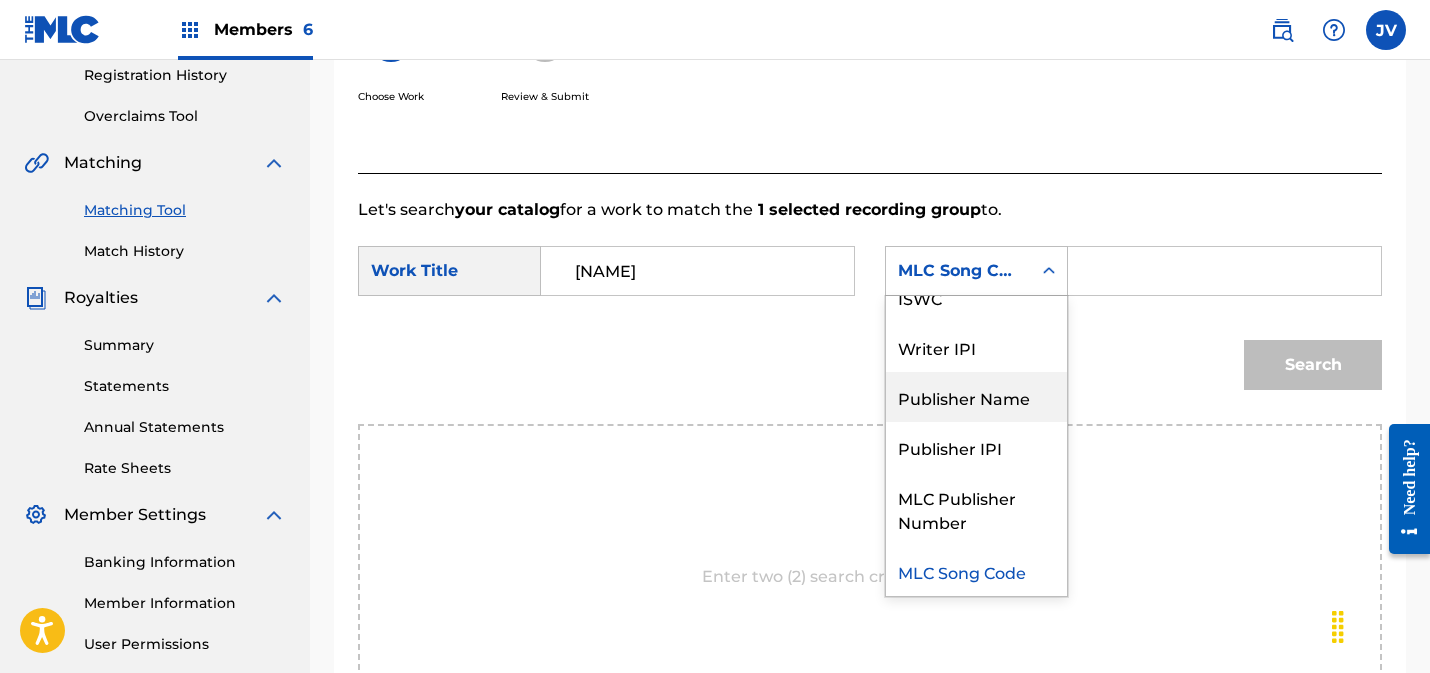 drag, startPoint x: 981, startPoint y: 390, endPoint x: 1124, endPoint y: 337, distance: 152.50574 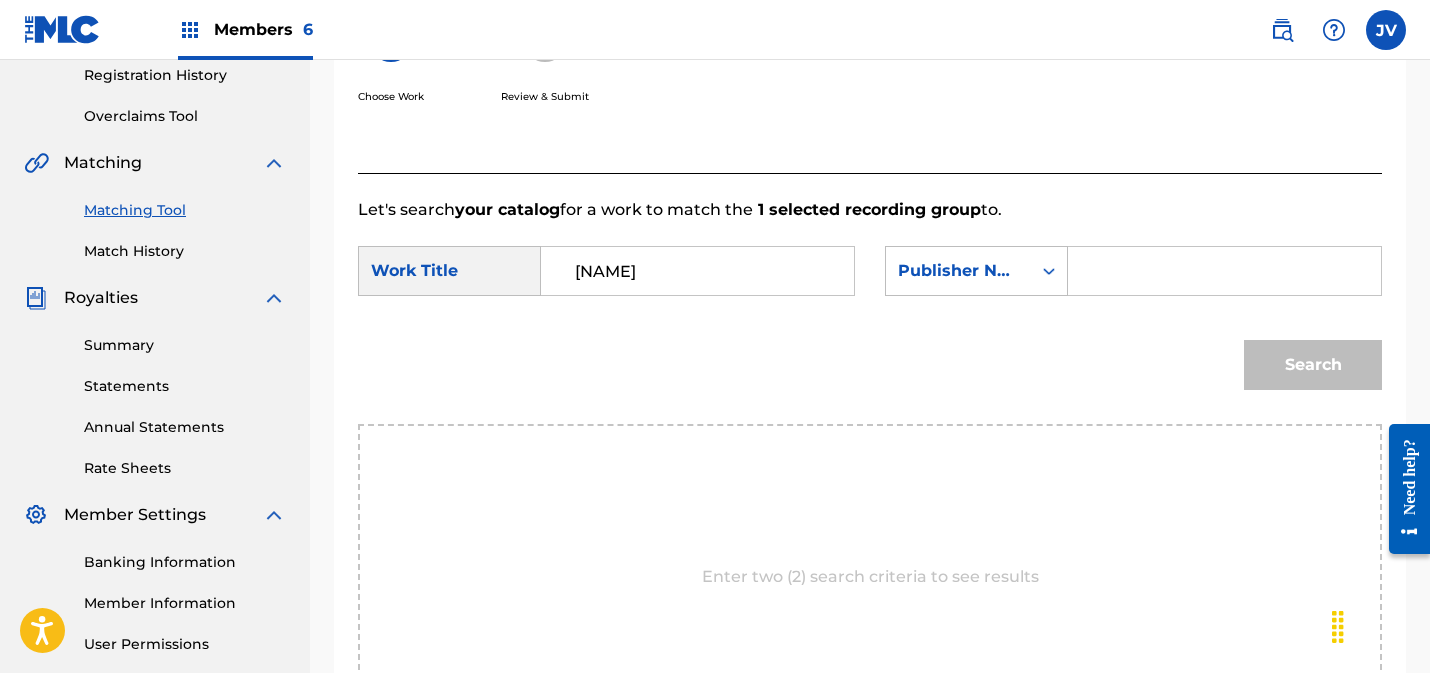 click at bounding box center (1224, 271) 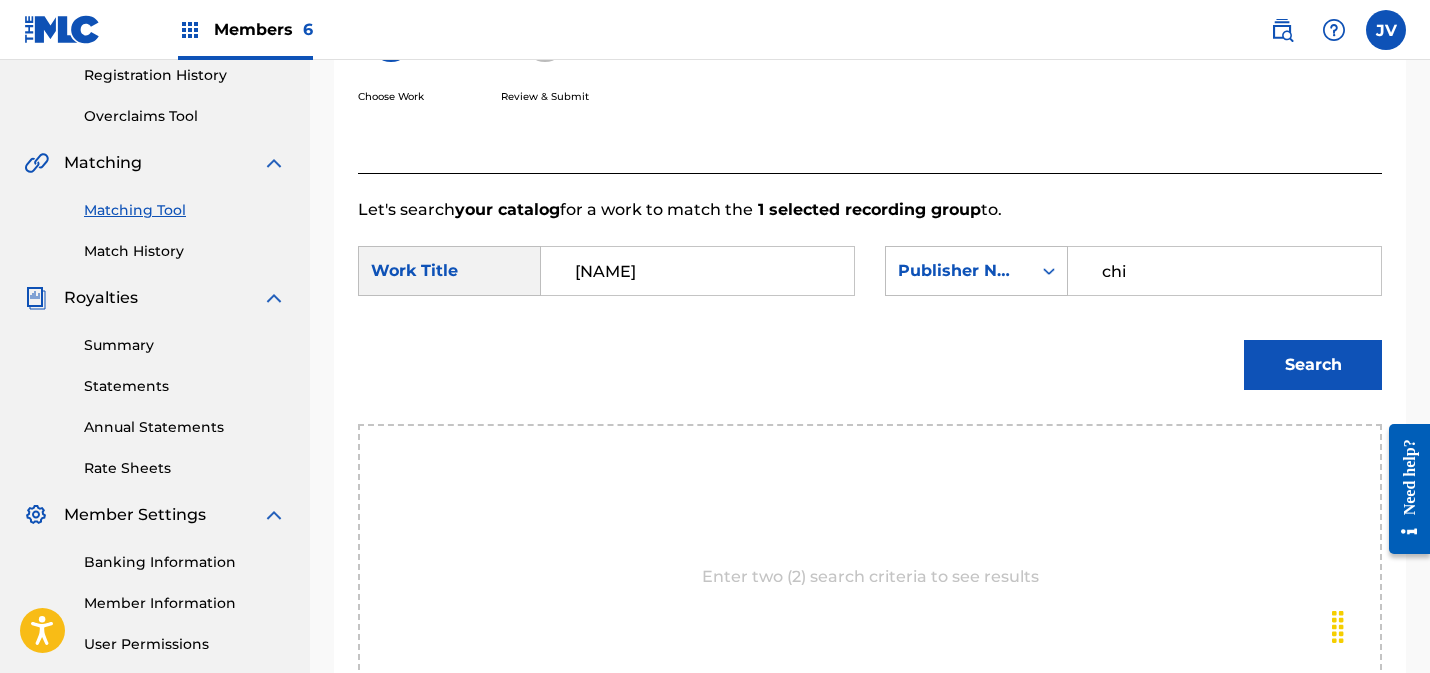 type on "chi" 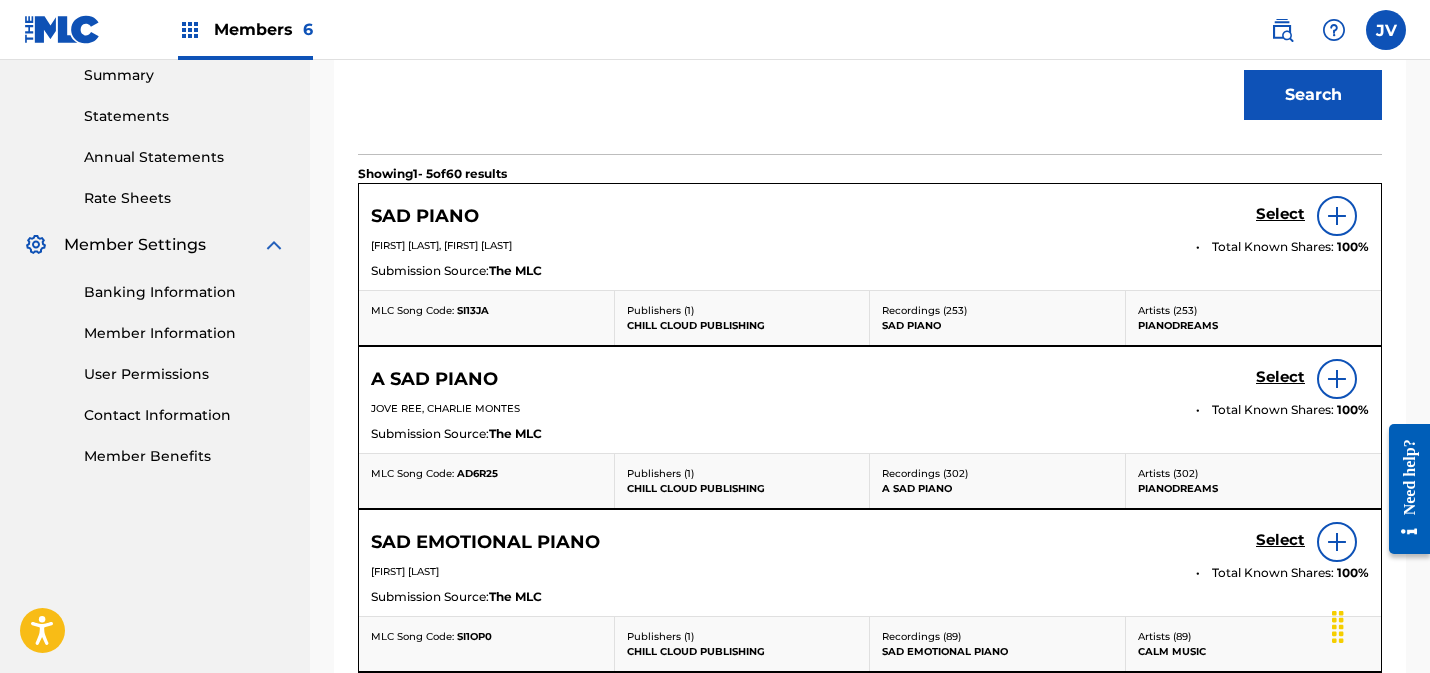scroll, scrollTop: 649, scrollLeft: 0, axis: vertical 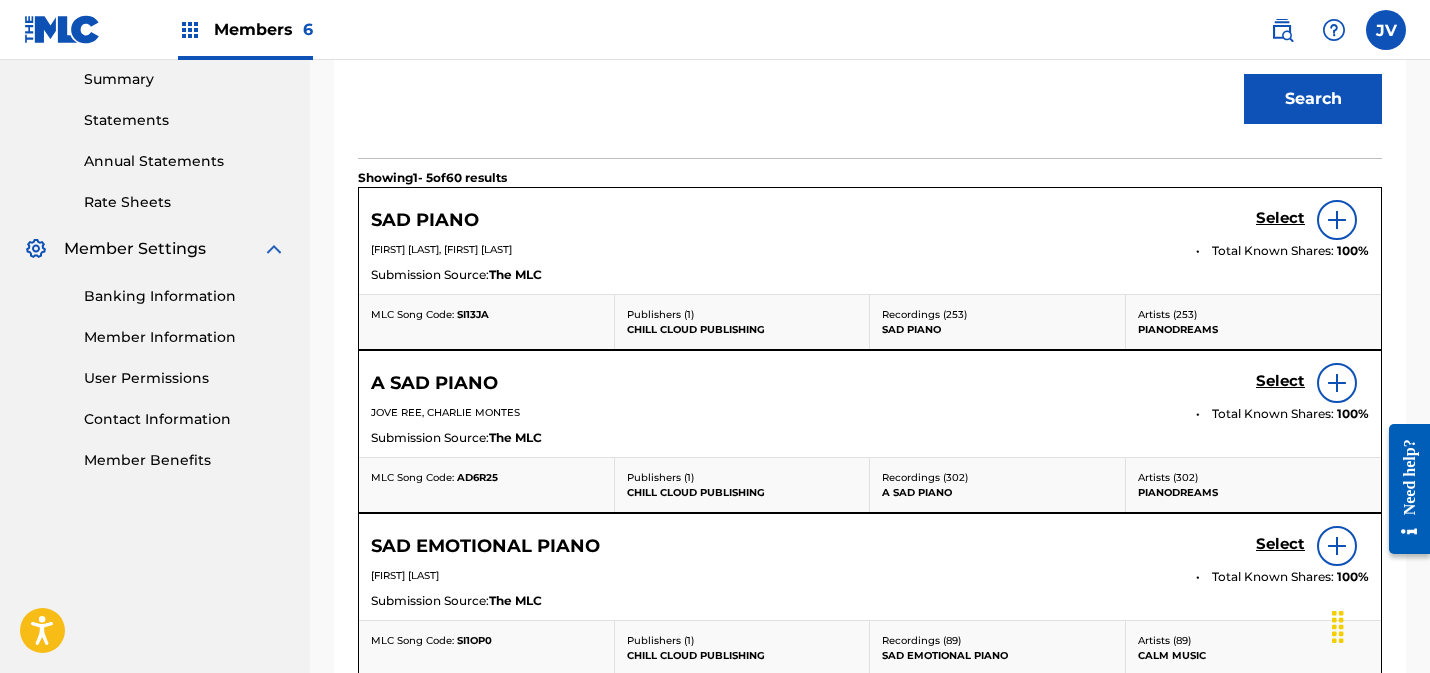 click on "Select" at bounding box center (1280, 218) 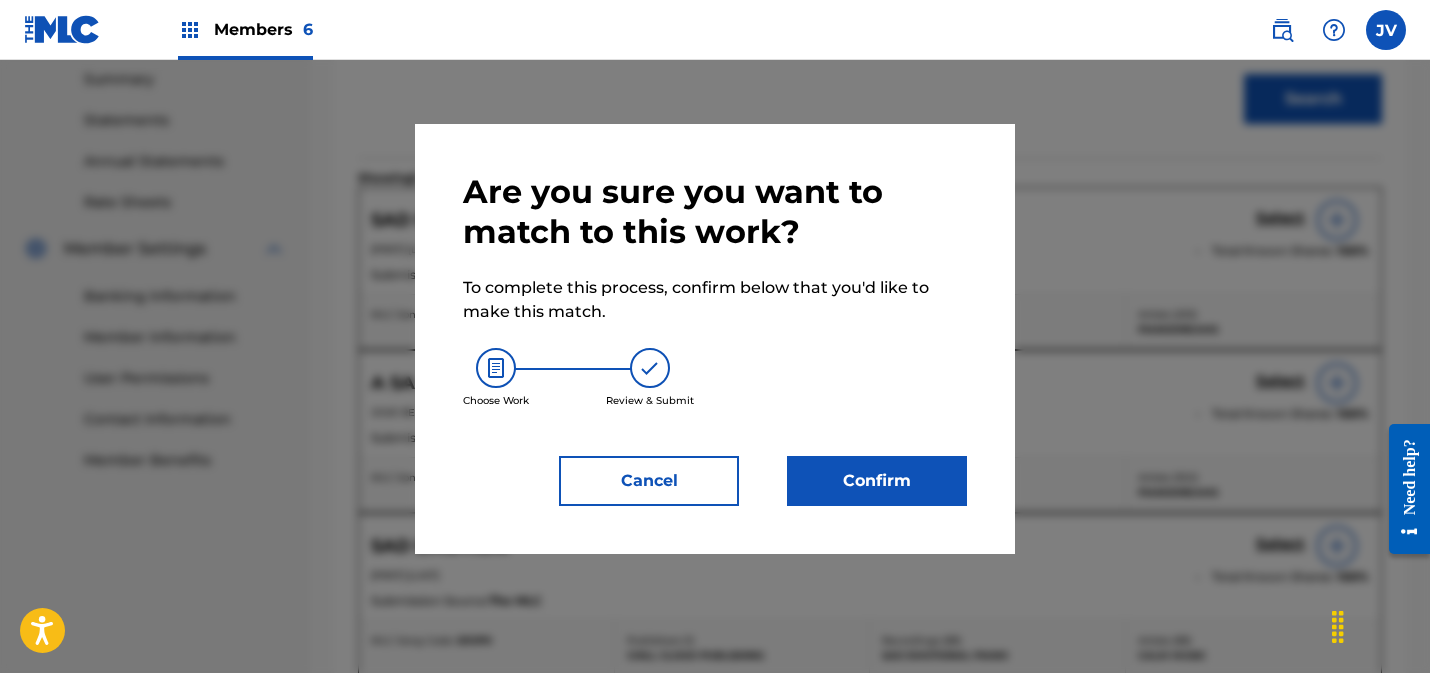 click on "Confirm" at bounding box center [877, 481] 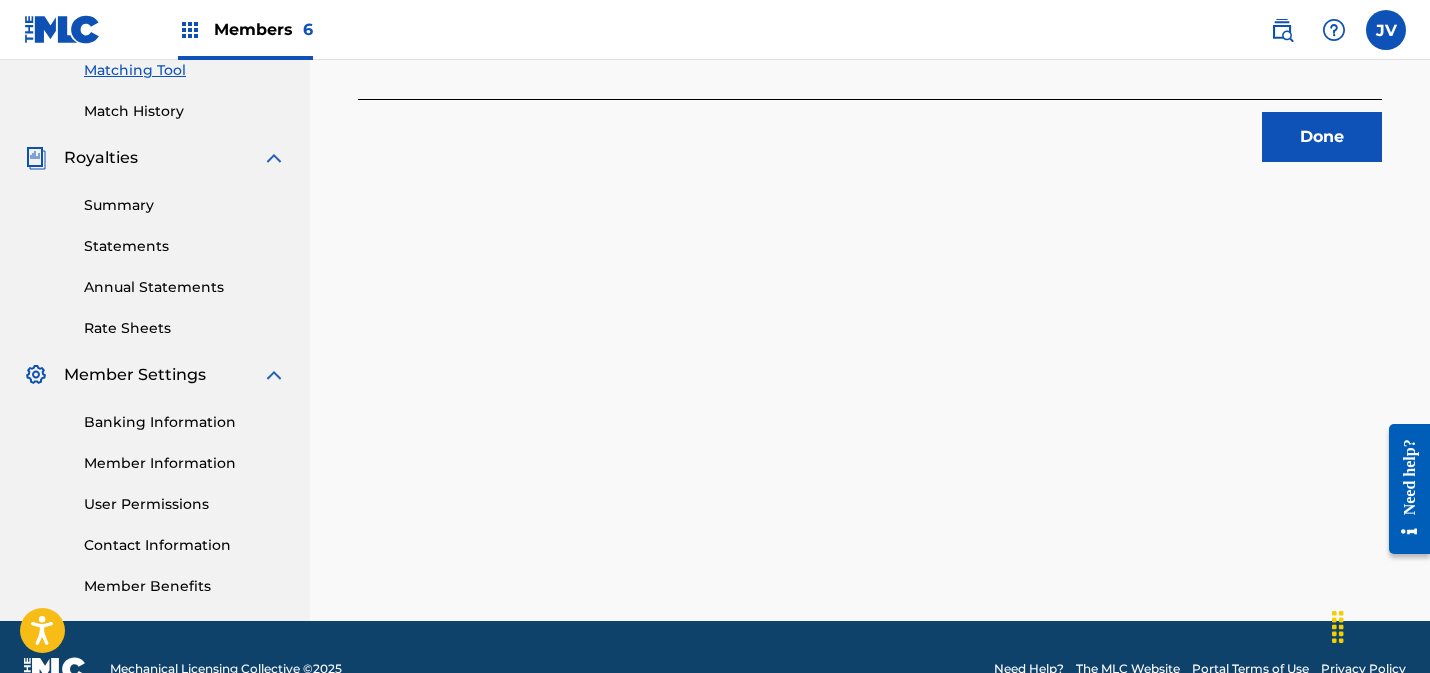 scroll, scrollTop: 346, scrollLeft: 0, axis: vertical 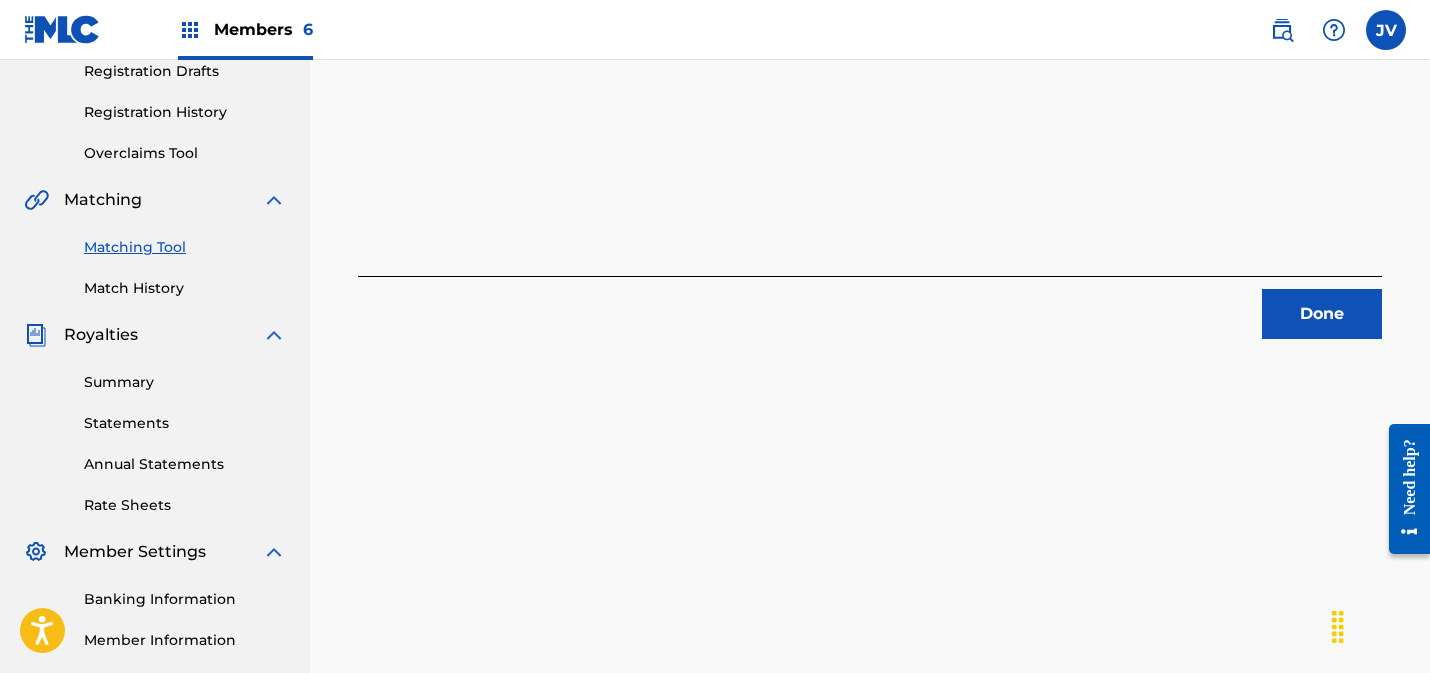 click on "Done" at bounding box center [1322, 314] 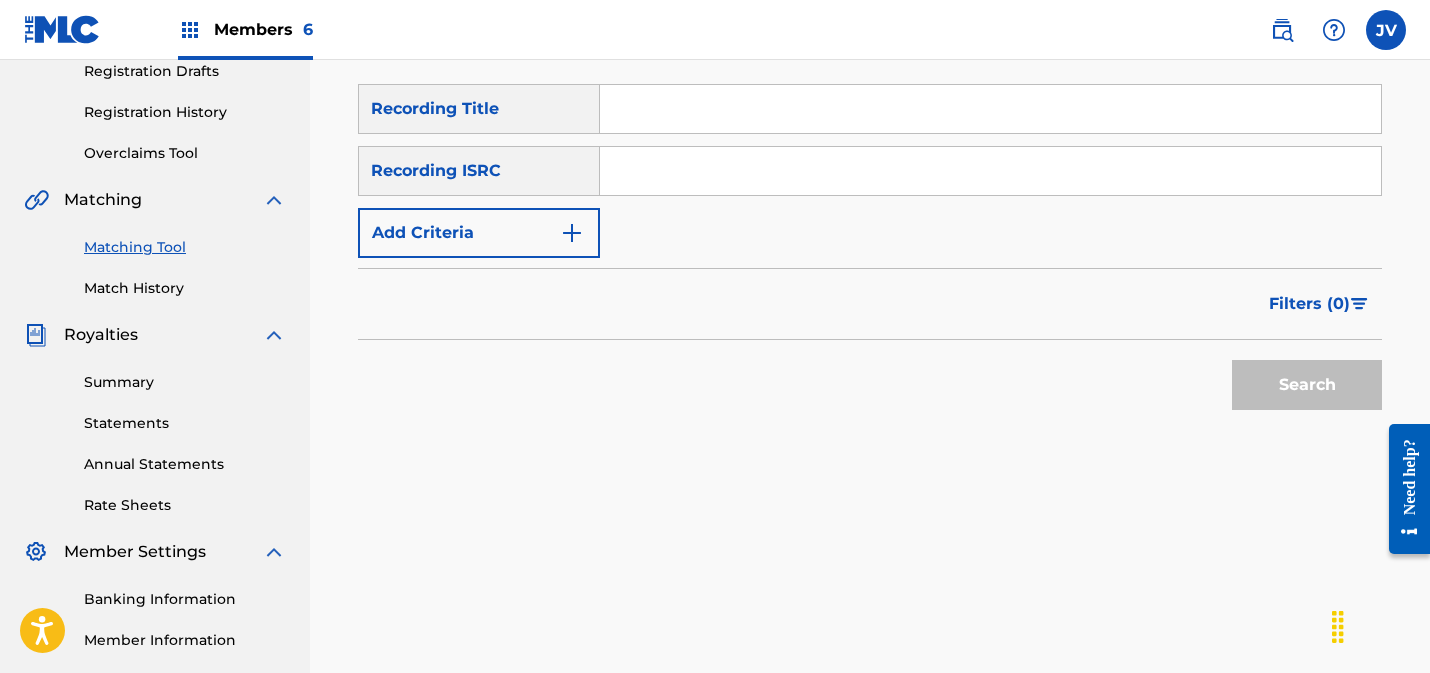 drag, startPoint x: 717, startPoint y: 166, endPoint x: 835, endPoint y: 195, distance: 121.511314 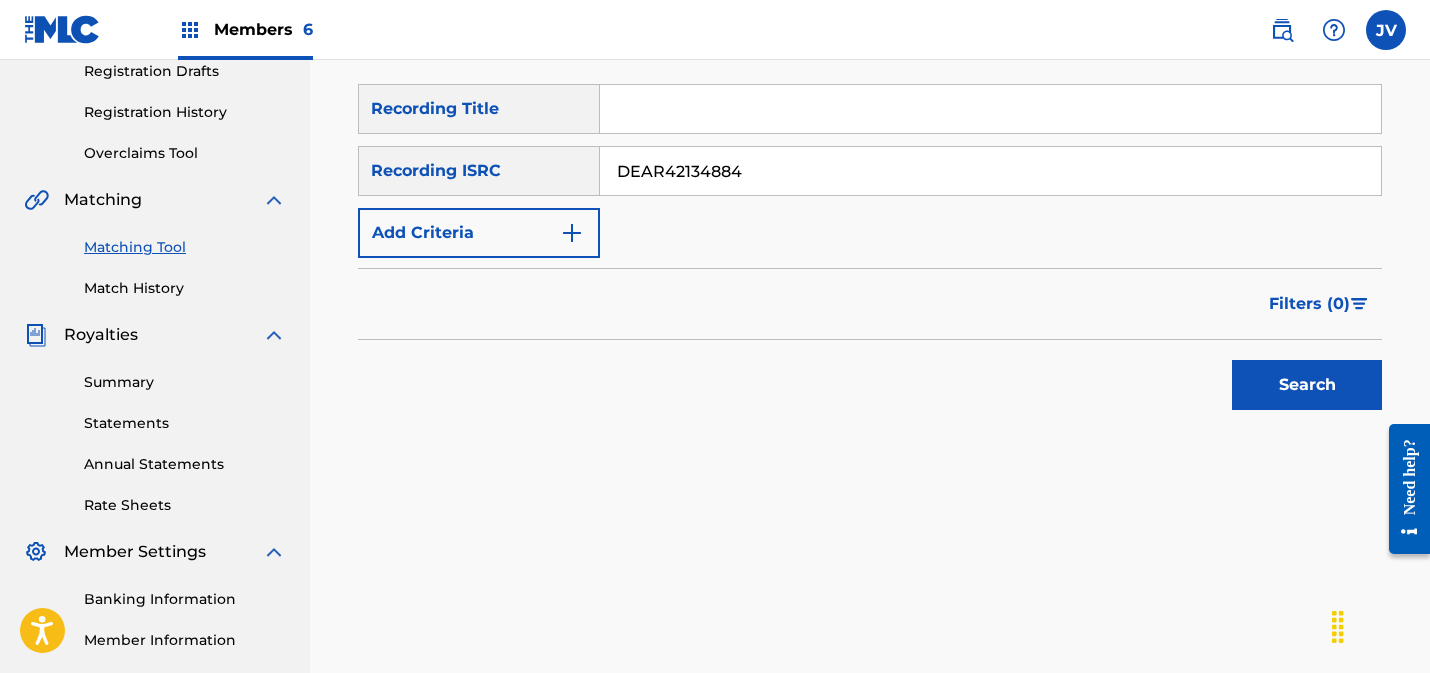 click on "Search" at bounding box center [1307, 385] 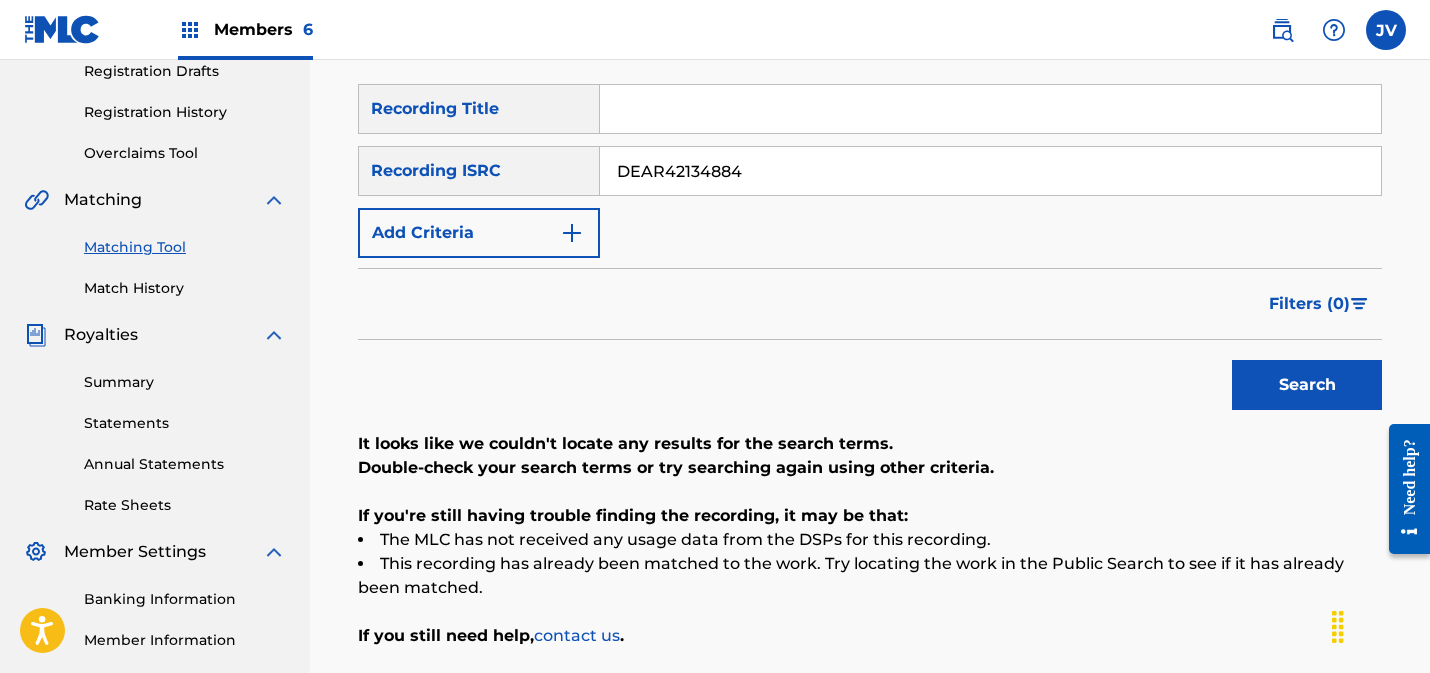 drag, startPoint x: 789, startPoint y: 181, endPoint x: 610, endPoint y: 181, distance: 179 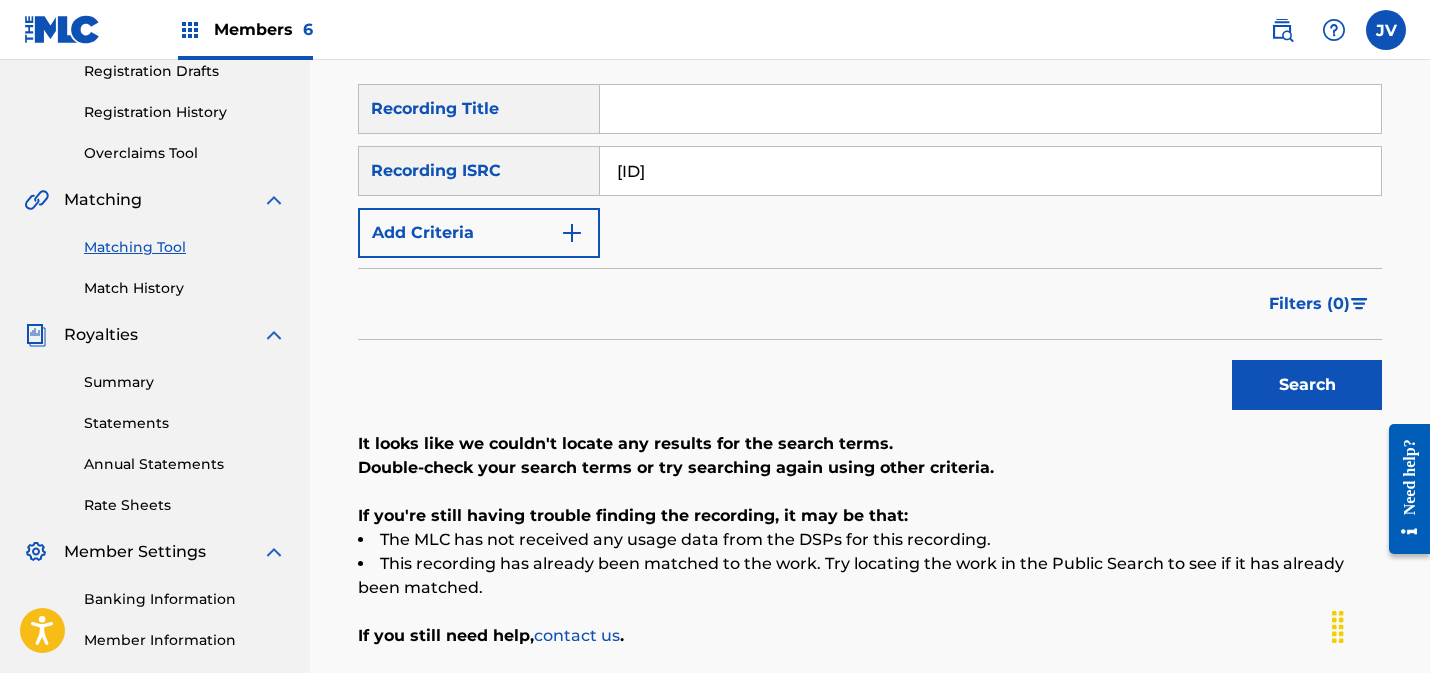 type on "DEAR42135147" 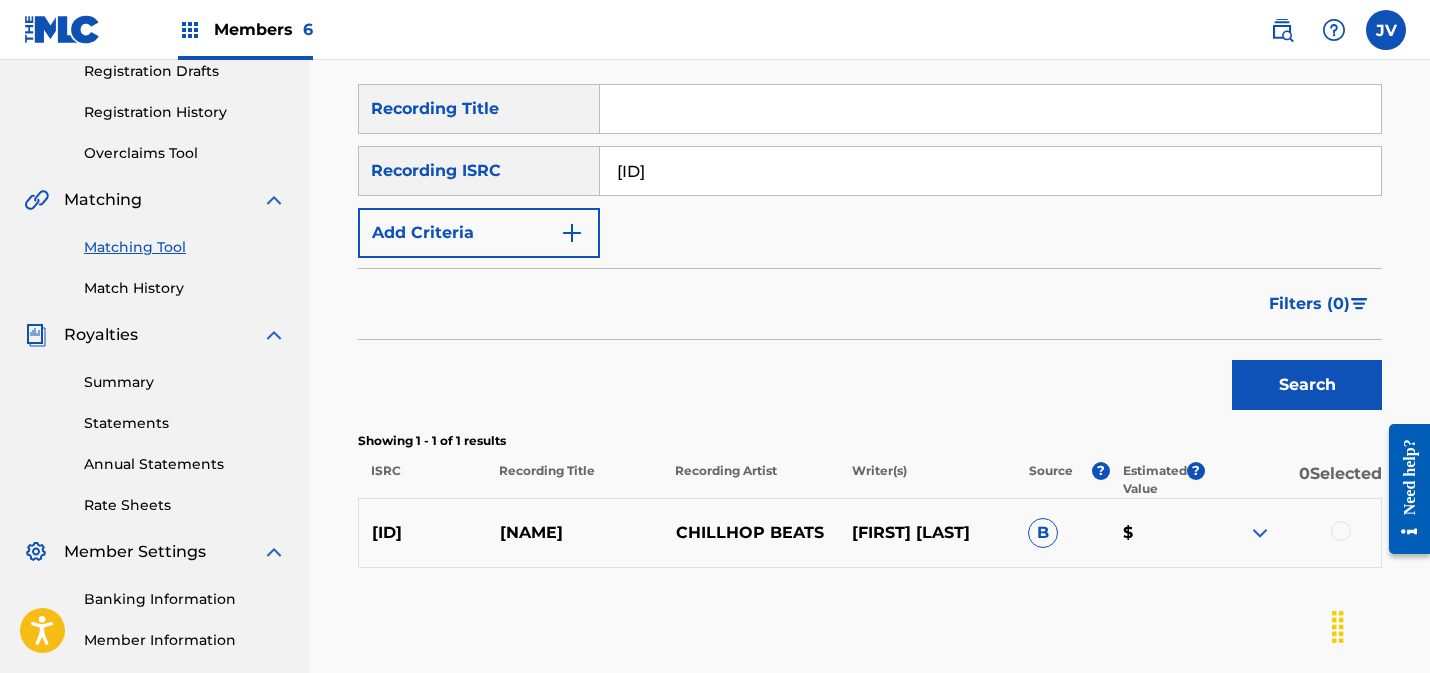 click at bounding box center [1341, 531] 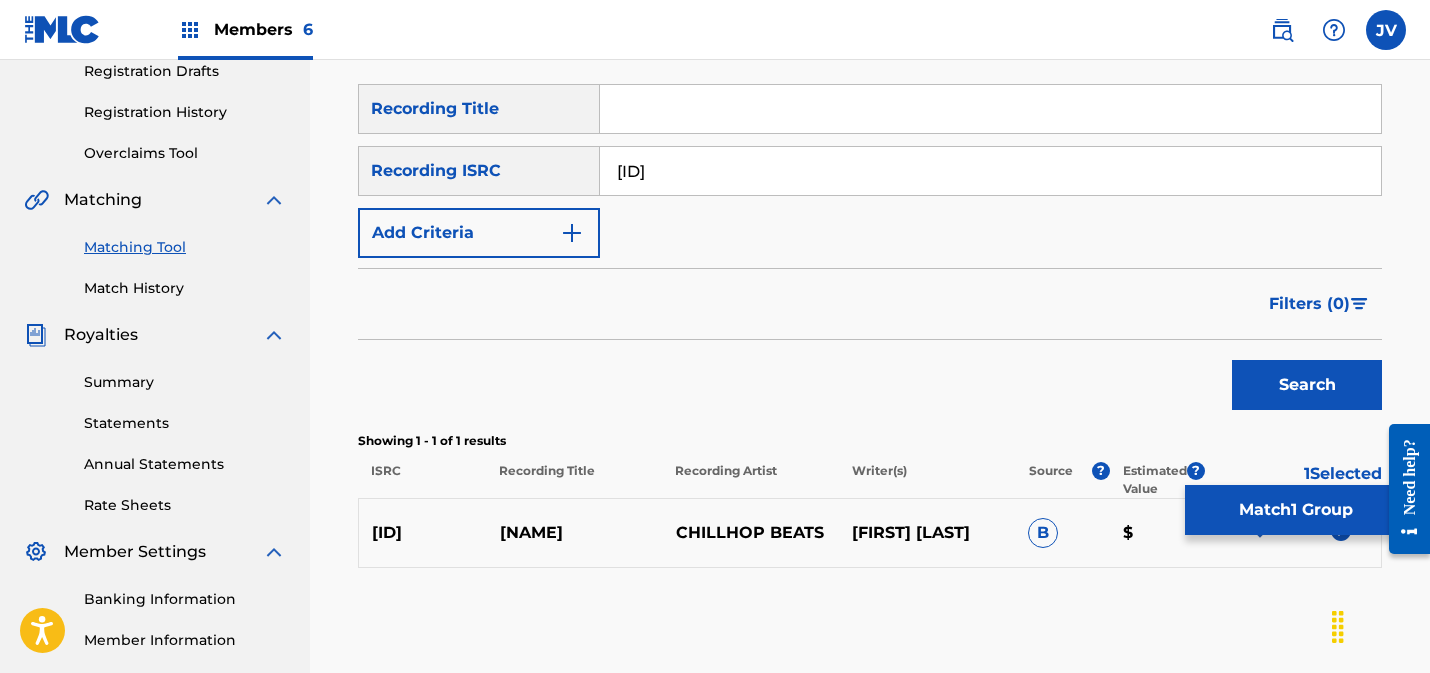 click on "Match  1 Group" at bounding box center [1295, 510] 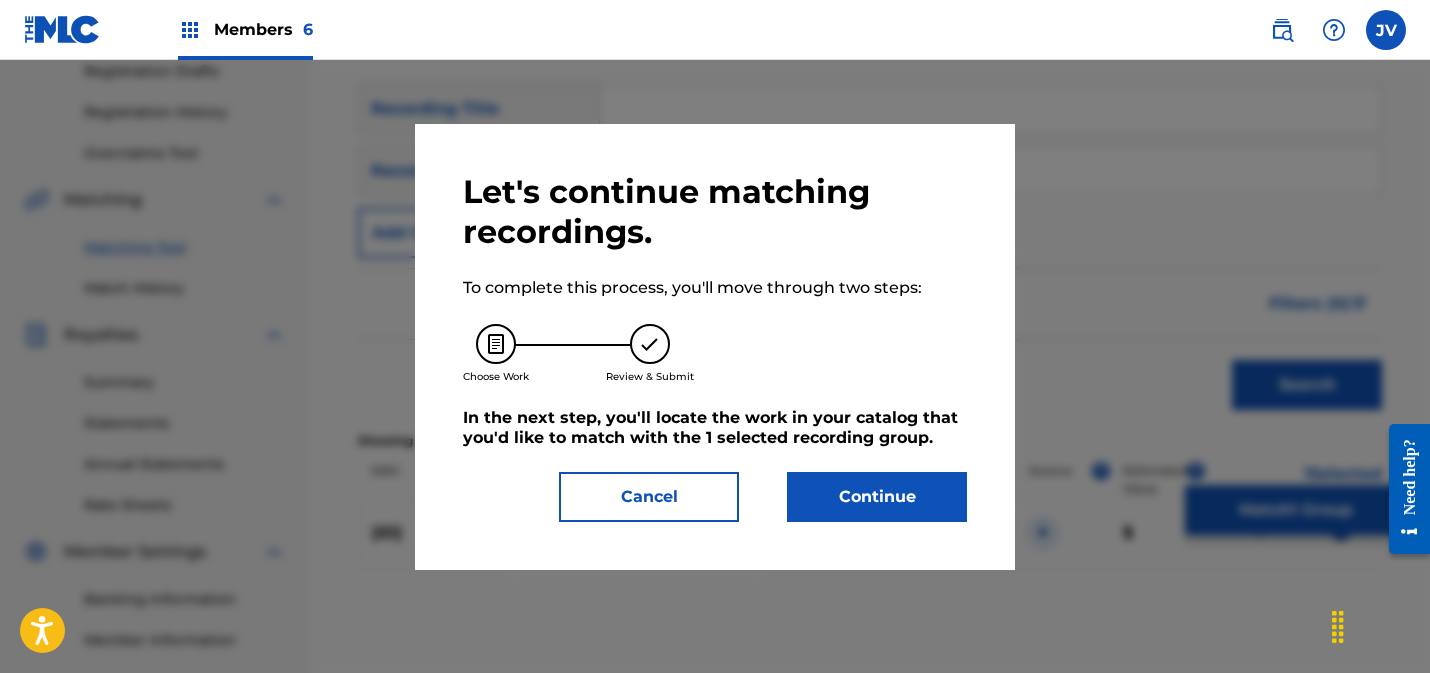 click on "Continue" at bounding box center (877, 497) 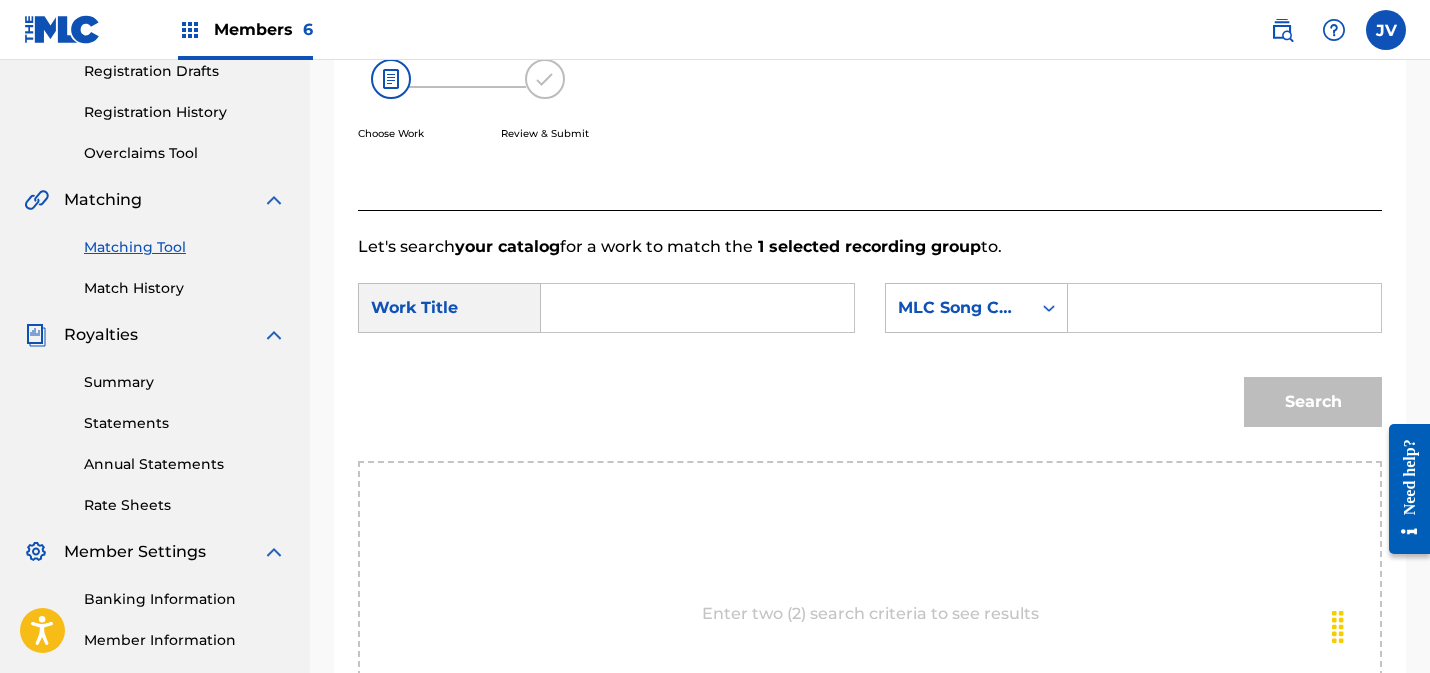 click on "SearchWithCriteria167d790d-3ce7-4687-aac8-89c9ac282d1f Work Title SearchWithCriteria1e623c89-6d27-4117-a0fe-8afc08b1aba6 MLC Song Code Search" at bounding box center [870, 360] 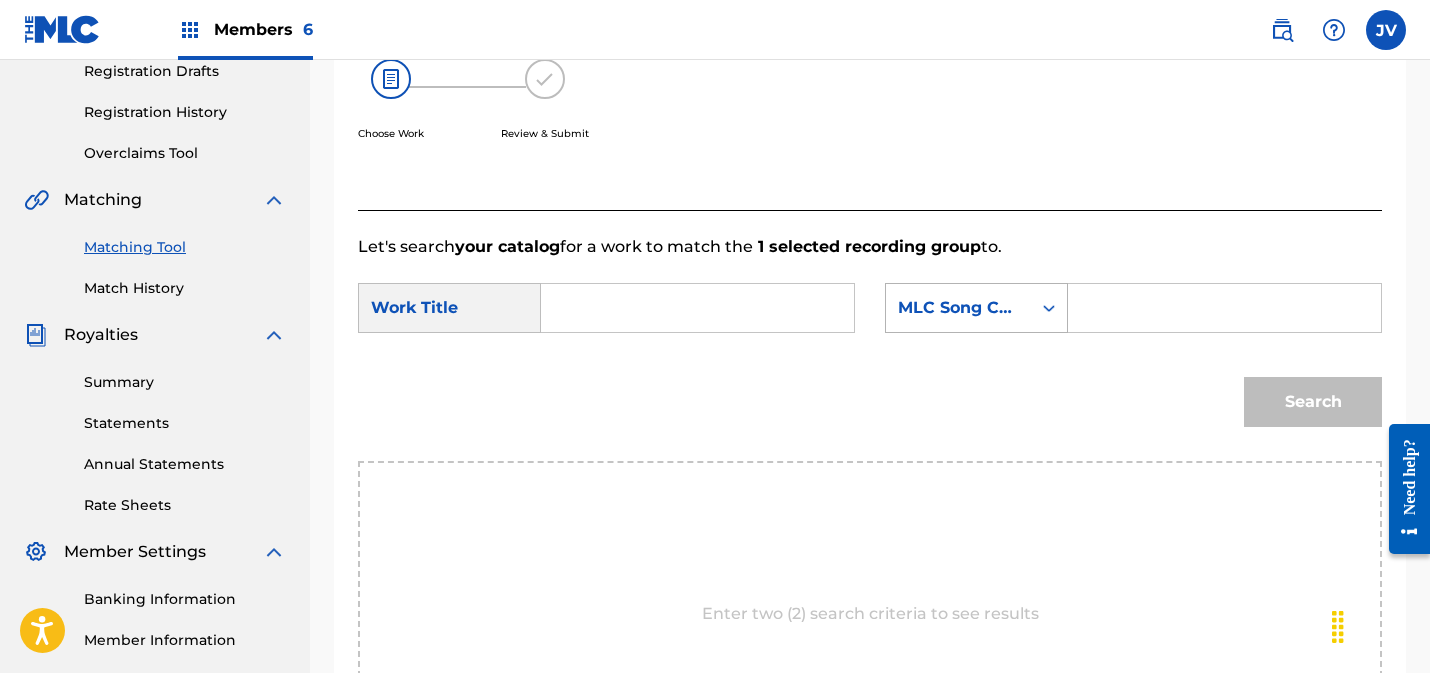 paste on "Jazzy Heavy Beat" 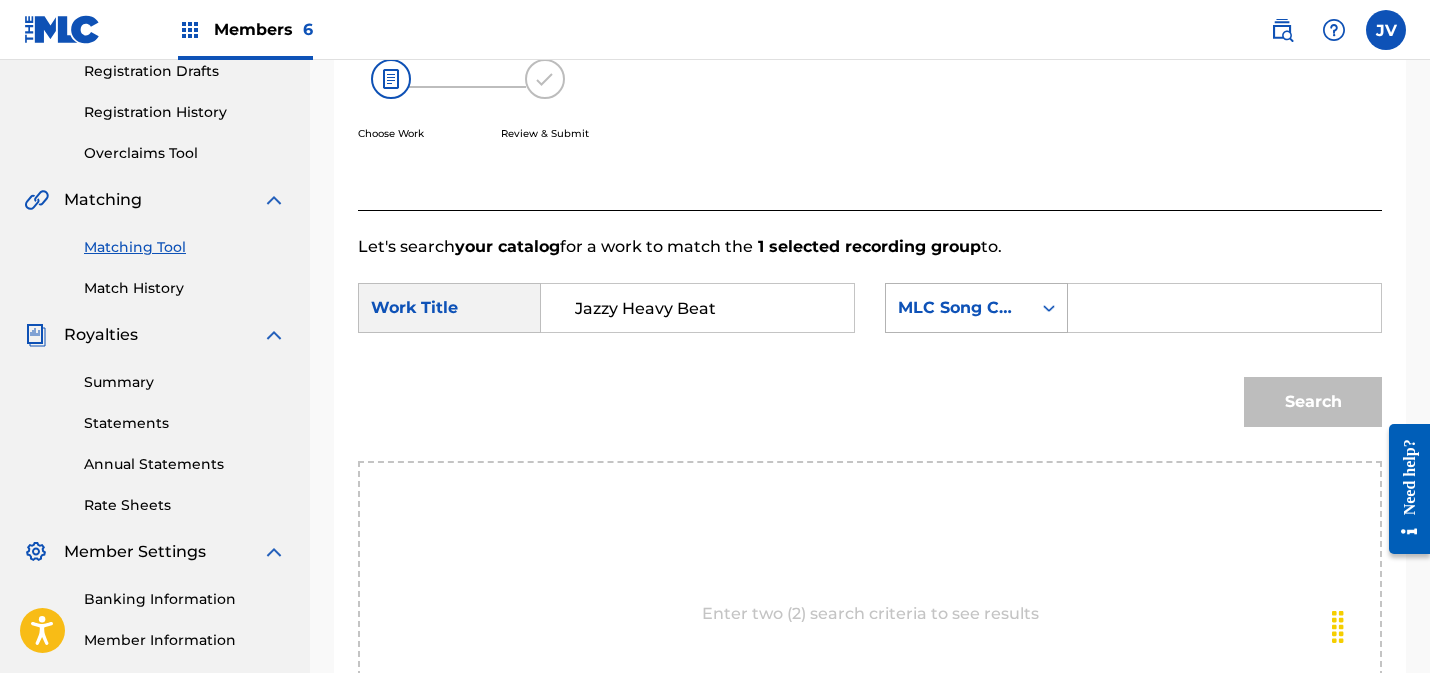 type on "Jazzy Heavy Beat" 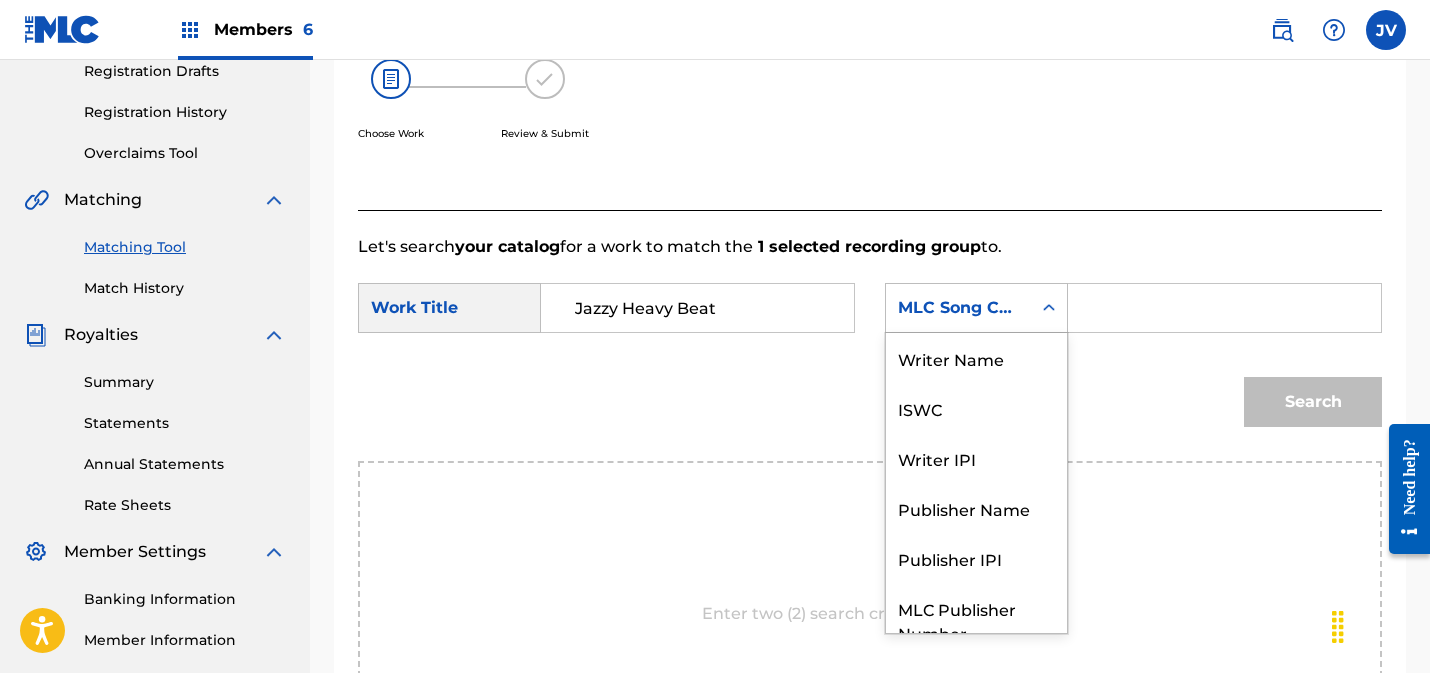 click on "MLC Song Code" at bounding box center (958, 308) 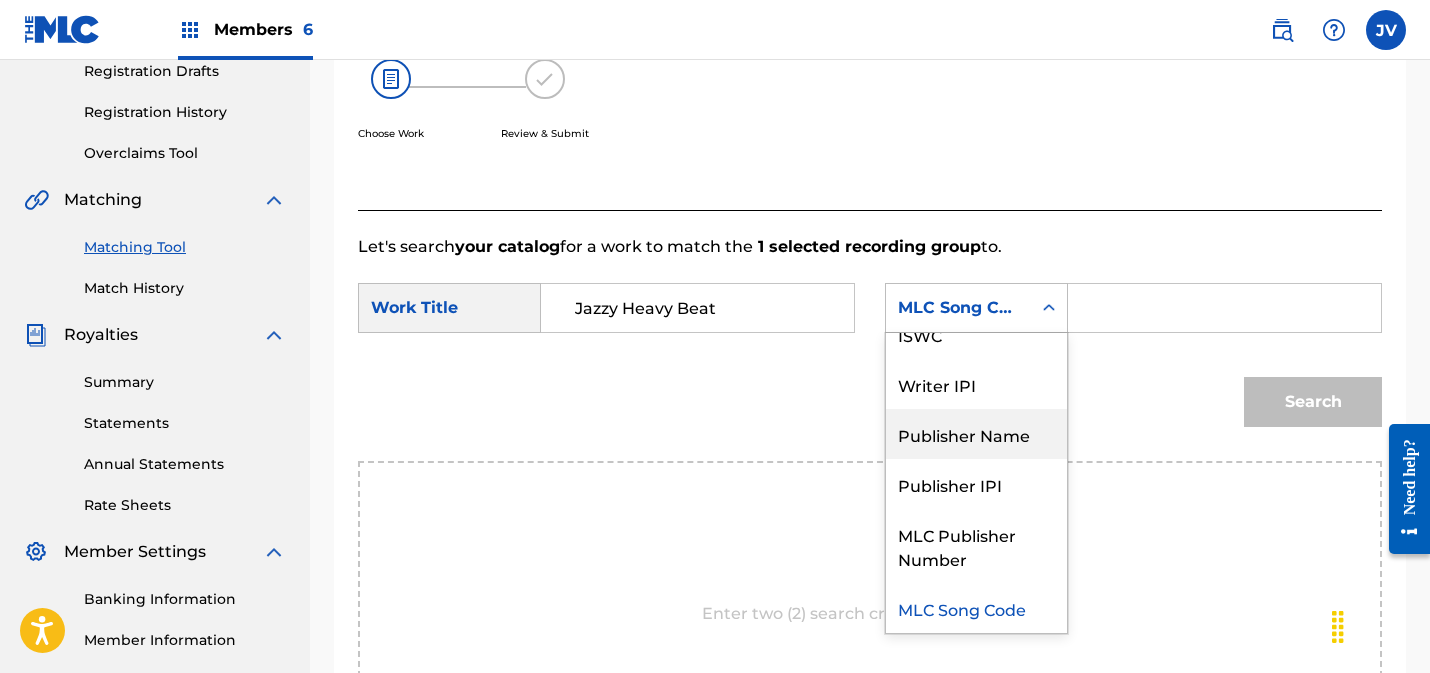 click on "Publisher Name" at bounding box center [976, 434] 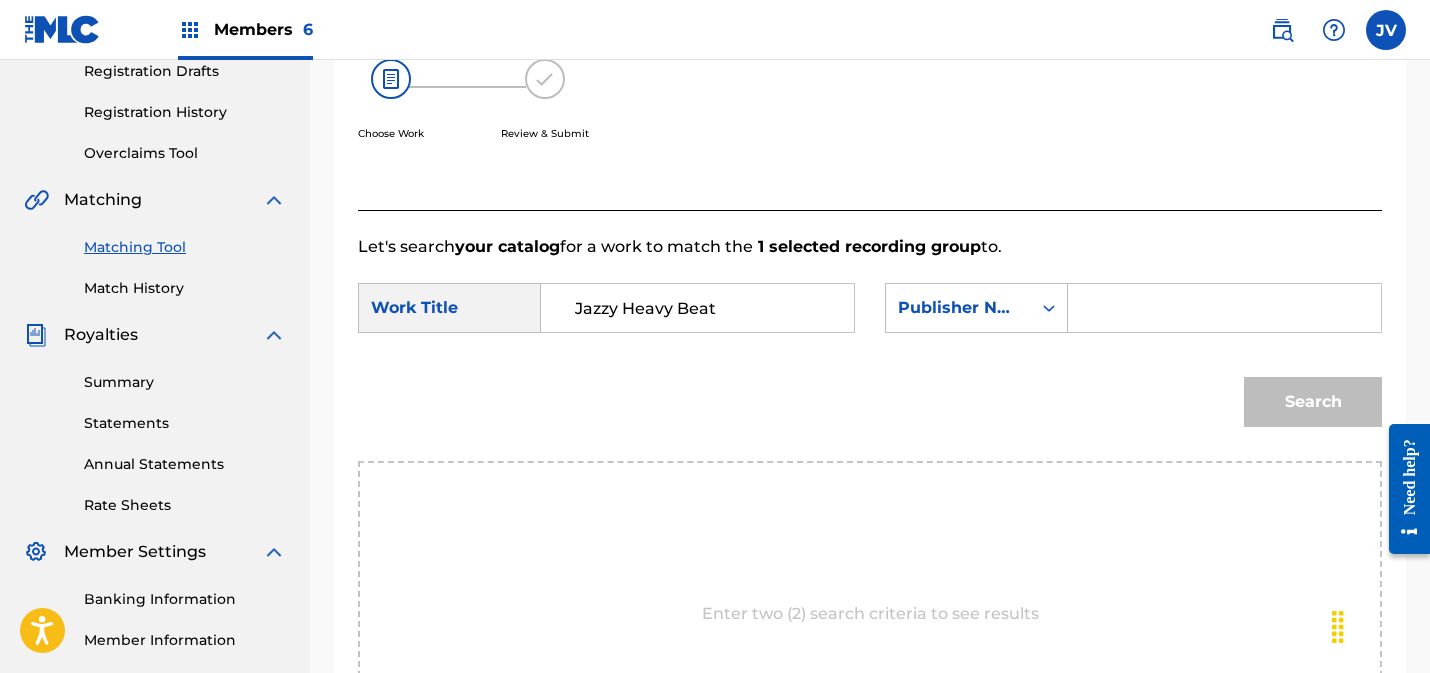 click at bounding box center (1224, 308) 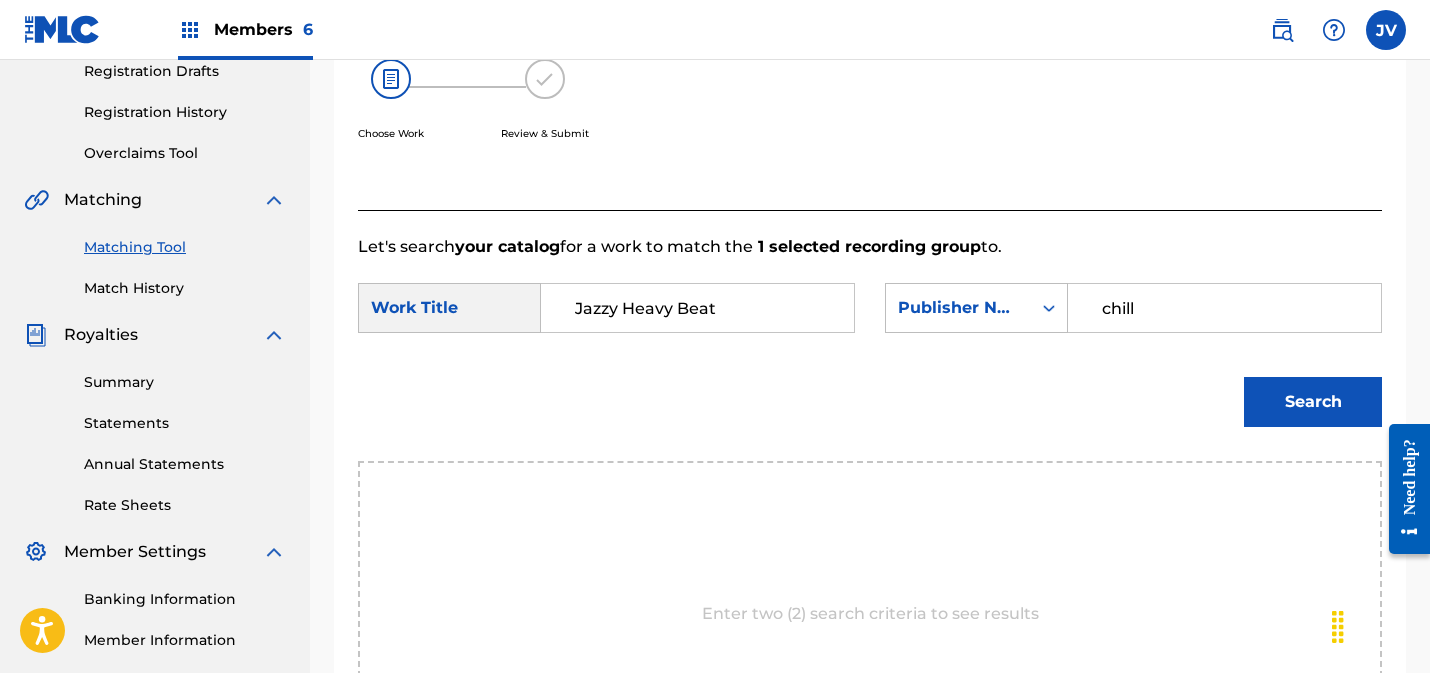 type on "chill" 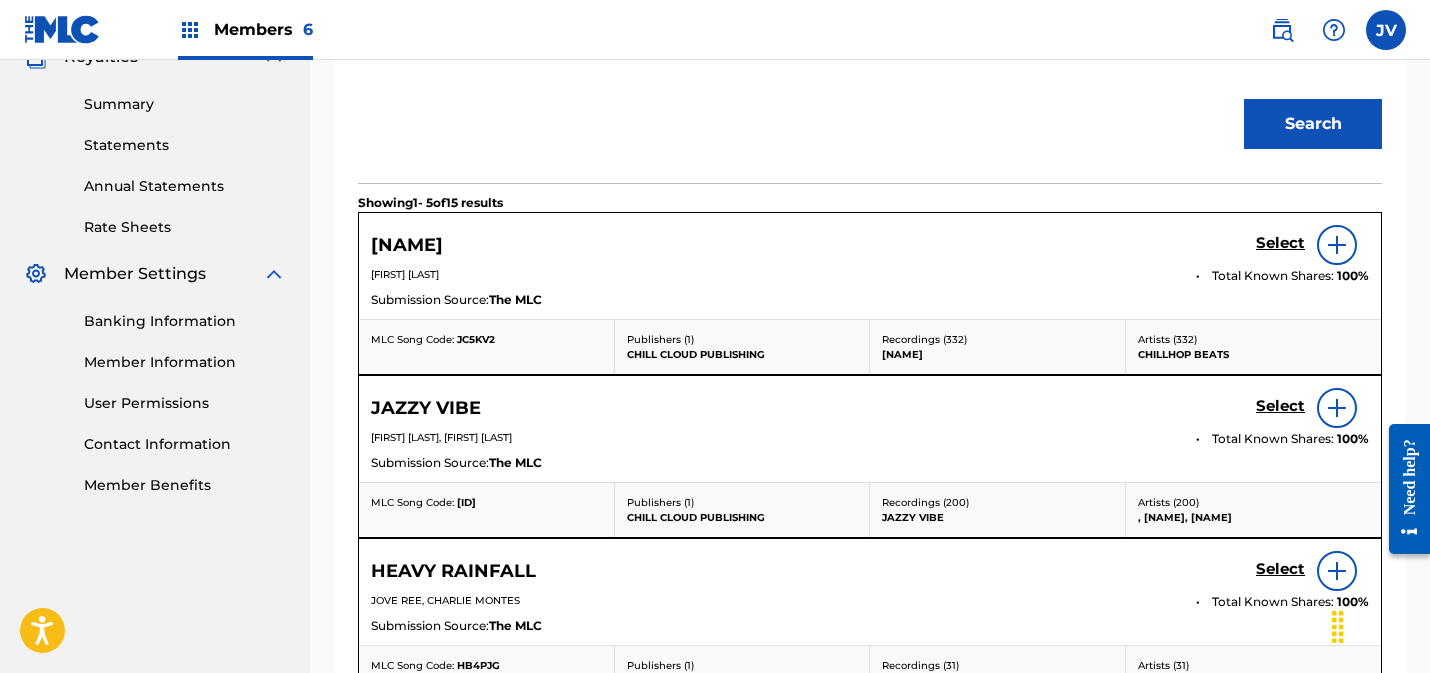 scroll, scrollTop: 622, scrollLeft: 0, axis: vertical 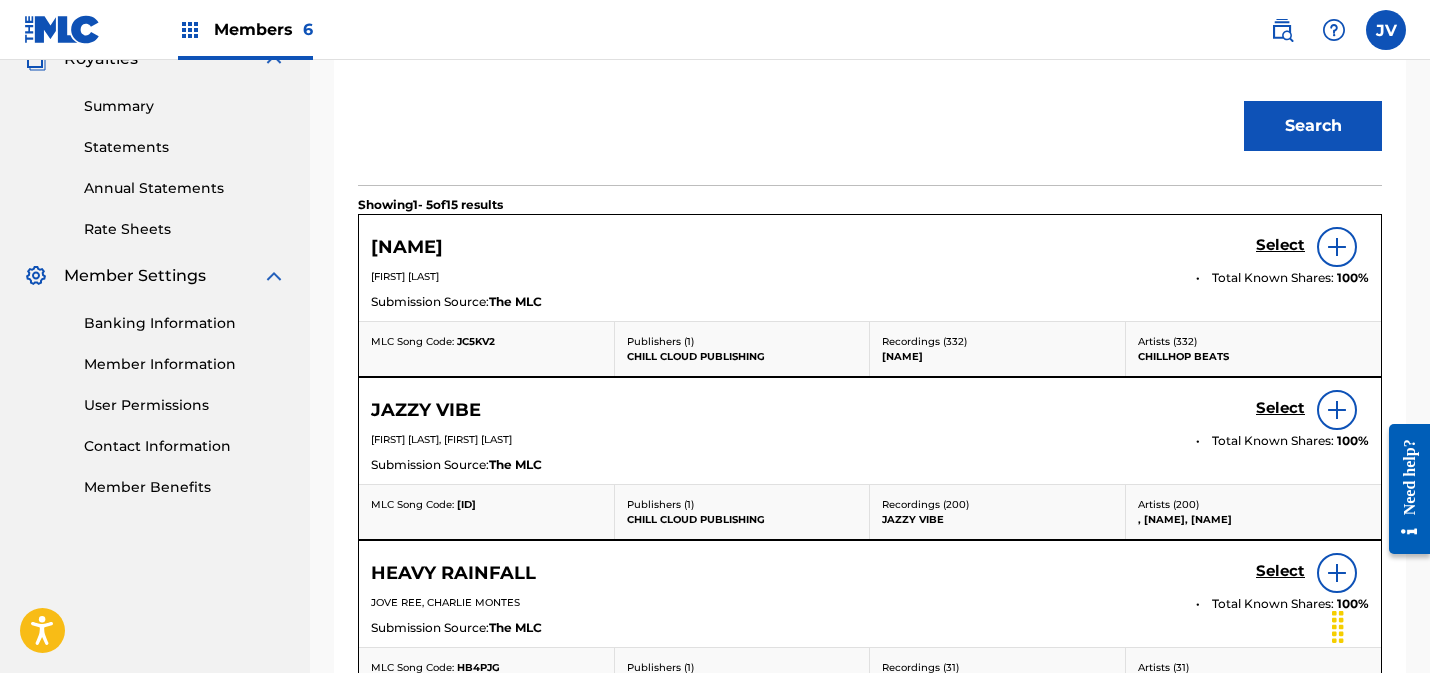 click on "Select" at bounding box center (1280, 245) 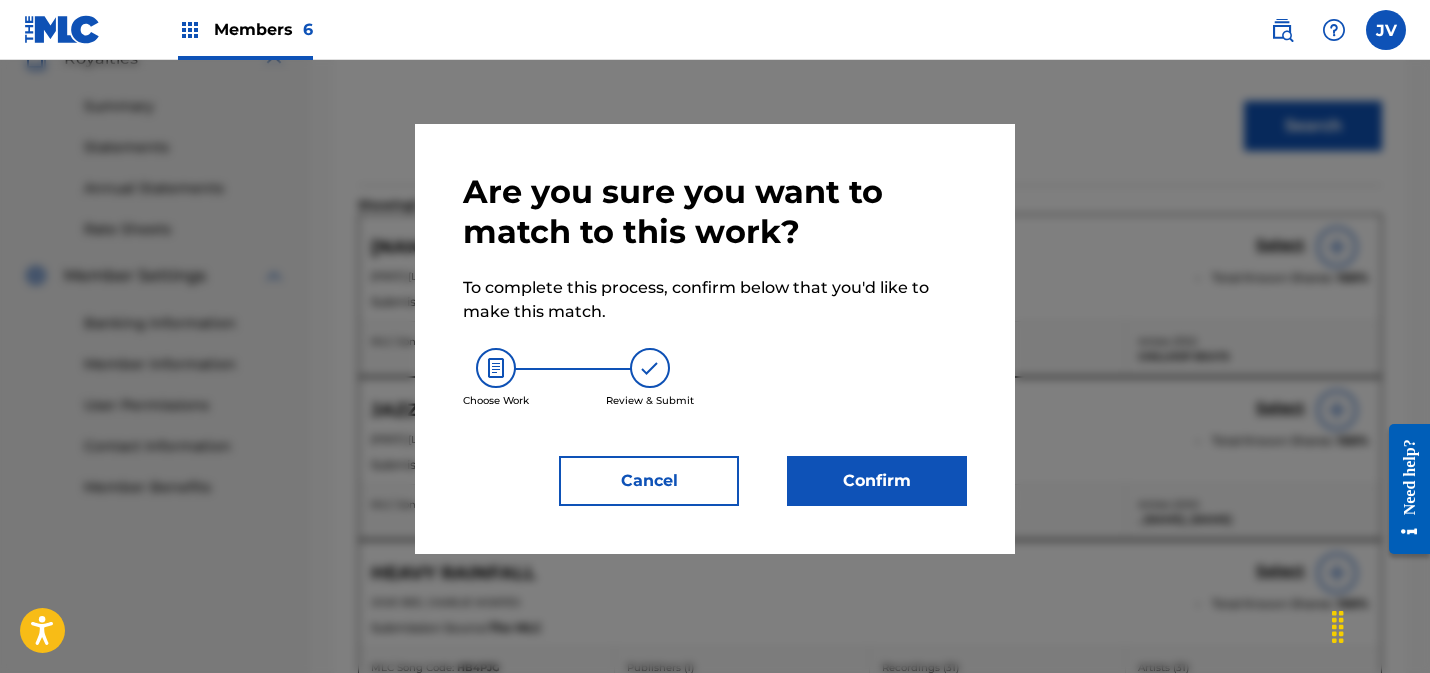 click on "Confirm" at bounding box center (877, 481) 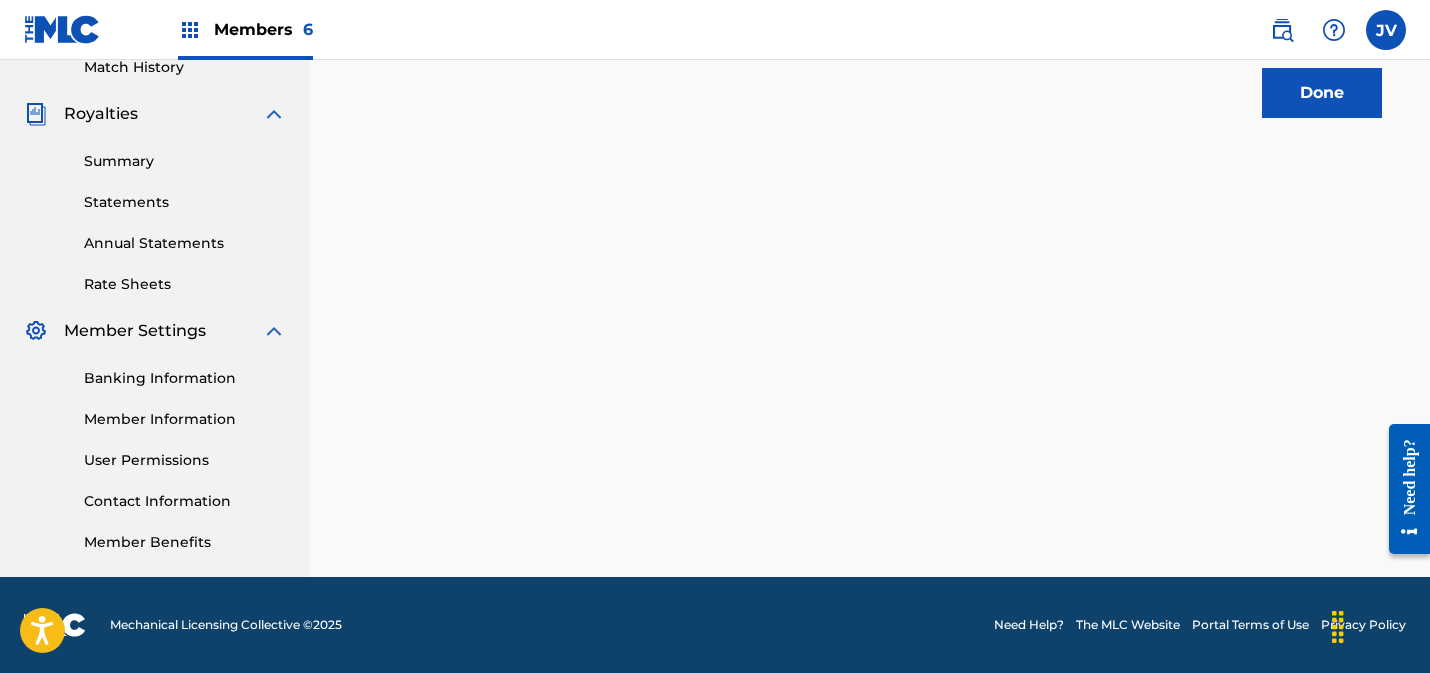 click on "Done" at bounding box center [1322, 93] 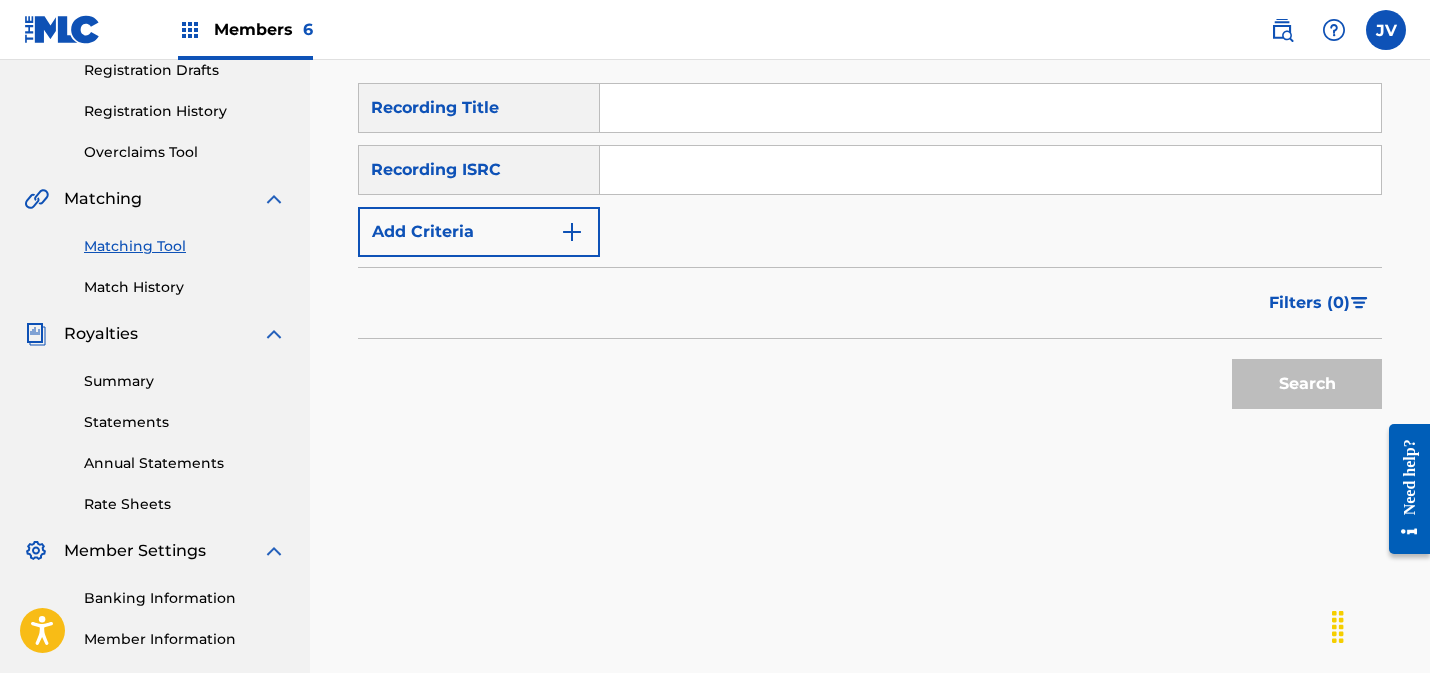 scroll, scrollTop: 0, scrollLeft: 0, axis: both 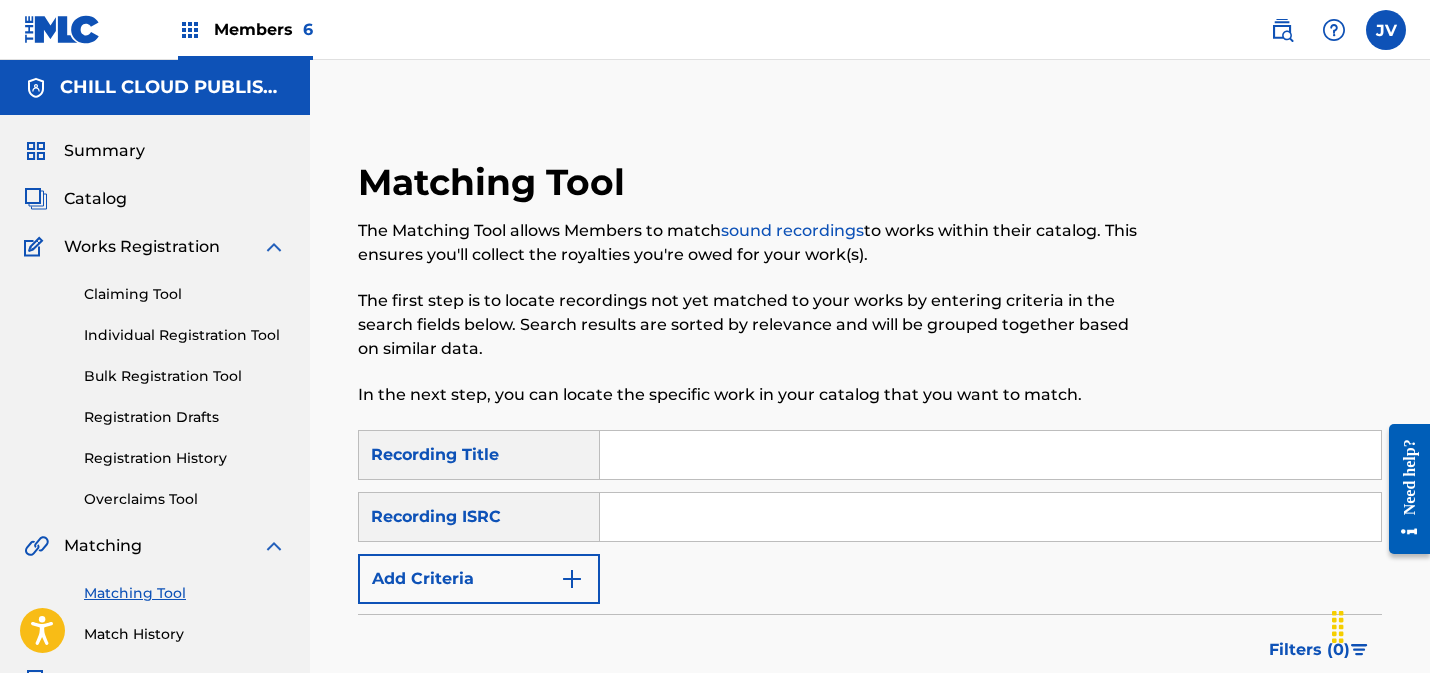 drag, startPoint x: 698, startPoint y: 527, endPoint x: 743, endPoint y: 513, distance: 47.127487 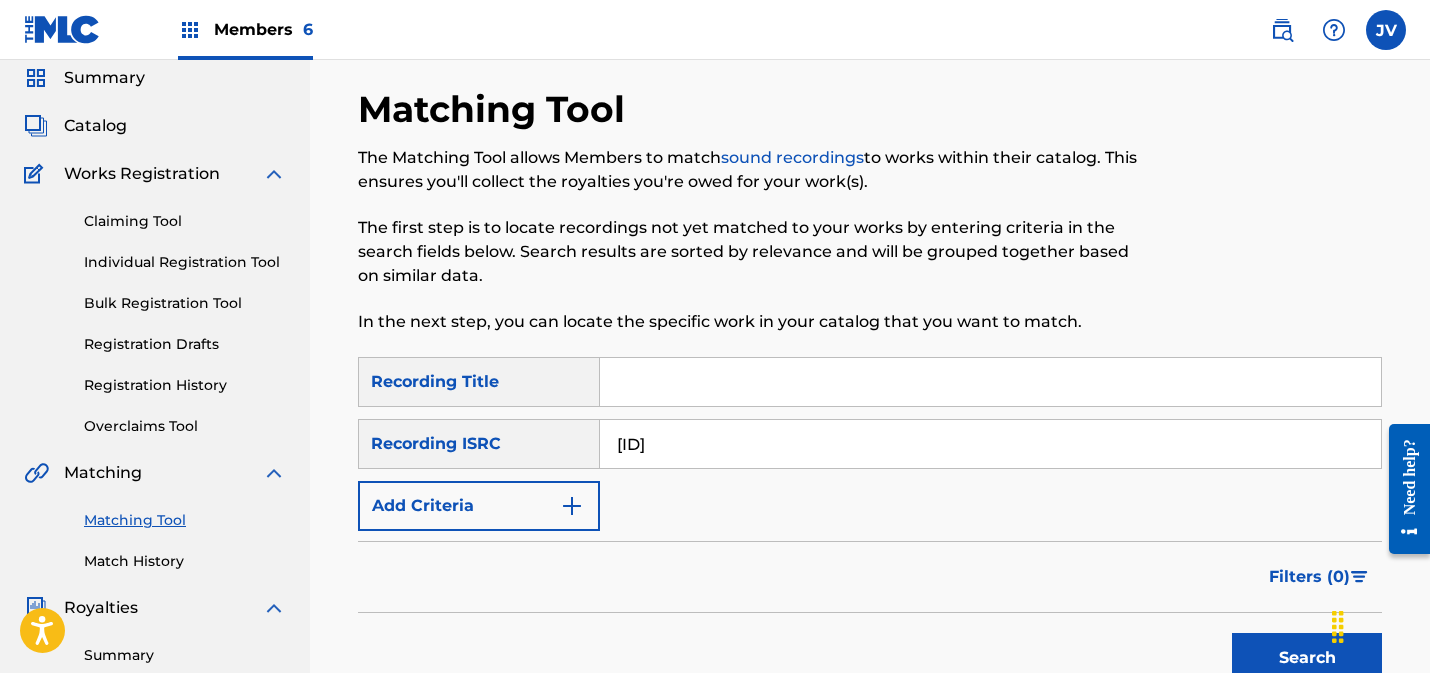 scroll, scrollTop: 206, scrollLeft: 0, axis: vertical 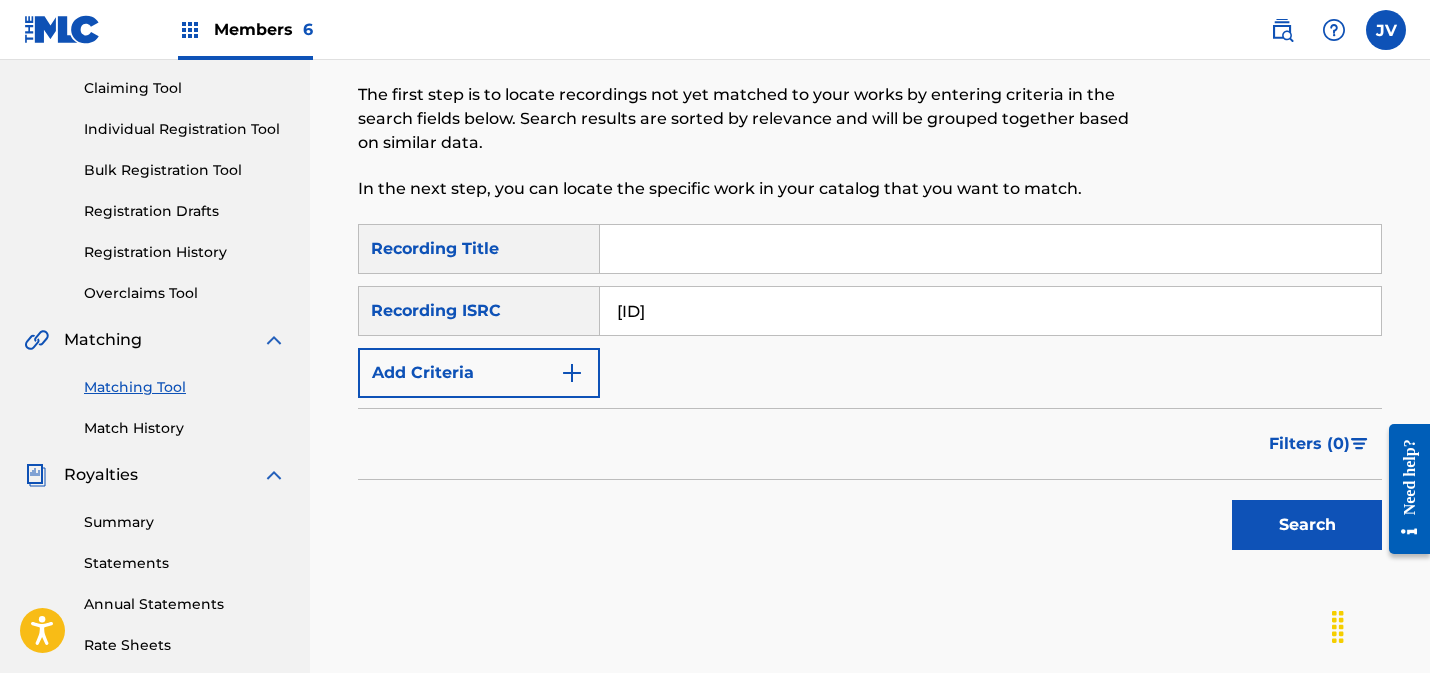 type on "DEAR42139870" 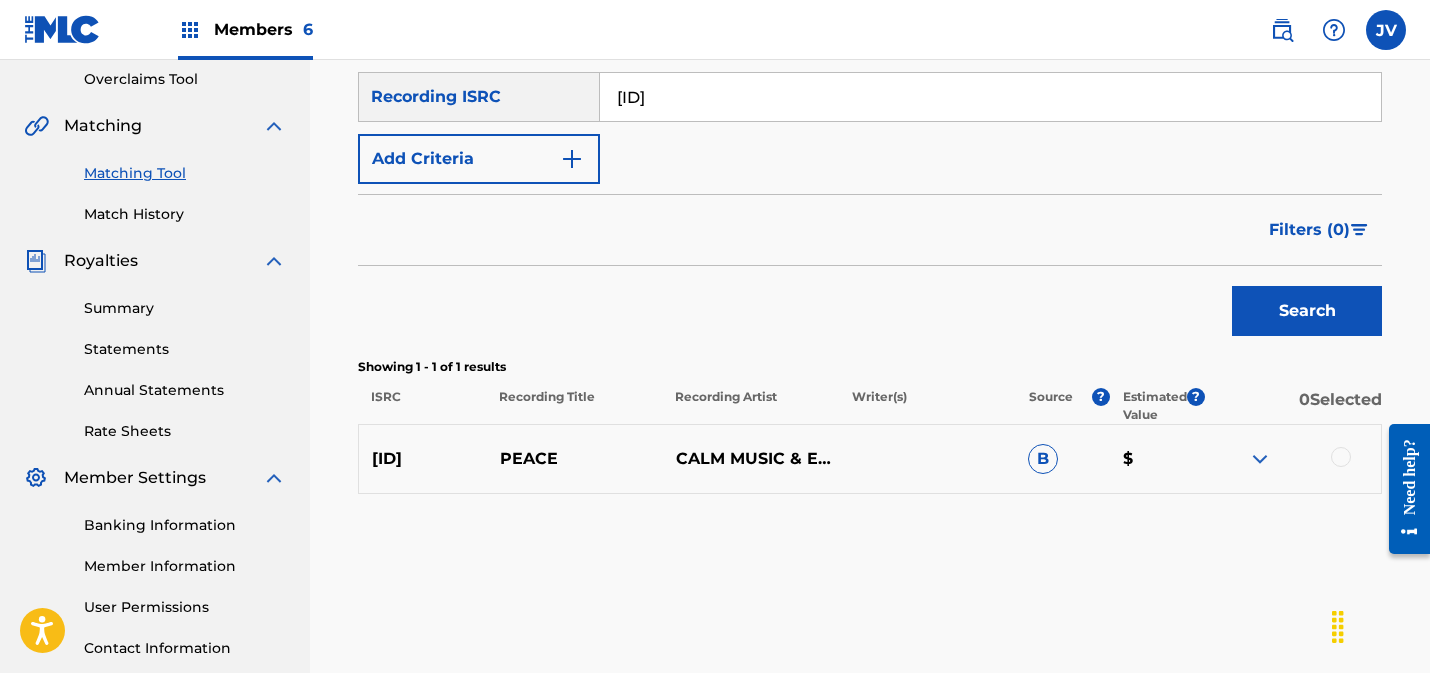 scroll, scrollTop: 515, scrollLeft: 0, axis: vertical 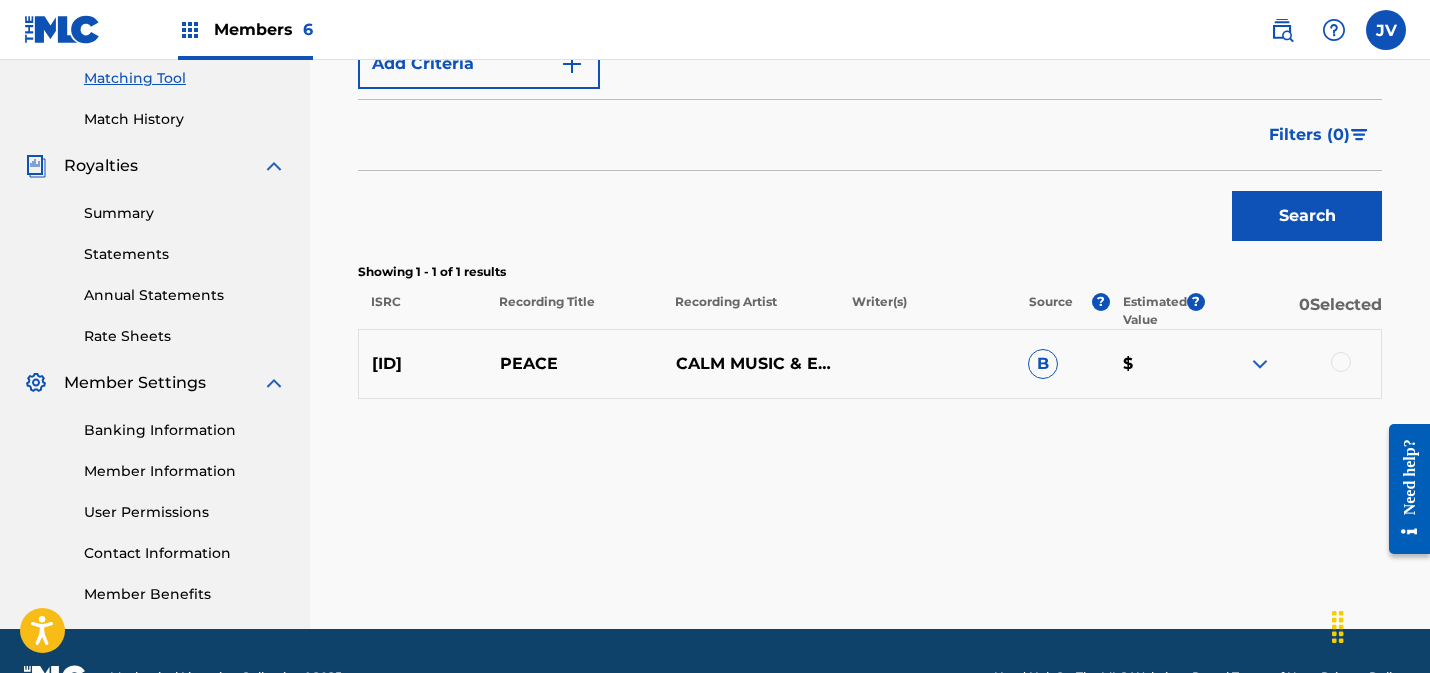 click at bounding box center [1341, 362] 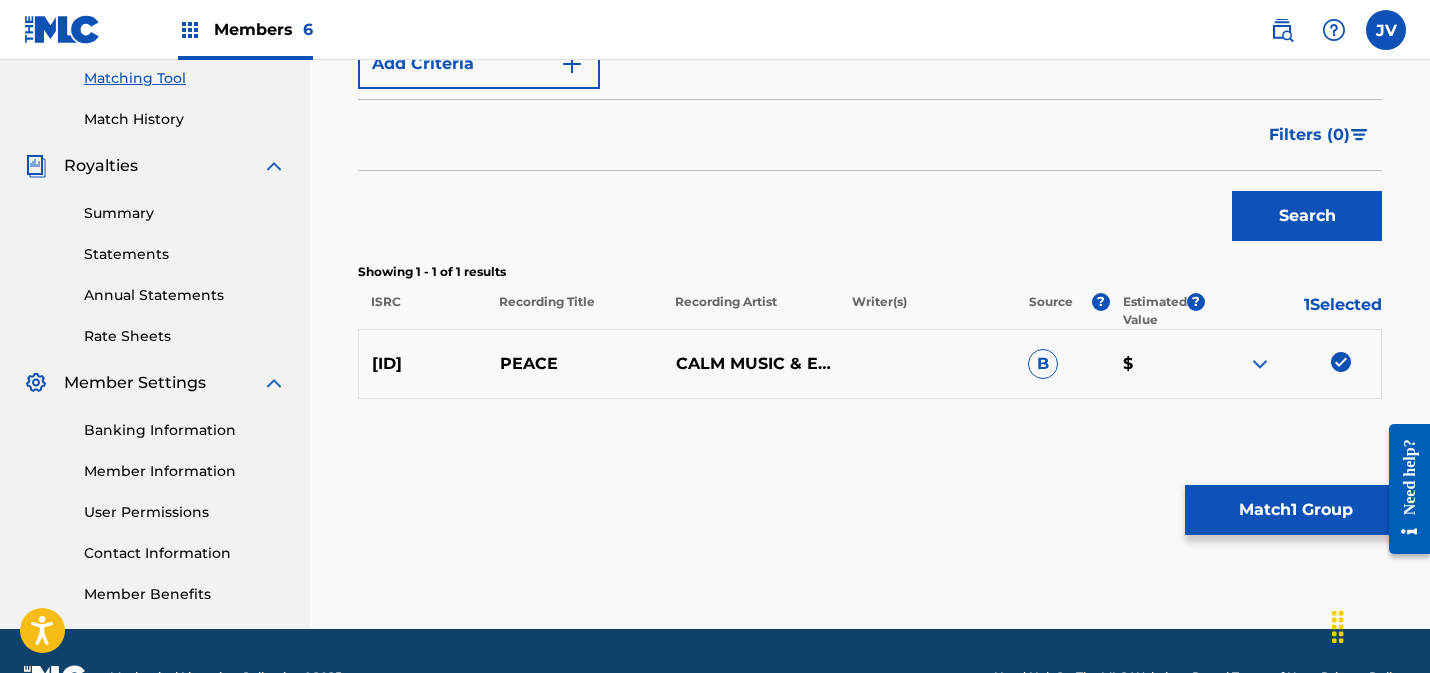 click on "Match  1 Group" at bounding box center [1295, 510] 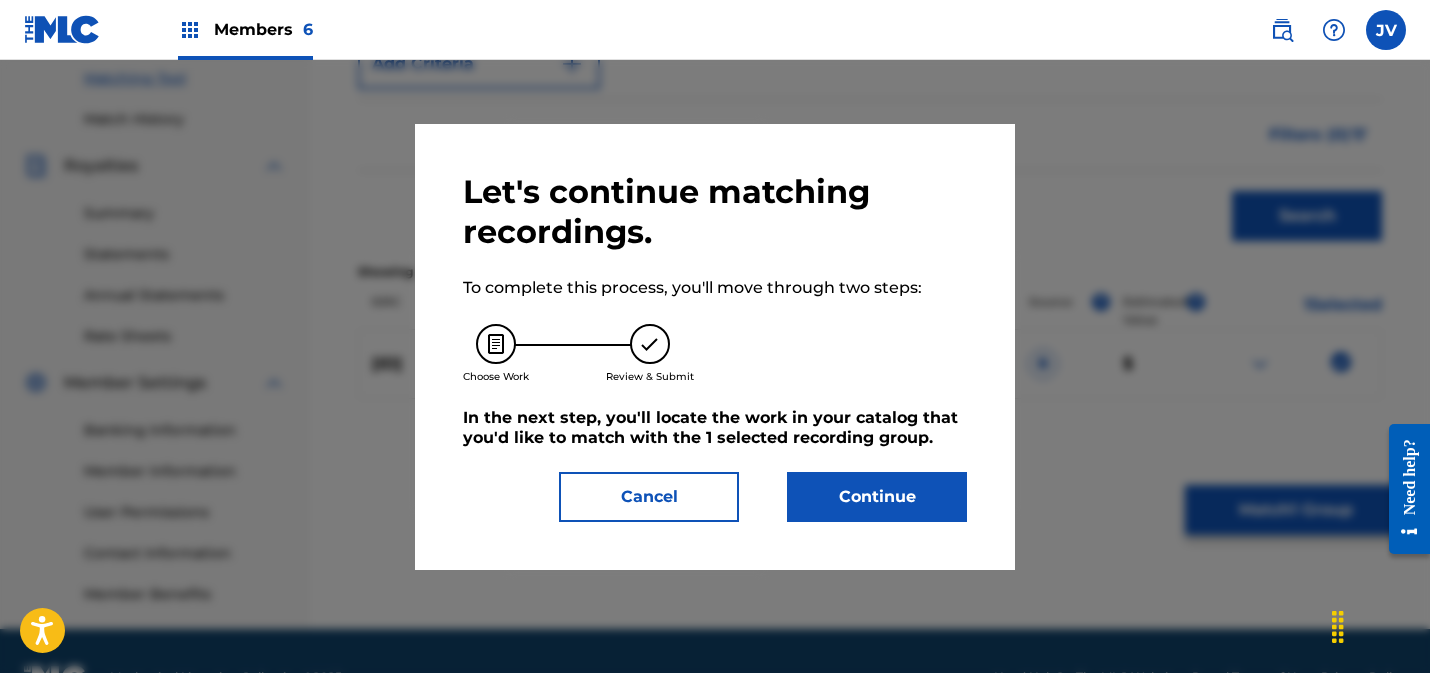 click on "Let's continue matching recordings. To complete this process, you'll move through two steps: Choose Work Review & Submit In the next step, you'll locate the work in your catalog that you'd like to match with the   1 selected recording group . Cancel Continue" at bounding box center [715, 347] 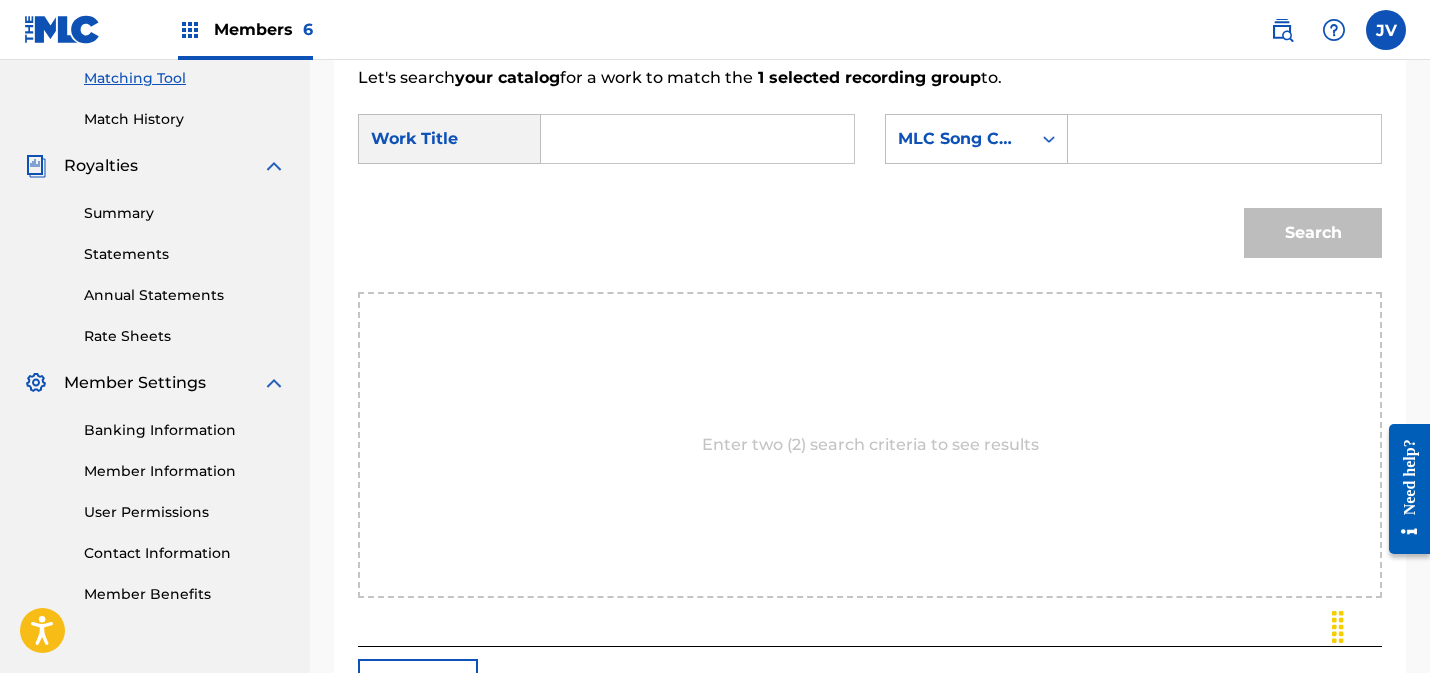 click at bounding box center (697, 139) 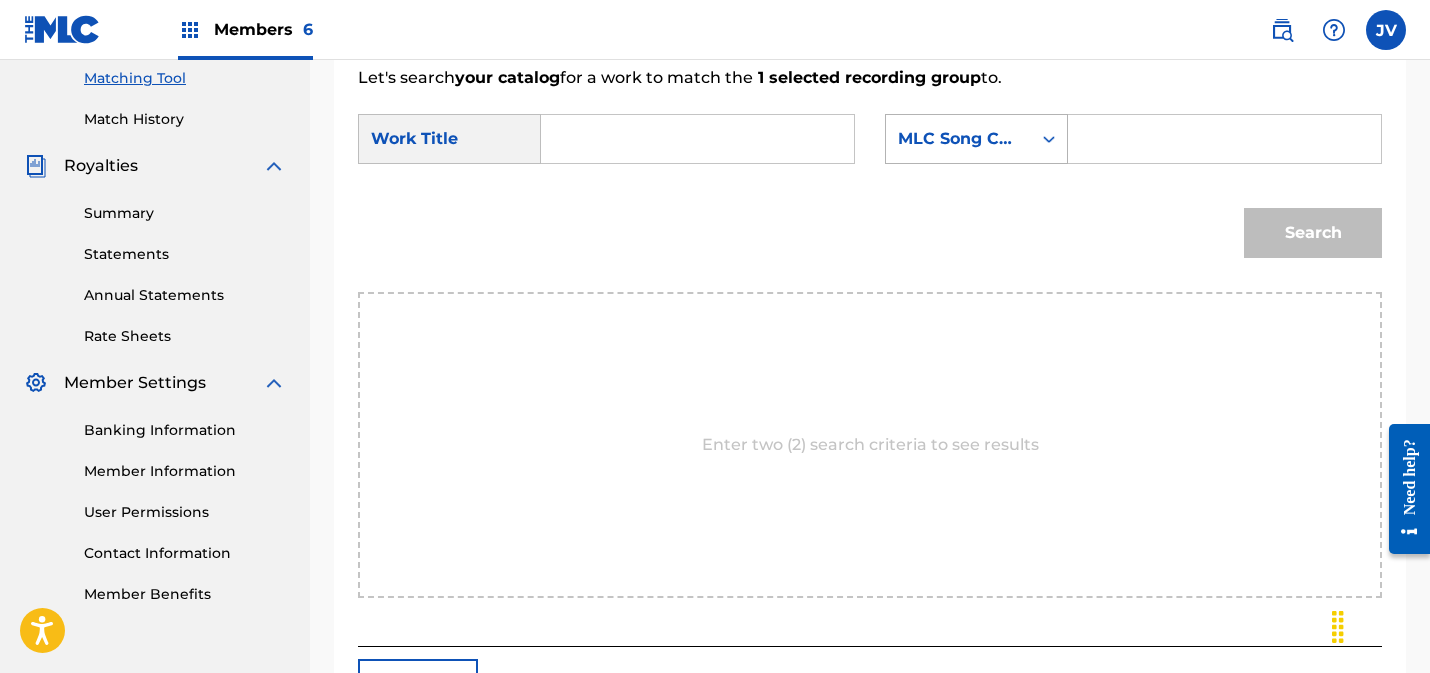 paste on "Peace" 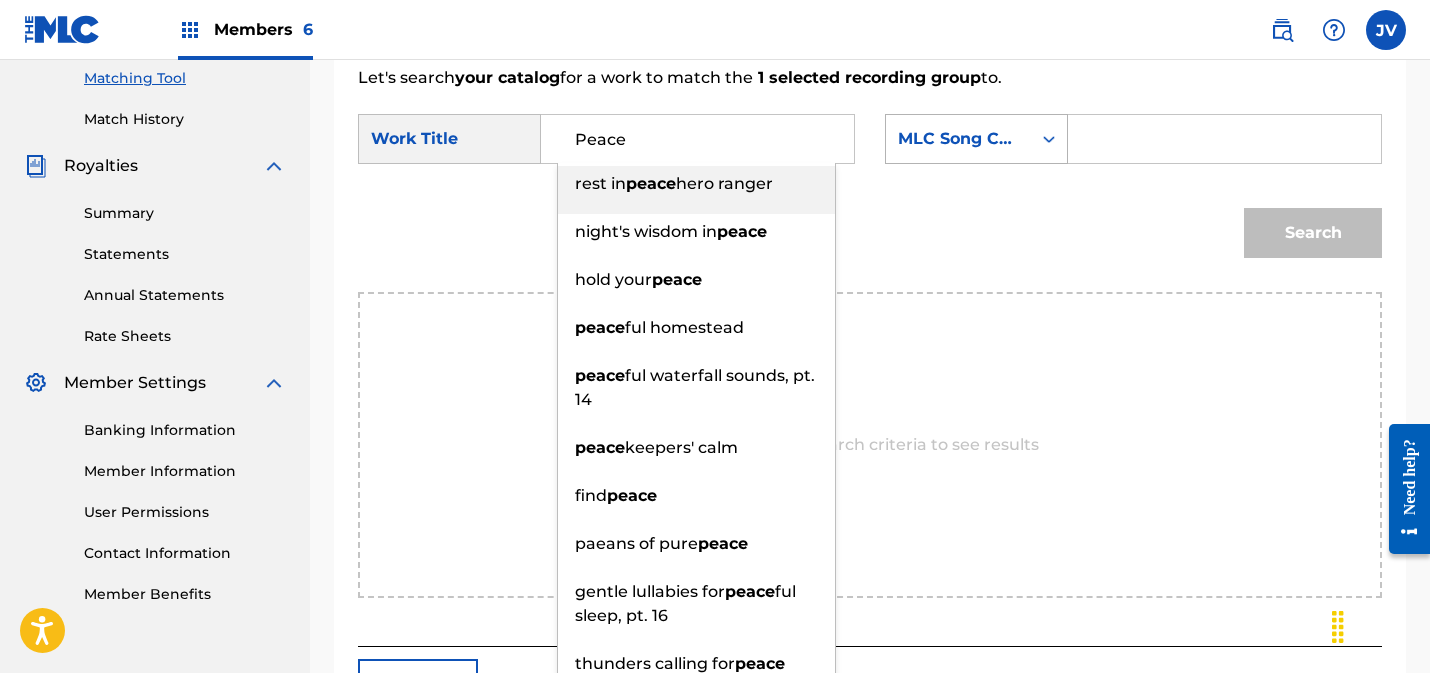 type on "Peace" 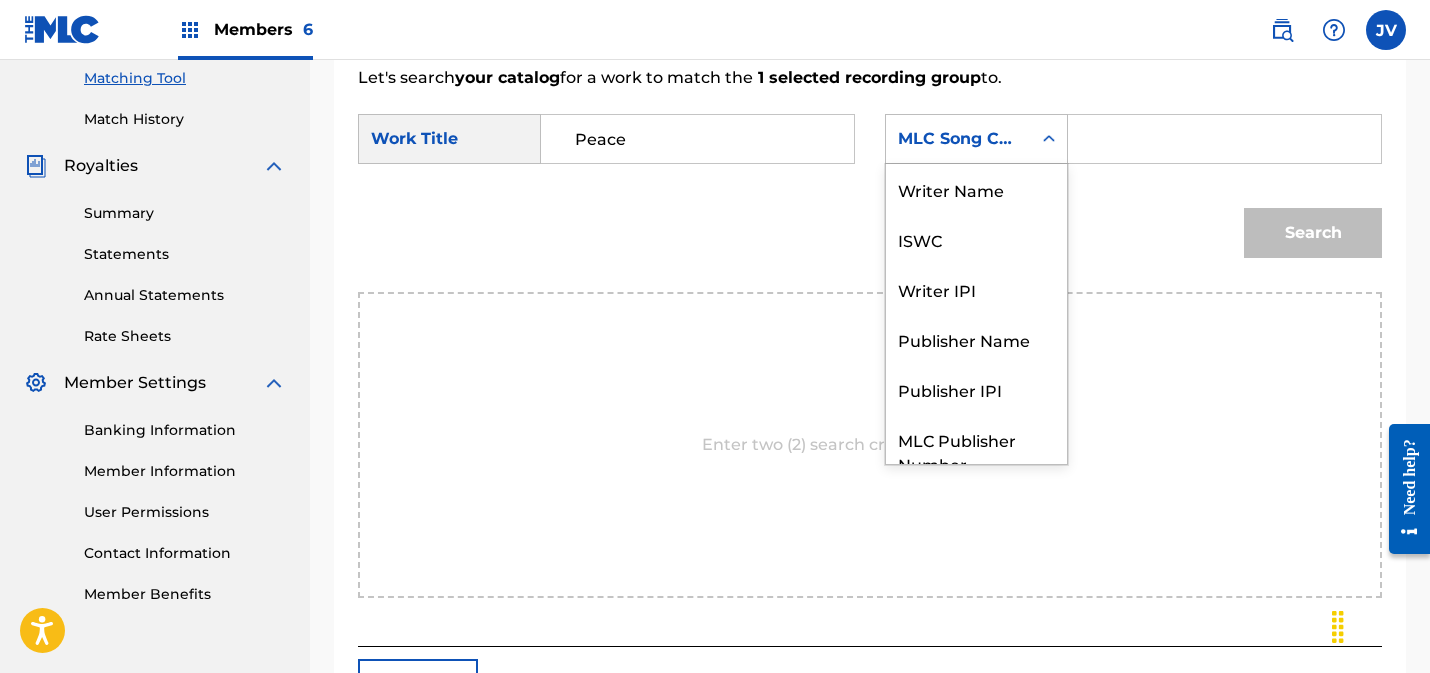 click on "MLC Song Code" at bounding box center (958, 139) 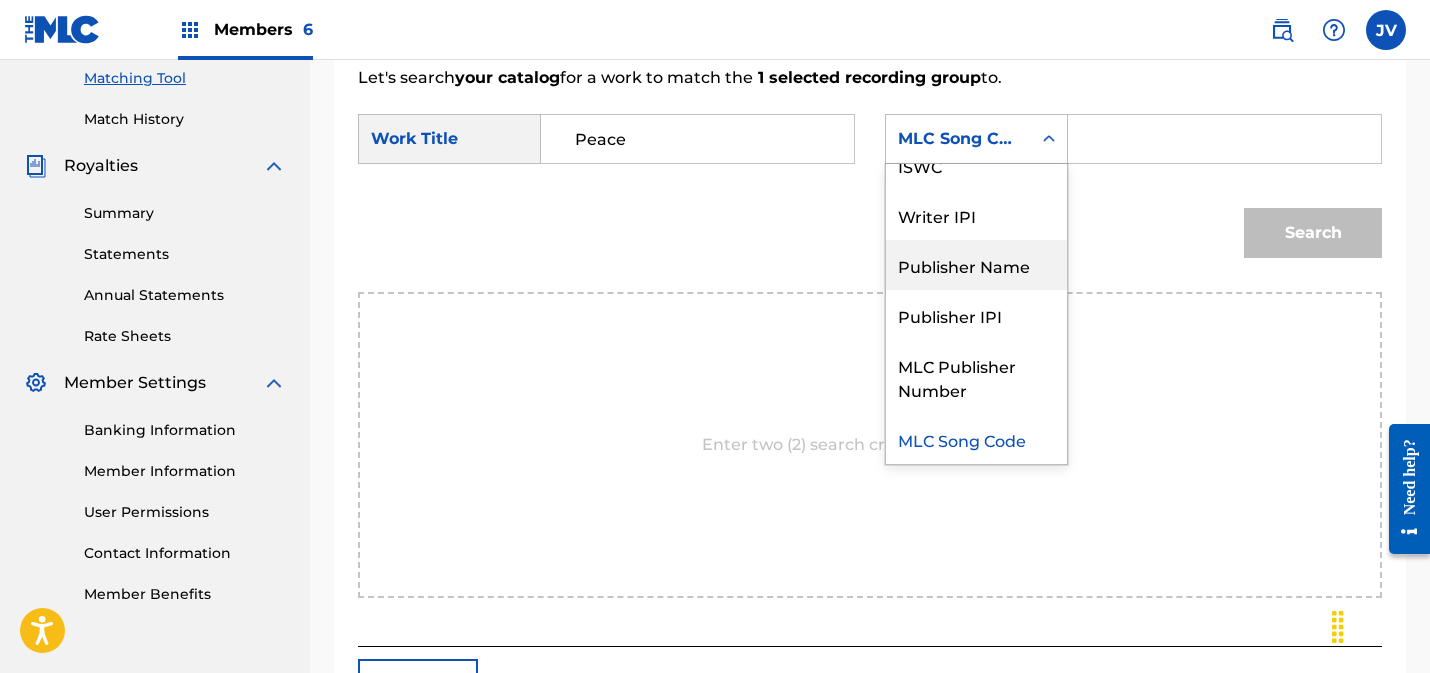 drag, startPoint x: 994, startPoint y: 259, endPoint x: 1097, endPoint y: 203, distance: 117.239075 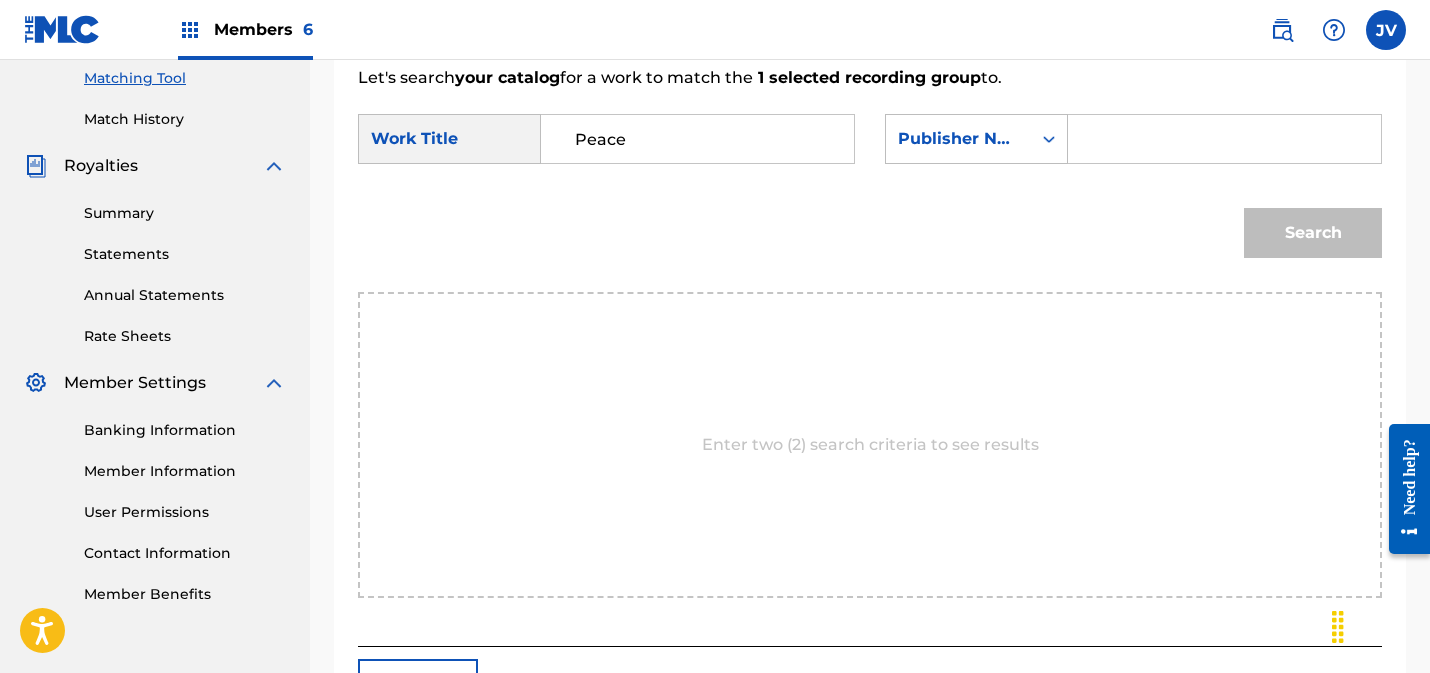 click at bounding box center (1224, 139) 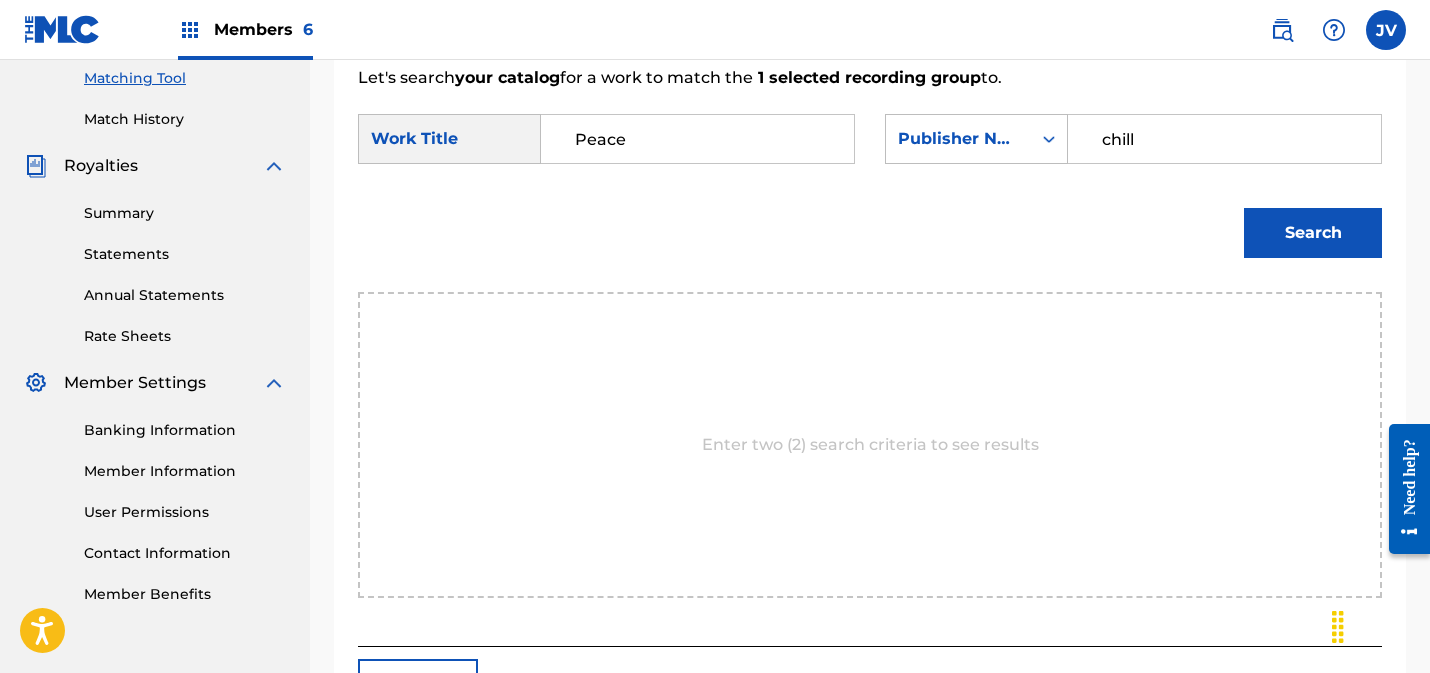 type on "chill" 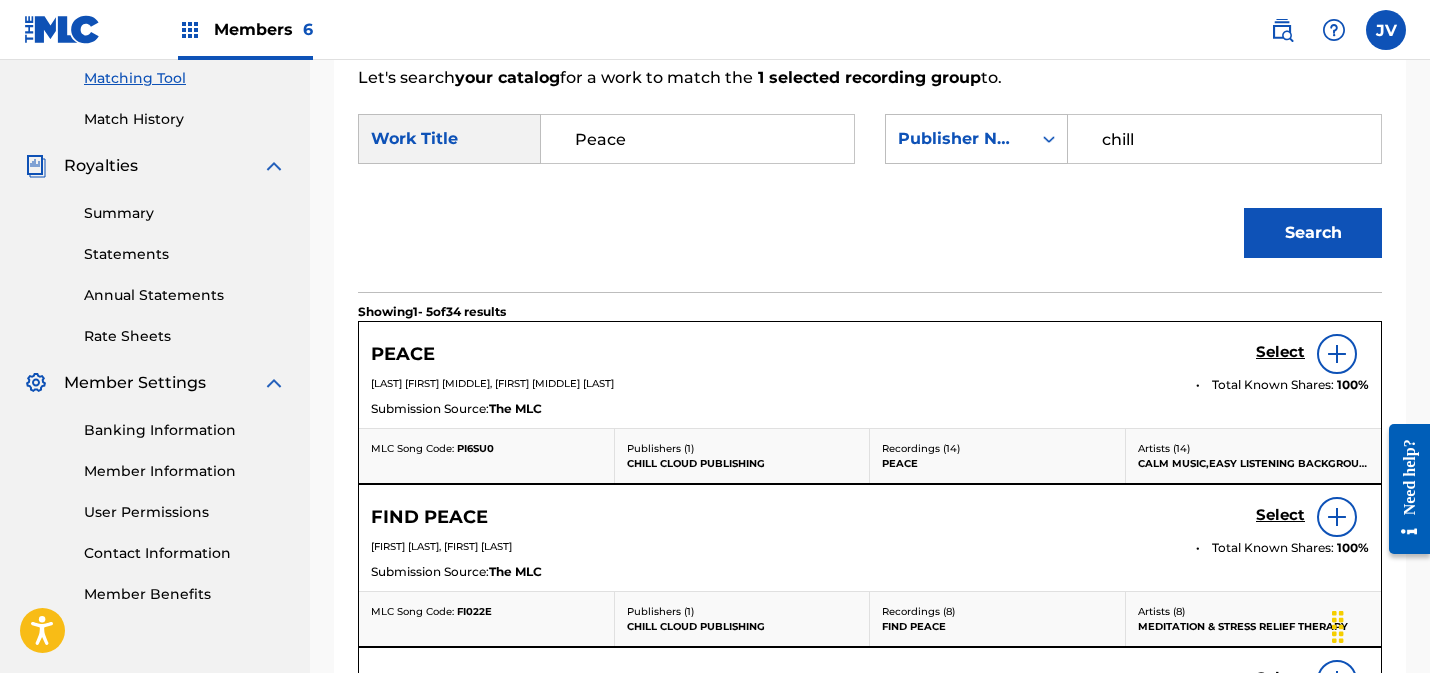 click on "Select" at bounding box center (1280, 352) 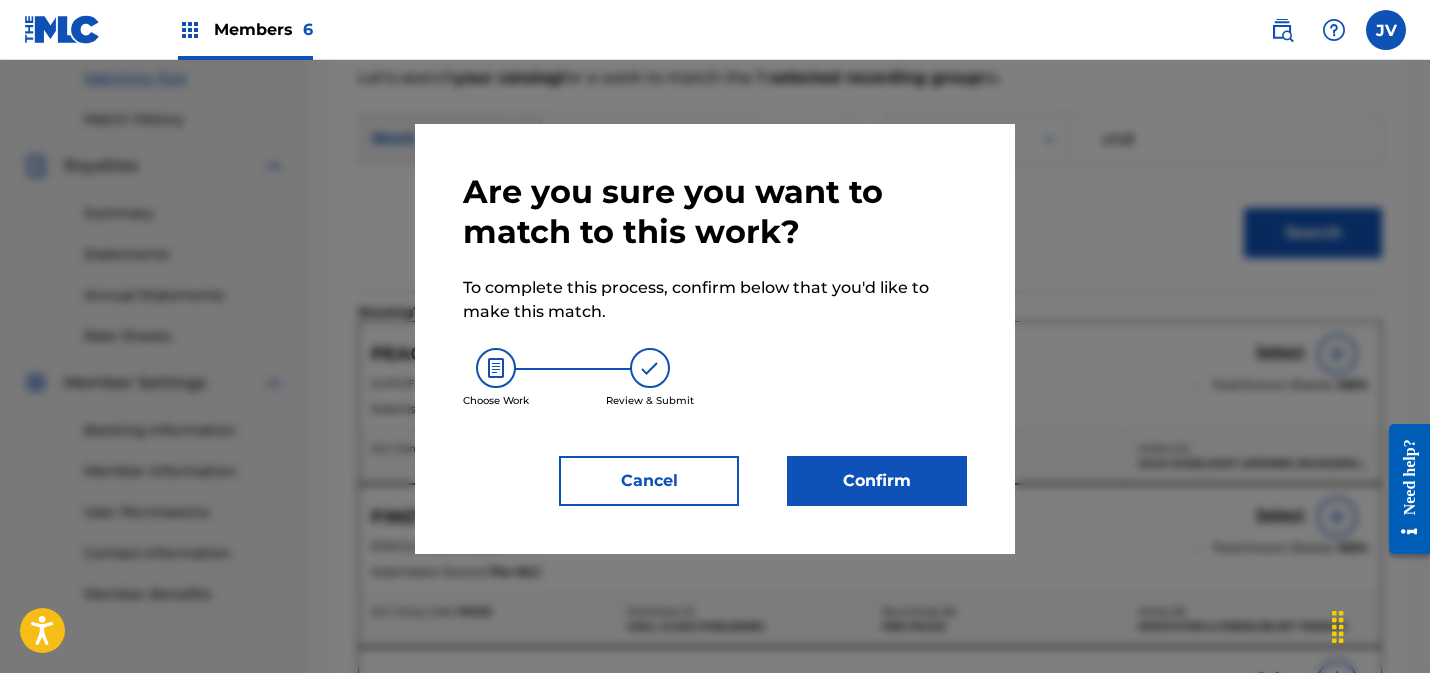 click on "Confirm" at bounding box center (877, 481) 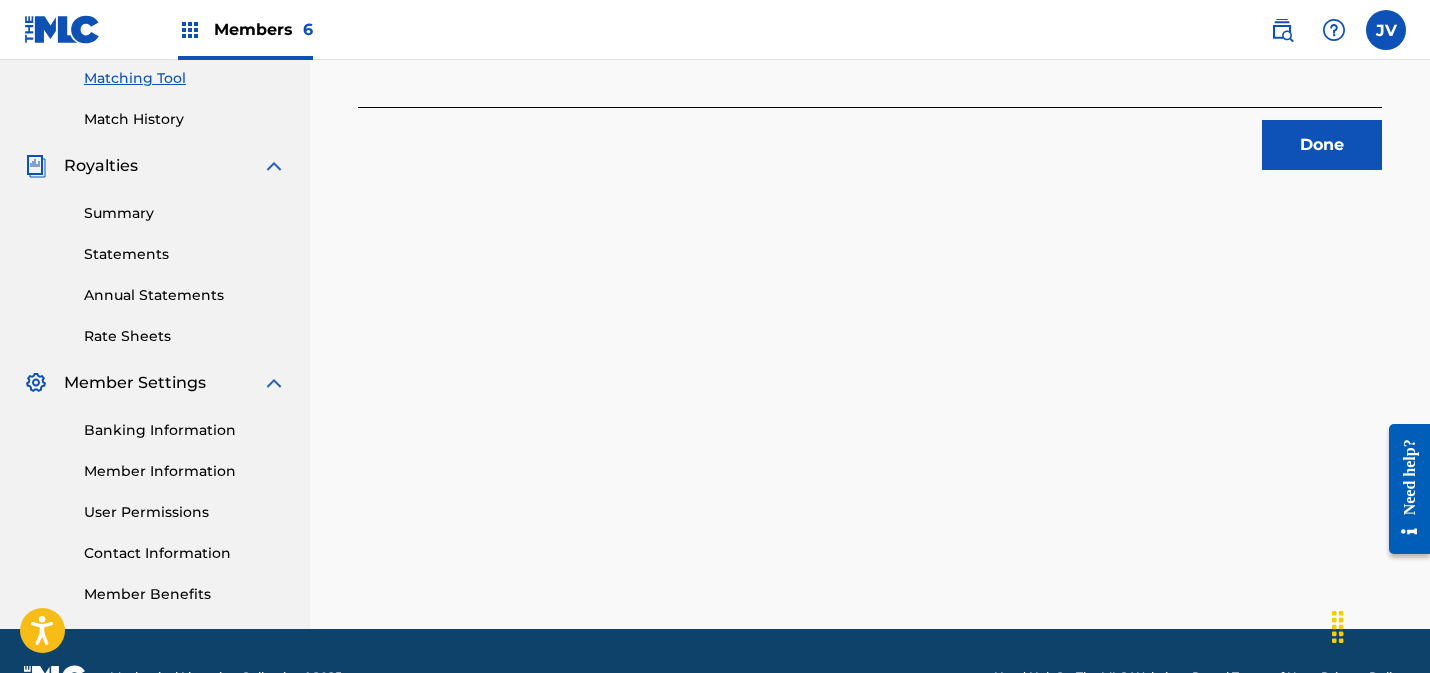 click on "Done" at bounding box center (1322, 145) 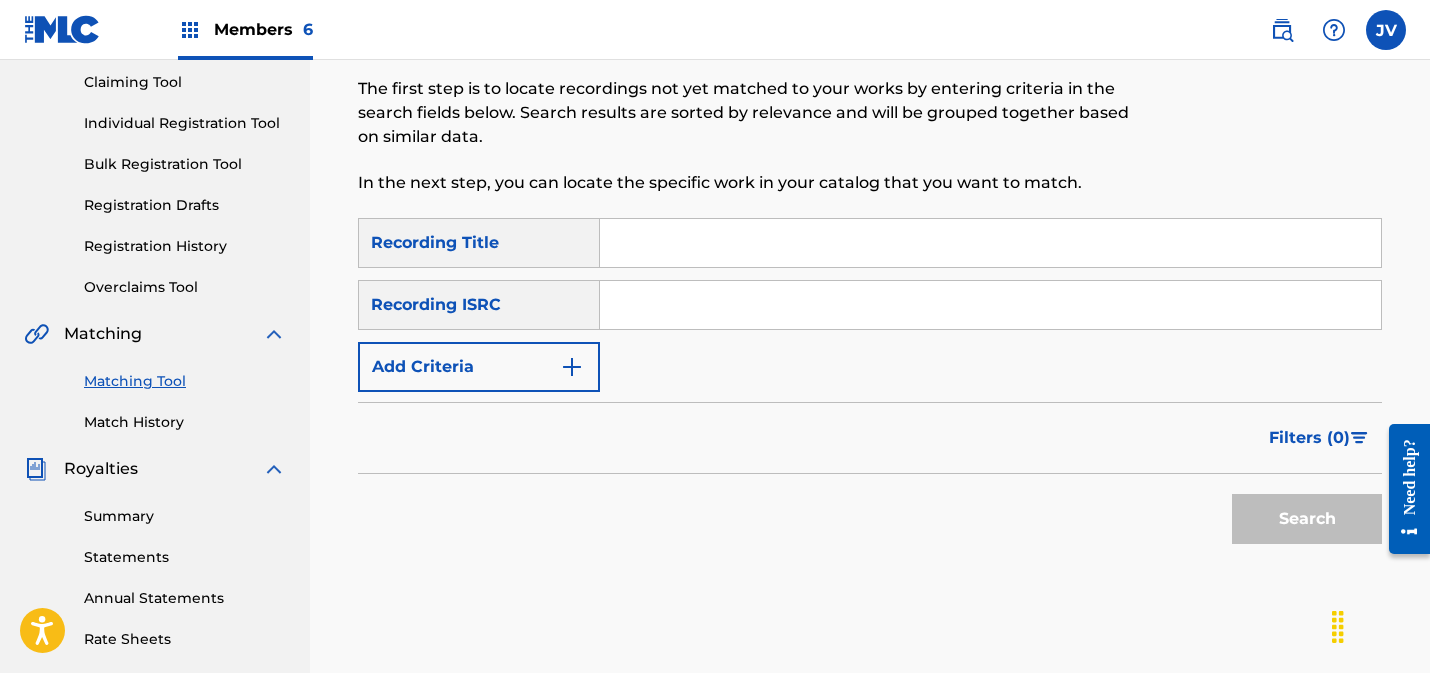 scroll, scrollTop: 91, scrollLeft: 0, axis: vertical 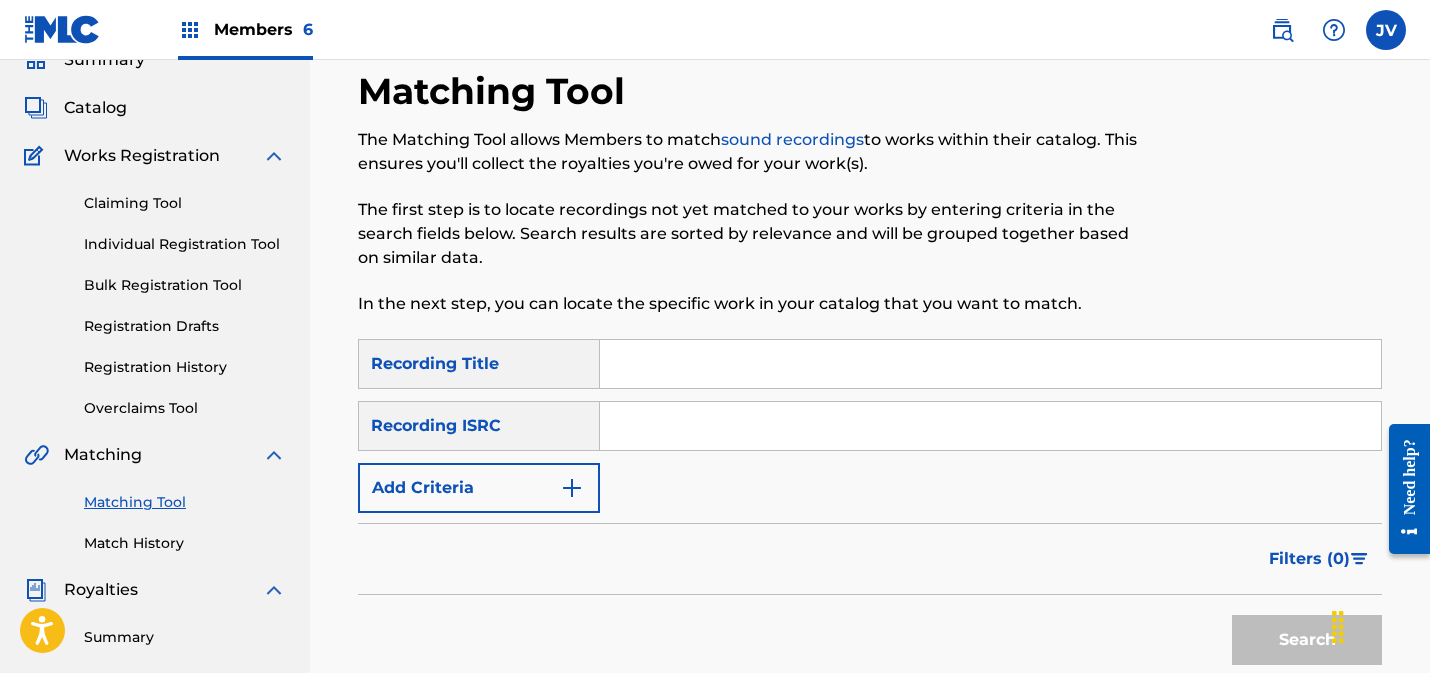 click on "Individual Registration Tool" at bounding box center (185, 244) 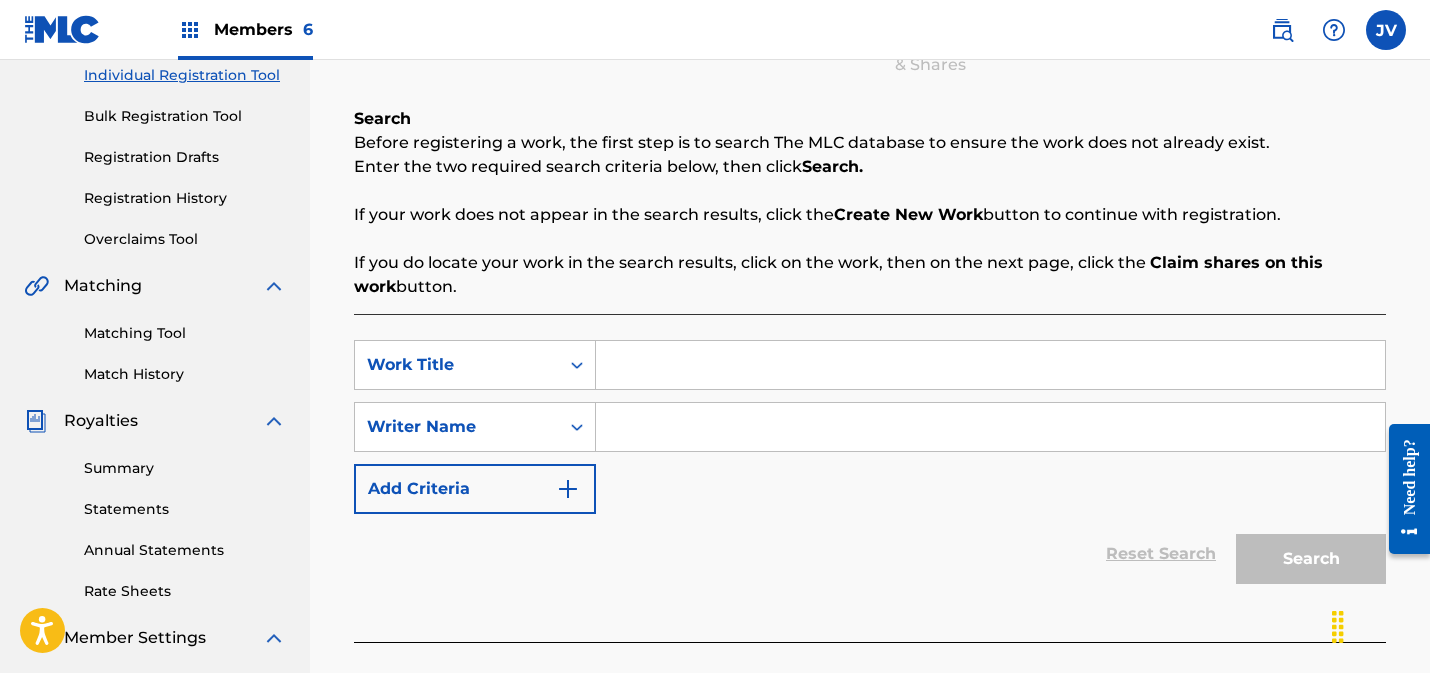 click at bounding box center [990, 365] 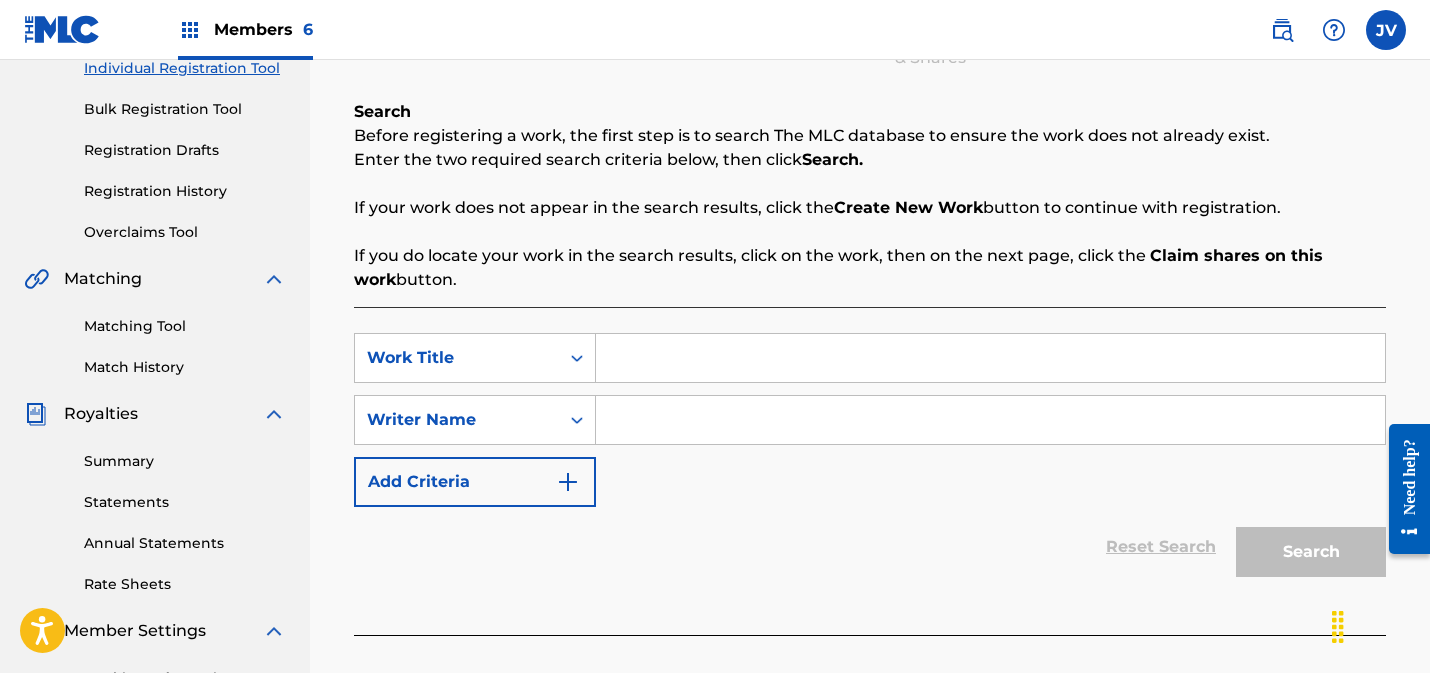scroll, scrollTop: 271, scrollLeft: 0, axis: vertical 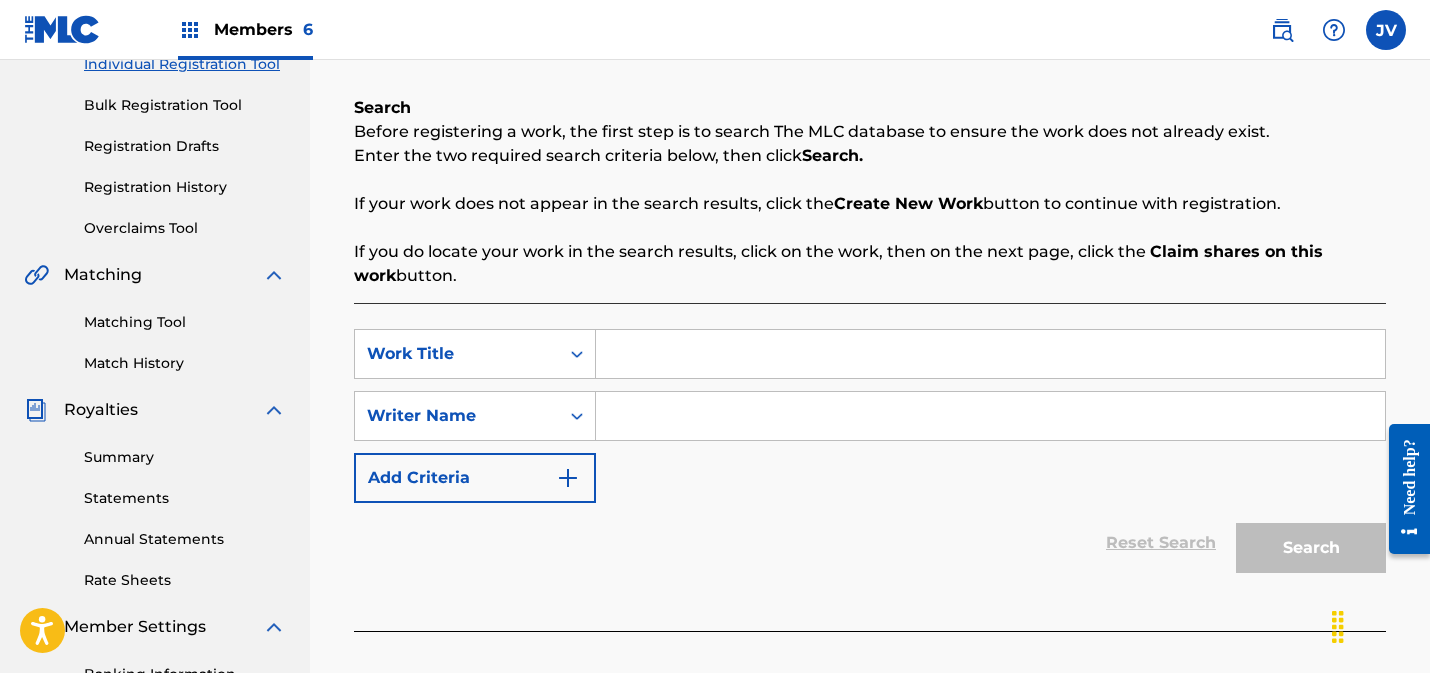 paste on "Skies and Secrets" 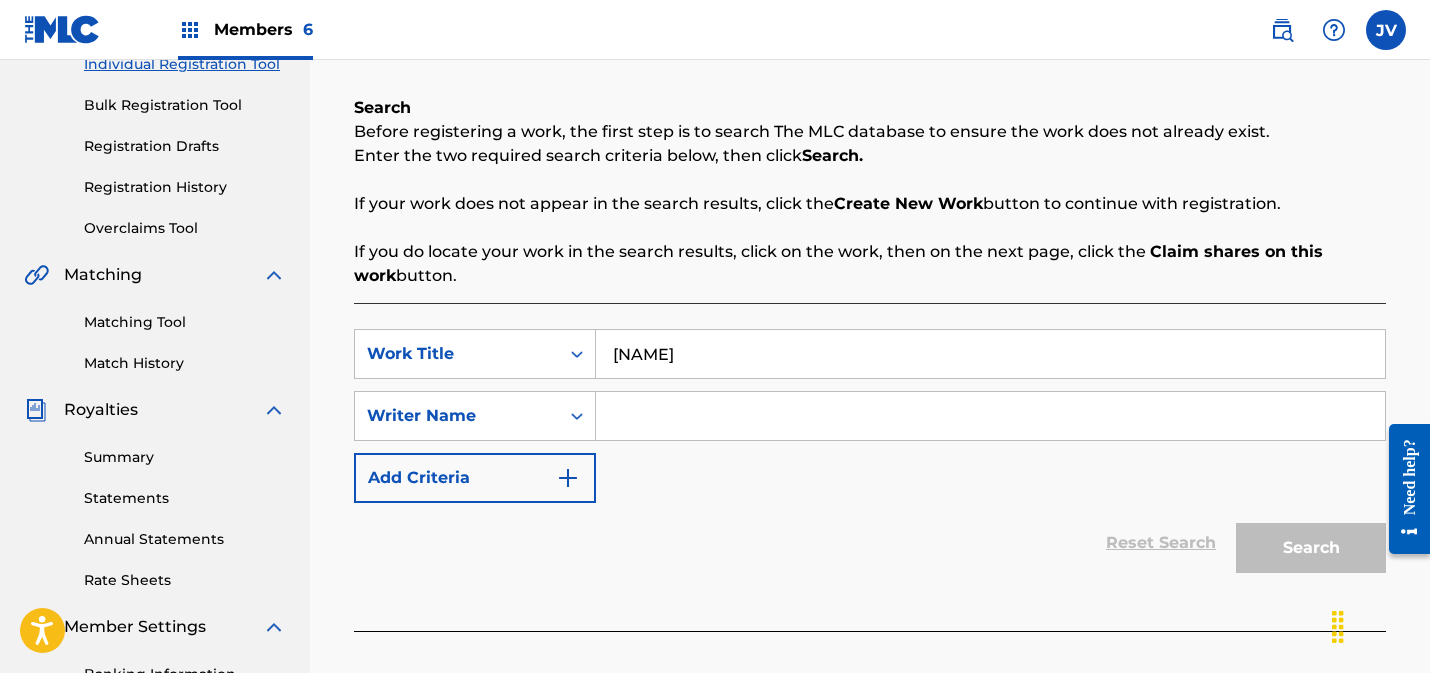 type on "Skies and Secrets" 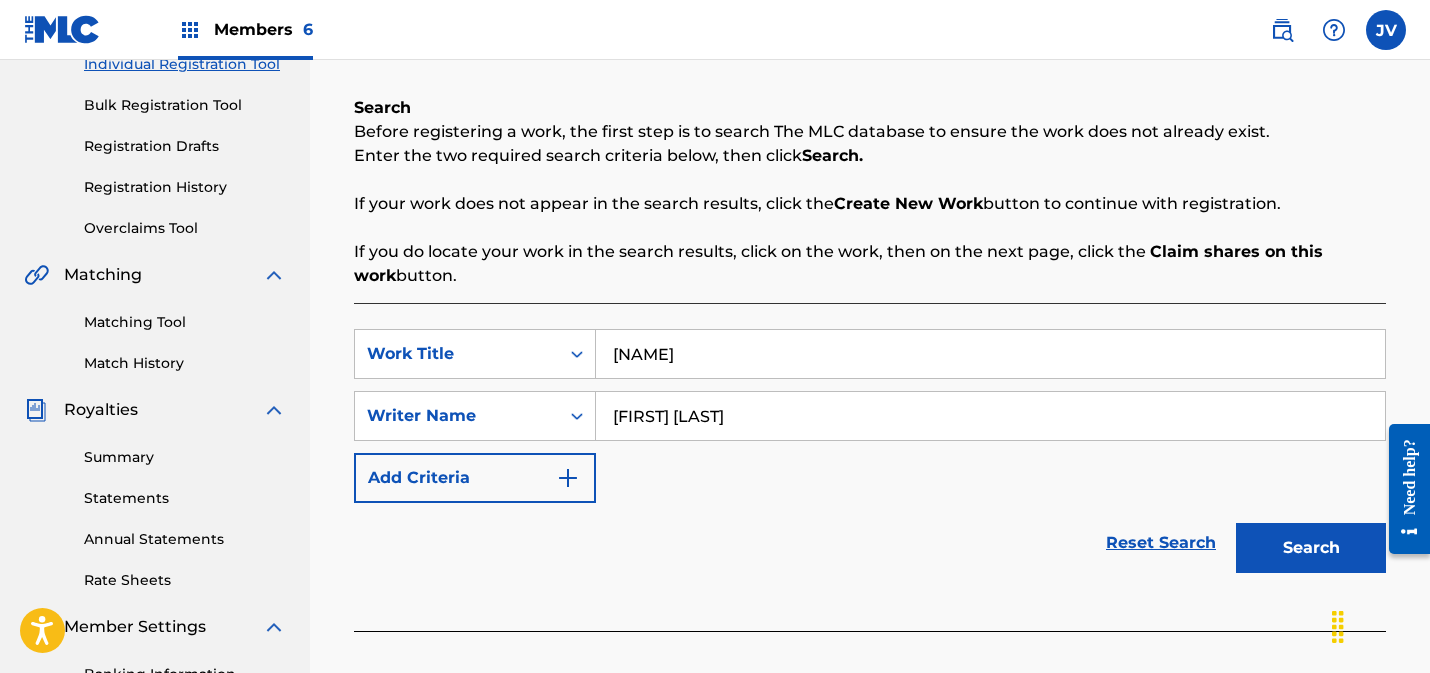 type on "Ryan Rhodes" 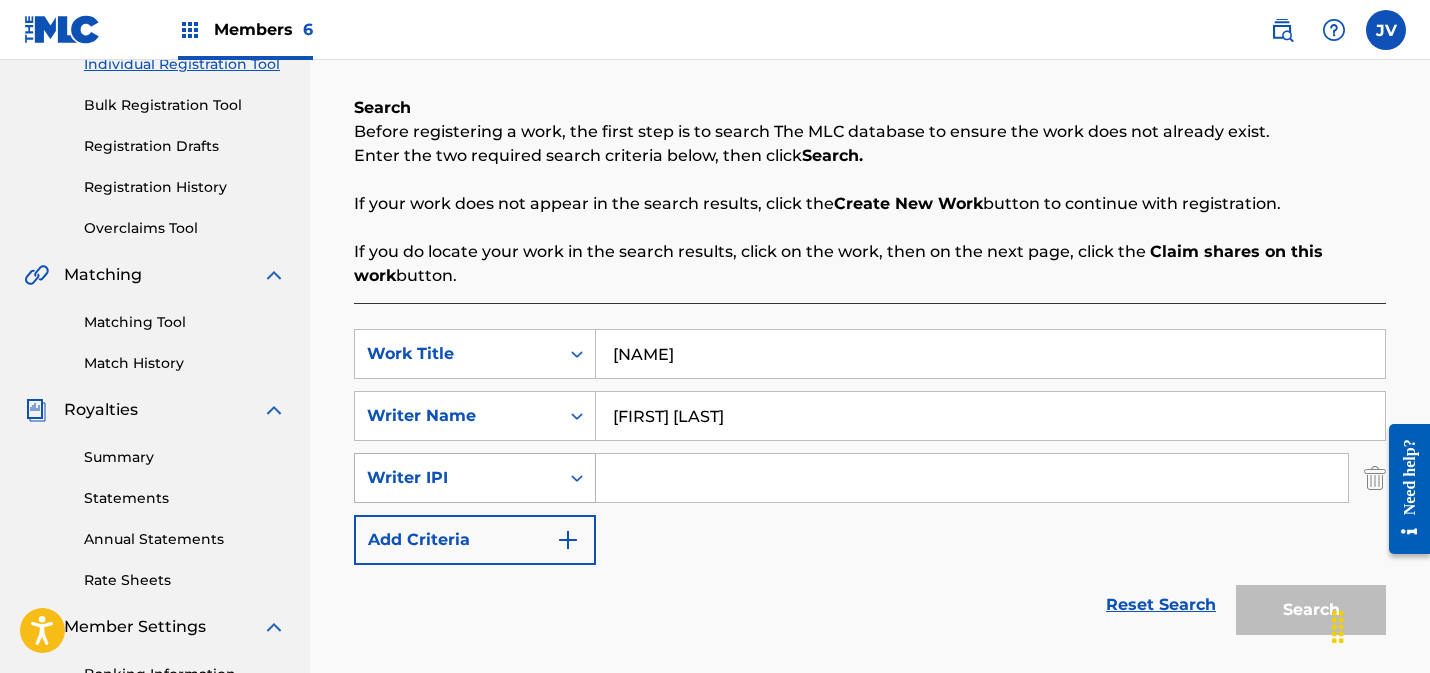 click on "Writer IPI" at bounding box center (457, 478) 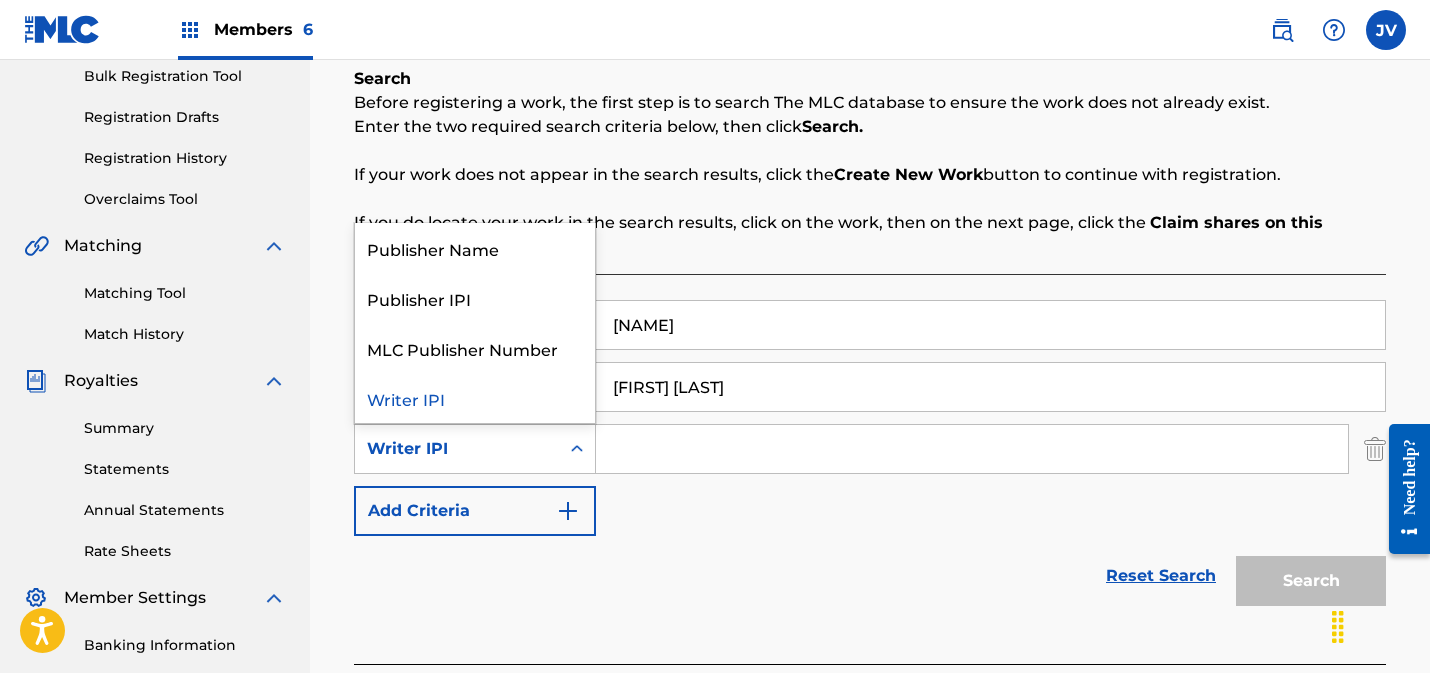 scroll, scrollTop: 313, scrollLeft: 0, axis: vertical 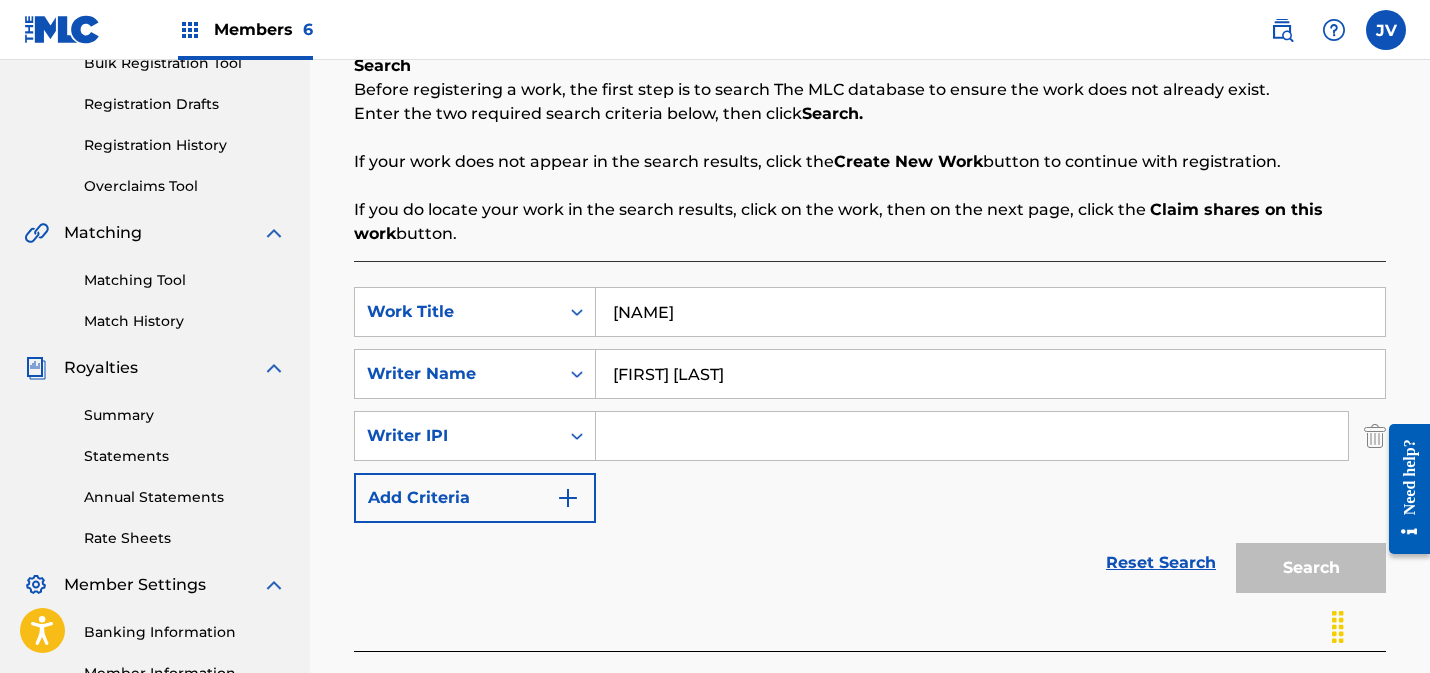 click on "Reset Search Search" at bounding box center (870, 563) 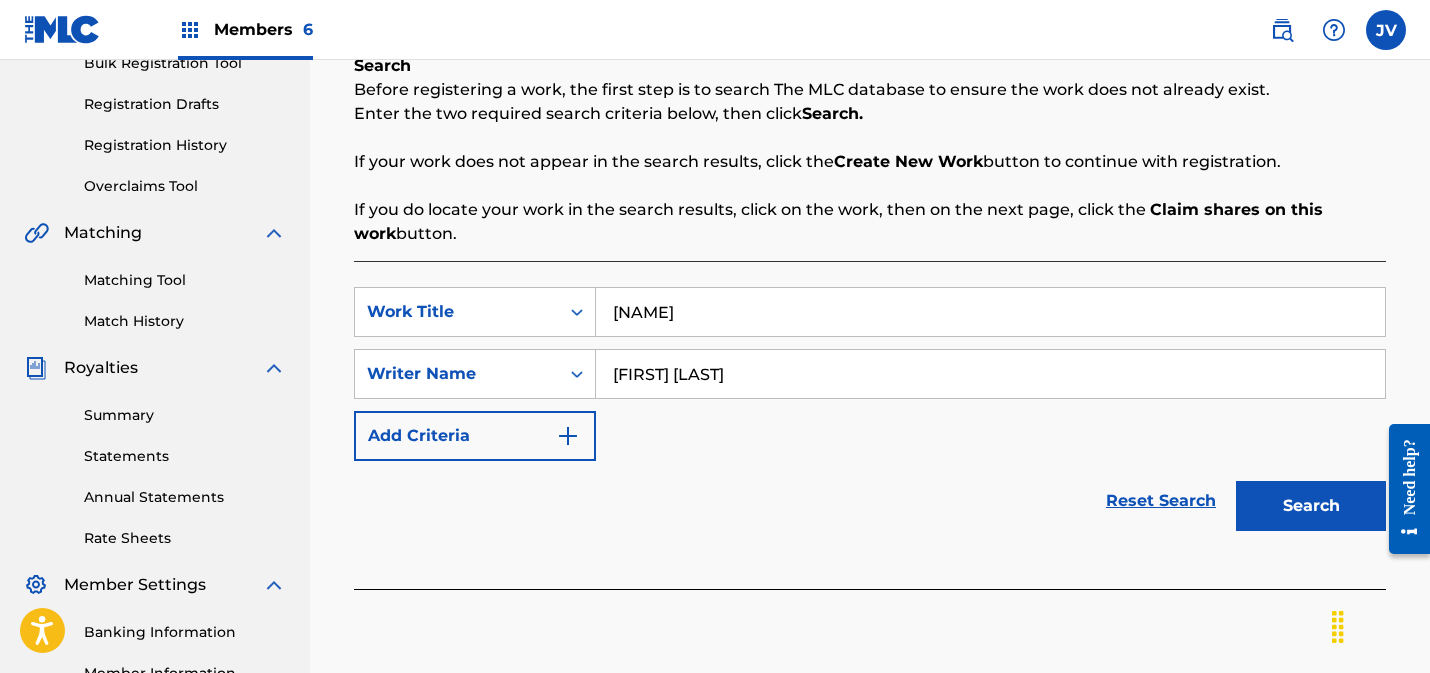 click on "Search" at bounding box center (1311, 506) 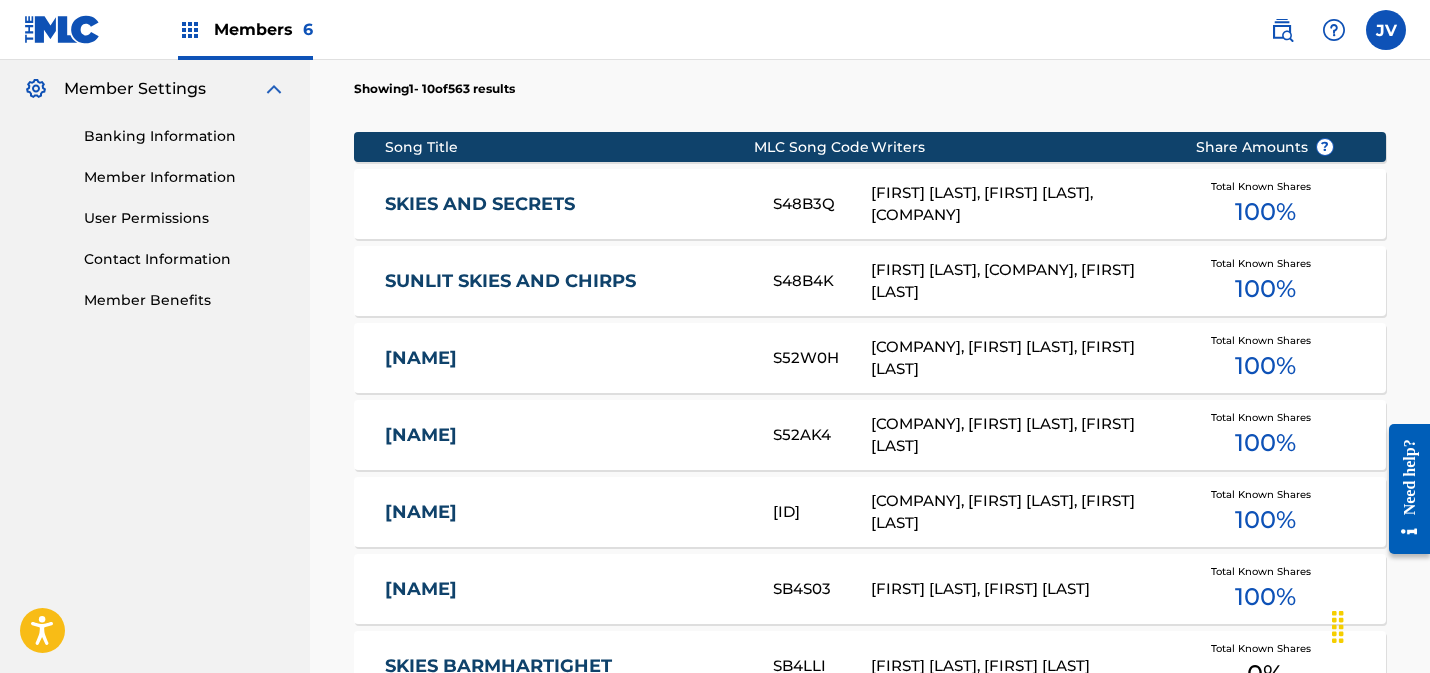 scroll, scrollTop: 817, scrollLeft: 0, axis: vertical 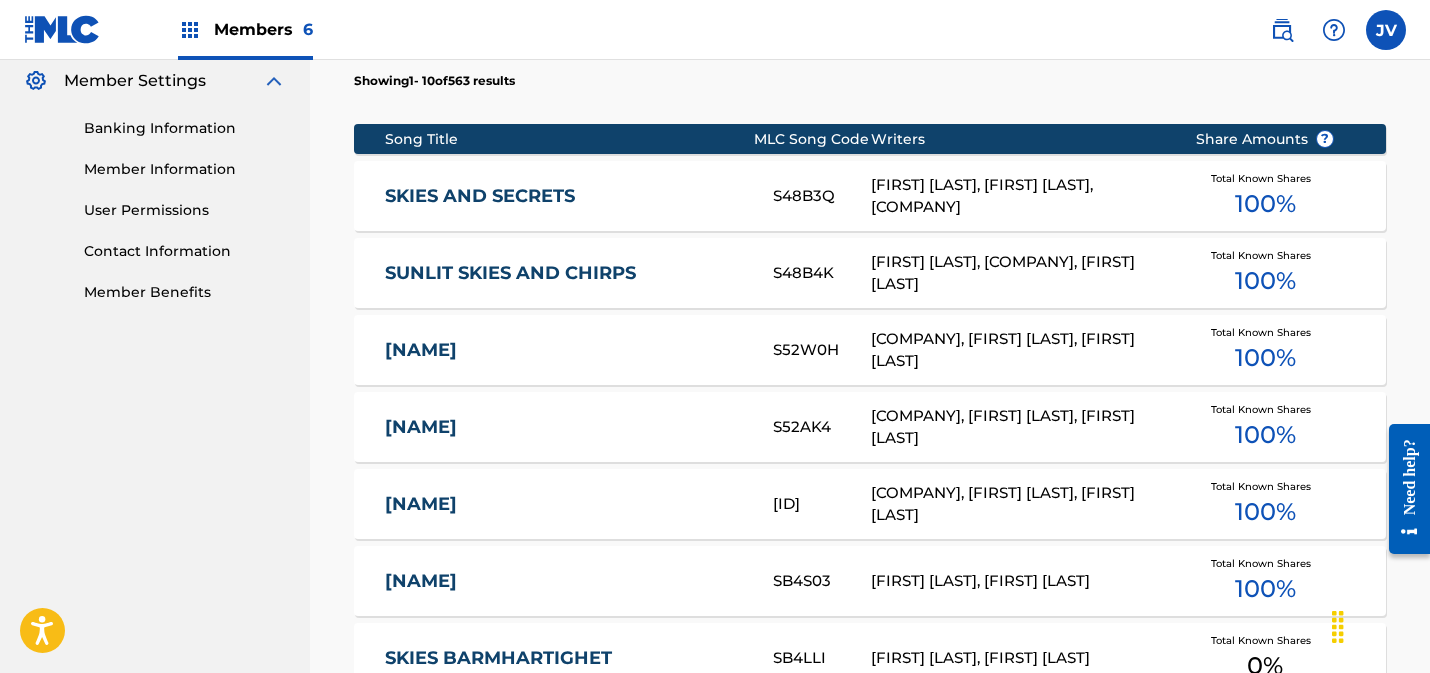 click on "SKIES AND SECRETS" at bounding box center [565, 196] 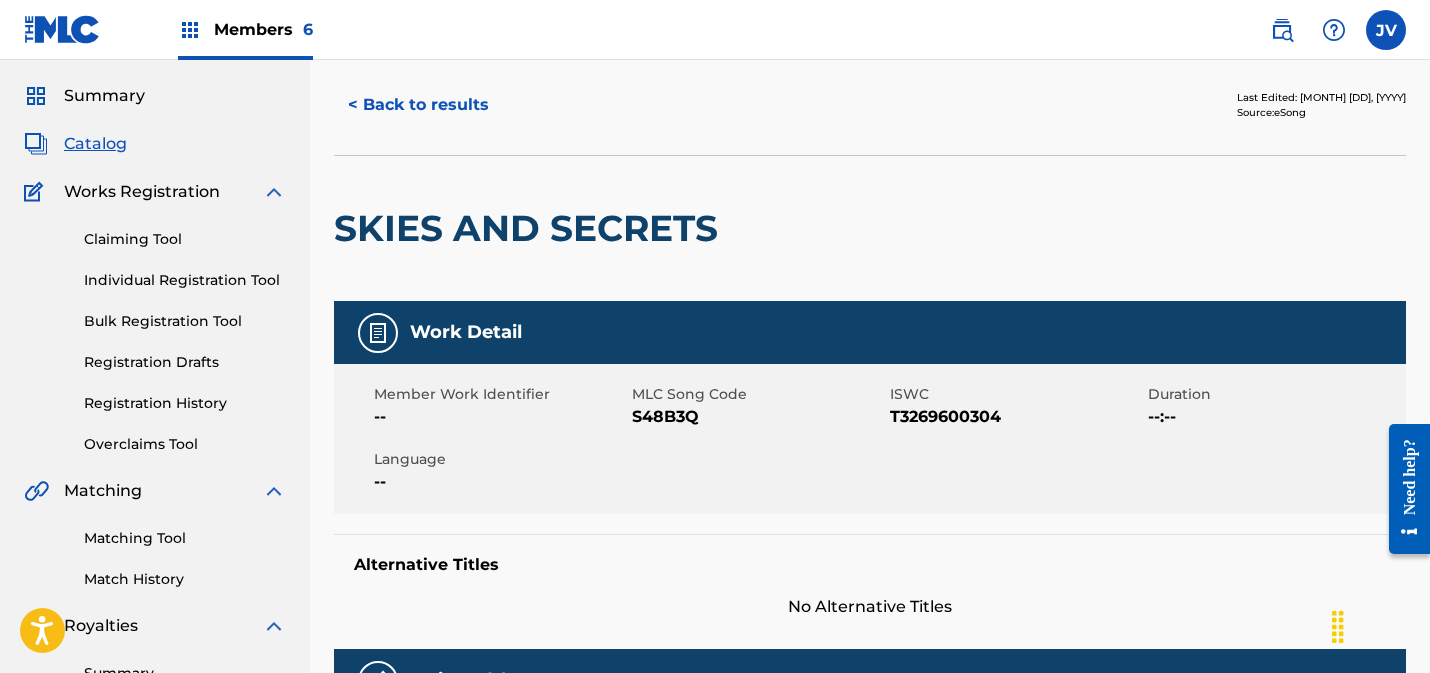 scroll, scrollTop: 39, scrollLeft: 0, axis: vertical 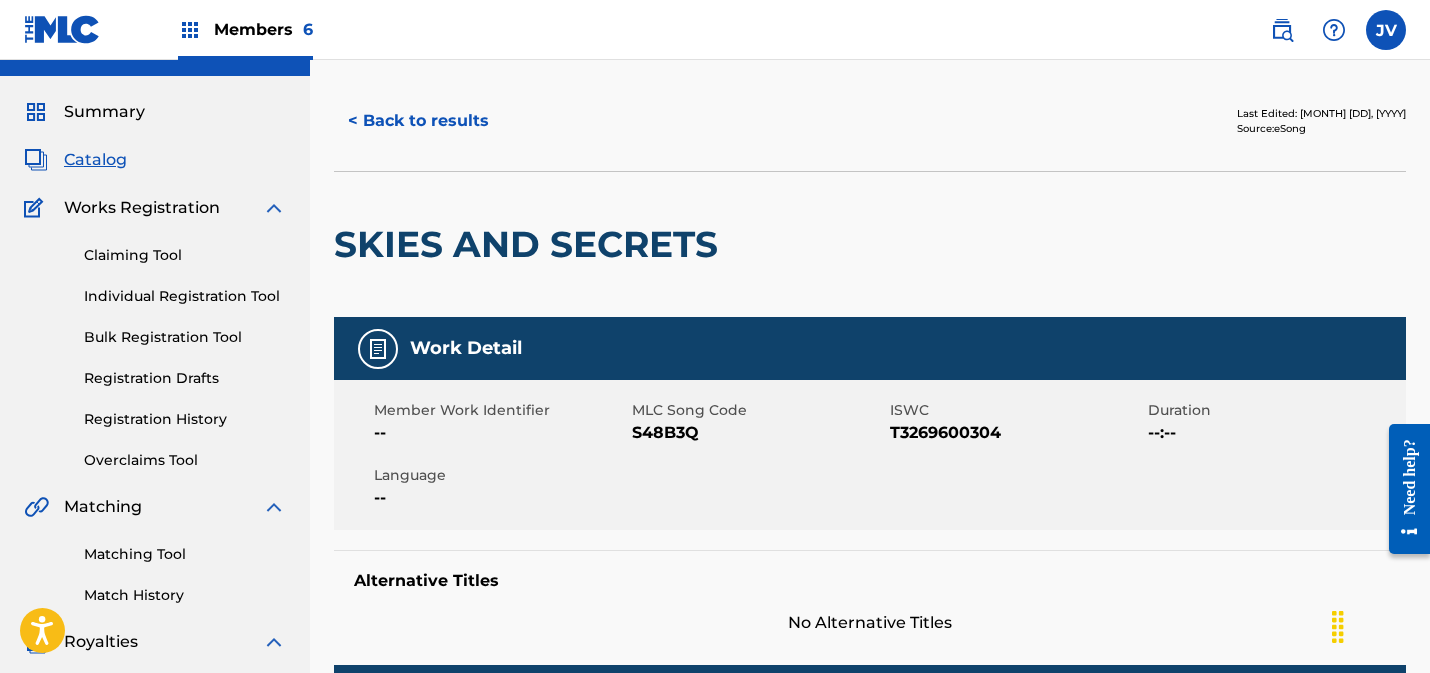 click on "Summary" at bounding box center [104, 112] 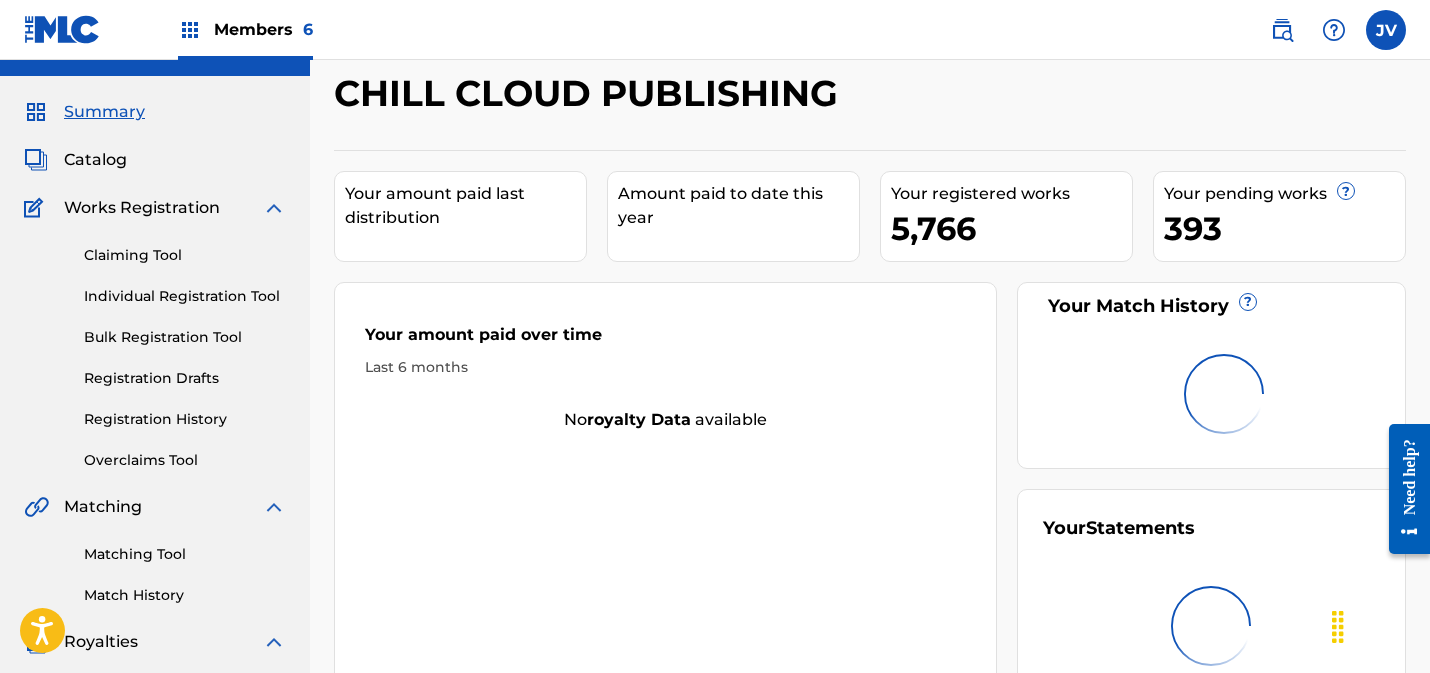 scroll, scrollTop: 0, scrollLeft: 0, axis: both 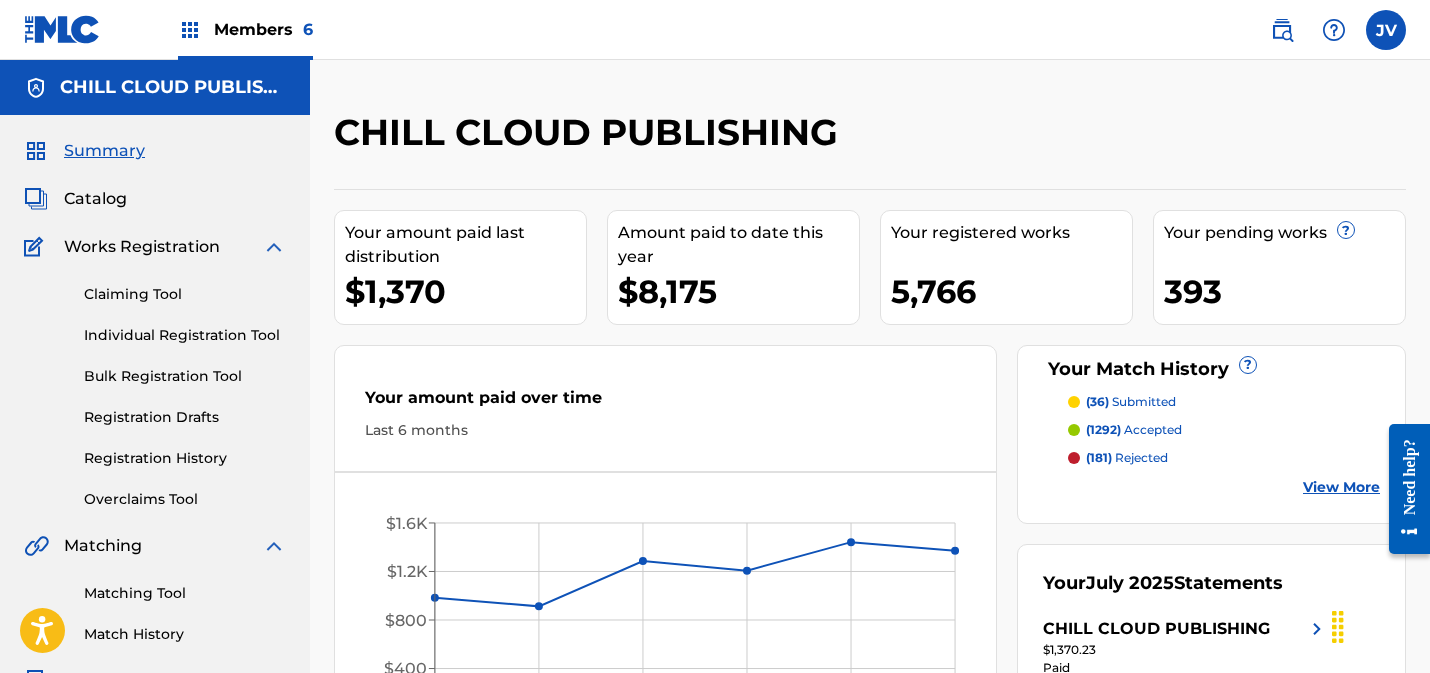 click on "Matching Tool" at bounding box center [185, 593] 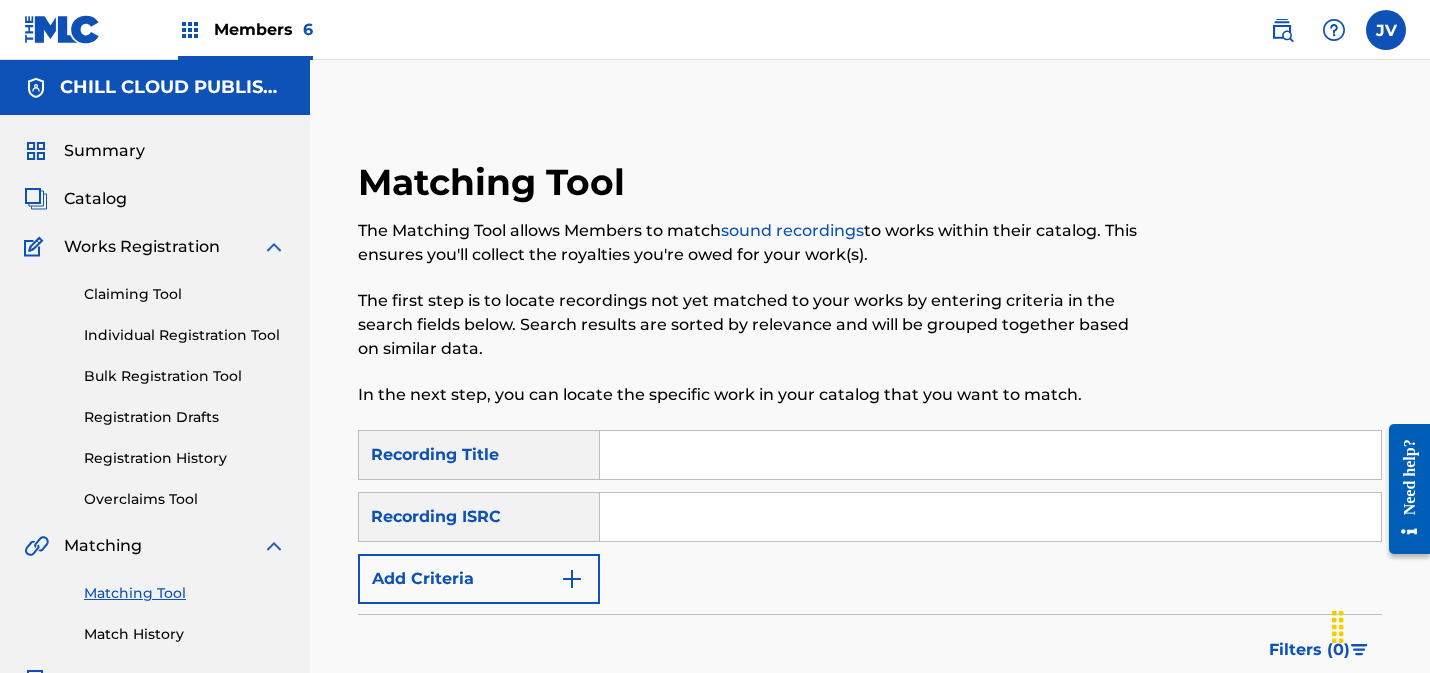 click at bounding box center (990, 517) 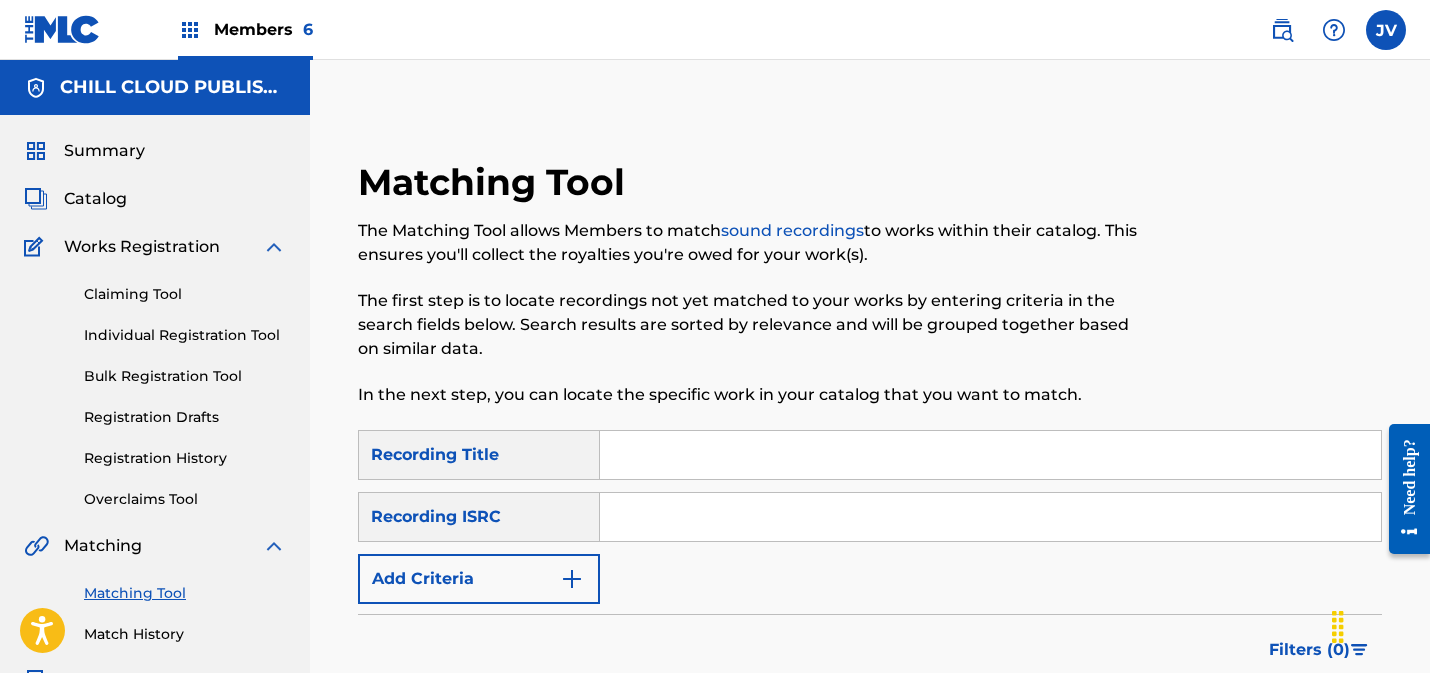 paste on "DEAR42141022" 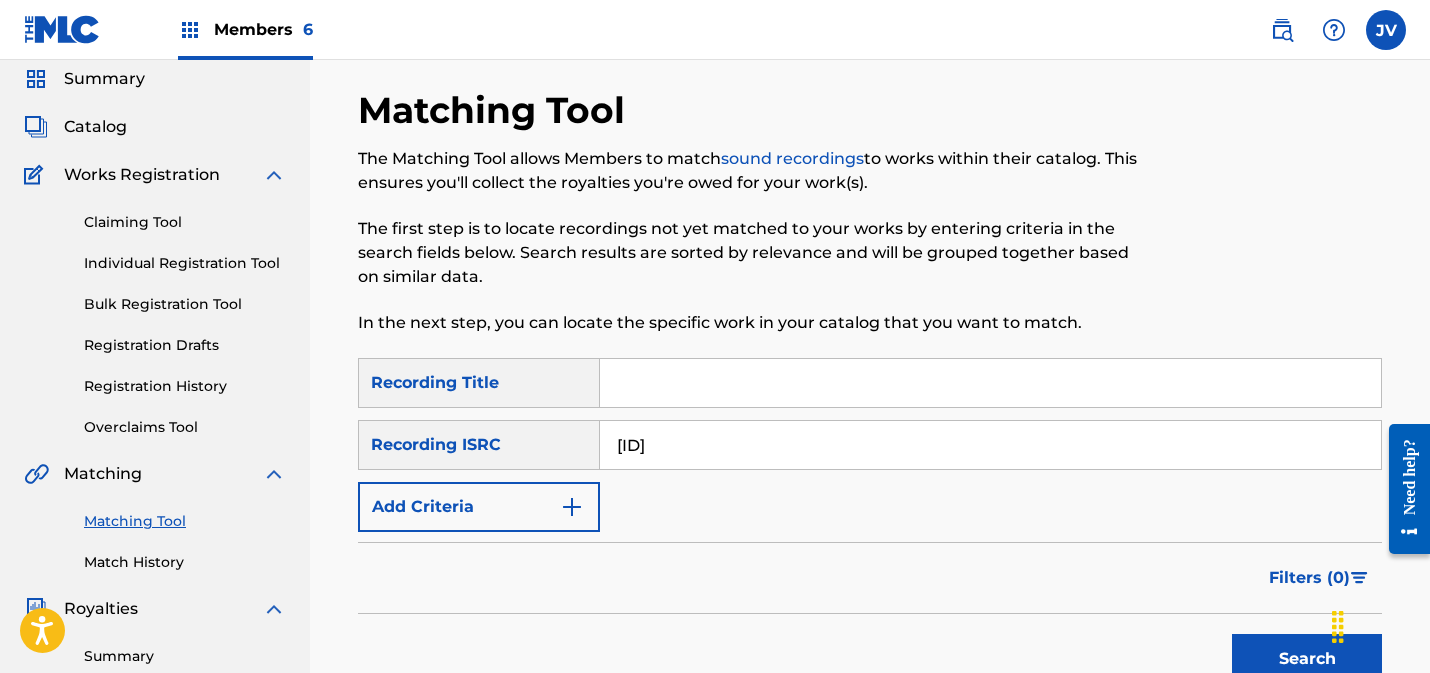 scroll, scrollTop: 143, scrollLeft: 0, axis: vertical 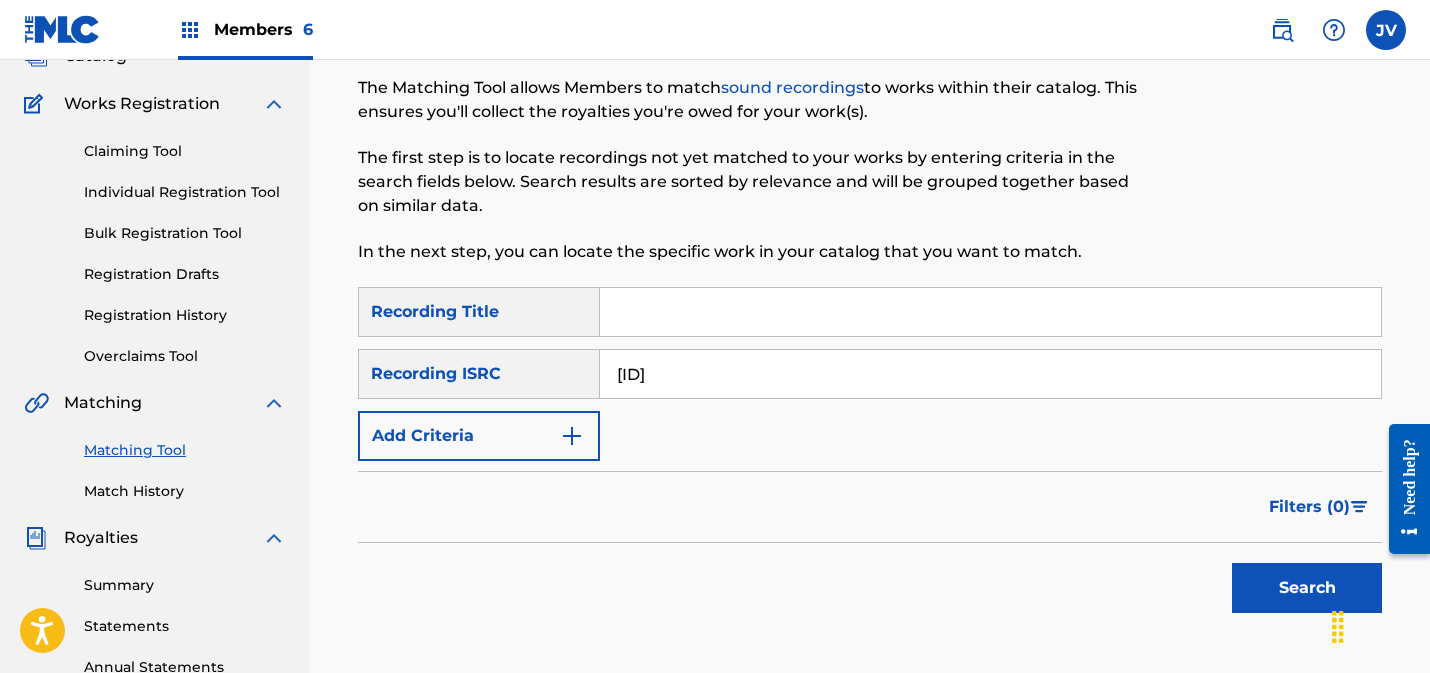 type on "DEAR42141022" 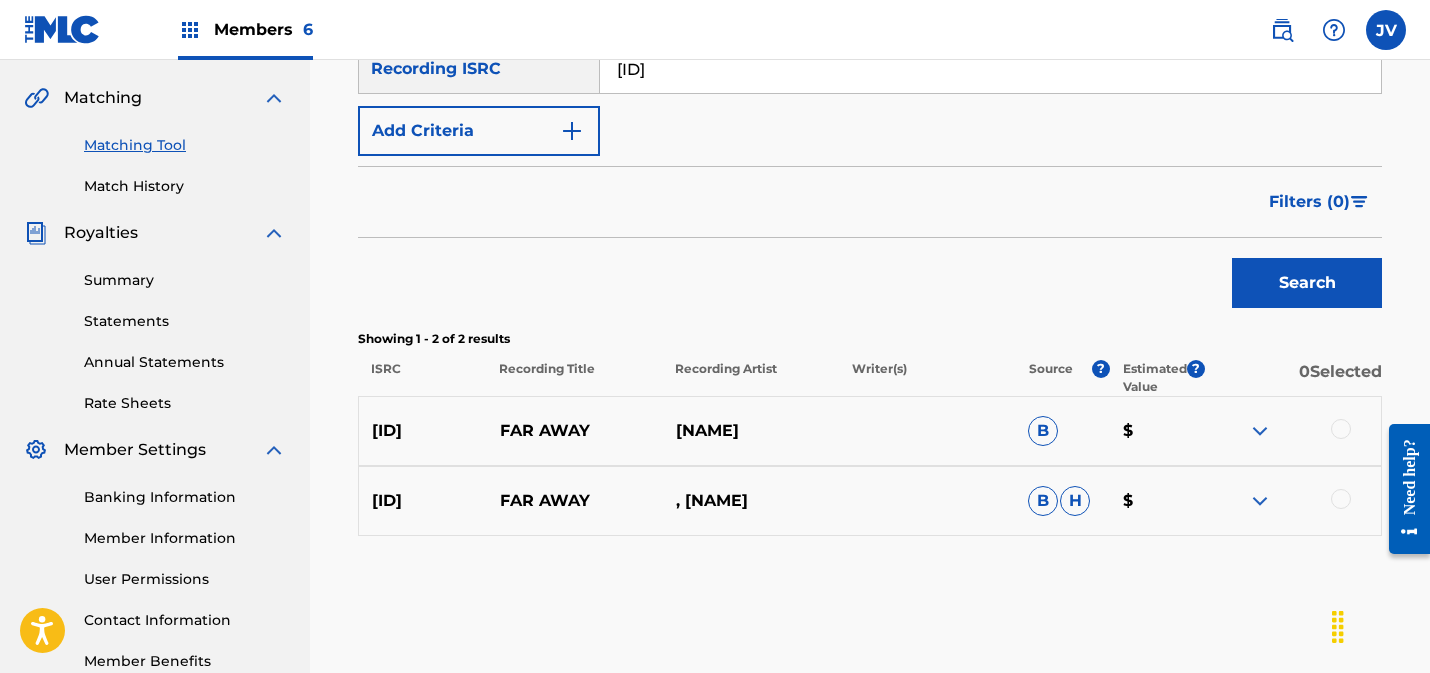 scroll, scrollTop: 530, scrollLeft: 0, axis: vertical 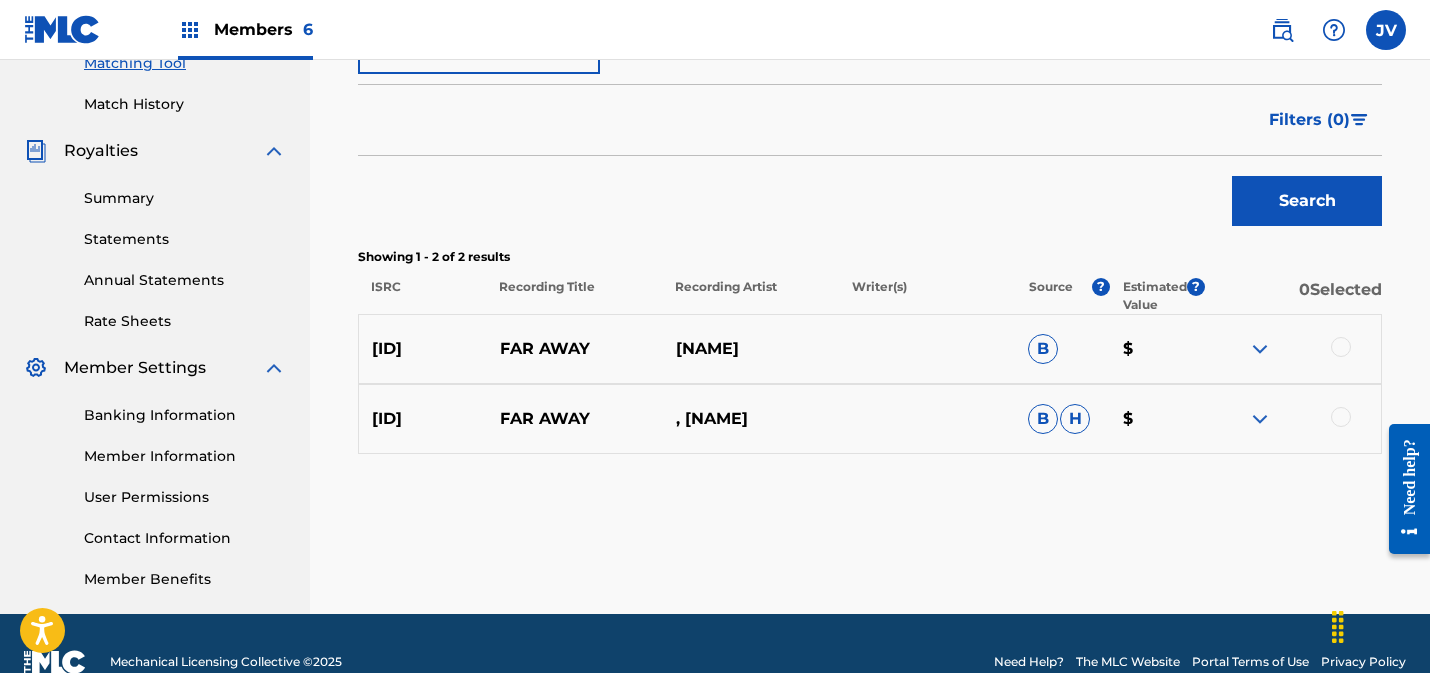click at bounding box center (1341, 417) 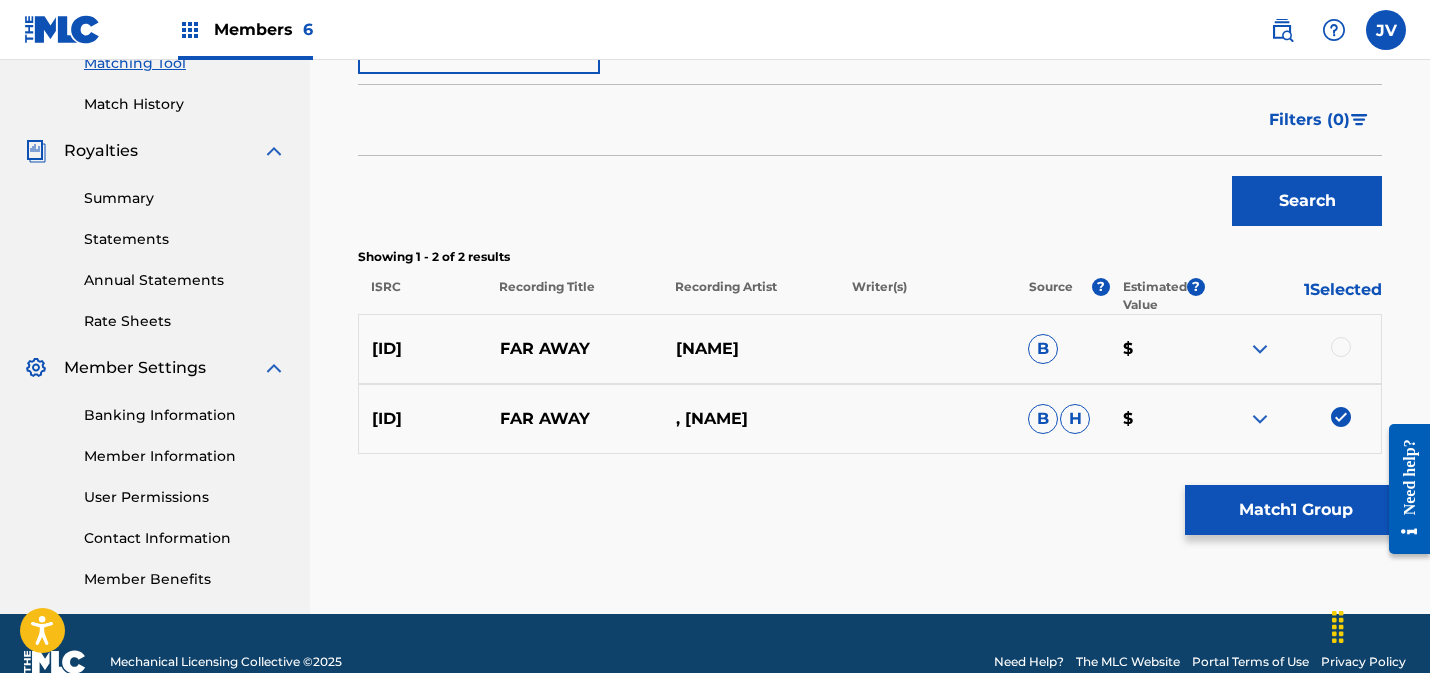 click at bounding box center (1341, 347) 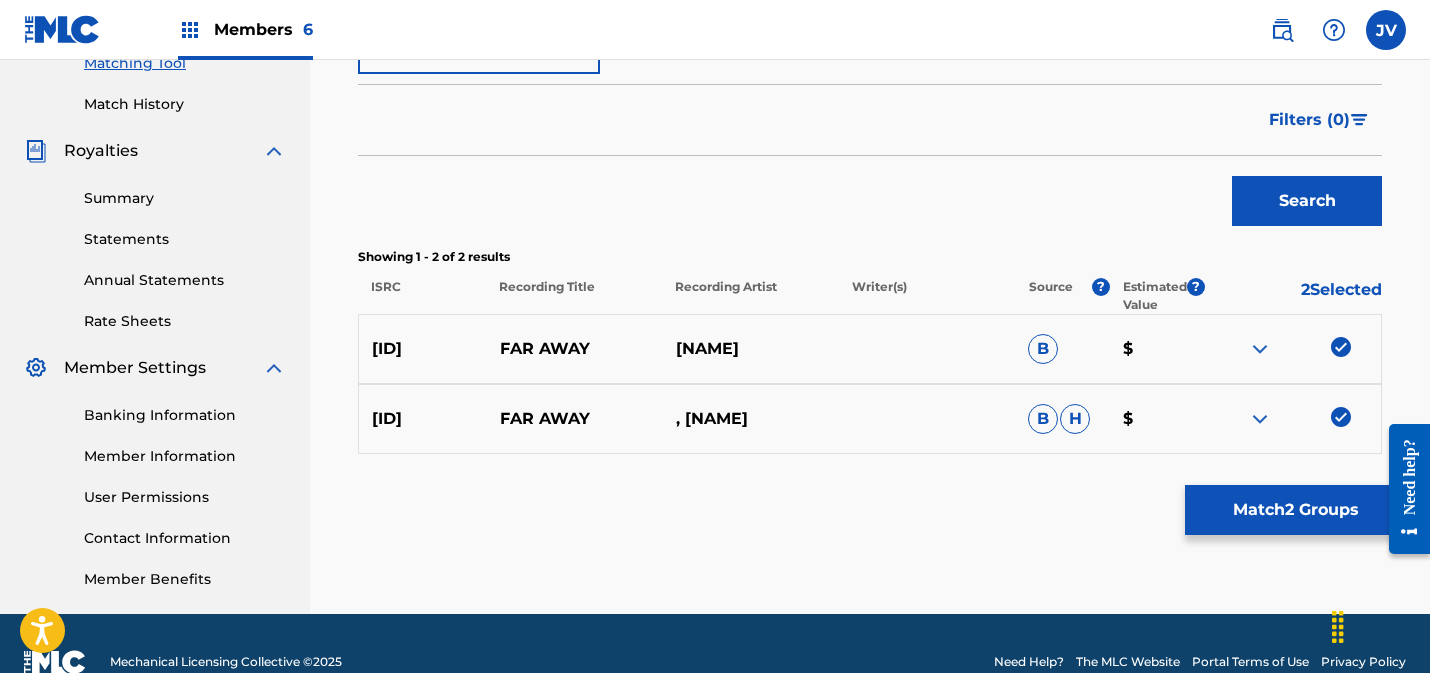 click on "Match  2 Groups" at bounding box center (1295, 510) 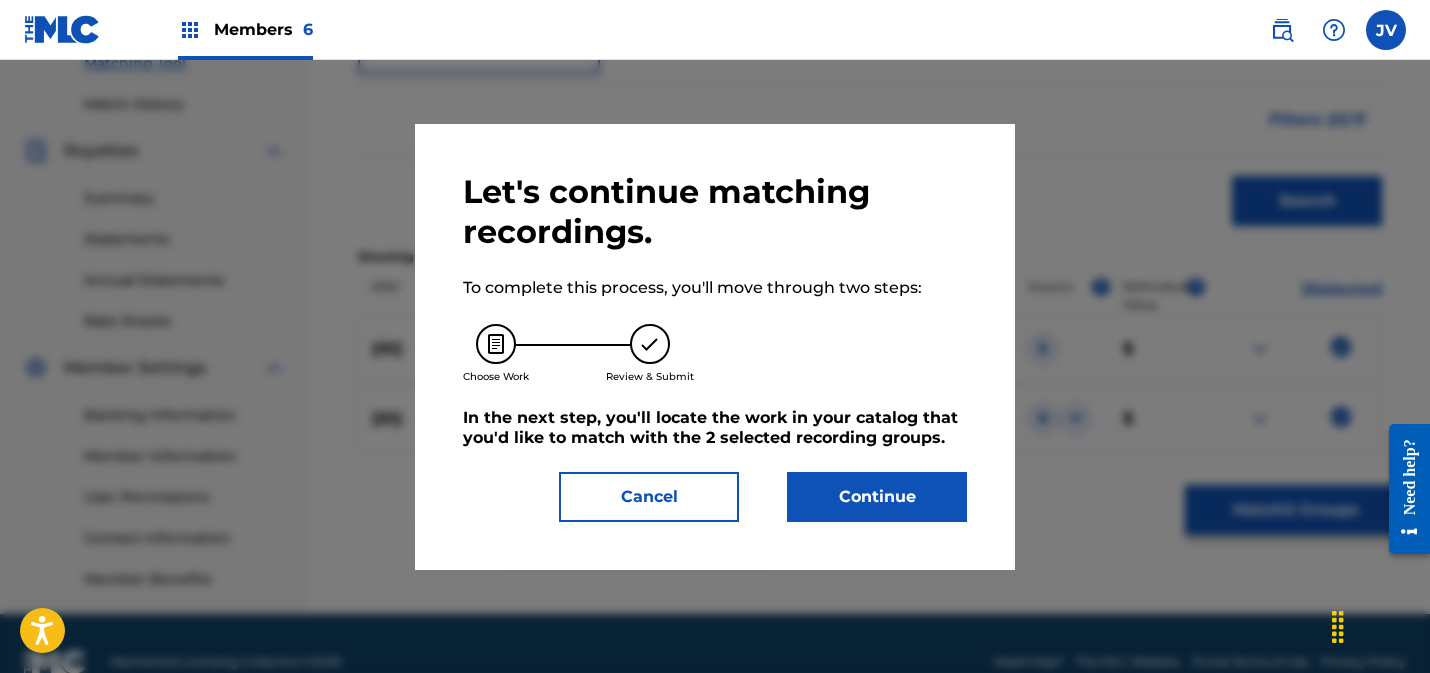 click on "Continue" at bounding box center (877, 497) 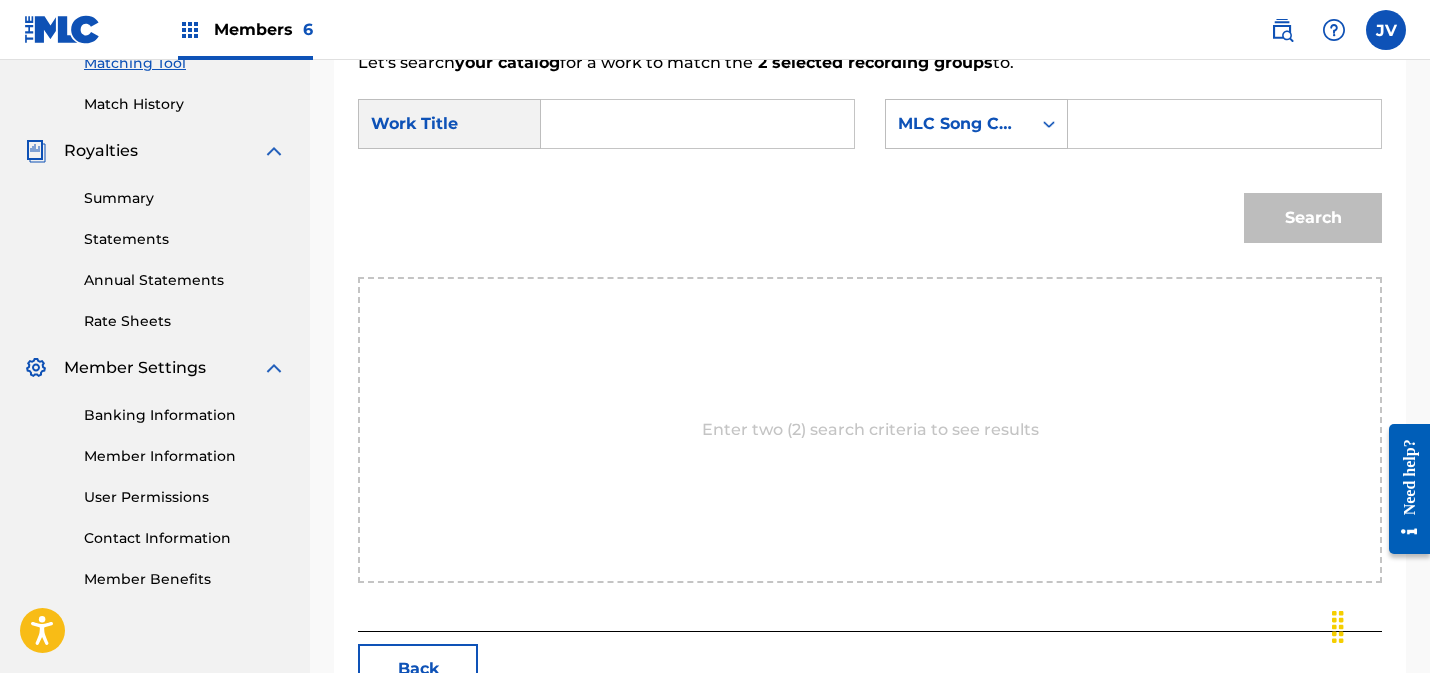 click at bounding box center (697, 124) 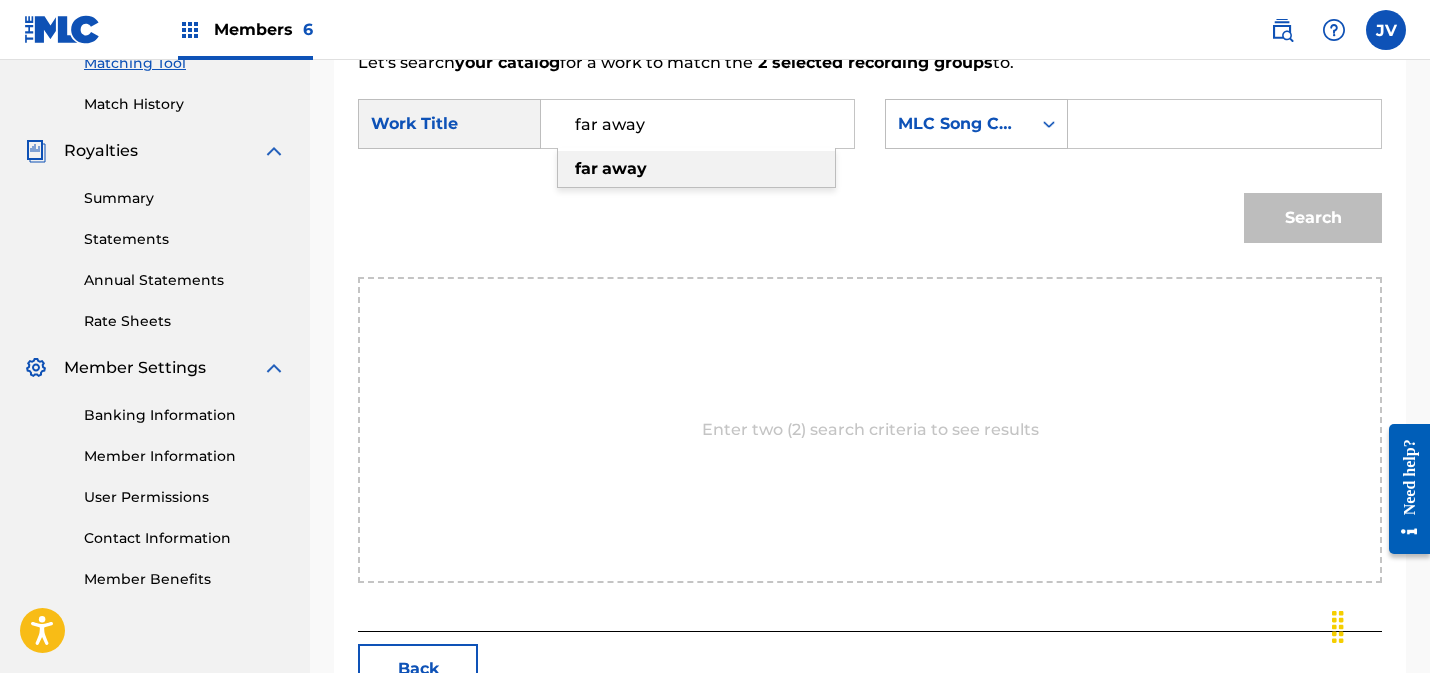 type on "far away" 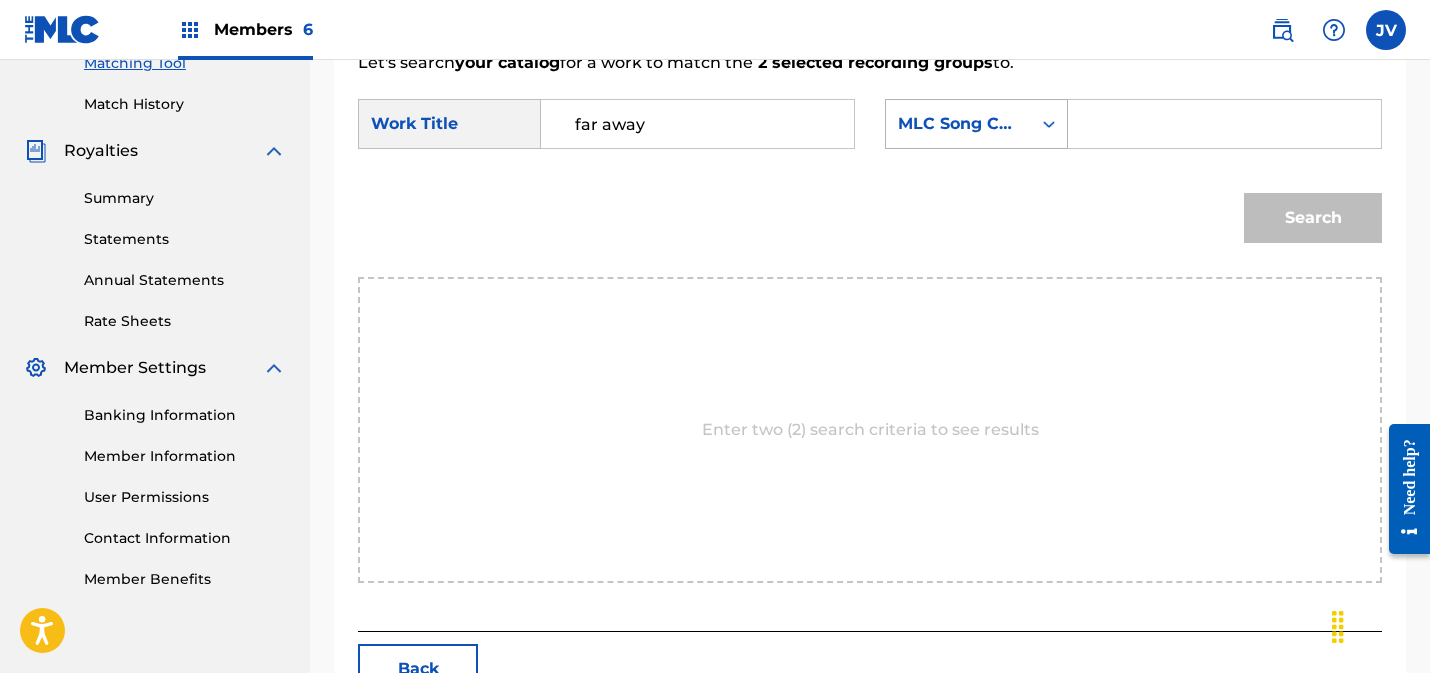 click on "MLC Song Code" at bounding box center (958, 124) 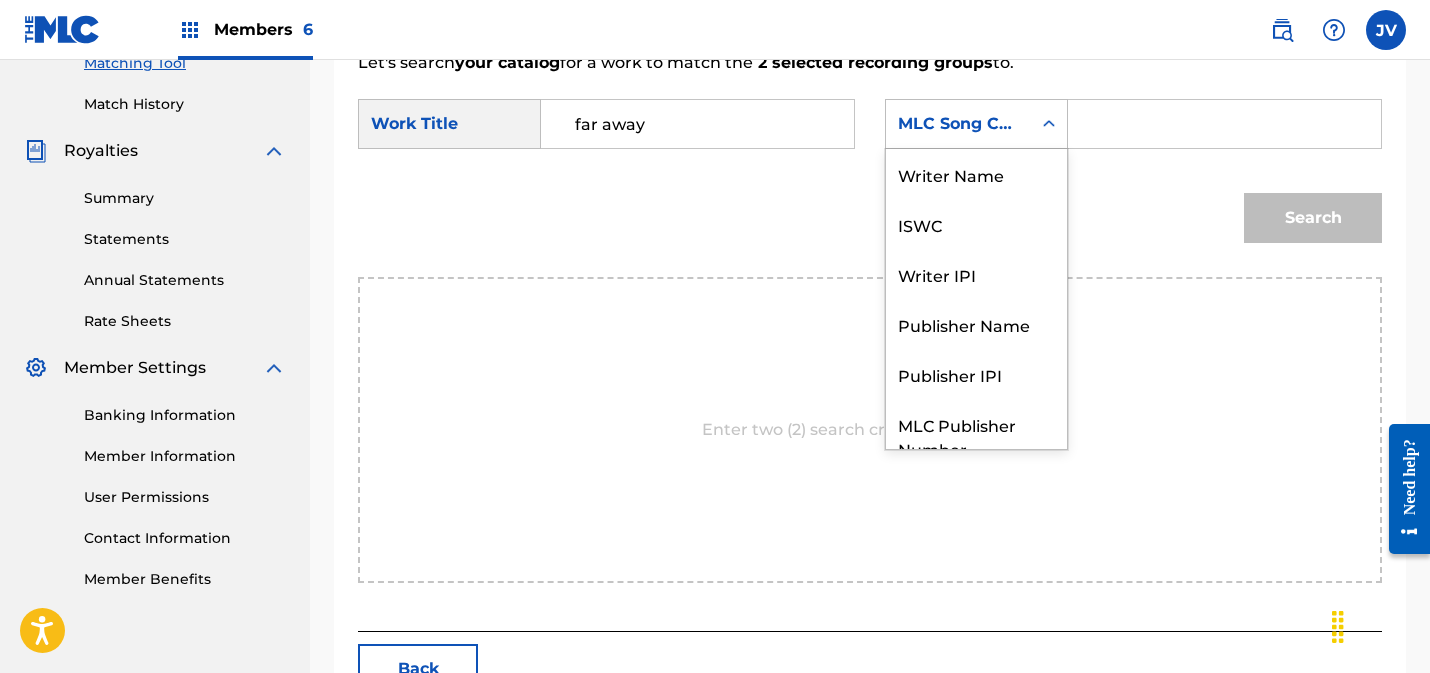 scroll, scrollTop: 74, scrollLeft: 0, axis: vertical 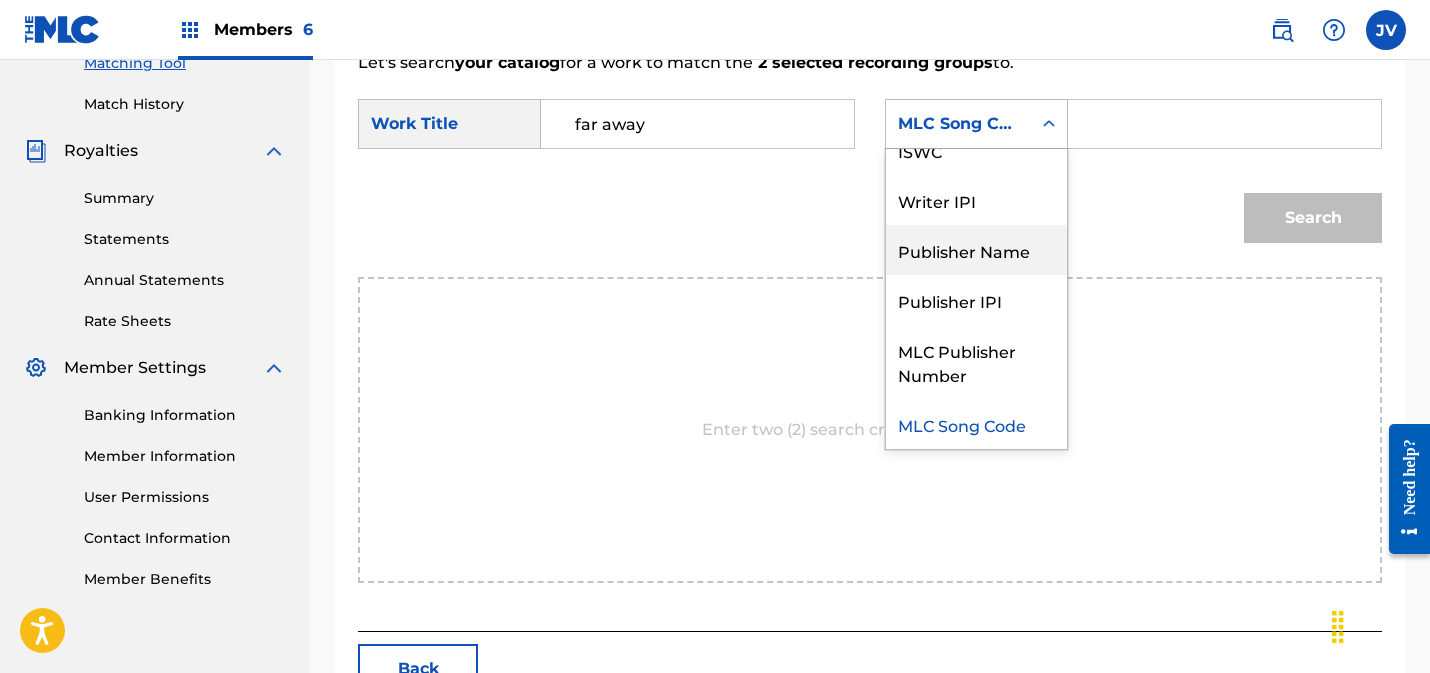 click on "Publisher Name" at bounding box center [976, 250] 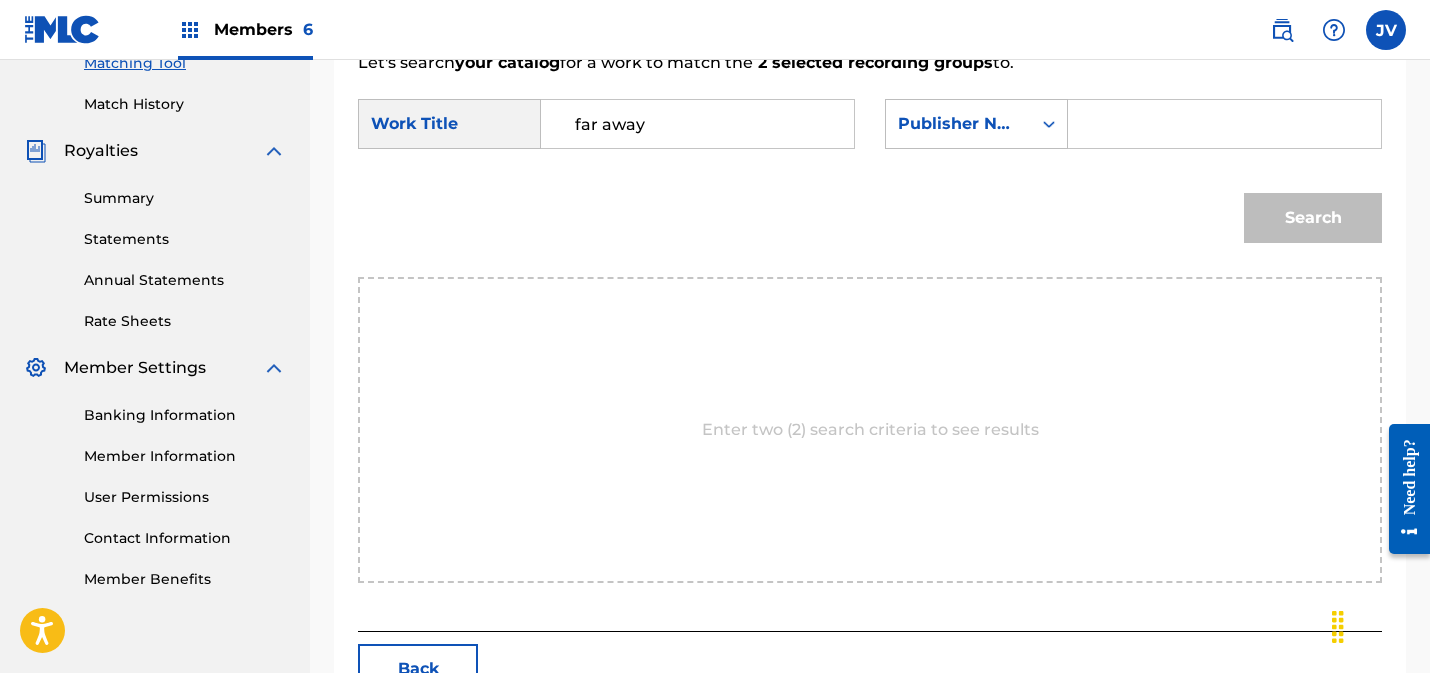 click on "SearchWithCriteria167d790d-3ce7-4687-aac8-89c9ac282d1f Work Title far away SearchWithCriteriae5e17a3a-5ff8-415d-8bc3-b7f5fc0370a6 Publisher Name" at bounding box center [870, 130] 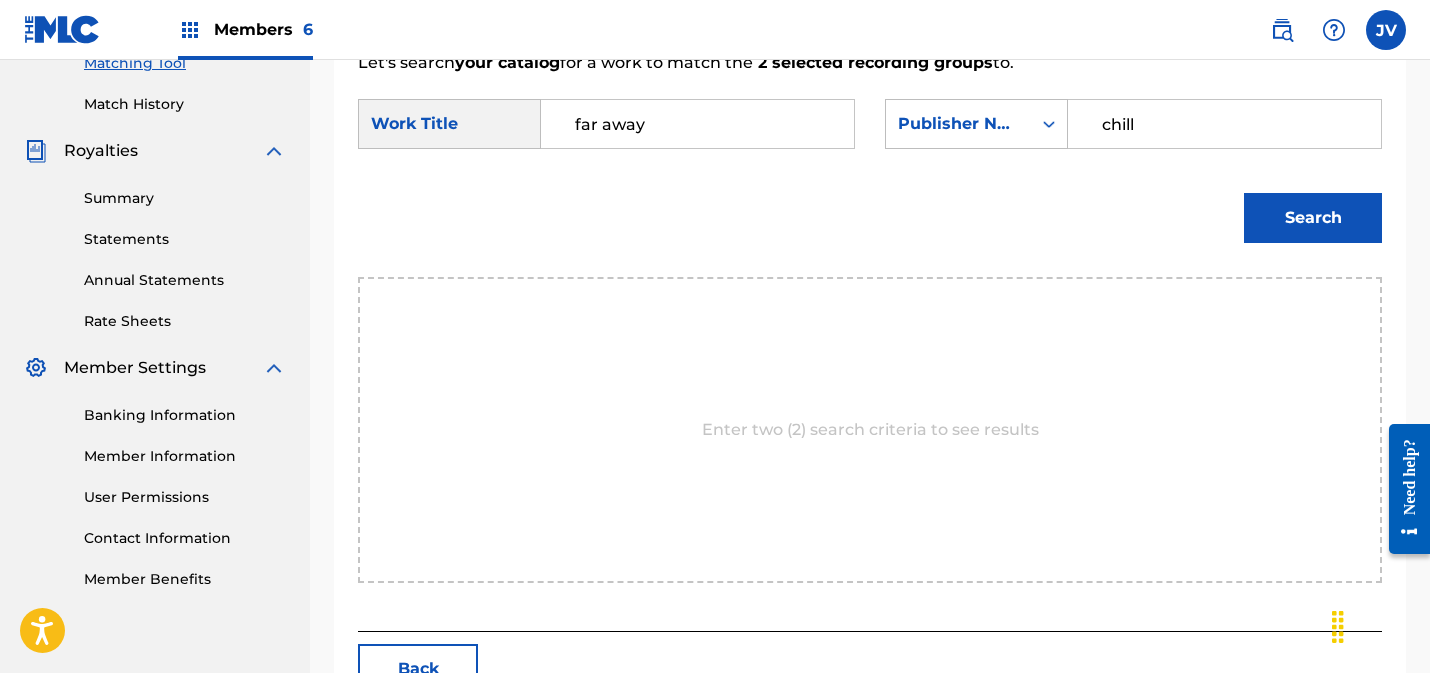 type on "chill" 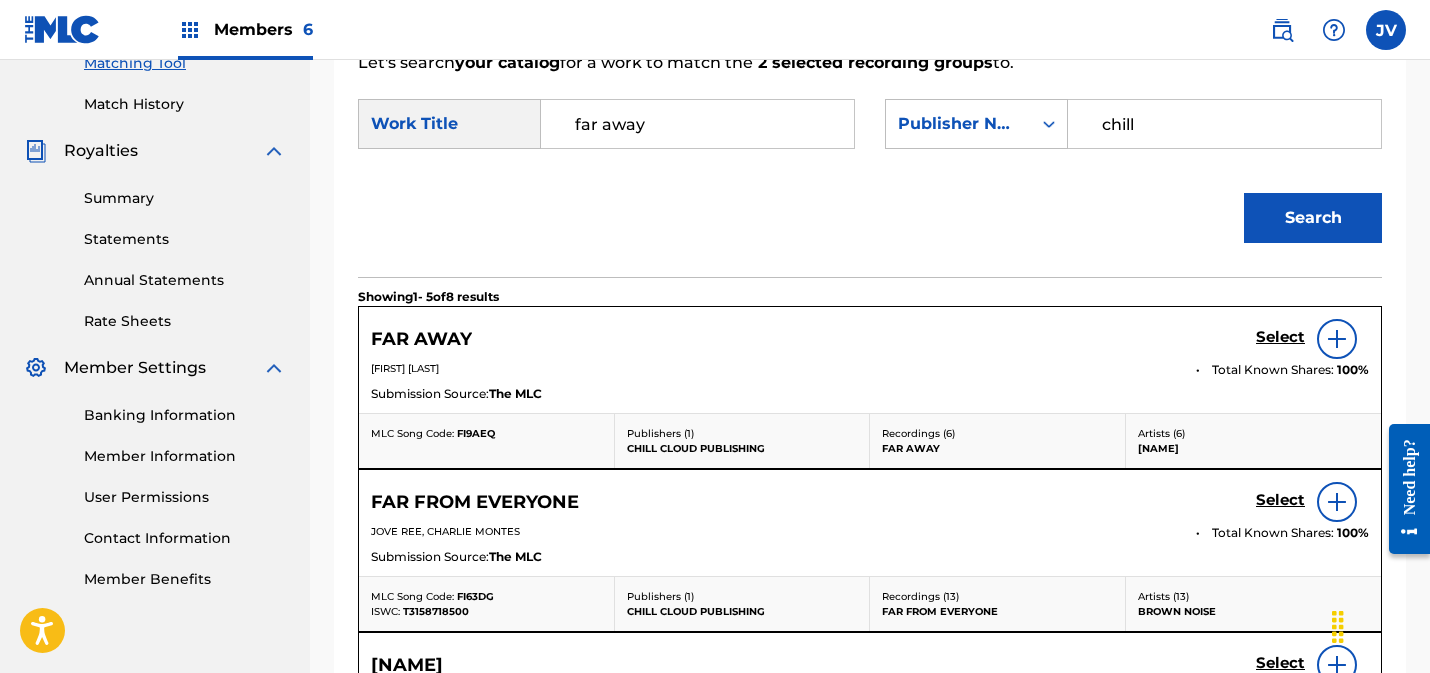 click on "Select" at bounding box center (1280, 337) 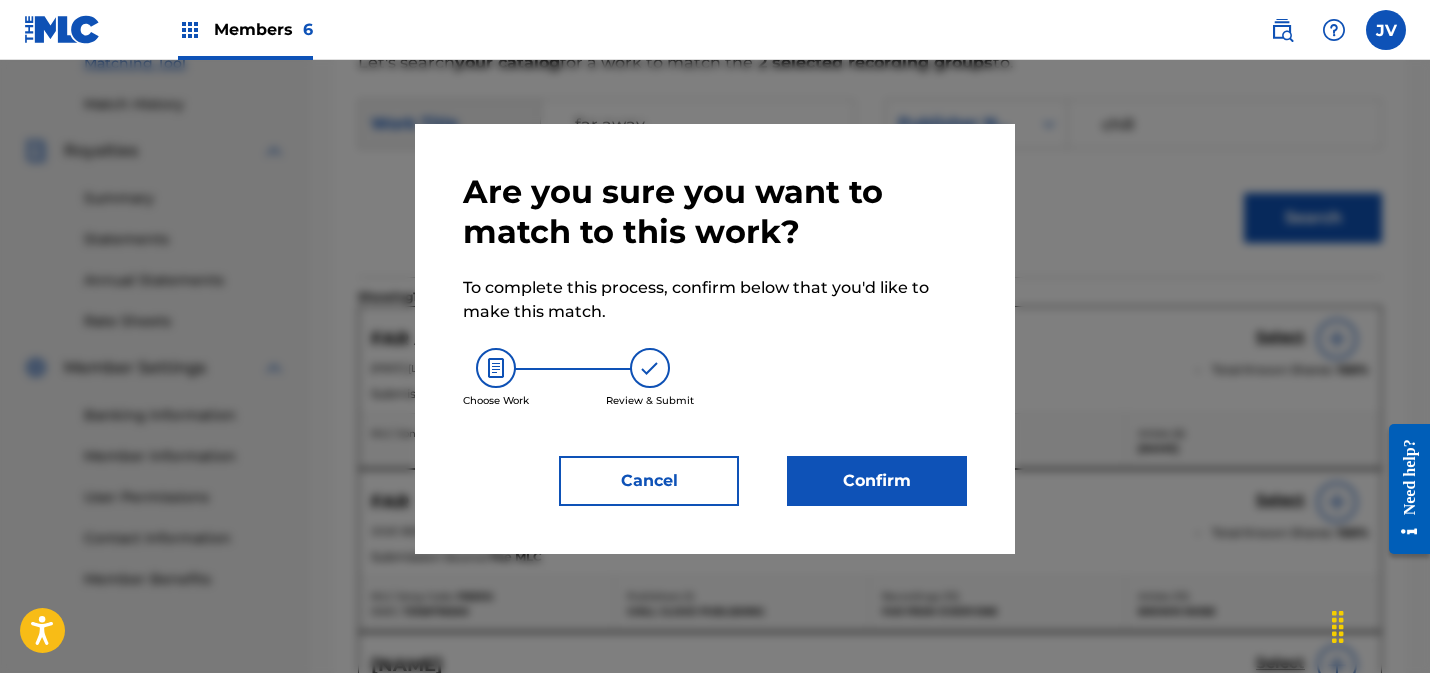 click on "Confirm" at bounding box center (877, 481) 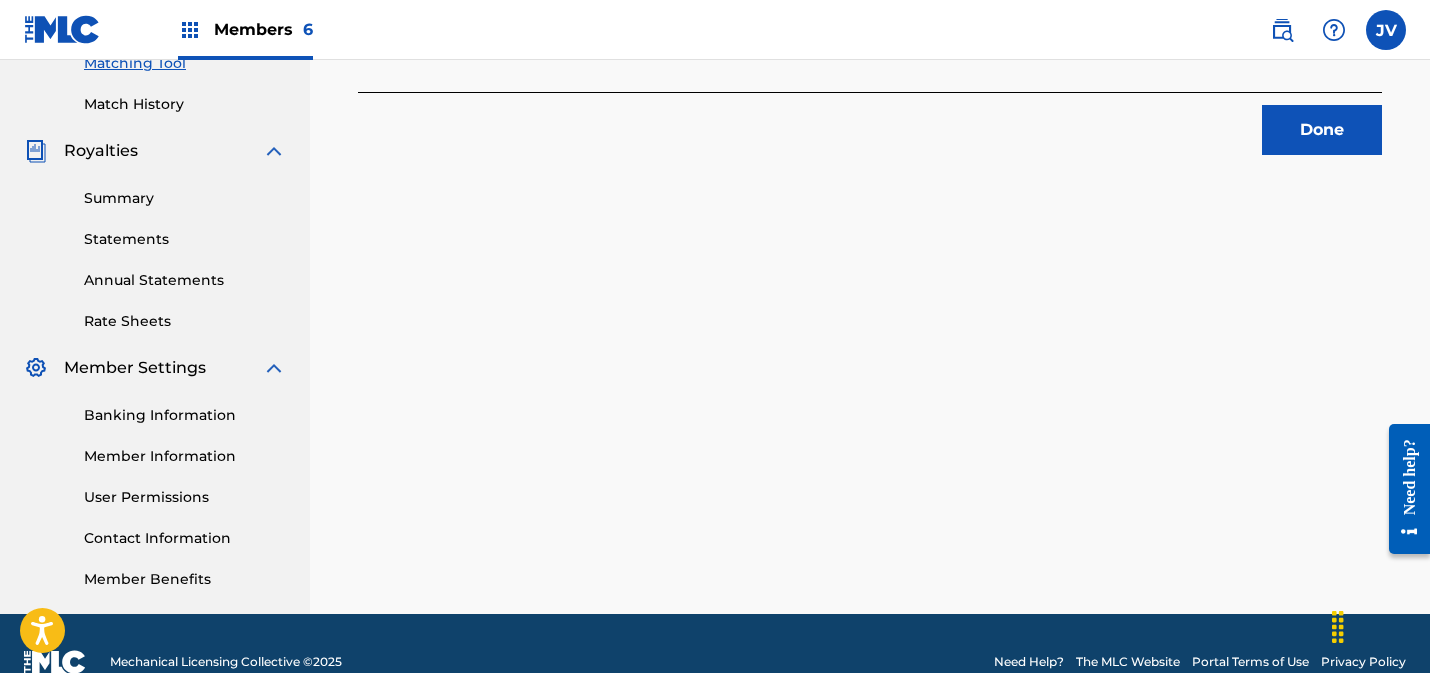 click on "Done" at bounding box center [1322, 130] 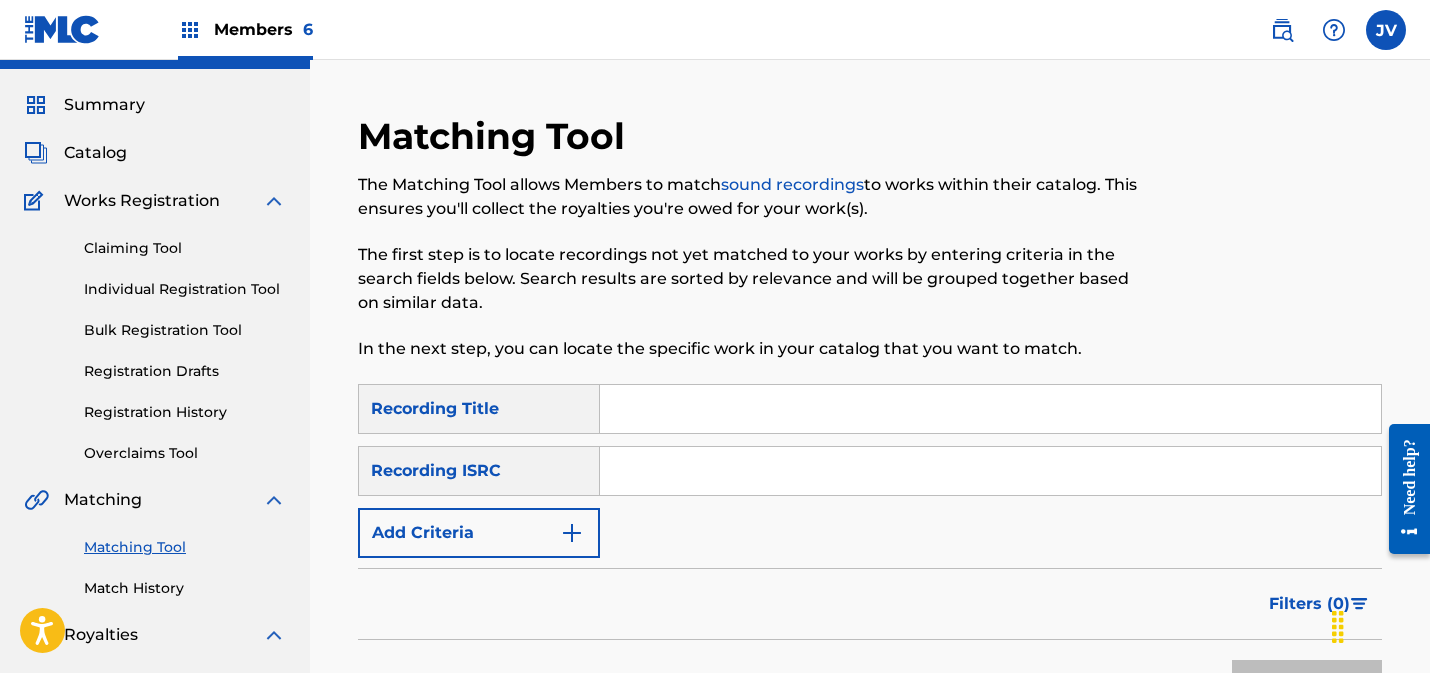 scroll, scrollTop: 14, scrollLeft: 0, axis: vertical 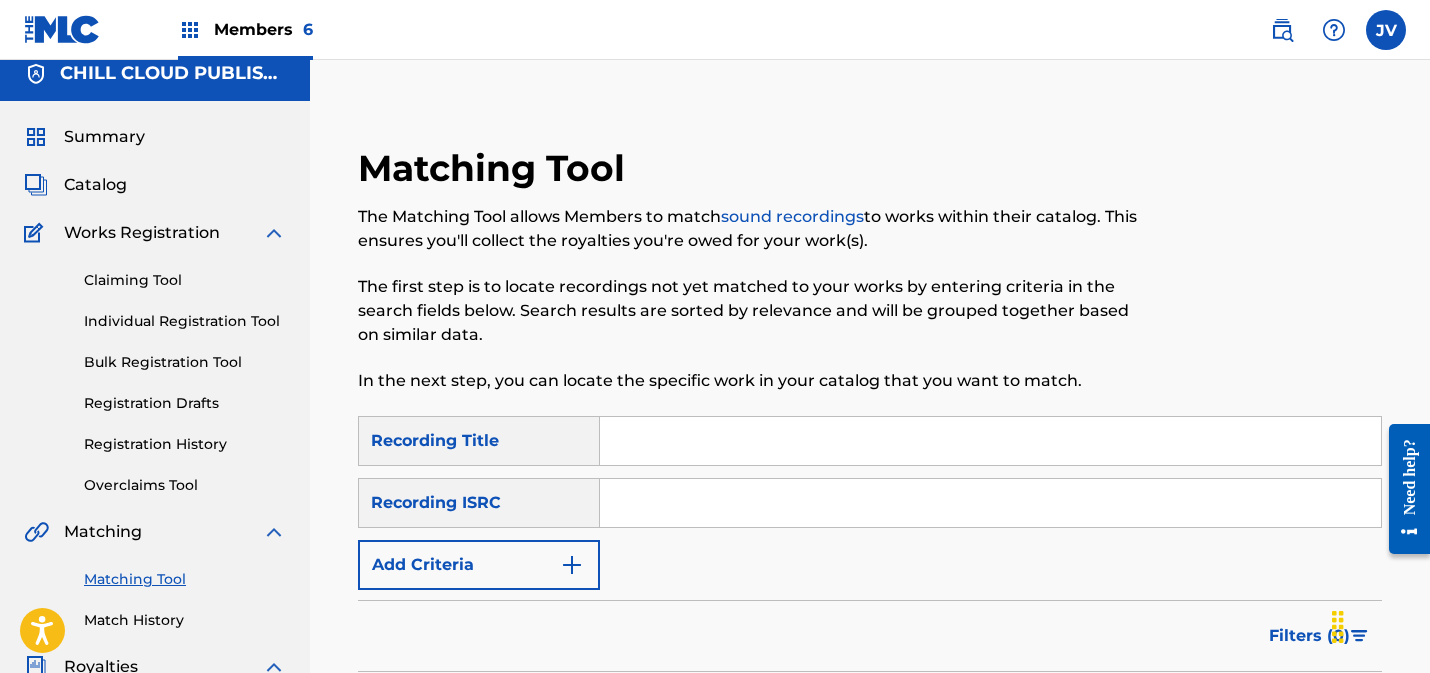click on "Summary" at bounding box center (104, 137) 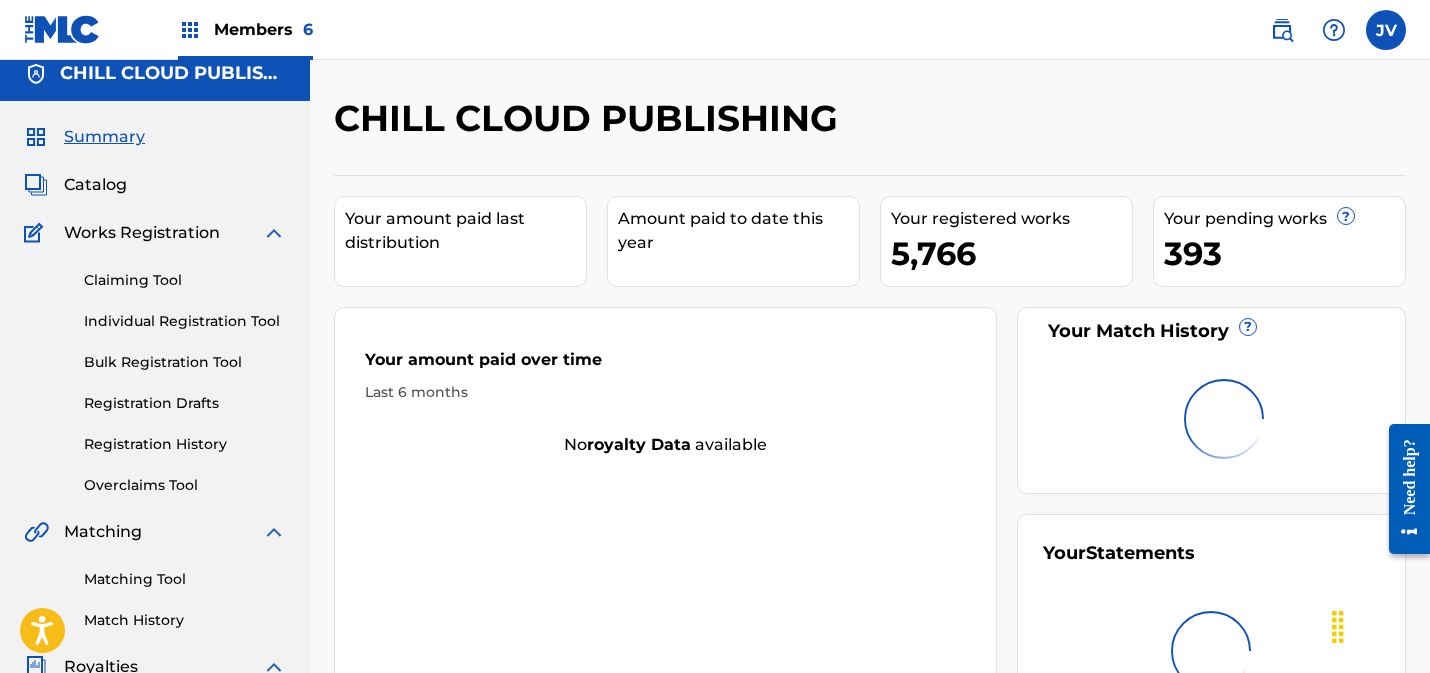 scroll, scrollTop: 0, scrollLeft: 0, axis: both 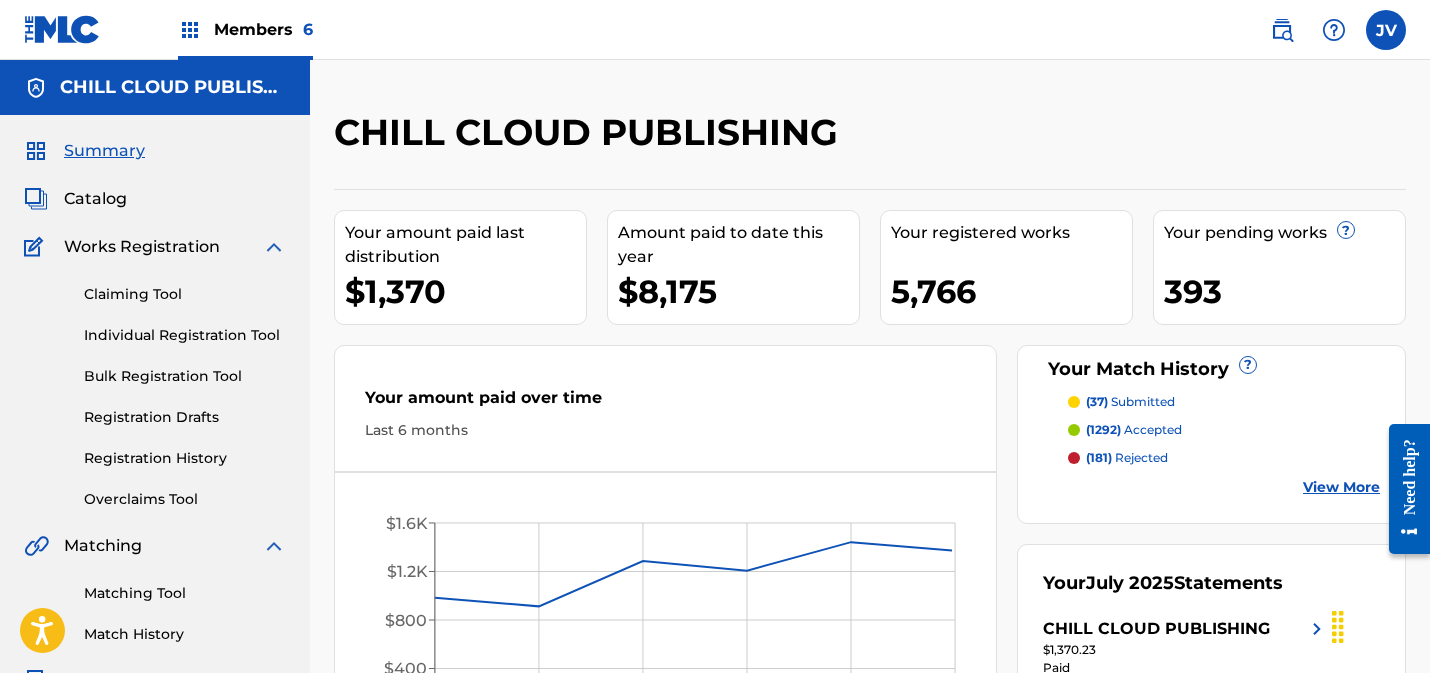click on "Catalog" at bounding box center [95, 199] 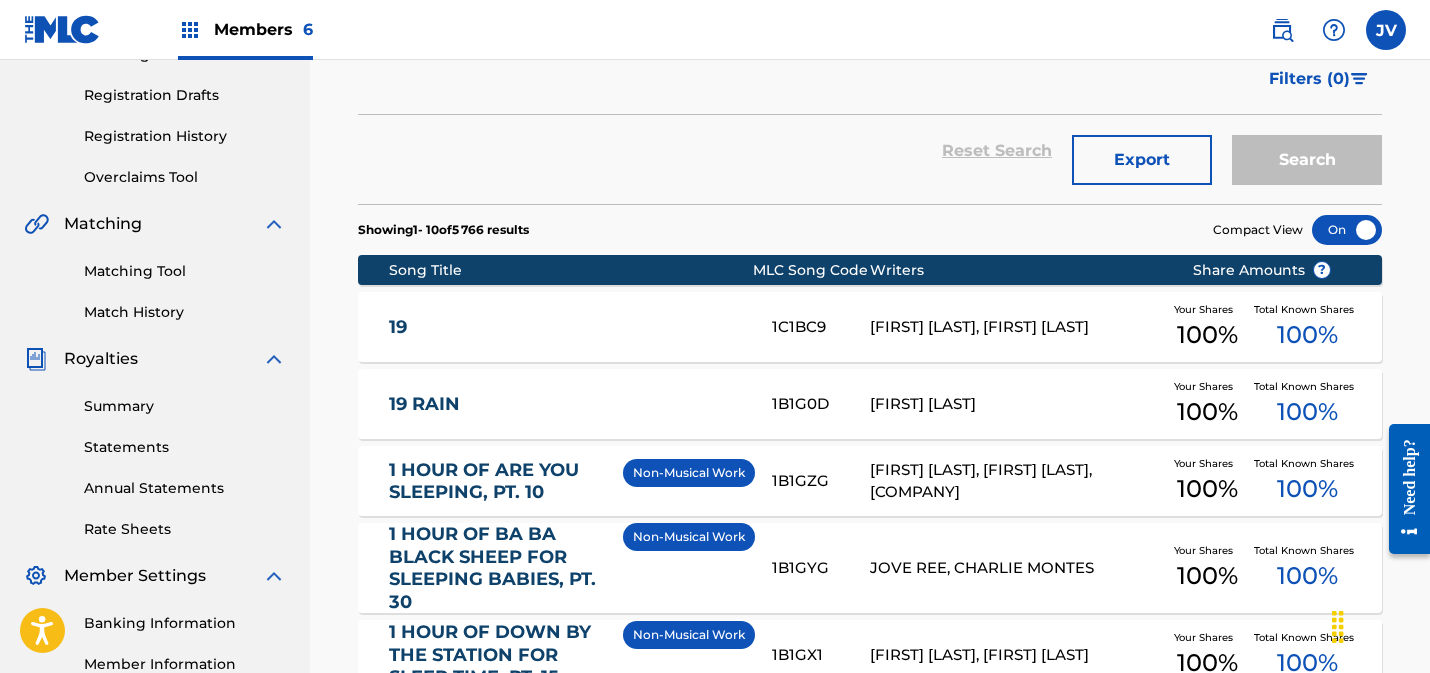 scroll, scrollTop: 327, scrollLeft: 0, axis: vertical 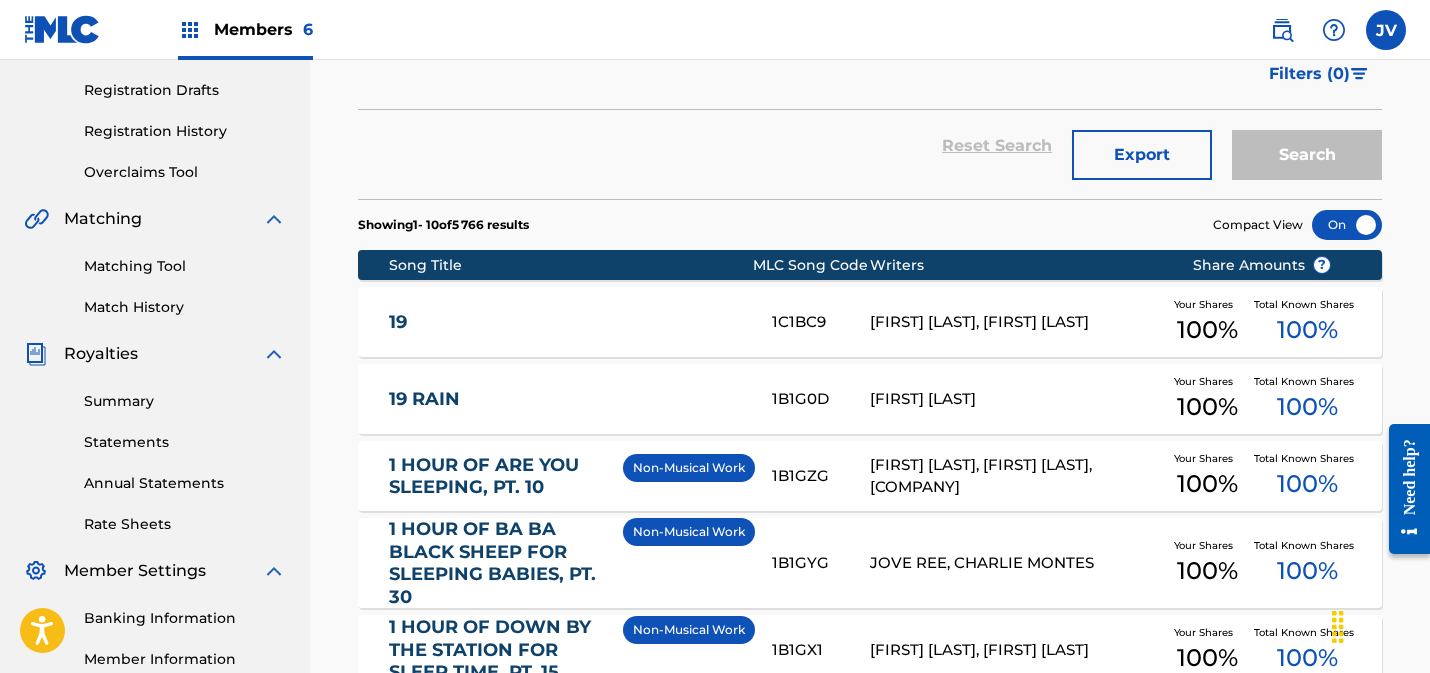 click on "19" at bounding box center [567, 322] 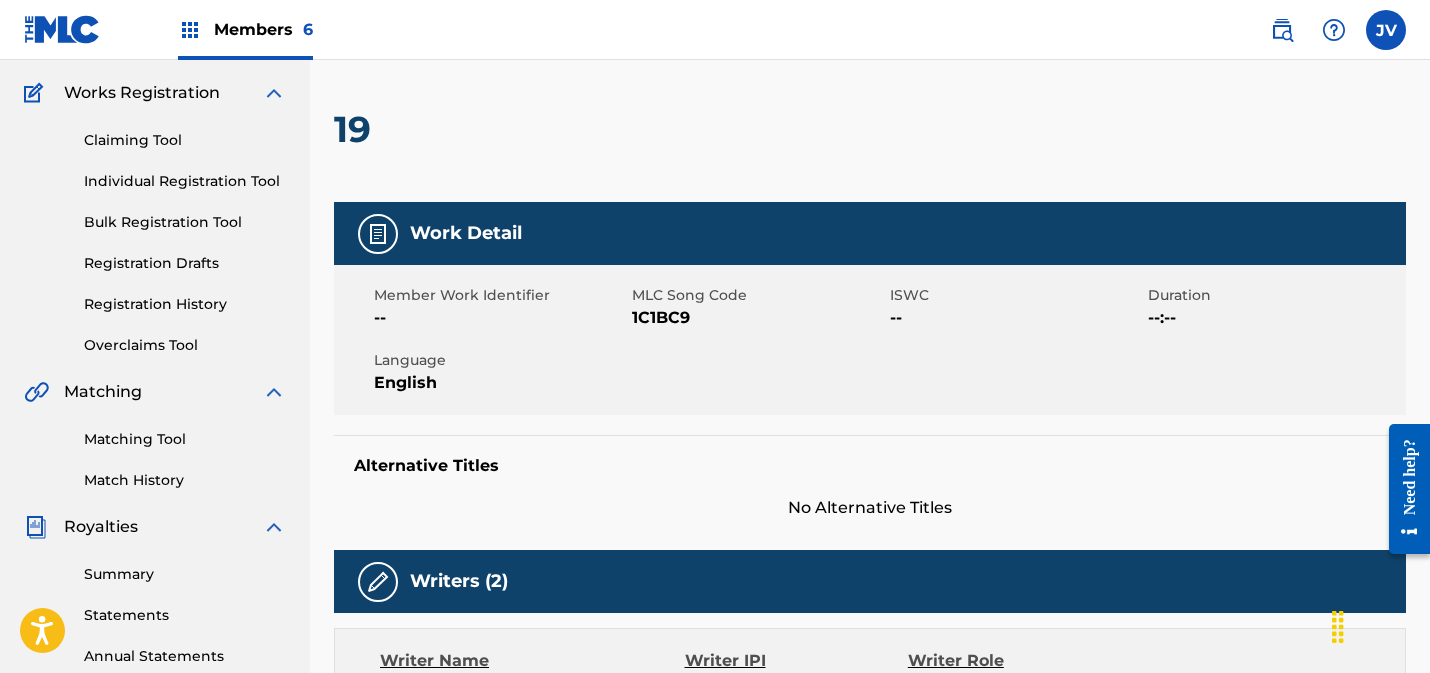 scroll, scrollTop: 0, scrollLeft: 0, axis: both 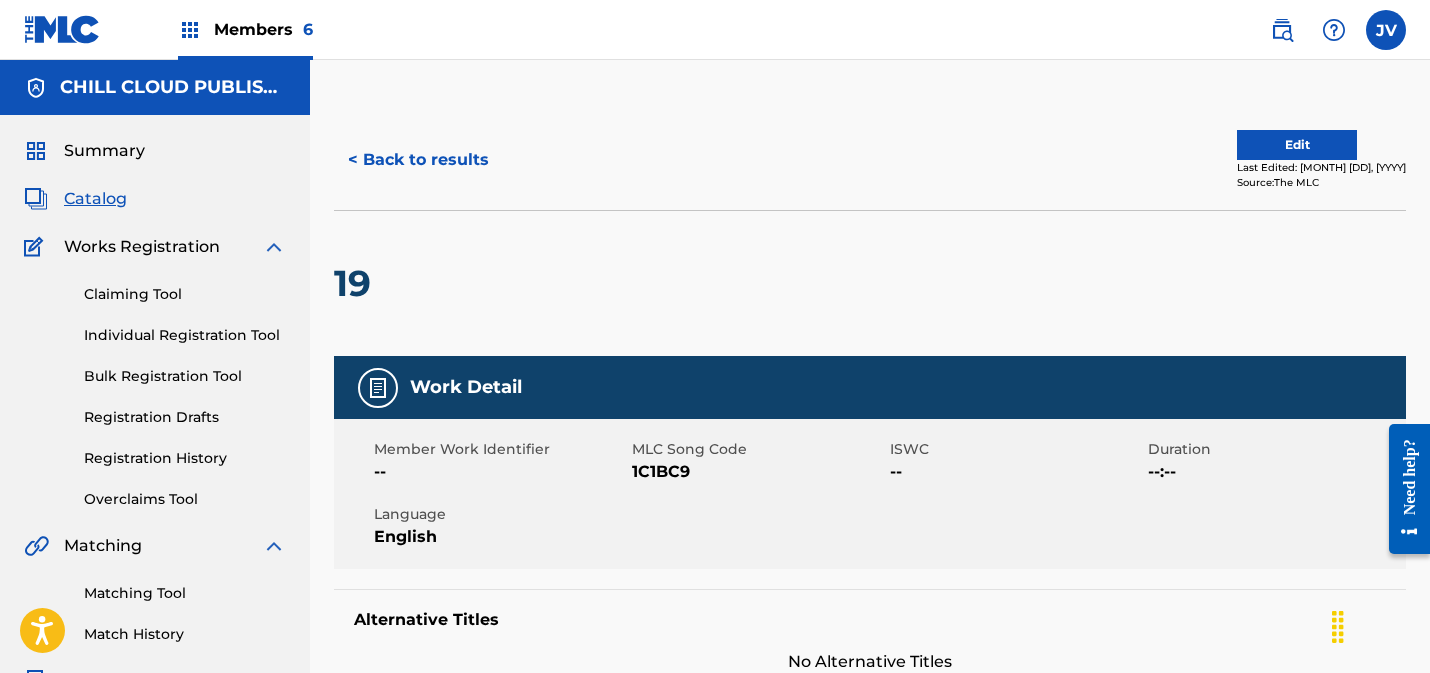 click on "Summary" at bounding box center [104, 151] 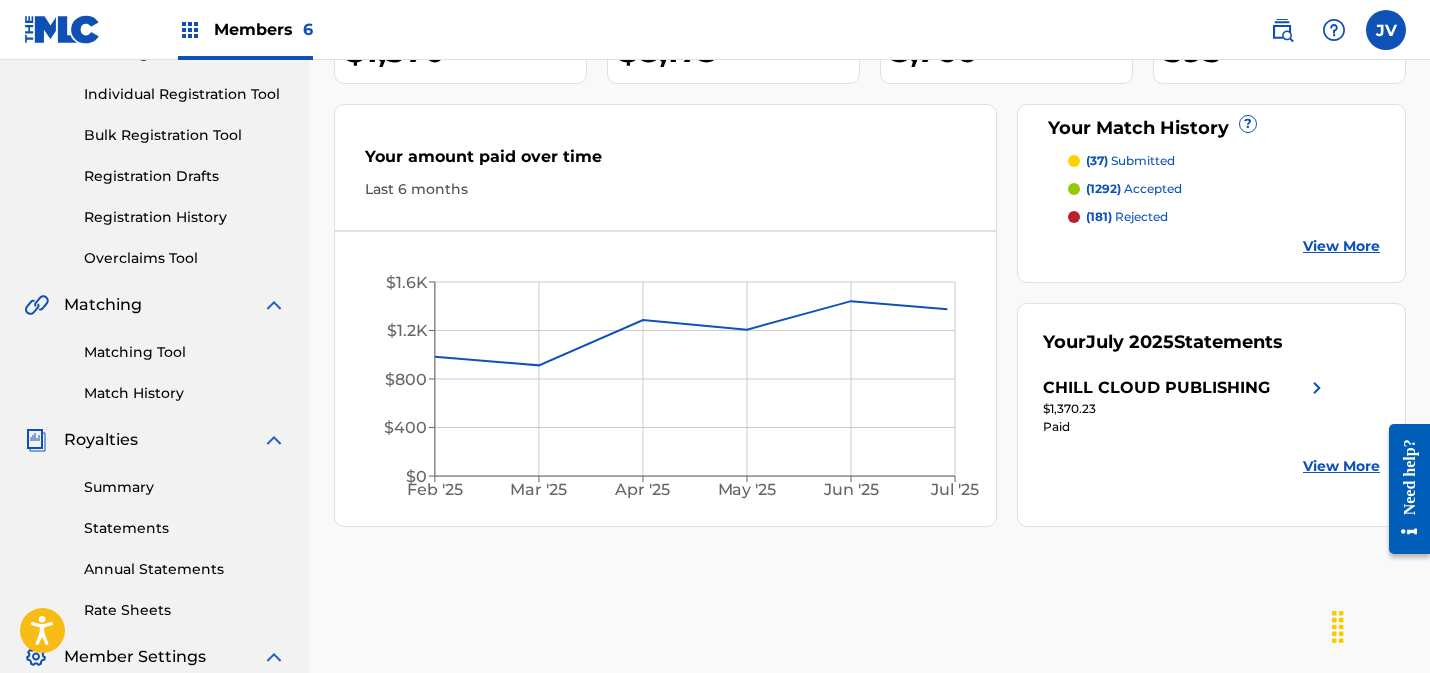 scroll, scrollTop: 284, scrollLeft: 0, axis: vertical 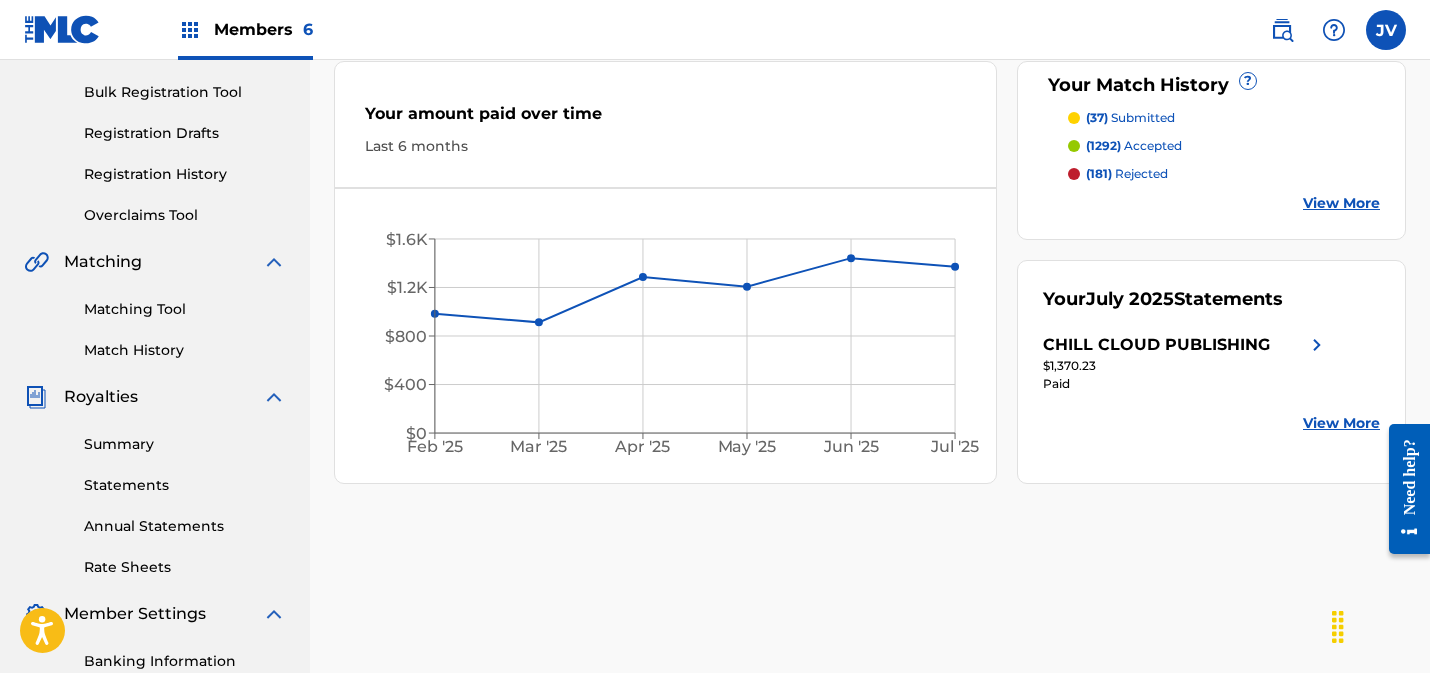click on "Match History" at bounding box center (185, 350) 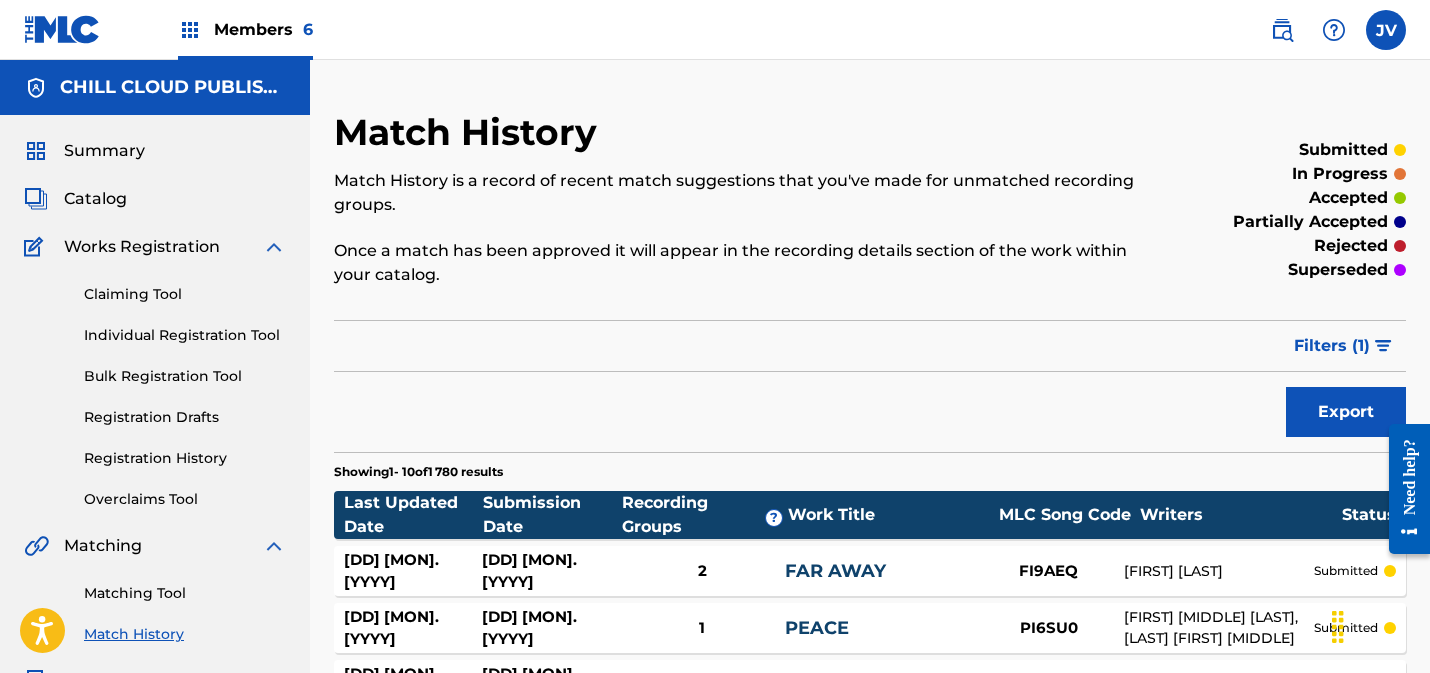 click on "Filters ( 1 )" at bounding box center (1332, 346) 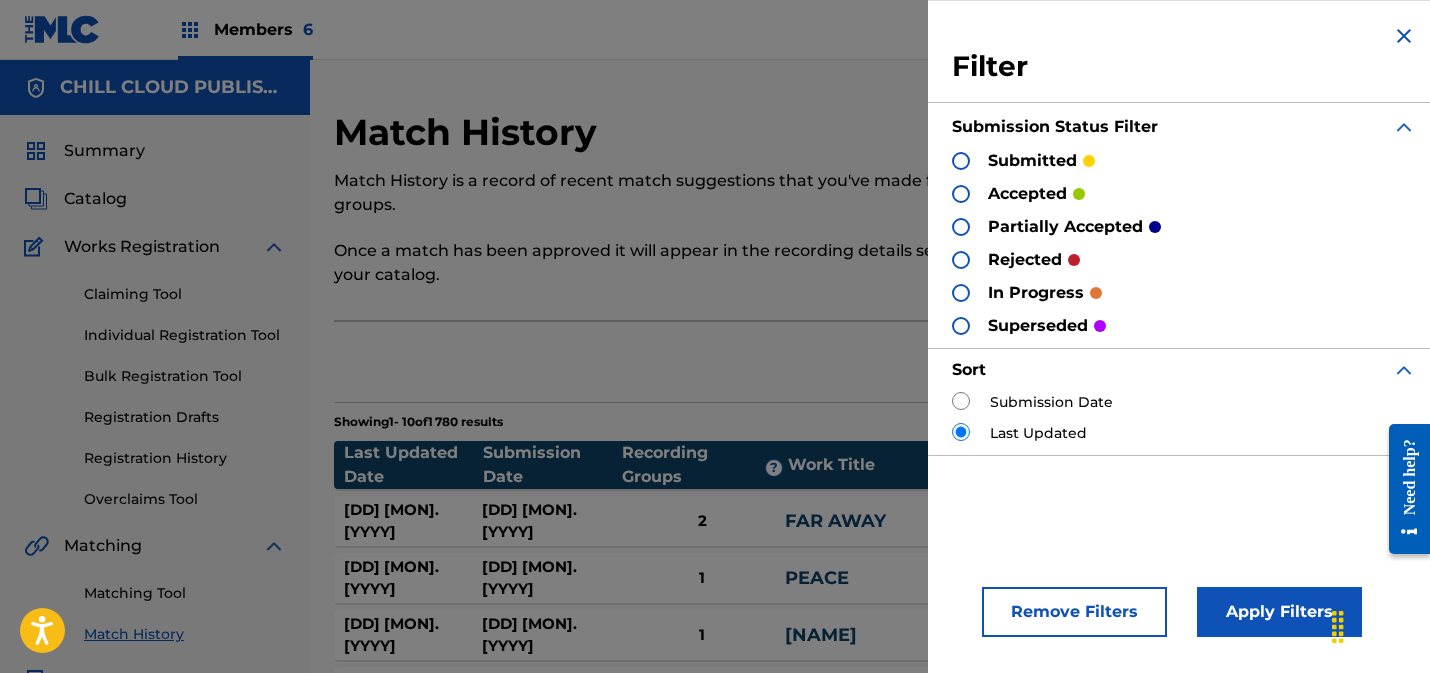 click on "Apply Filters" at bounding box center [1279, 612] 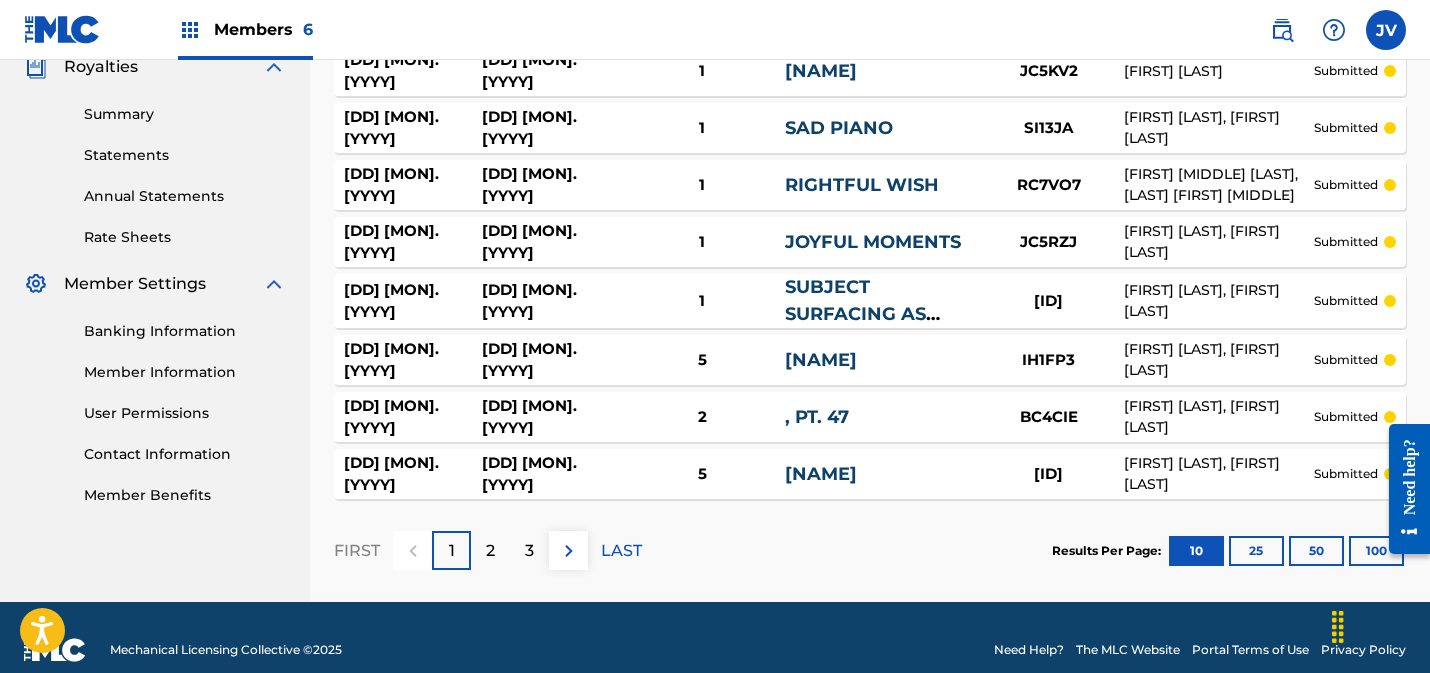scroll, scrollTop: 647, scrollLeft: 0, axis: vertical 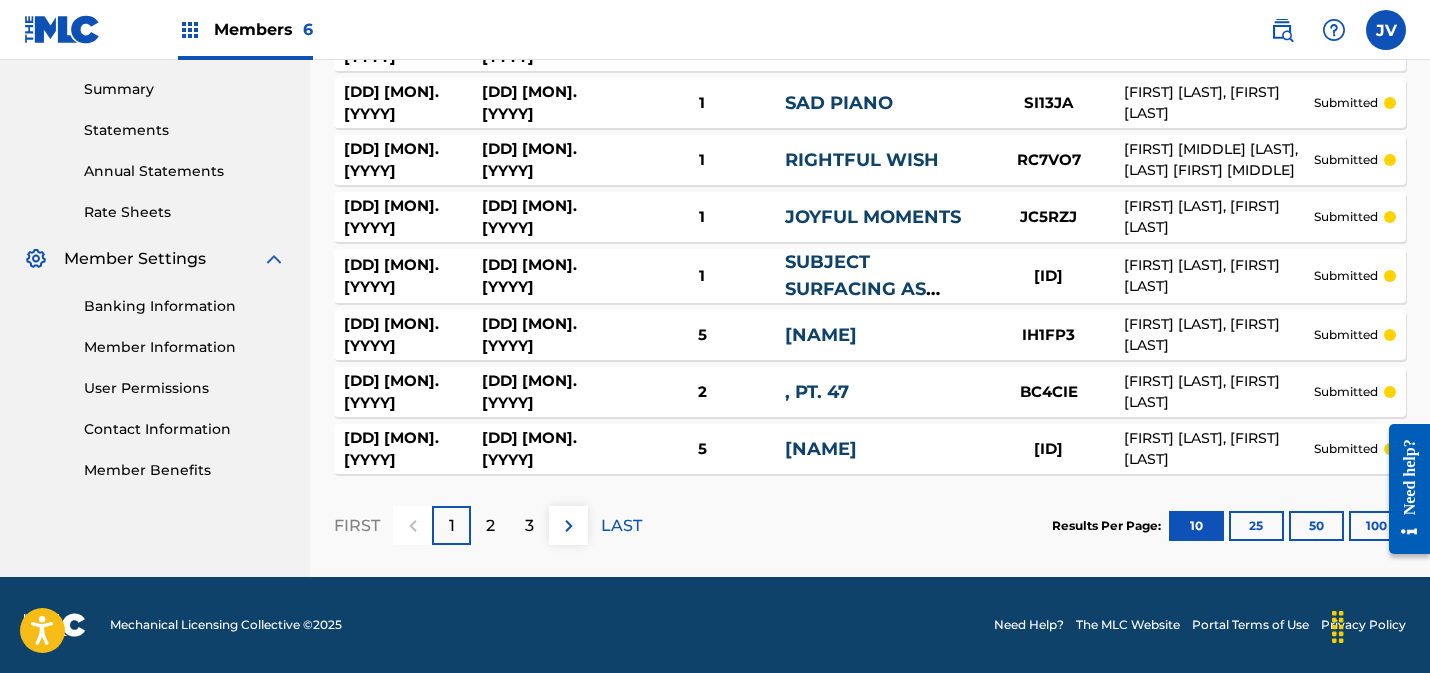 click on "2" at bounding box center (490, 526) 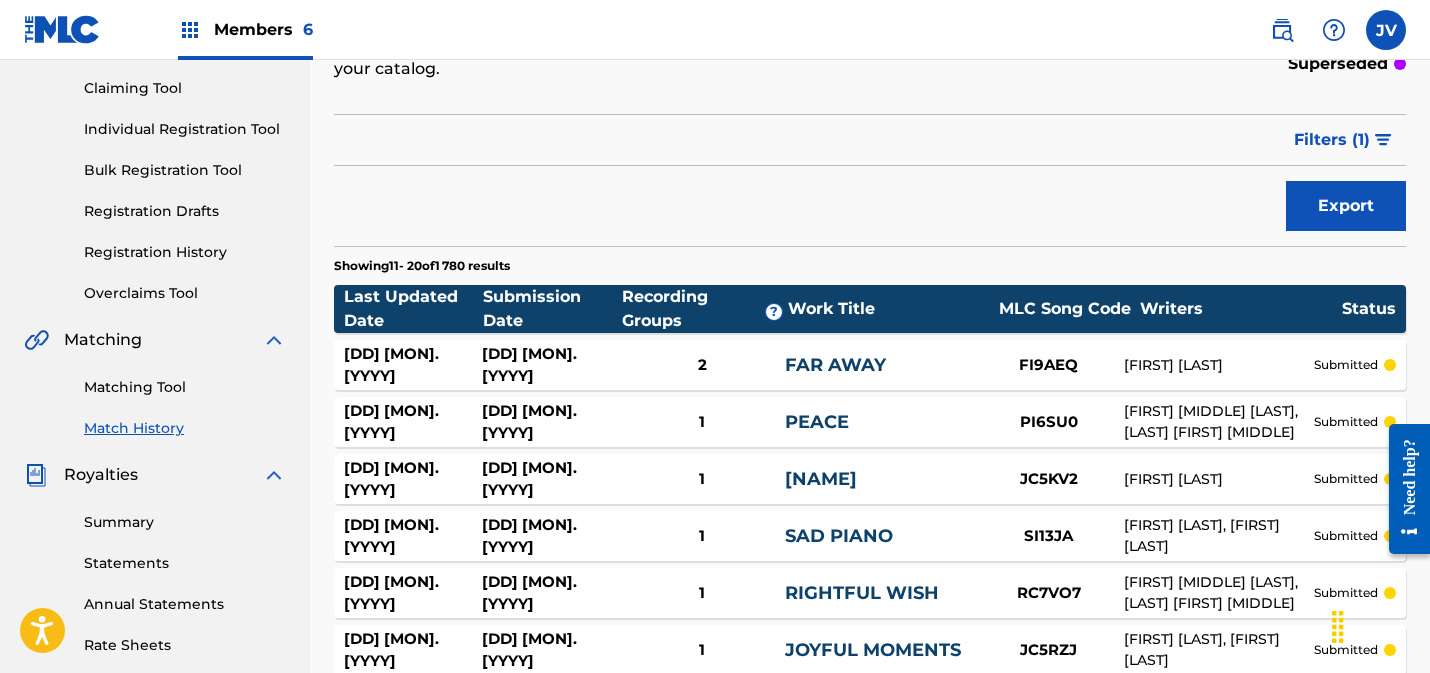 scroll, scrollTop: 176, scrollLeft: 0, axis: vertical 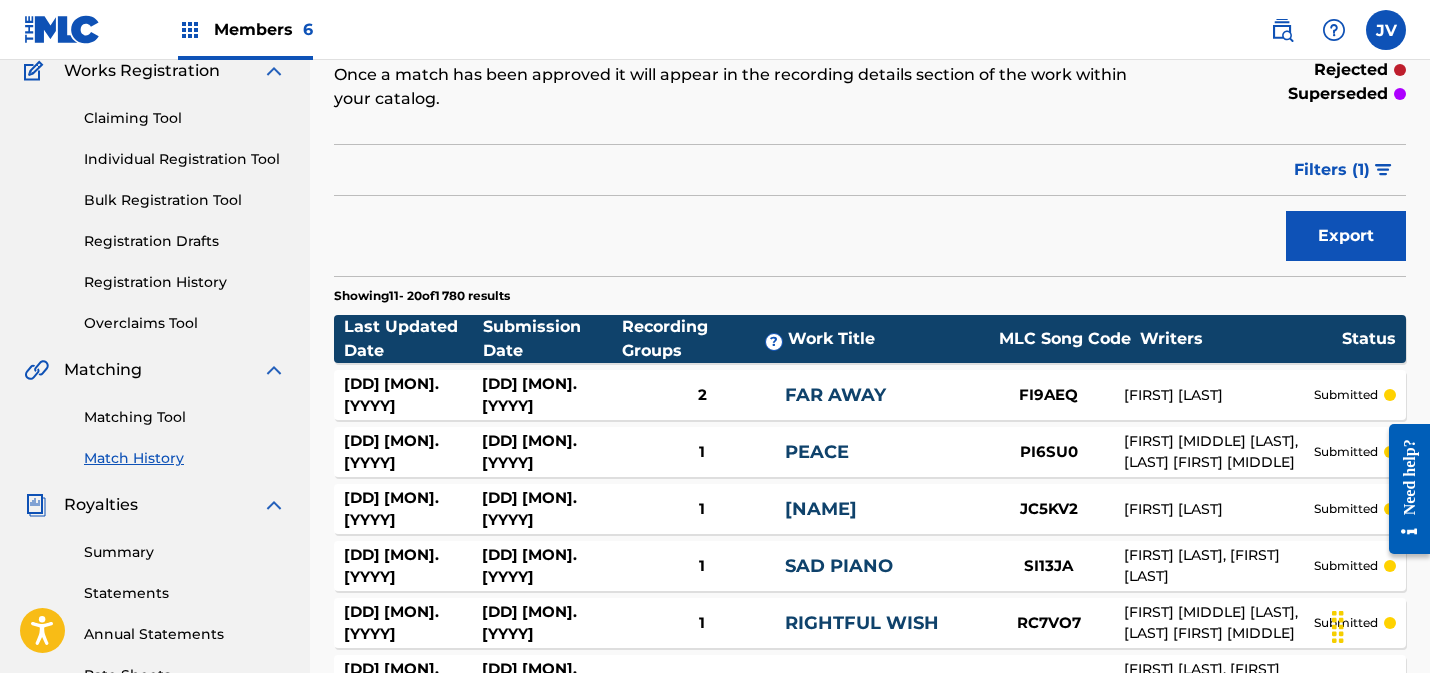 click on "Filters ( 1 )" at bounding box center (1332, 170) 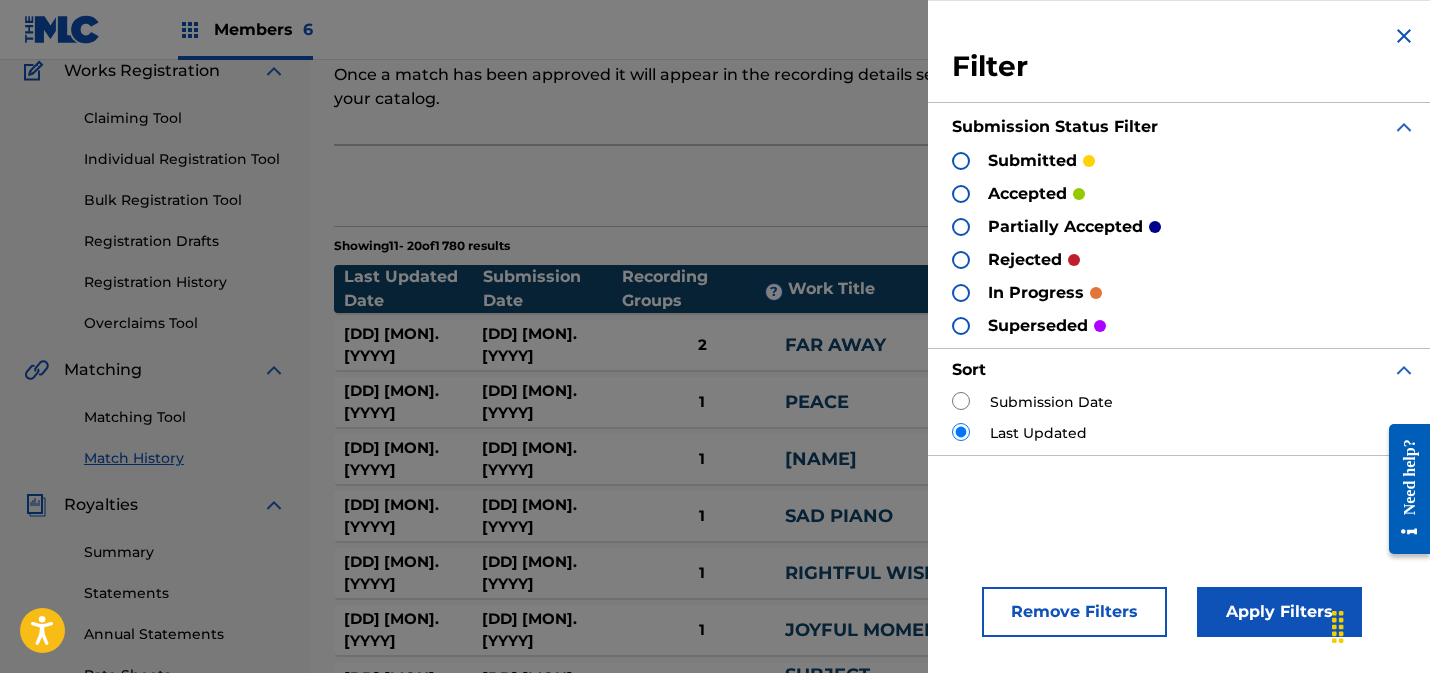 click on "accepted" at bounding box center (1027, 194) 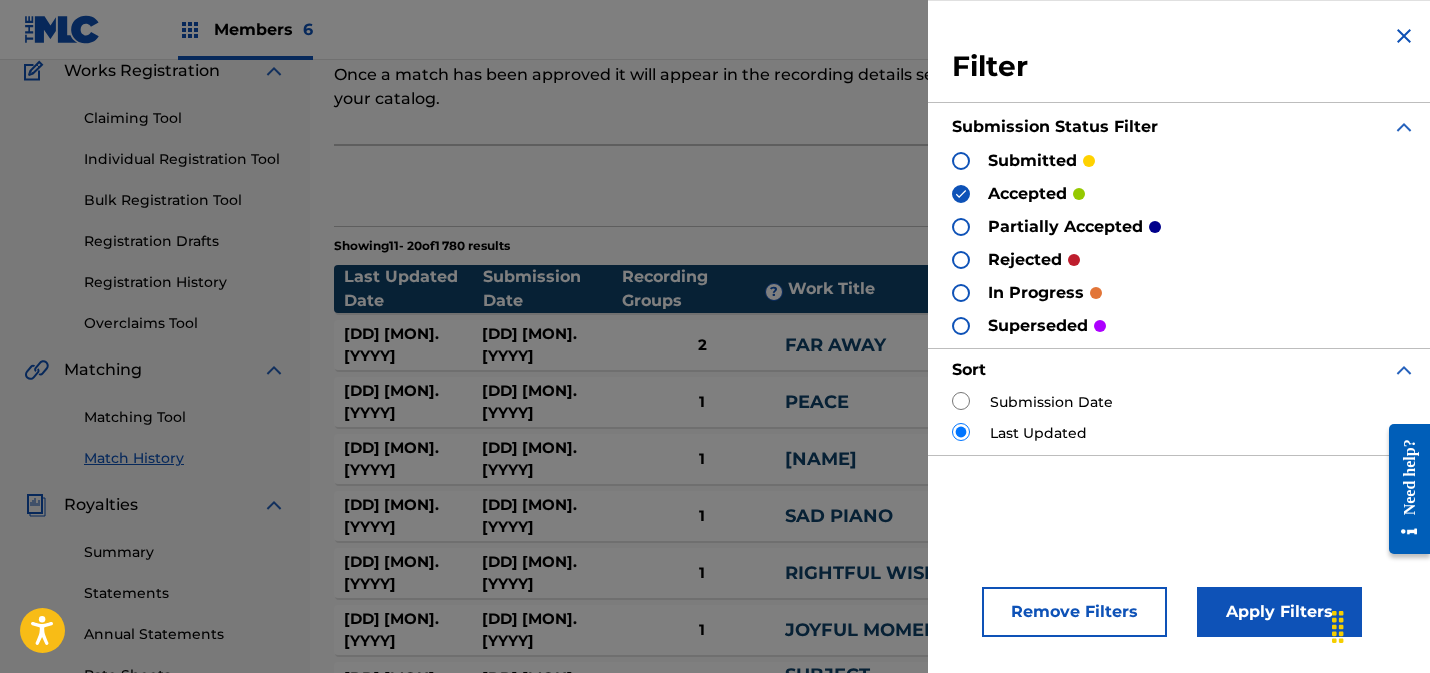 click on "Apply Filters" at bounding box center [1279, 612] 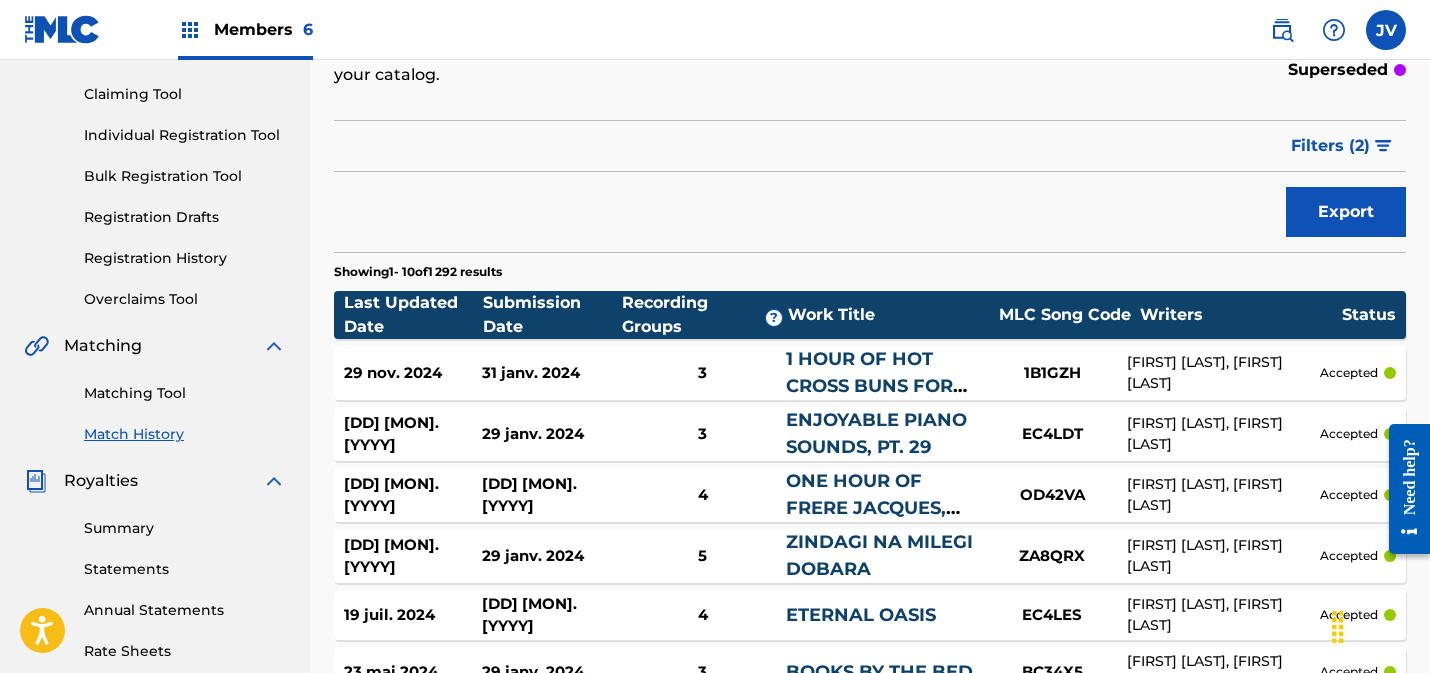 scroll, scrollTop: 27, scrollLeft: 0, axis: vertical 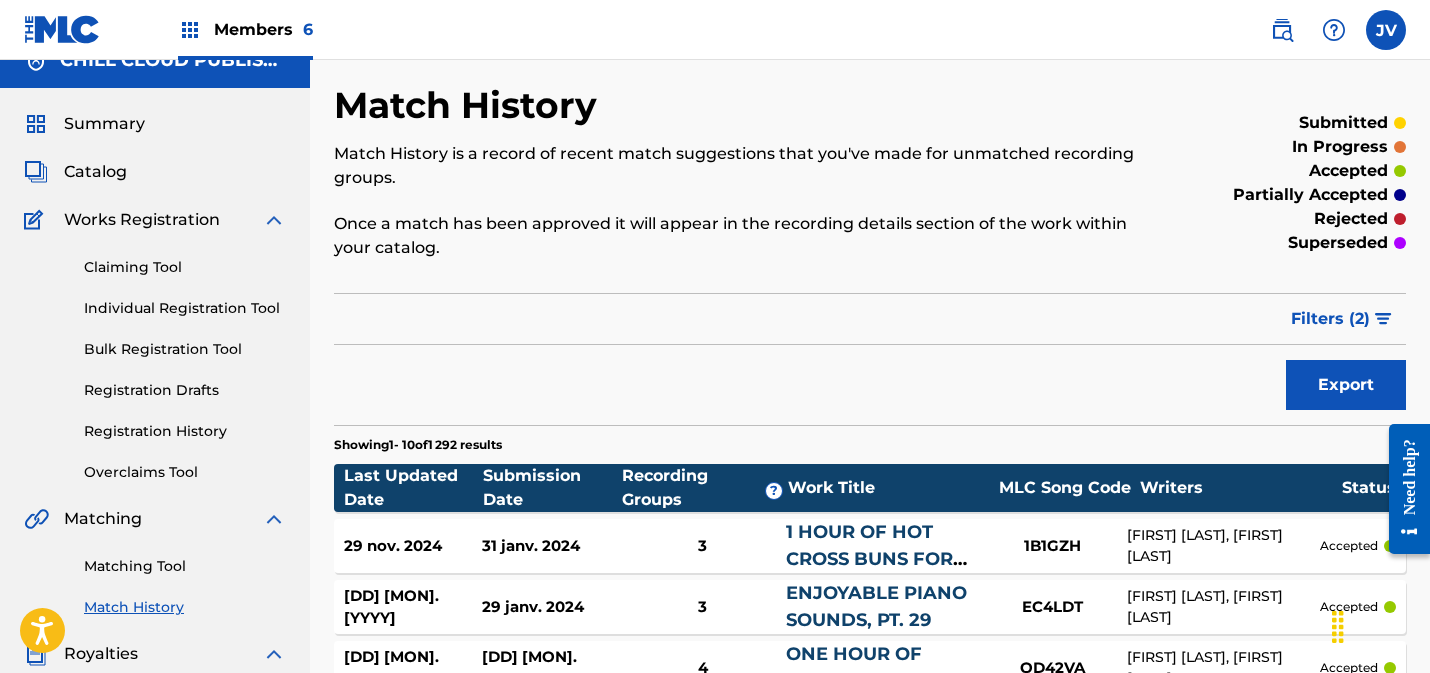 click on "Filters ( 2 )" at bounding box center [1330, 319] 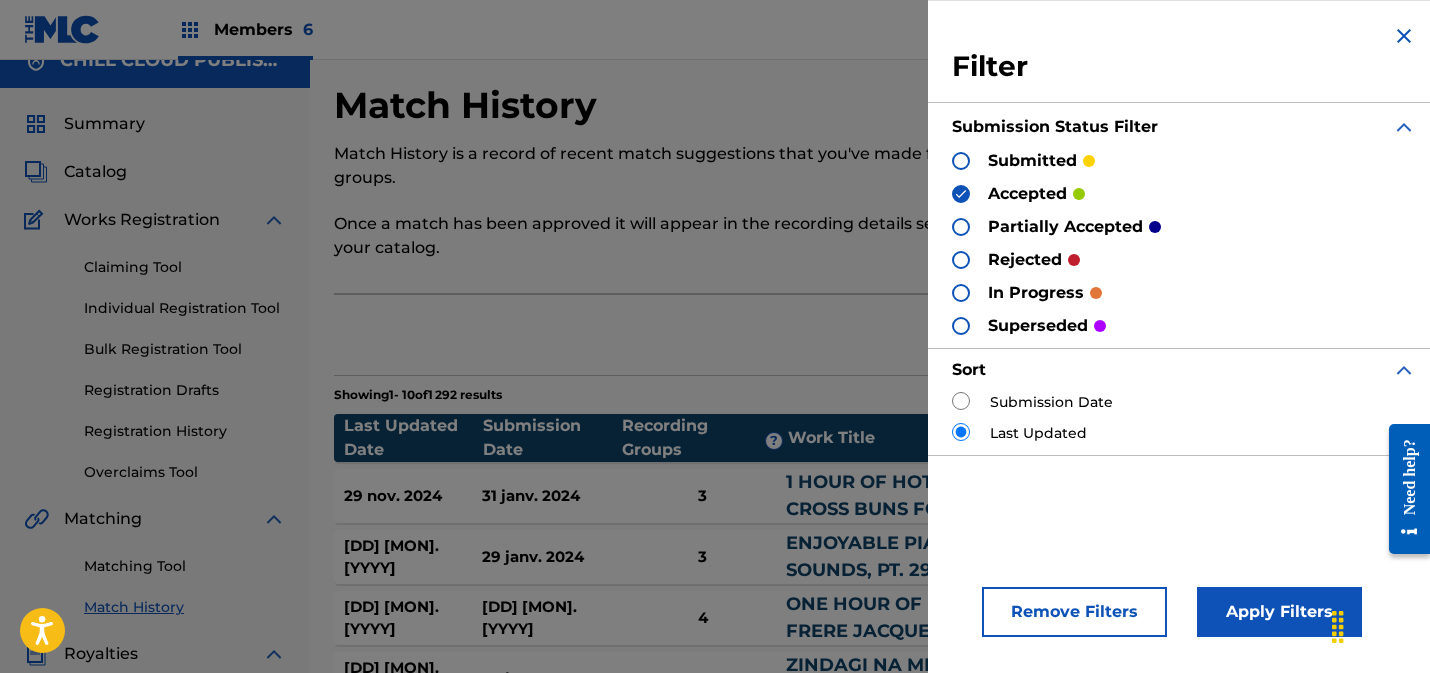 click at bounding box center [961, 194] 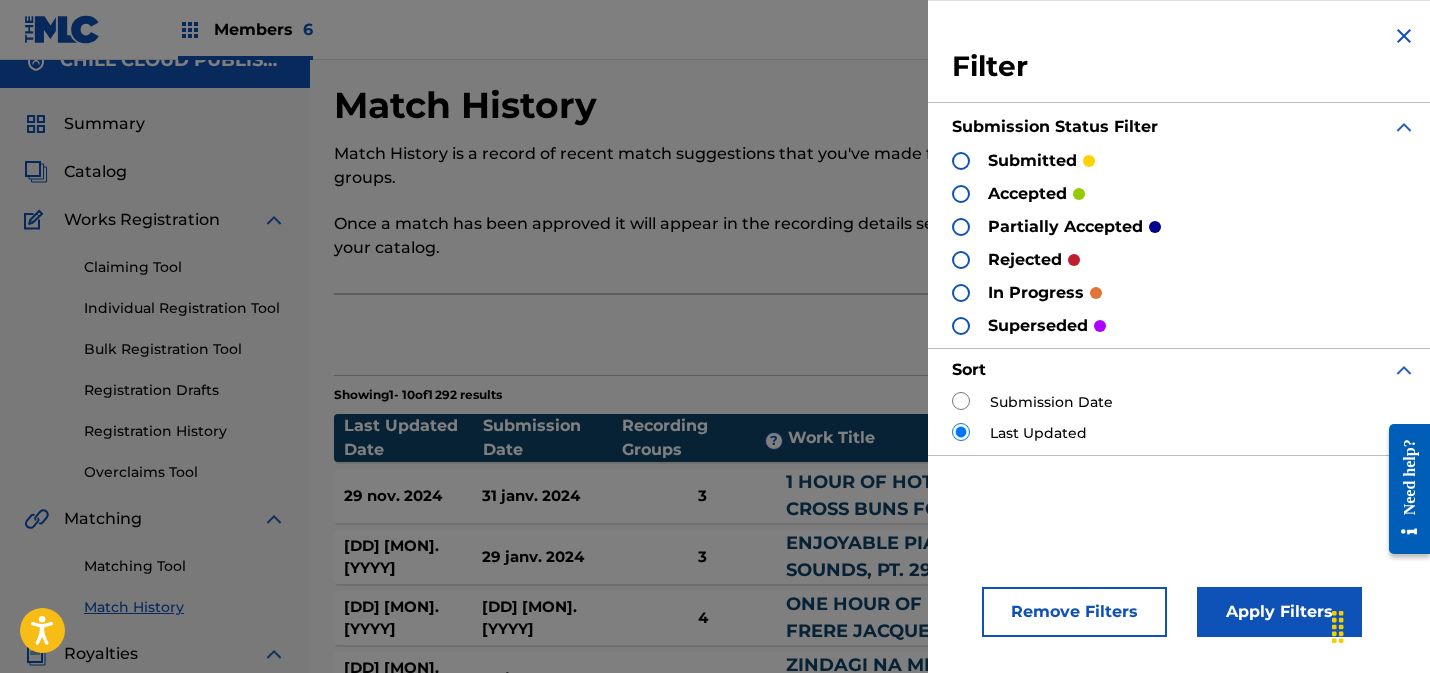 click on "Apply Filters" at bounding box center [1279, 612] 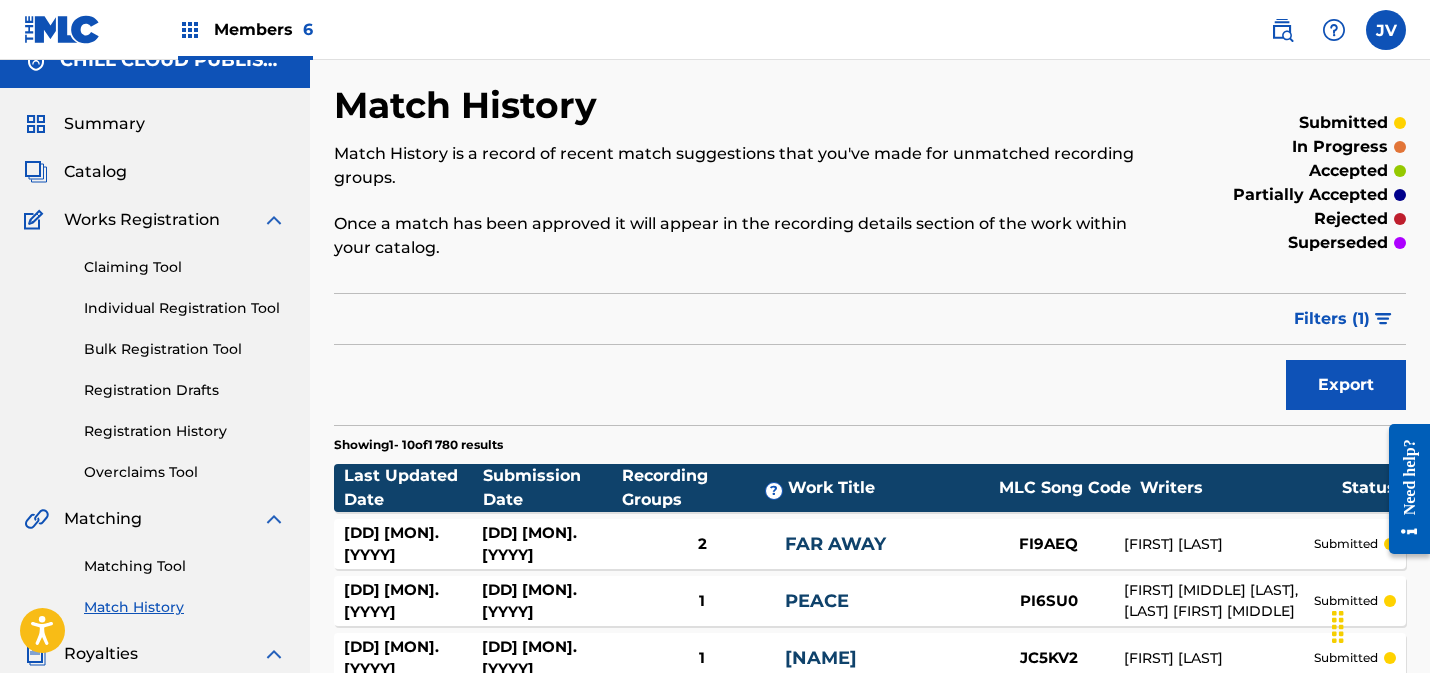 click on "Summary" at bounding box center (104, 124) 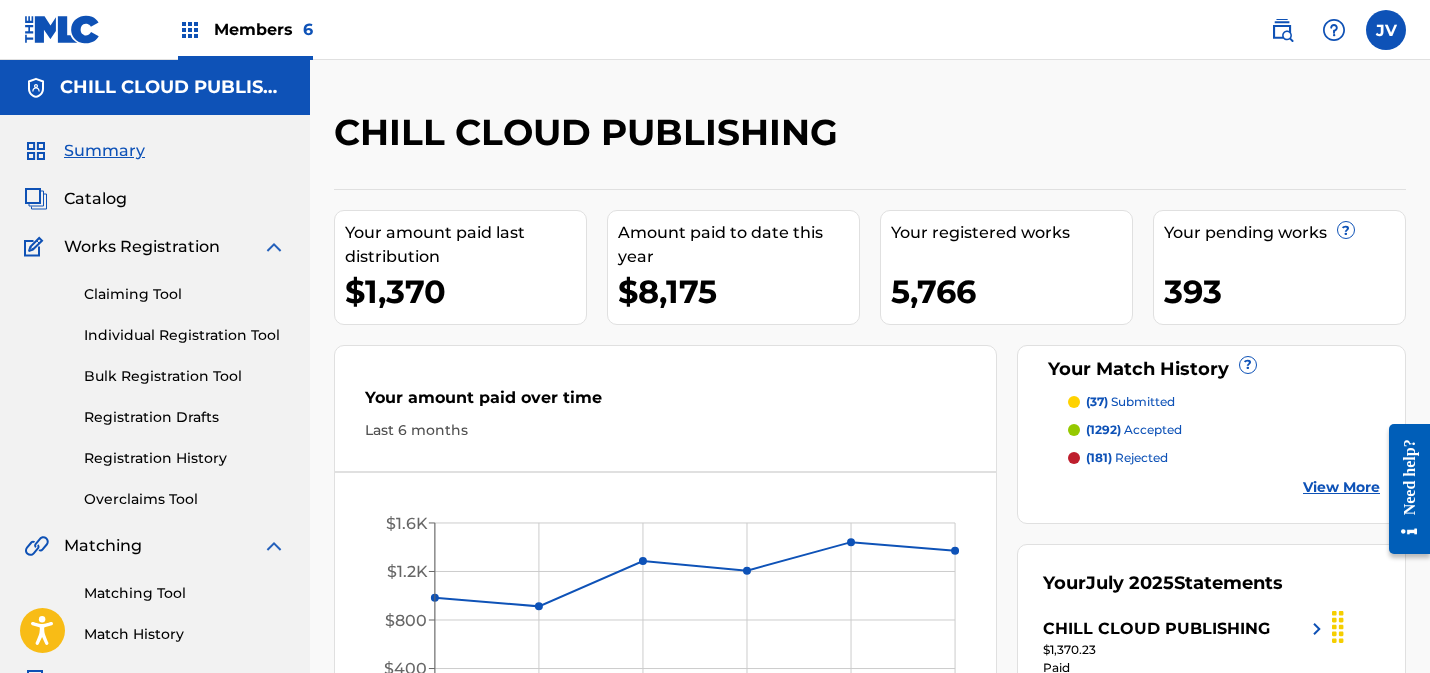 click on "Catalog" at bounding box center [95, 199] 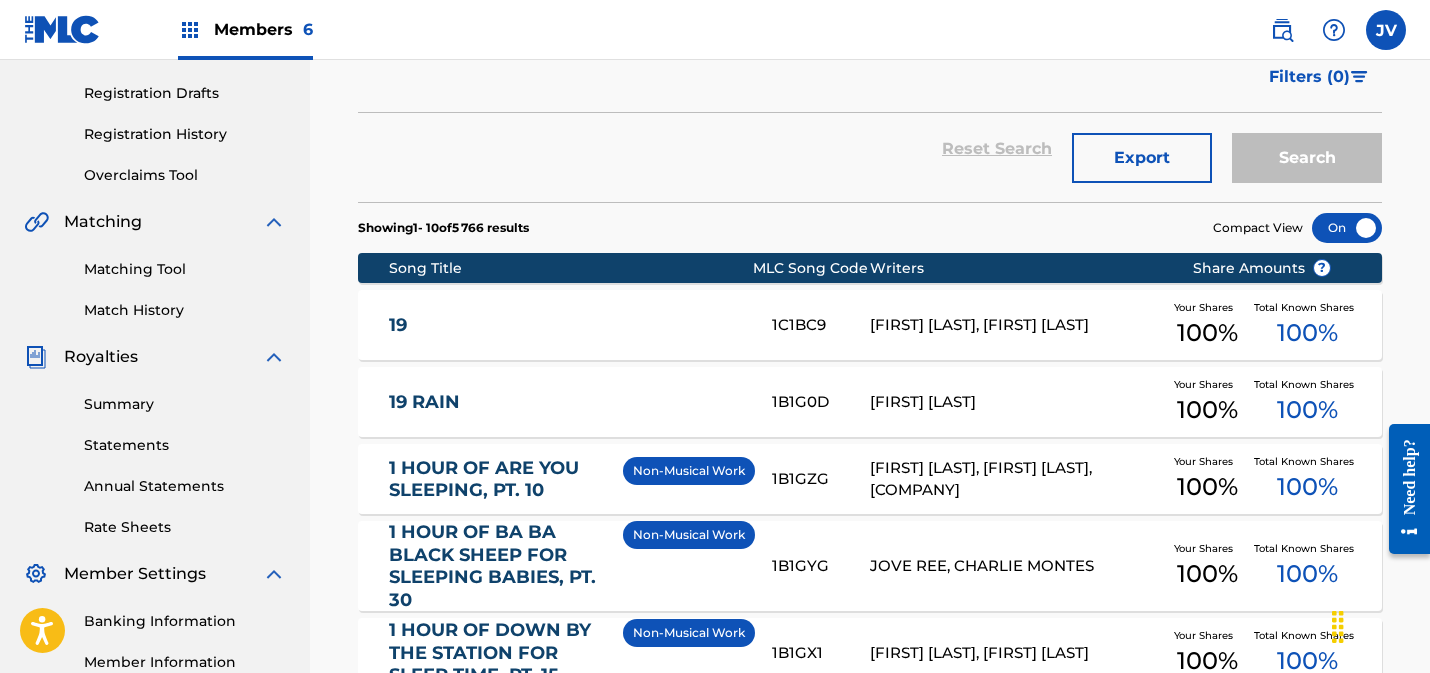 scroll, scrollTop: 0, scrollLeft: 0, axis: both 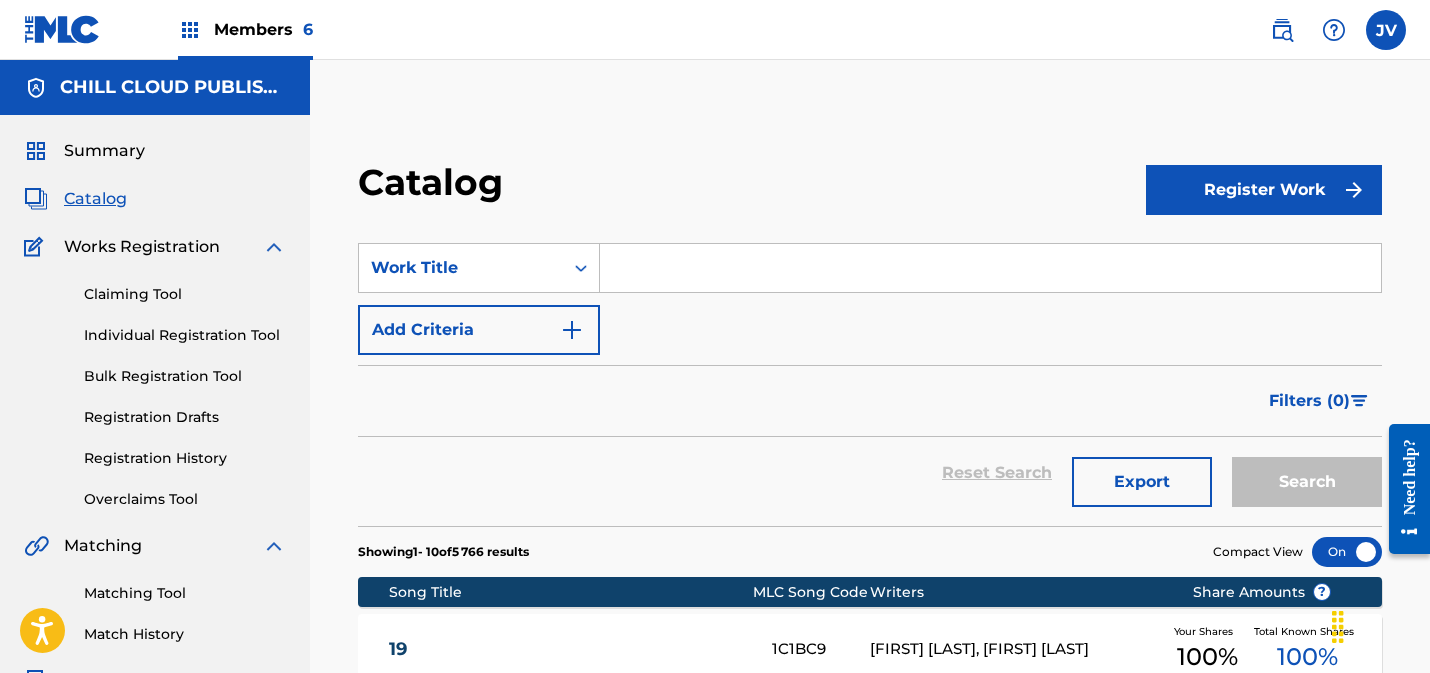 click at bounding box center (190, 30) 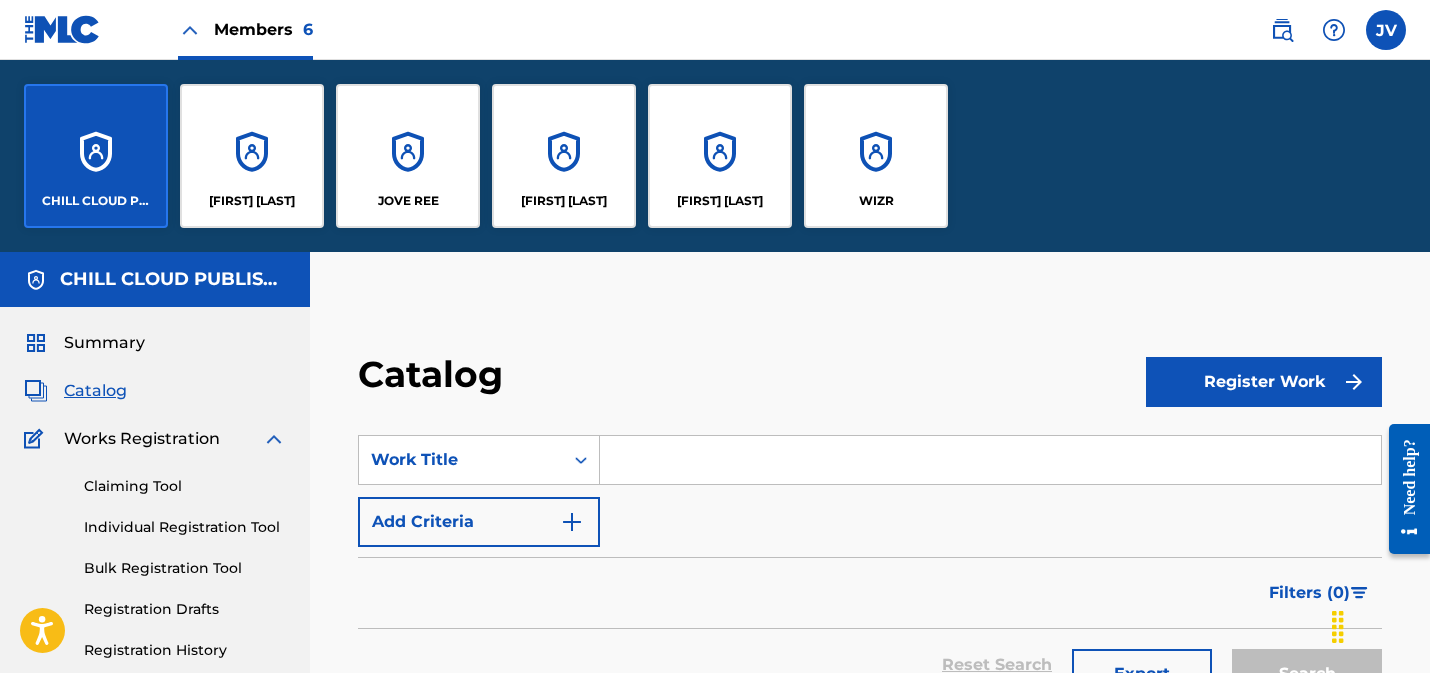click on "RUBEN MEYER" at bounding box center [720, 156] 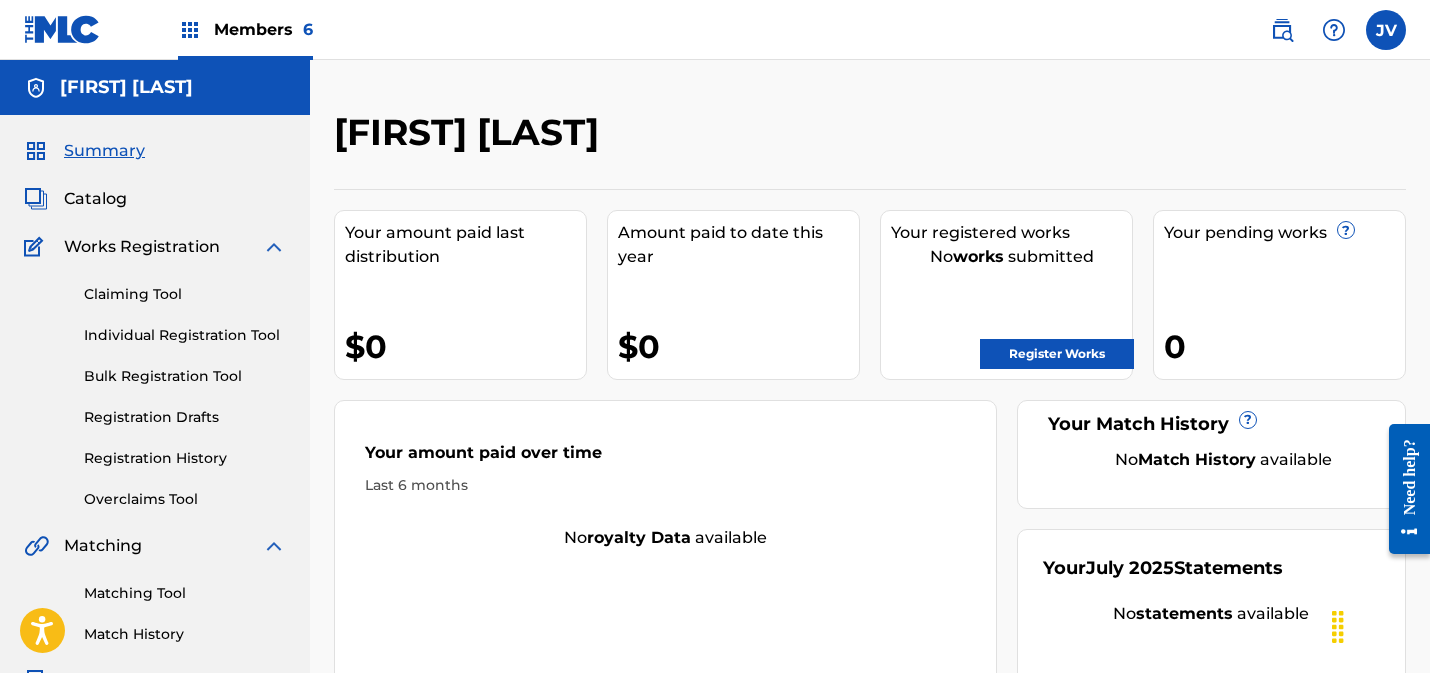 click at bounding box center [190, 30] 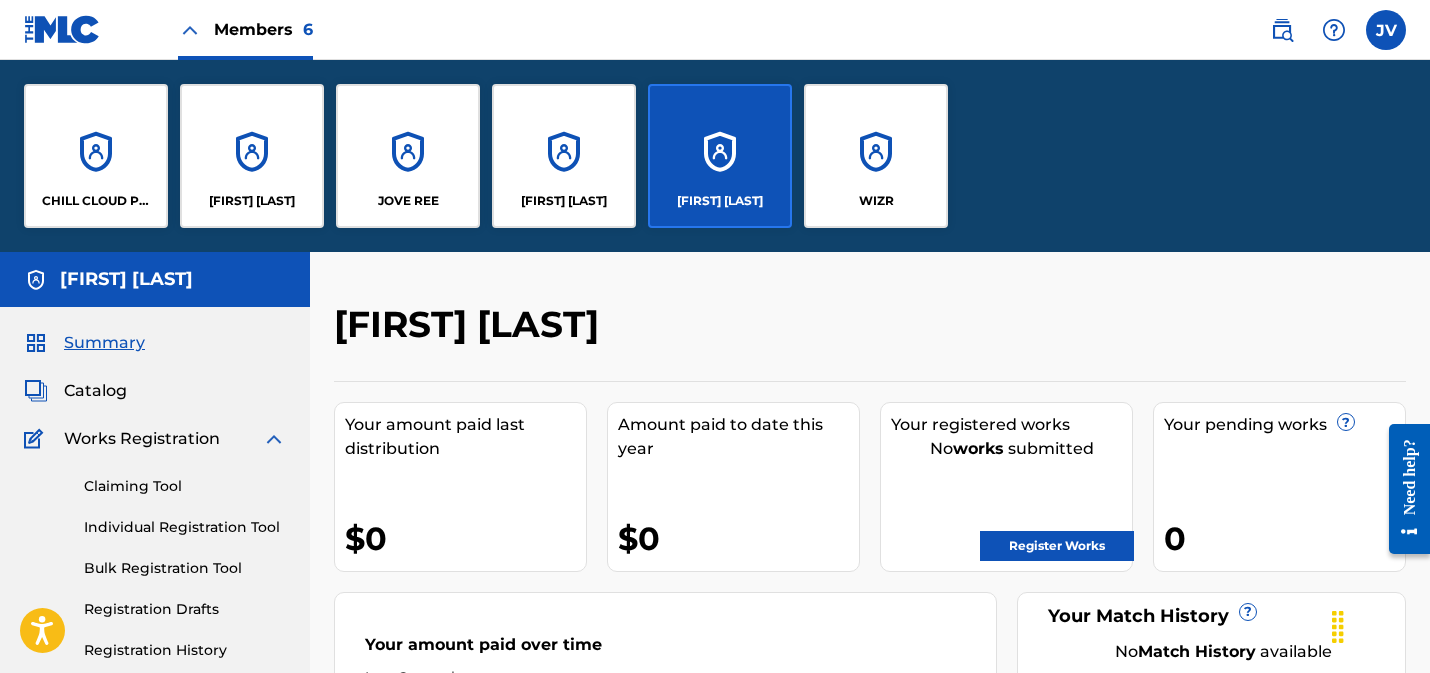 click on "WIZR" at bounding box center [876, 156] 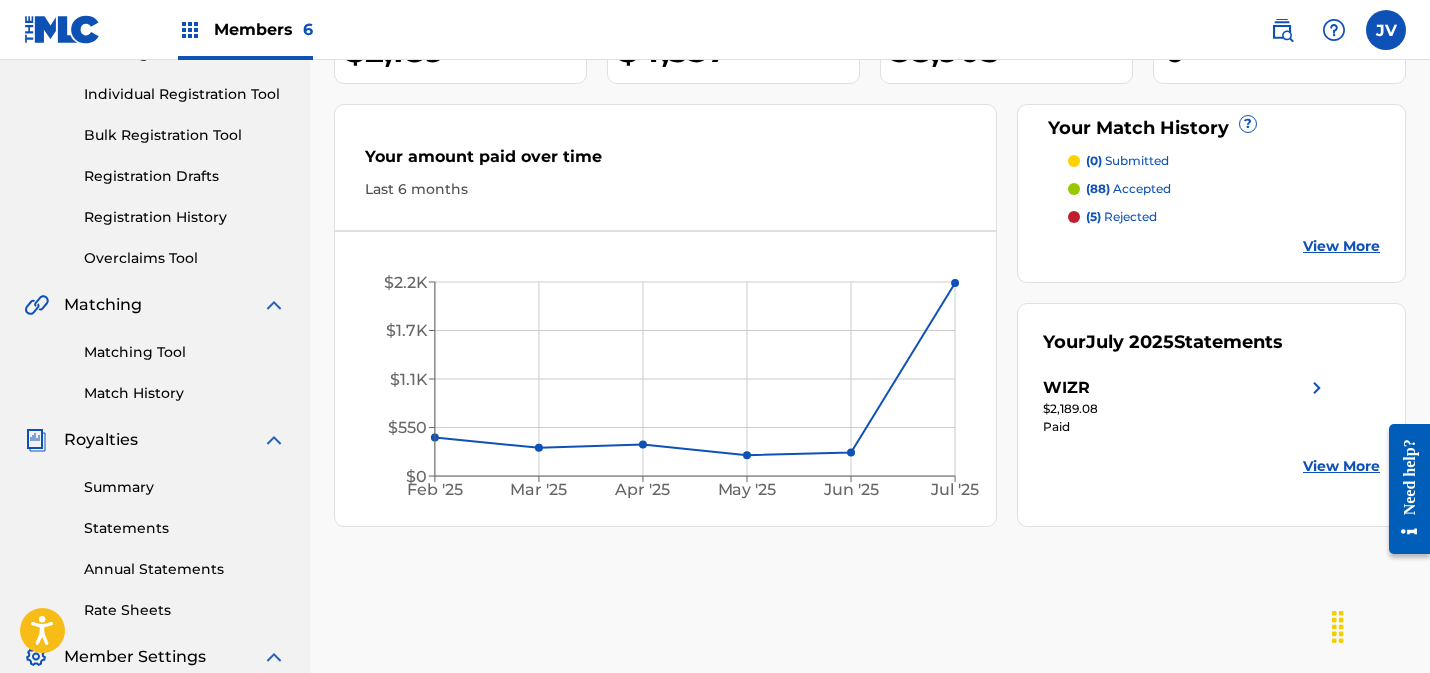 scroll, scrollTop: 242, scrollLeft: 0, axis: vertical 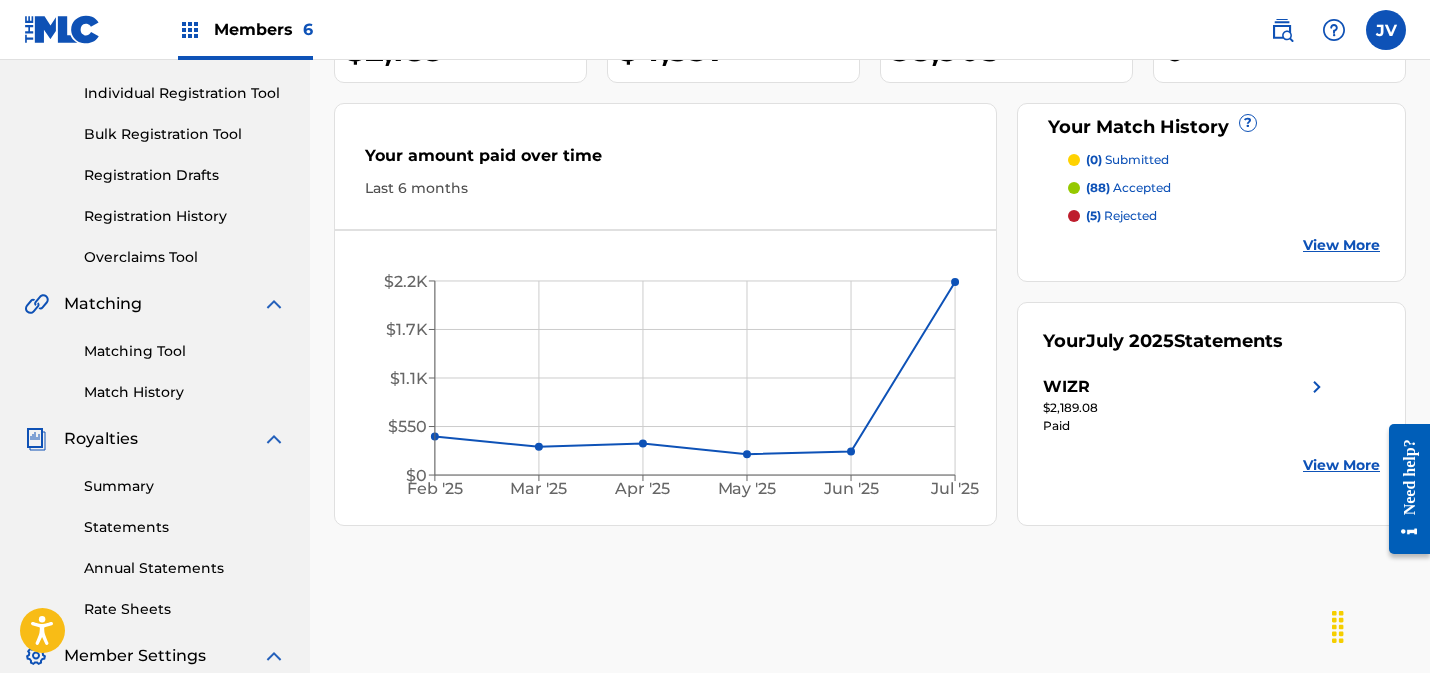 click on "(88)   accepted" at bounding box center (1128, 188) 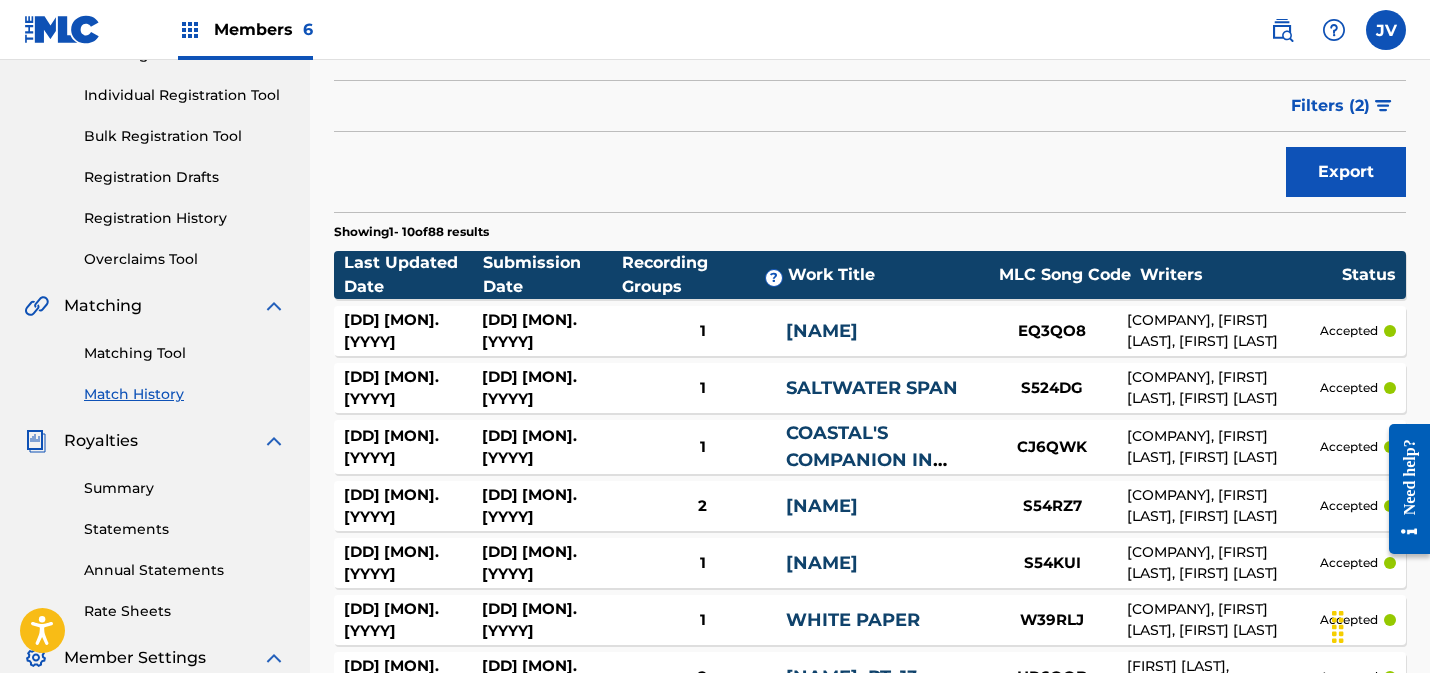 scroll, scrollTop: 227, scrollLeft: 0, axis: vertical 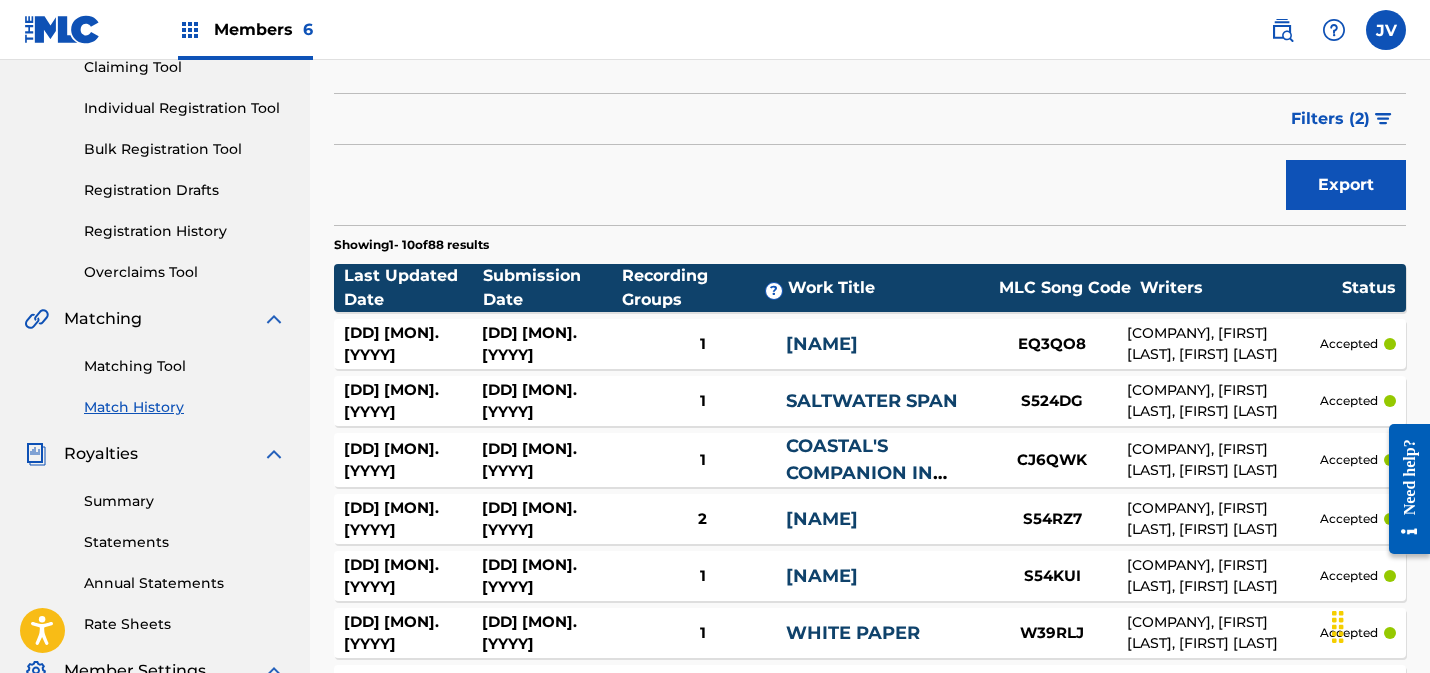 click on "Matching Tool" at bounding box center [185, 366] 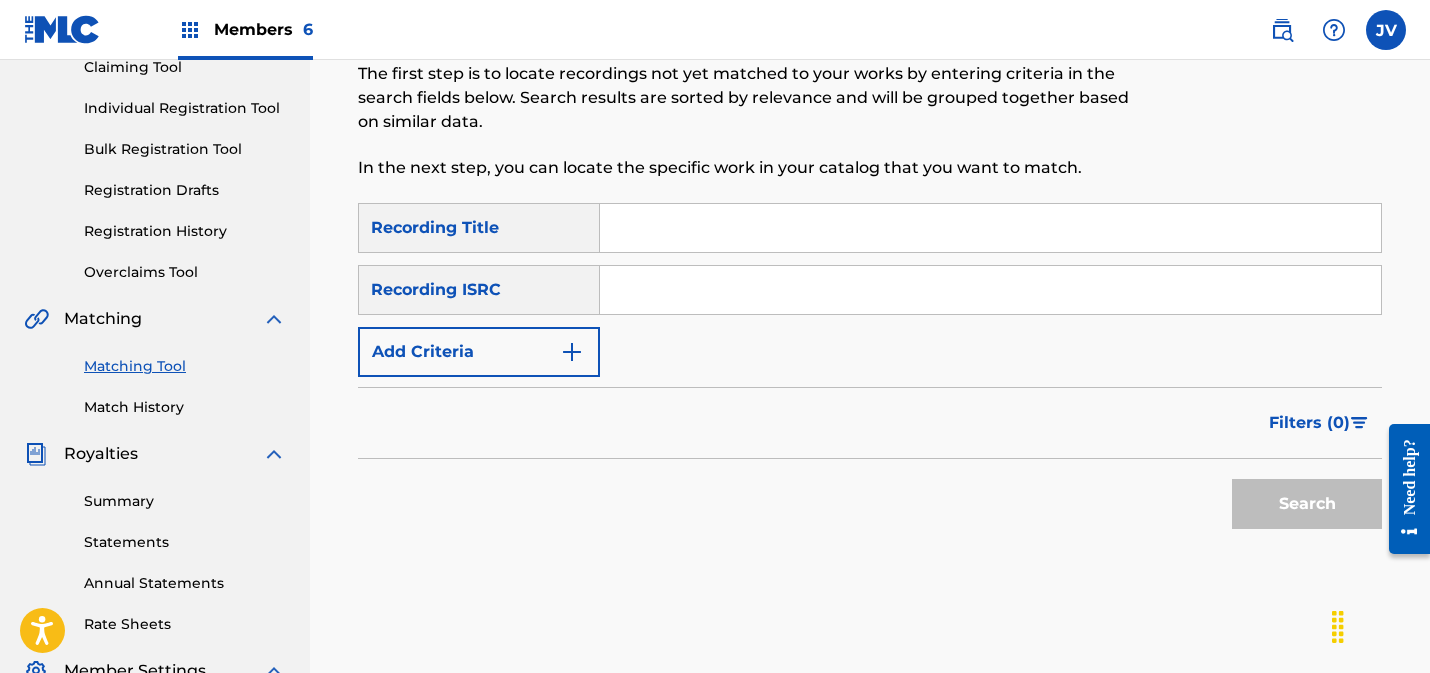 scroll, scrollTop: 0, scrollLeft: 0, axis: both 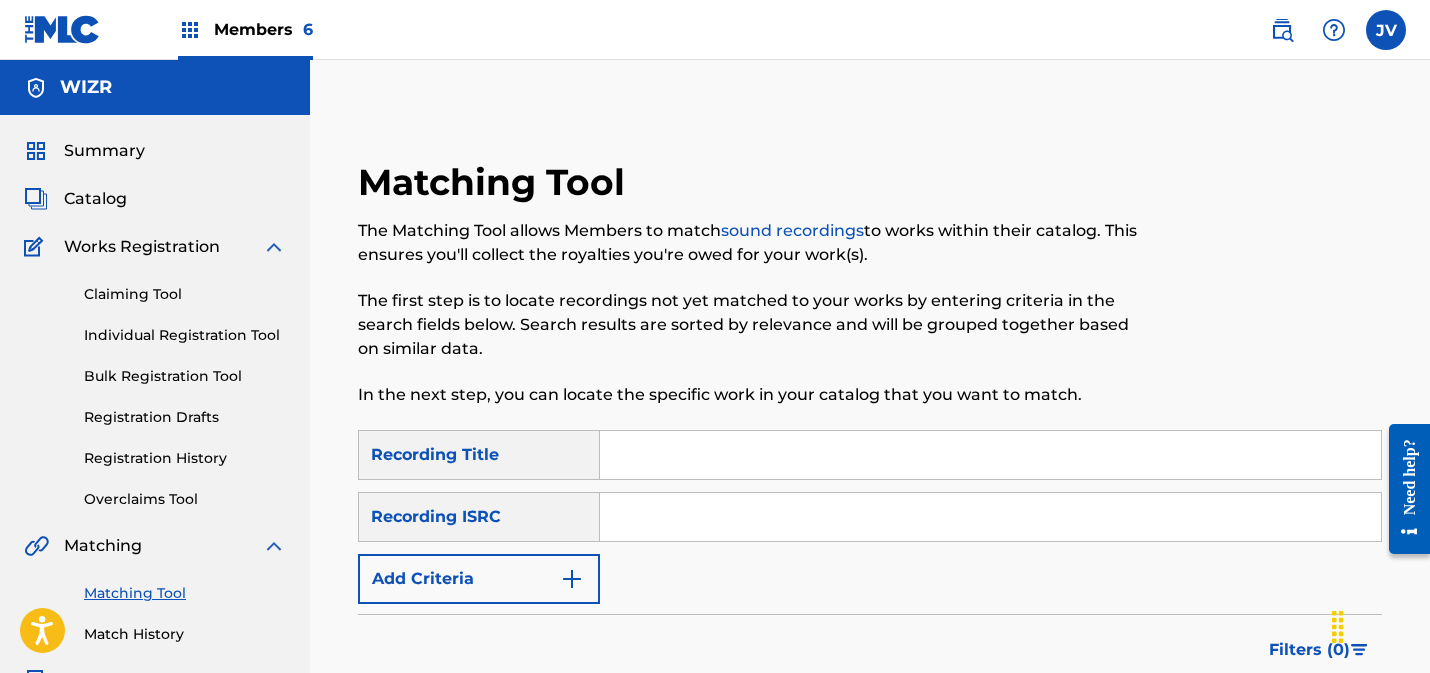 click on "Summary" at bounding box center [104, 151] 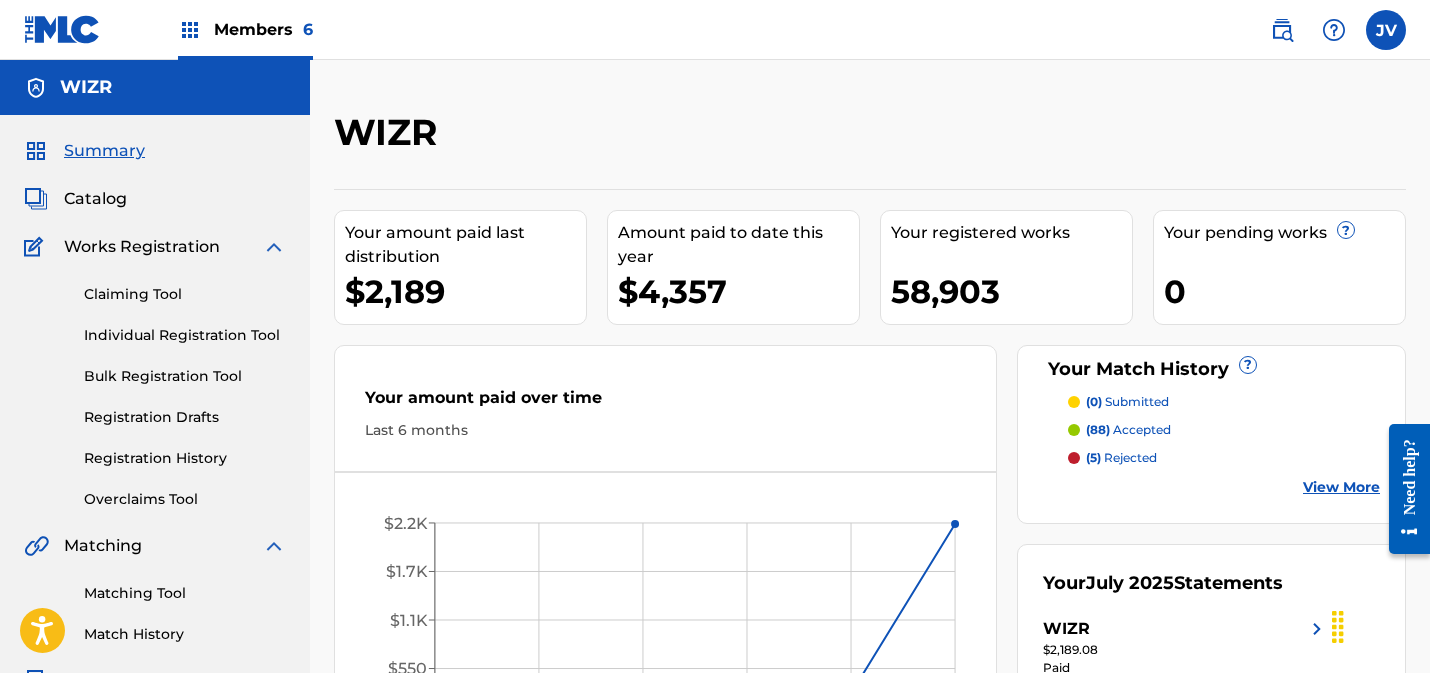 click on "Catalog" at bounding box center (95, 199) 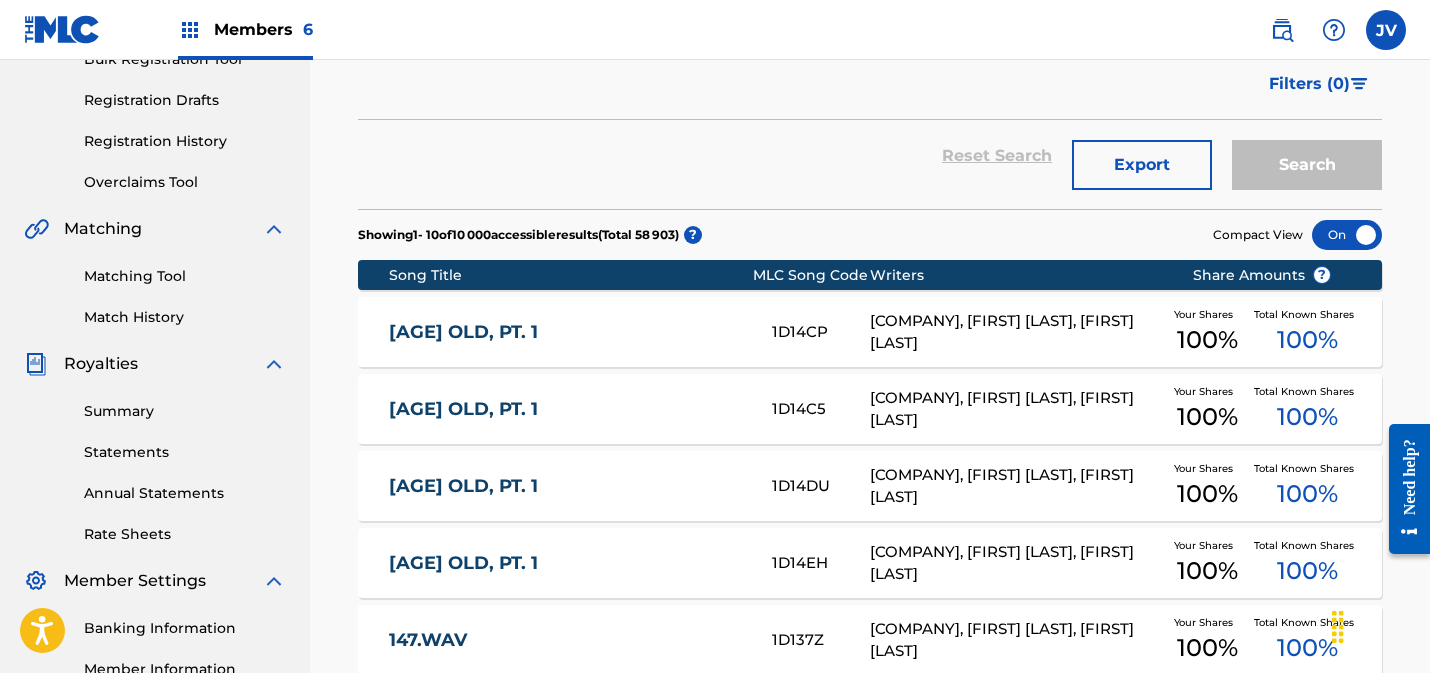 scroll, scrollTop: 327, scrollLeft: 0, axis: vertical 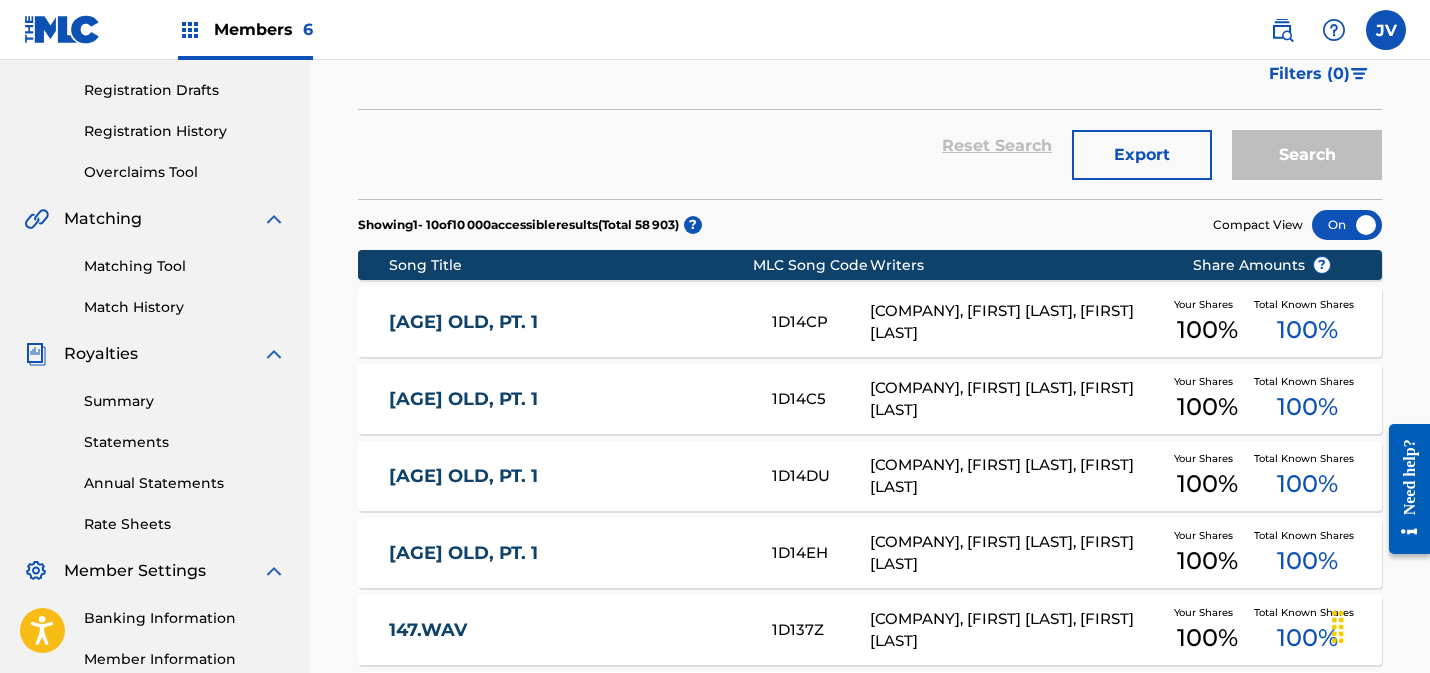 click on "Statements" at bounding box center (185, 442) 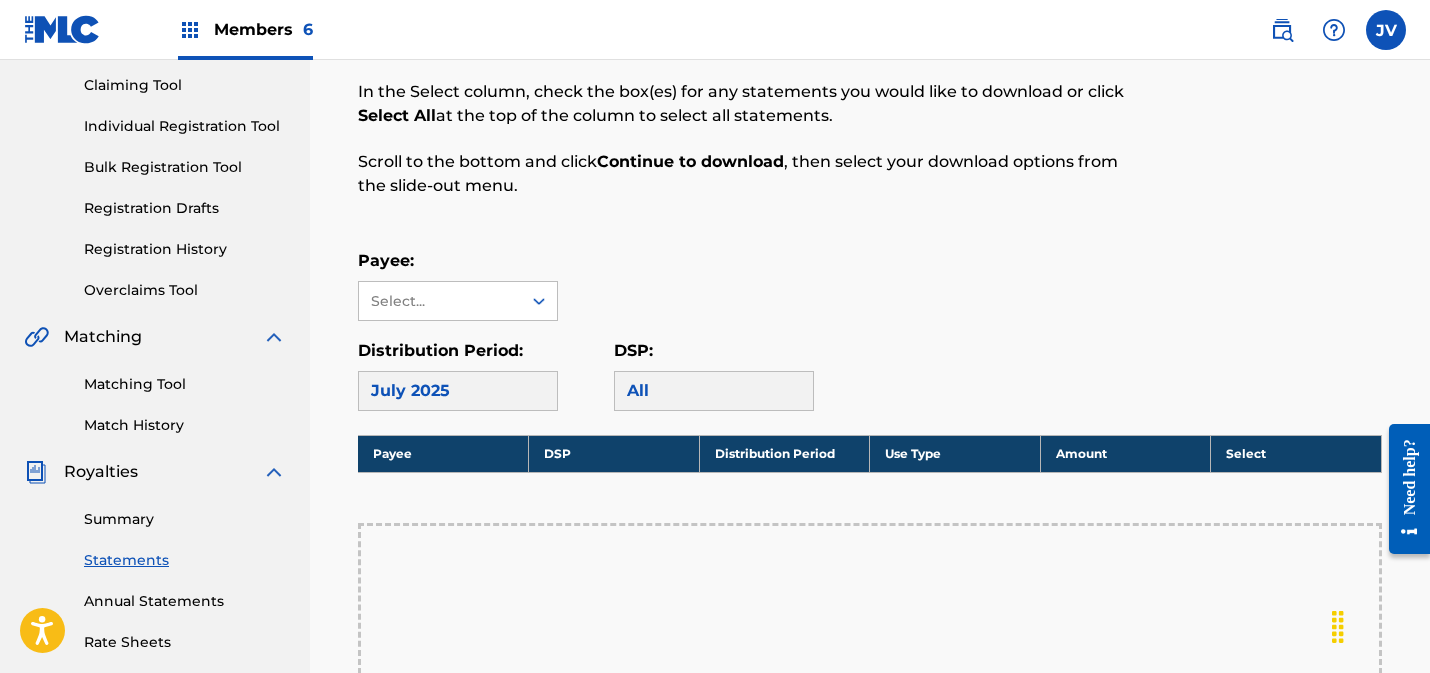 scroll, scrollTop: 373, scrollLeft: 0, axis: vertical 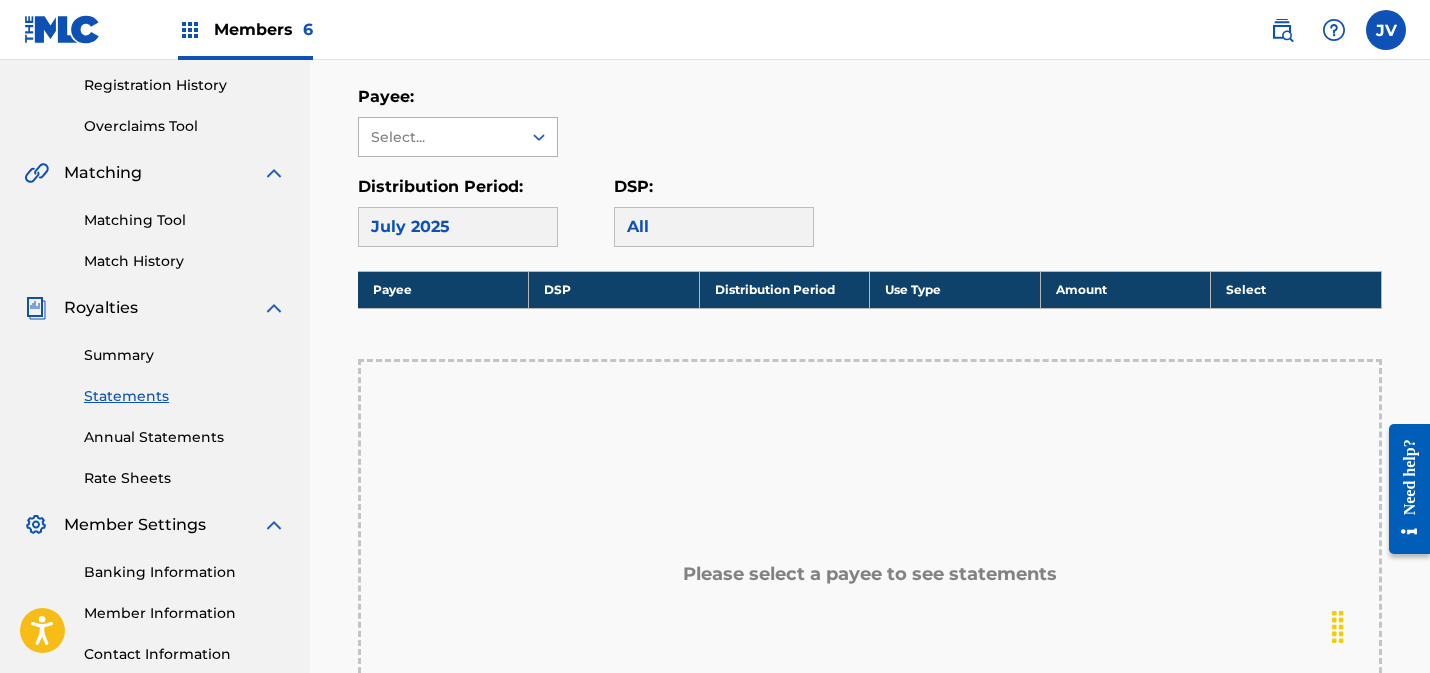 click on "Select..." at bounding box center (439, 137) 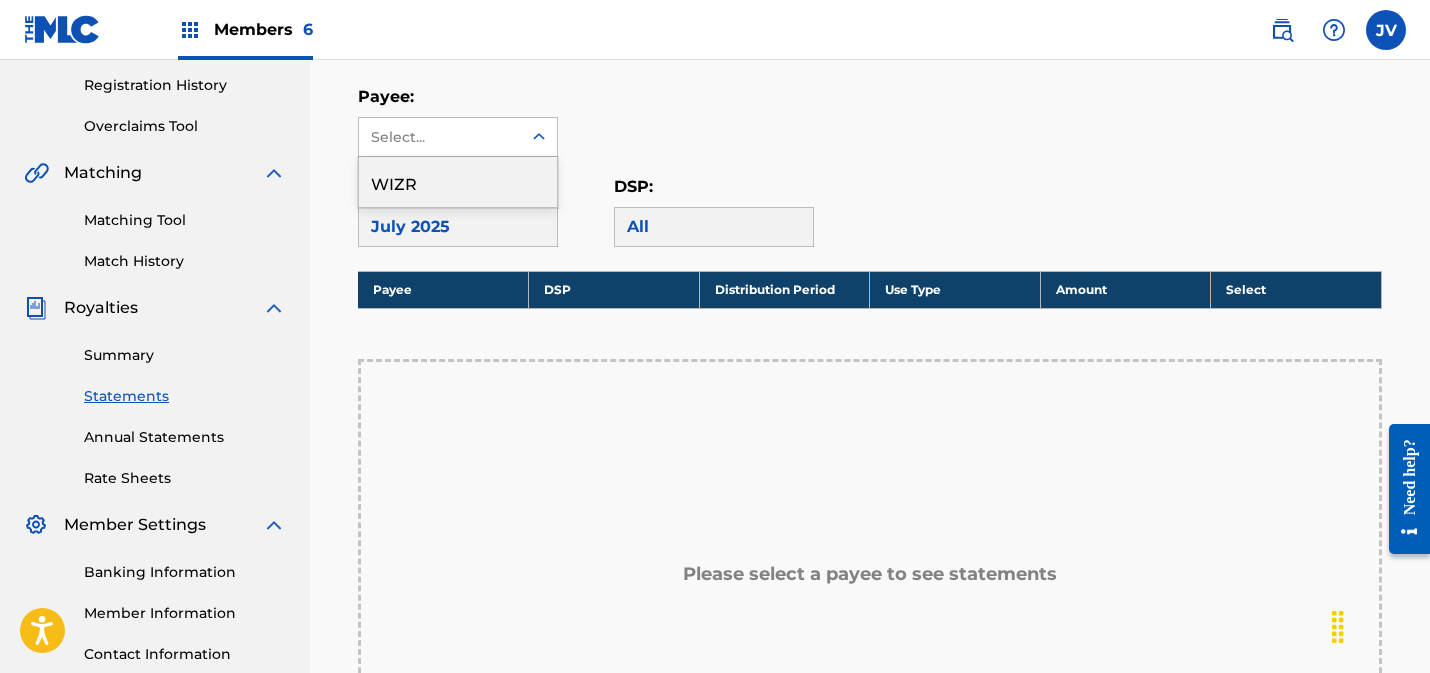 click on "WIZR" at bounding box center [458, 182] 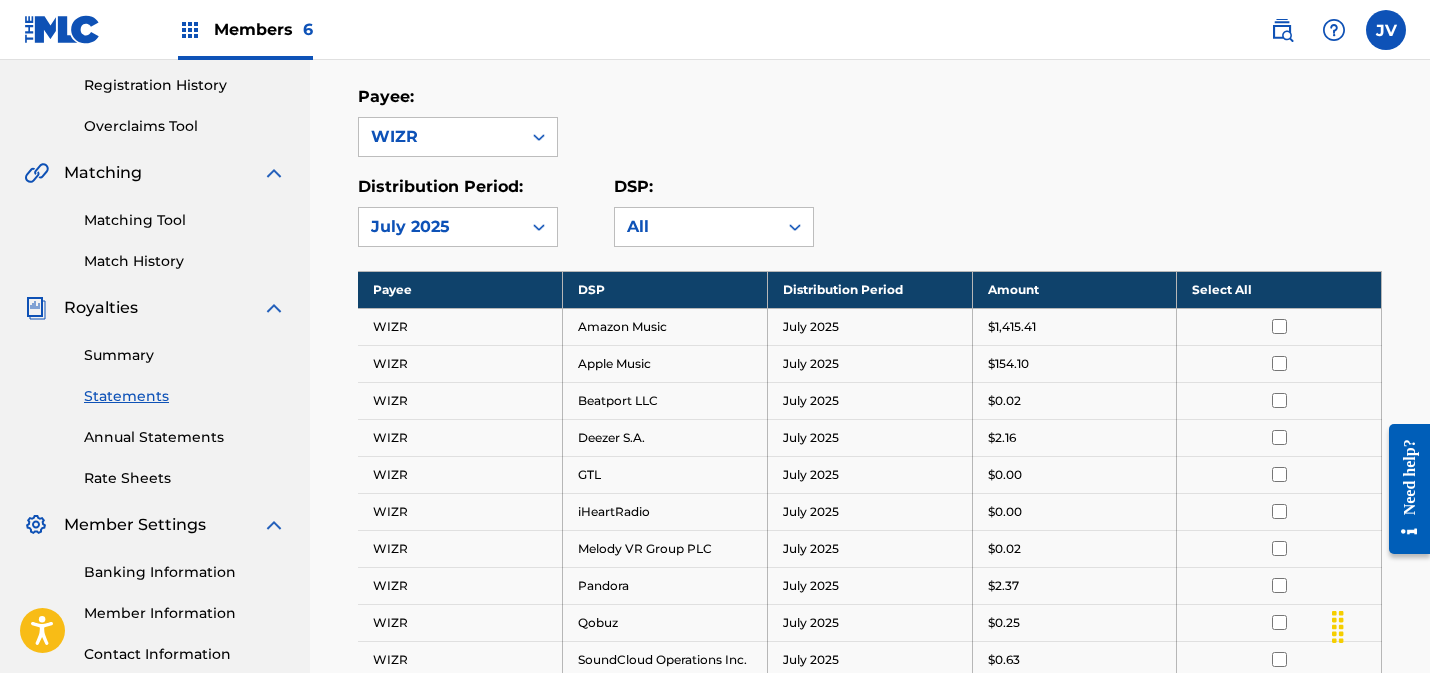 click on "Summary" at bounding box center [185, 355] 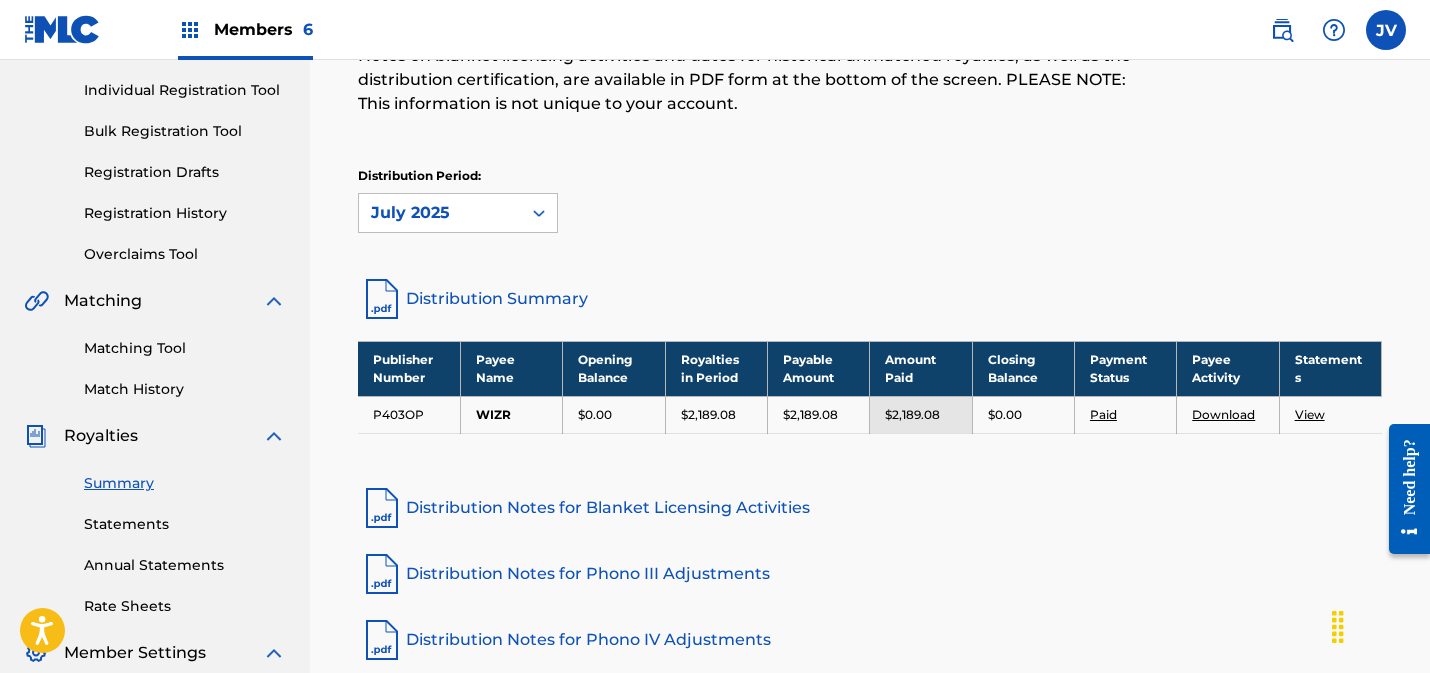 scroll, scrollTop: 268, scrollLeft: 0, axis: vertical 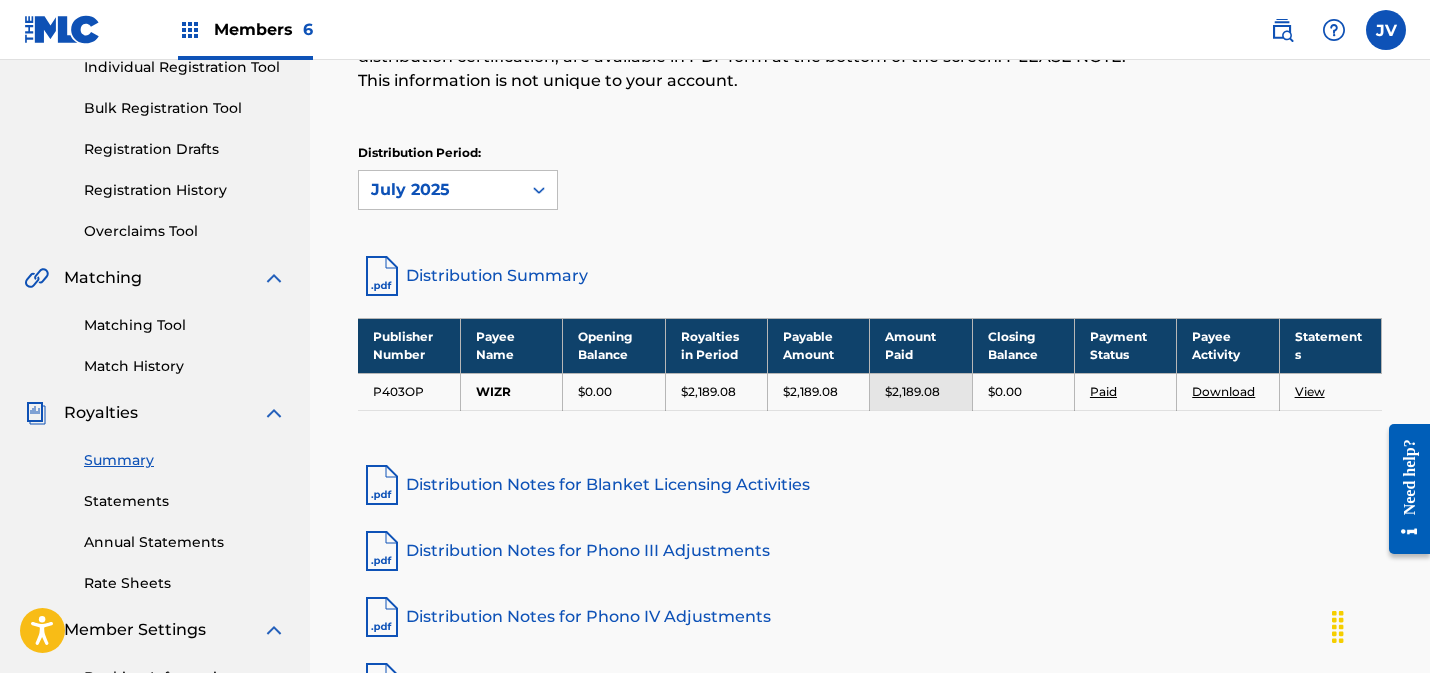 click on "Distribution Summary" at bounding box center (870, 276) 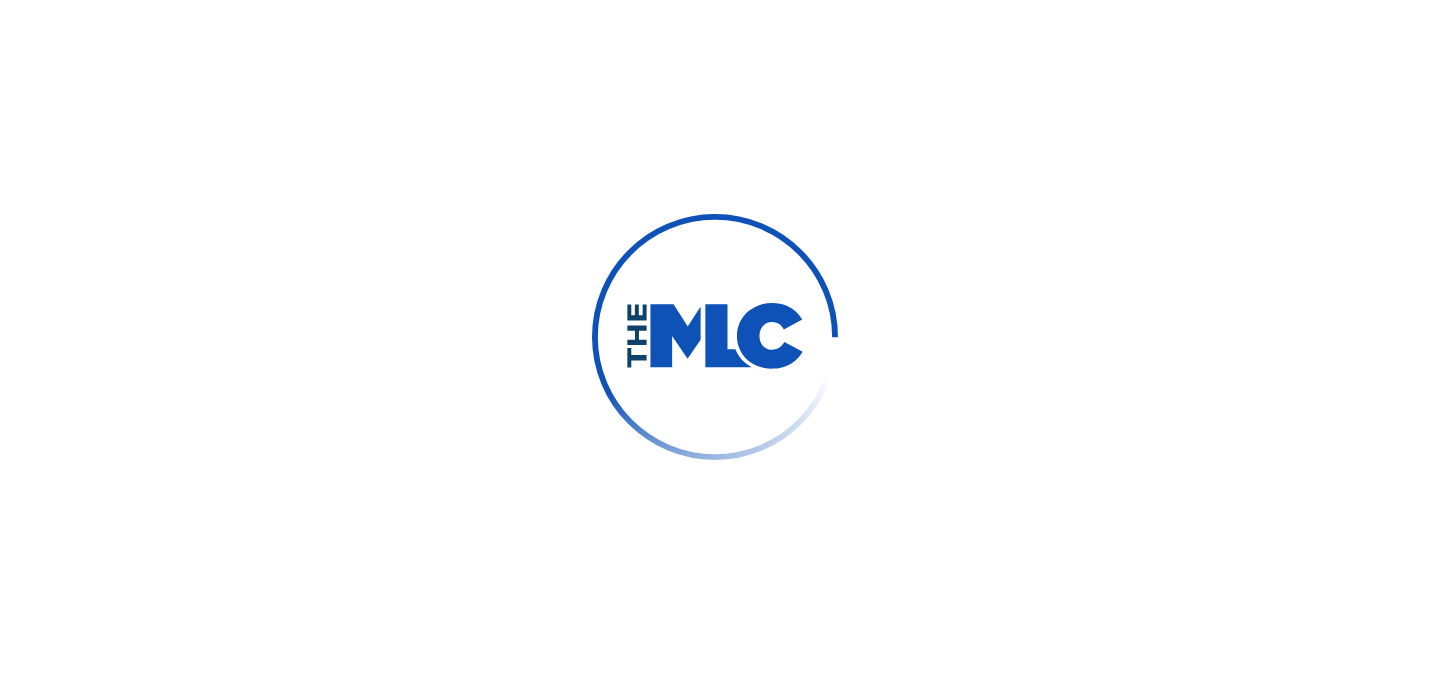 scroll, scrollTop: 0, scrollLeft: 0, axis: both 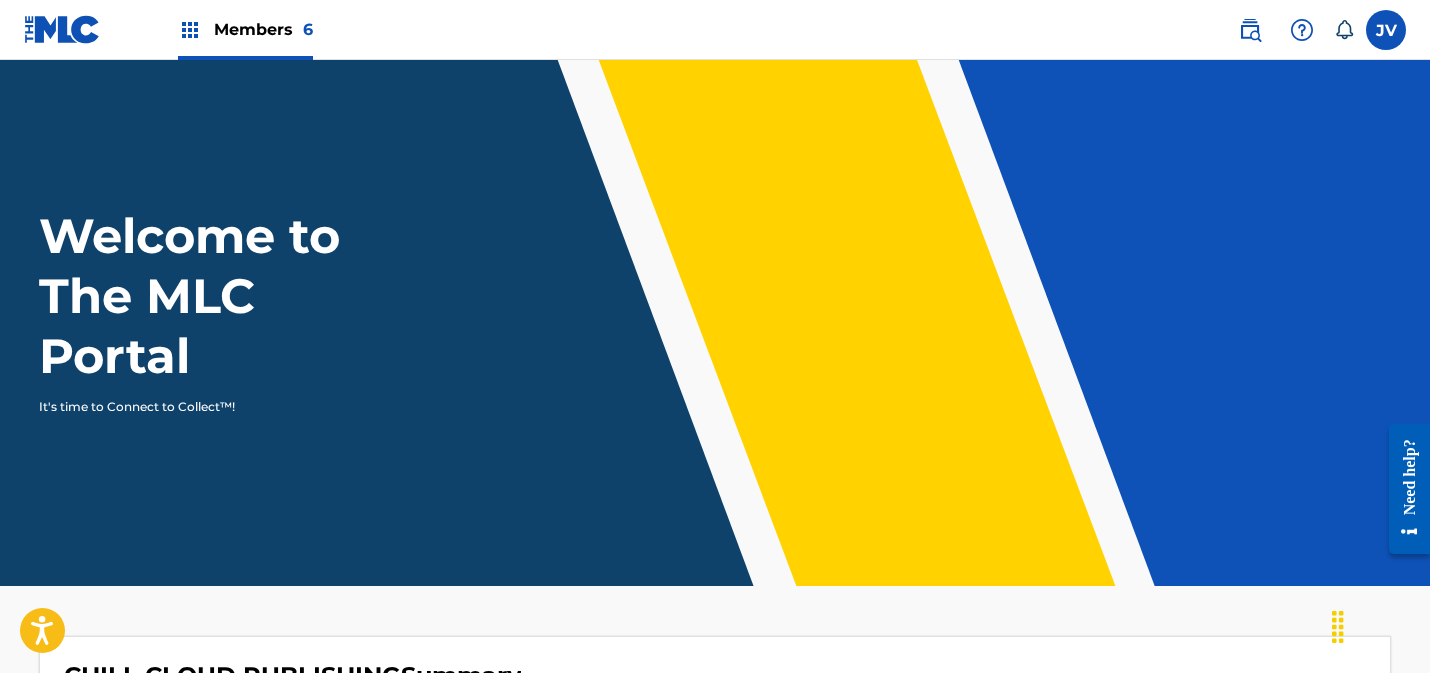 click on "Members    6" at bounding box center [263, 29] 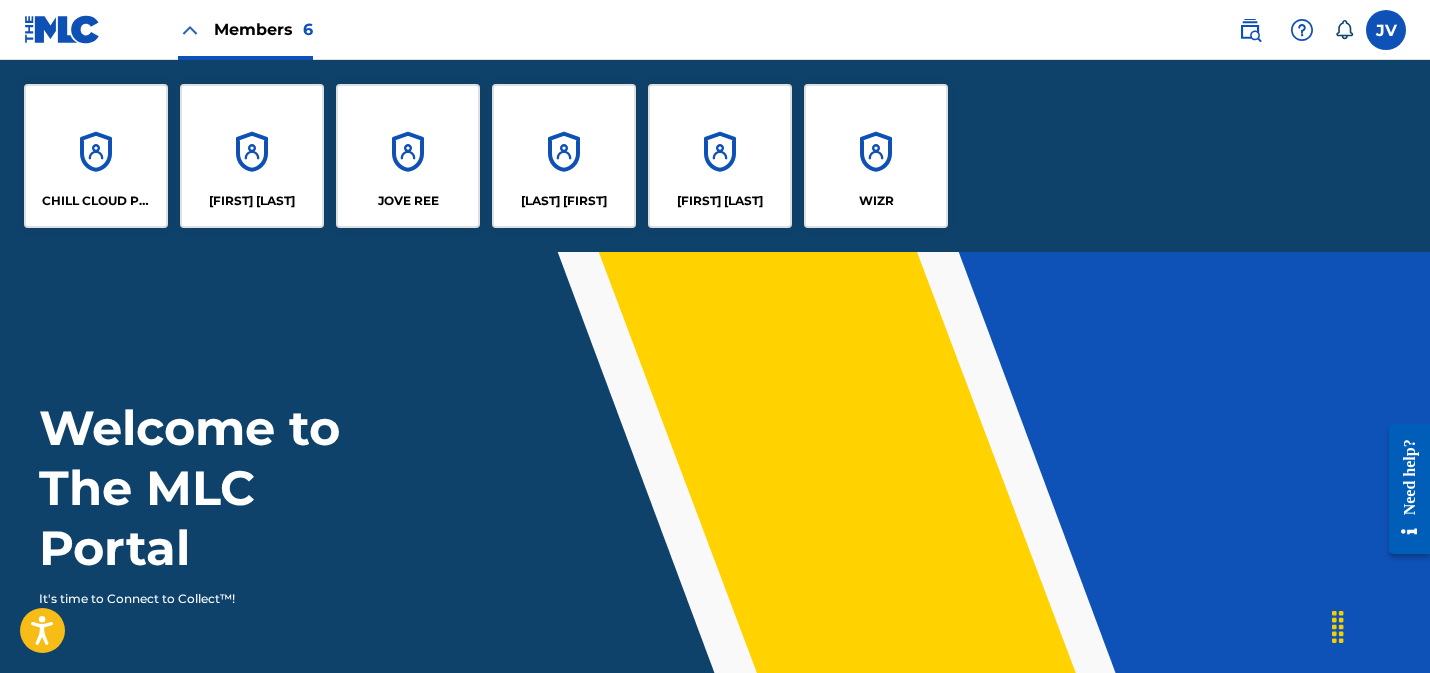 click on "CHILL CLOUD PUBLISHING" at bounding box center [96, 156] 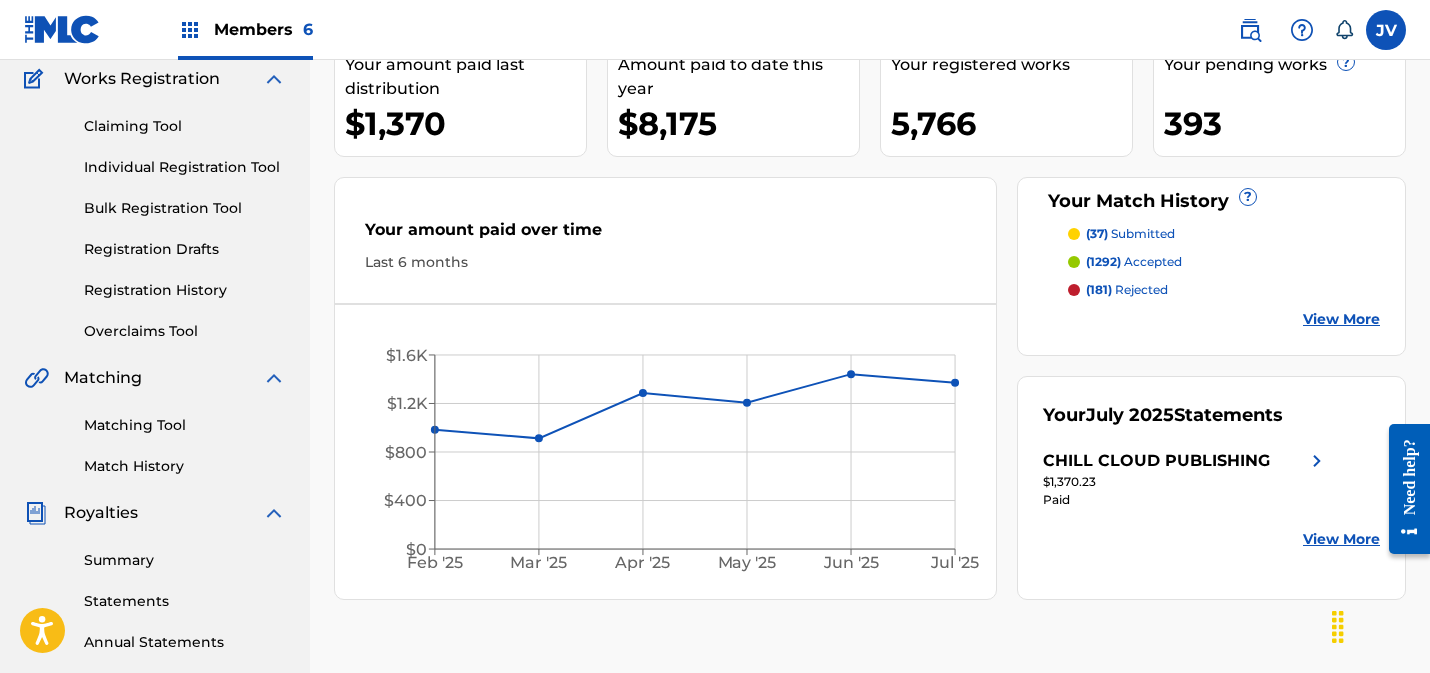 scroll, scrollTop: 201, scrollLeft: 0, axis: vertical 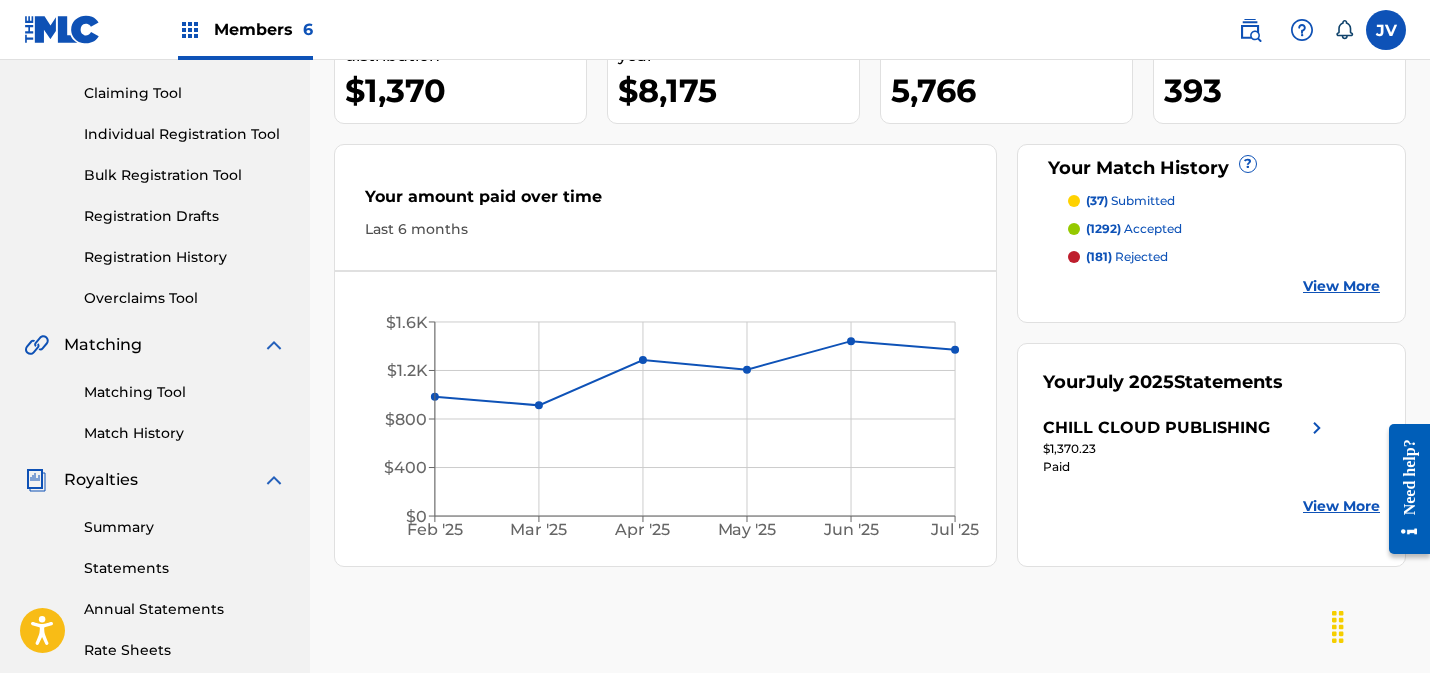 click on "Matching Tool" at bounding box center (185, 392) 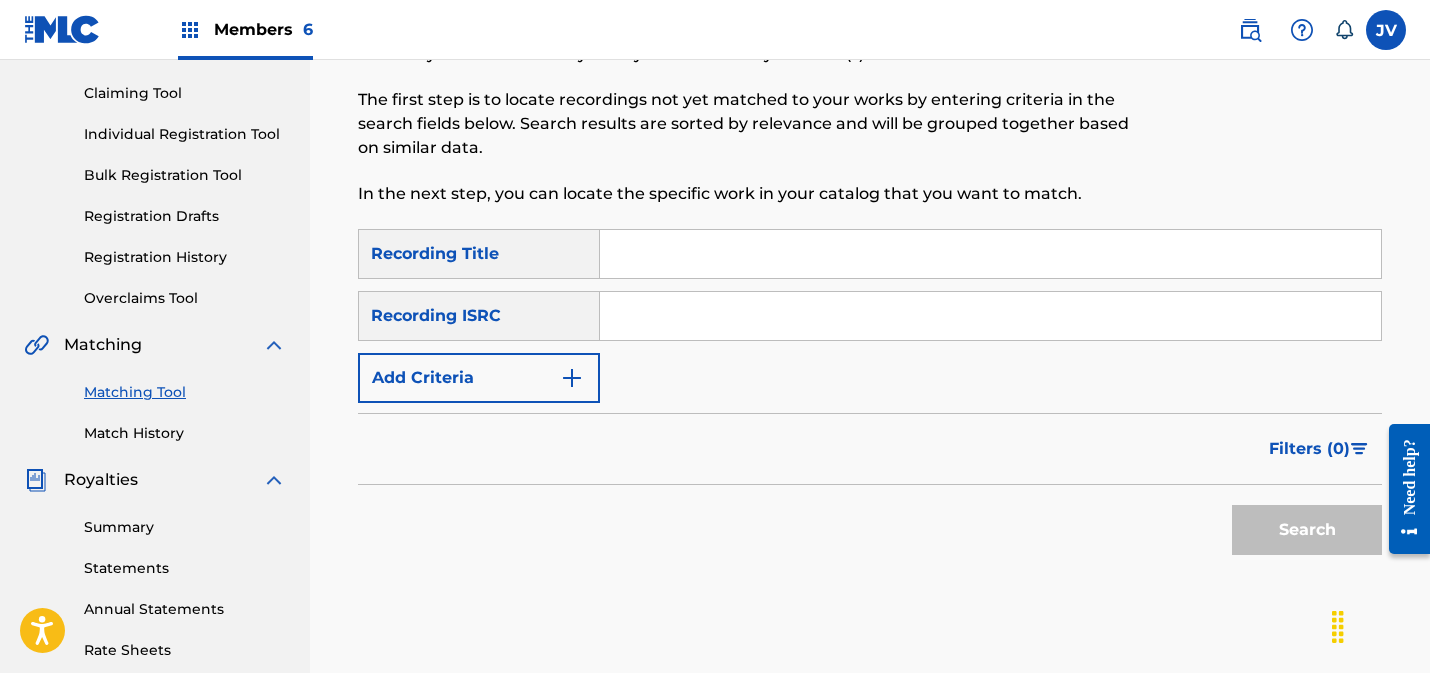 scroll, scrollTop: 0, scrollLeft: 0, axis: both 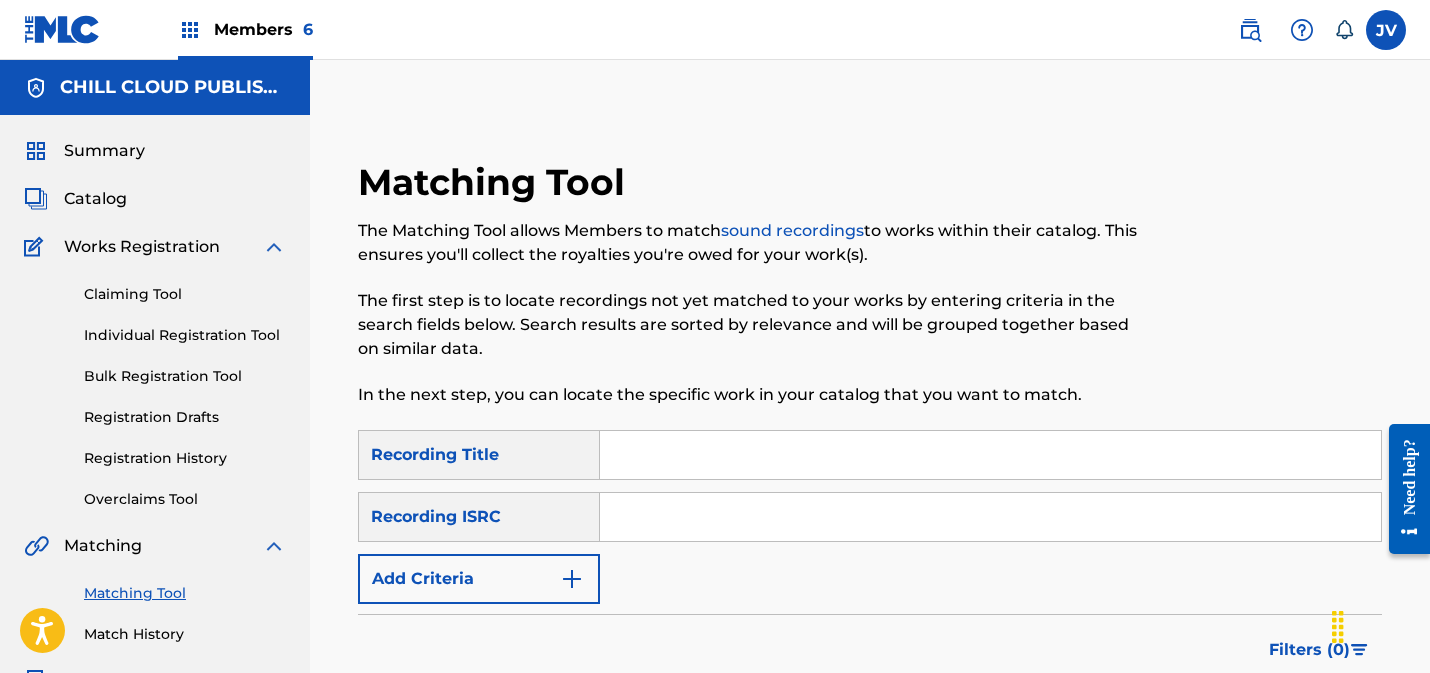 click at bounding box center (990, 517) 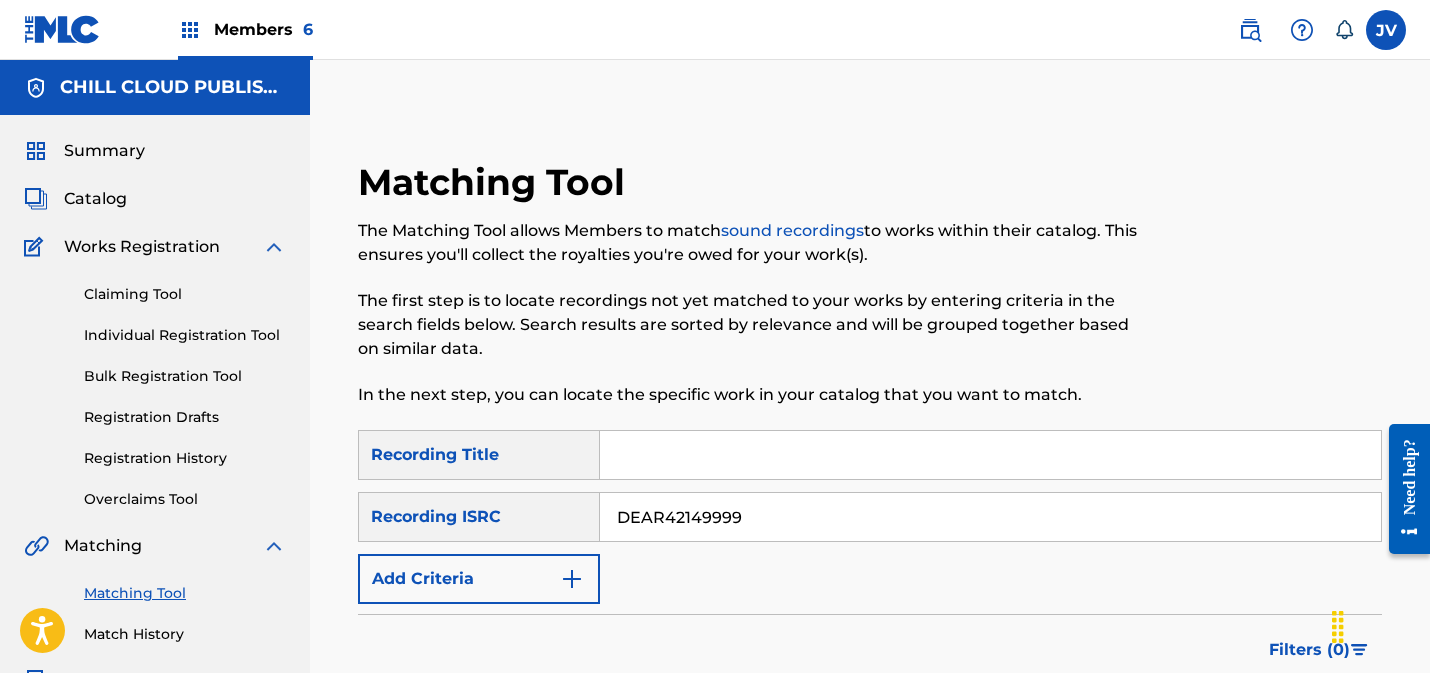 type on "DEAR42149999" 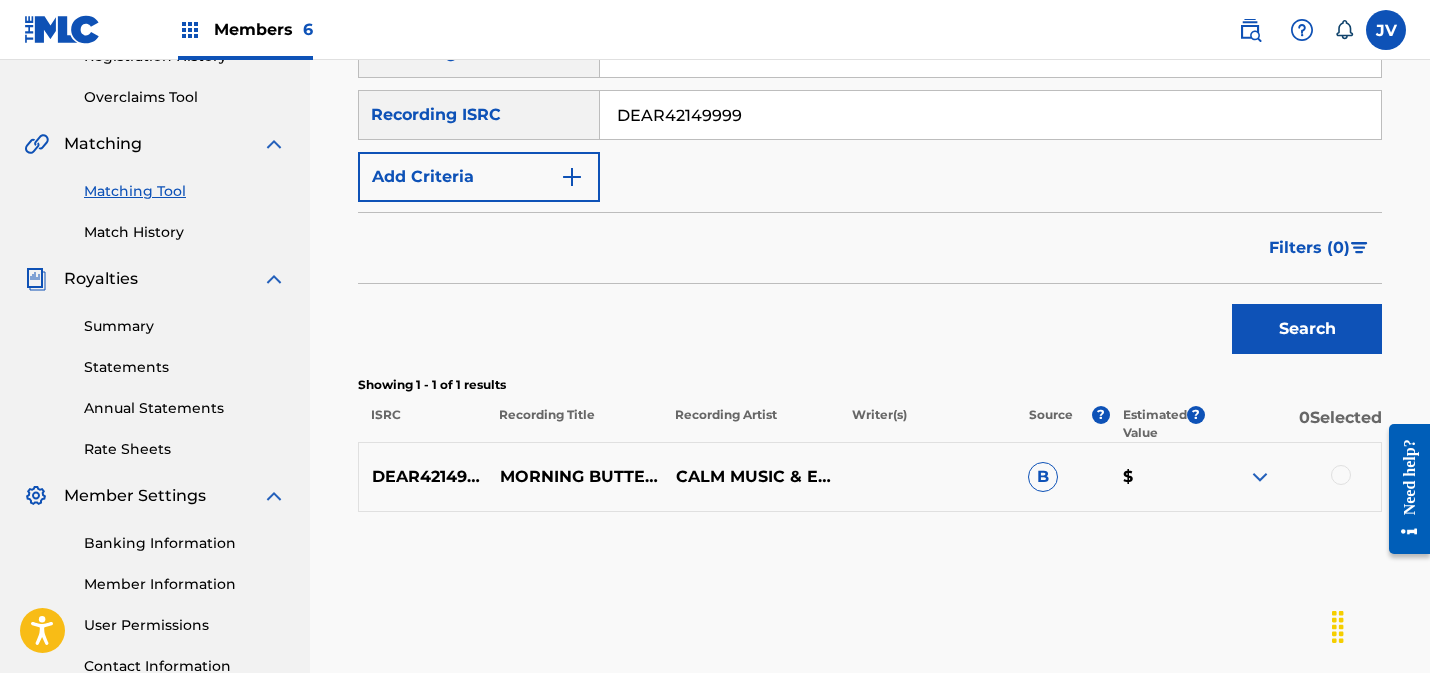 scroll, scrollTop: 403, scrollLeft: 0, axis: vertical 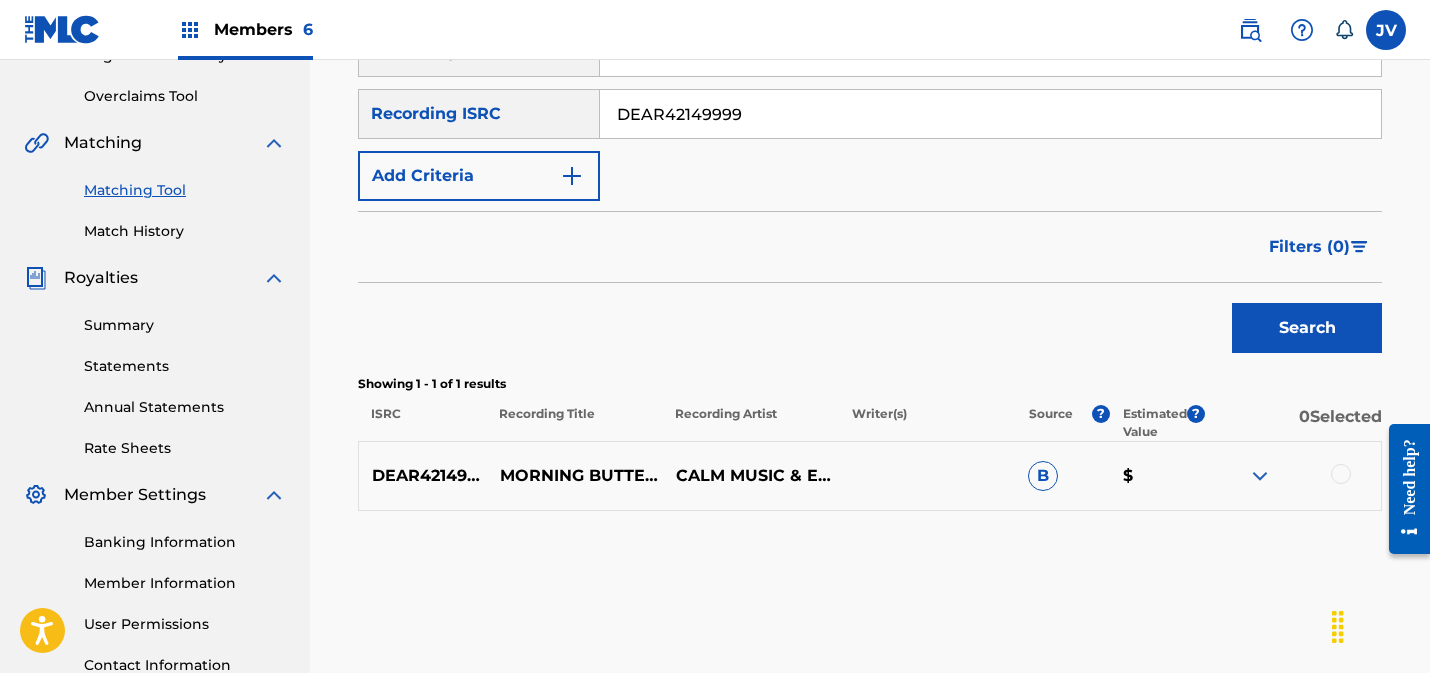 click at bounding box center [1341, 474] 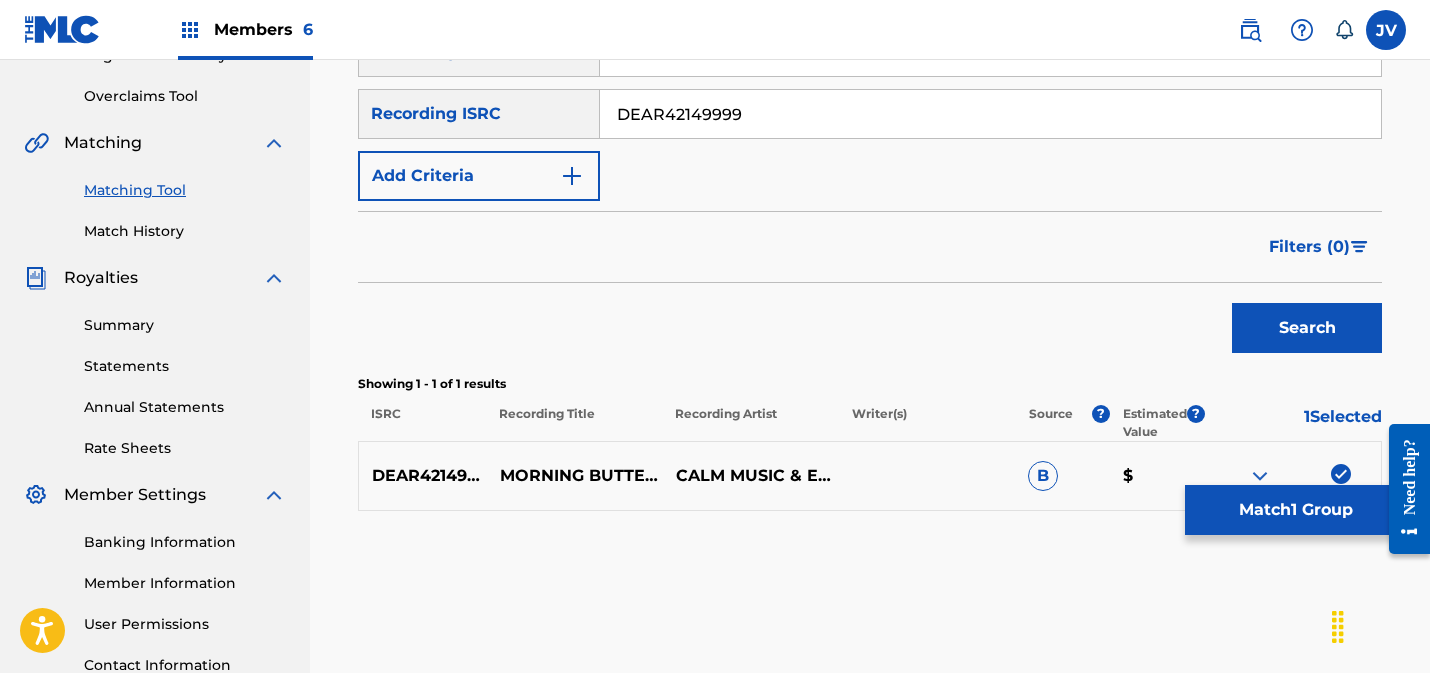 click on "Match  1 Group" at bounding box center [1295, 510] 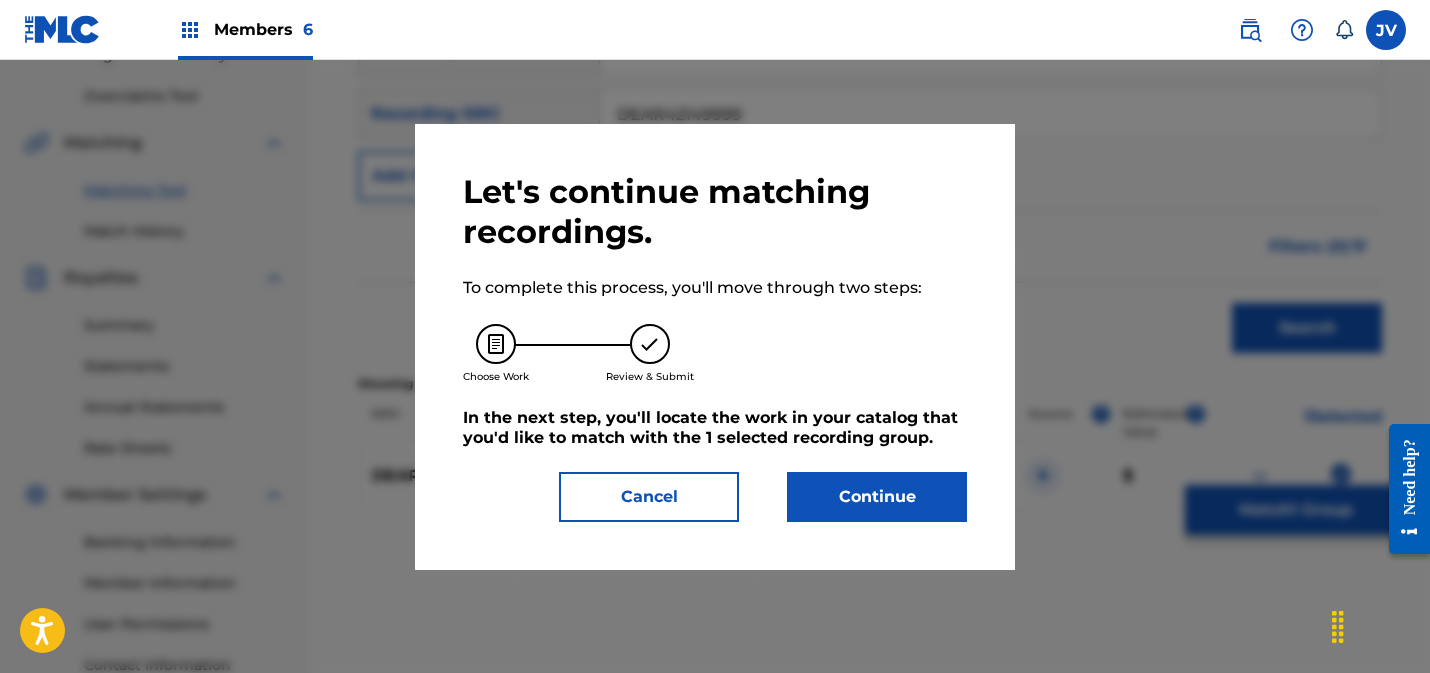 click on "Continue" at bounding box center (877, 497) 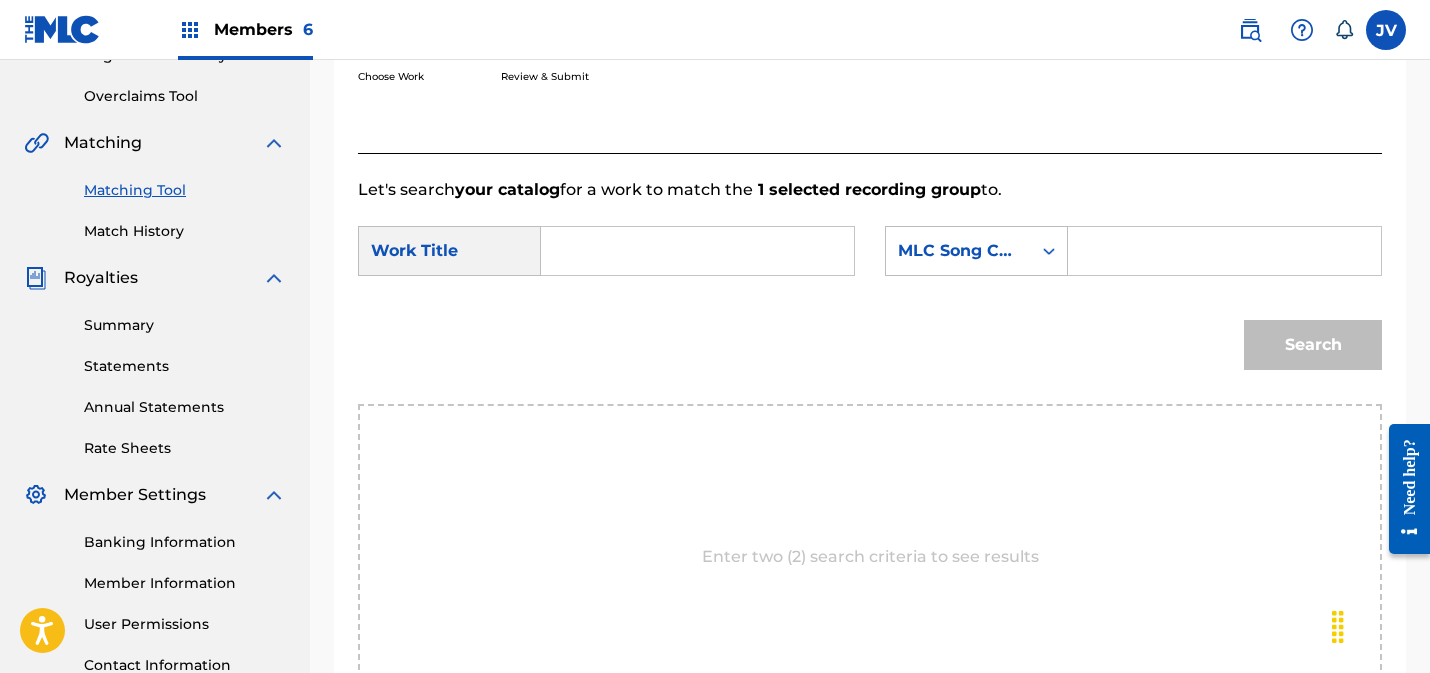 click at bounding box center [697, 251] 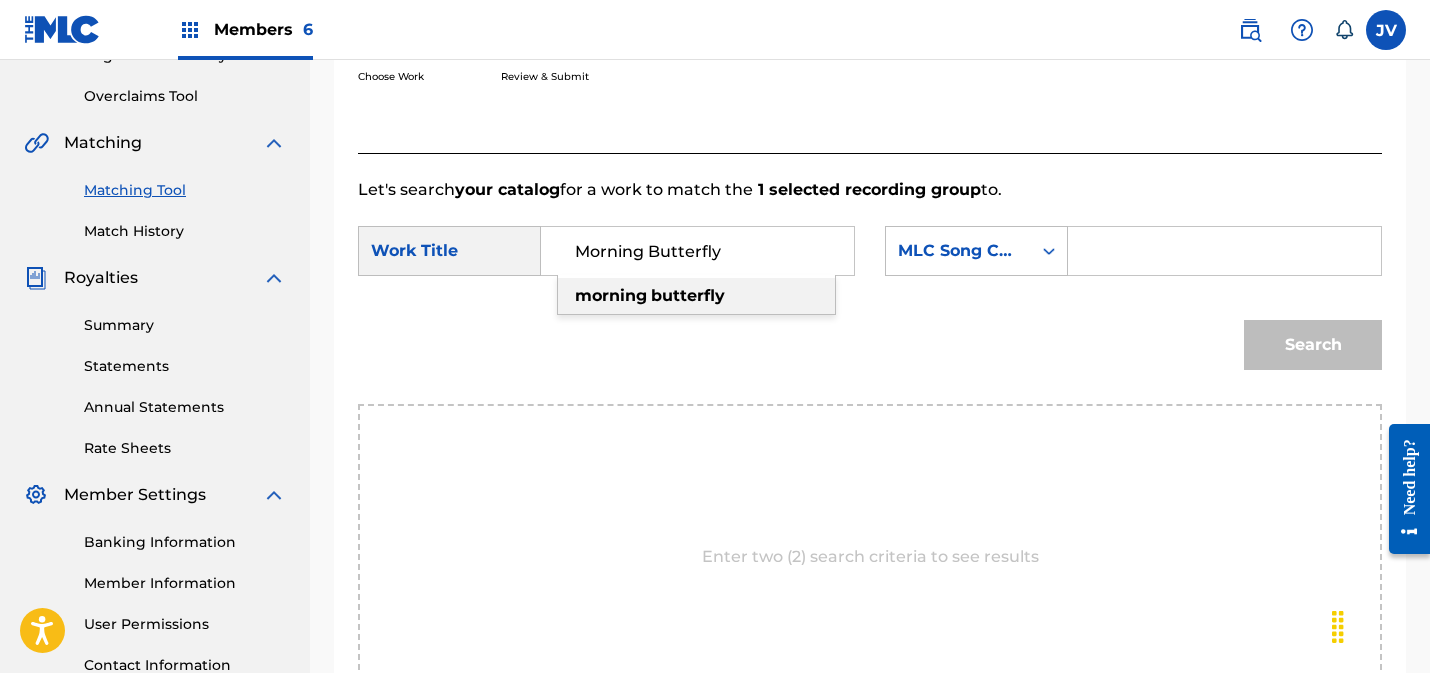 click on "morning   butterfly" at bounding box center [696, 296] 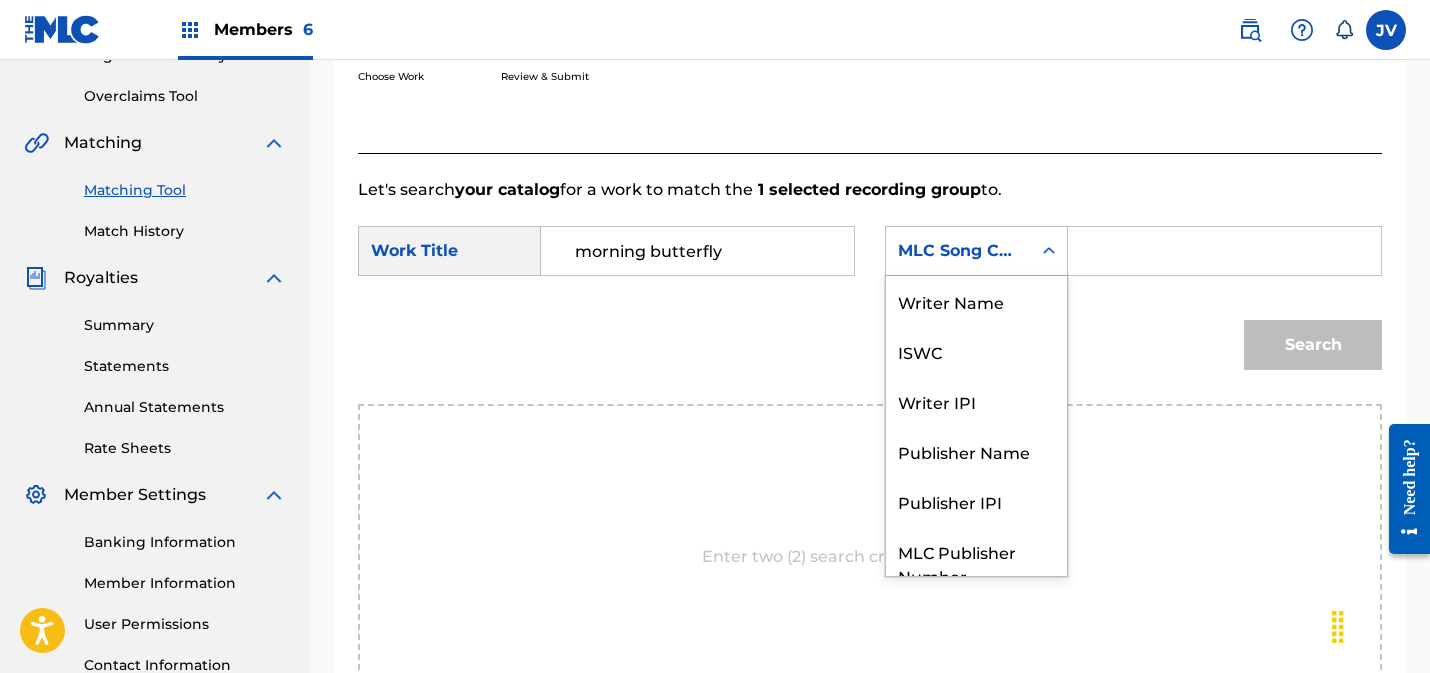 click on "MLC Song Code" at bounding box center (958, 251) 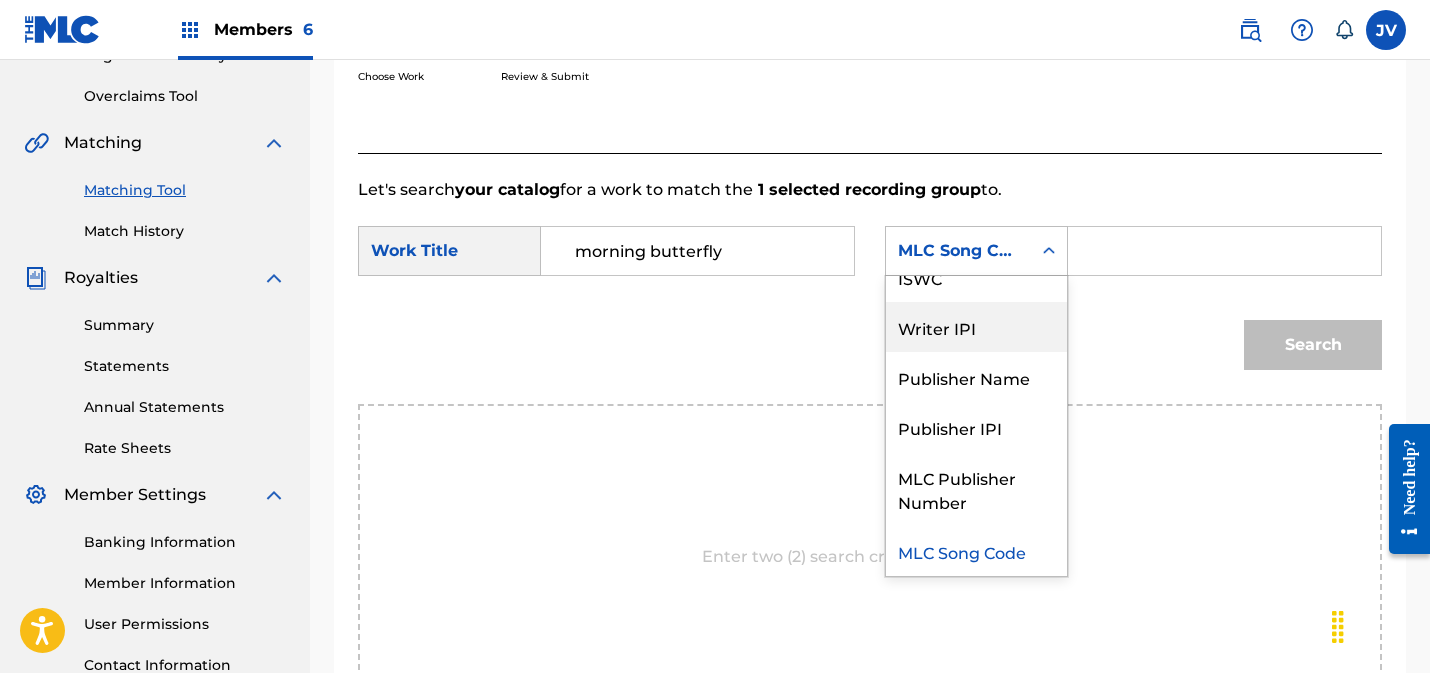 scroll, scrollTop: 0, scrollLeft: 0, axis: both 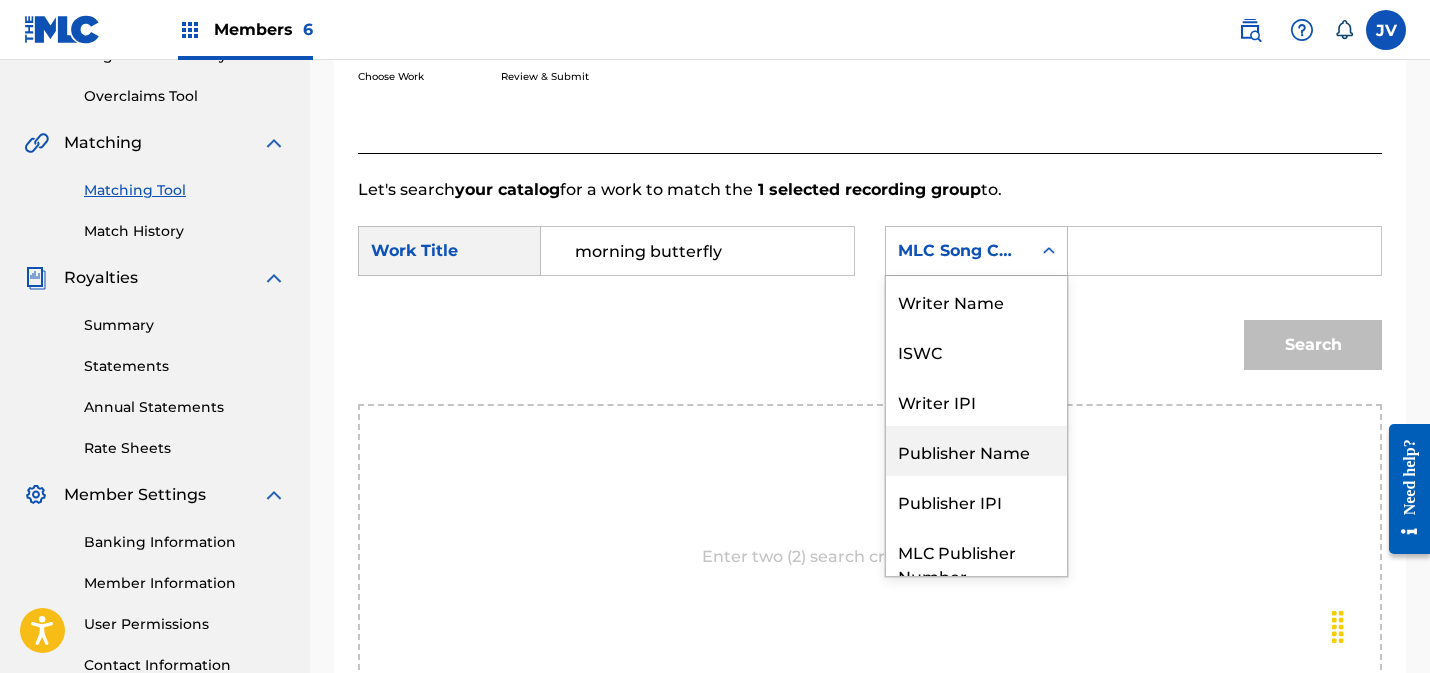 drag, startPoint x: 971, startPoint y: 451, endPoint x: 1015, endPoint y: 437, distance: 46.173584 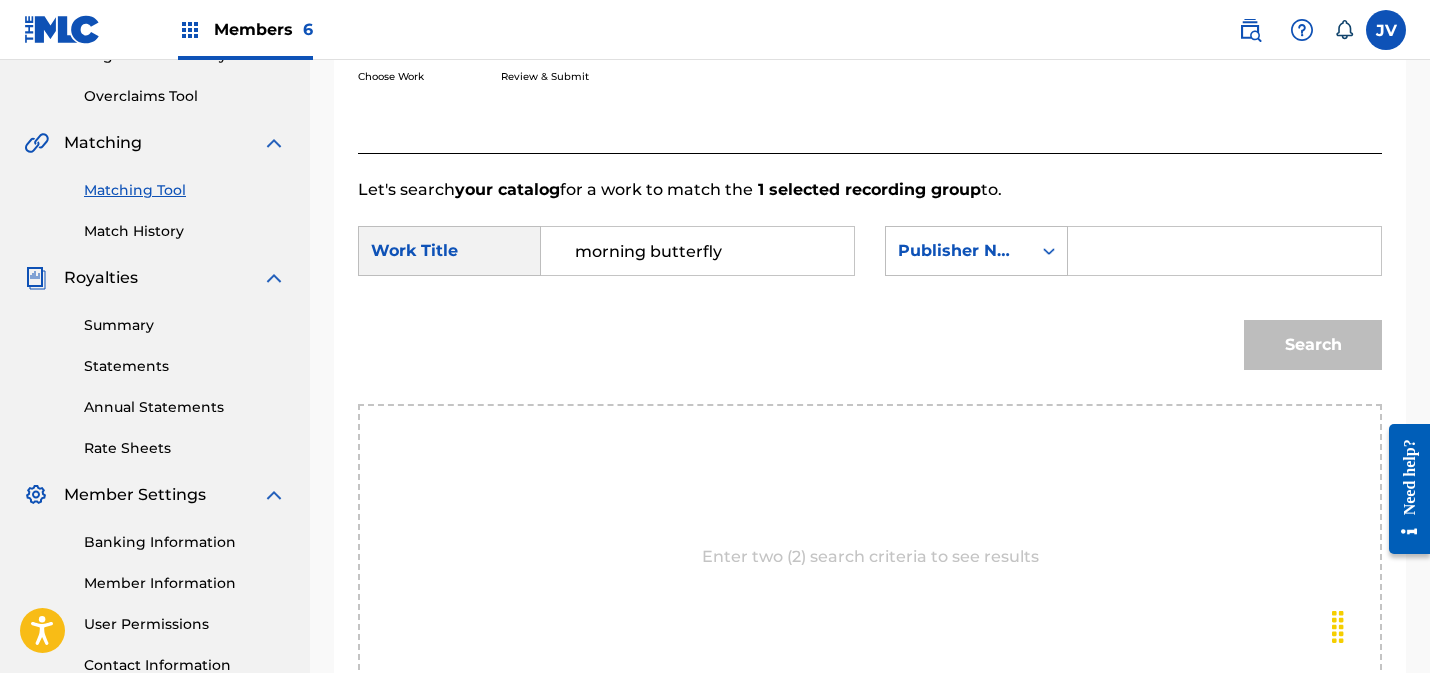 click at bounding box center [1224, 251] 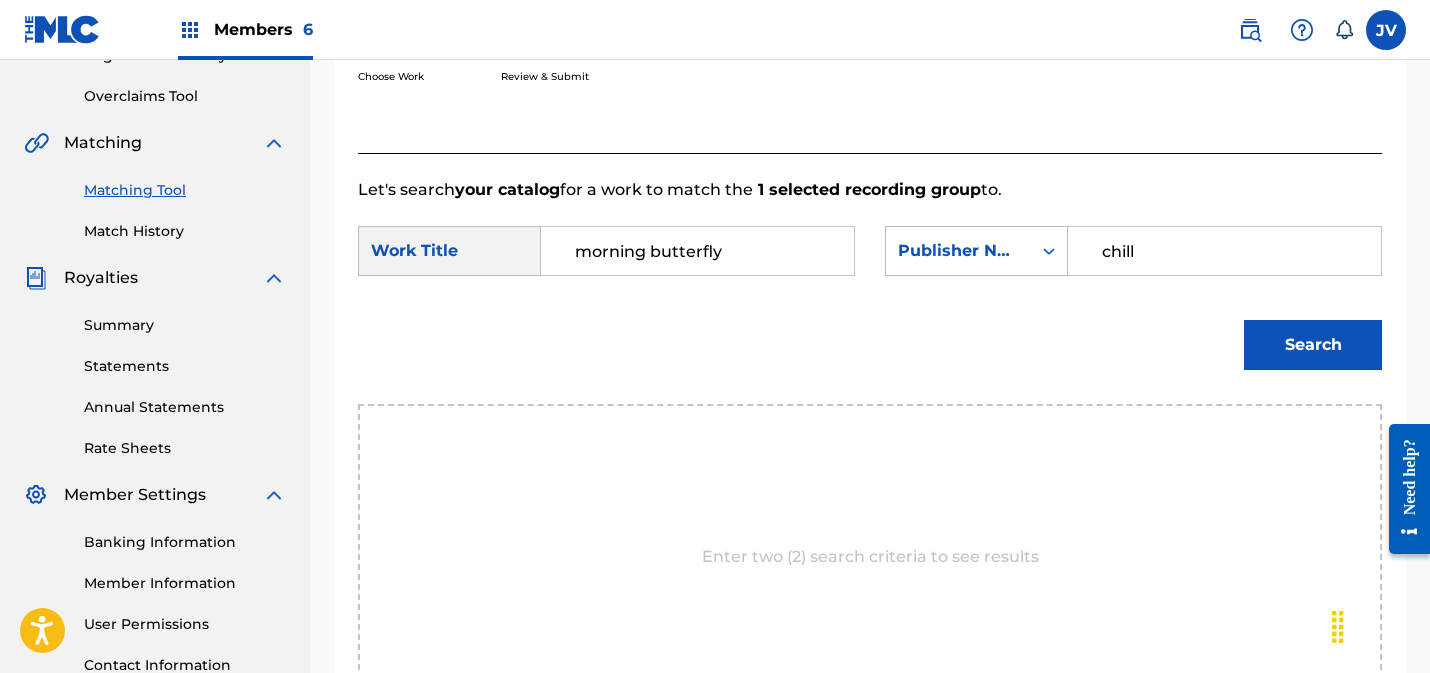 type on "chill" 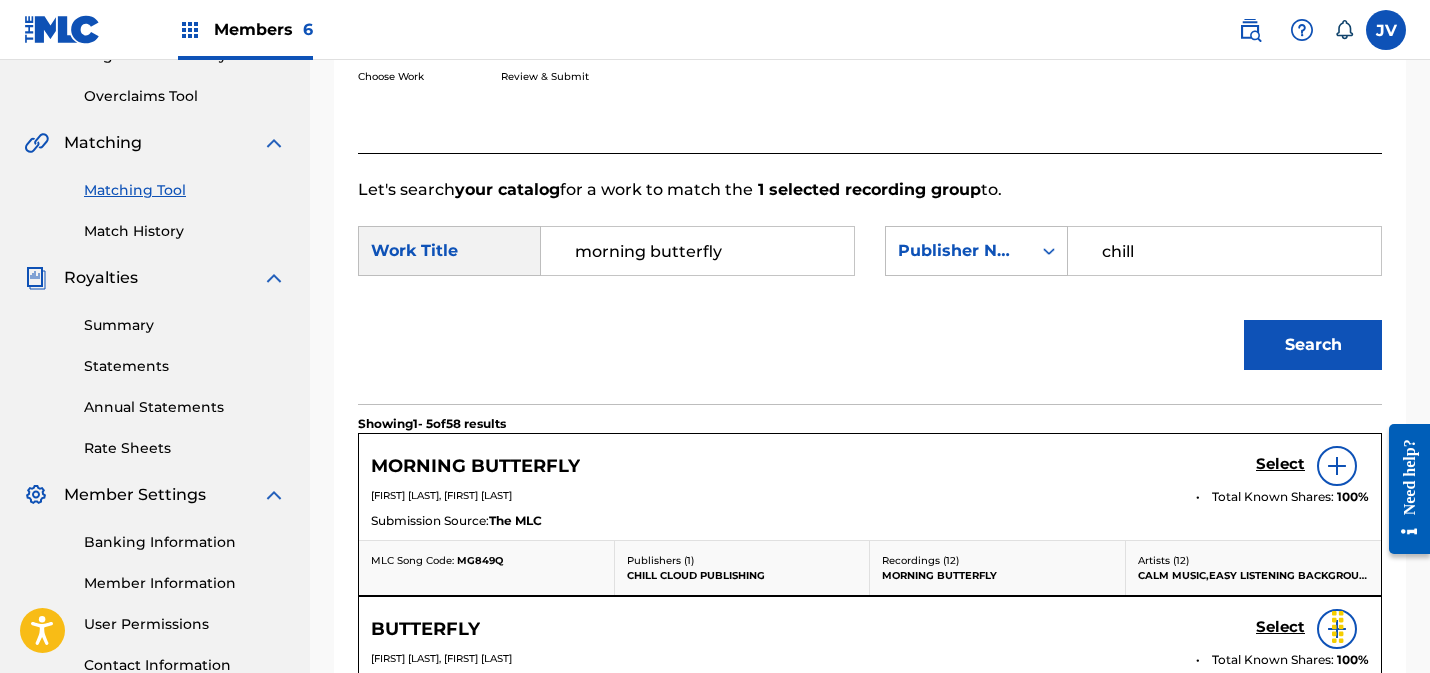 click on "Select" at bounding box center [1280, 464] 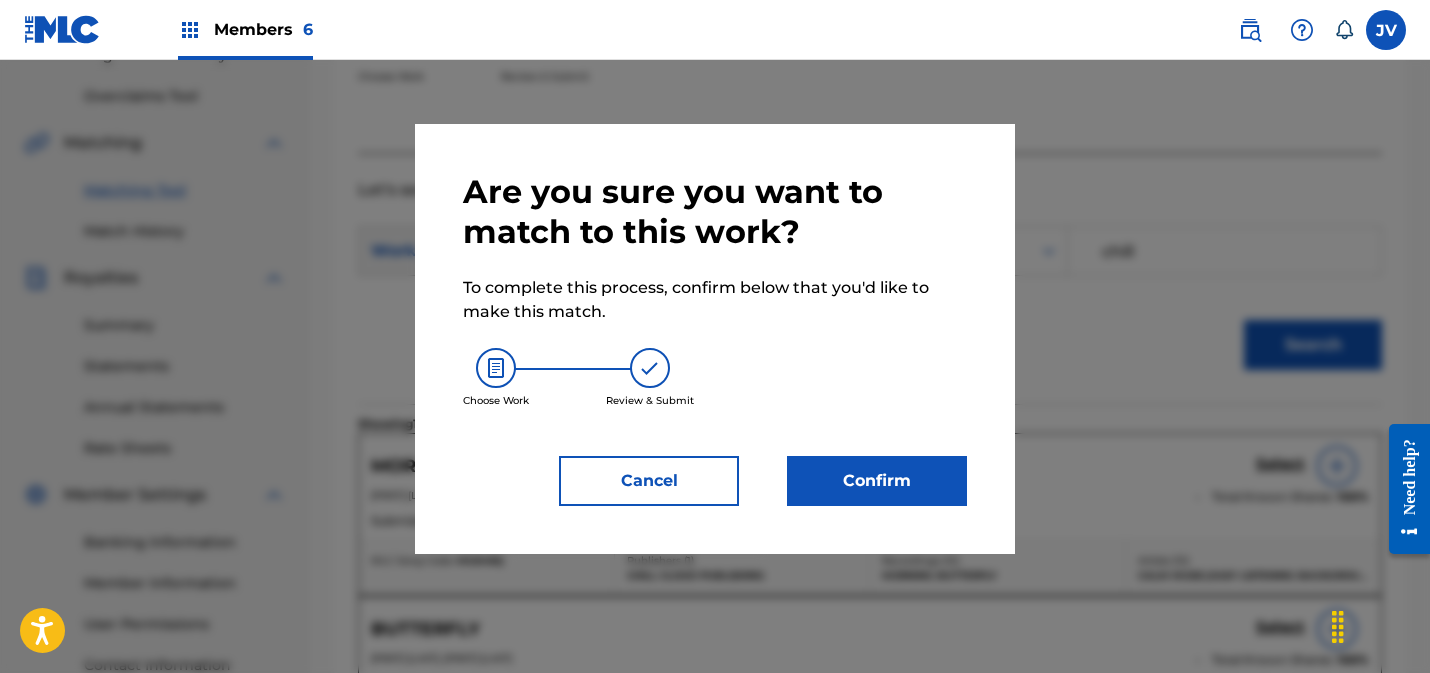 click on "Confirm" at bounding box center (877, 481) 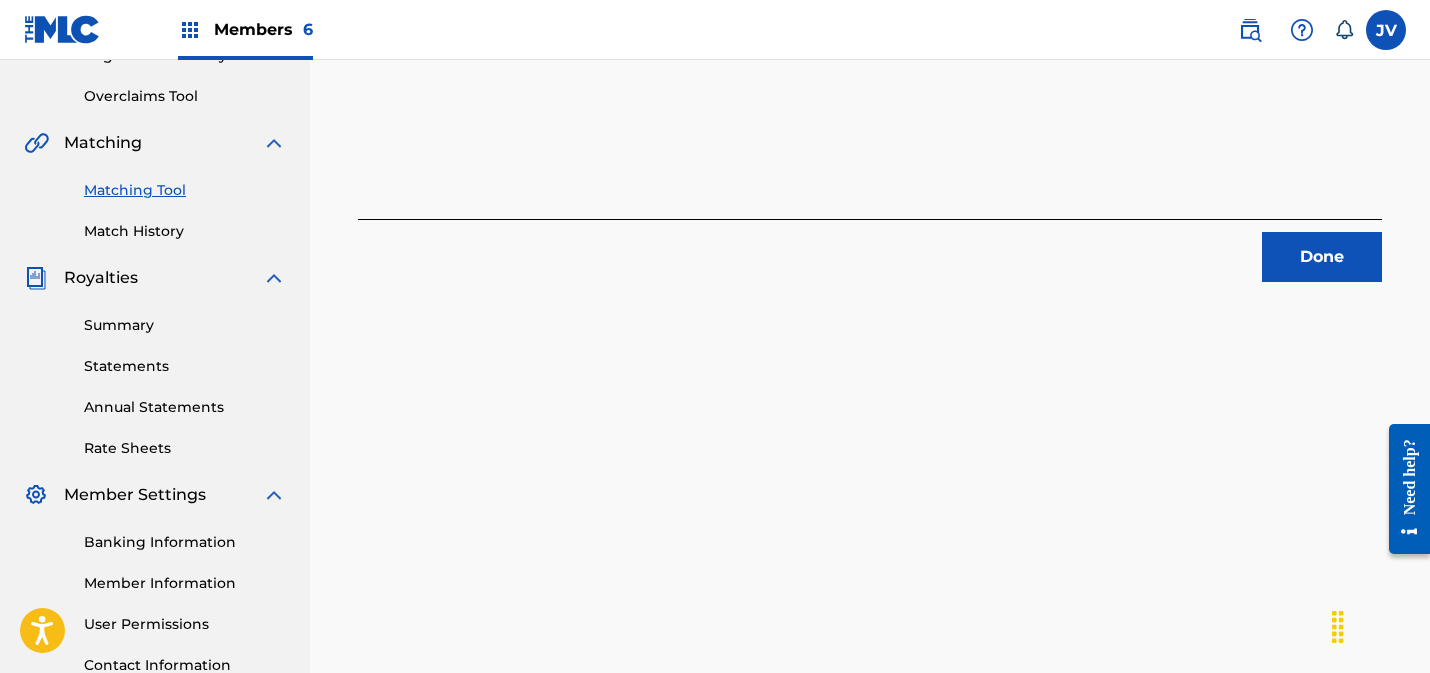click on "Done" at bounding box center [1322, 257] 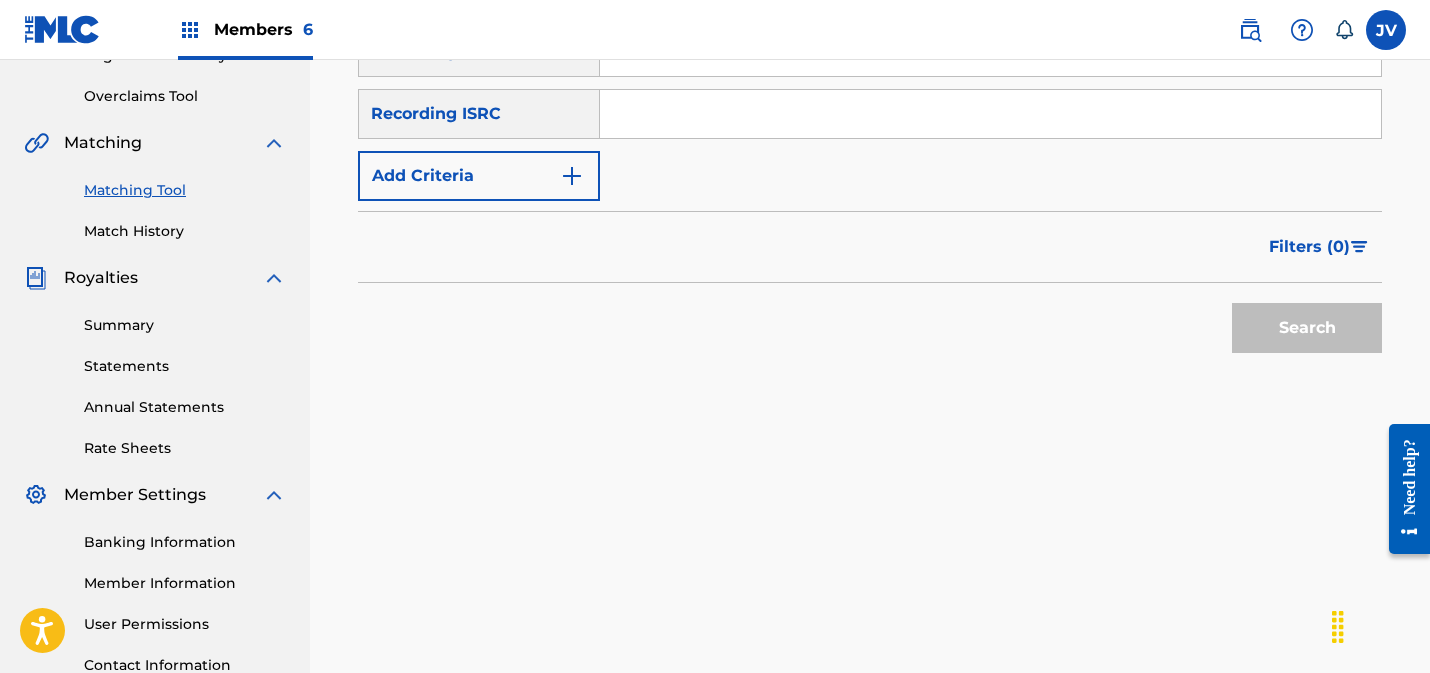 click at bounding box center [990, 114] 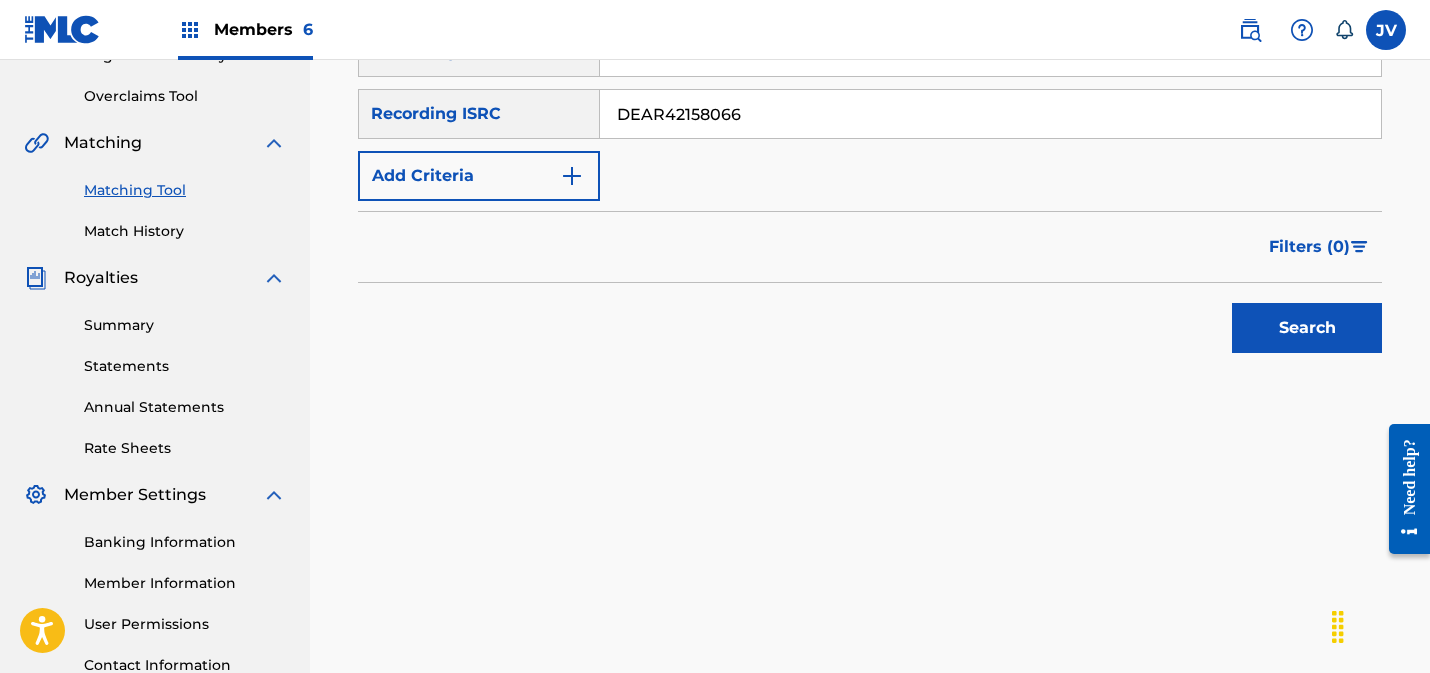 type on "DEAR42158066" 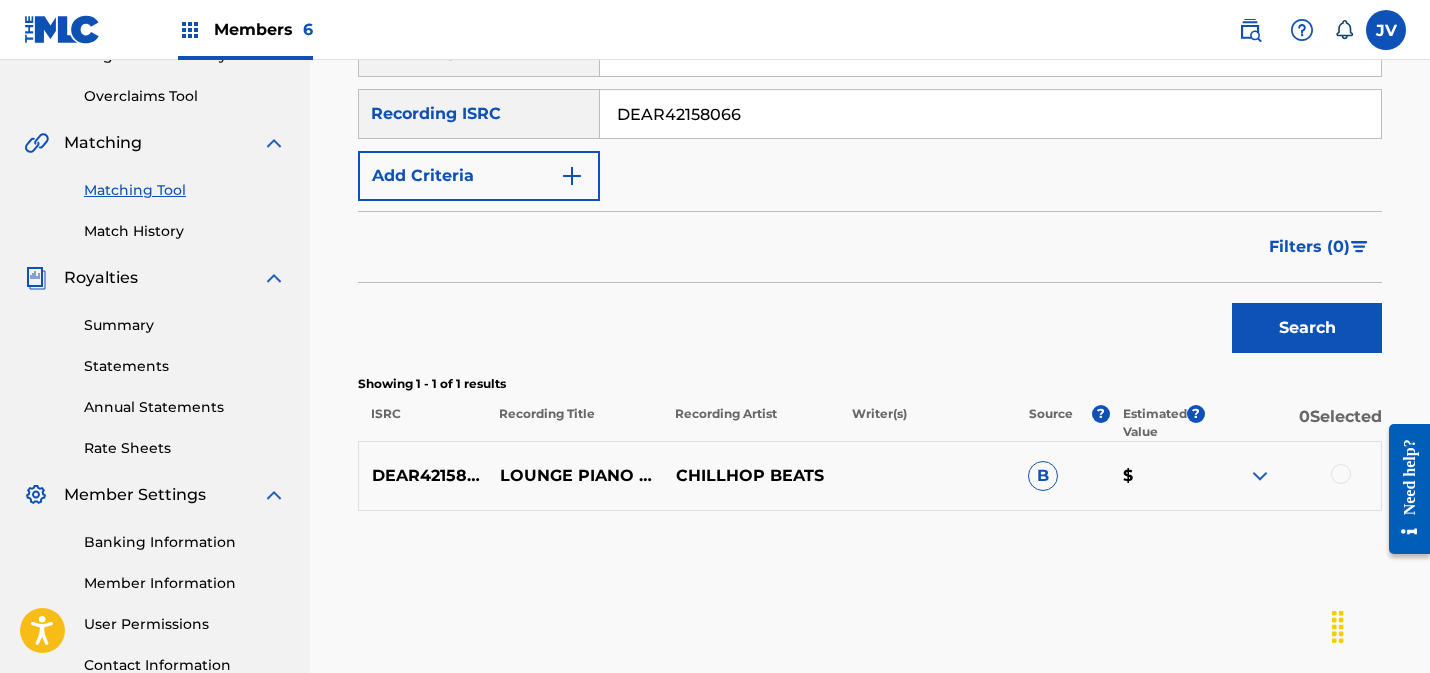 click at bounding box center [1341, 474] 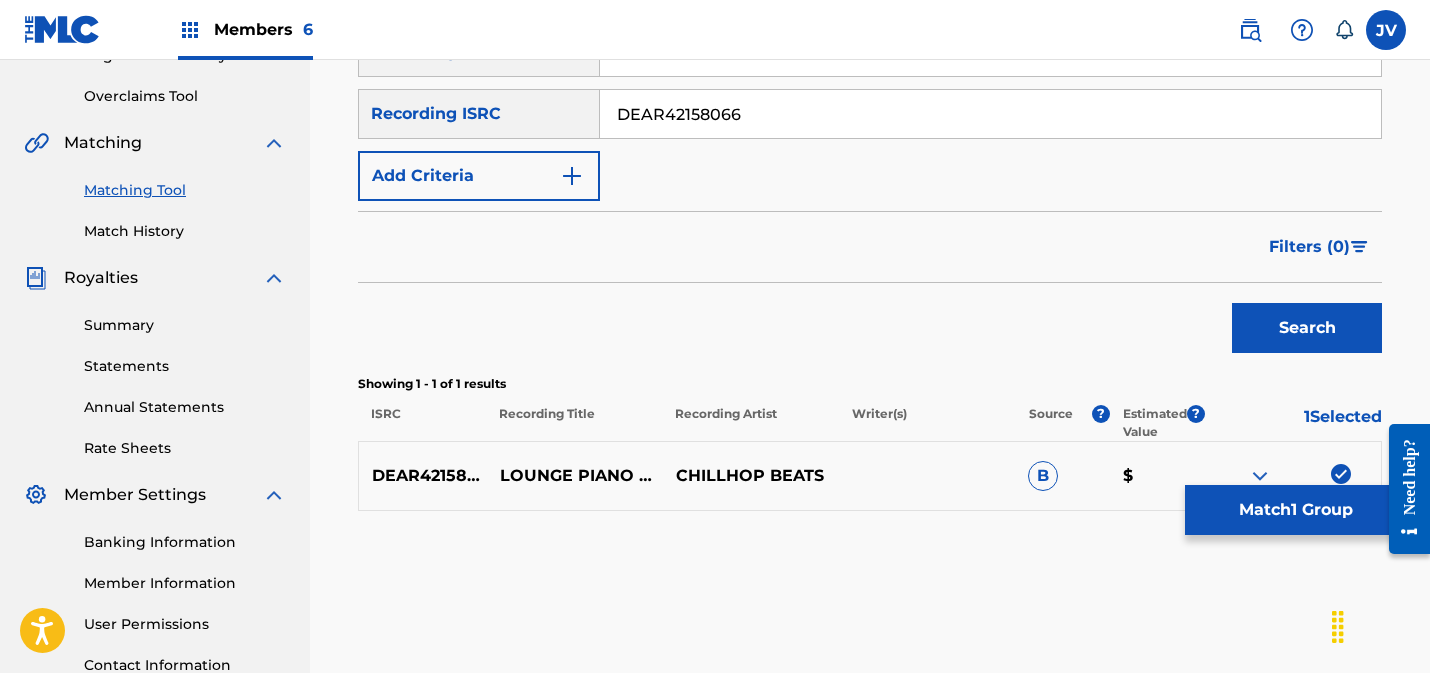 click on "Match  1 Group" at bounding box center (1295, 510) 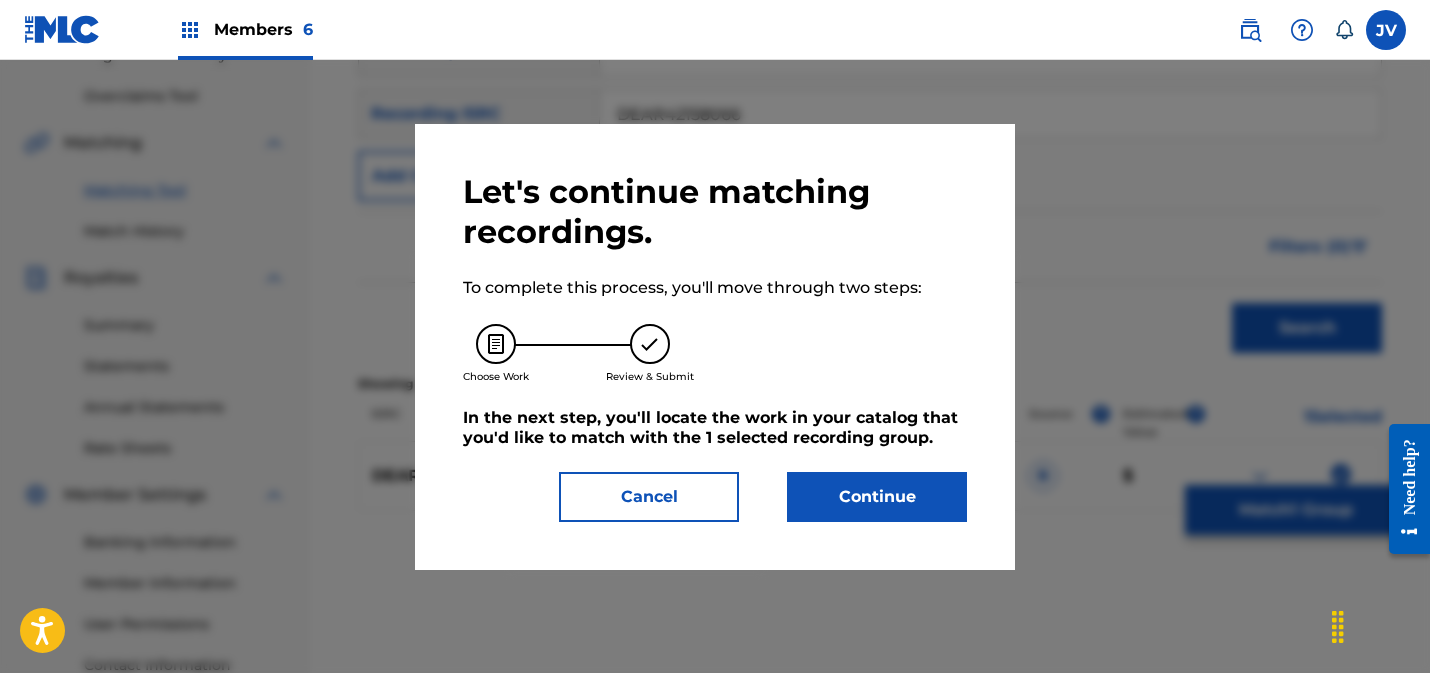 click on "Continue" at bounding box center (877, 497) 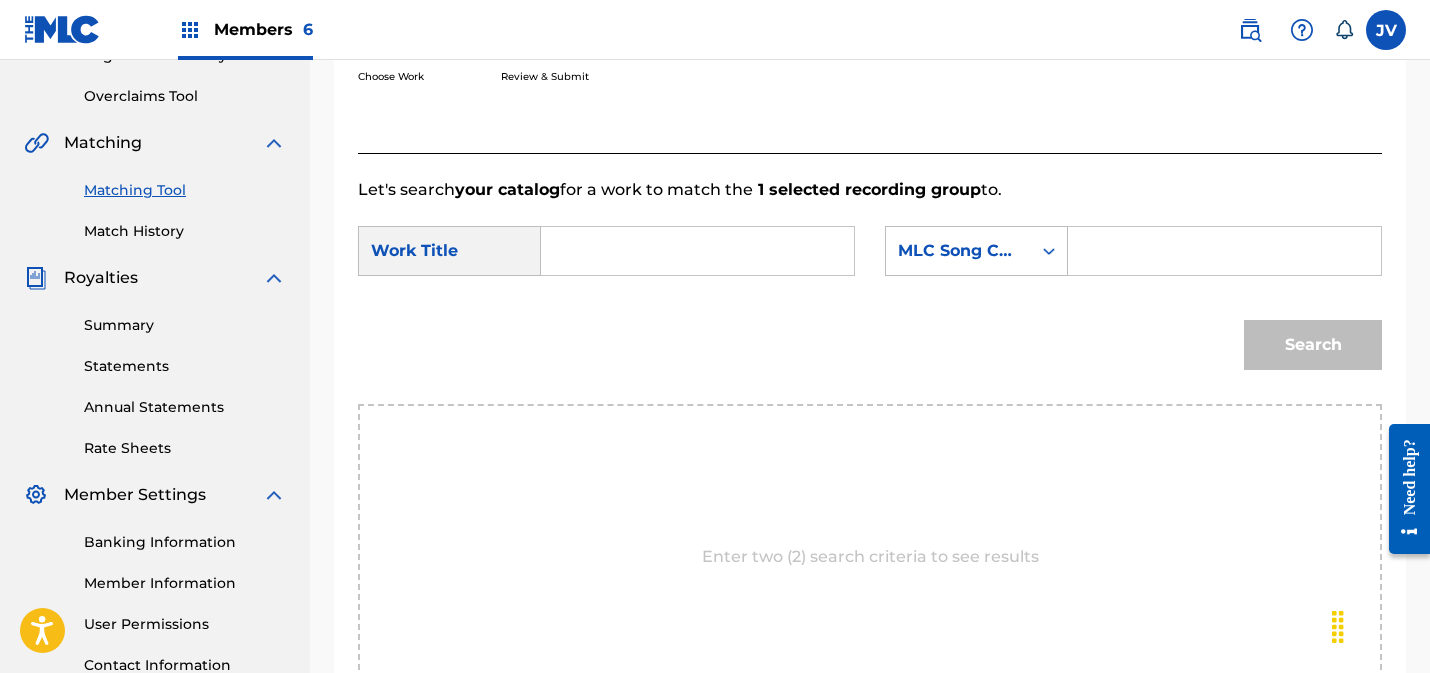 click at bounding box center (697, 251) 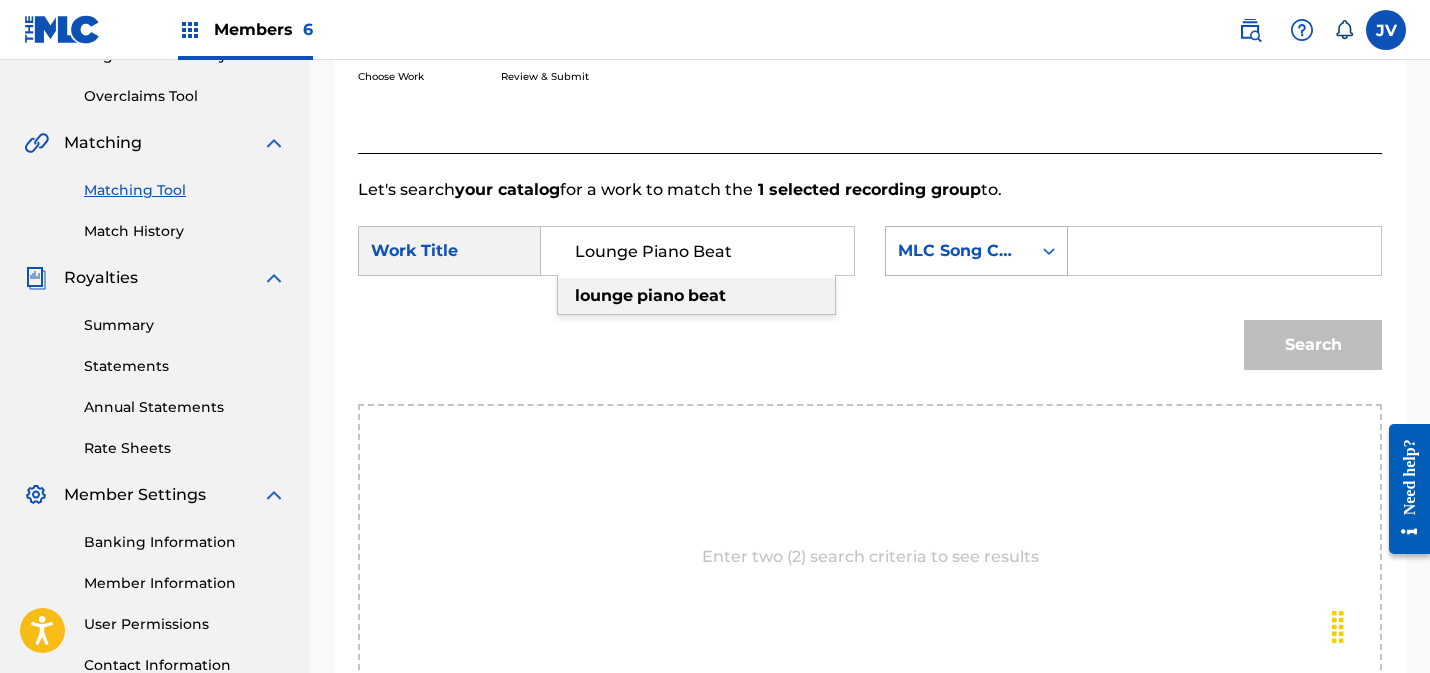 type on "Lounge Piano Beat" 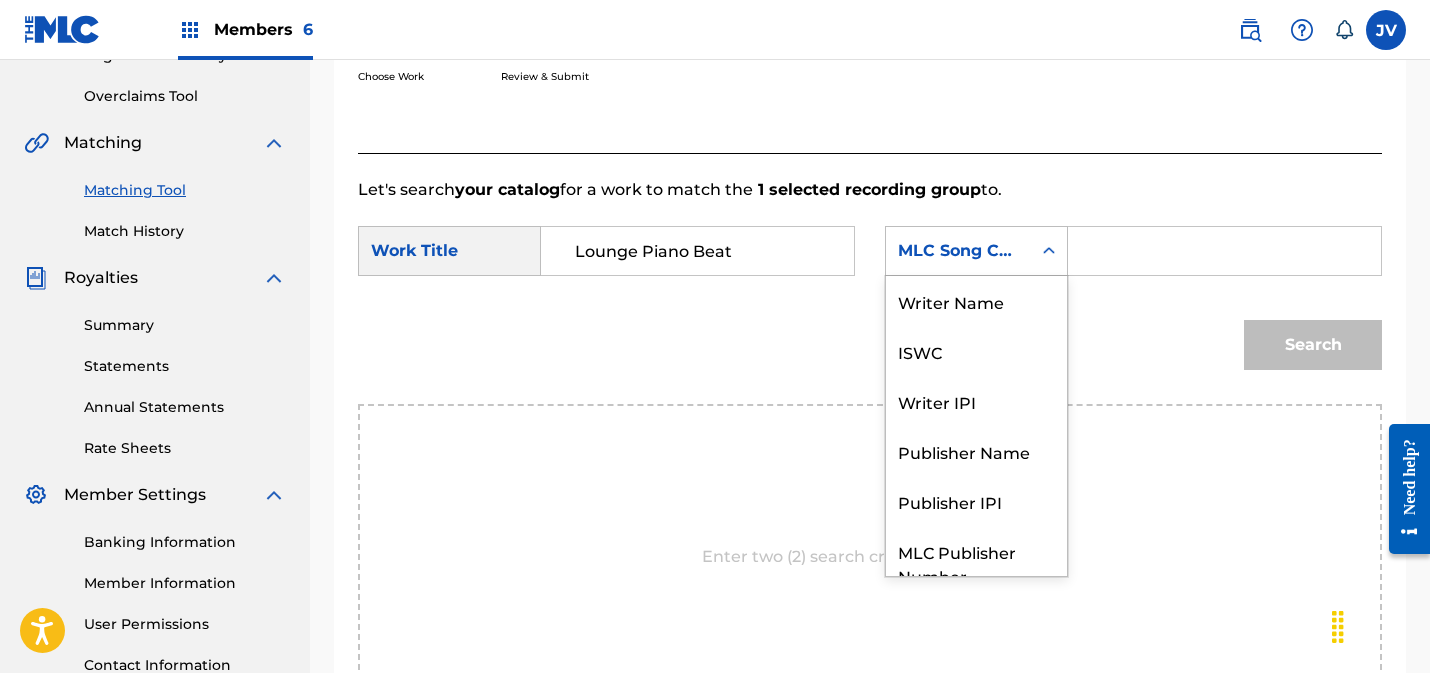 scroll, scrollTop: 74, scrollLeft: 0, axis: vertical 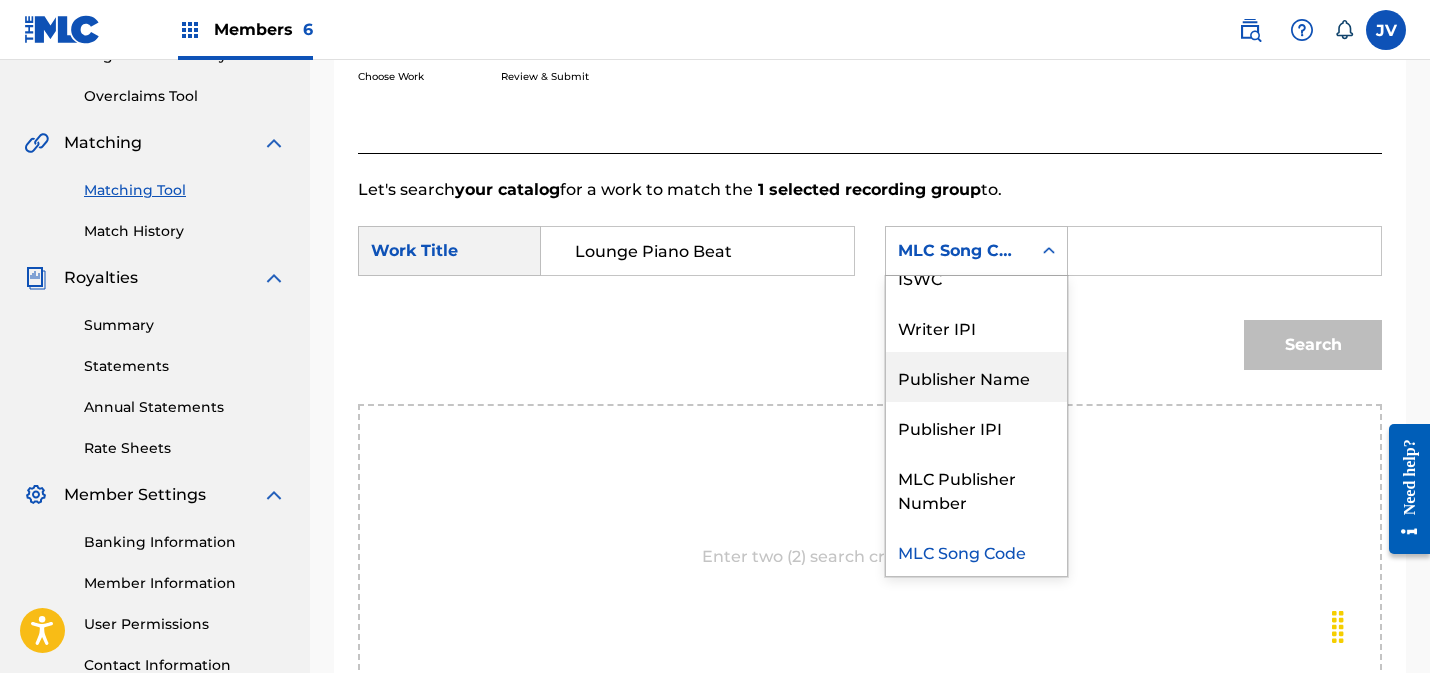 drag, startPoint x: 969, startPoint y: 383, endPoint x: 987, endPoint y: 374, distance: 20.12461 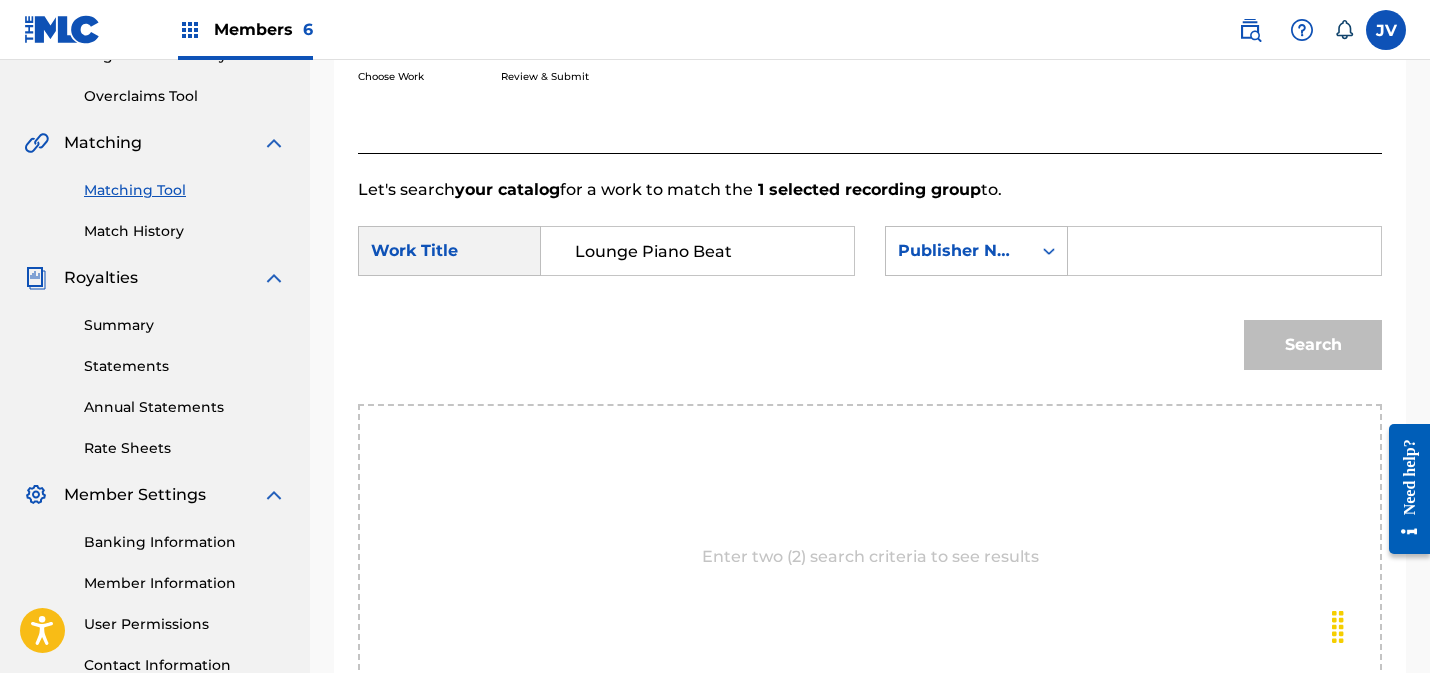 click at bounding box center [1224, 251] 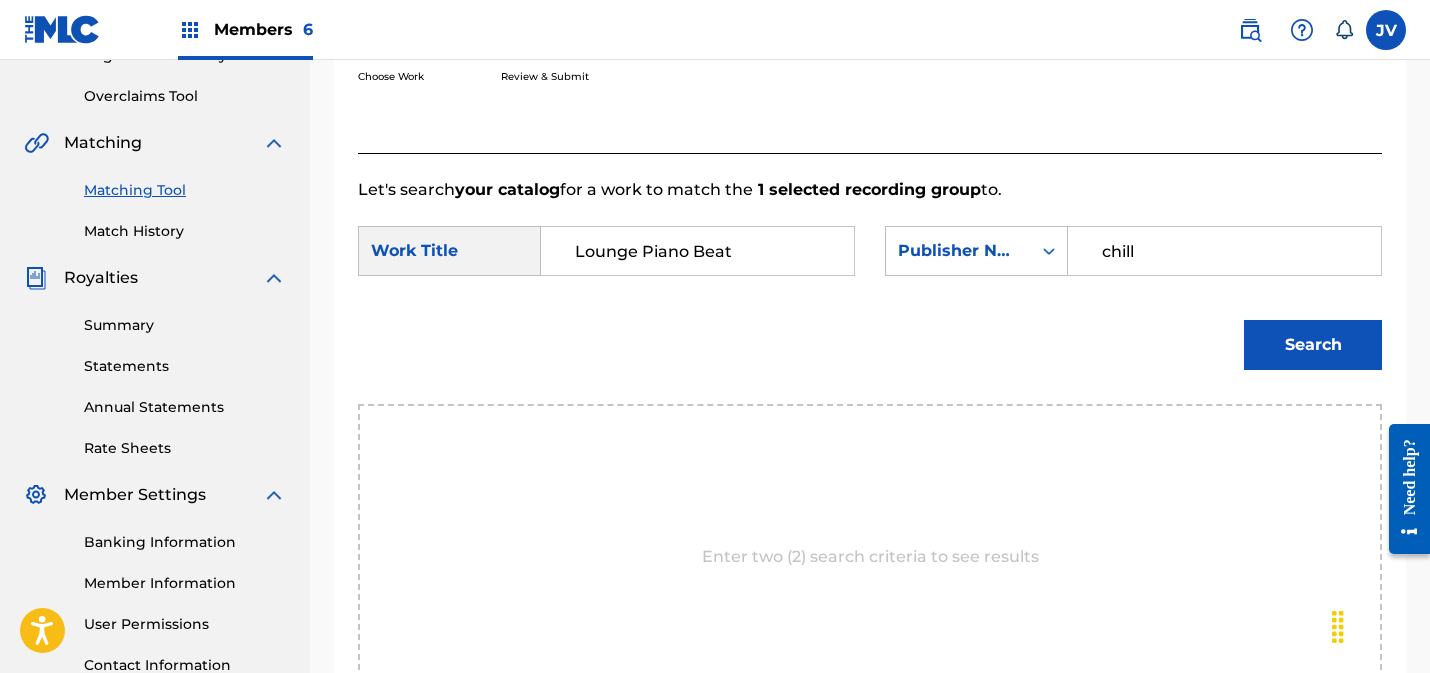 type on "chill" 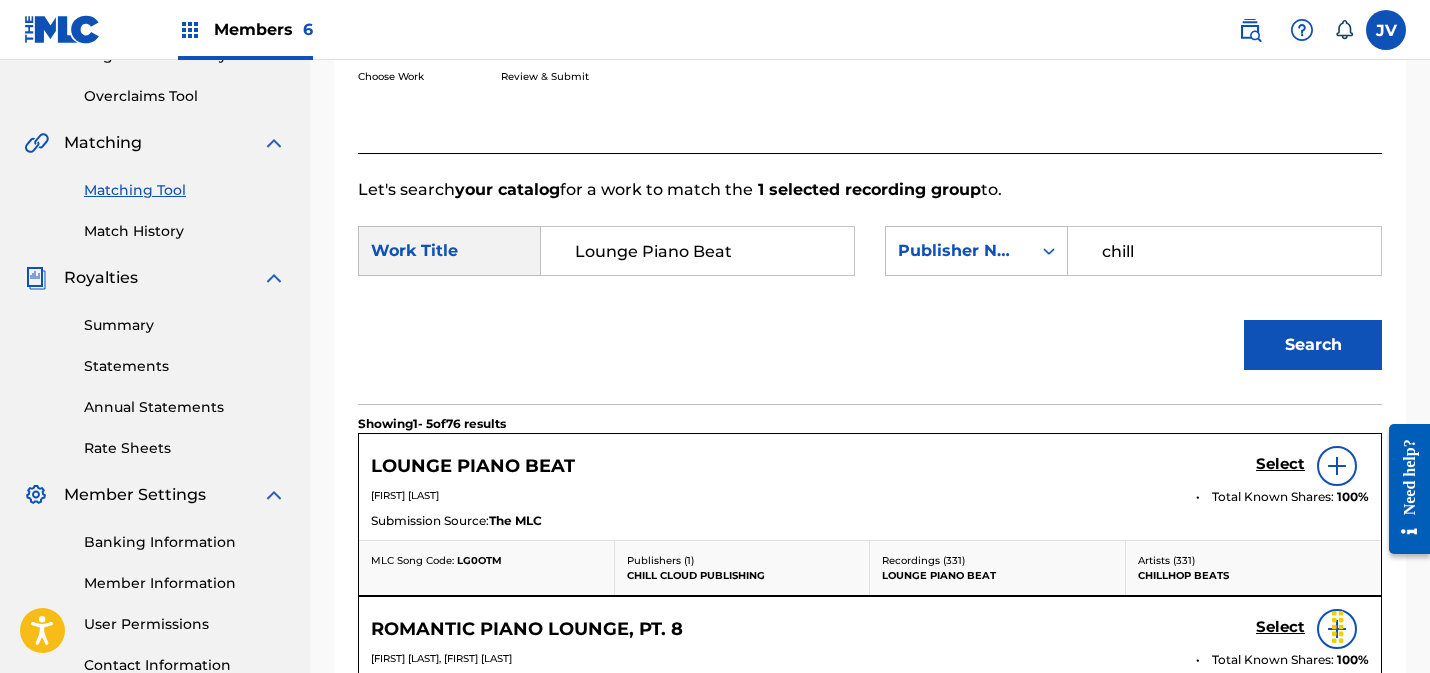click on "Select" at bounding box center (1280, 464) 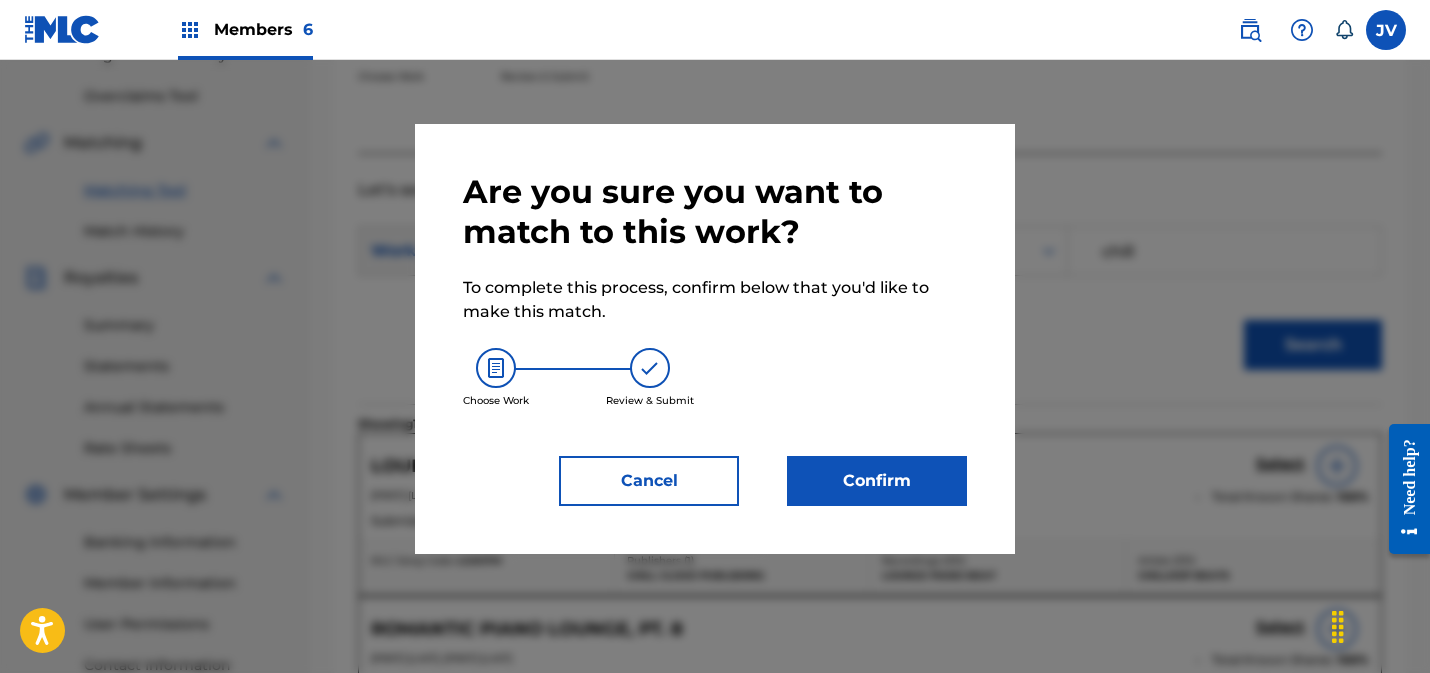 click on "Confirm" at bounding box center [877, 481] 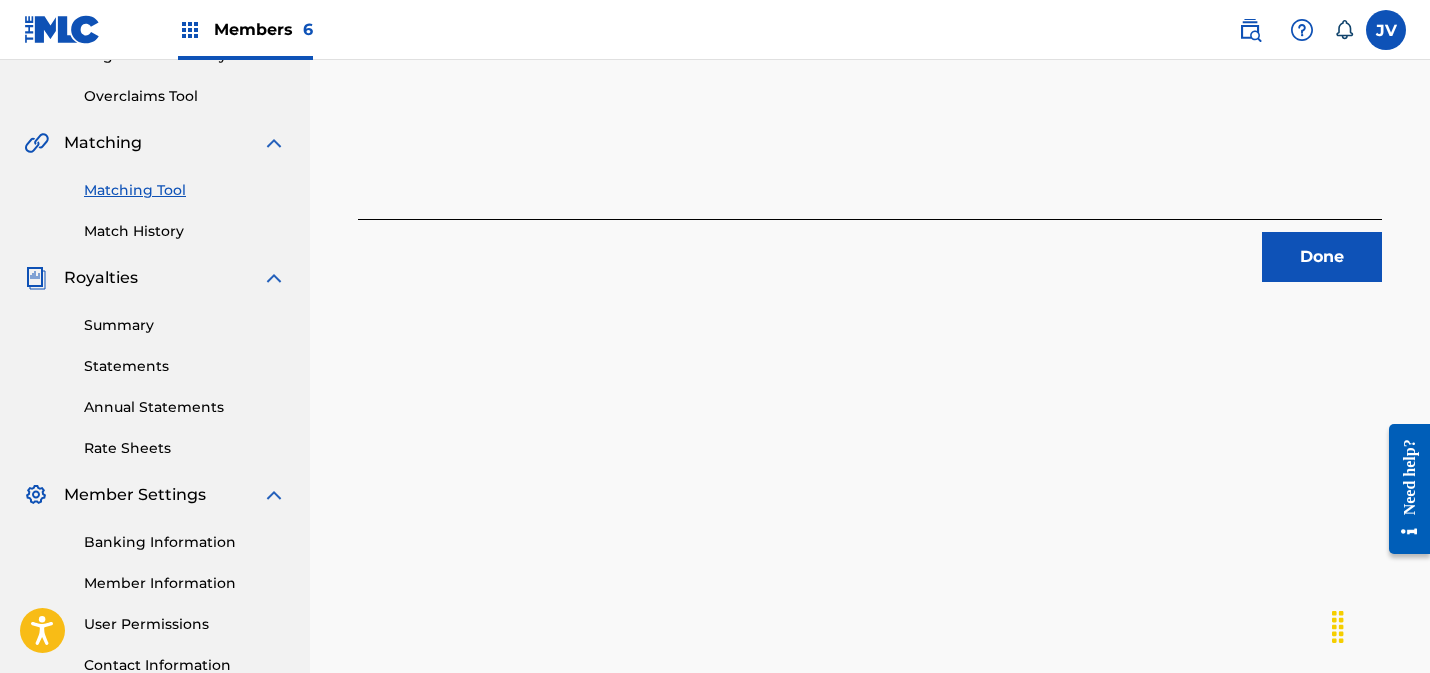 click on "Done" at bounding box center (1322, 257) 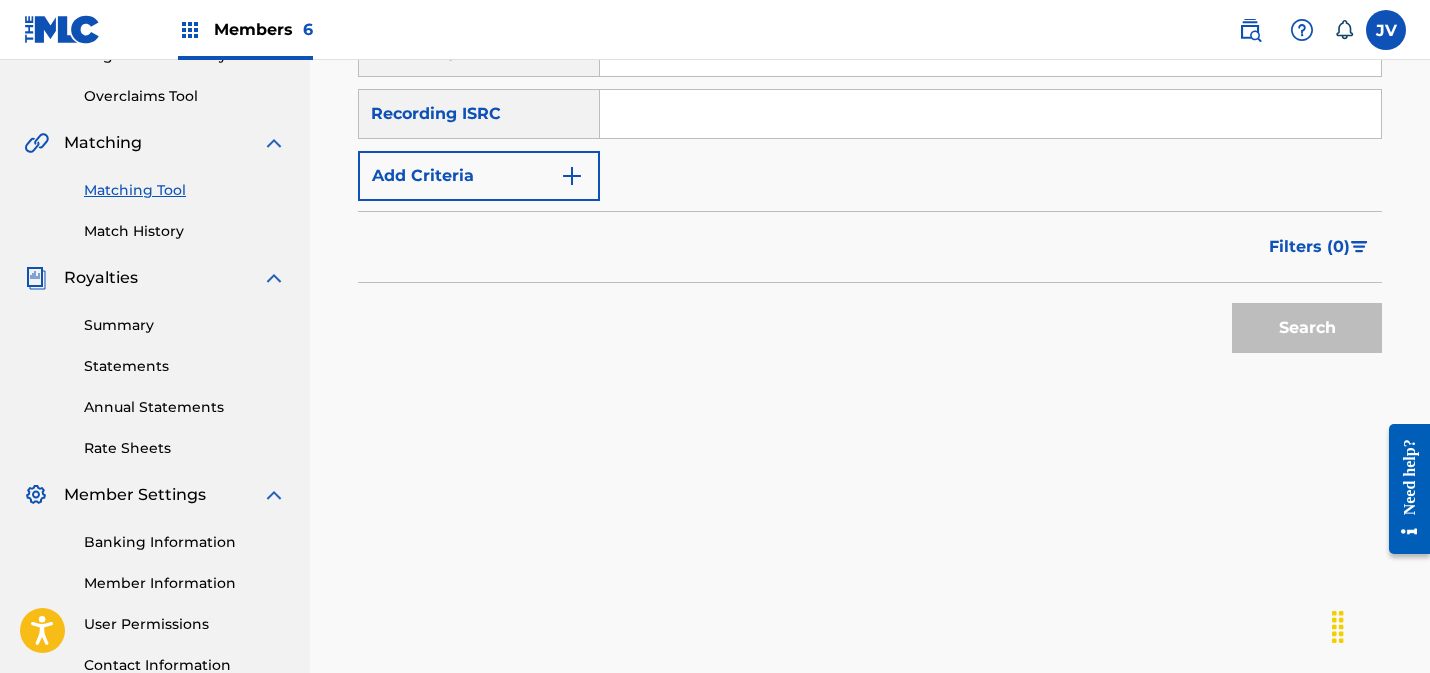 click at bounding box center (990, 114) 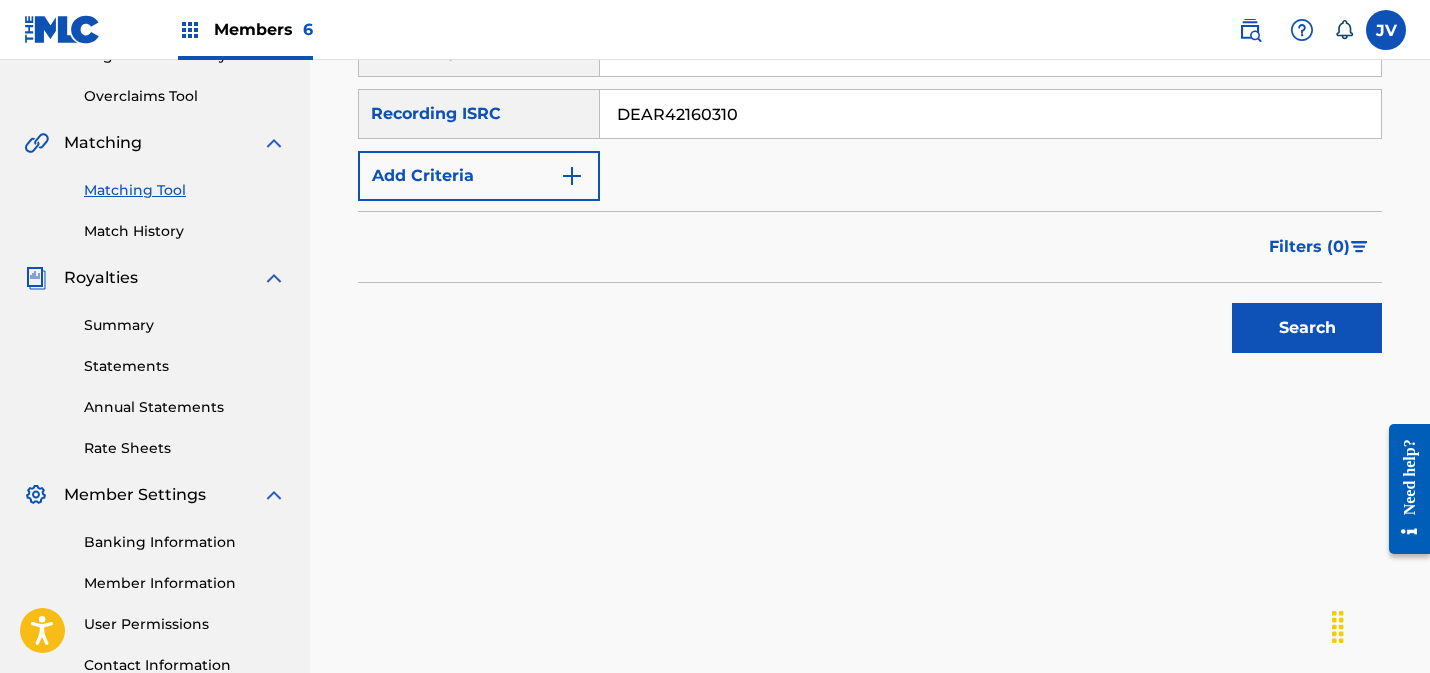 type on "DEAR42160310" 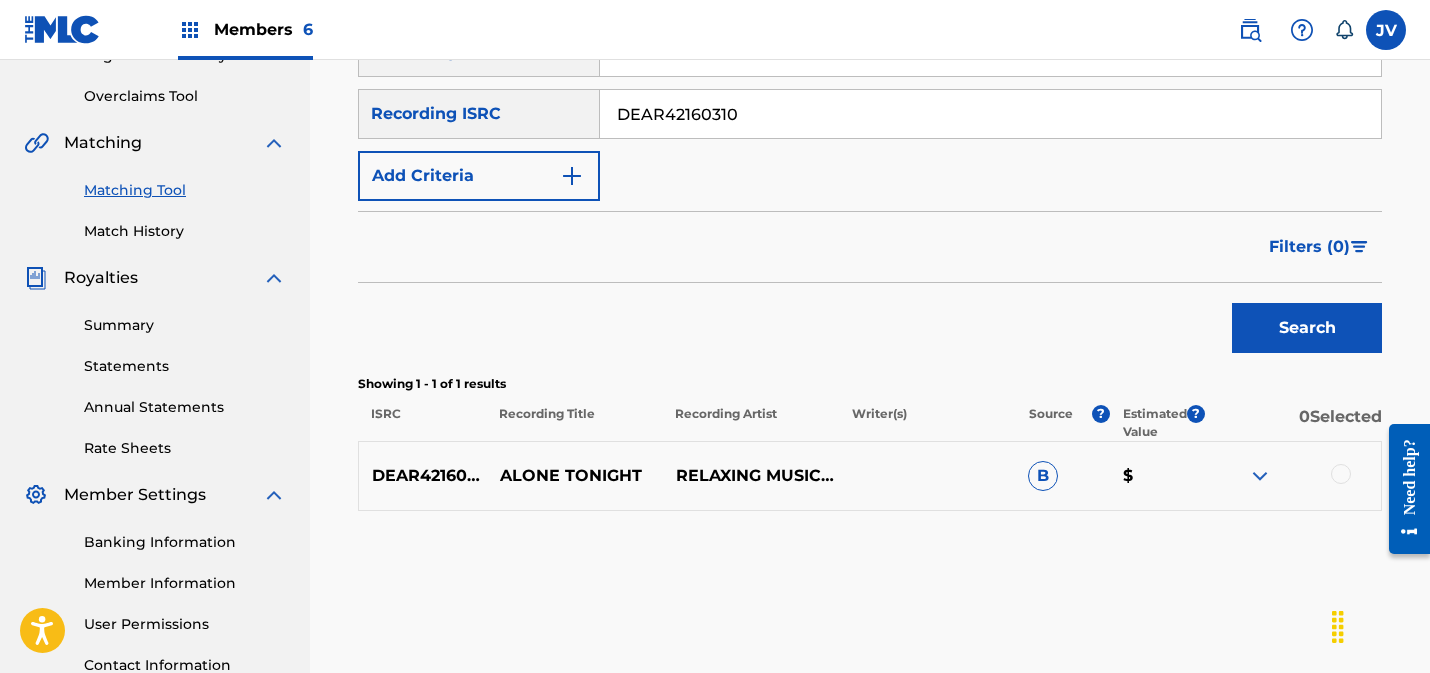 click at bounding box center [1341, 474] 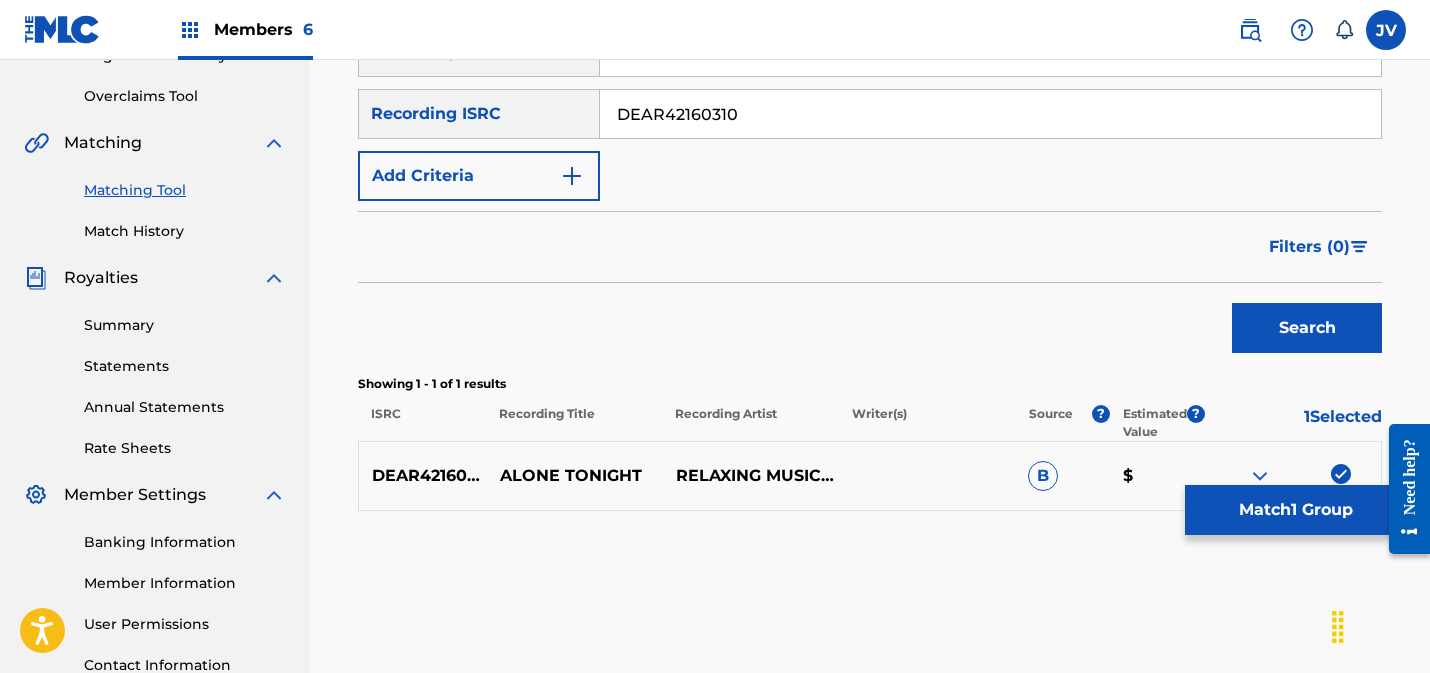 click on "Match  1 Group" at bounding box center (1295, 510) 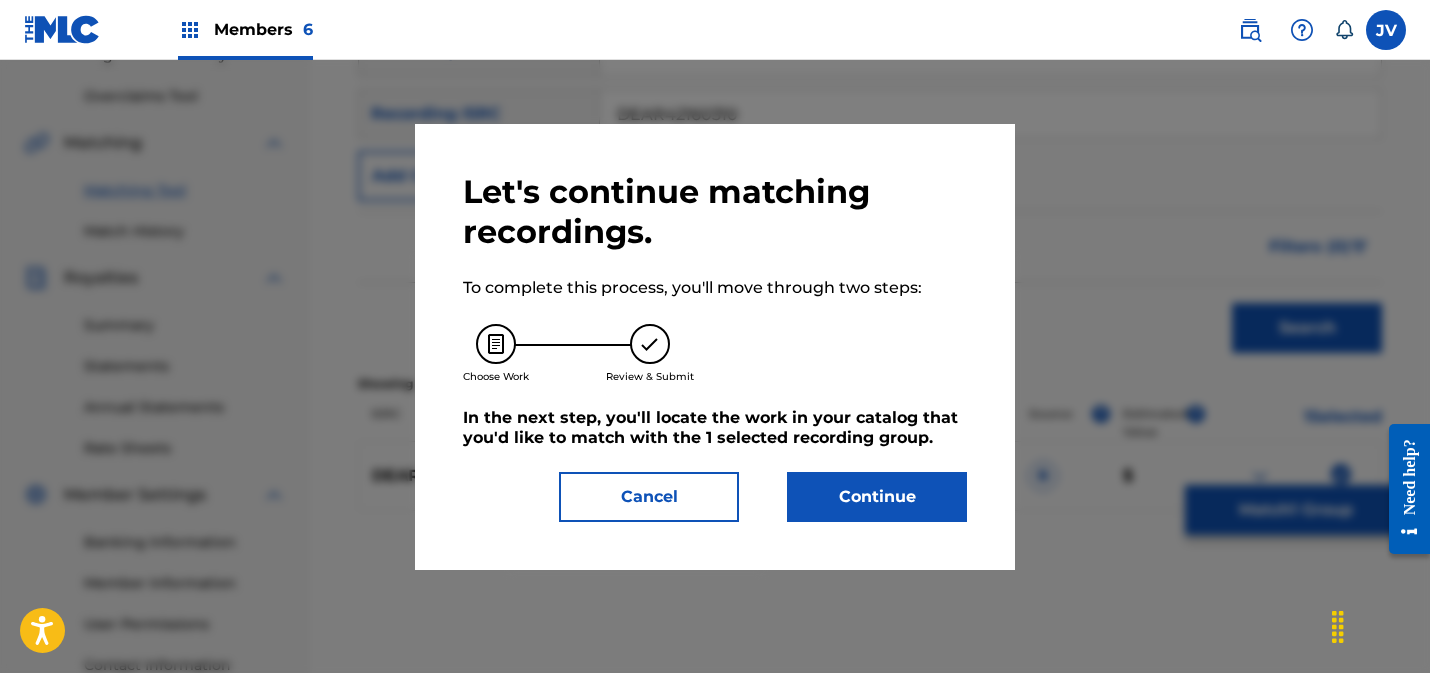 click on "Continue" at bounding box center (877, 497) 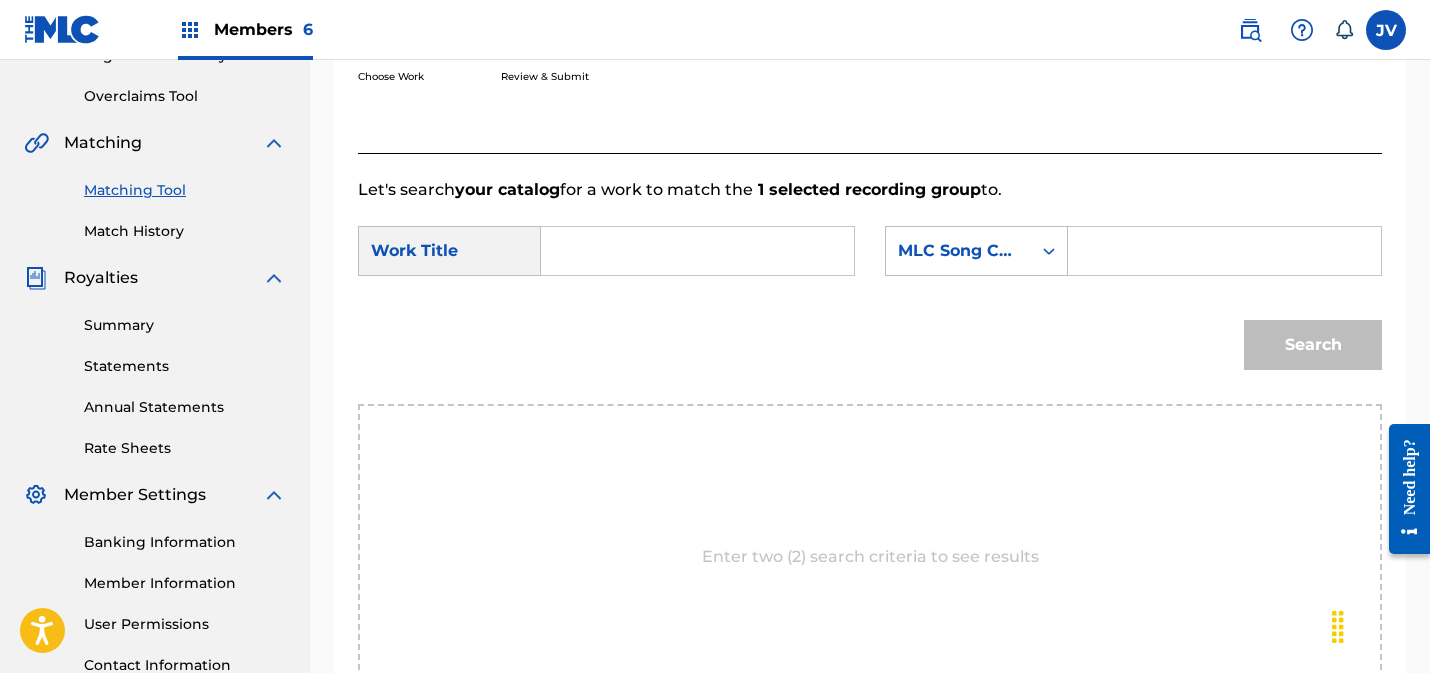 drag, startPoint x: 656, startPoint y: 256, endPoint x: 719, endPoint y: 258, distance: 63.03174 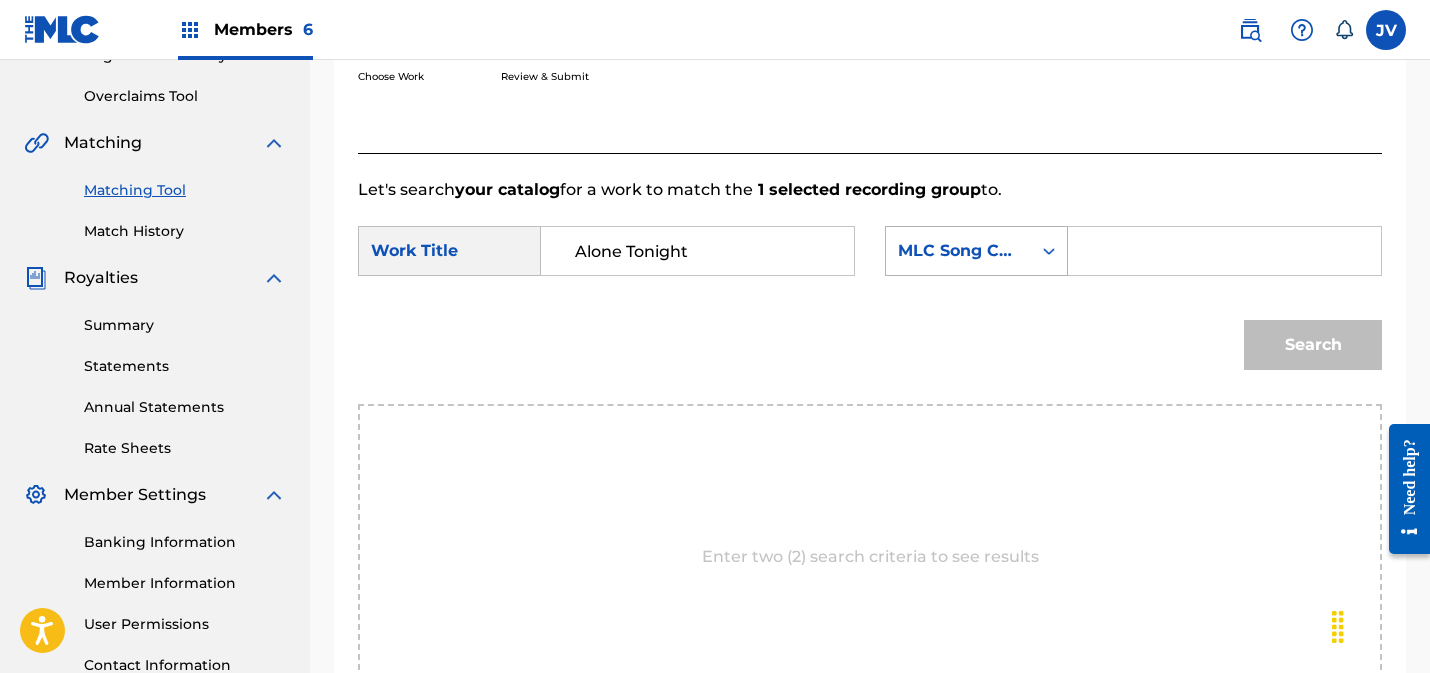 type on "Alone Tonight" 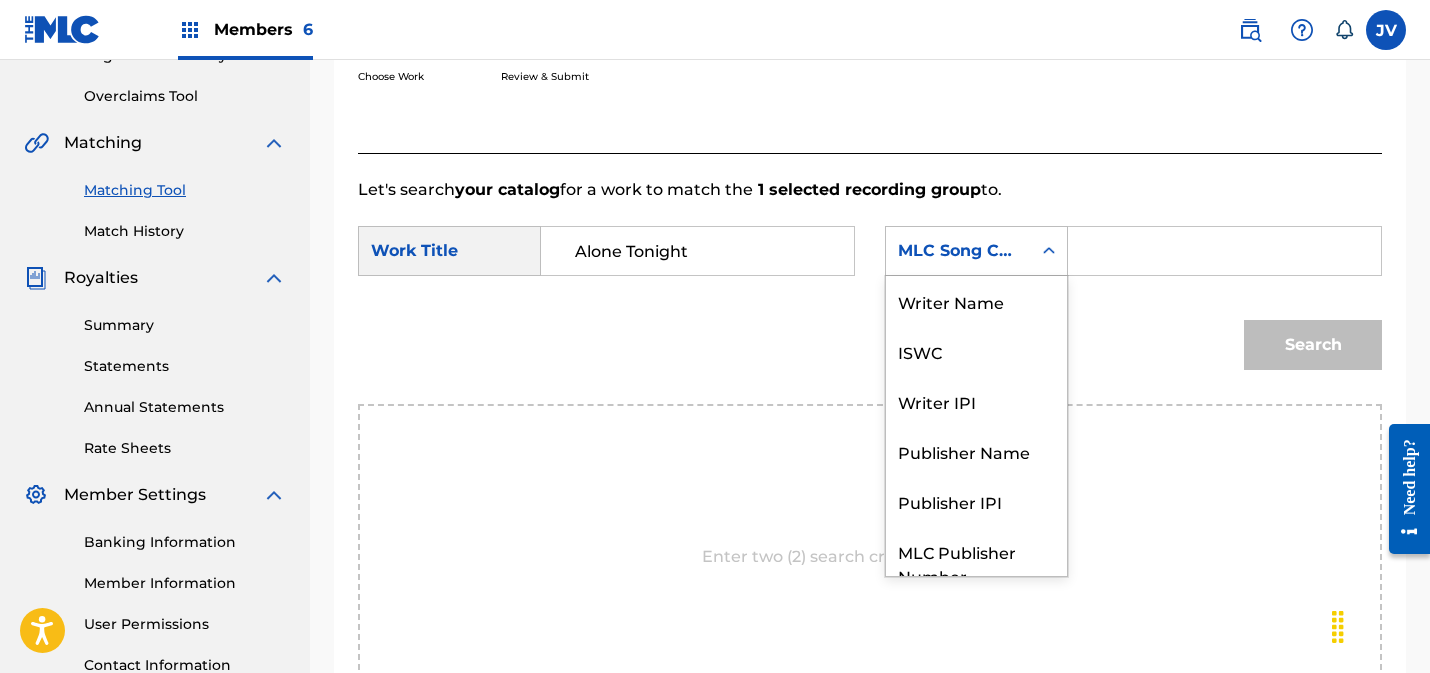 click on "MLC Song Code" at bounding box center [958, 251] 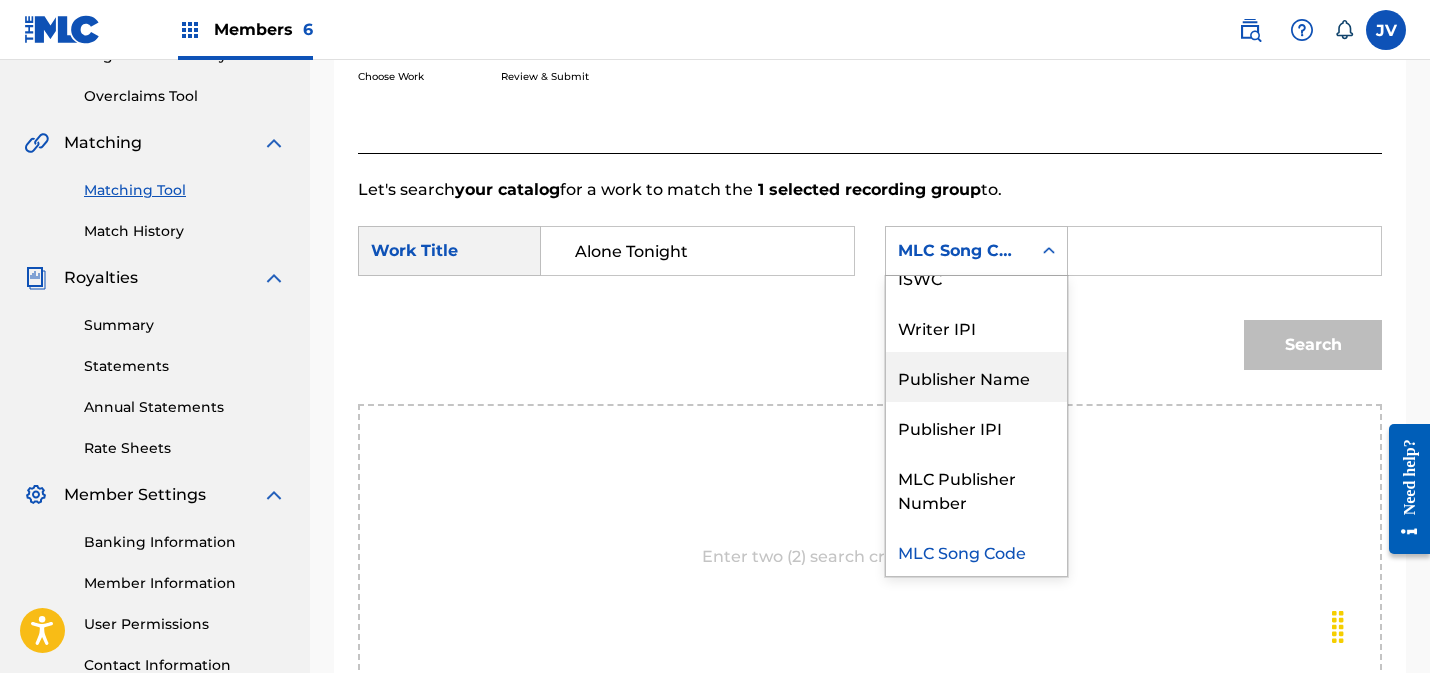 drag, startPoint x: 971, startPoint y: 380, endPoint x: 1077, endPoint y: 292, distance: 137.76791 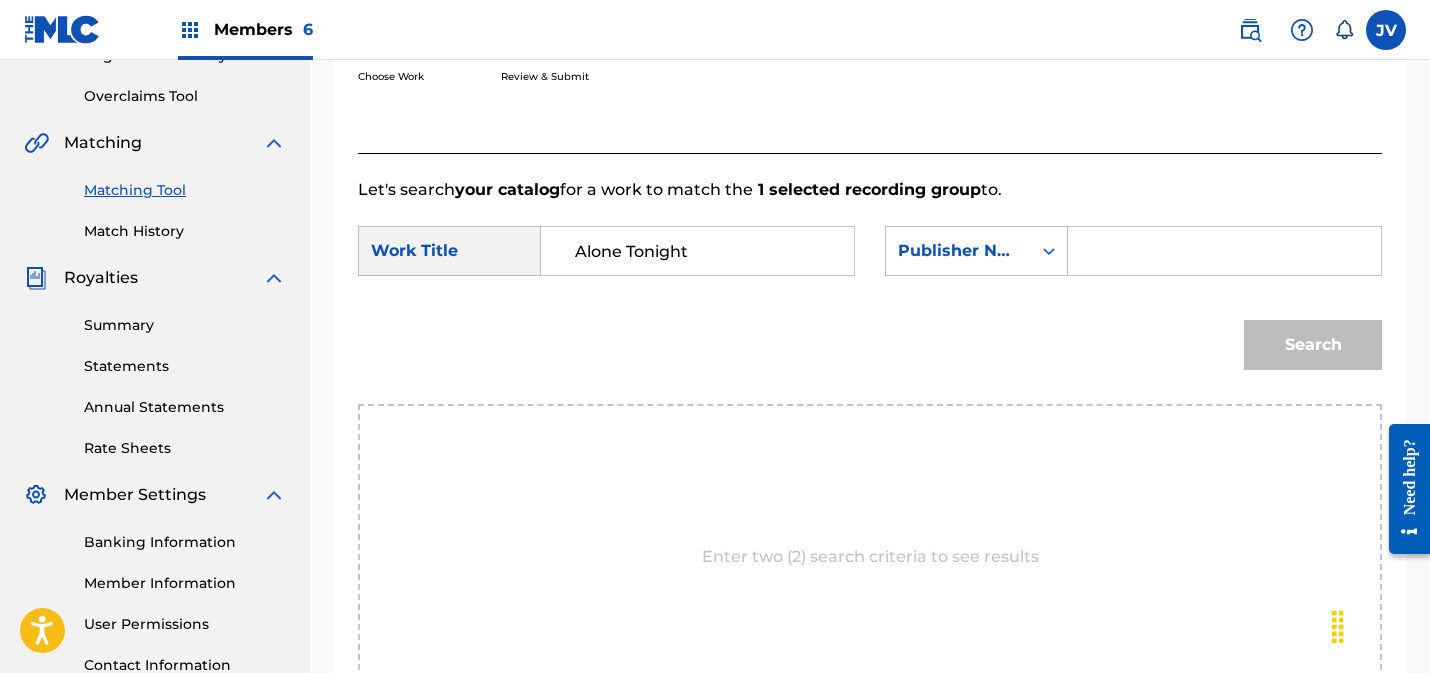 click at bounding box center [1224, 251] 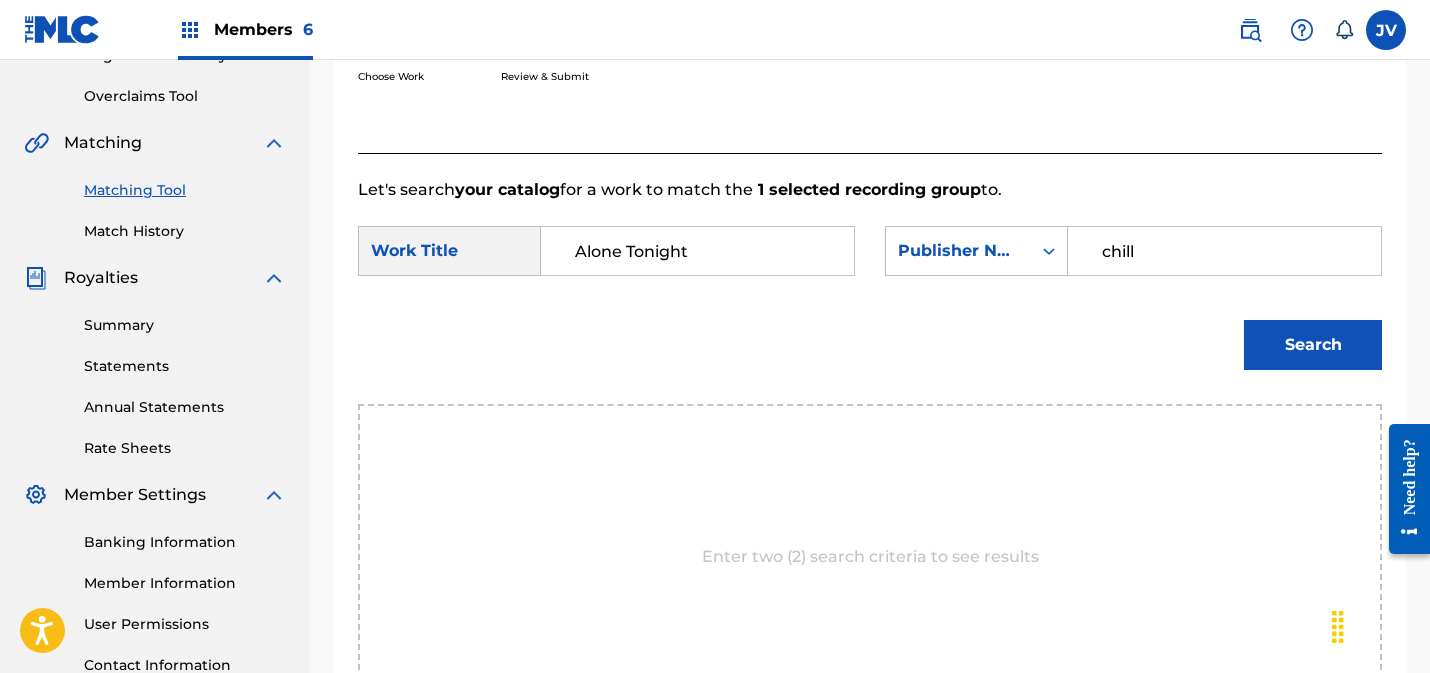 type on "chill" 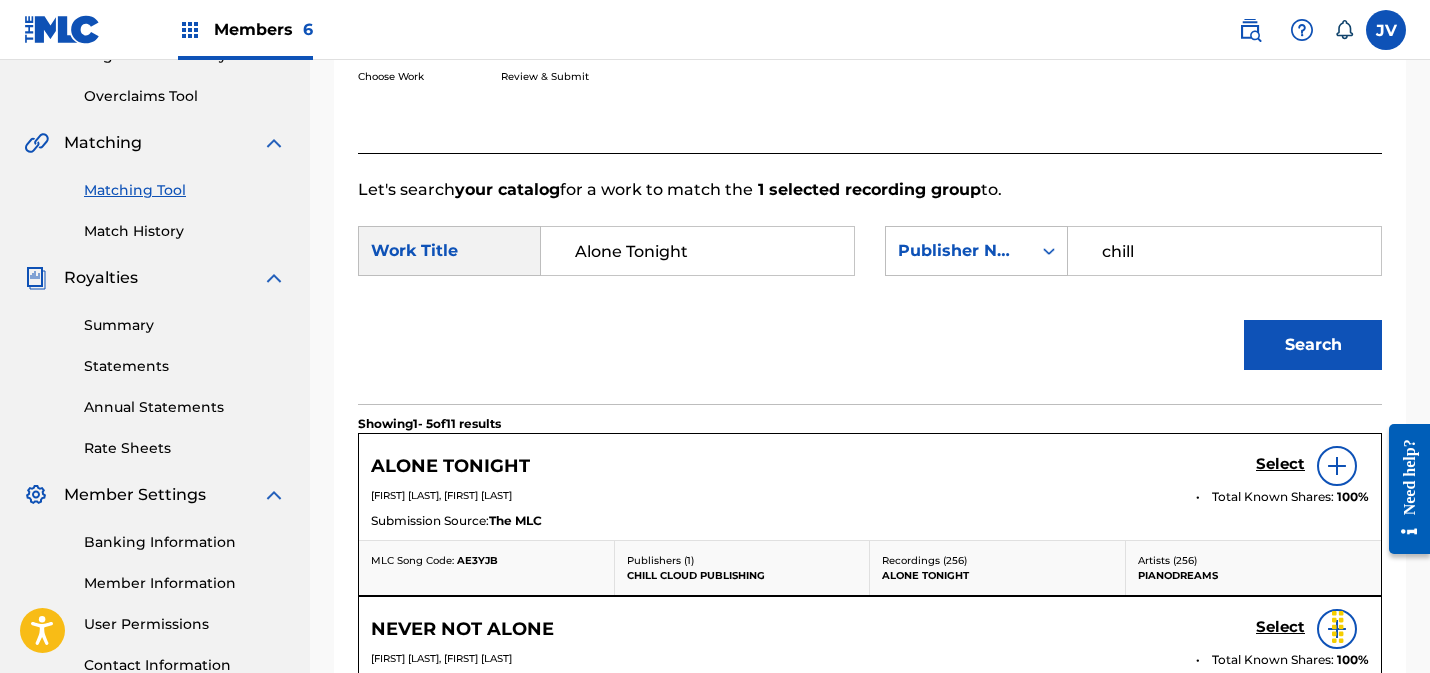 click on "Select" at bounding box center [1280, 464] 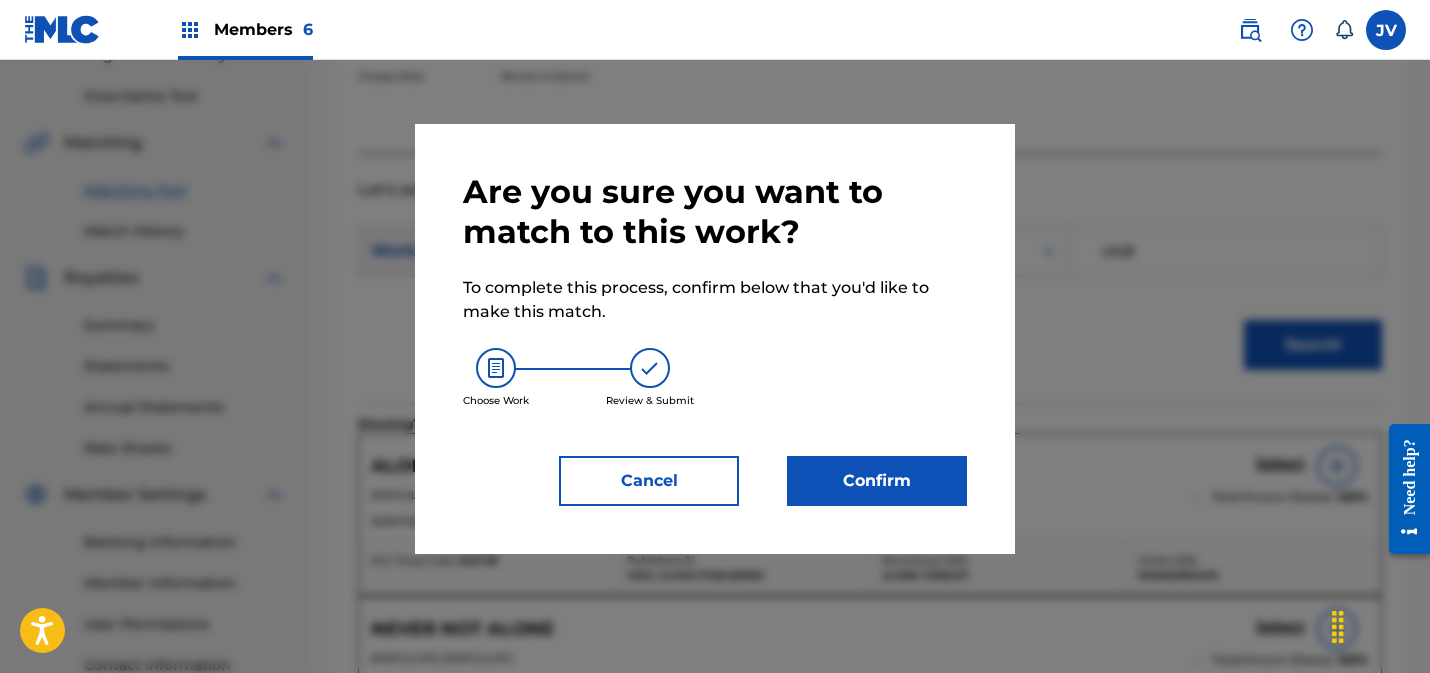 click on "Confirm" at bounding box center [877, 481] 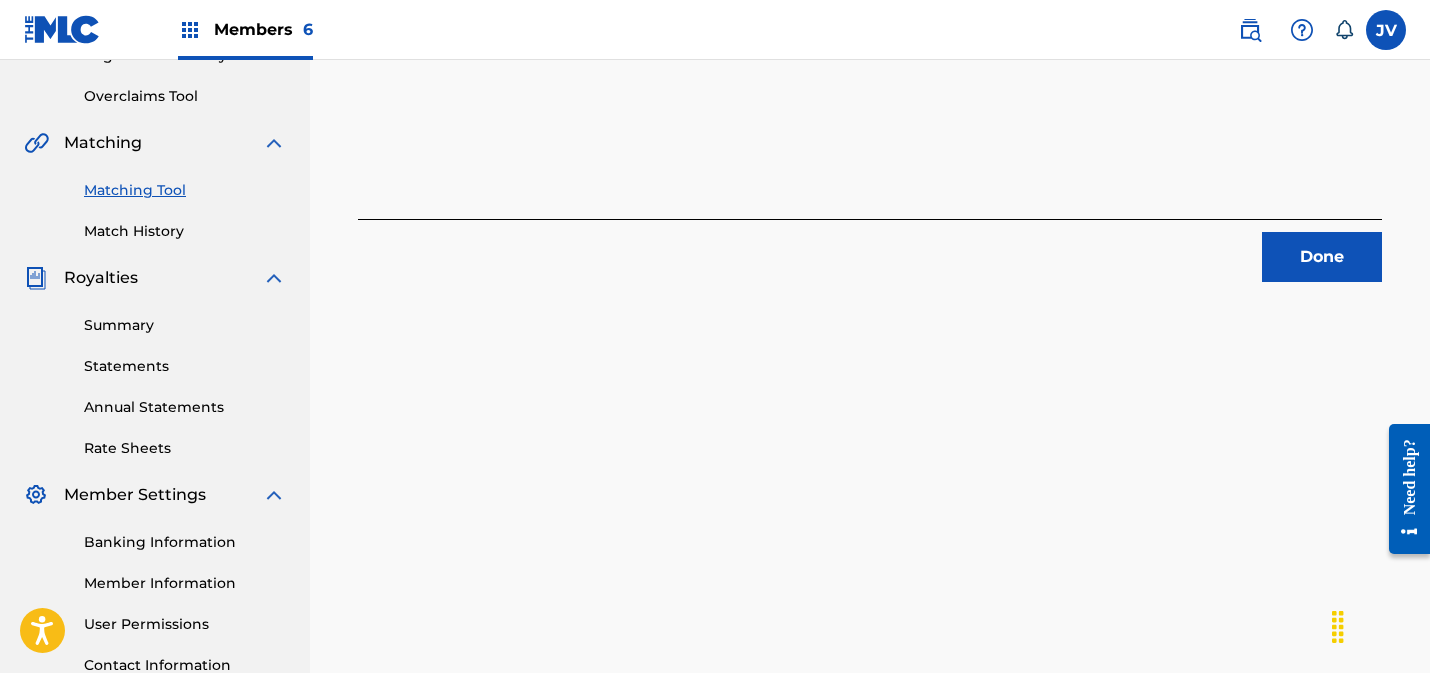 click on "Done" at bounding box center [1322, 257] 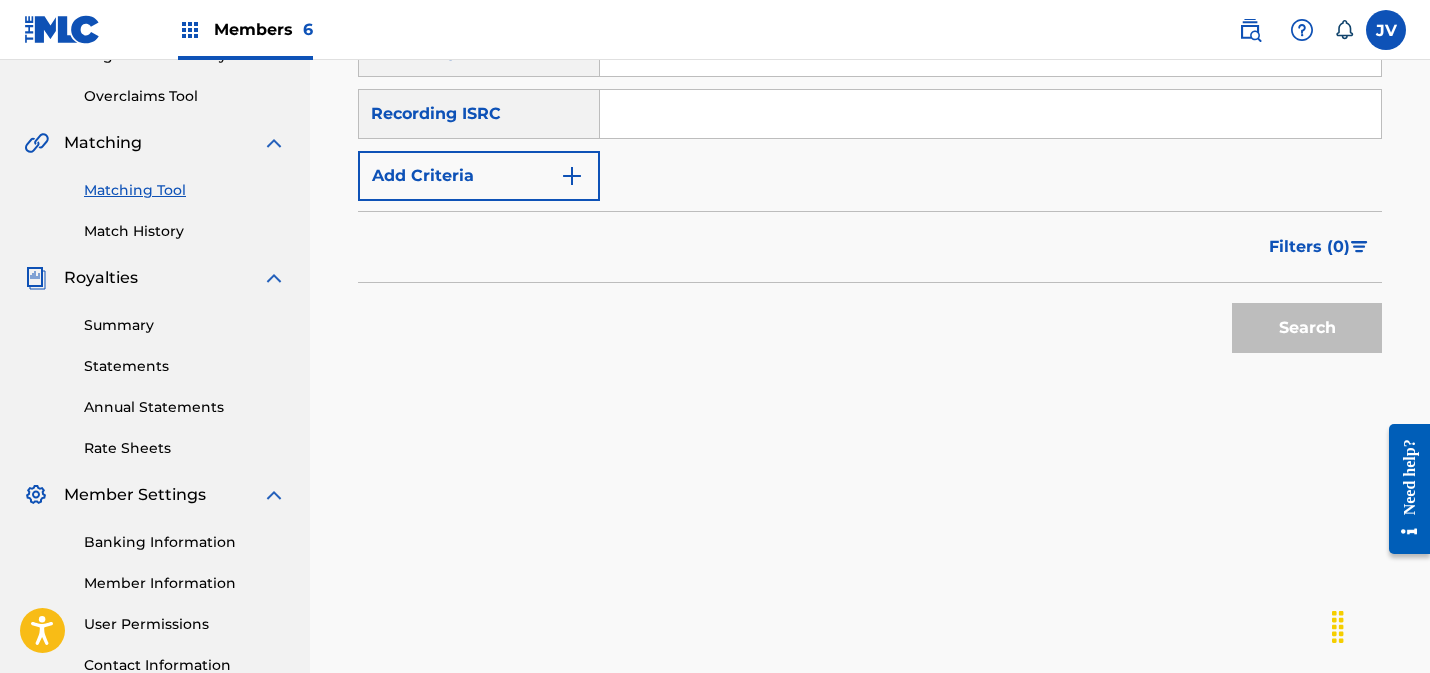 click at bounding box center [990, 114] 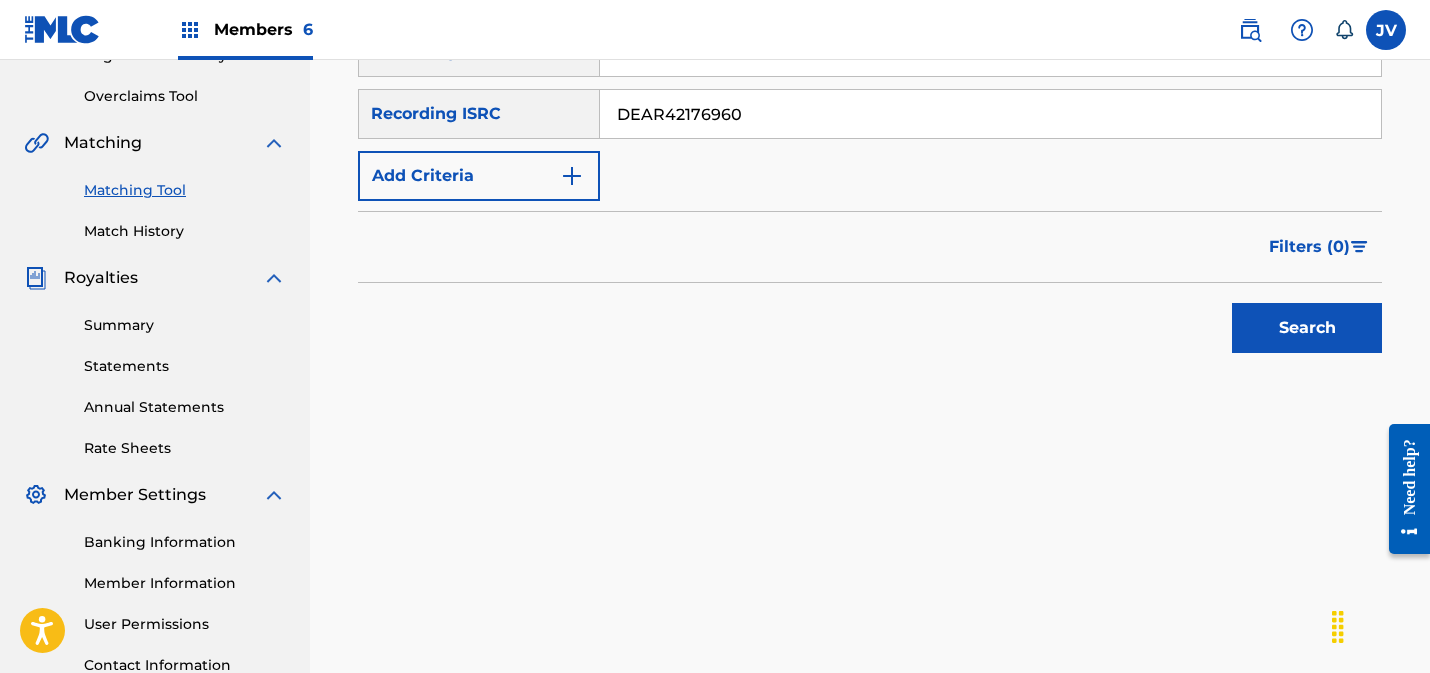 type on "DEAR42176960" 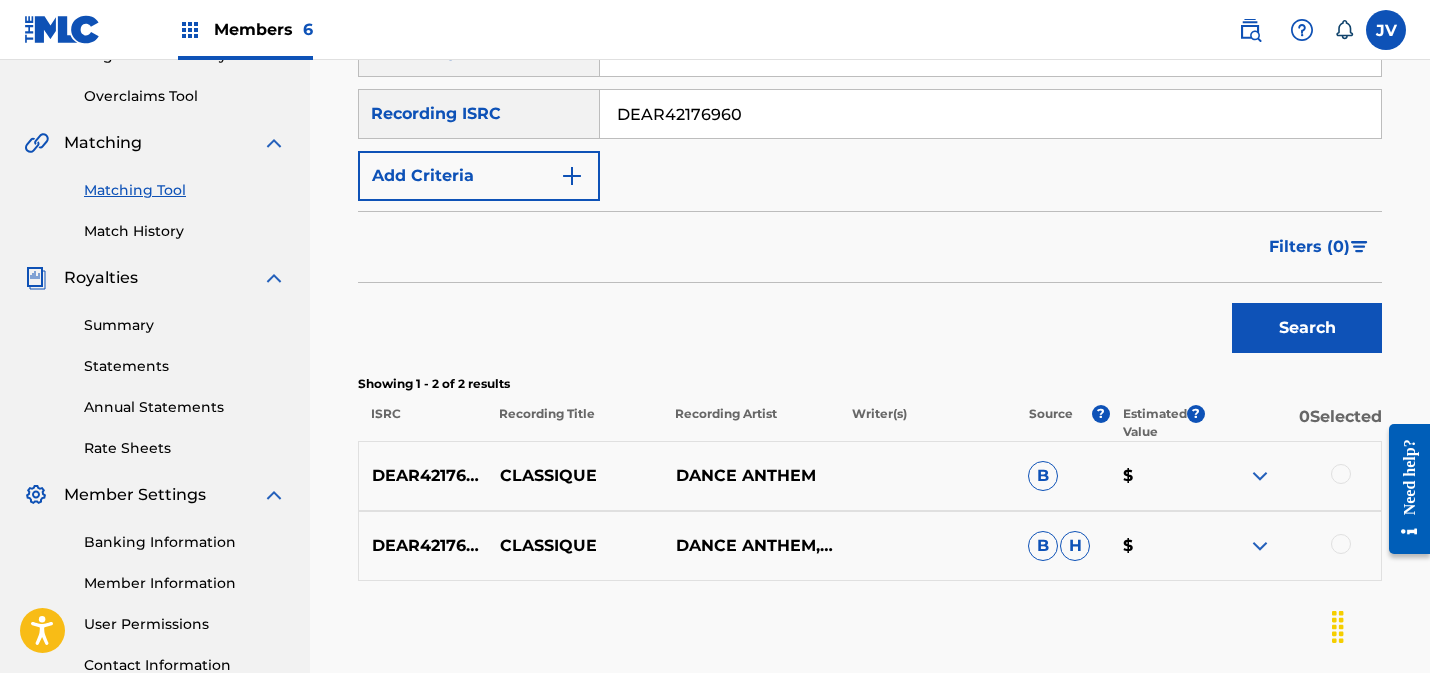click at bounding box center (1341, 544) 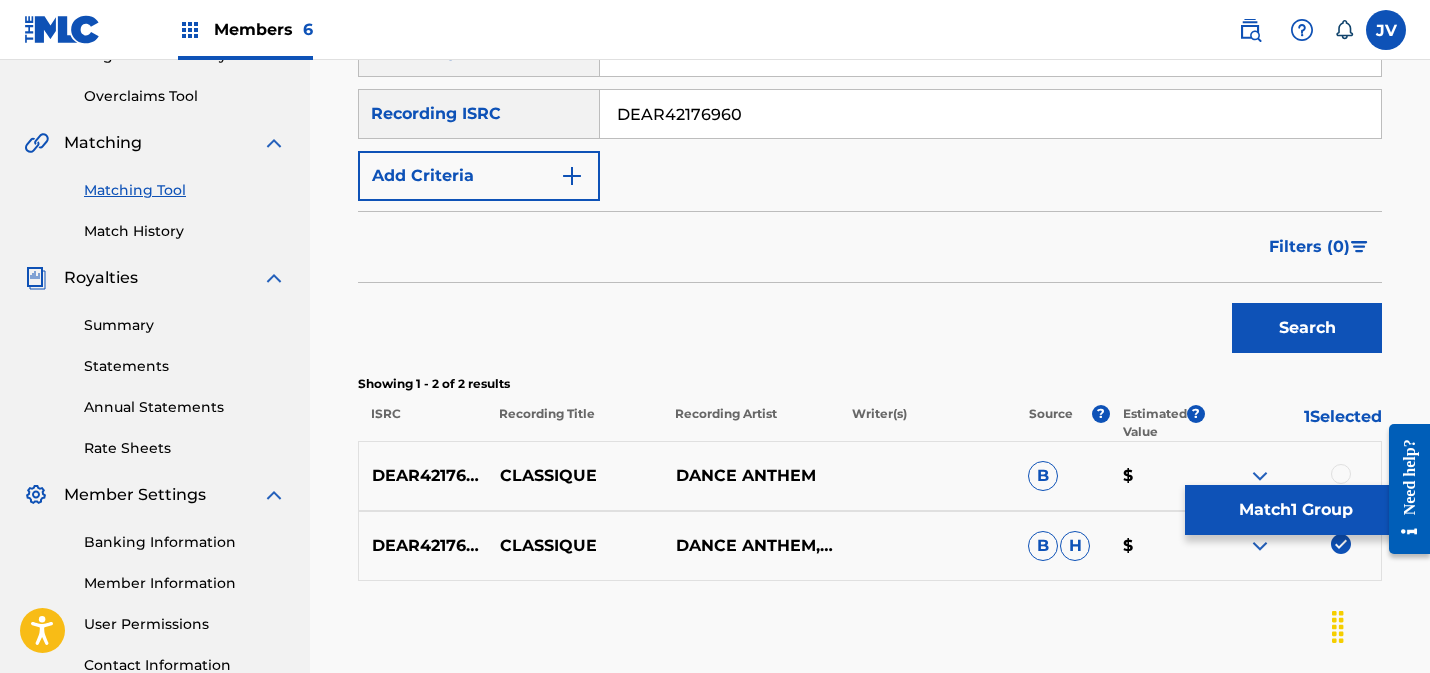 click at bounding box center (1341, 474) 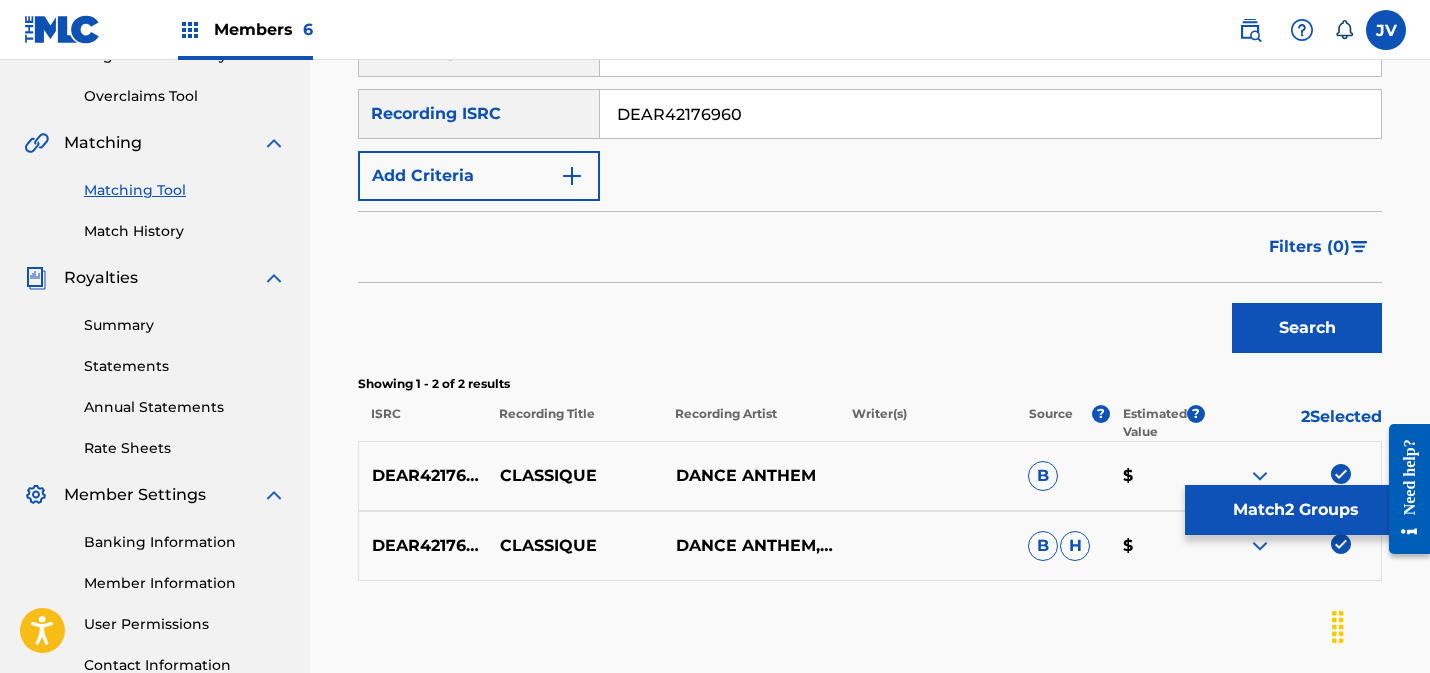 click on "Match  2 Groups" at bounding box center (1295, 510) 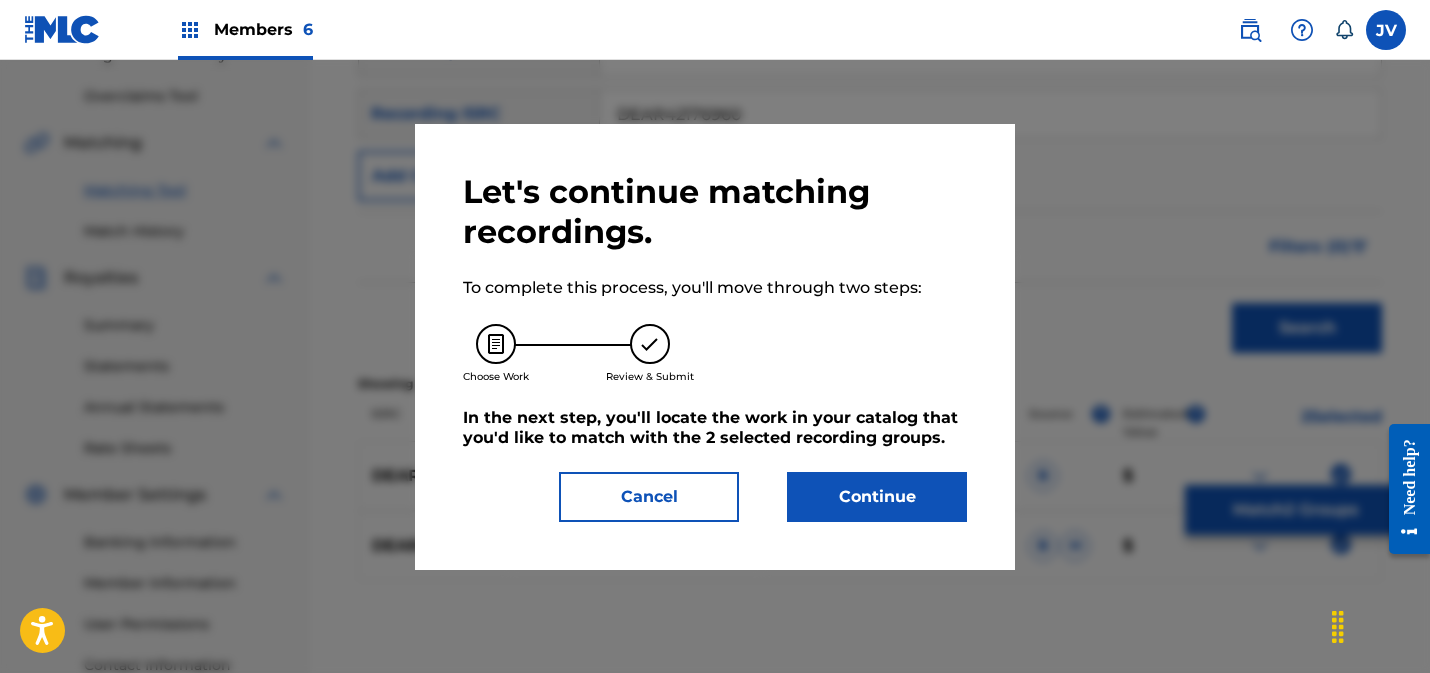 click on "Continue" at bounding box center (877, 497) 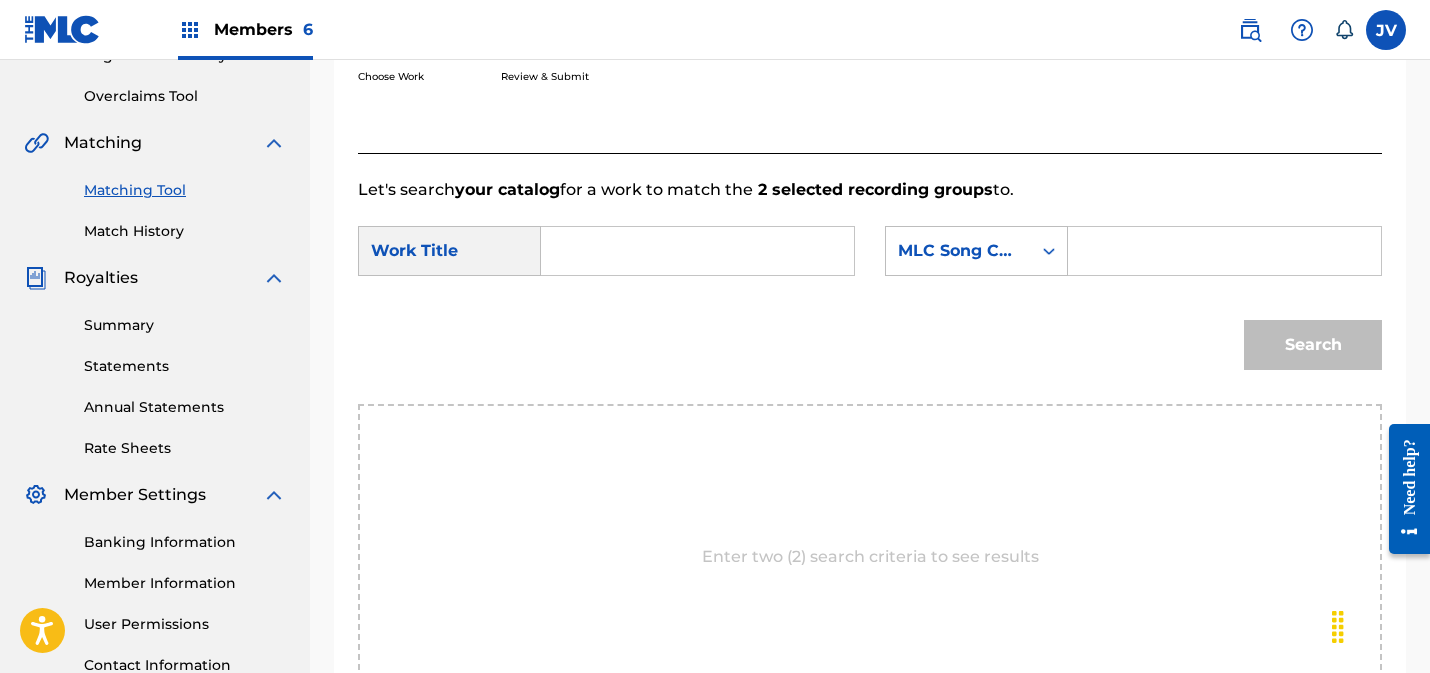 drag, startPoint x: 639, startPoint y: 235, endPoint x: 834, endPoint y: 262, distance: 196.86035 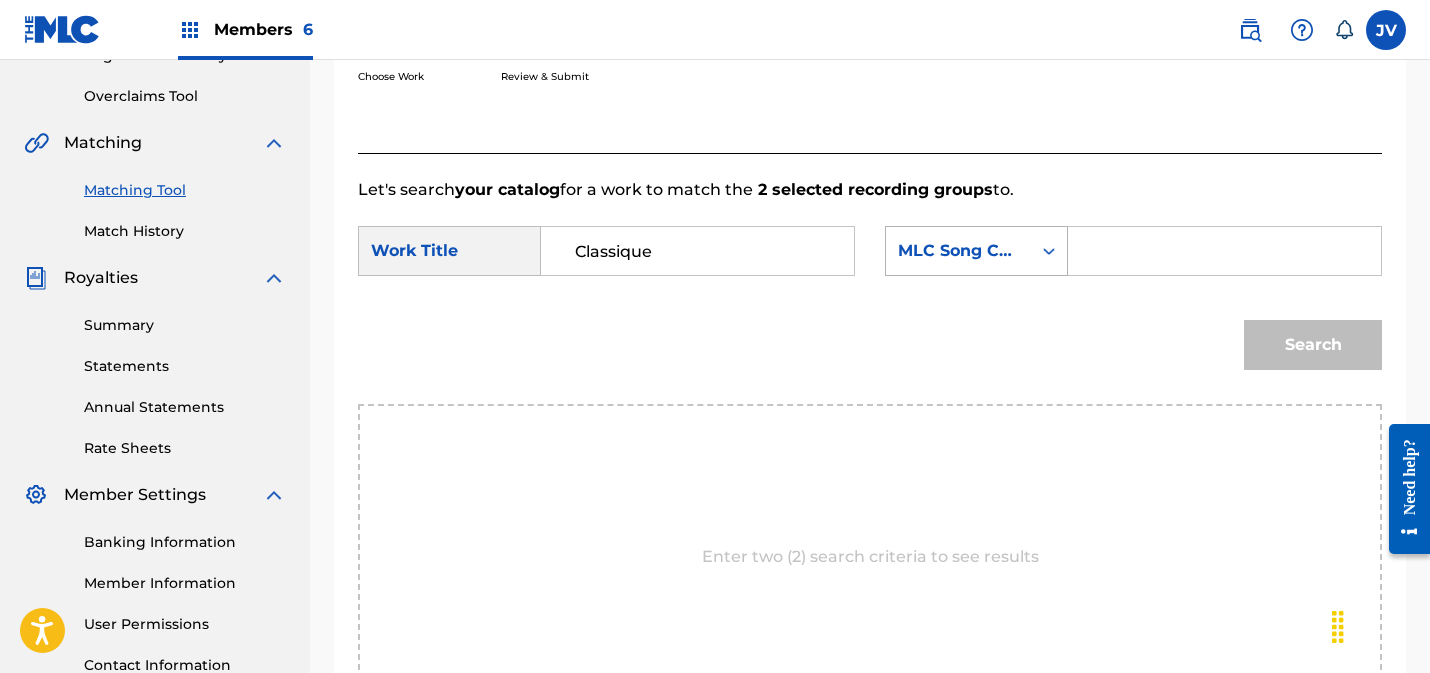 type on "Classique" 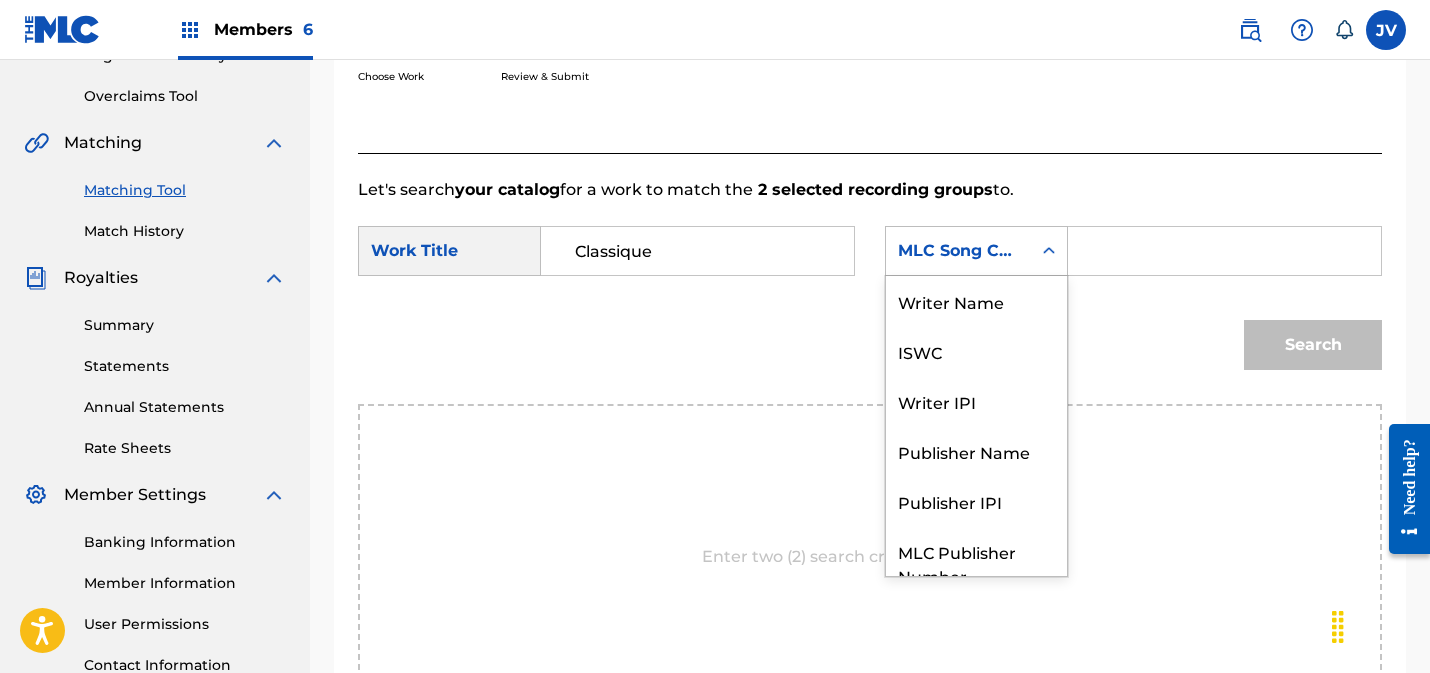 click on "MLC Song Code" at bounding box center (958, 251) 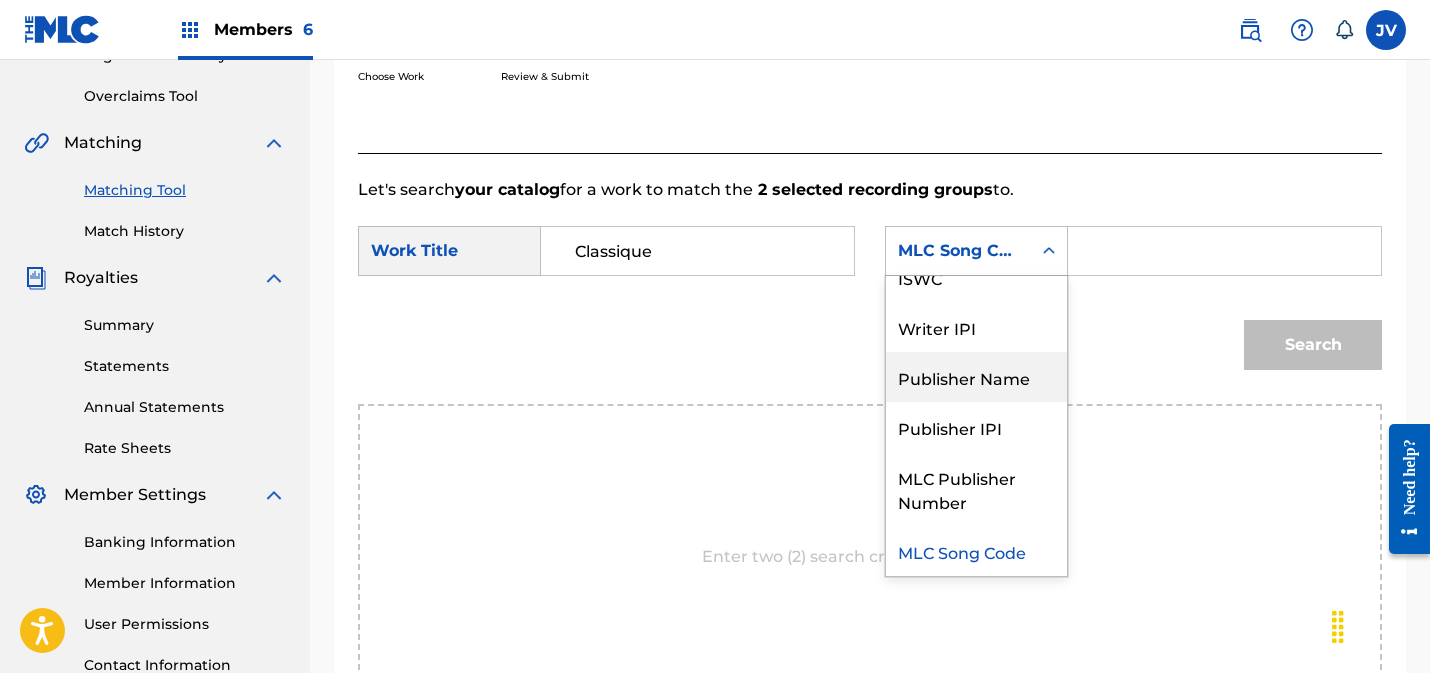 drag, startPoint x: 973, startPoint y: 367, endPoint x: 984, endPoint y: 361, distance: 12.529964 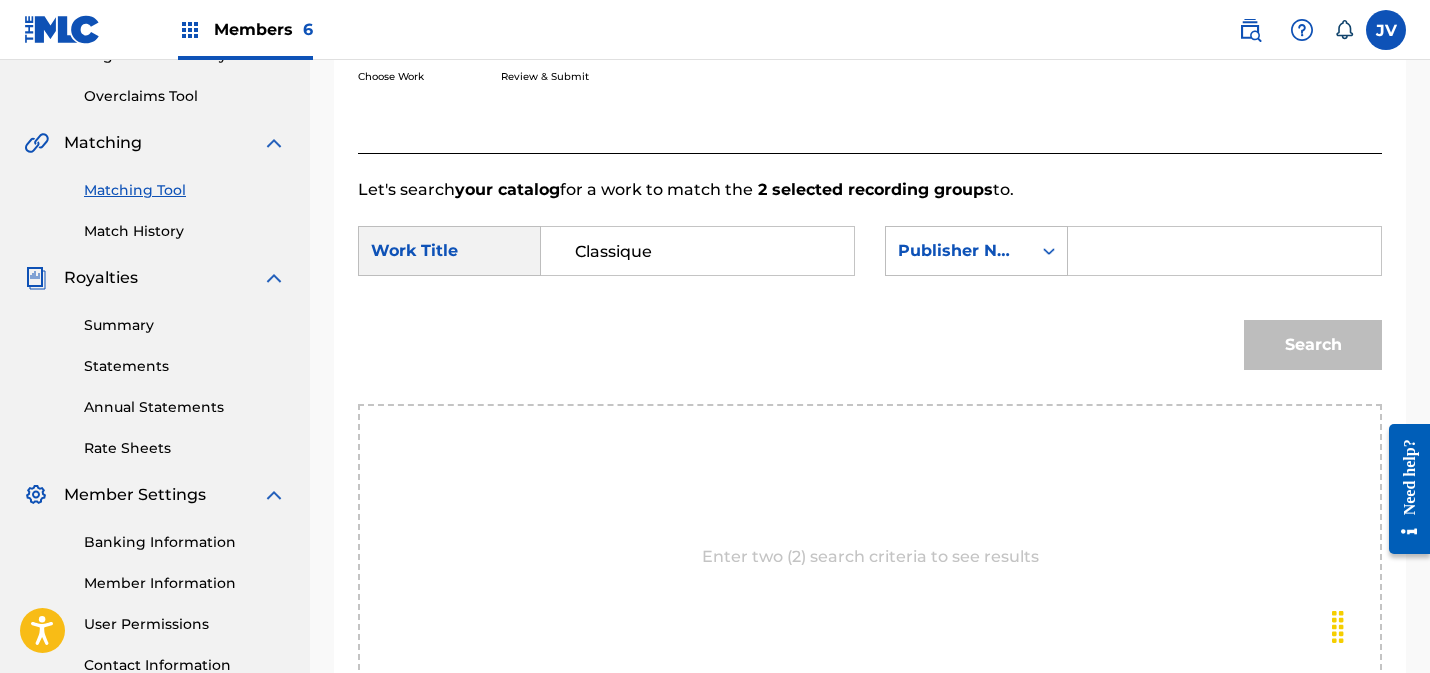 click at bounding box center [1224, 251] 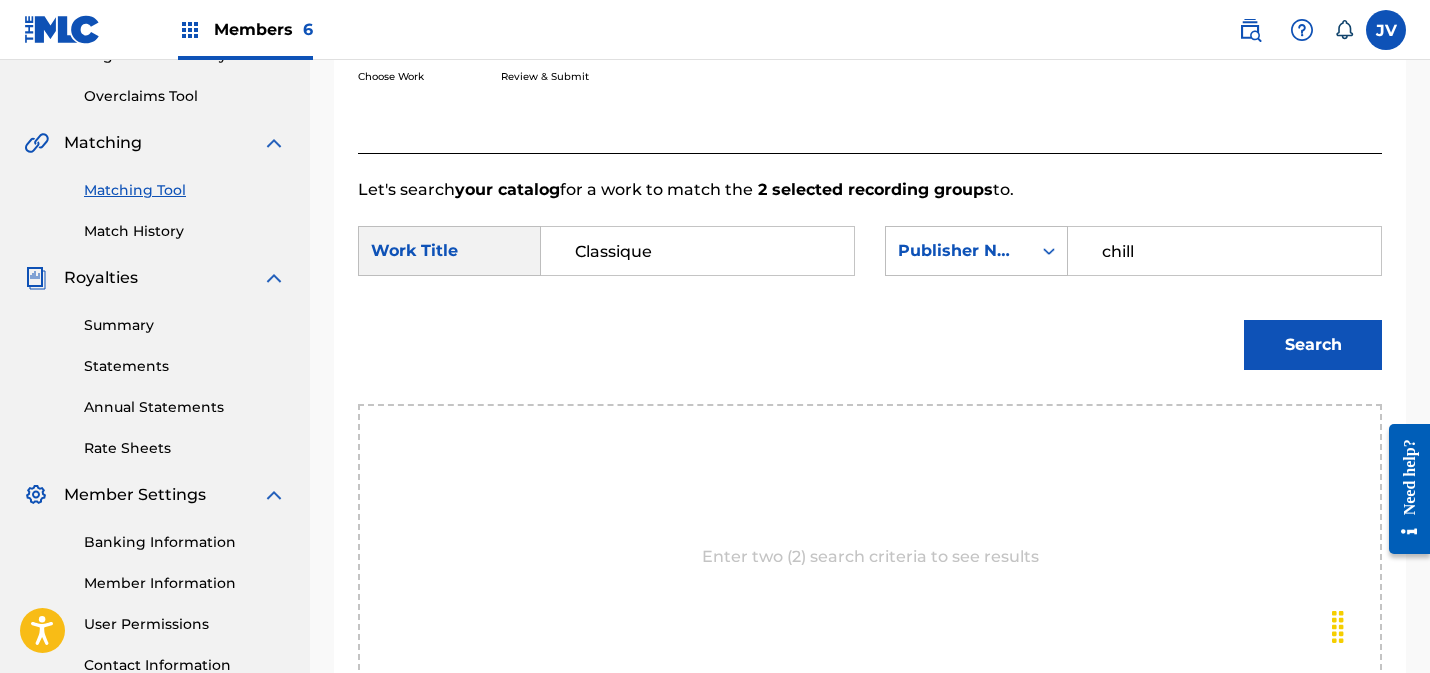 type on "chill" 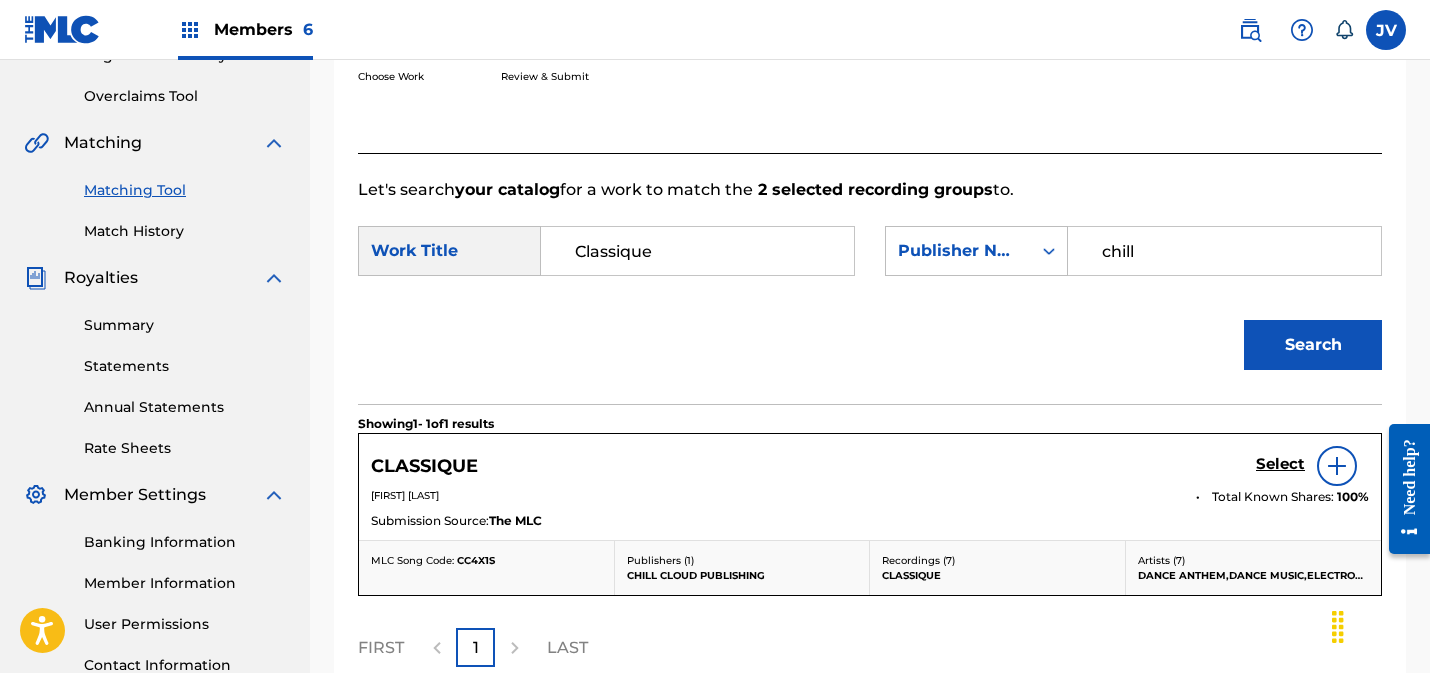 click on "Select" at bounding box center [1280, 464] 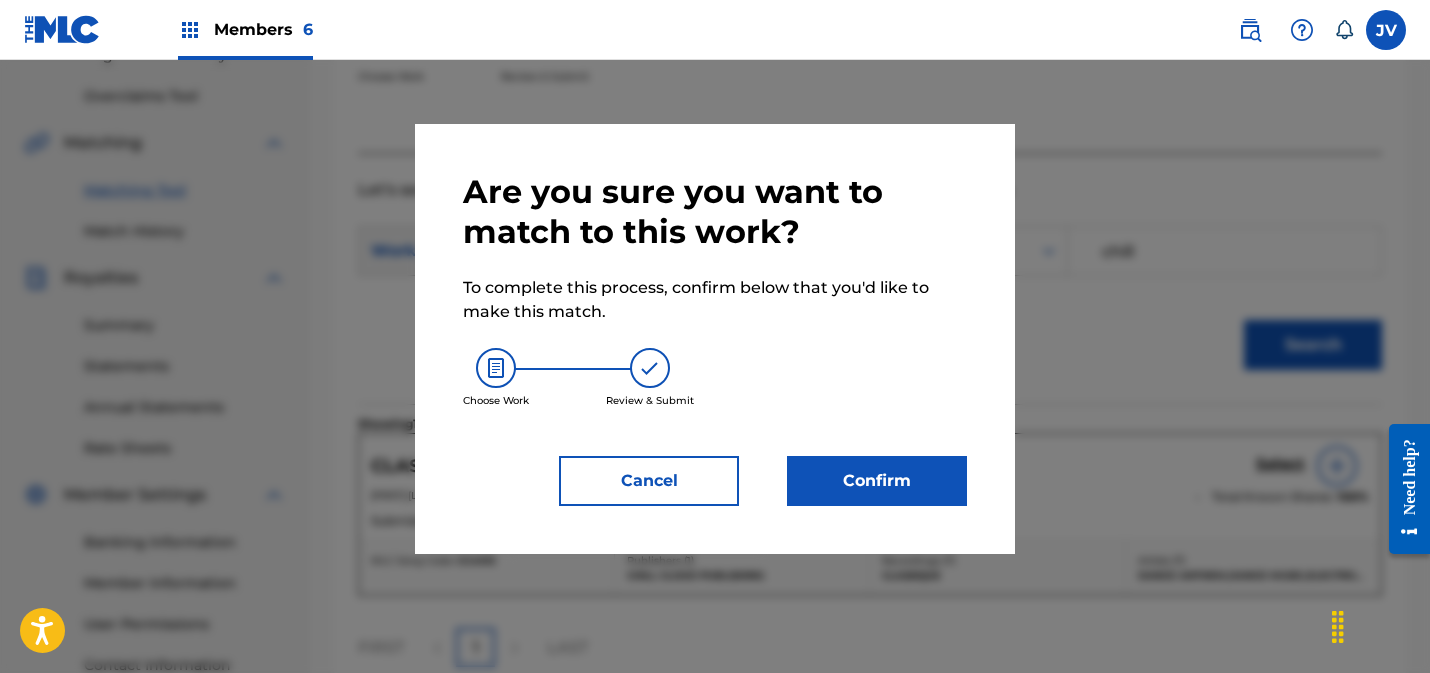 click on "Confirm" at bounding box center [877, 481] 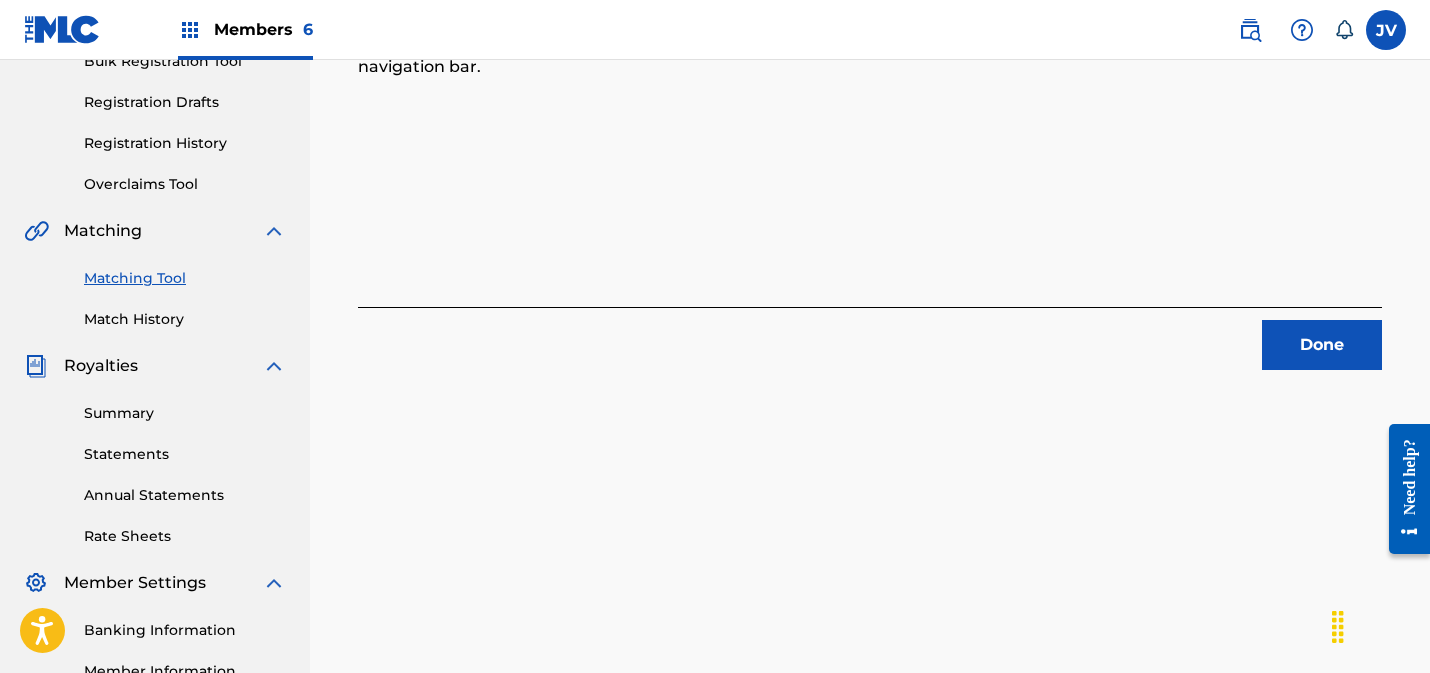 scroll, scrollTop: 303, scrollLeft: 0, axis: vertical 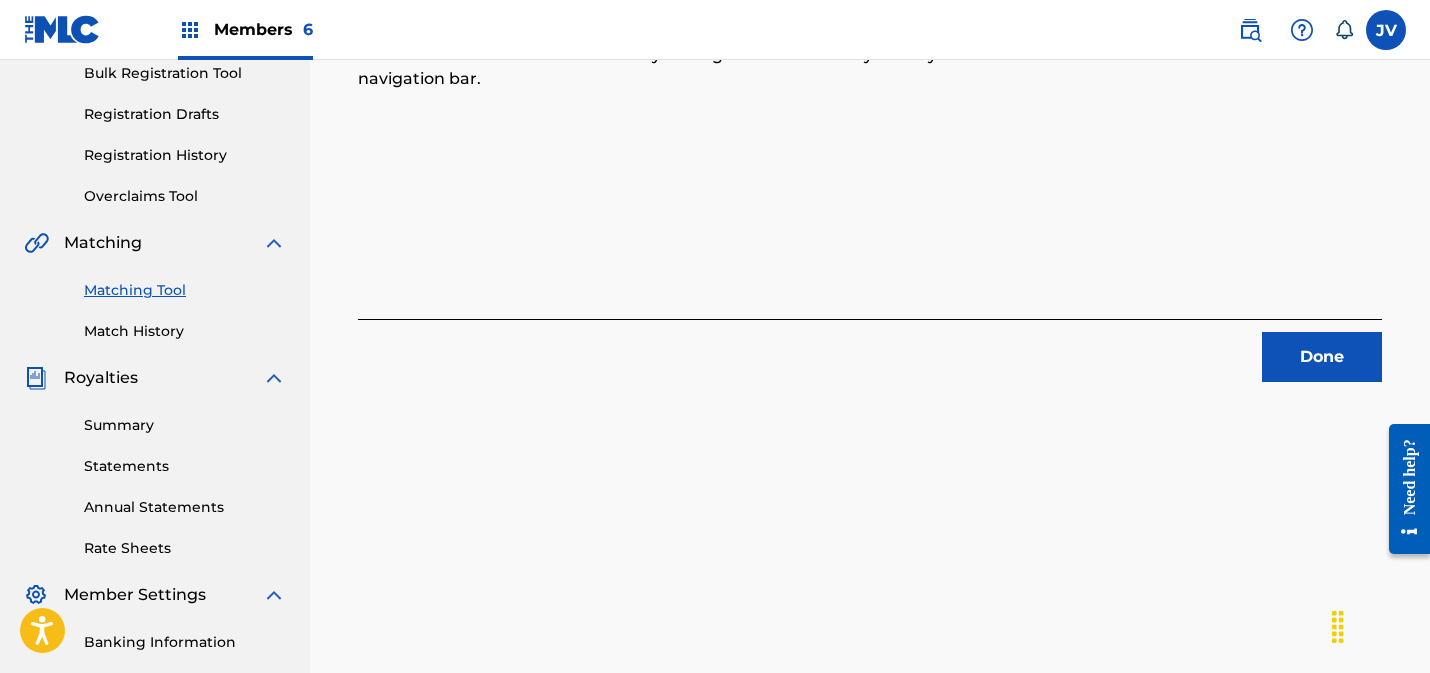 click on "Done" at bounding box center (1322, 357) 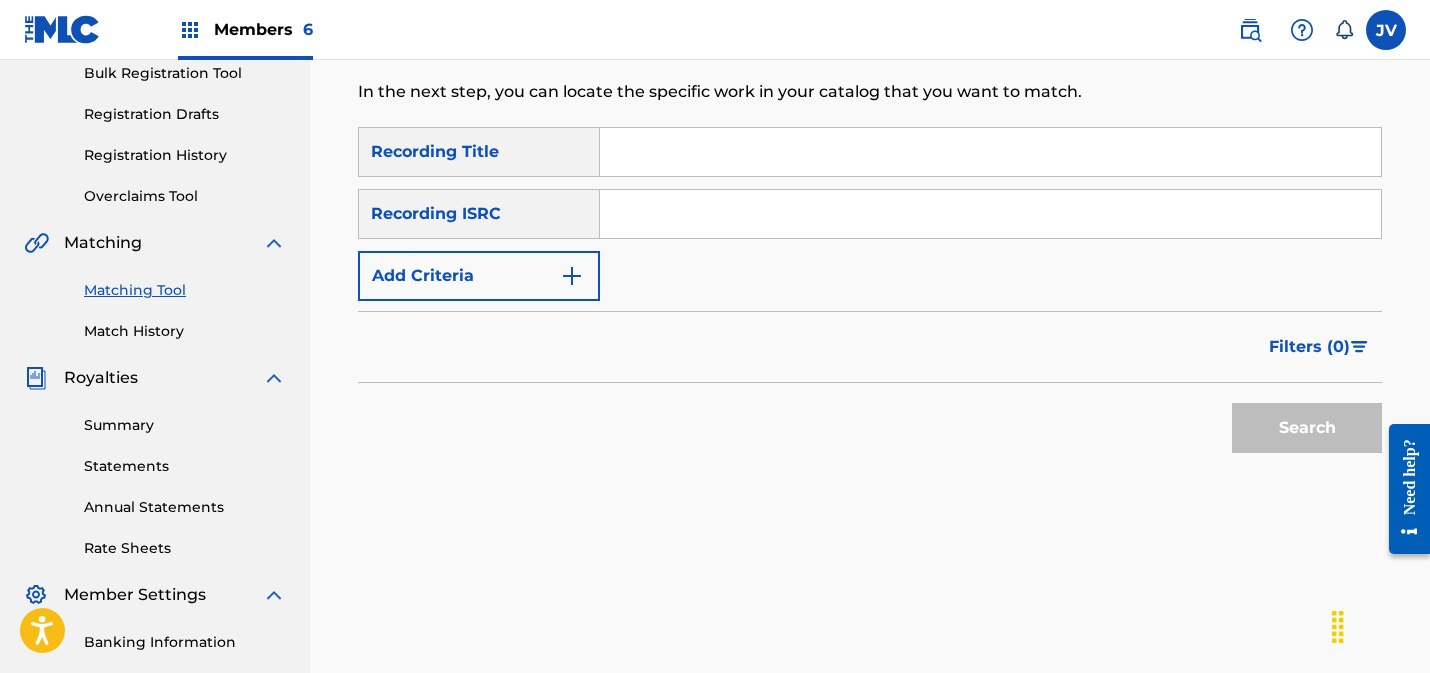 click at bounding box center [990, 214] 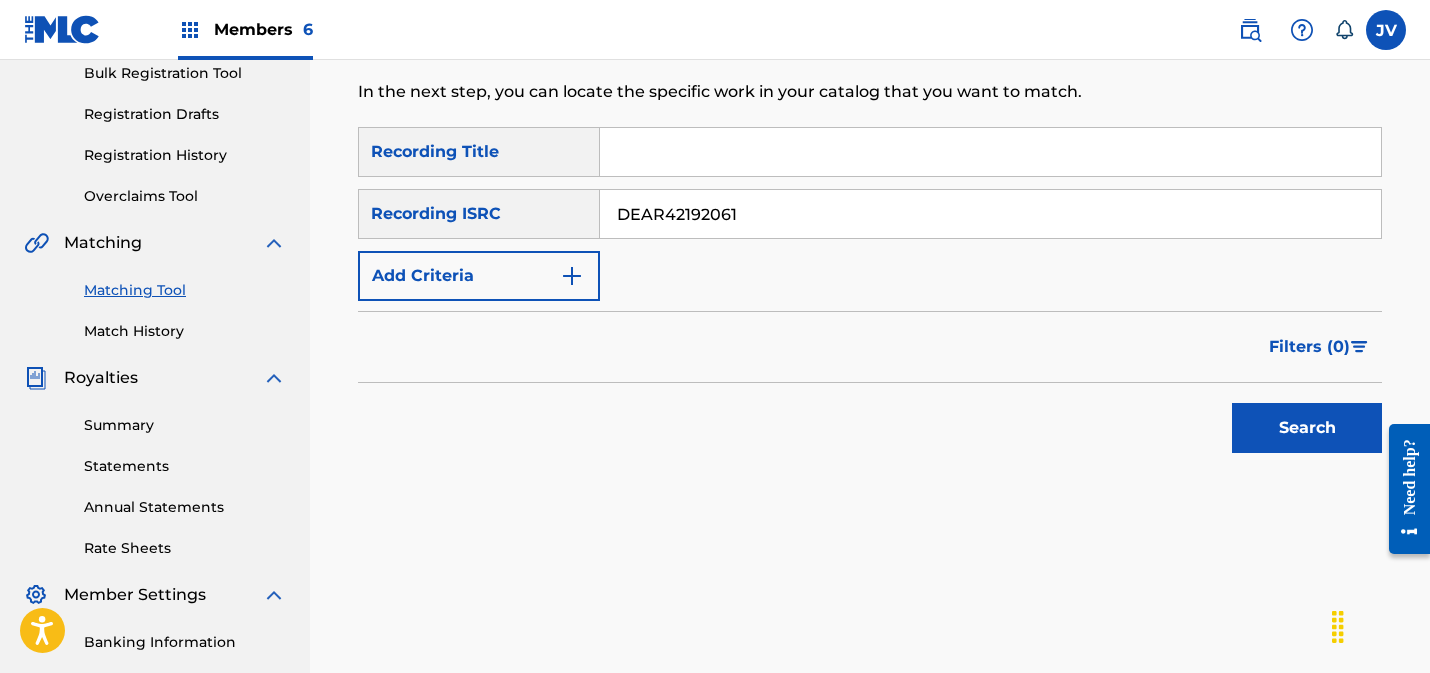 type on "DEAR42192061" 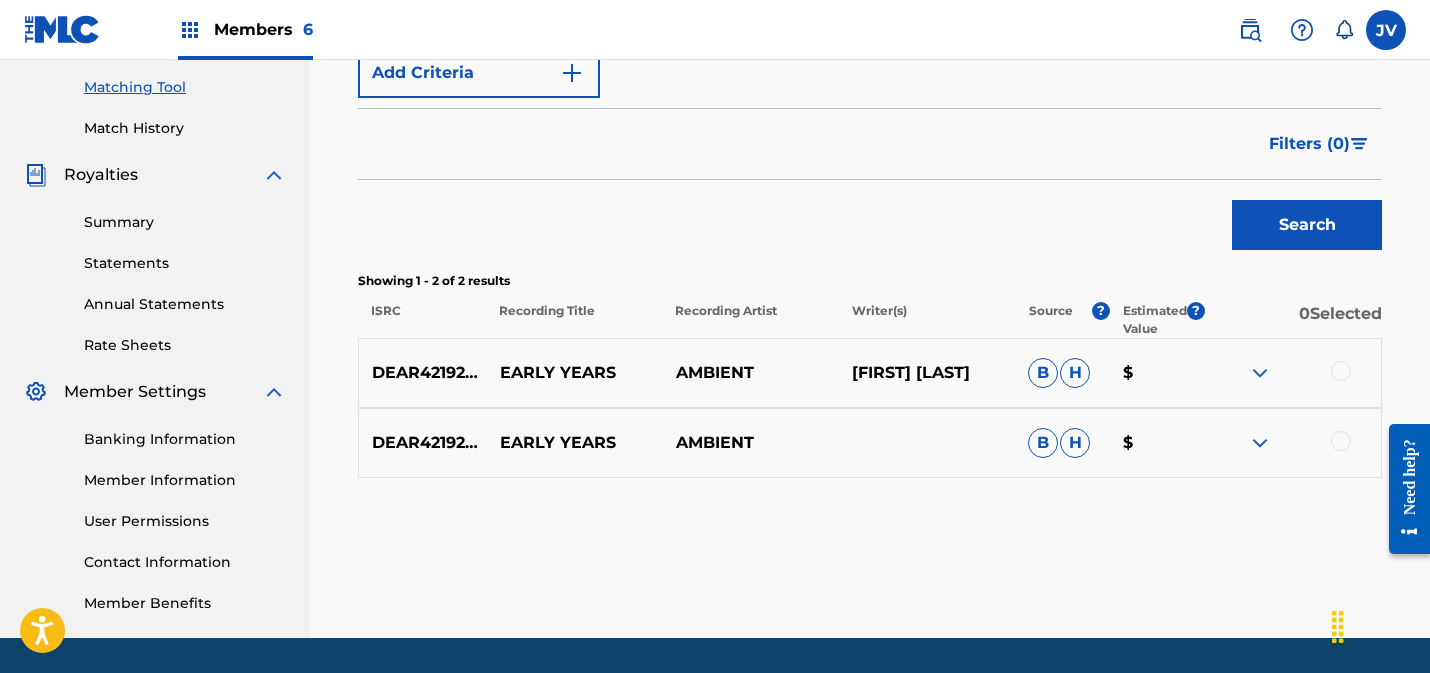 scroll, scrollTop: 546, scrollLeft: 0, axis: vertical 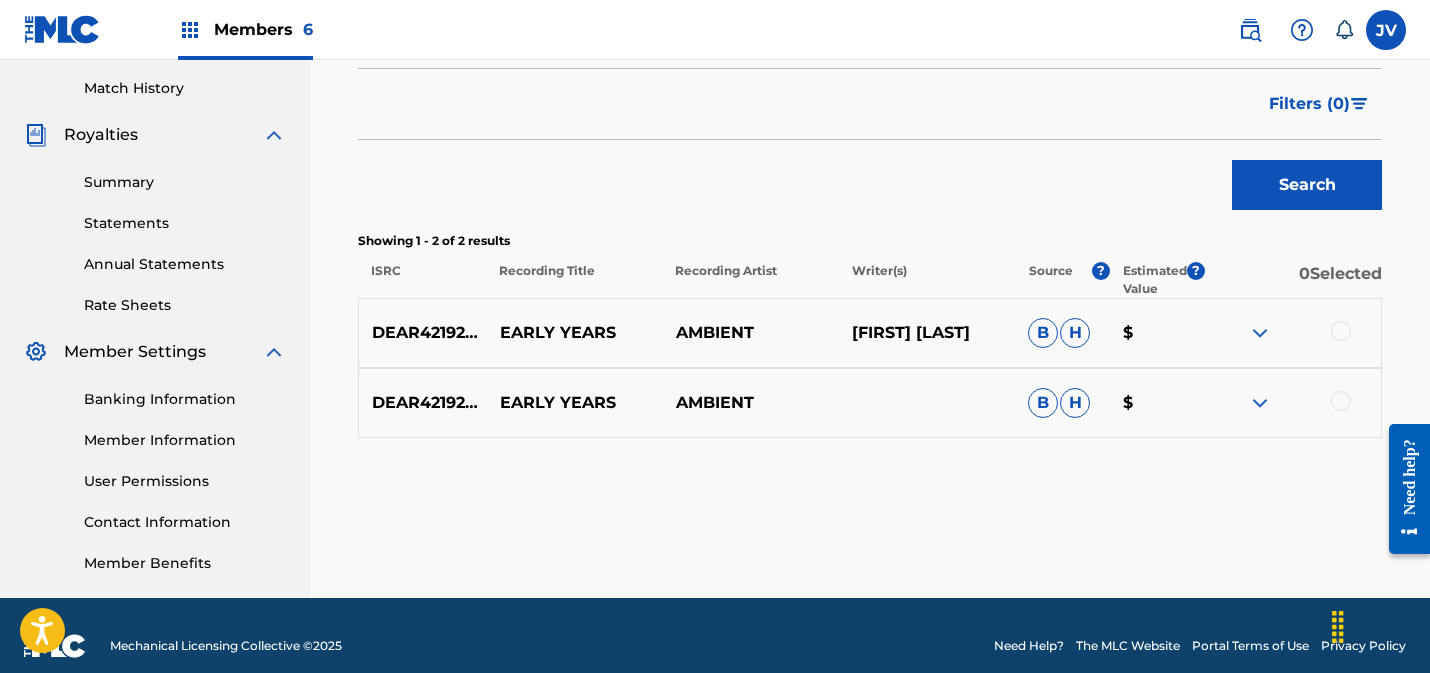 click at bounding box center [1341, 331] 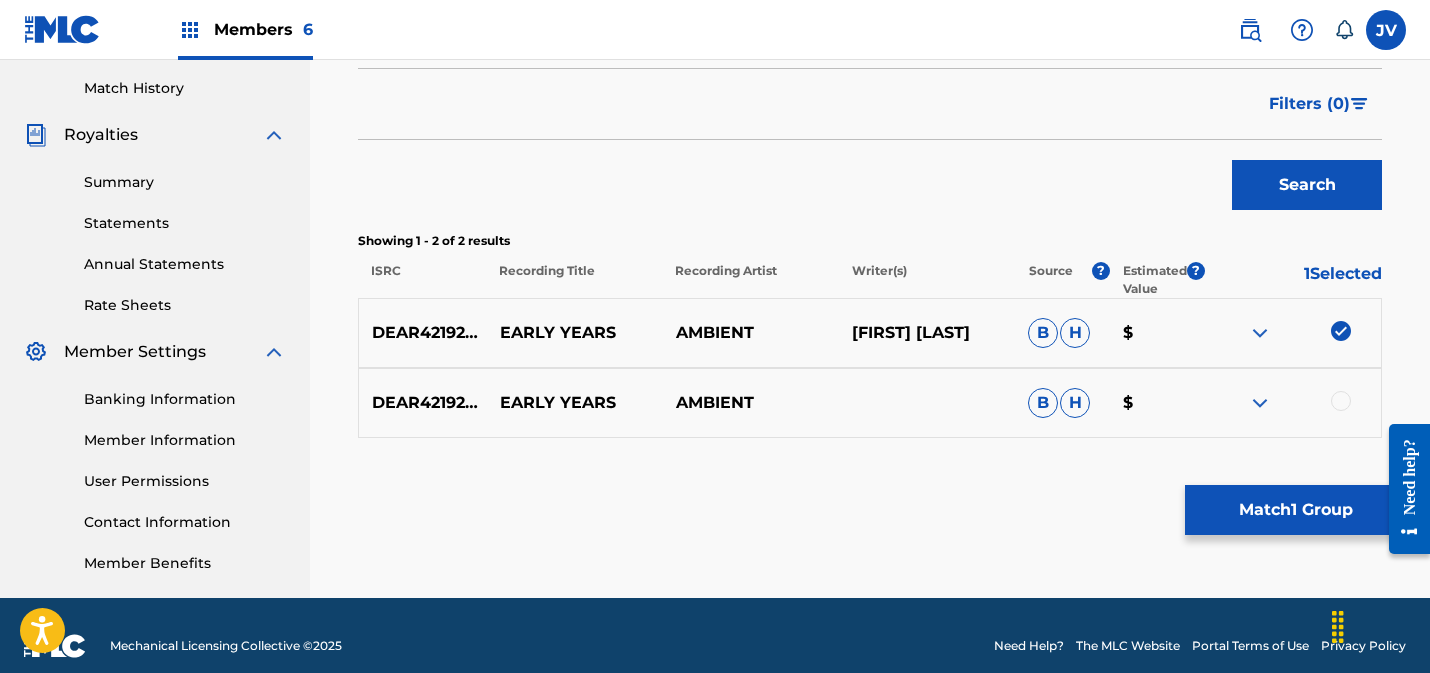 click at bounding box center (1341, 401) 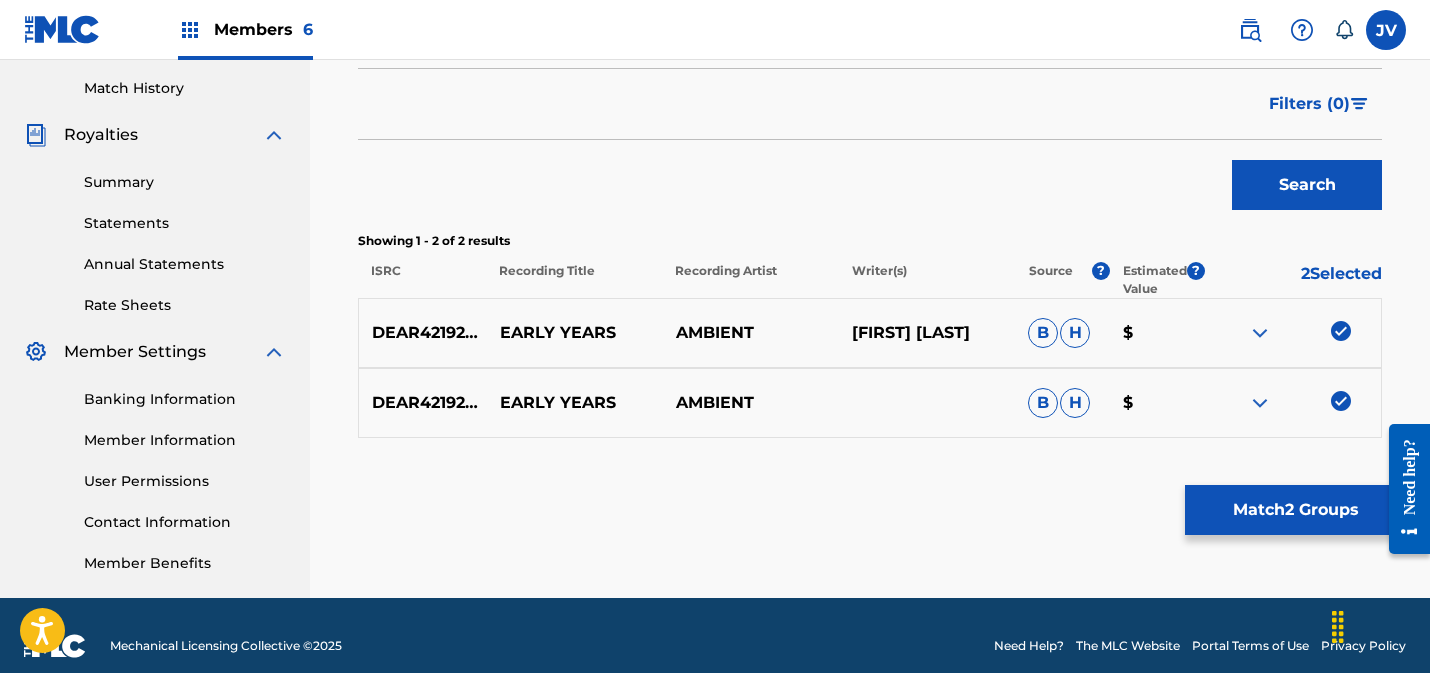 click on "Match  2 Groups" at bounding box center [1295, 510] 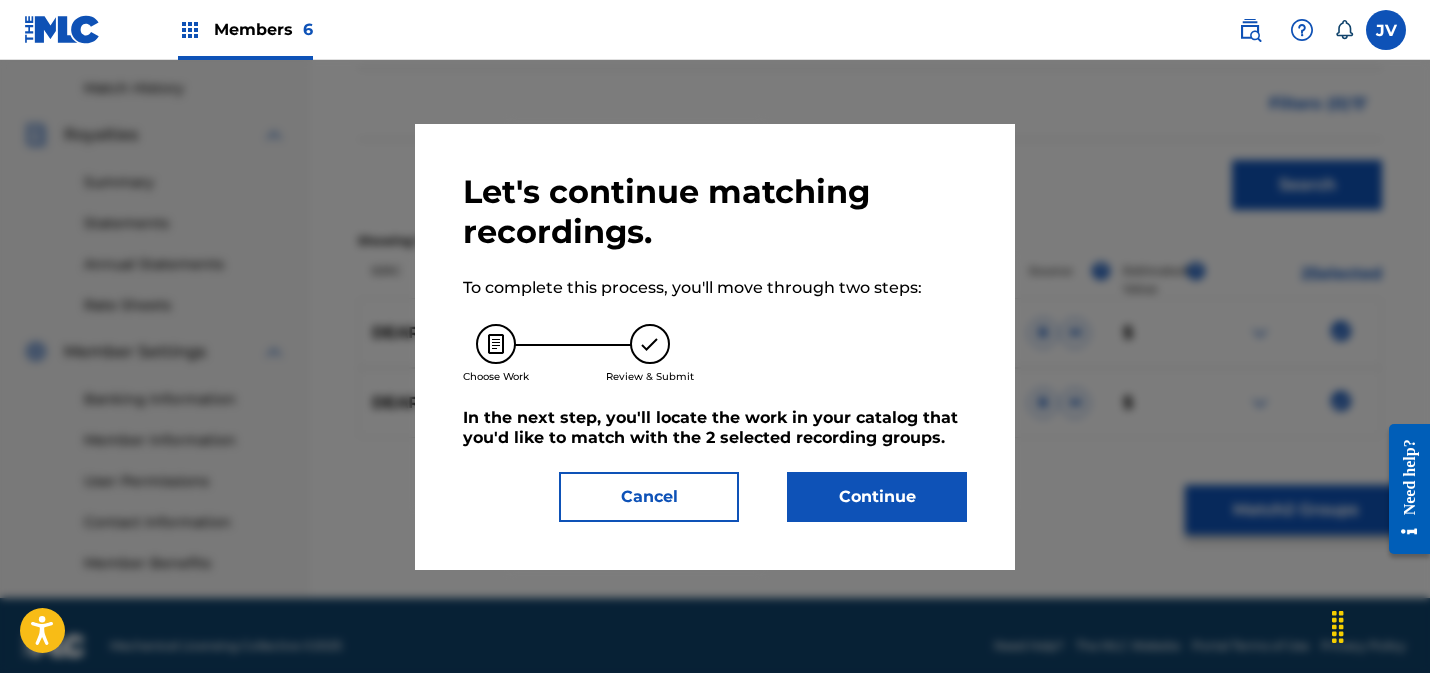 click on "Continue" at bounding box center [877, 497] 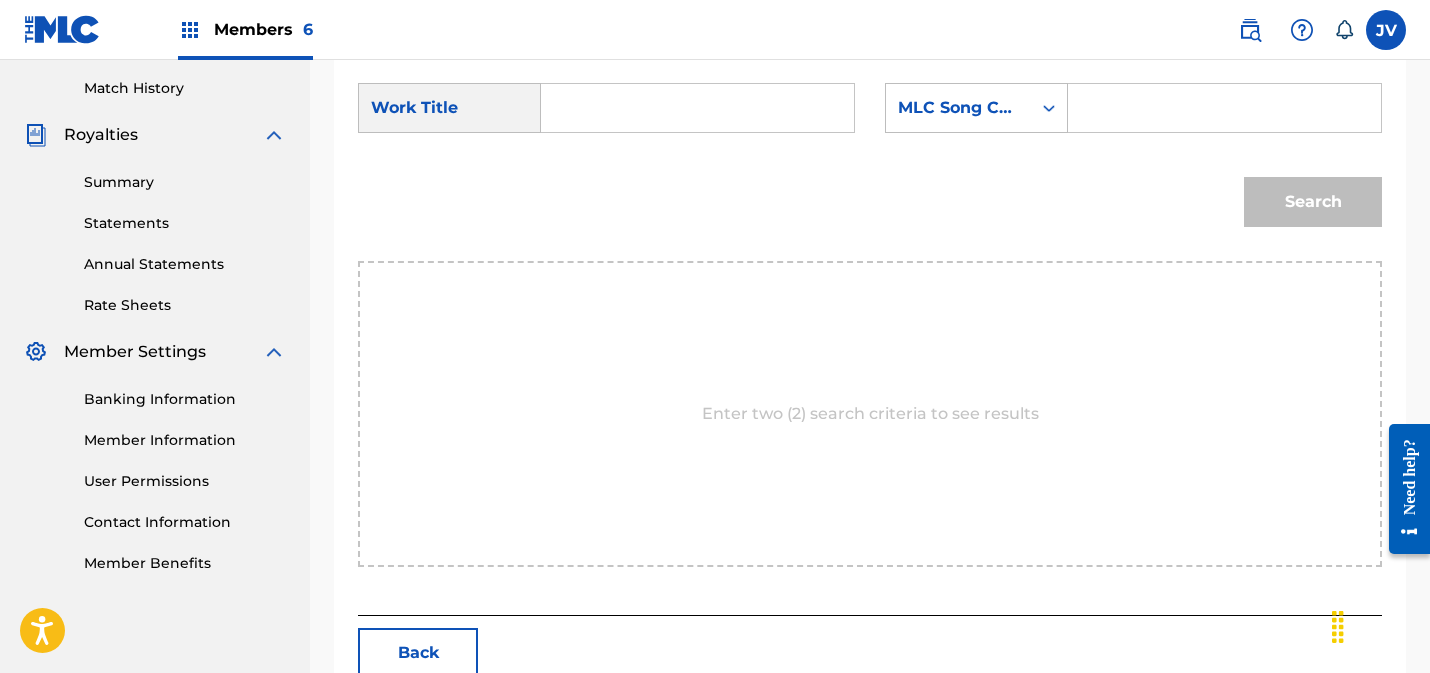drag, startPoint x: 539, startPoint y: 104, endPoint x: 608, endPoint y: 111, distance: 69.354164 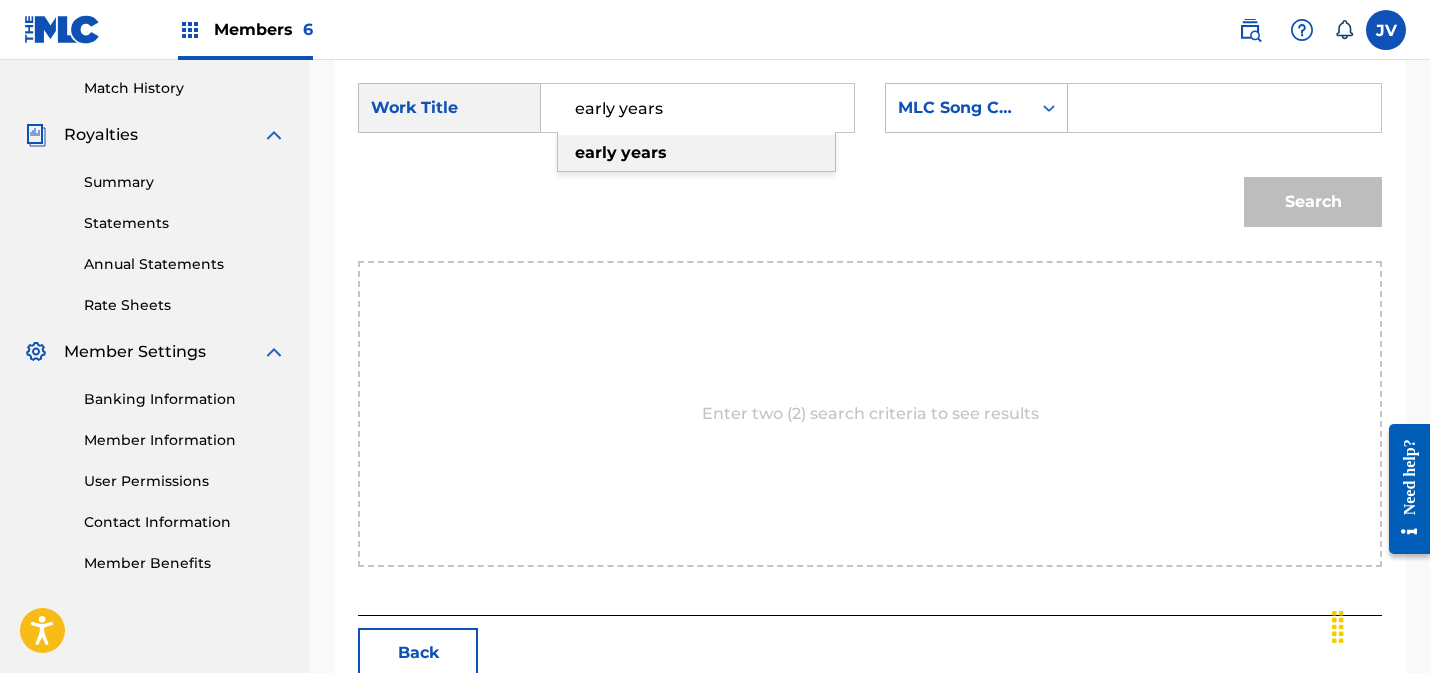 type on "early years" 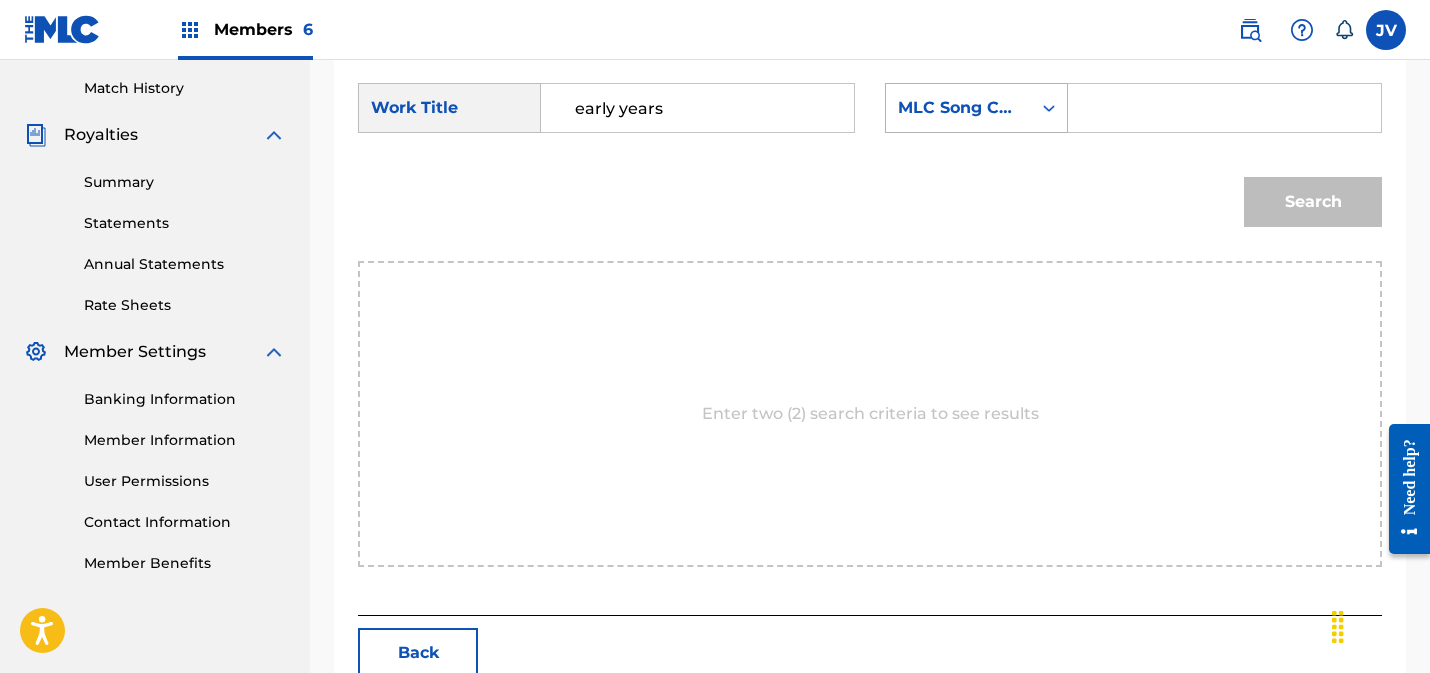 click on "MLC Song Code" at bounding box center (958, 108) 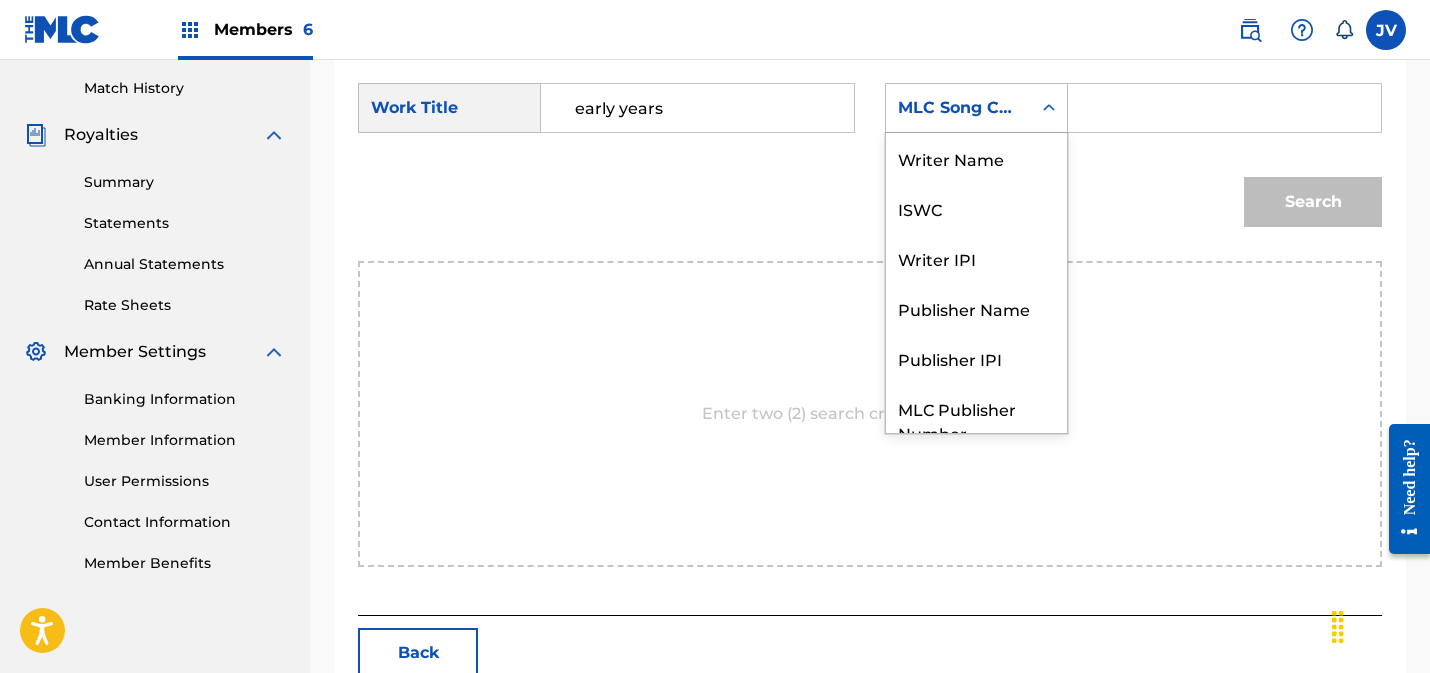 scroll, scrollTop: 74, scrollLeft: 0, axis: vertical 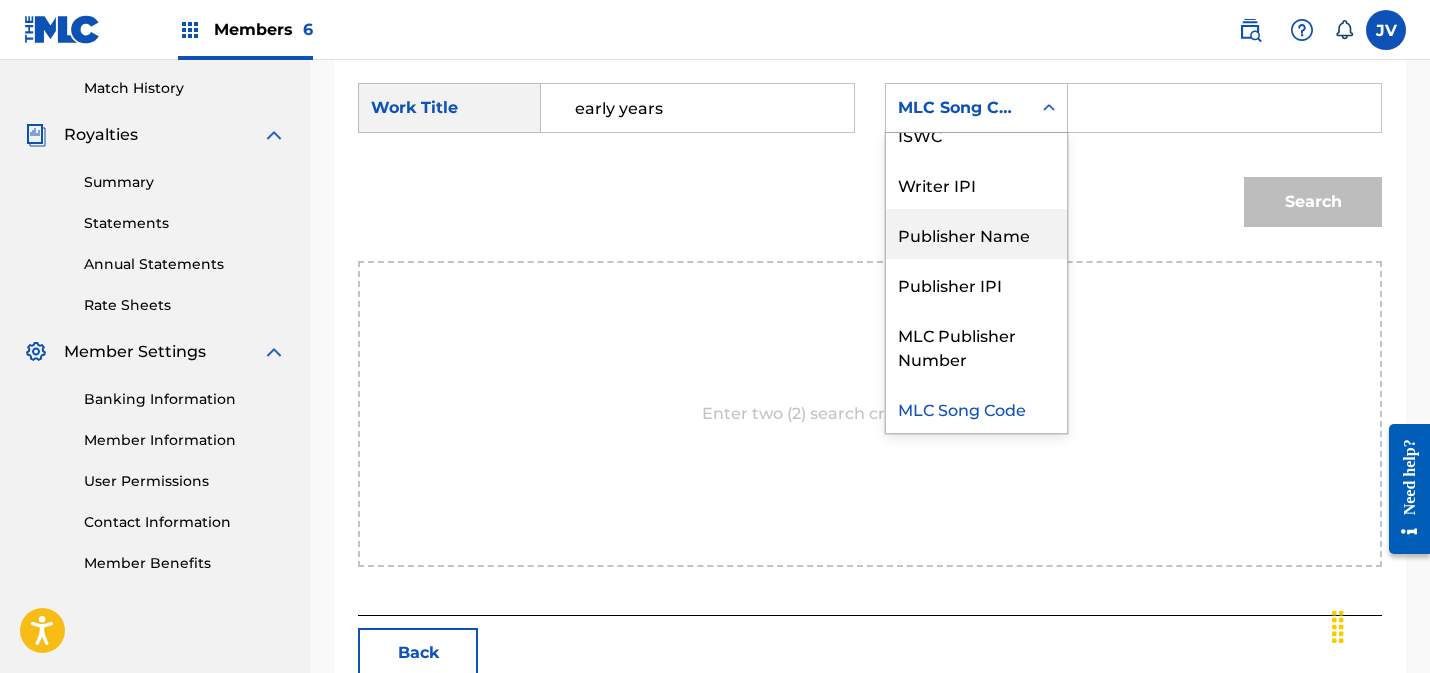 drag, startPoint x: 946, startPoint y: 224, endPoint x: 990, endPoint y: 224, distance: 44 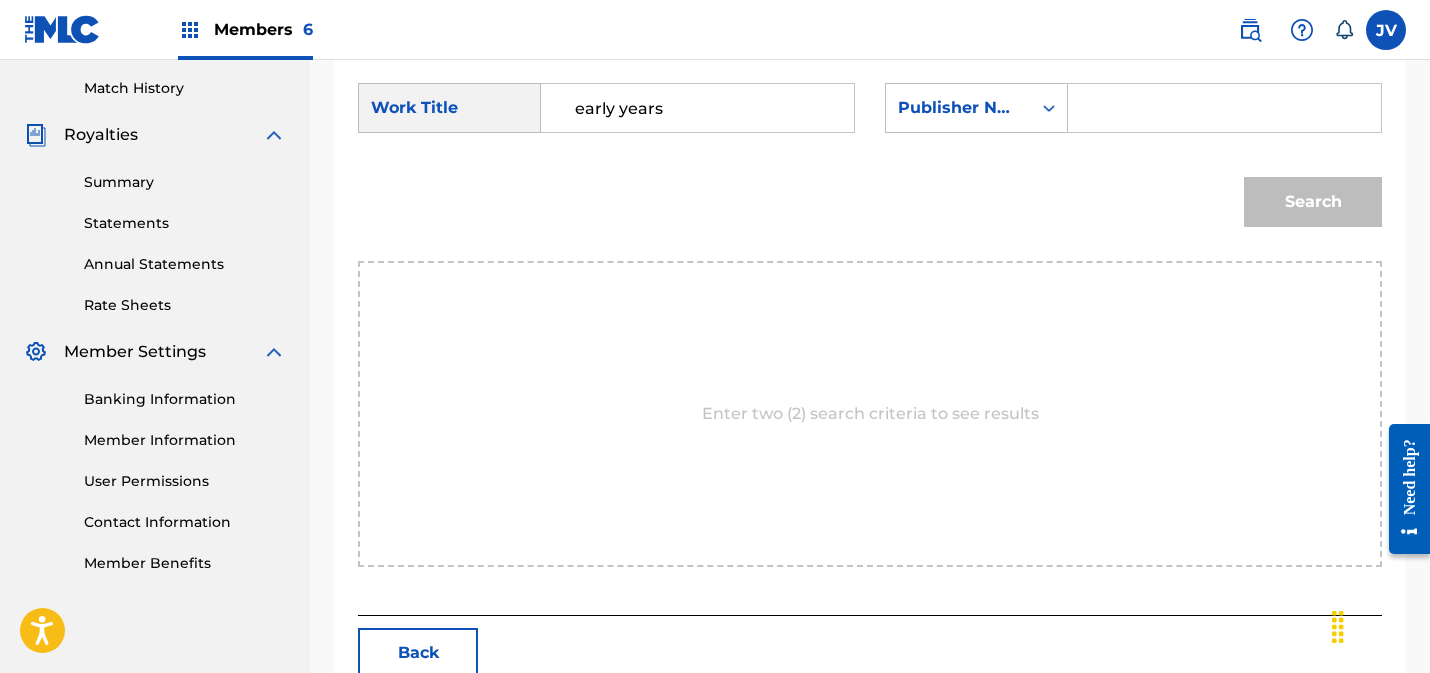 drag, startPoint x: 1147, startPoint y: 148, endPoint x: 1146, endPoint y: 138, distance: 10.049875 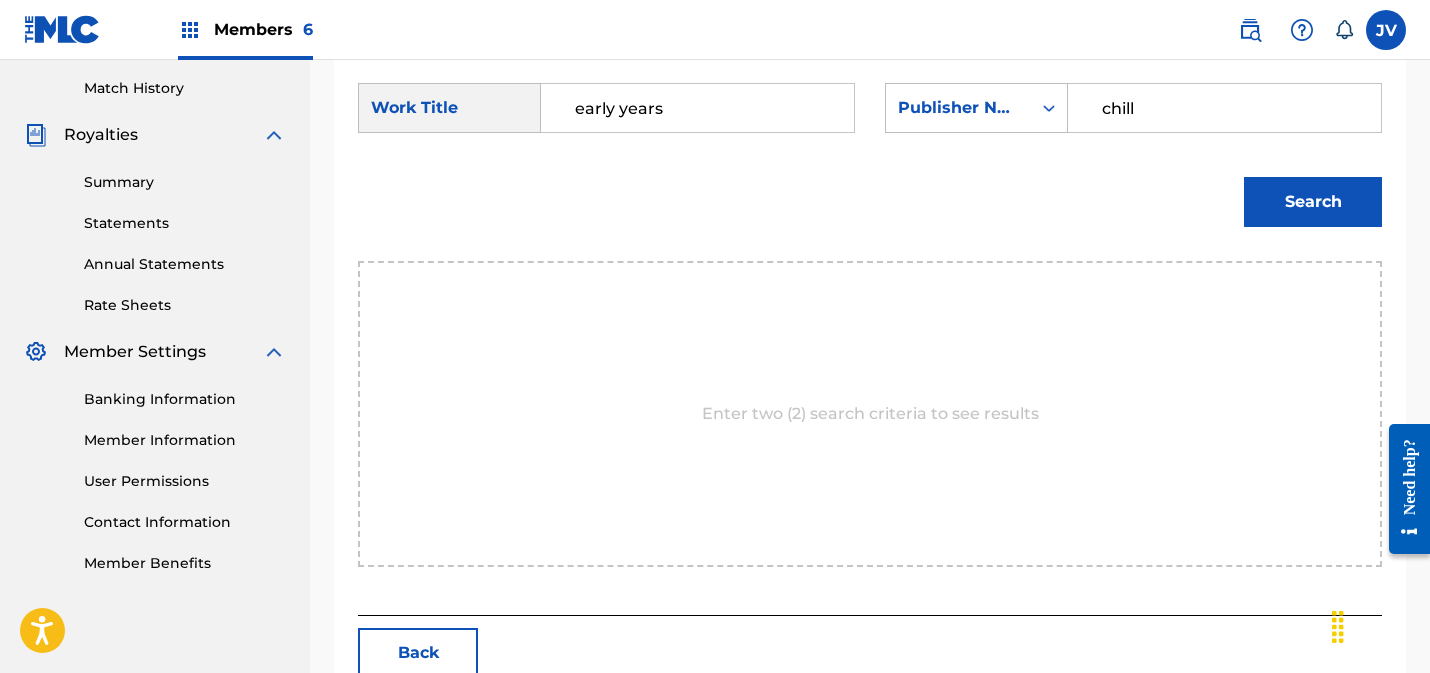 type on "chill" 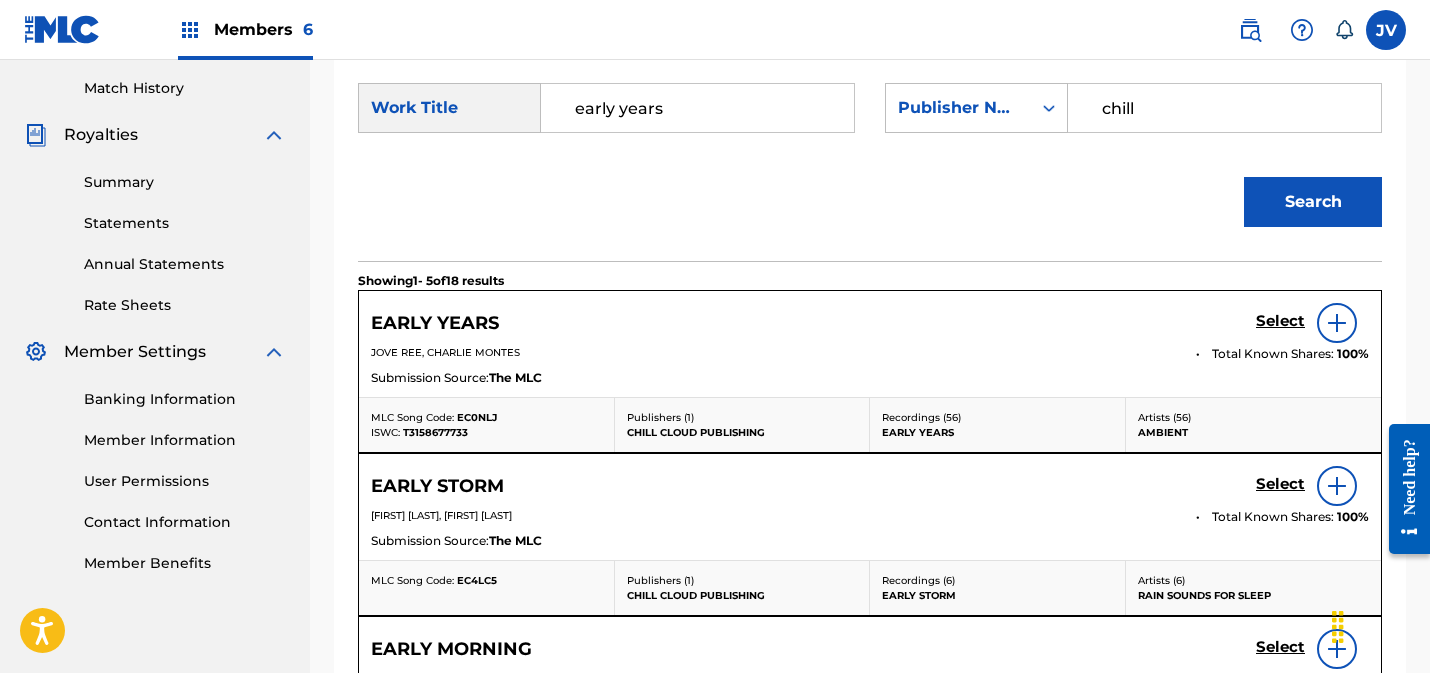 click on "Select" at bounding box center (1280, 321) 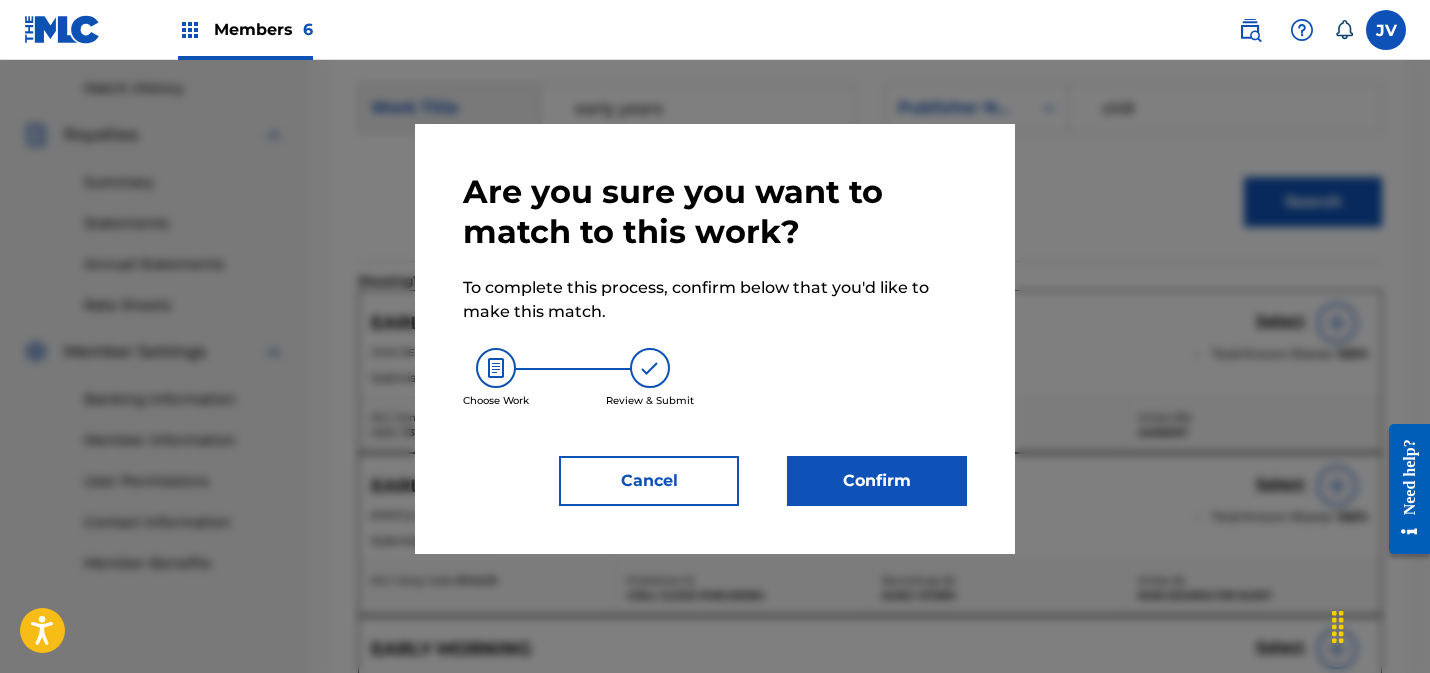 click on "Confirm" at bounding box center [877, 481] 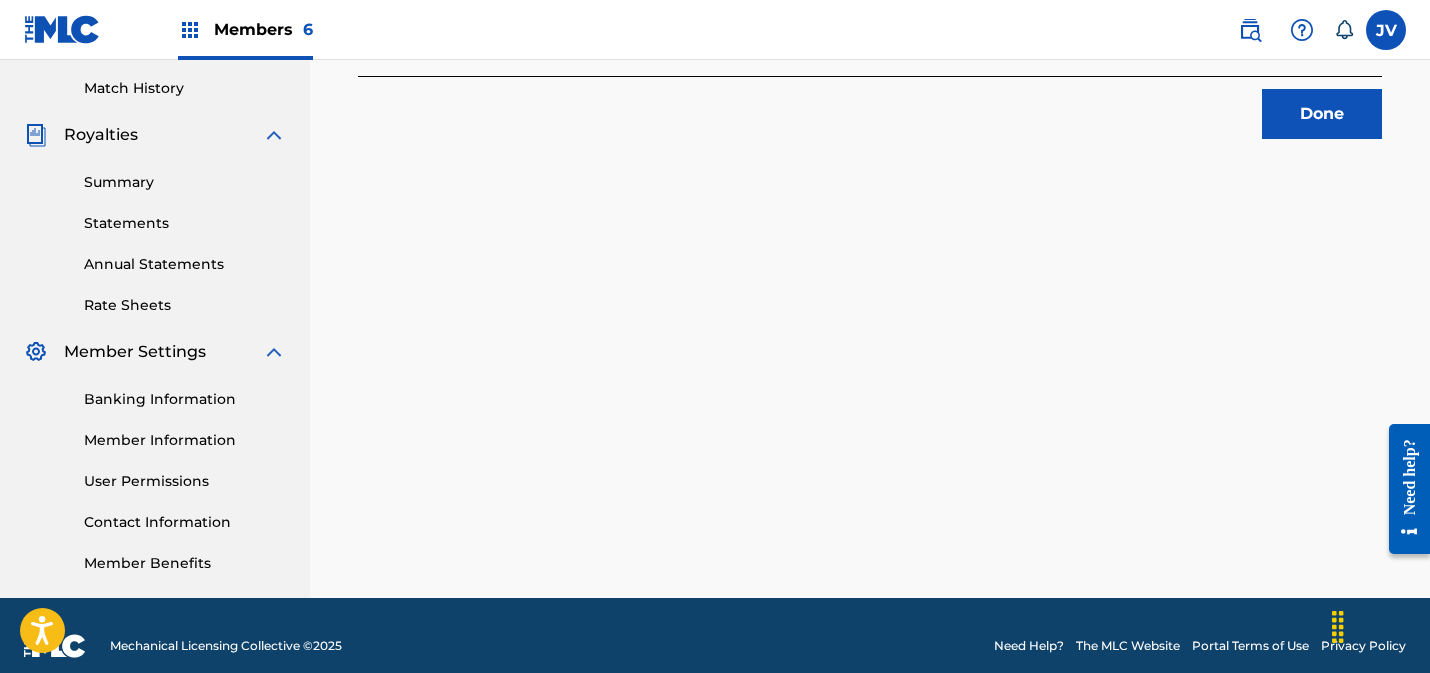 click on "Done" at bounding box center (1322, 114) 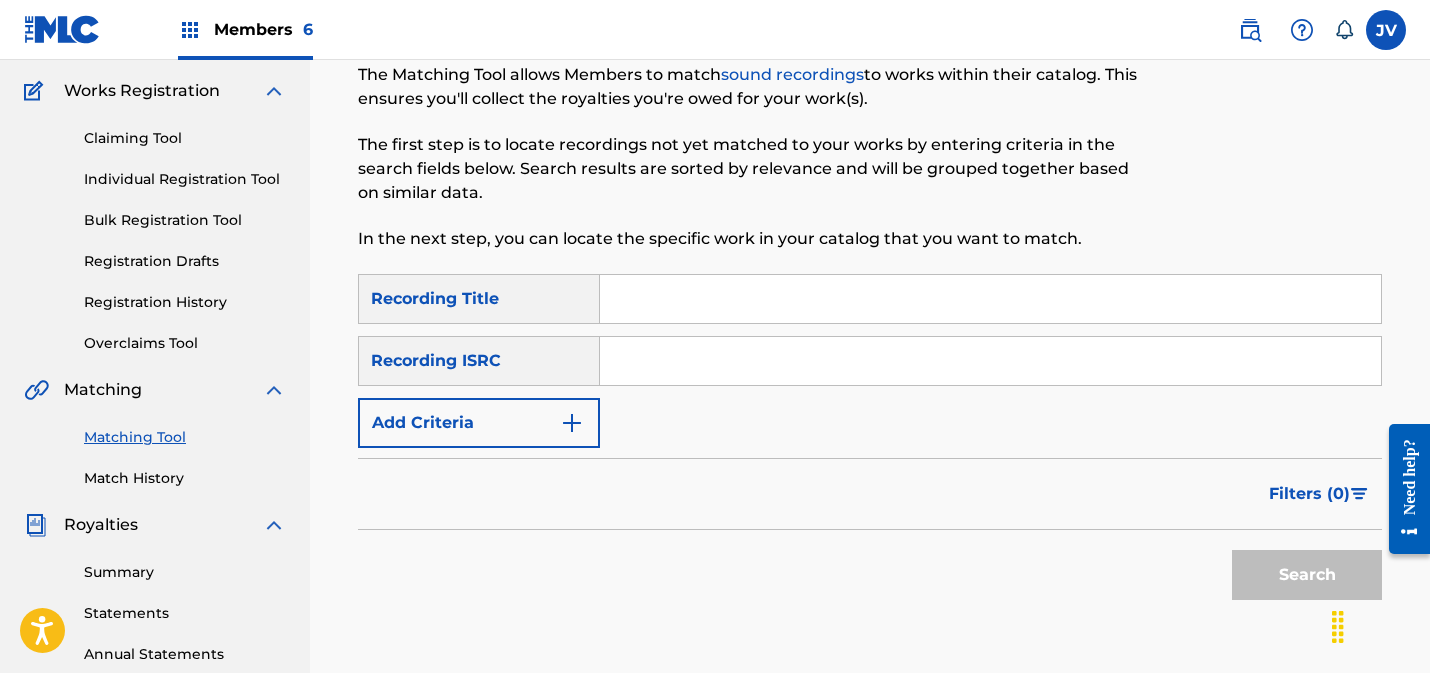 scroll, scrollTop: 129, scrollLeft: 0, axis: vertical 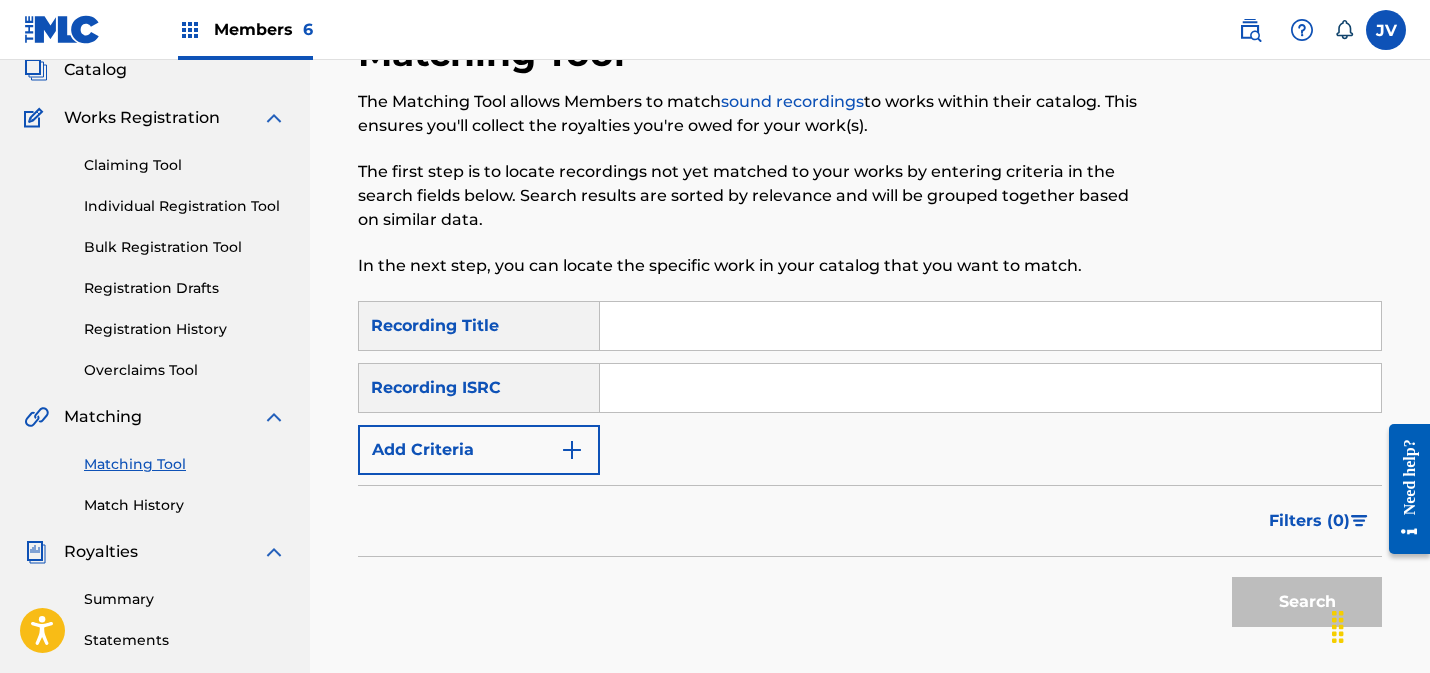 click at bounding box center (990, 388) 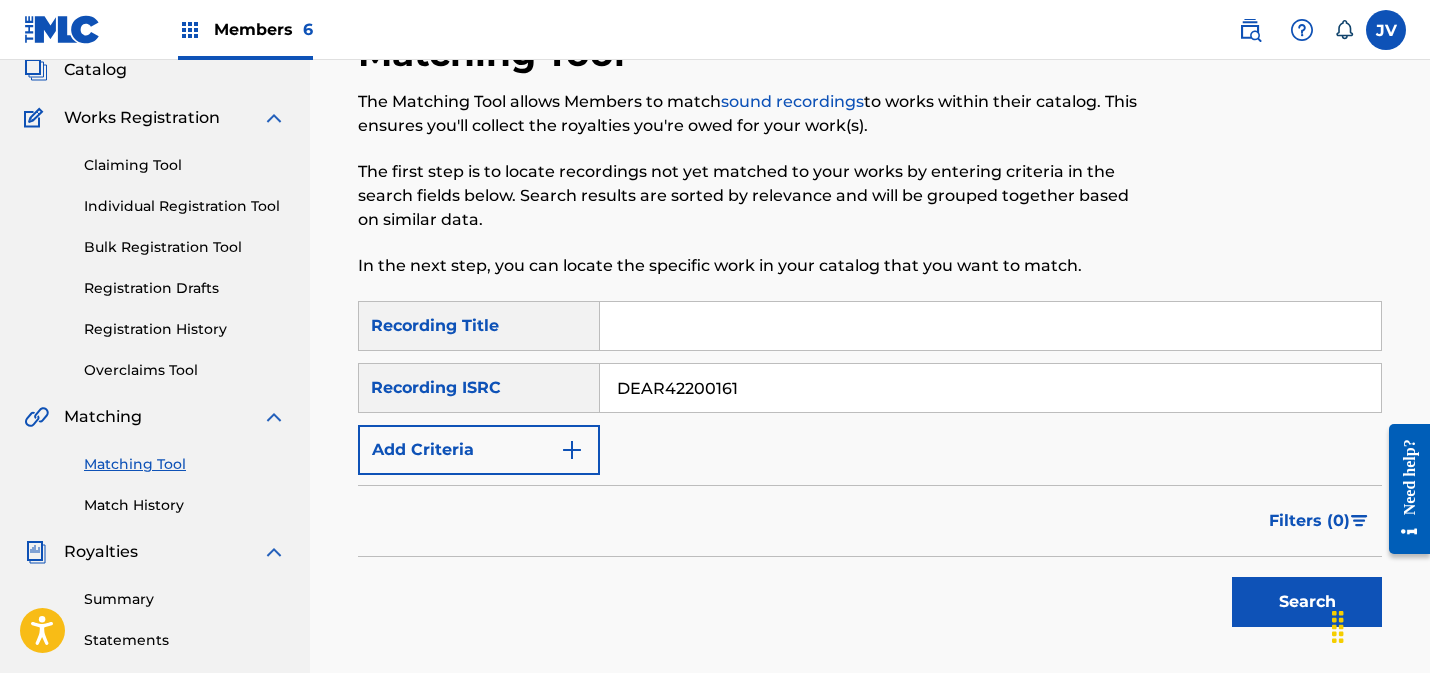 type on "DEAR42200161" 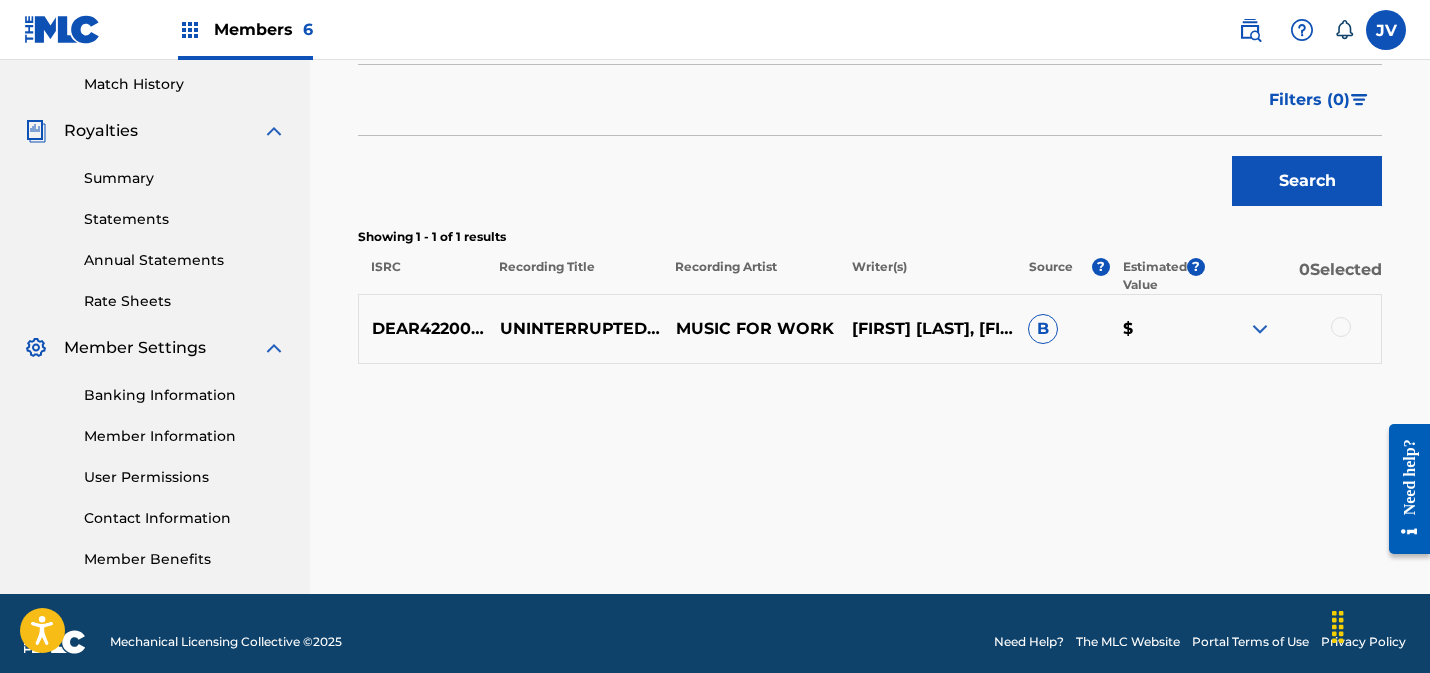 scroll, scrollTop: 567, scrollLeft: 0, axis: vertical 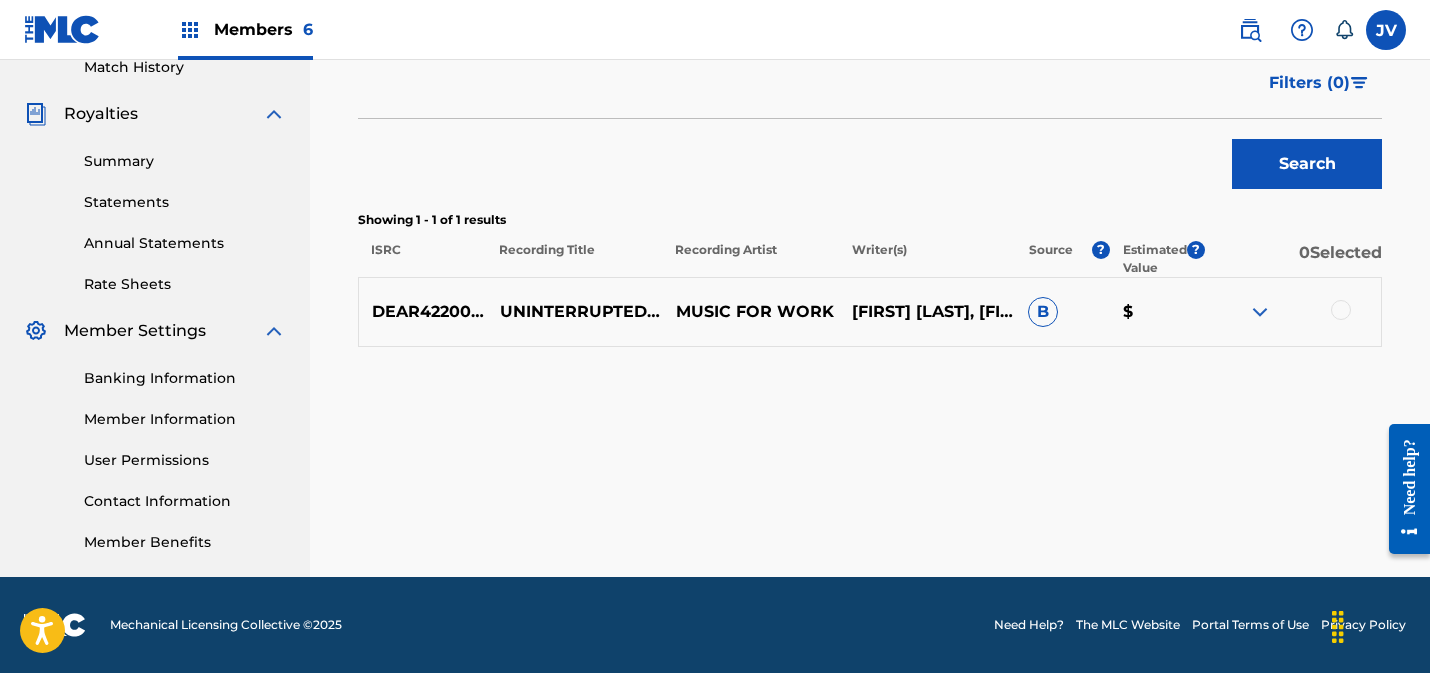 click at bounding box center (1341, 310) 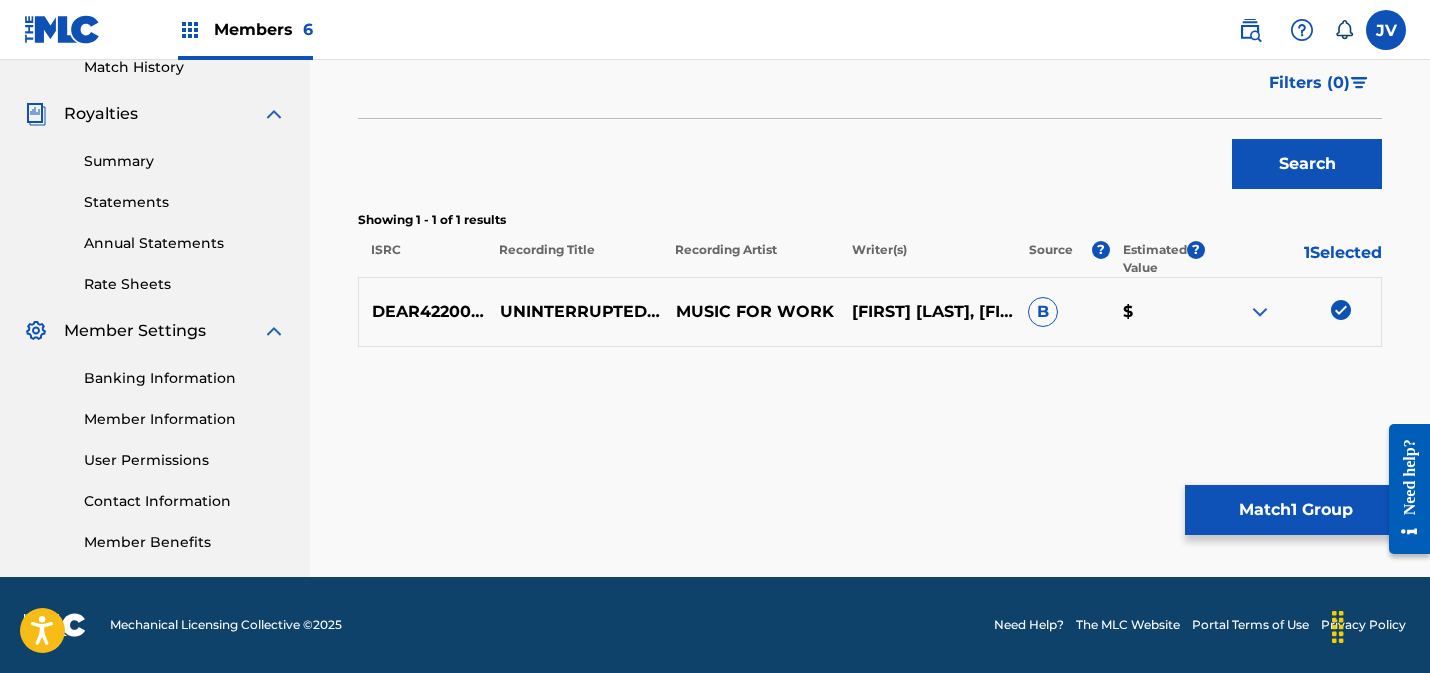 click on "Match  1 Group" at bounding box center [1295, 510] 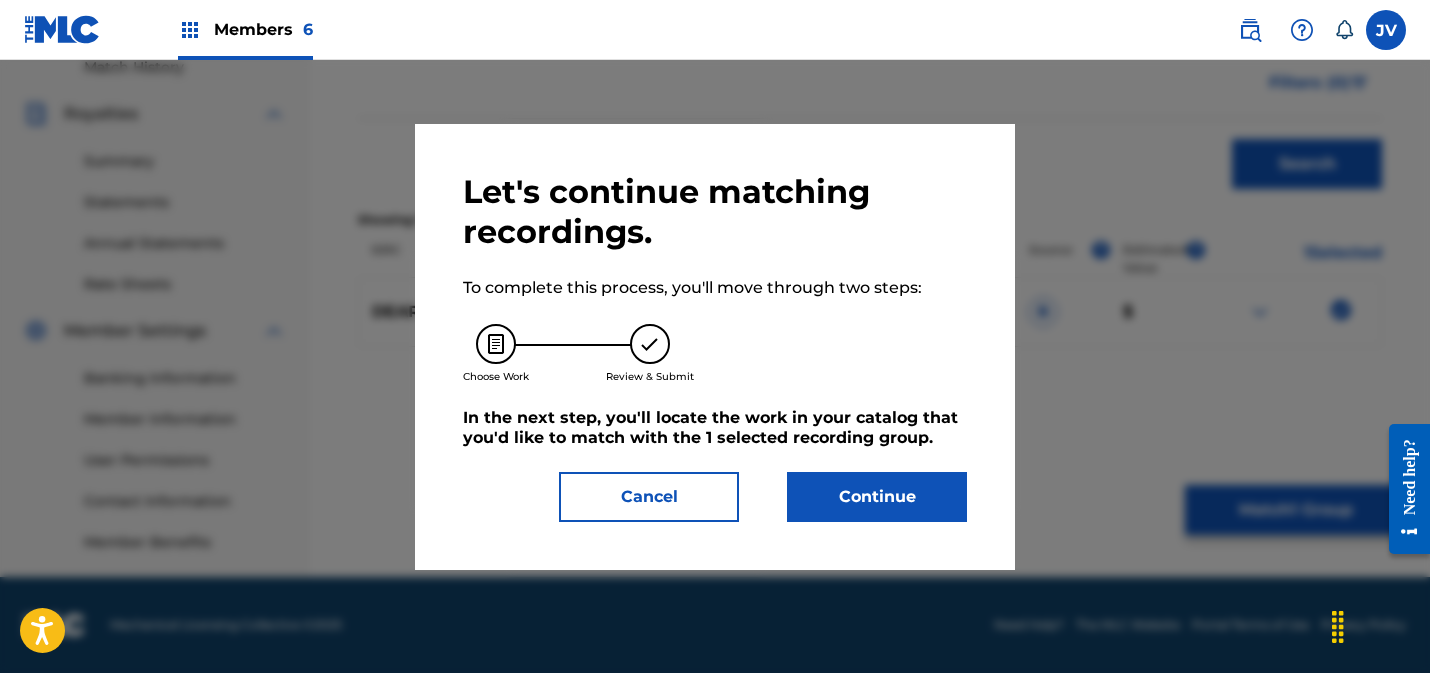 click on "Continue" at bounding box center [877, 497] 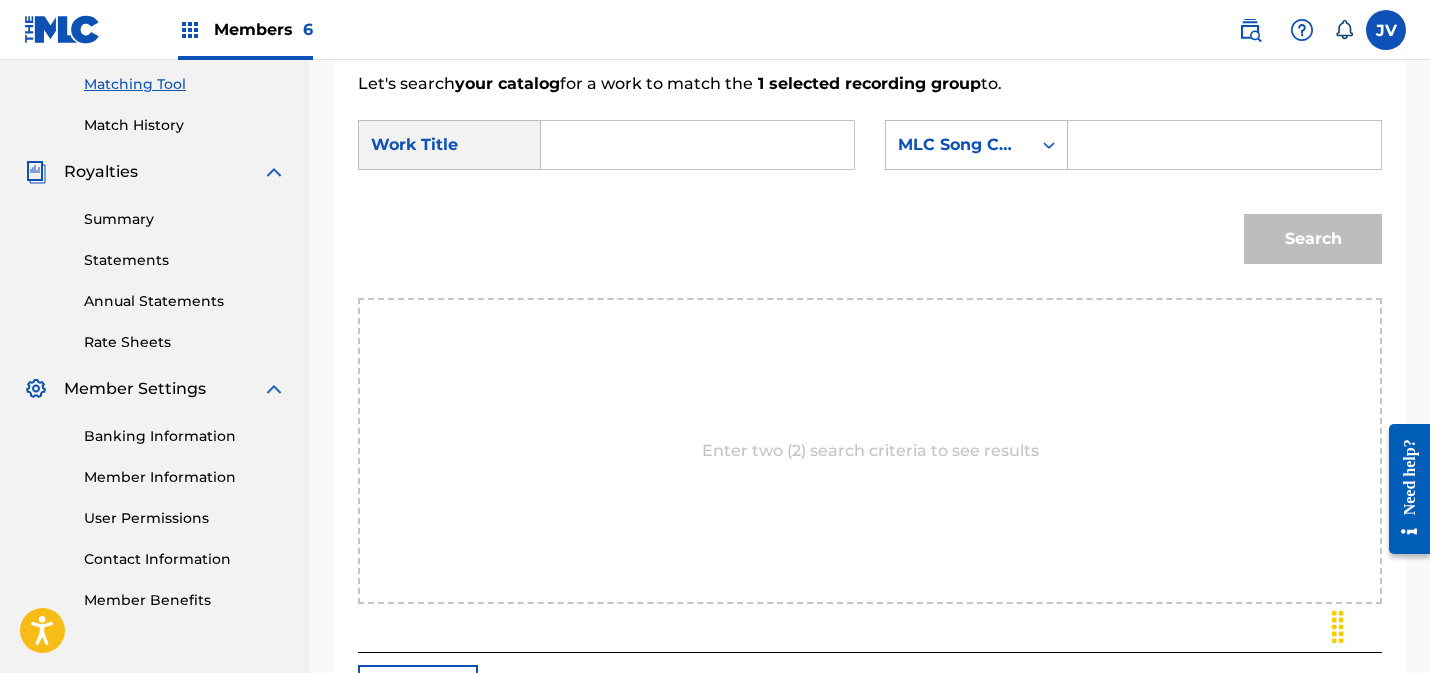 scroll, scrollTop: 489, scrollLeft: 0, axis: vertical 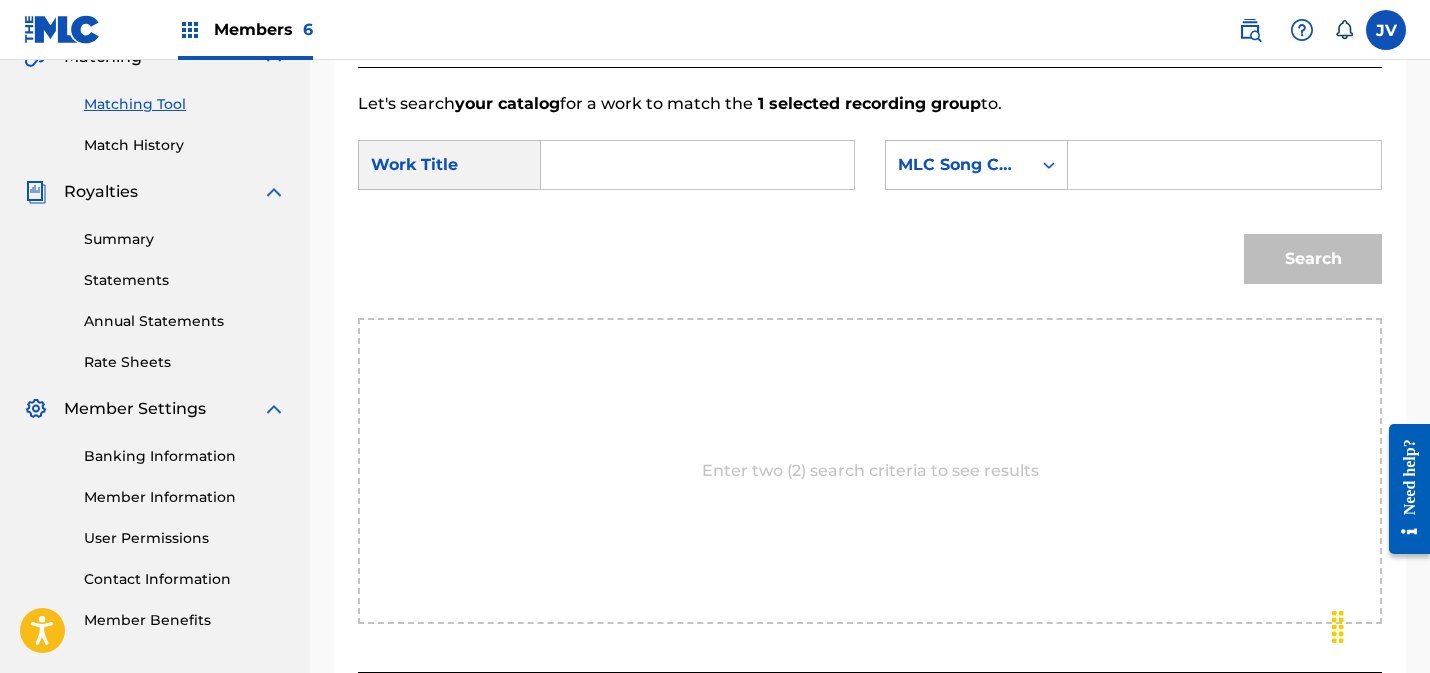 click at bounding box center [697, 165] 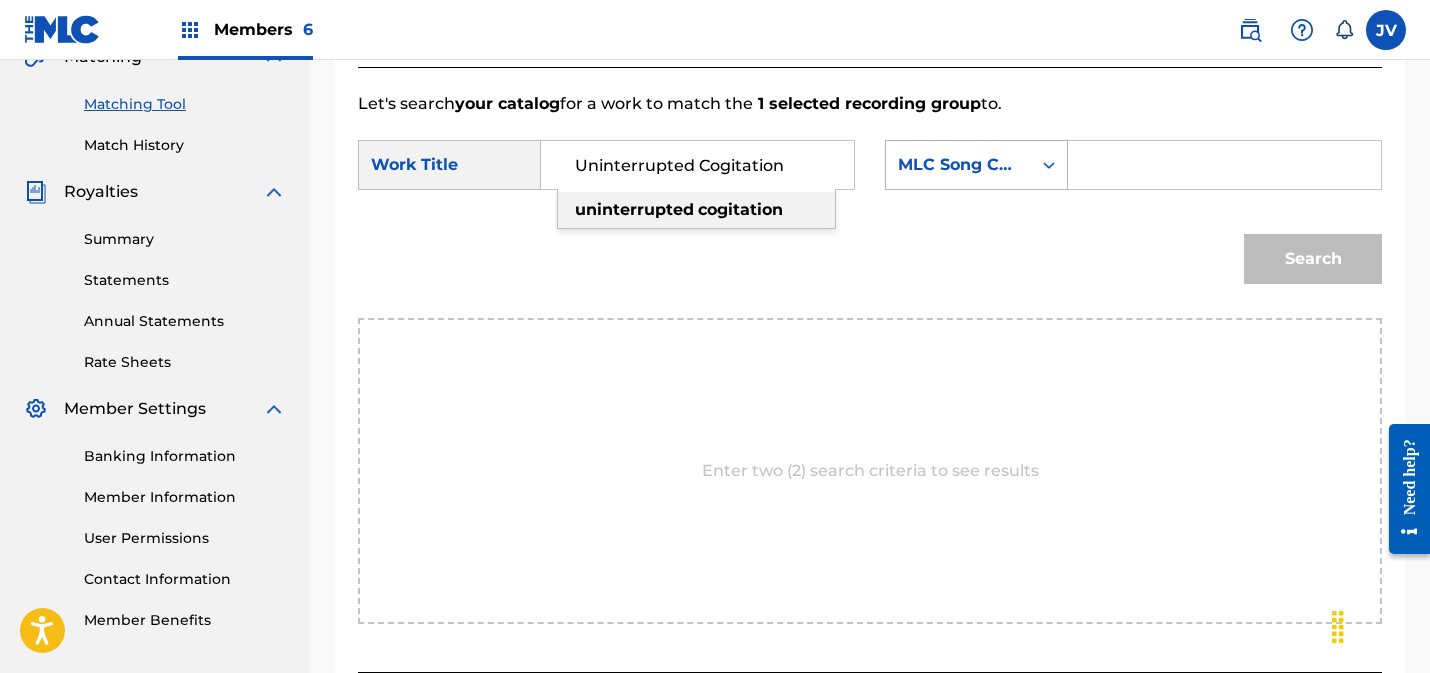 type on "Uninterrupted Cogitation" 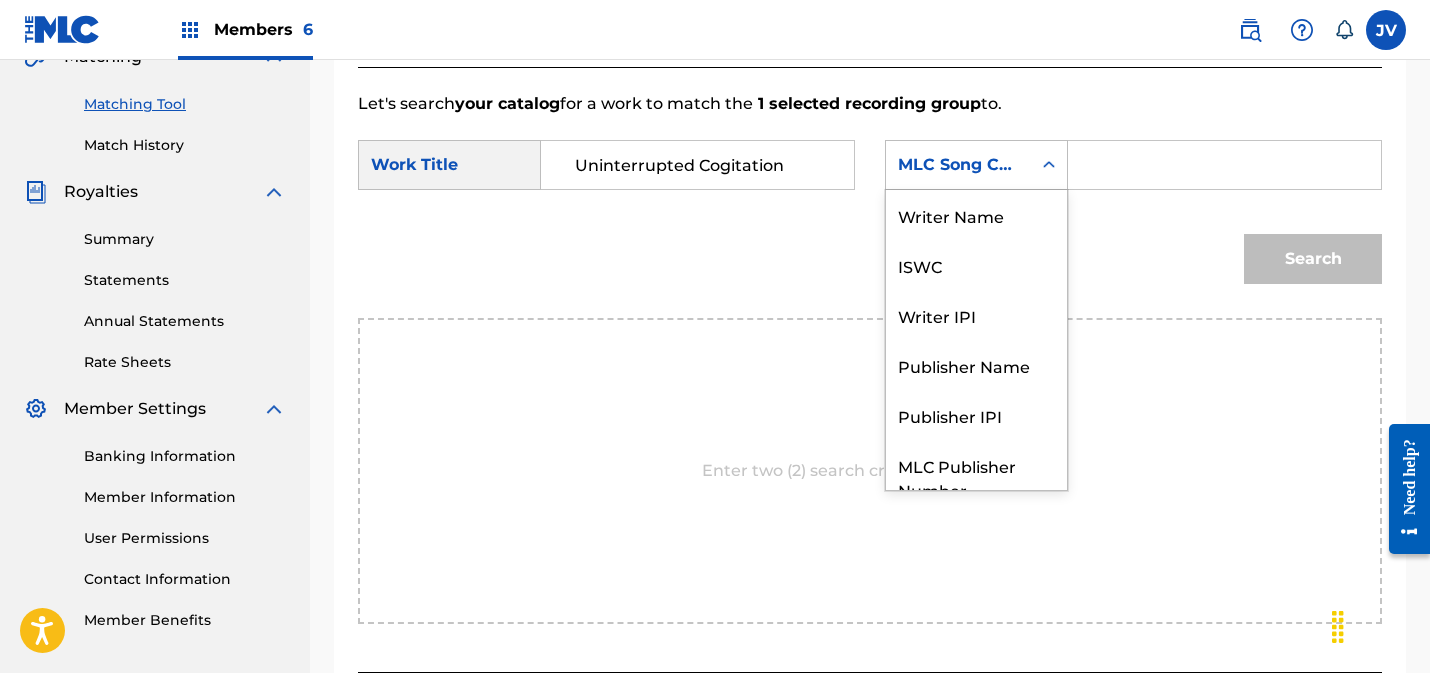 click on "MLC Song Code" at bounding box center [958, 165] 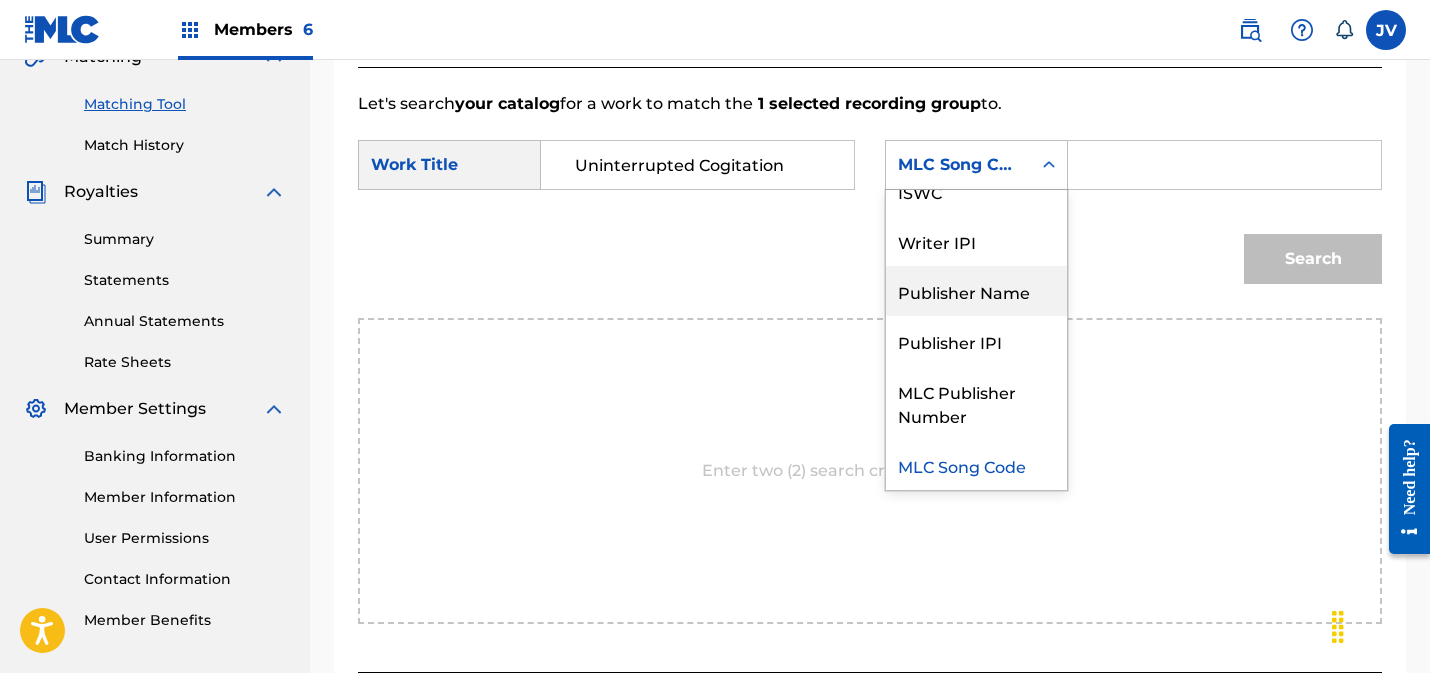 drag, startPoint x: 954, startPoint y: 305, endPoint x: 1091, endPoint y: 207, distance: 168.44287 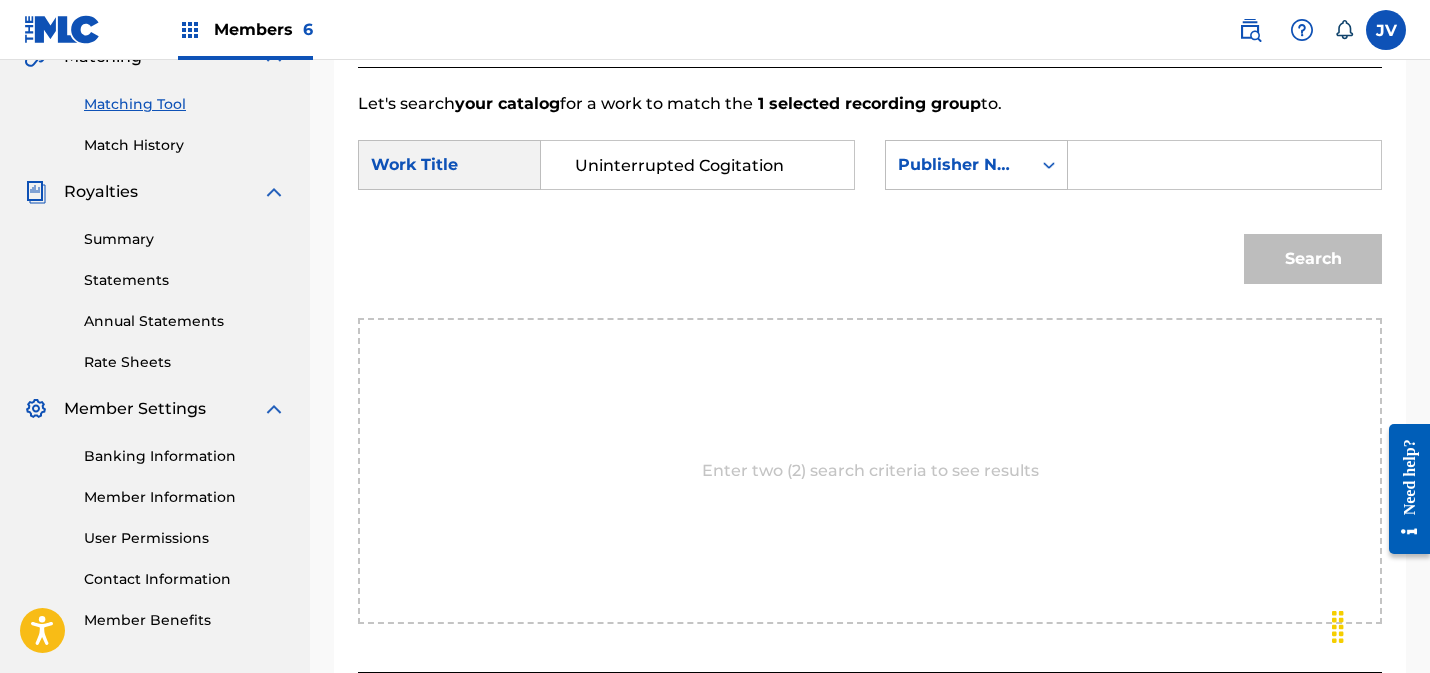 click at bounding box center (1224, 165) 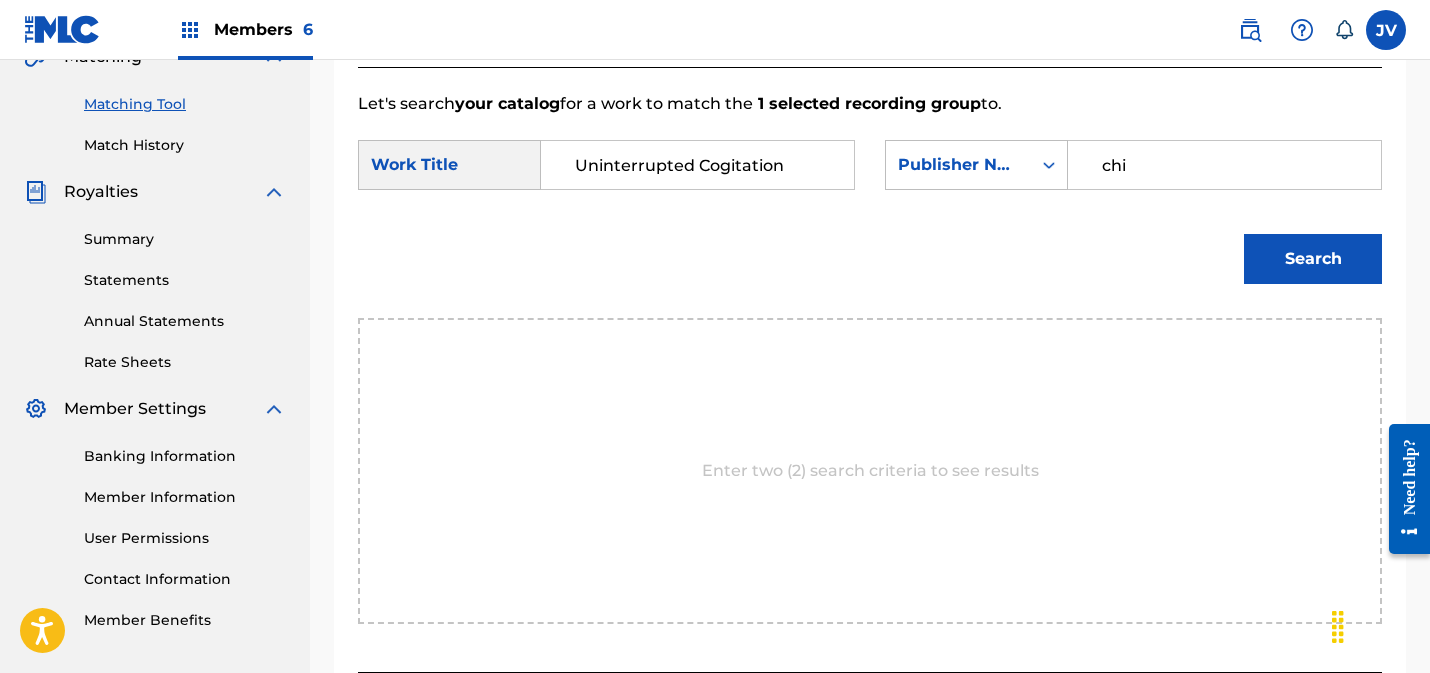 type on "chi" 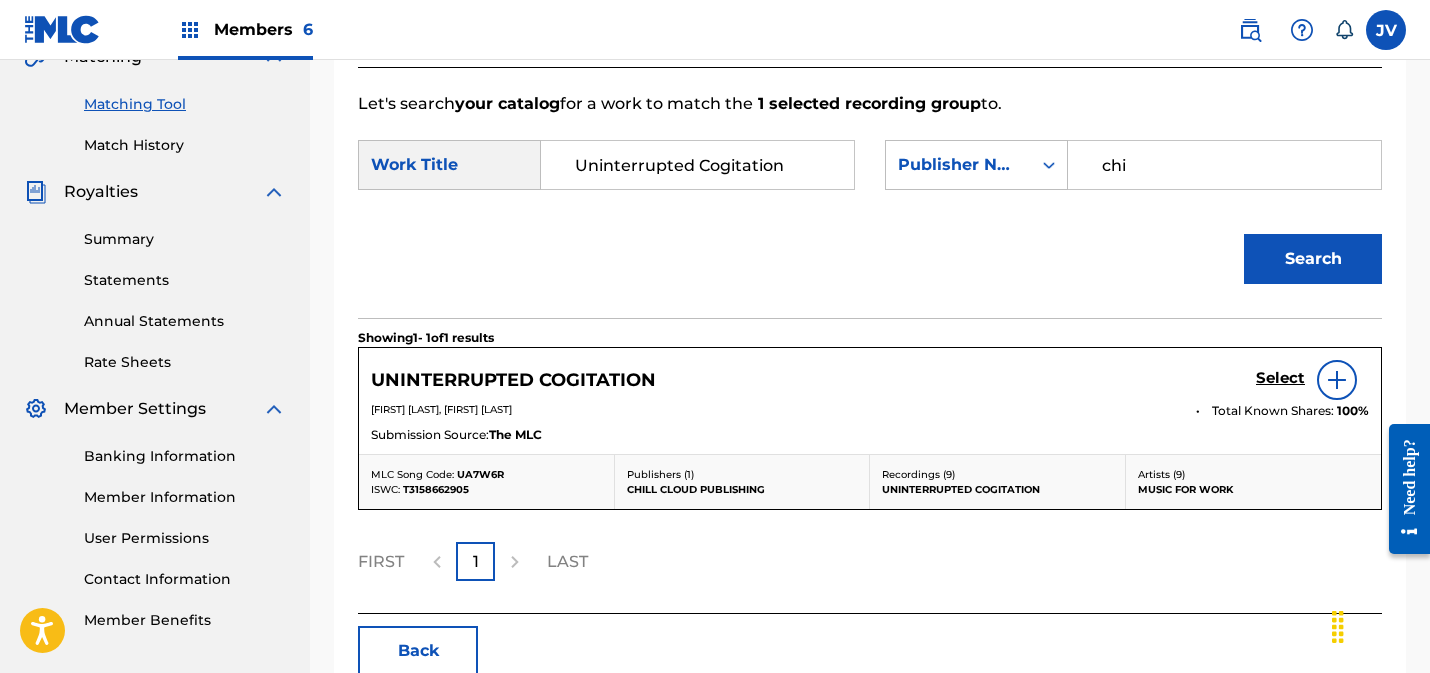 click on "Select" at bounding box center (1280, 378) 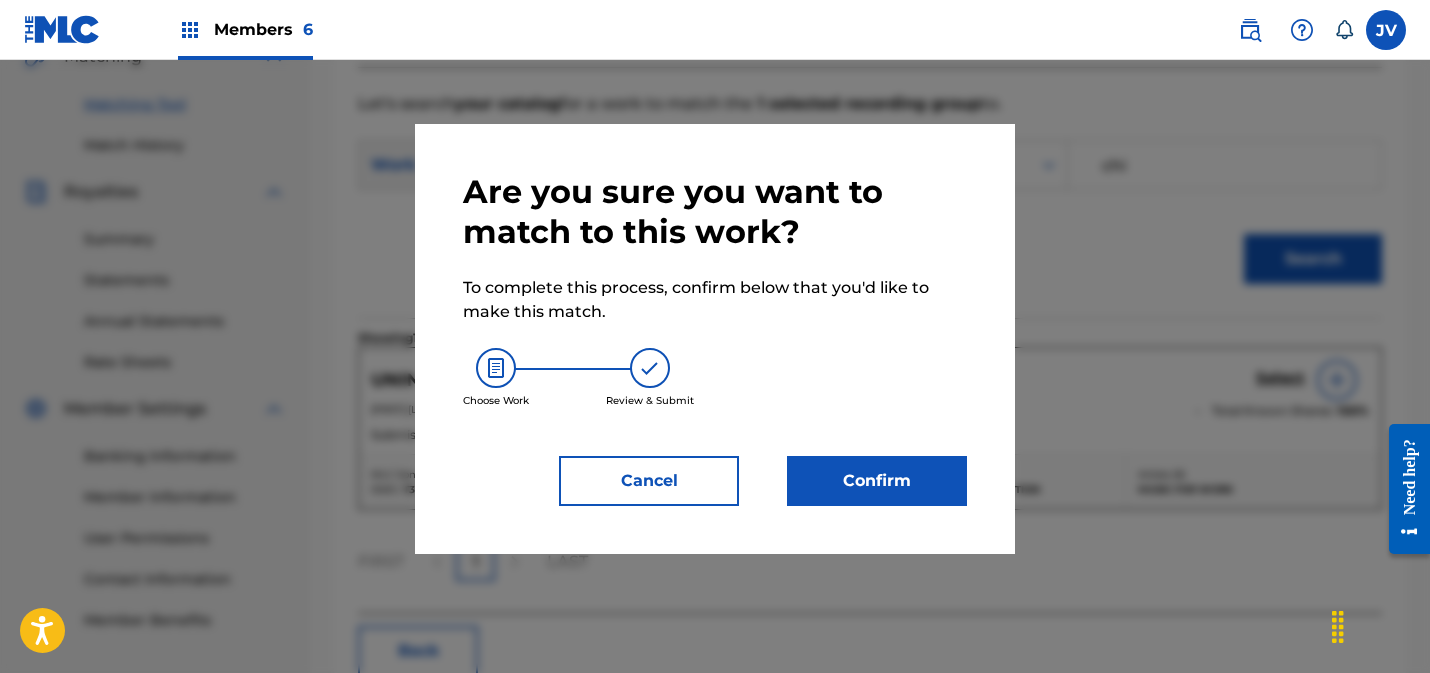 click on "Confirm" at bounding box center [877, 481] 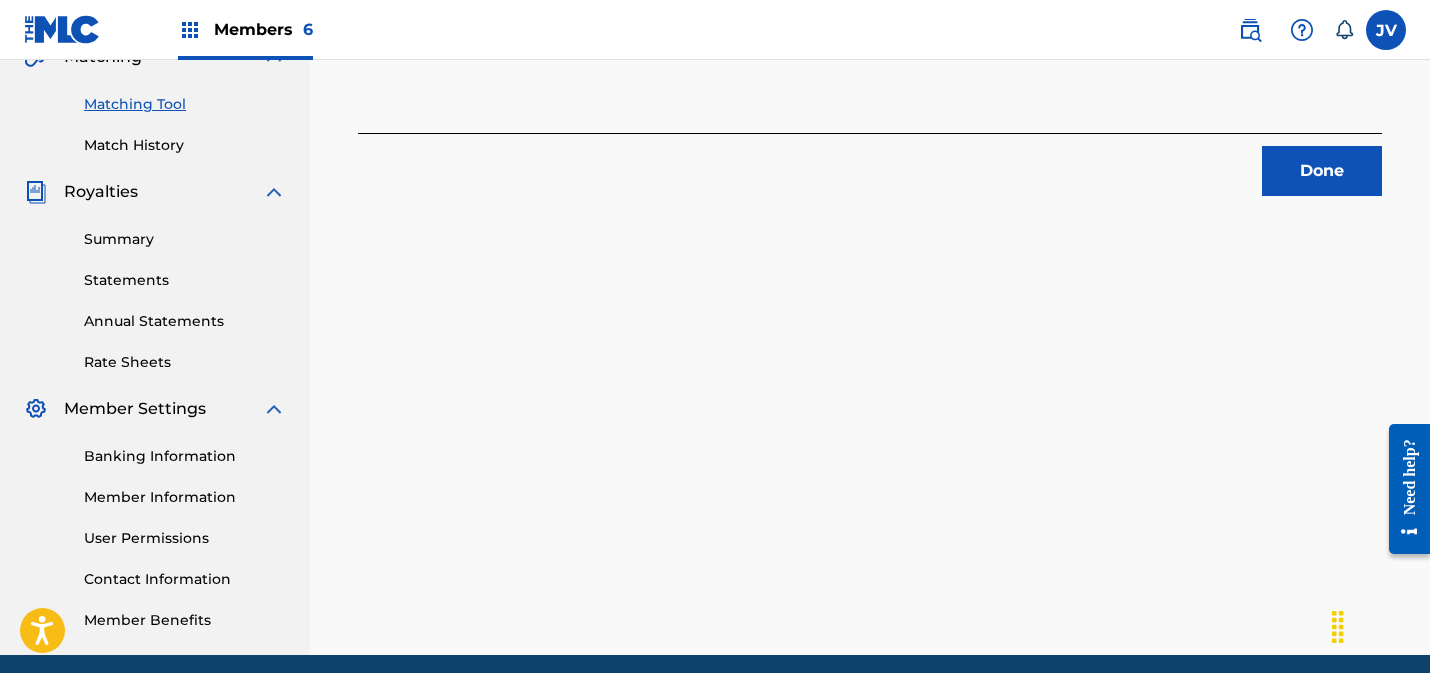 click on "Done" at bounding box center [1322, 171] 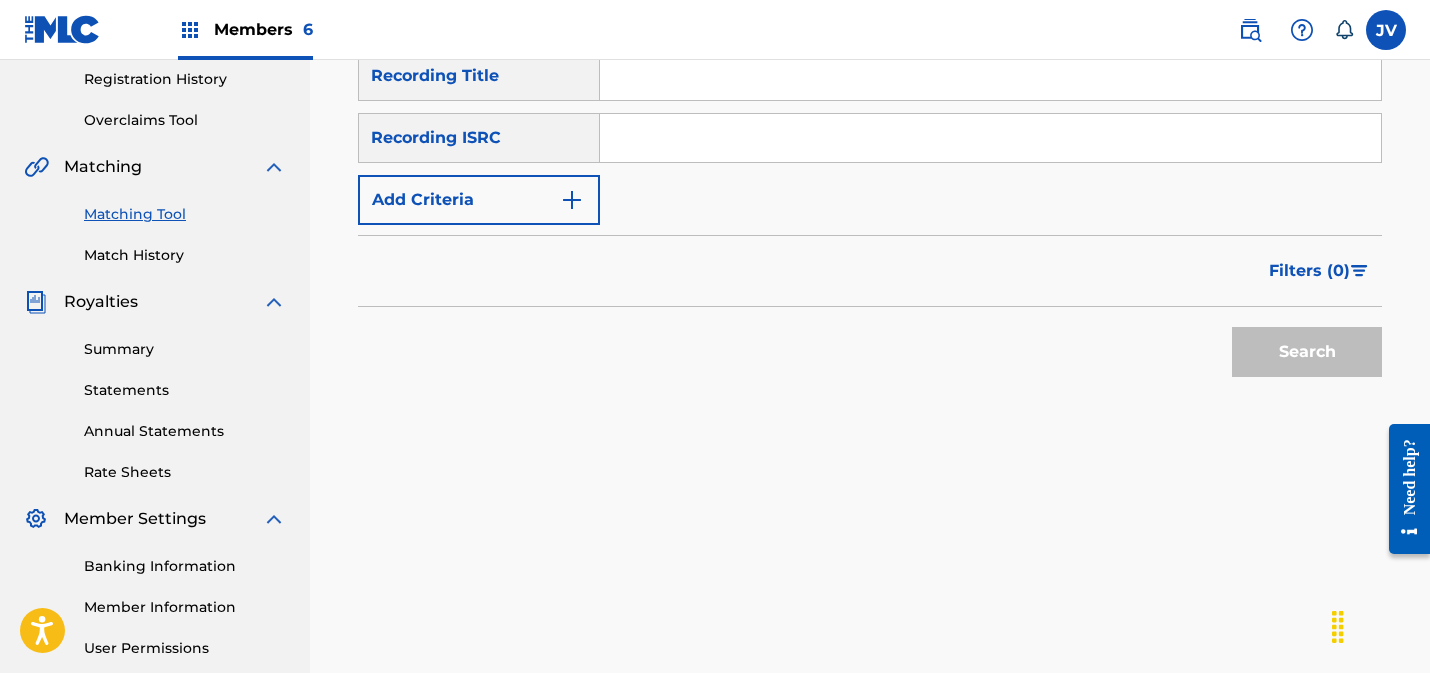 scroll, scrollTop: 161, scrollLeft: 0, axis: vertical 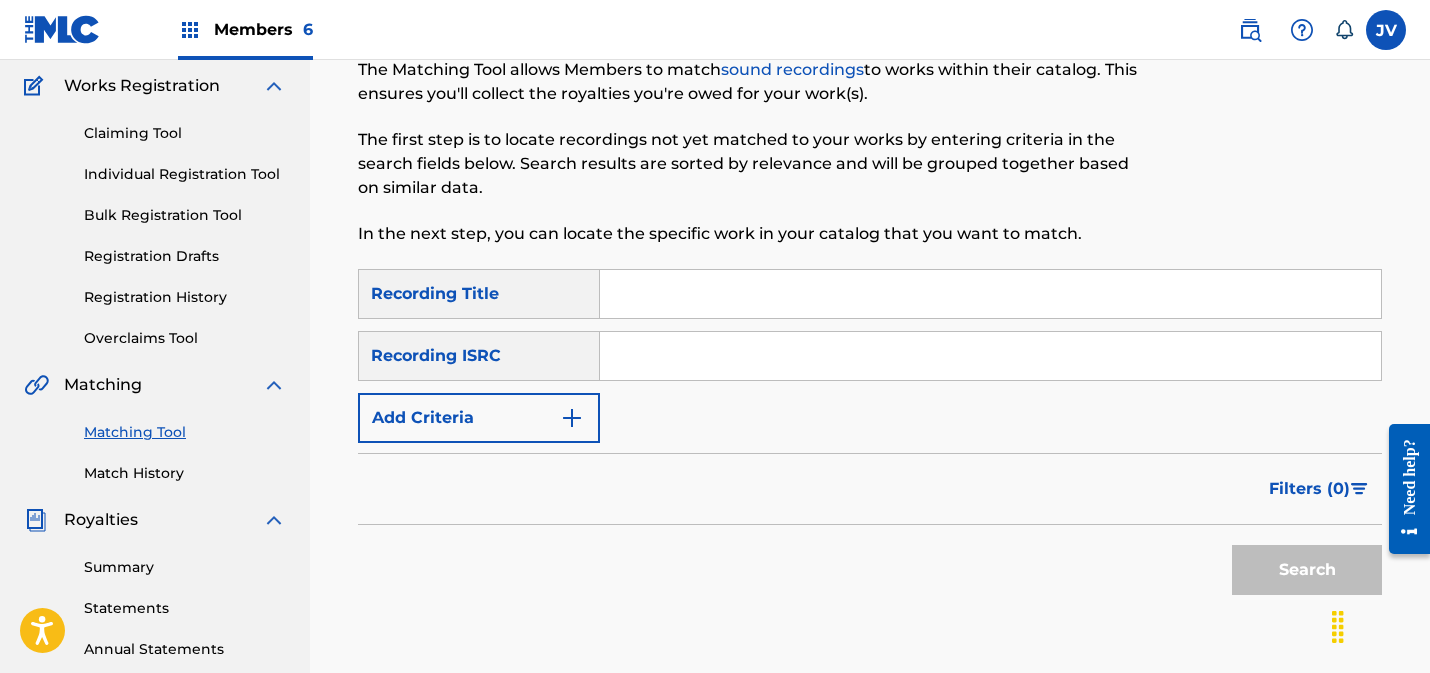click at bounding box center (990, 356) 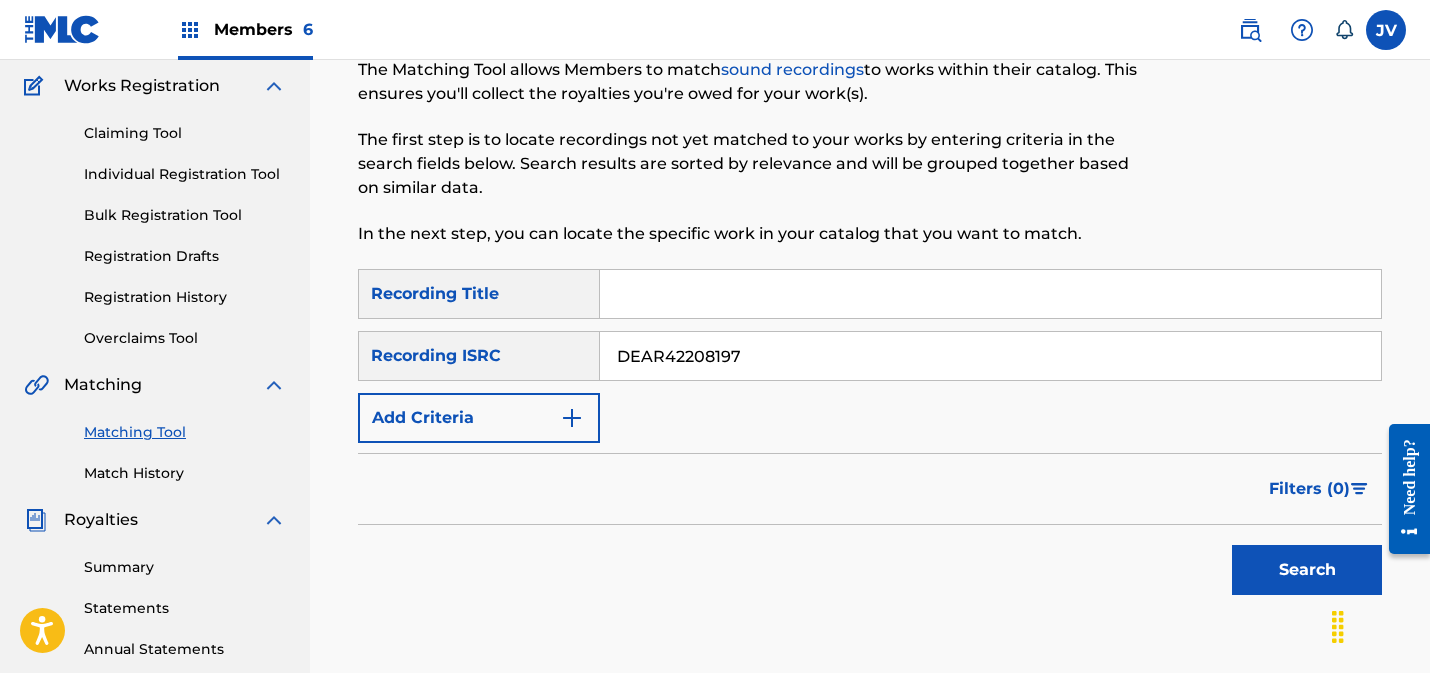 type on "DEAR42208197" 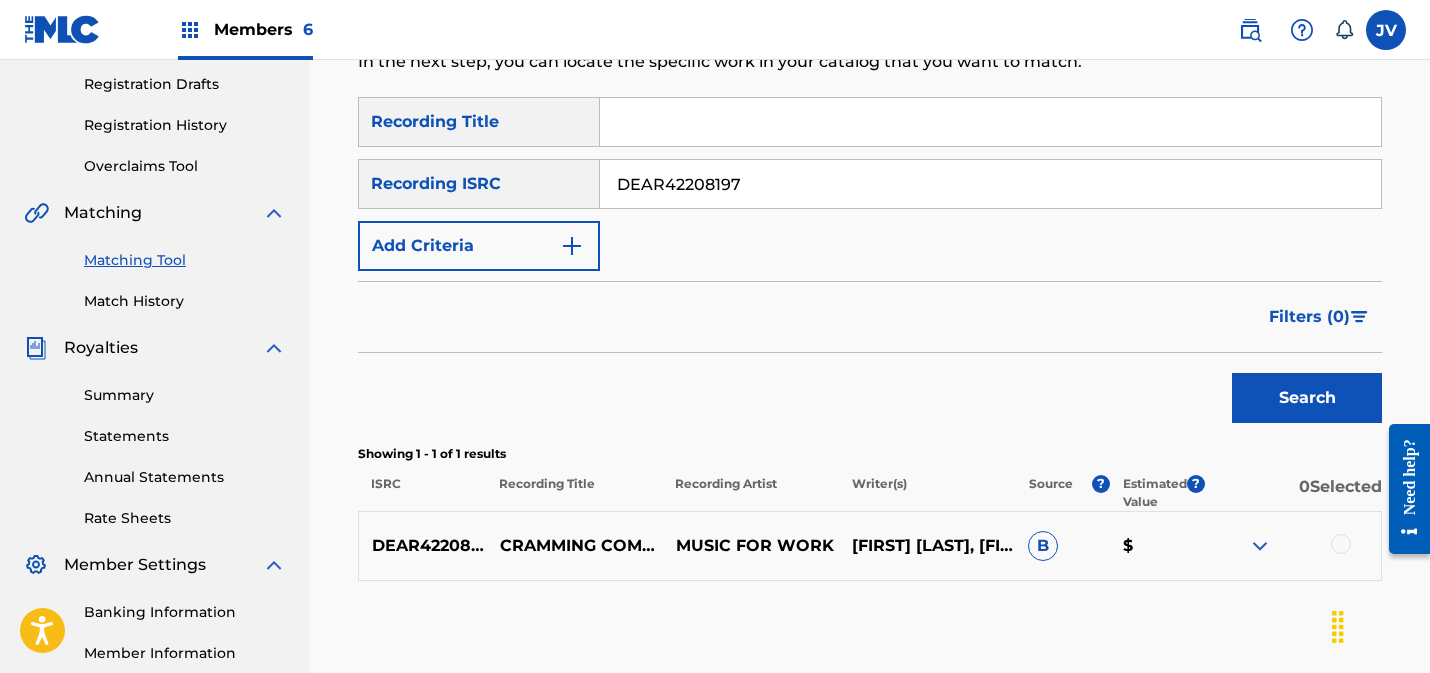 scroll, scrollTop: 347, scrollLeft: 0, axis: vertical 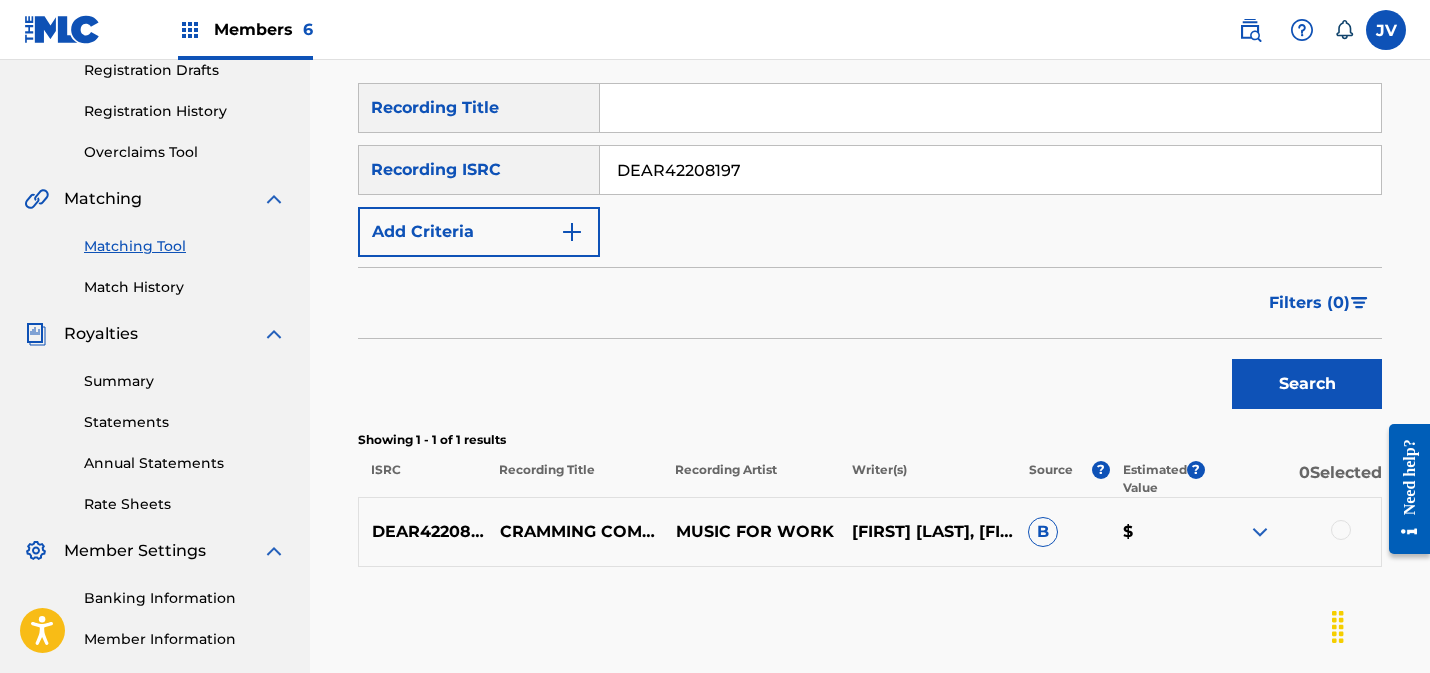click at bounding box center (1341, 530) 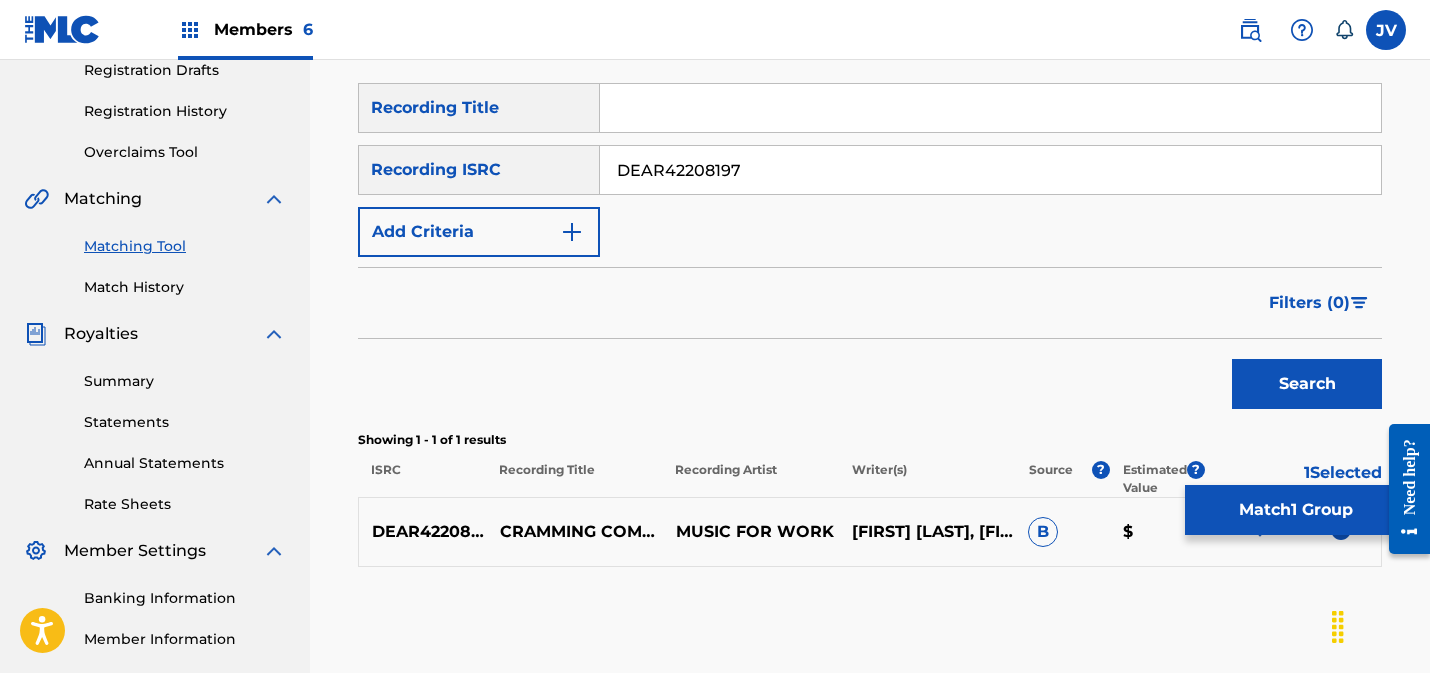 click on "Match  1 Group" at bounding box center [1295, 510] 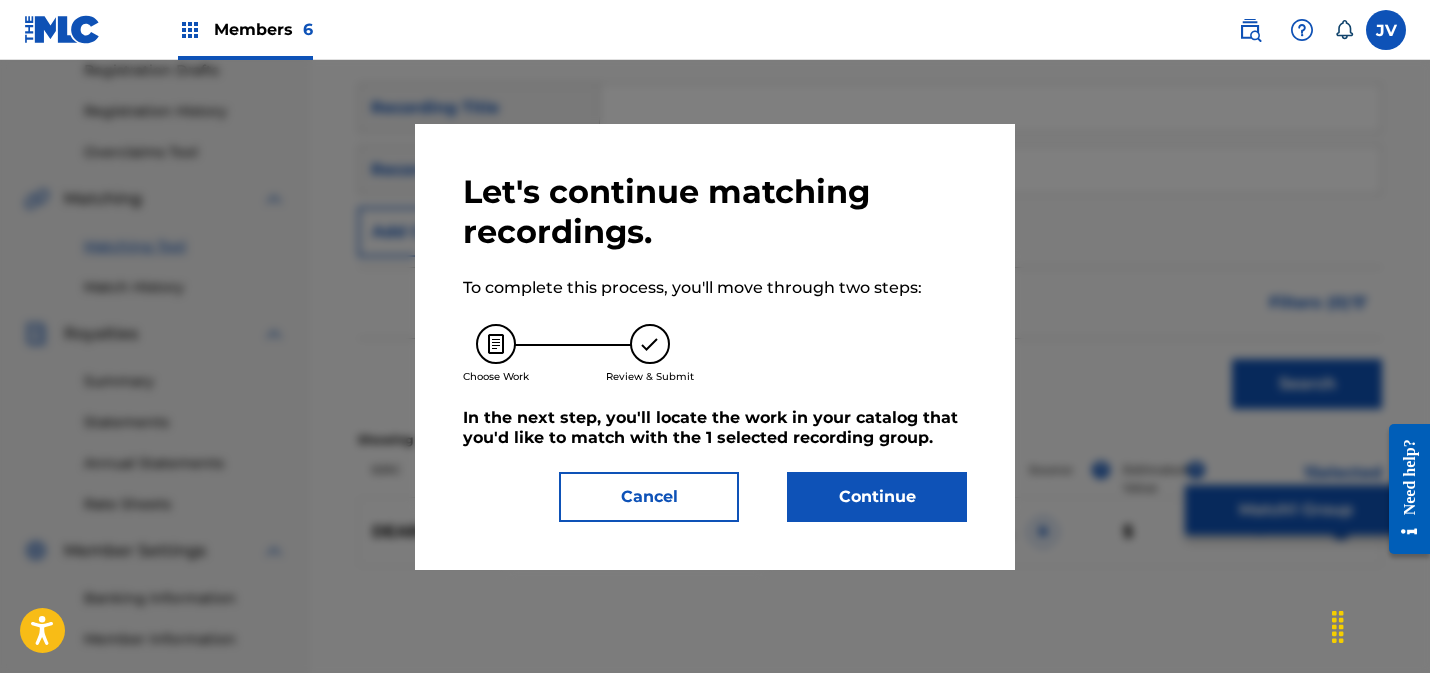 click on "Continue" at bounding box center [877, 497] 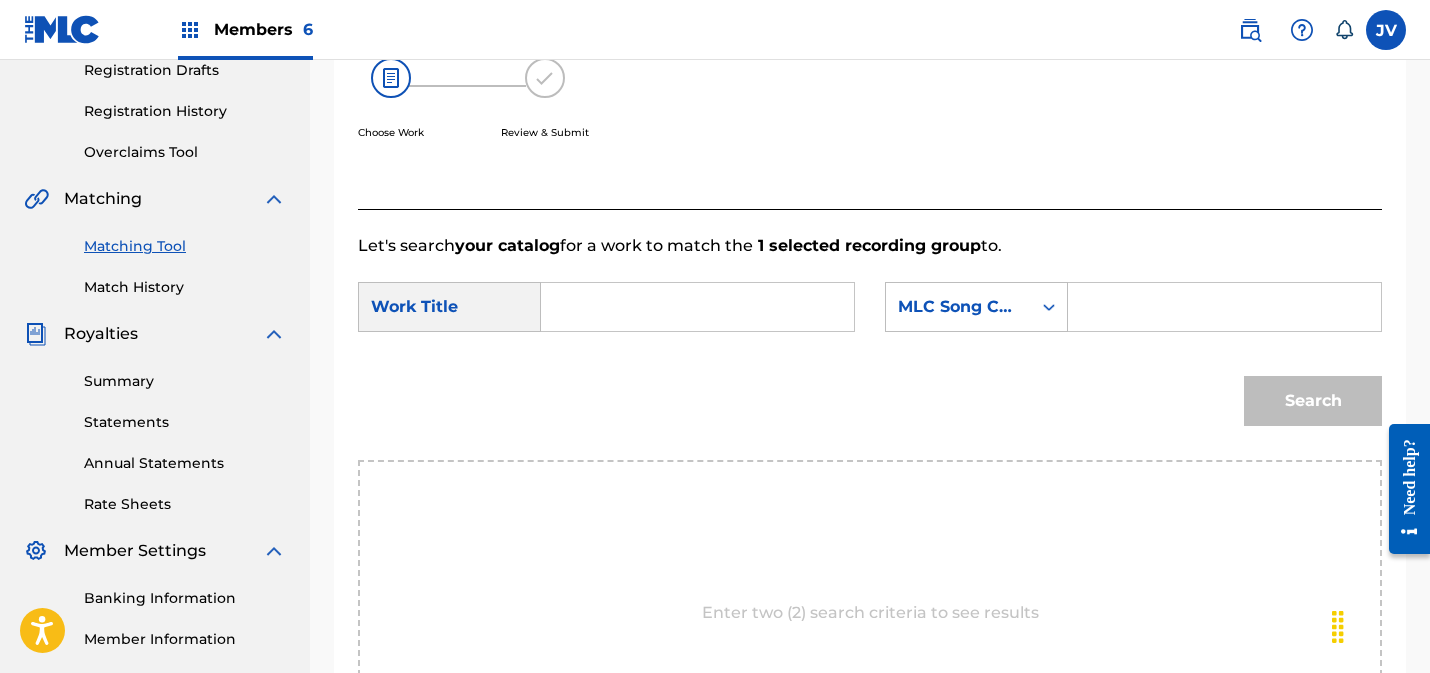 click at bounding box center (697, 307) 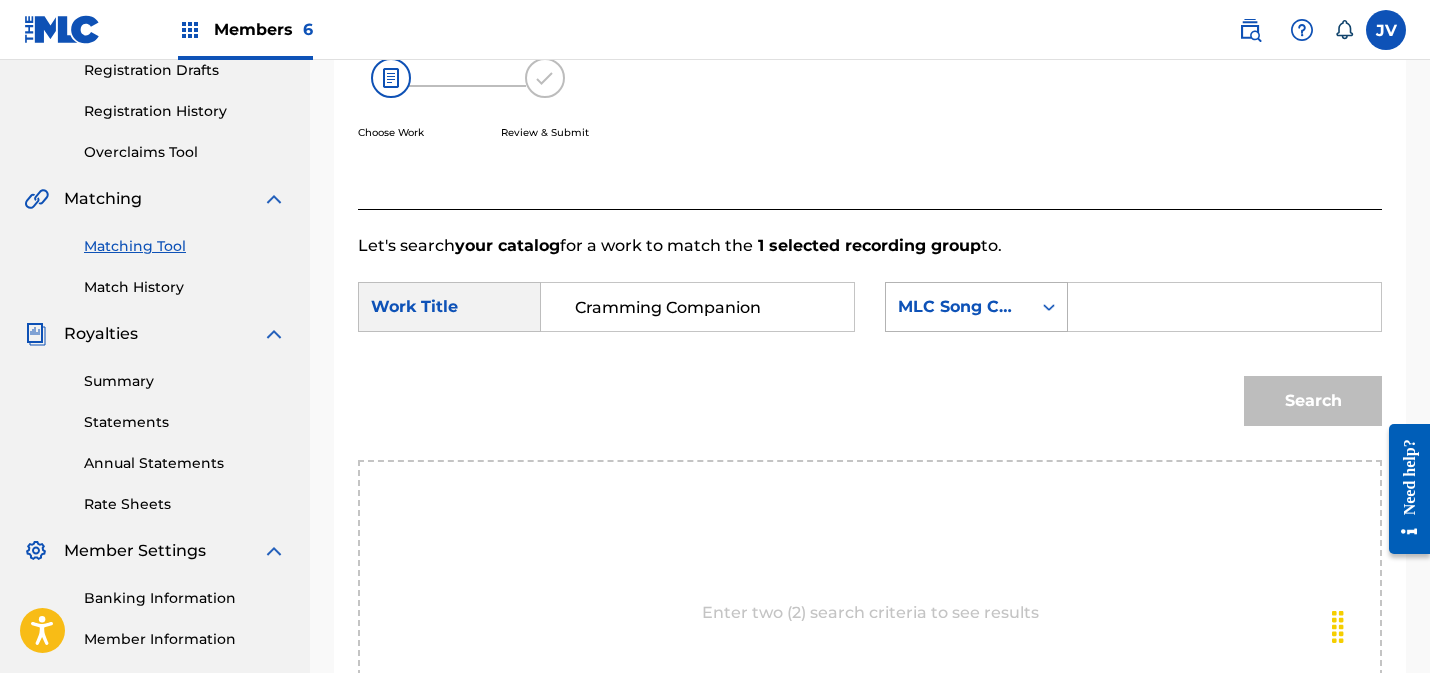 type on "Cramming Companion" 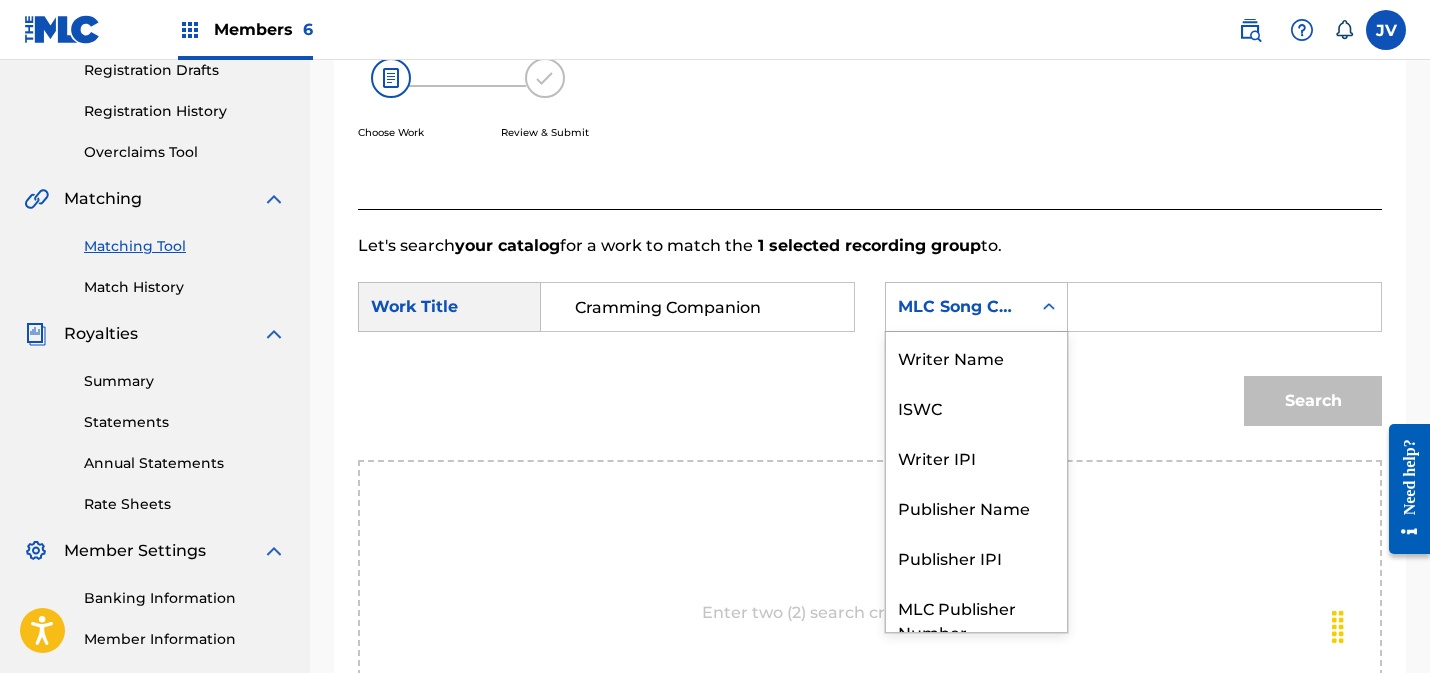 click on "MLC Song Code" at bounding box center (958, 307) 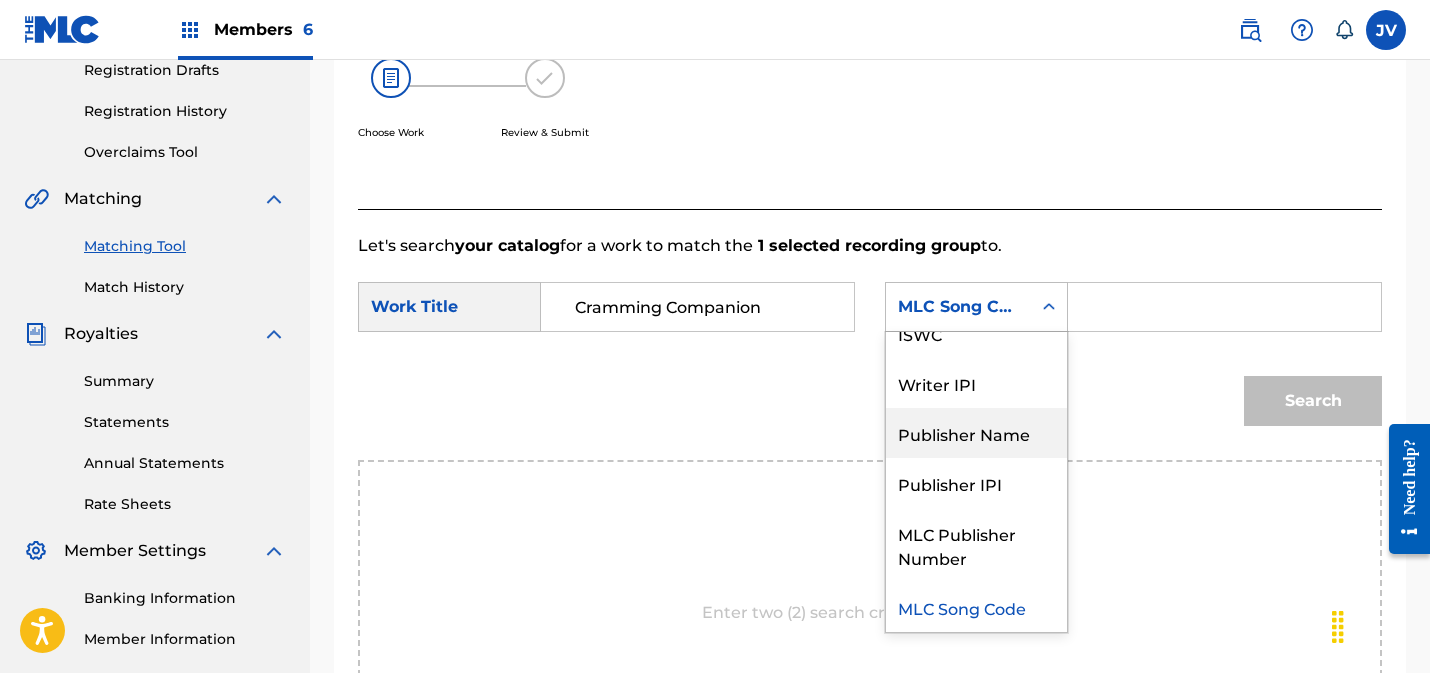 click on "Publisher Name" at bounding box center [976, 433] 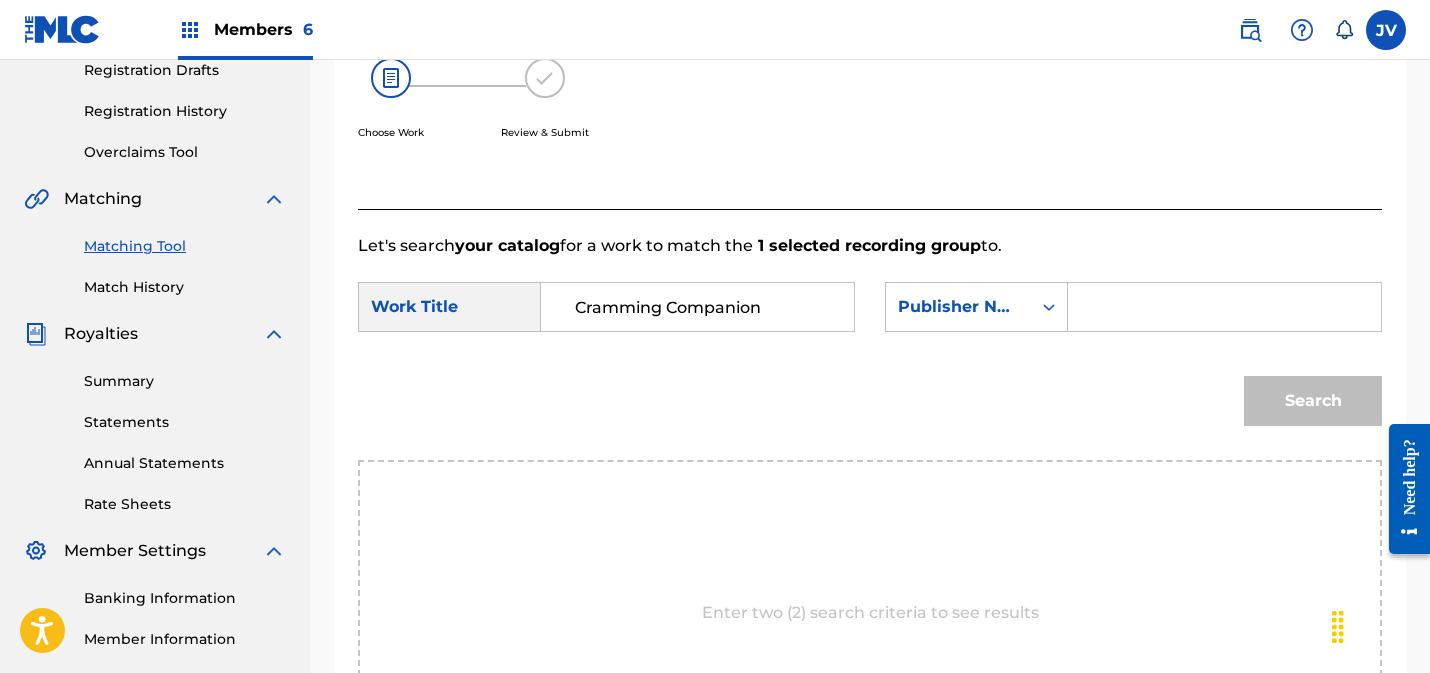 click at bounding box center (1224, 307) 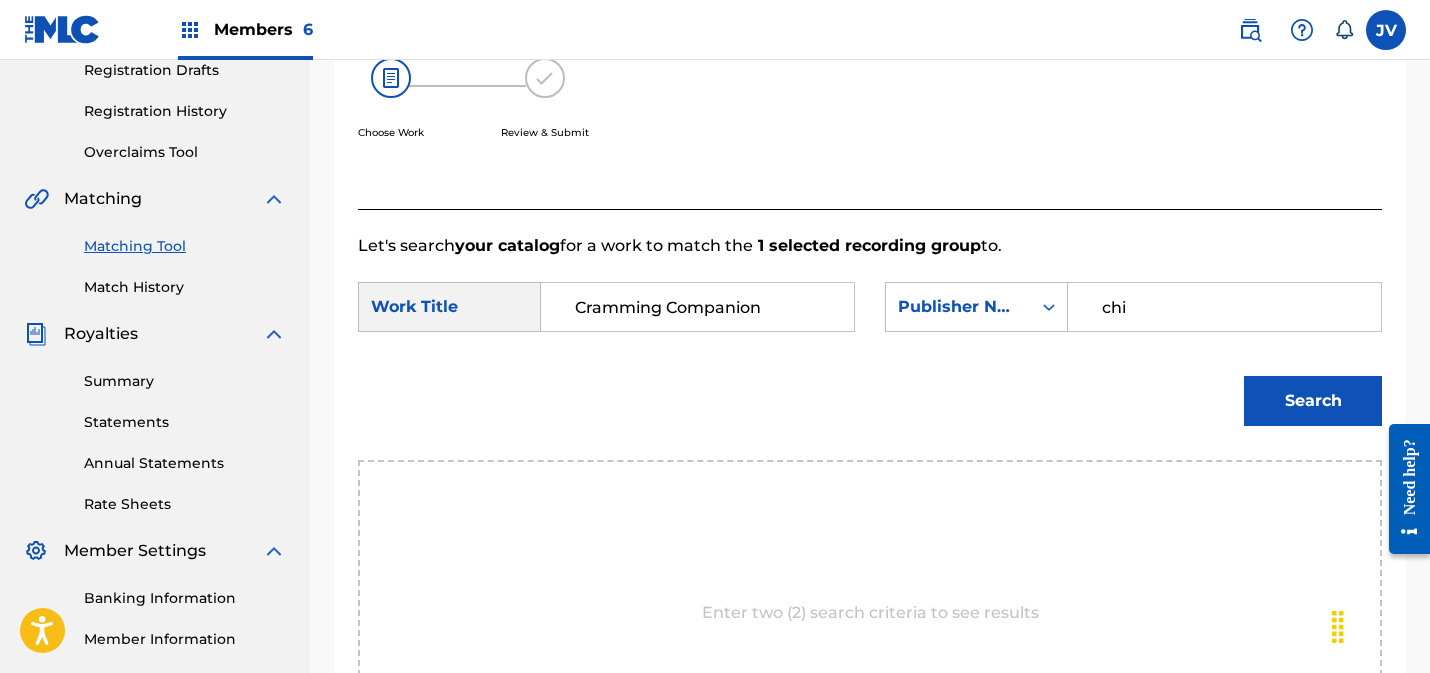 type on "chi" 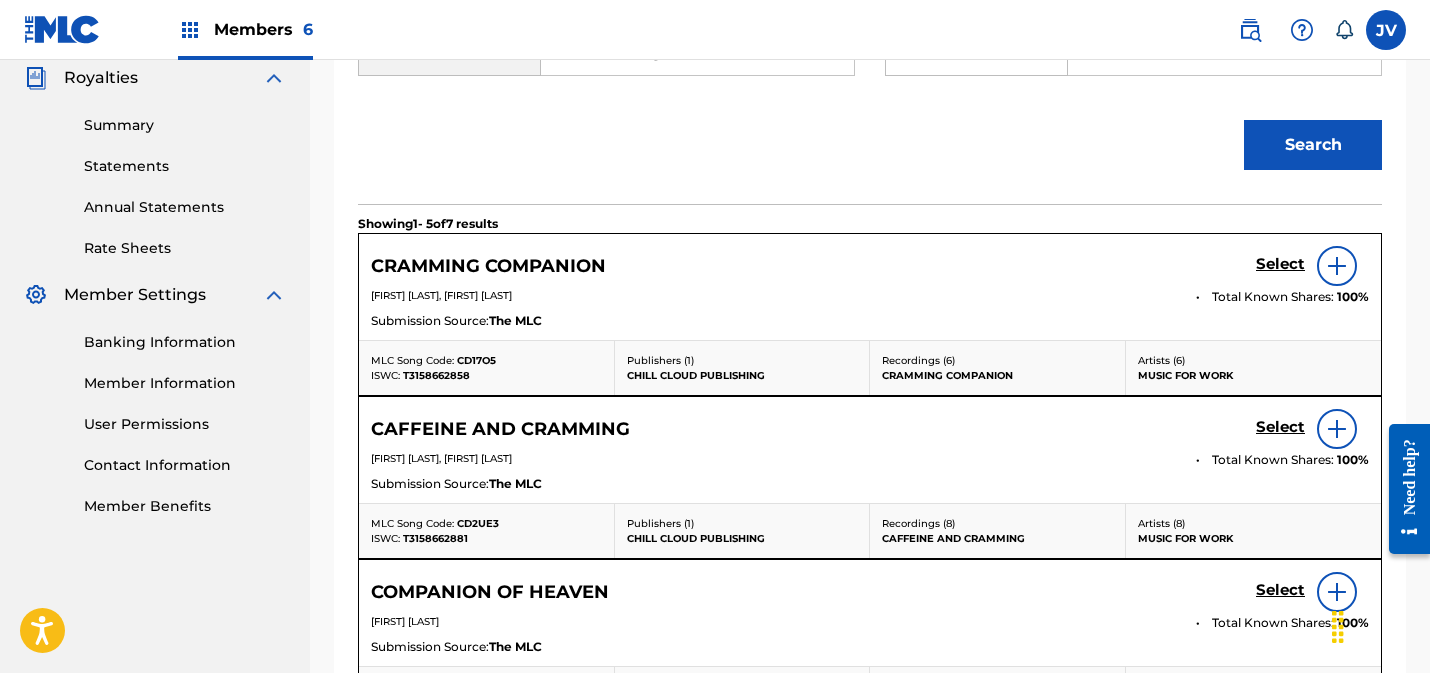 scroll, scrollTop: 604, scrollLeft: 0, axis: vertical 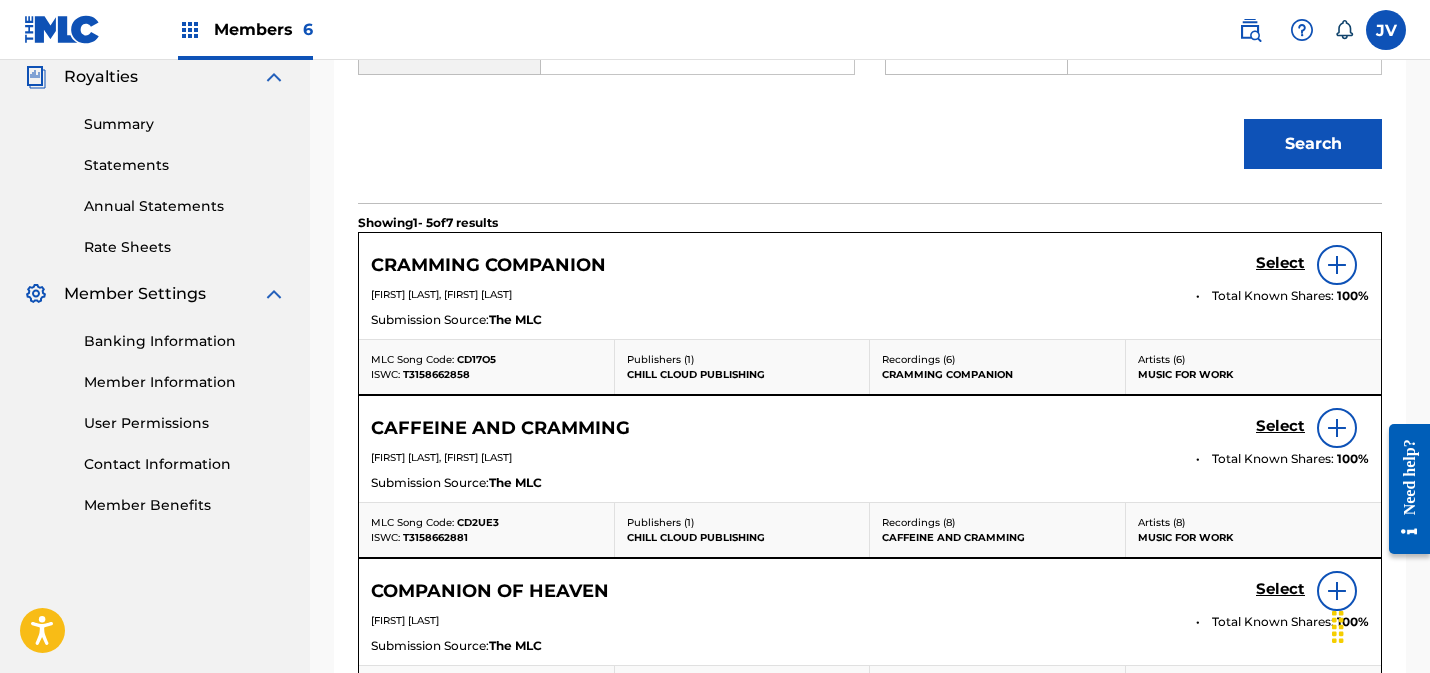 click on "Select" at bounding box center (1280, 263) 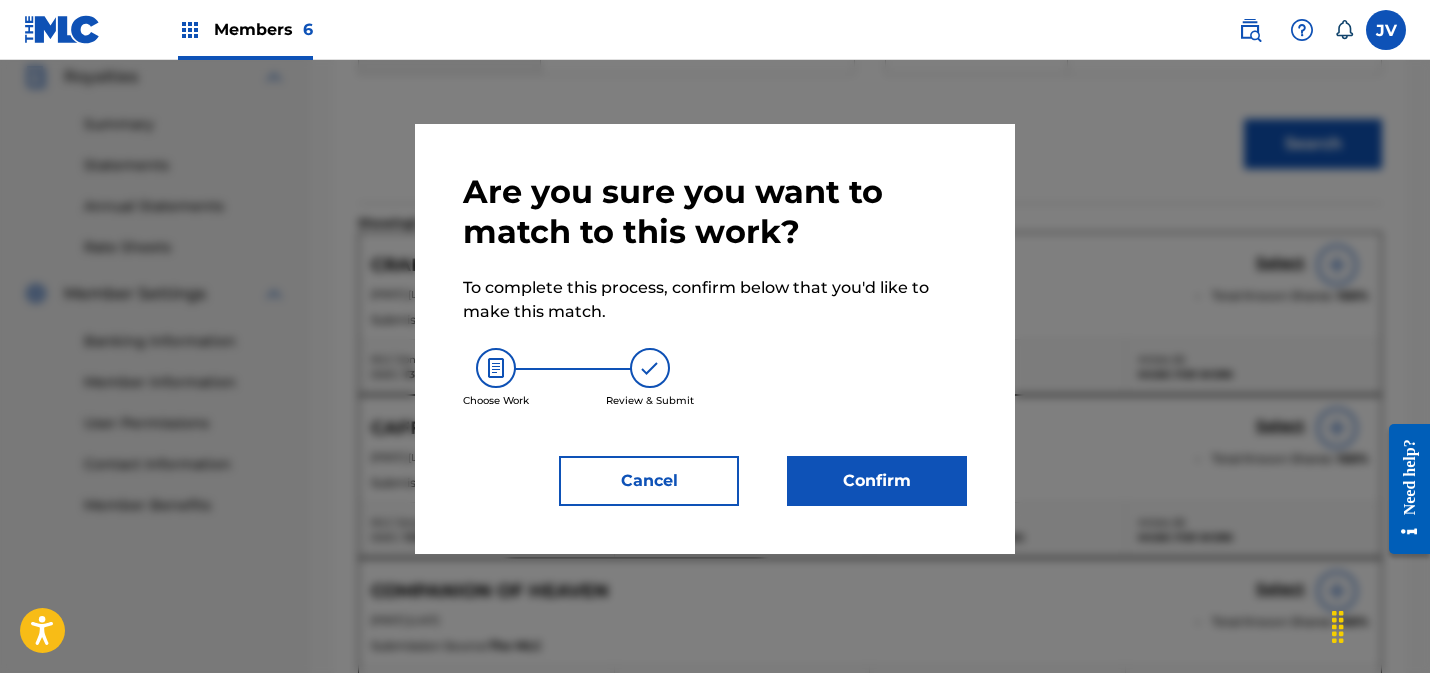 click on "Confirm" at bounding box center (877, 481) 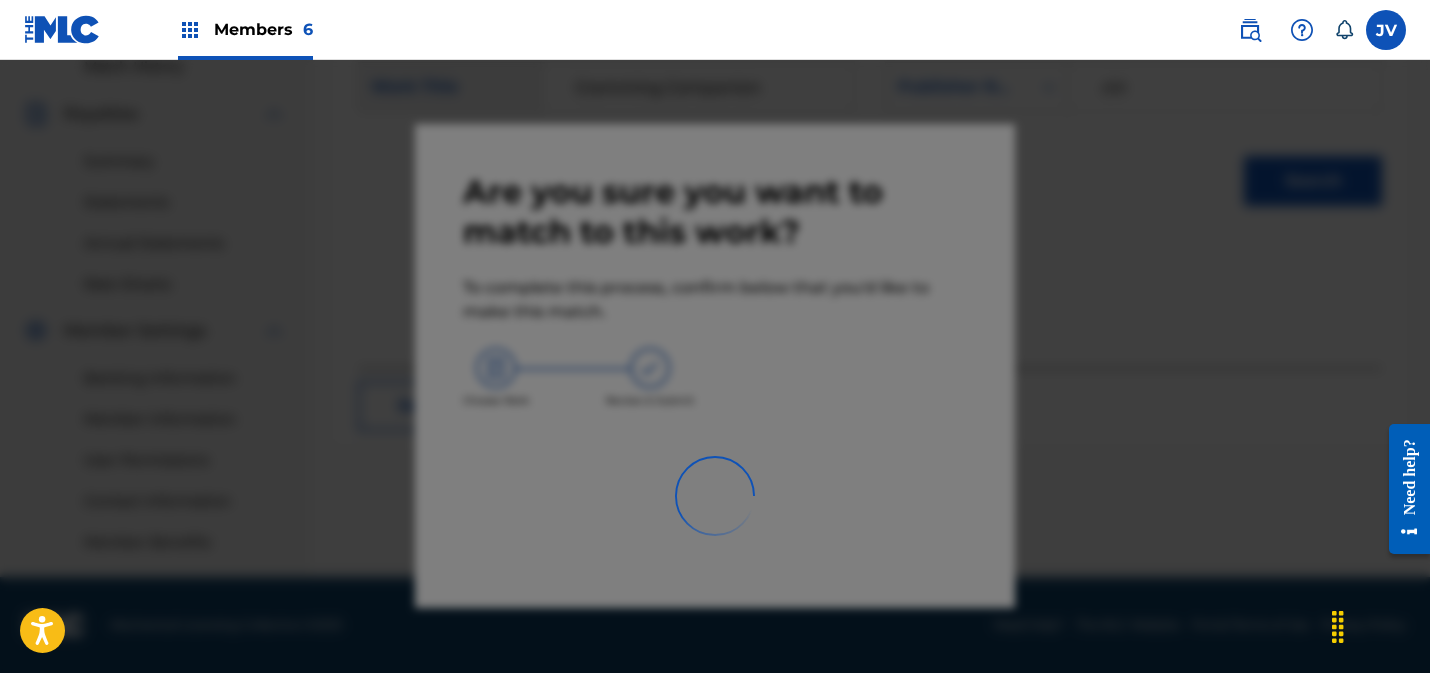 scroll, scrollTop: 567, scrollLeft: 0, axis: vertical 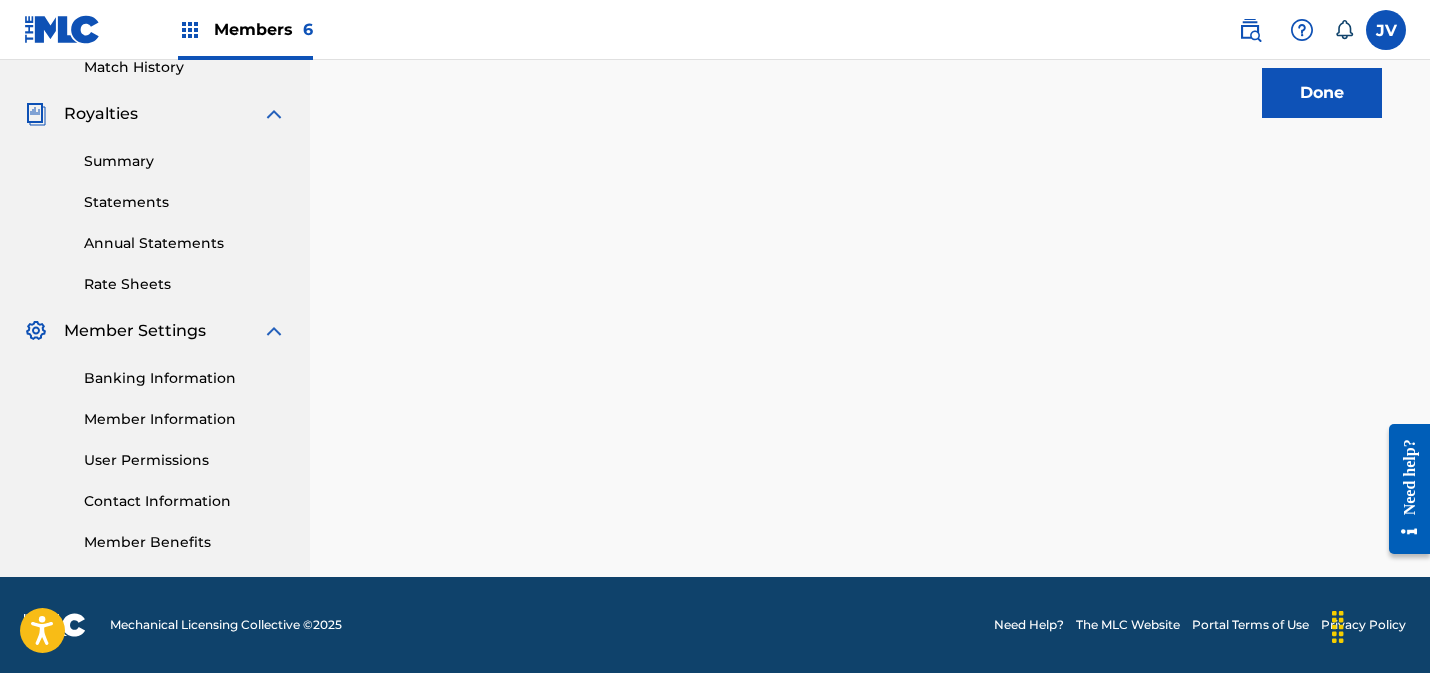 click on "Done" at bounding box center [1322, 93] 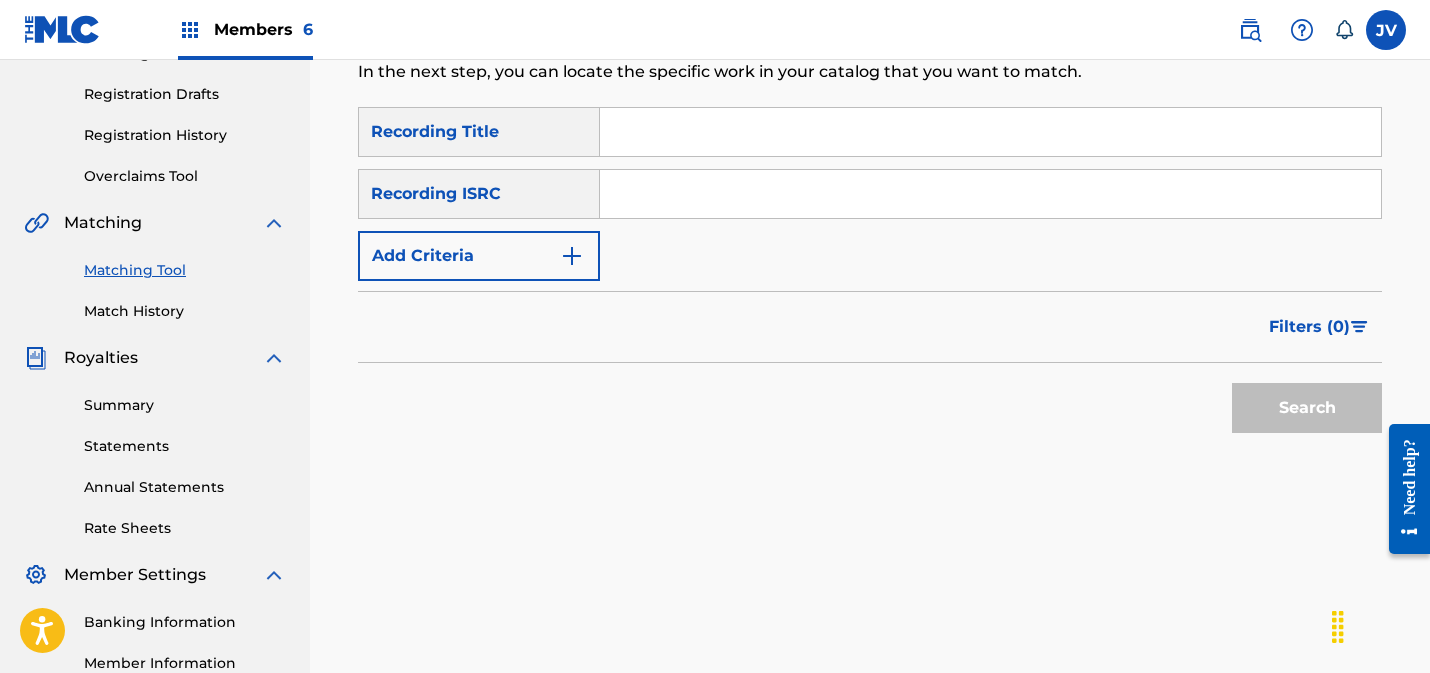scroll, scrollTop: 49, scrollLeft: 0, axis: vertical 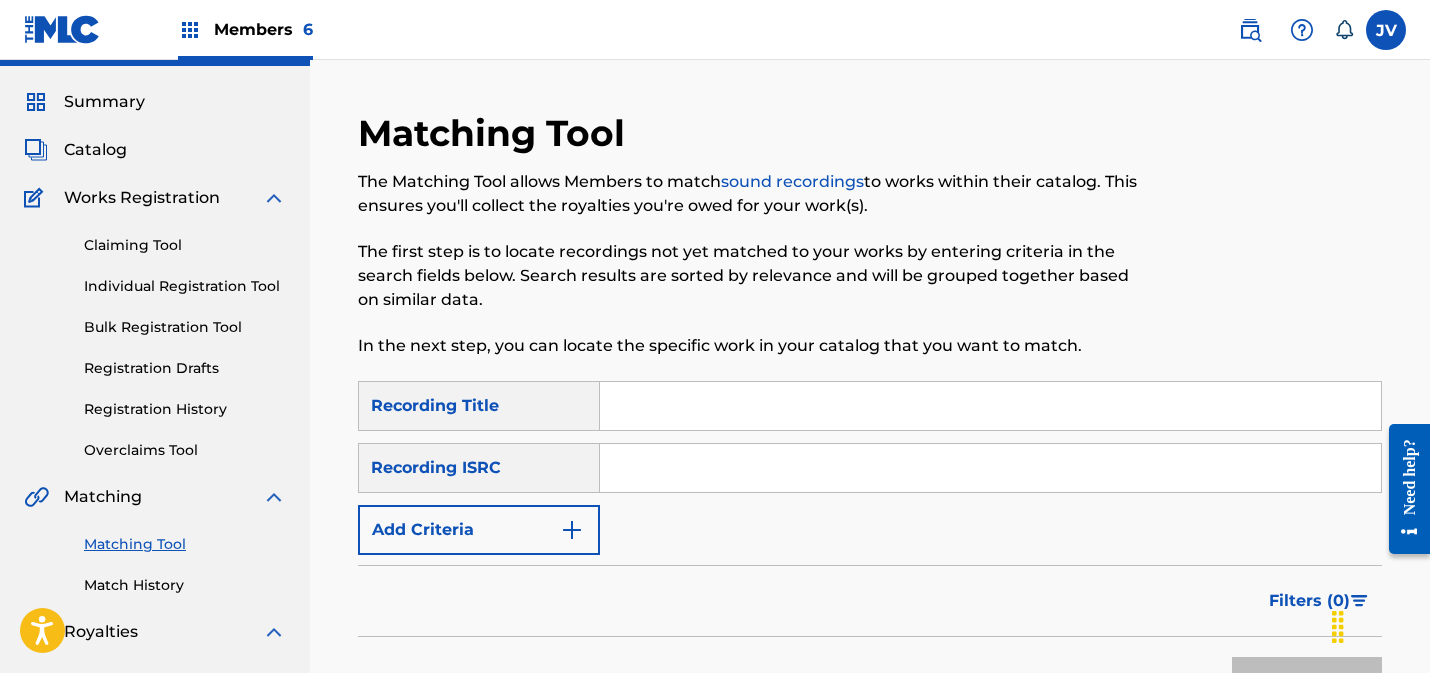 click on "Summary" at bounding box center (104, 102) 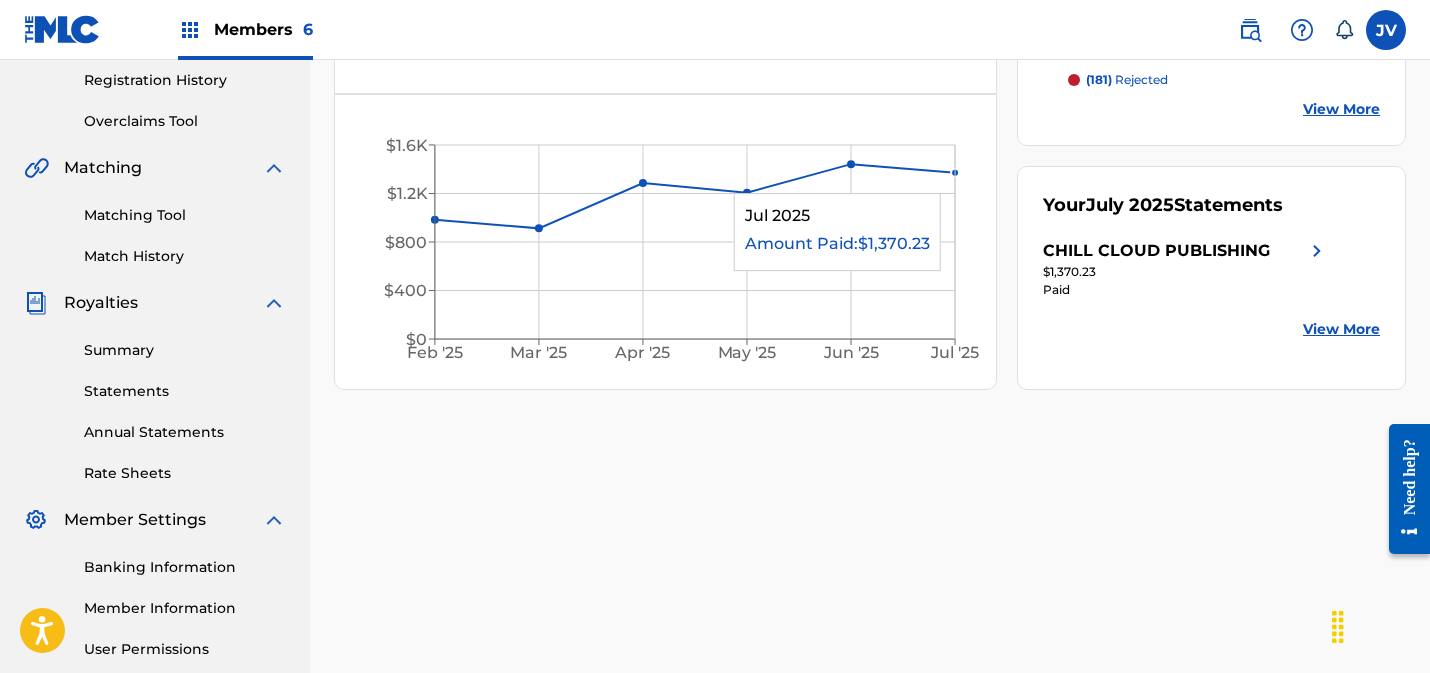scroll, scrollTop: 327, scrollLeft: 0, axis: vertical 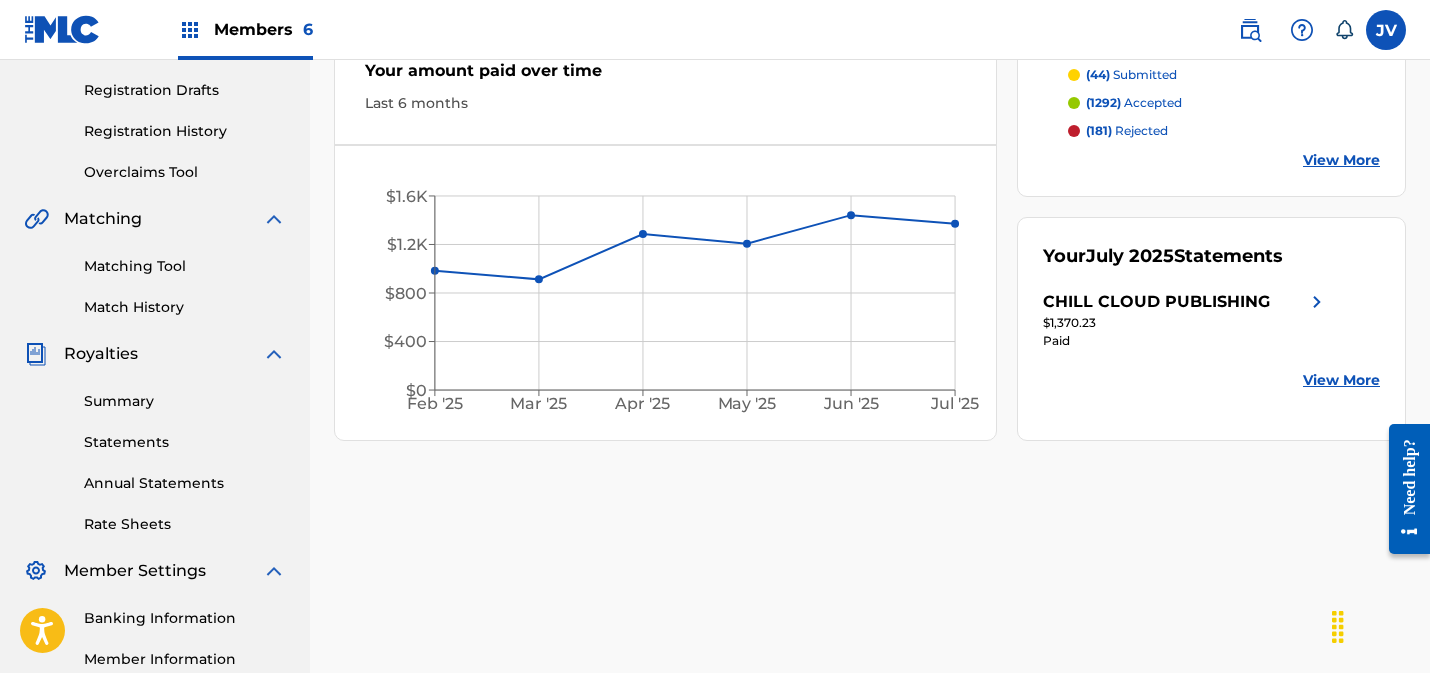 click on "View More" at bounding box center (1341, 160) 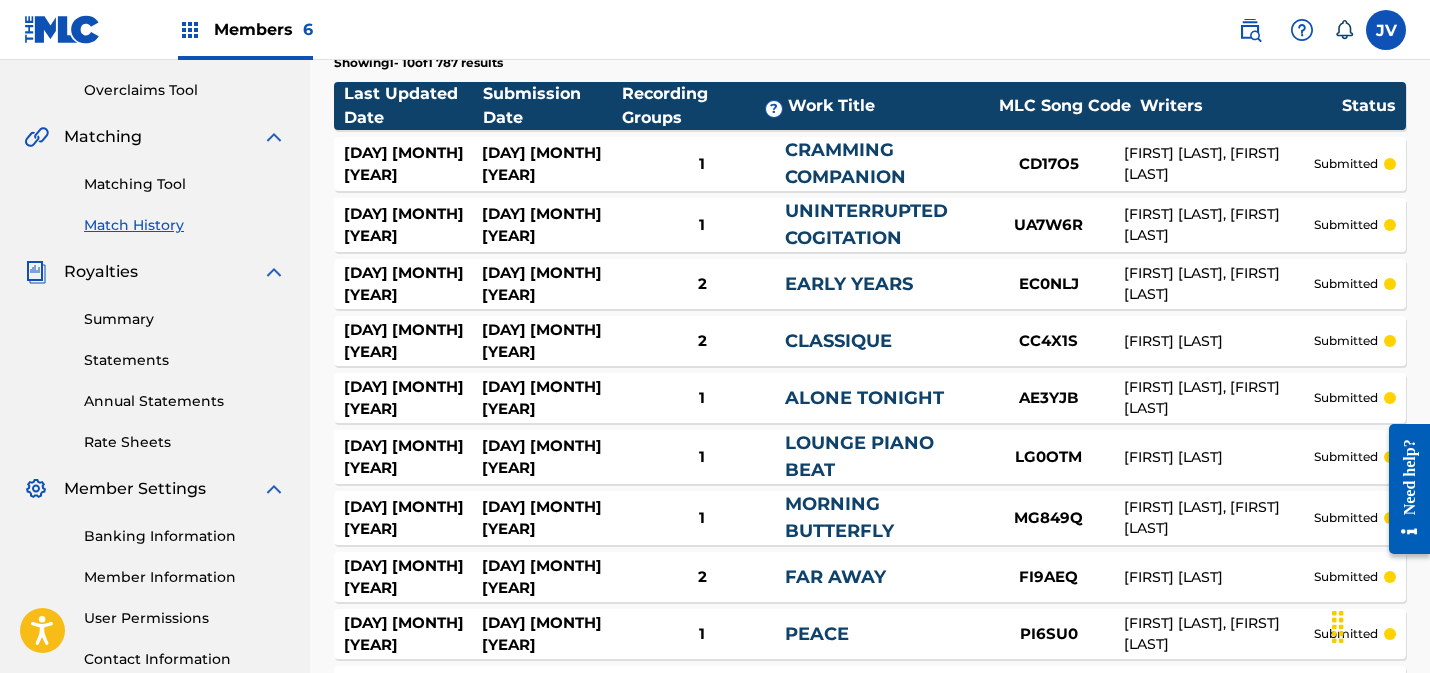 scroll, scrollTop: 415, scrollLeft: 0, axis: vertical 